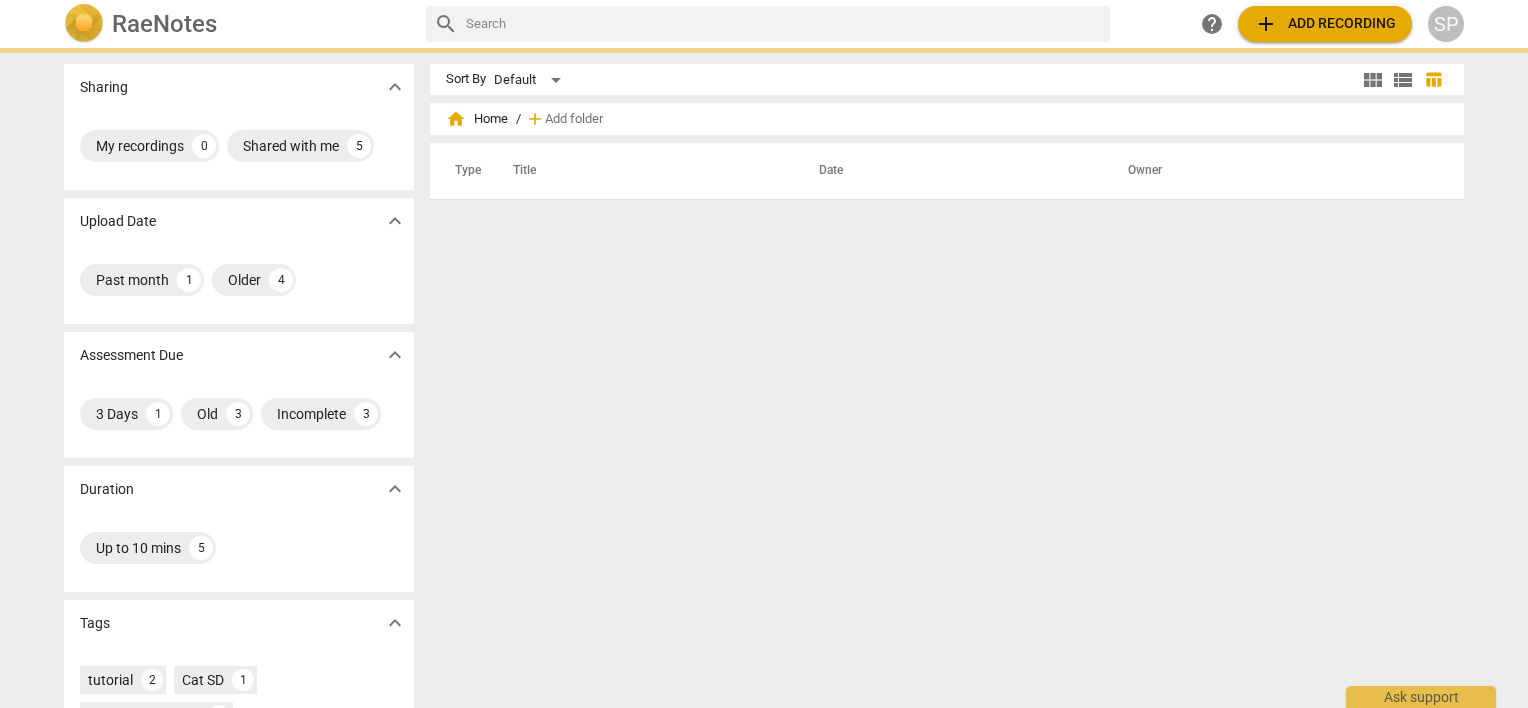 scroll, scrollTop: 0, scrollLeft: 0, axis: both 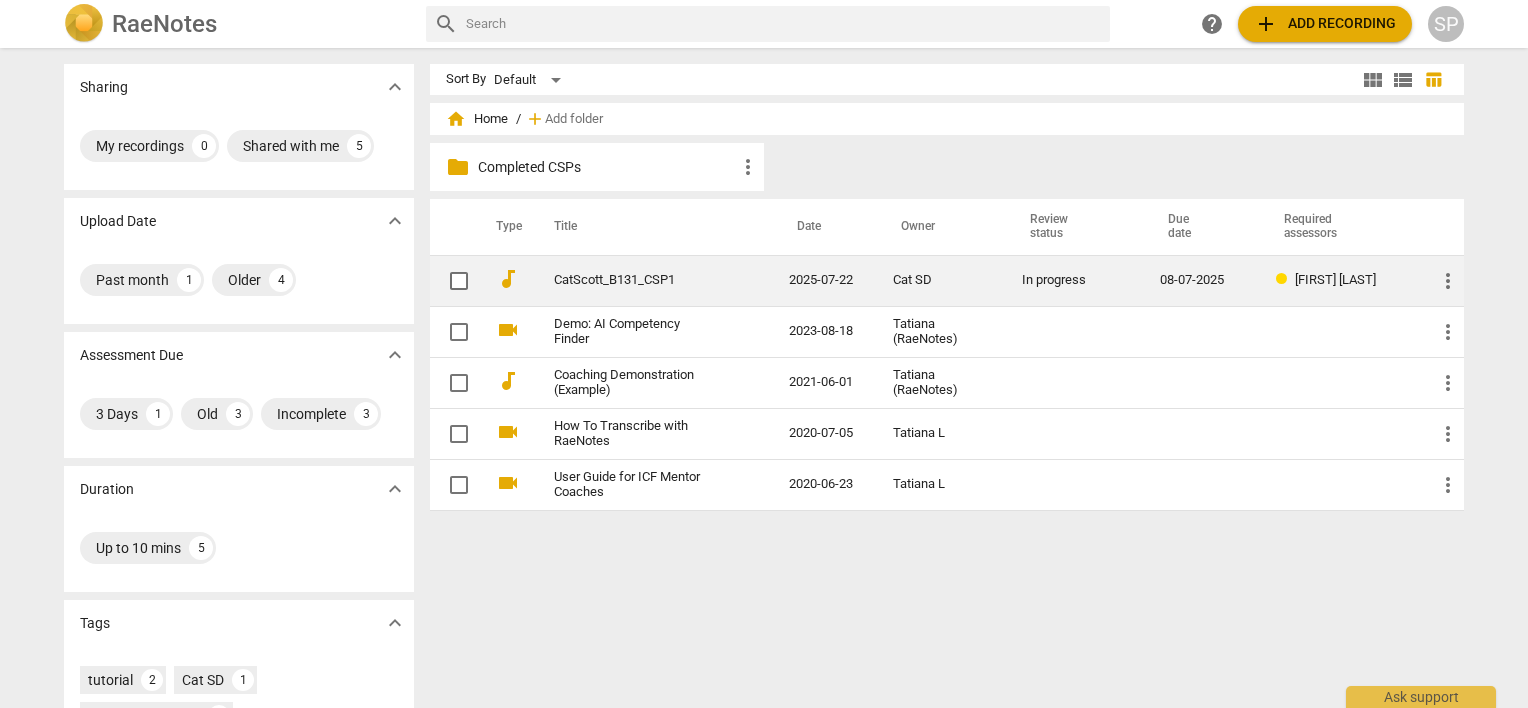 click on "CatScott_B131_CSP1" at bounding box center (635, 280) 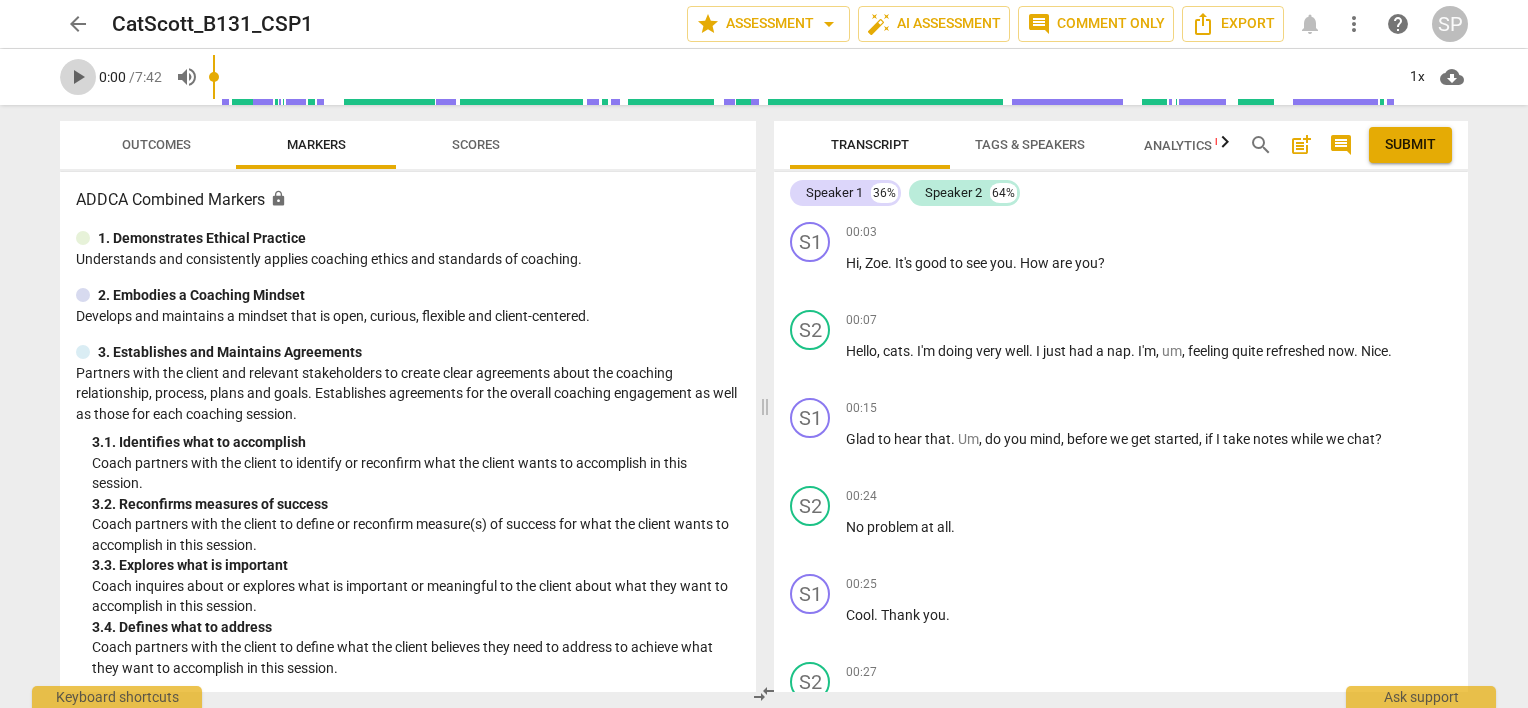 click on "play_arrow" at bounding box center (78, 77) 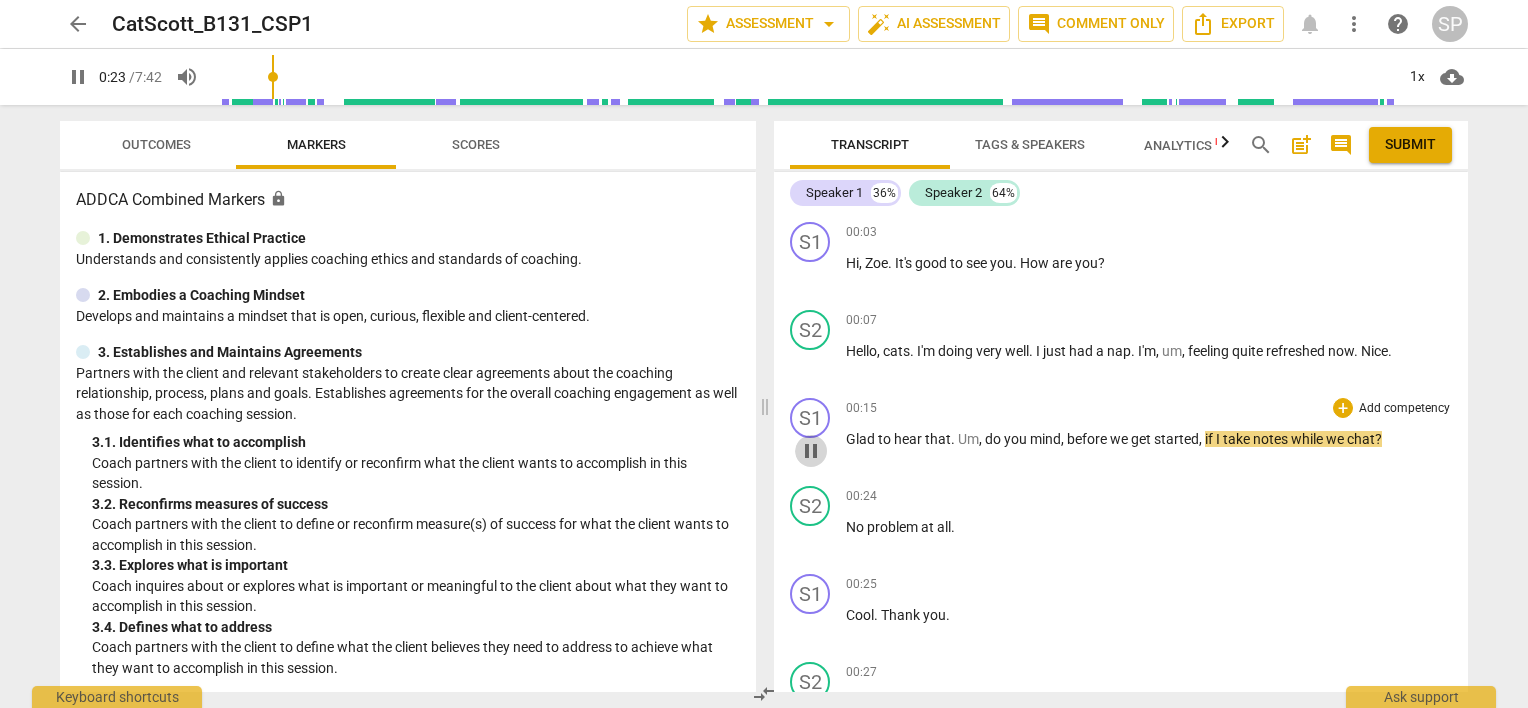 click on "pause" at bounding box center [811, 451] 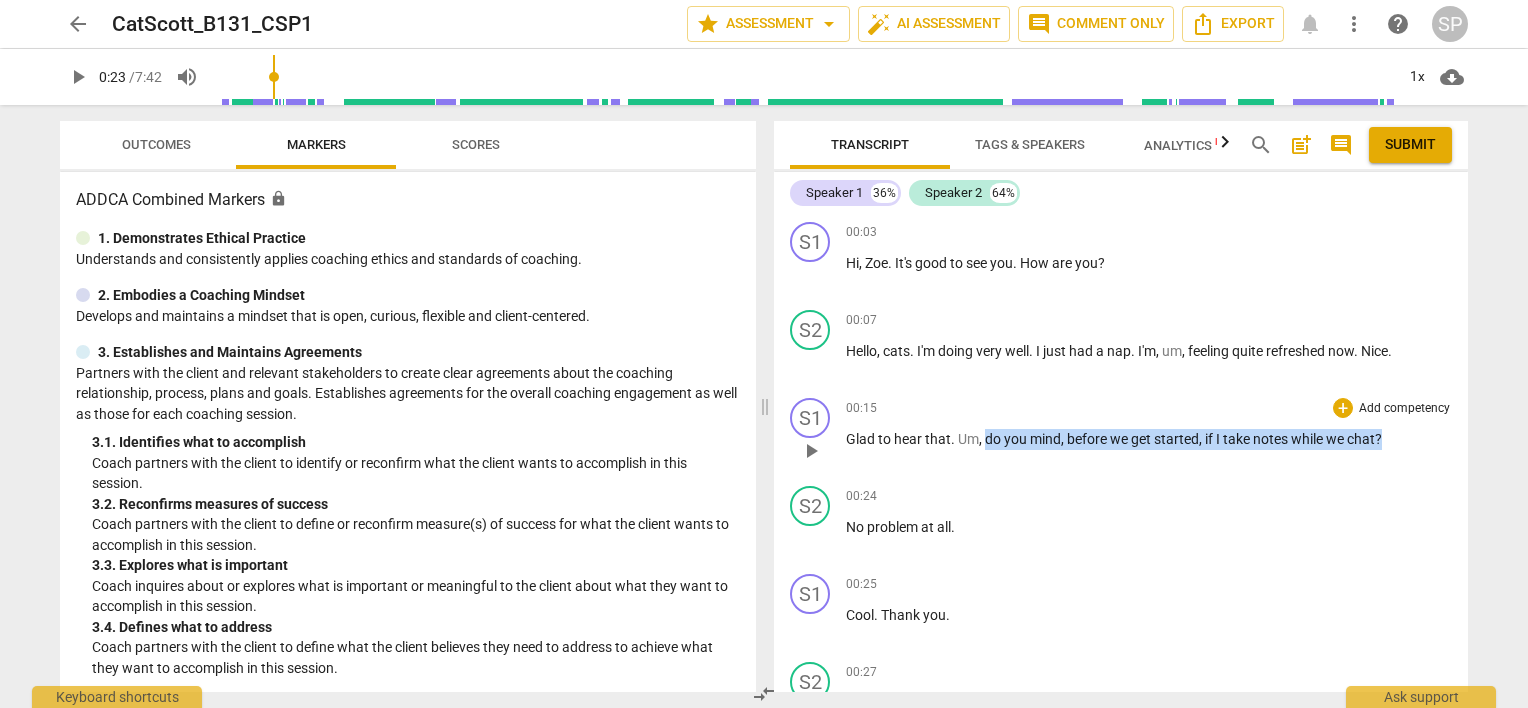 drag, startPoint x: 983, startPoint y: 437, endPoint x: 1406, endPoint y: 418, distance: 423.4265 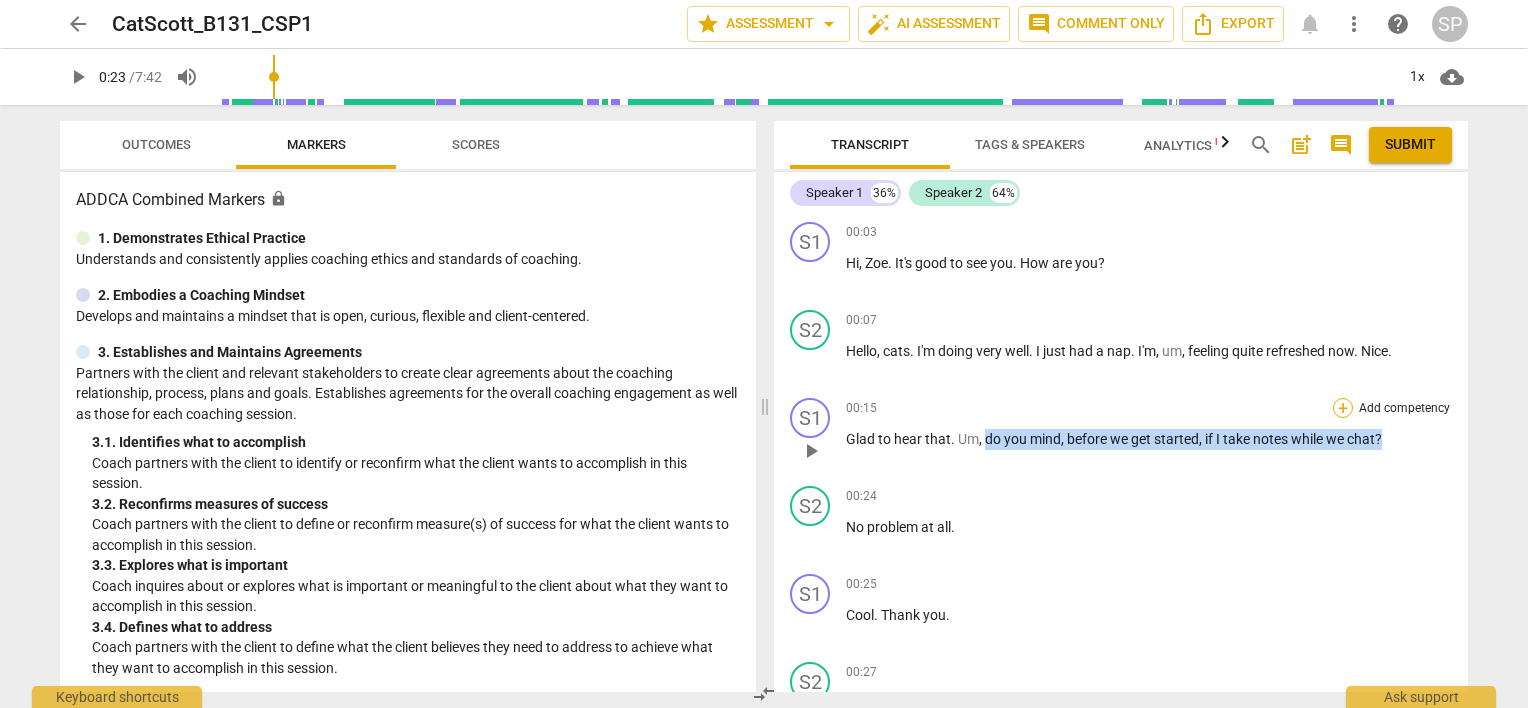 click on "+" at bounding box center (1343, 408) 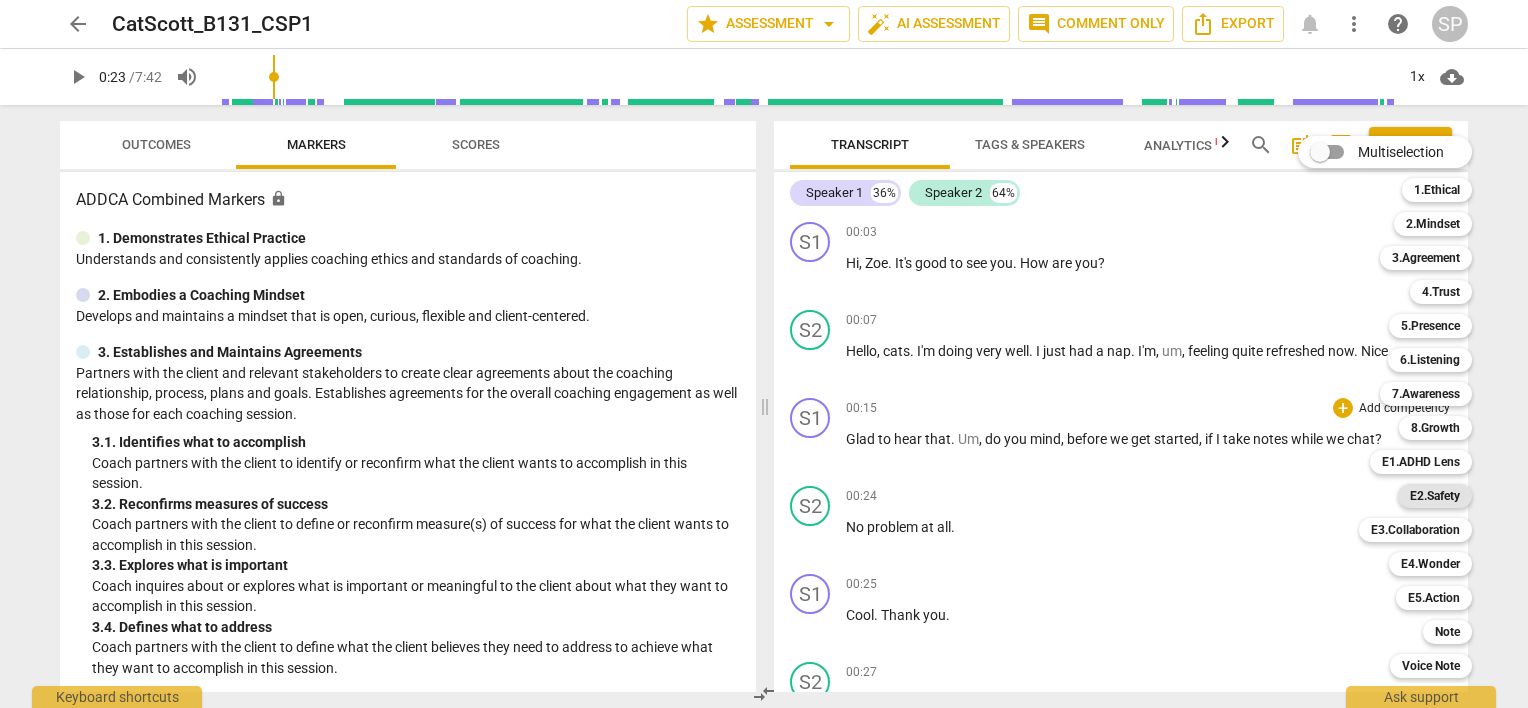 click on "E2.Safety" at bounding box center [1435, 496] 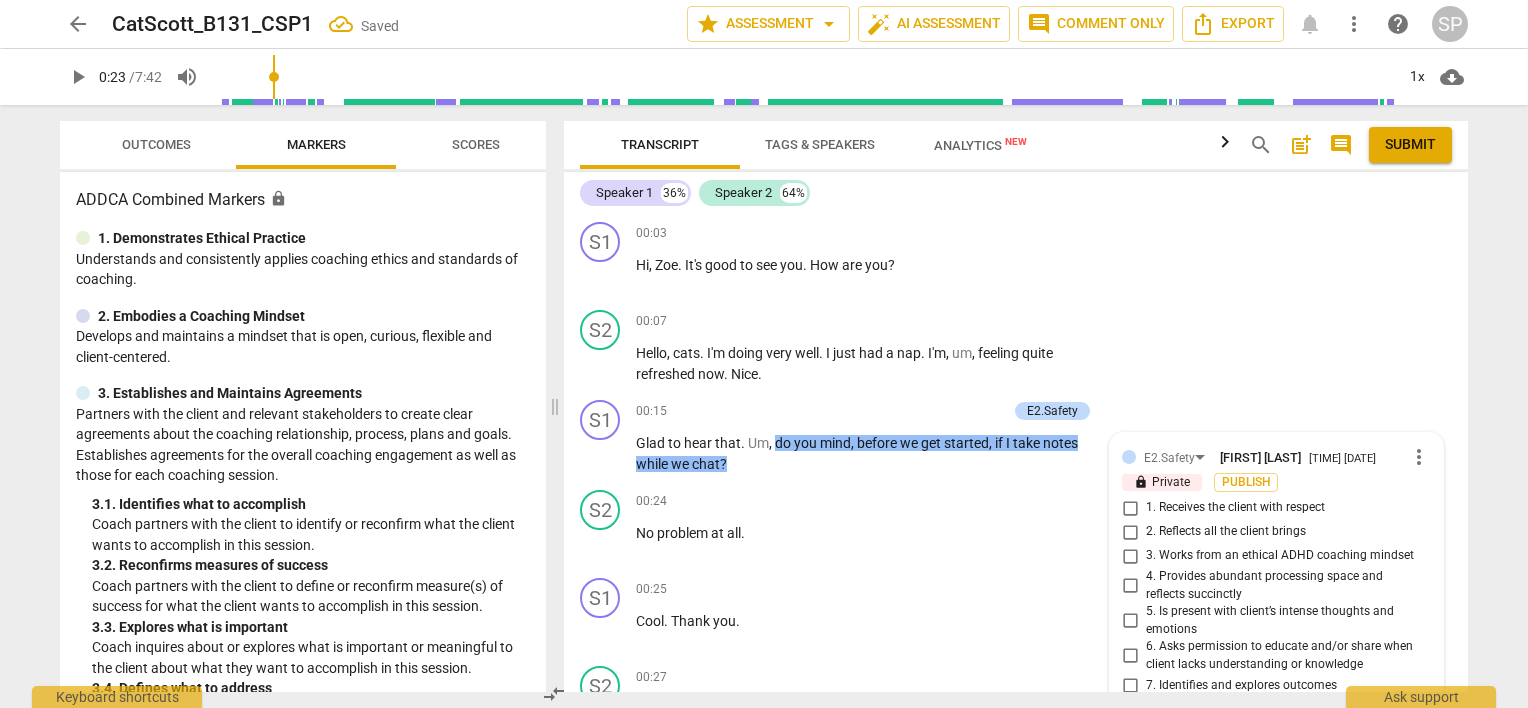 scroll, scrollTop: 325, scrollLeft: 0, axis: vertical 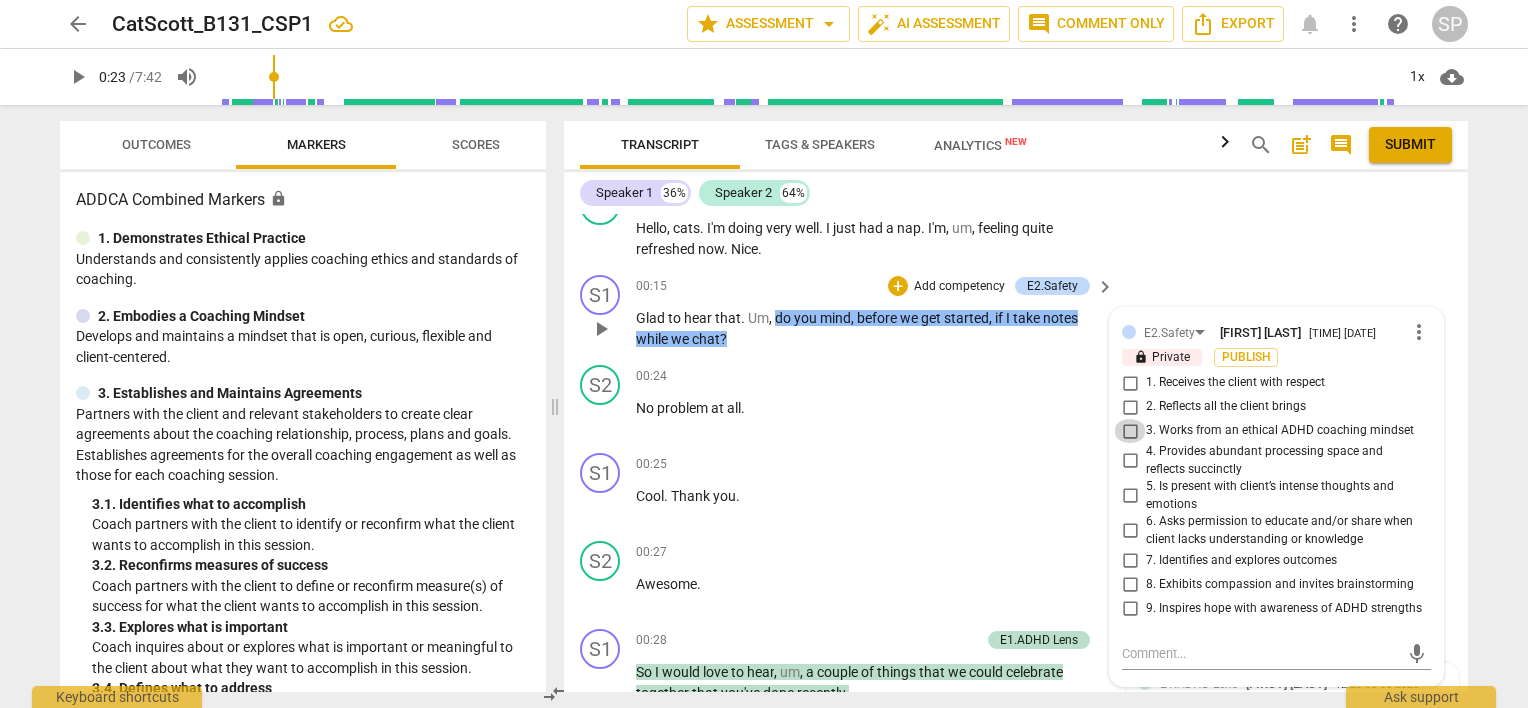 click on "3. Works from an ethical ADHD coaching mindset" at bounding box center (1130, 431) 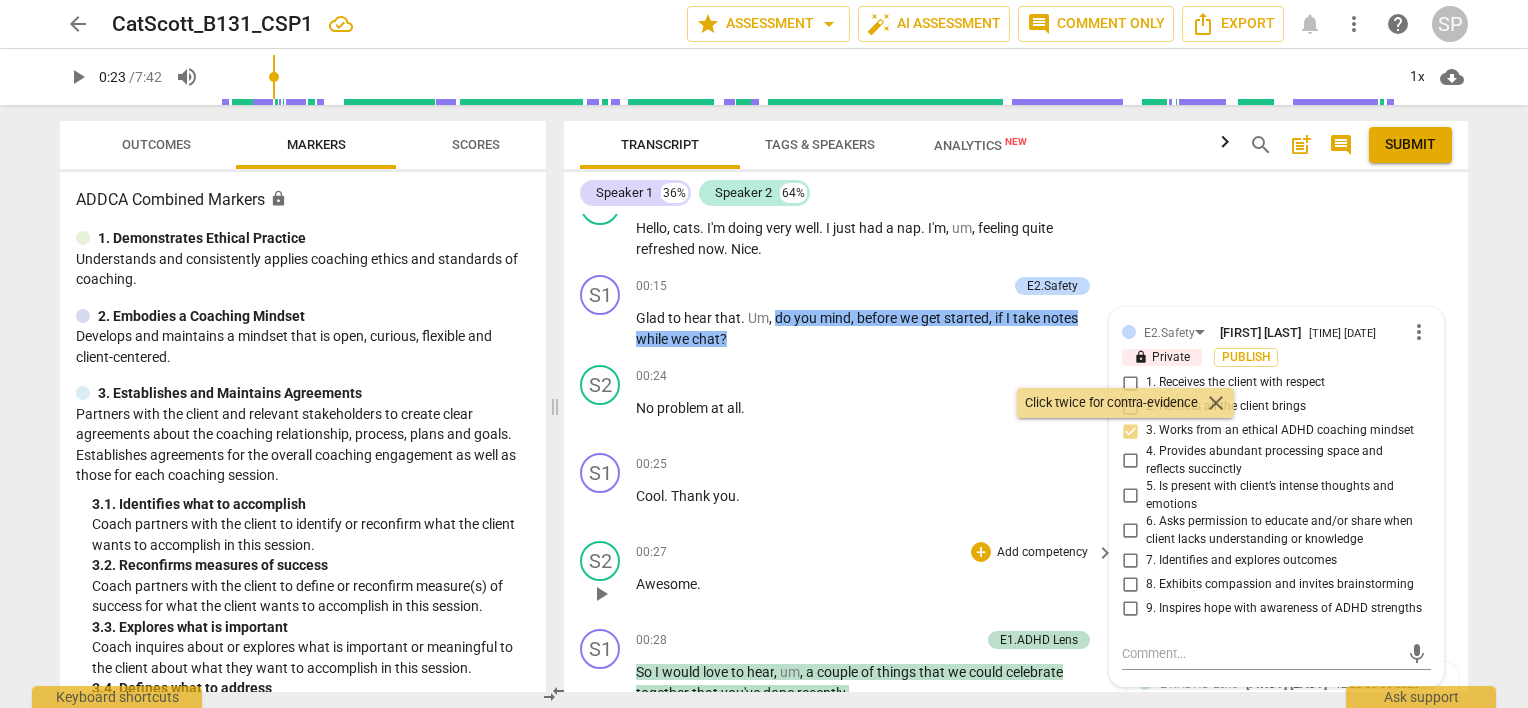 click on "00:27 + Add competency keyboard_arrow_right Awesome ." at bounding box center (876, 577) 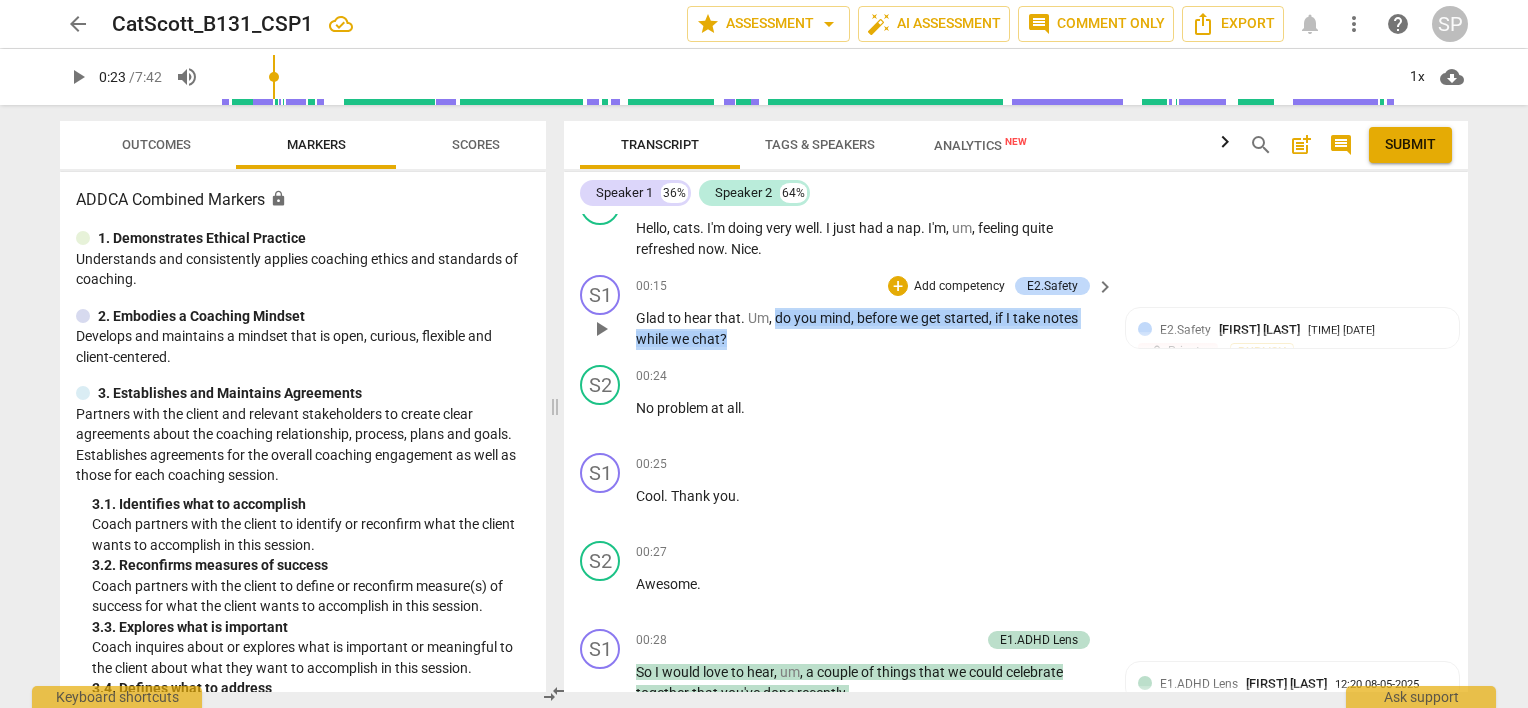 drag, startPoint x: 774, startPoint y: 307, endPoint x: 783, endPoint y: 337, distance: 31.320919 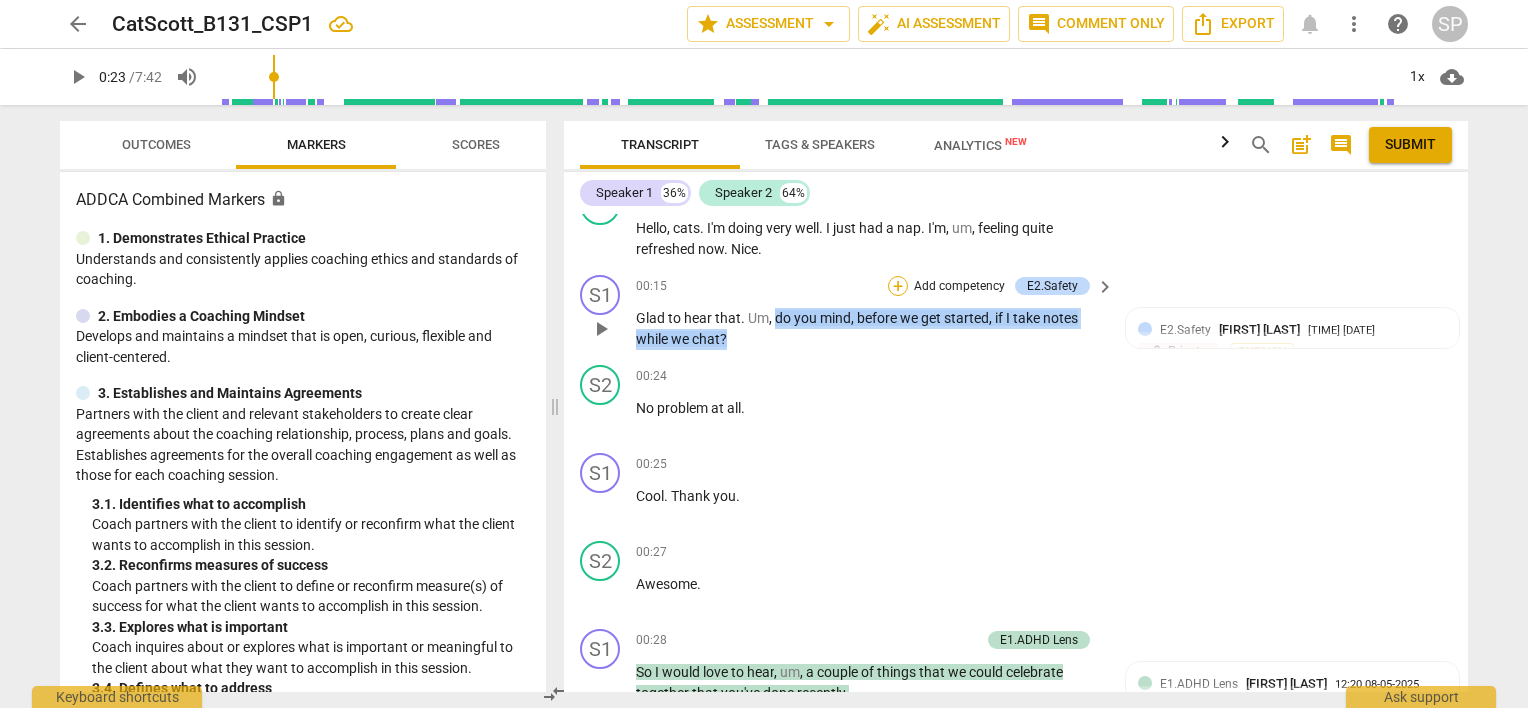 click on "+" at bounding box center (898, 286) 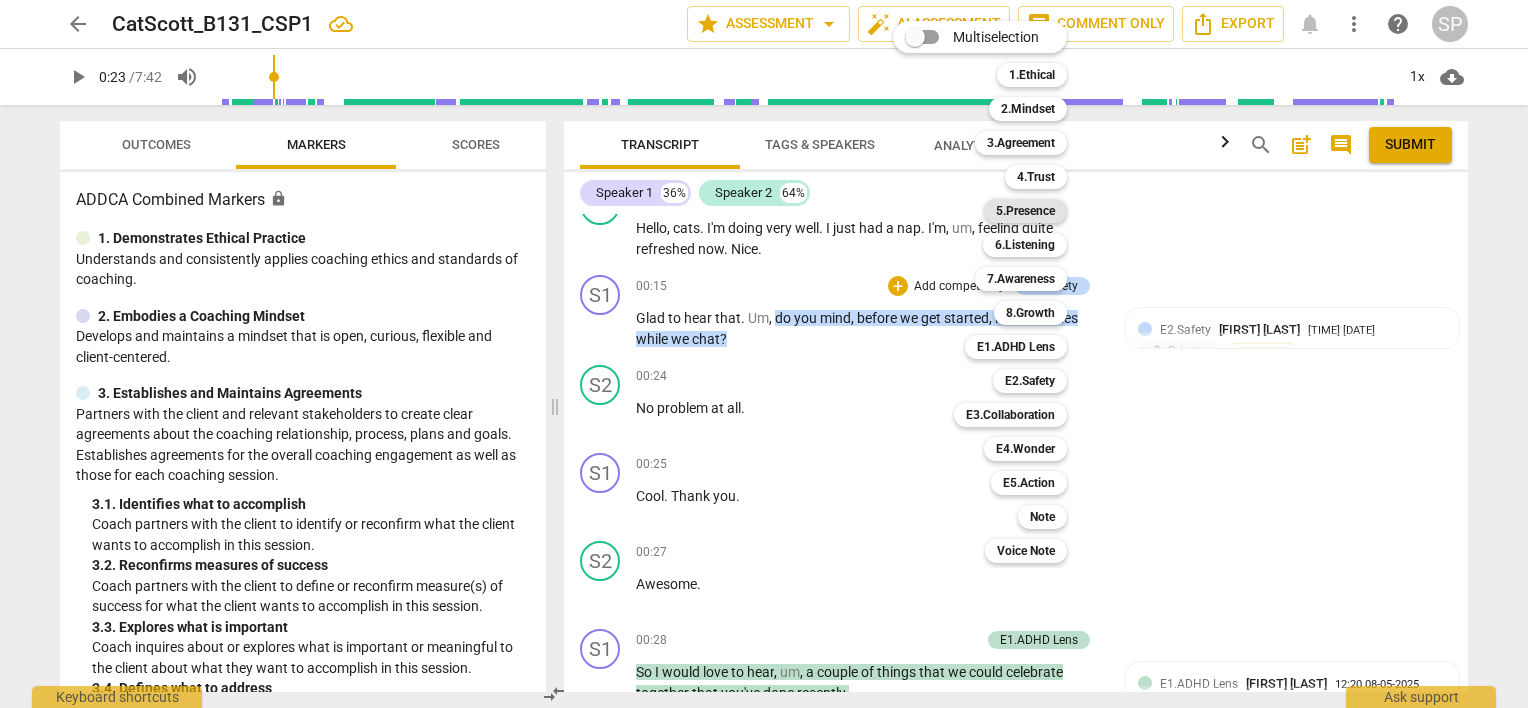 click on "5.Presence" at bounding box center [1025, 211] 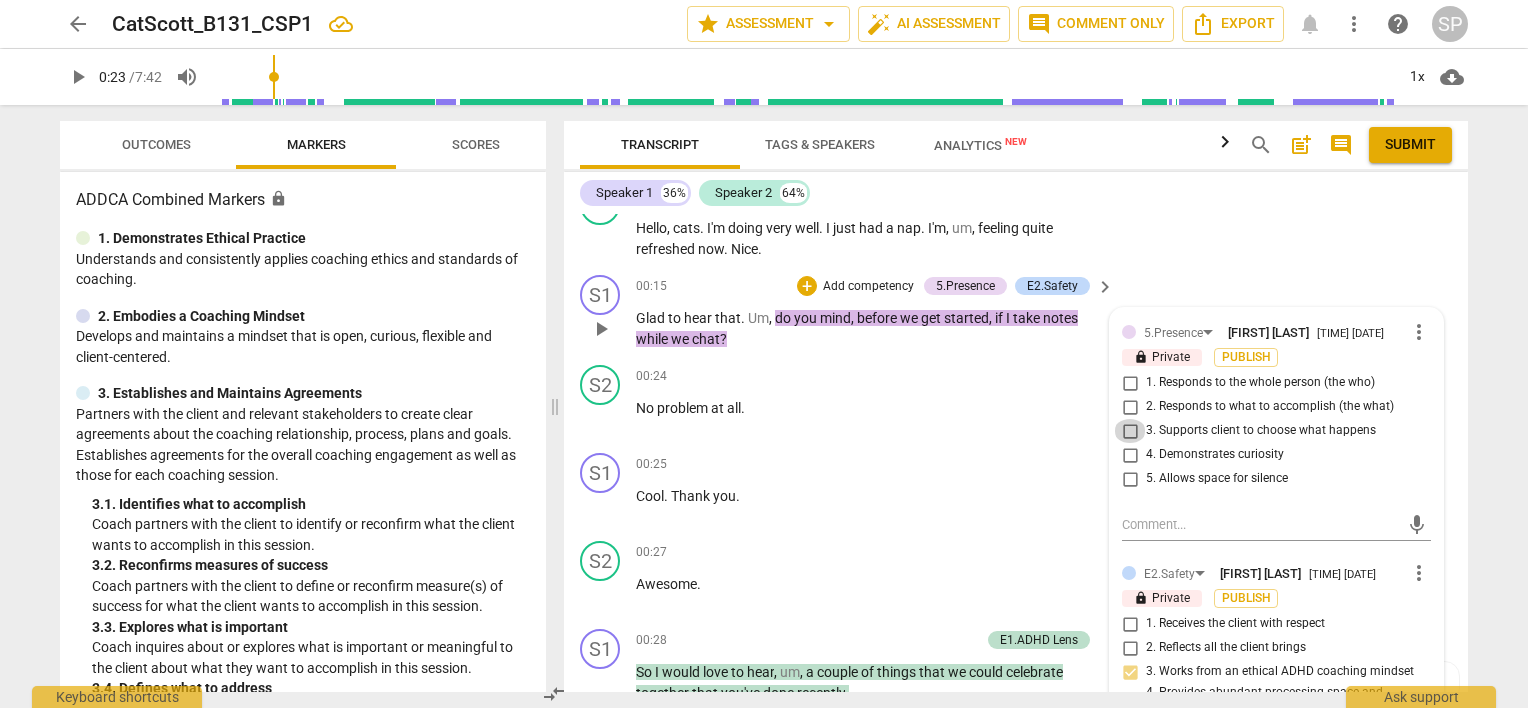 click on "3. Supports client to choose what happens" at bounding box center (1130, 431) 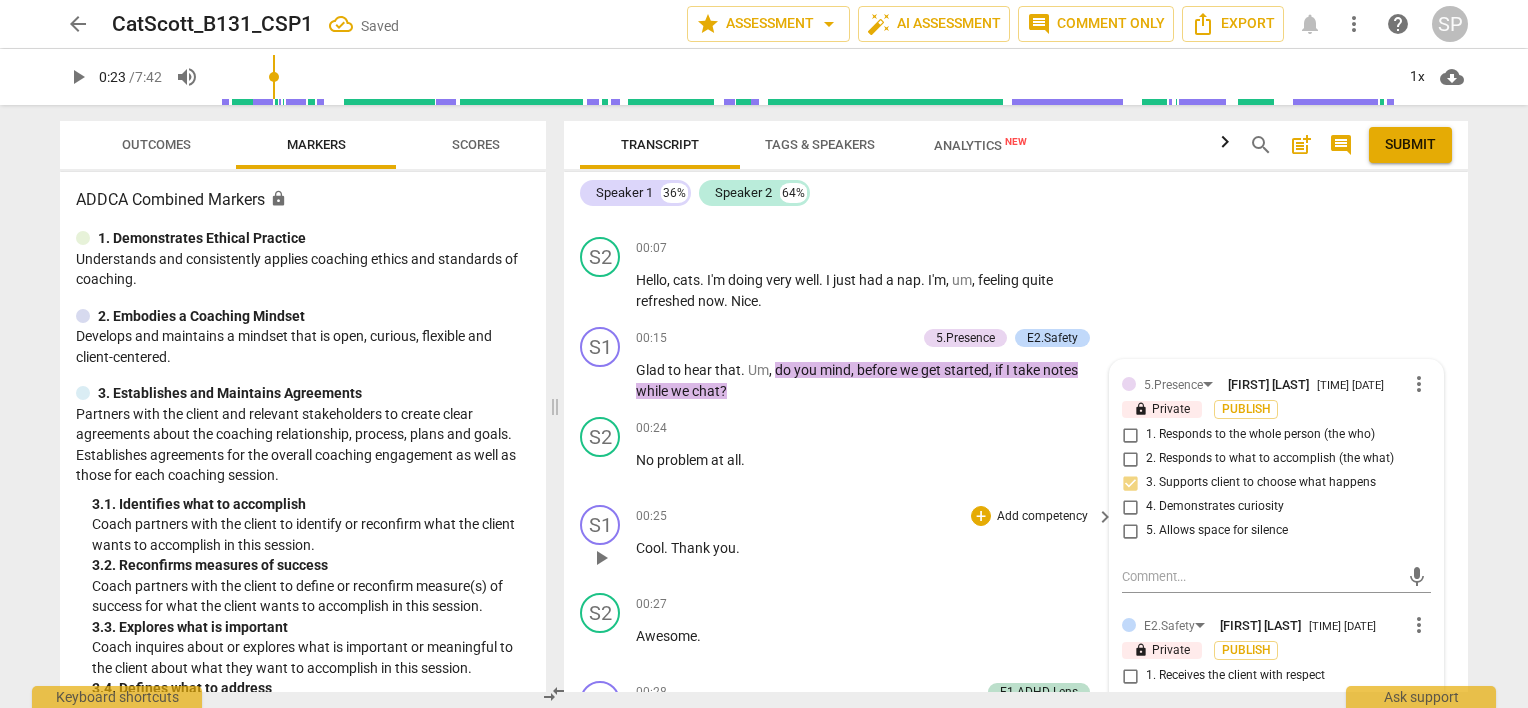 scroll, scrollTop: 25, scrollLeft: 0, axis: vertical 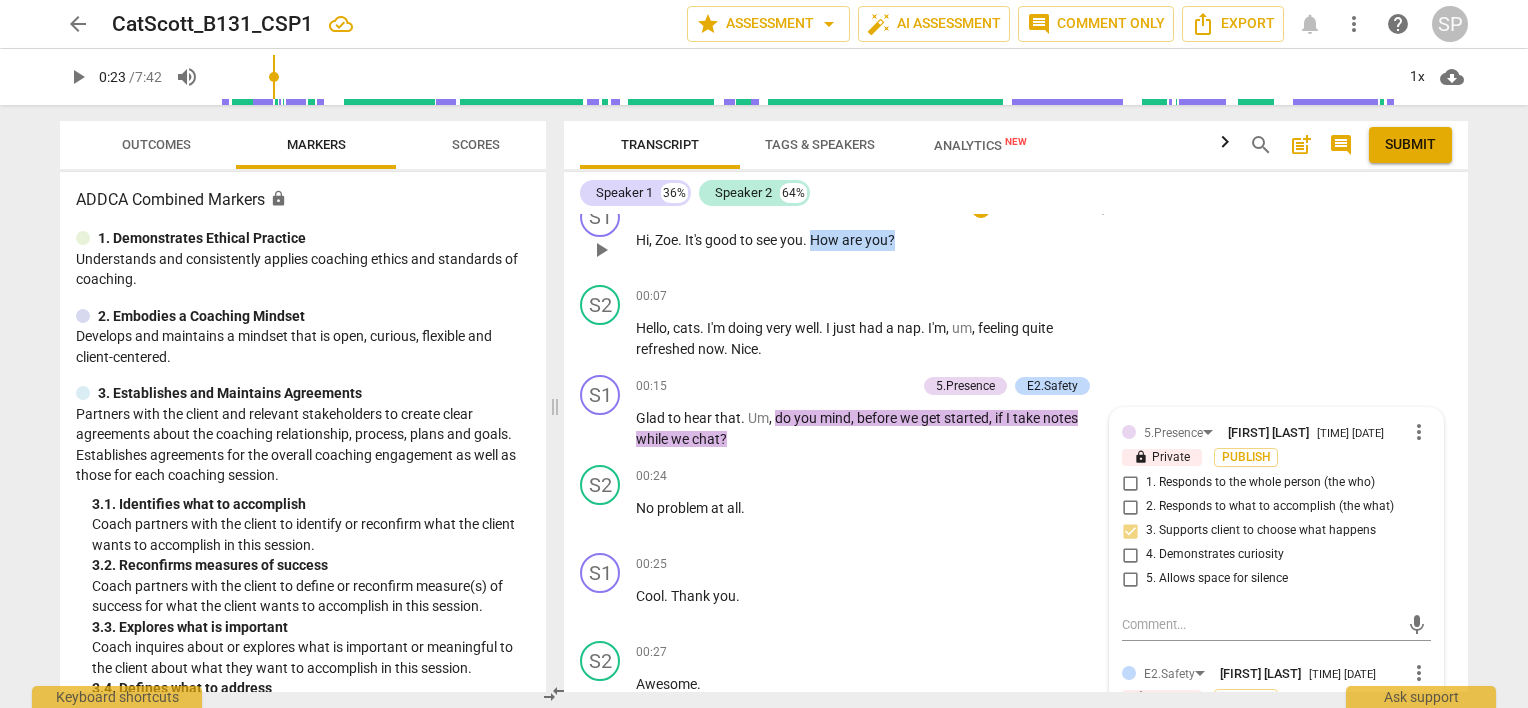 drag, startPoint x: 813, startPoint y: 237, endPoint x: 934, endPoint y: 236, distance: 121.004135 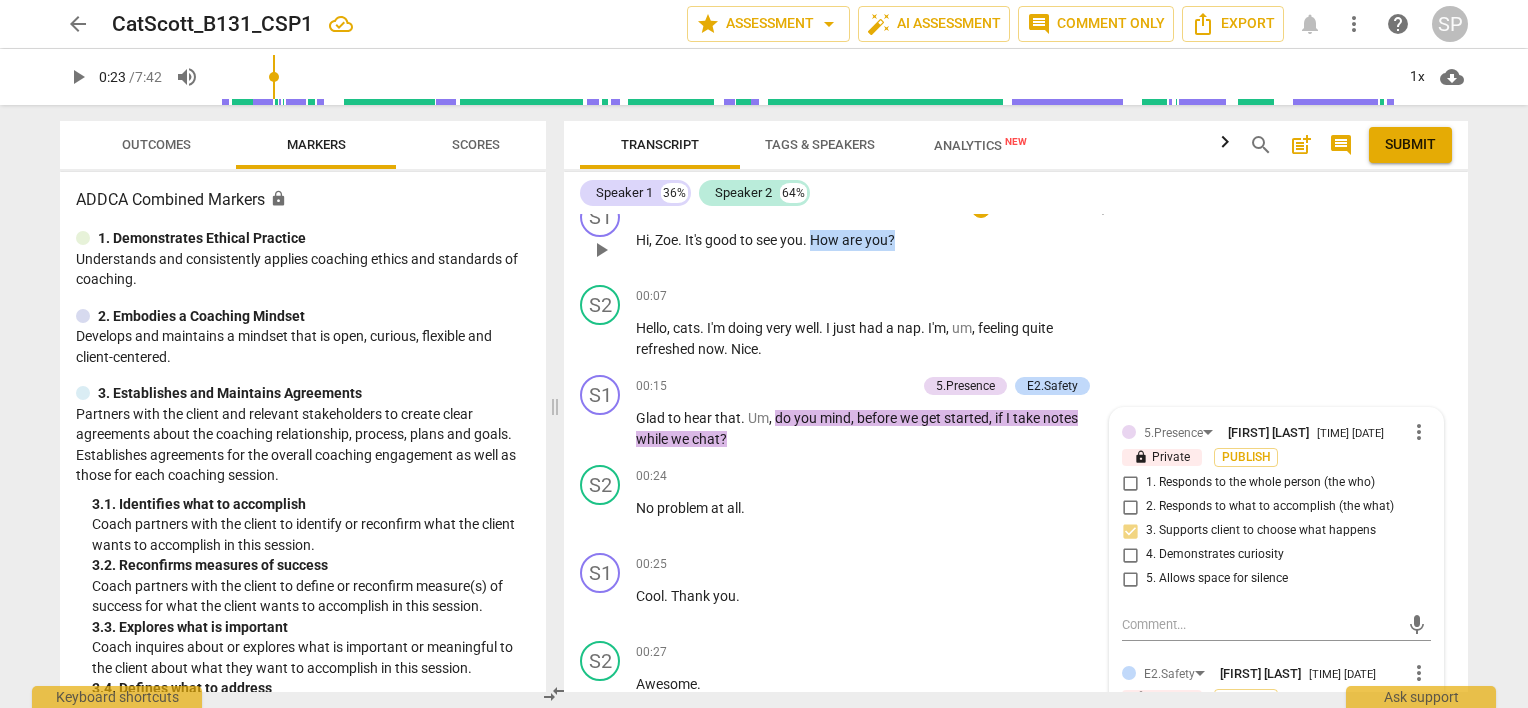 click on "Hi ,   Zoe .   It's   good   to   see   you .   How   are   you ?" at bounding box center (870, 240) 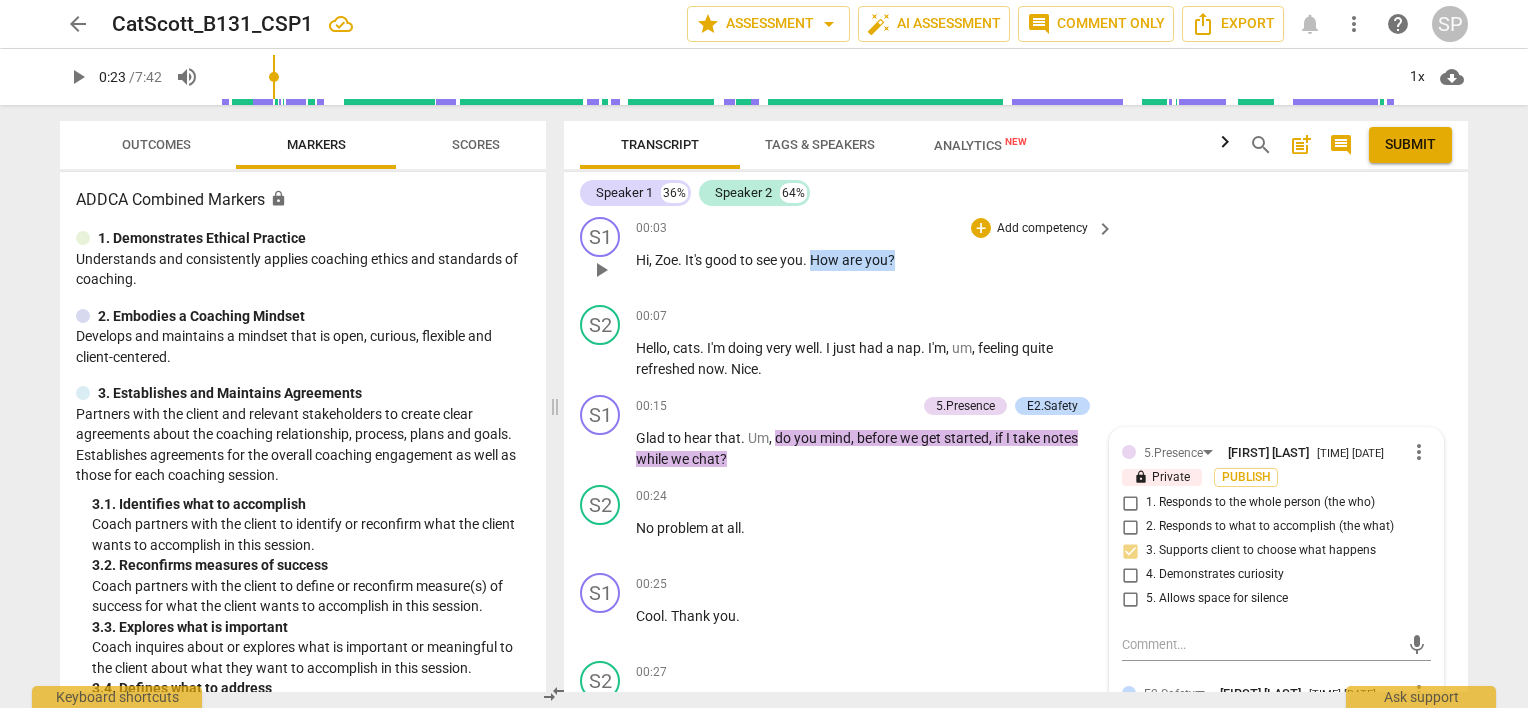 scroll, scrollTop: 0, scrollLeft: 0, axis: both 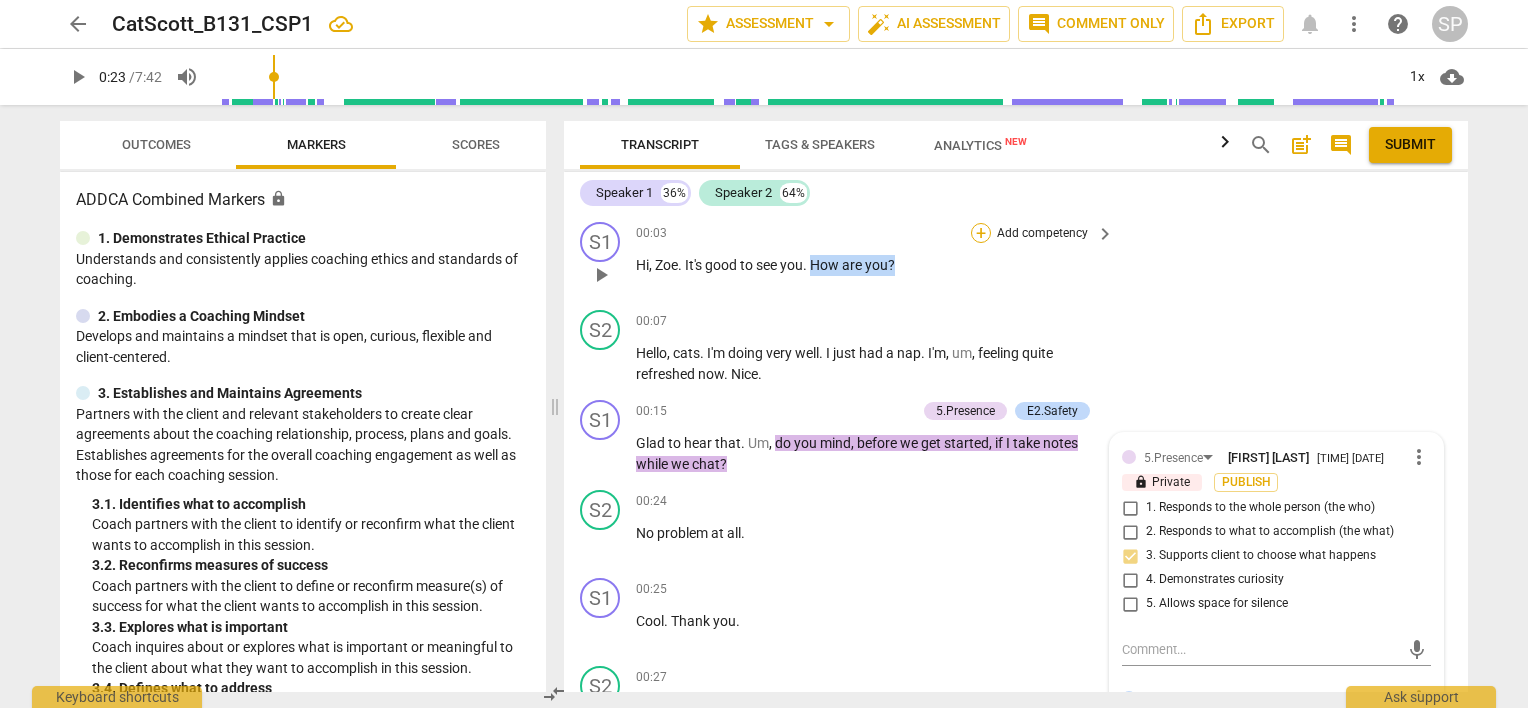click on "+" at bounding box center [981, 233] 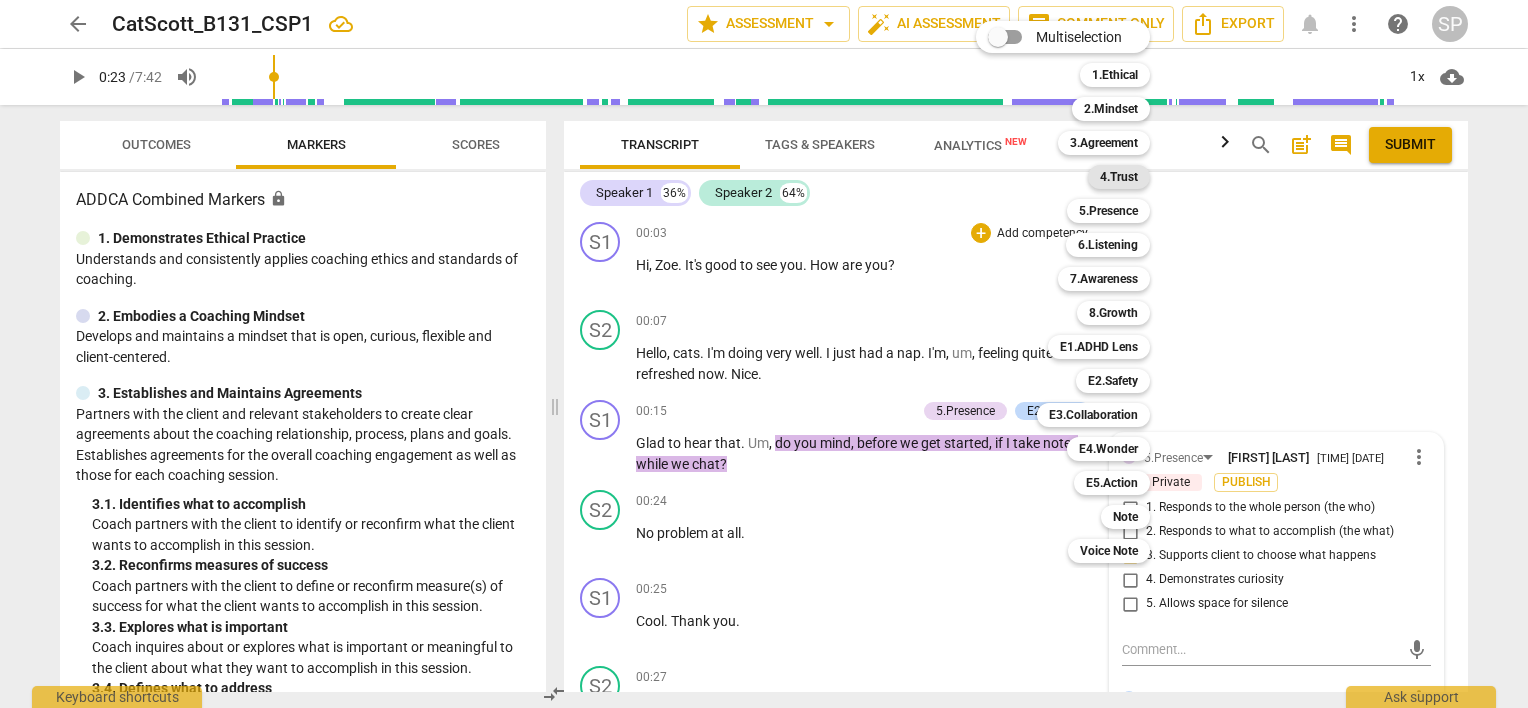 click on "4.Trust" at bounding box center (1119, 177) 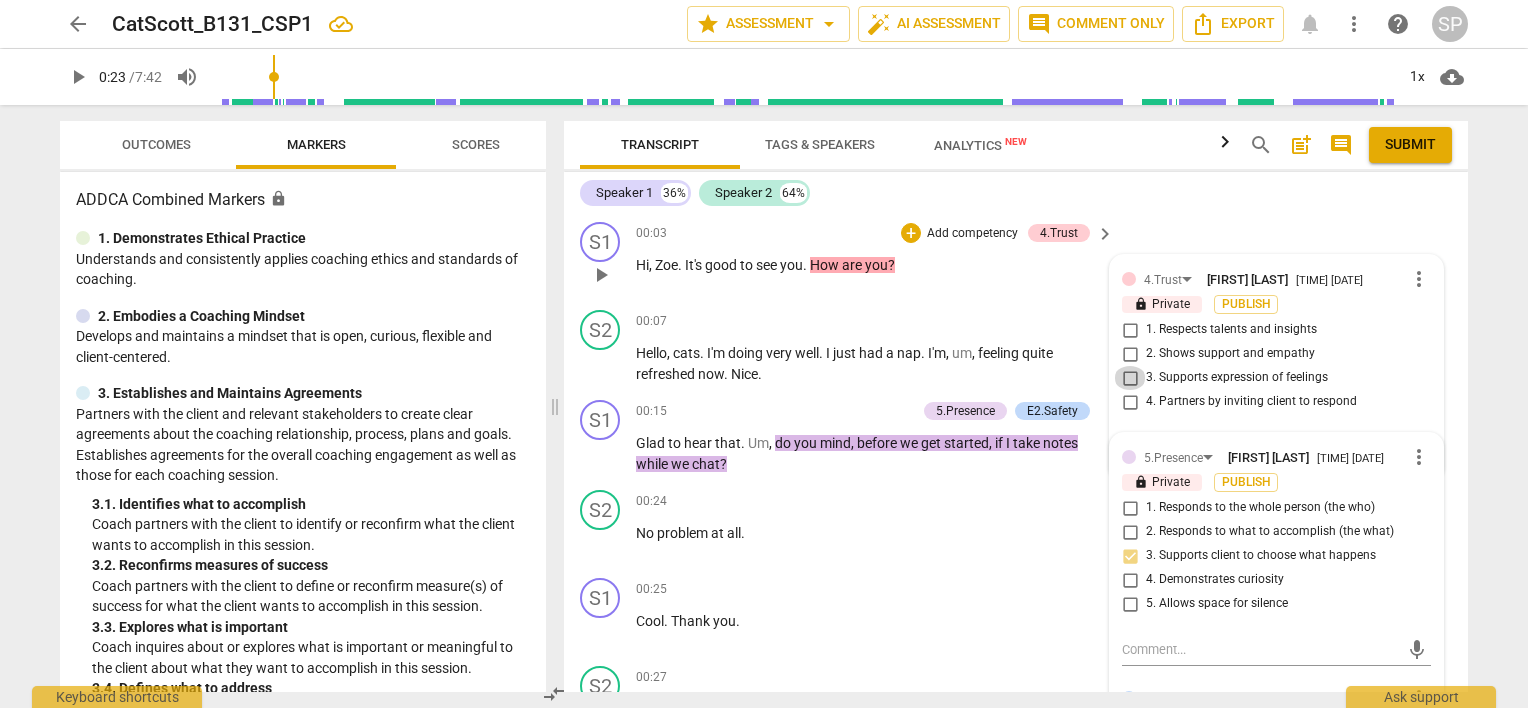 click on "3. Supports expression of feelings" at bounding box center [1130, 378] 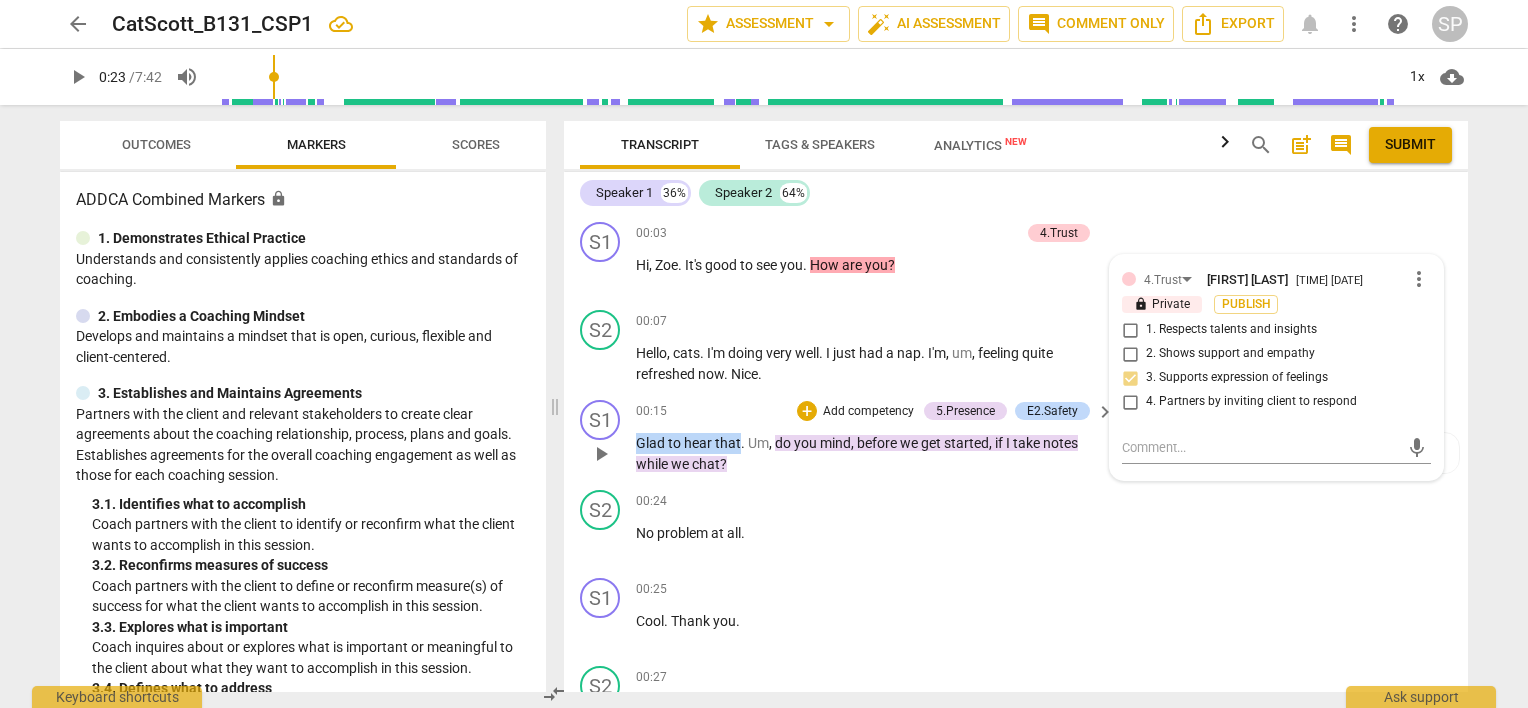 drag, startPoint x: 634, startPoint y: 439, endPoint x: 737, endPoint y: 434, distance: 103.121284 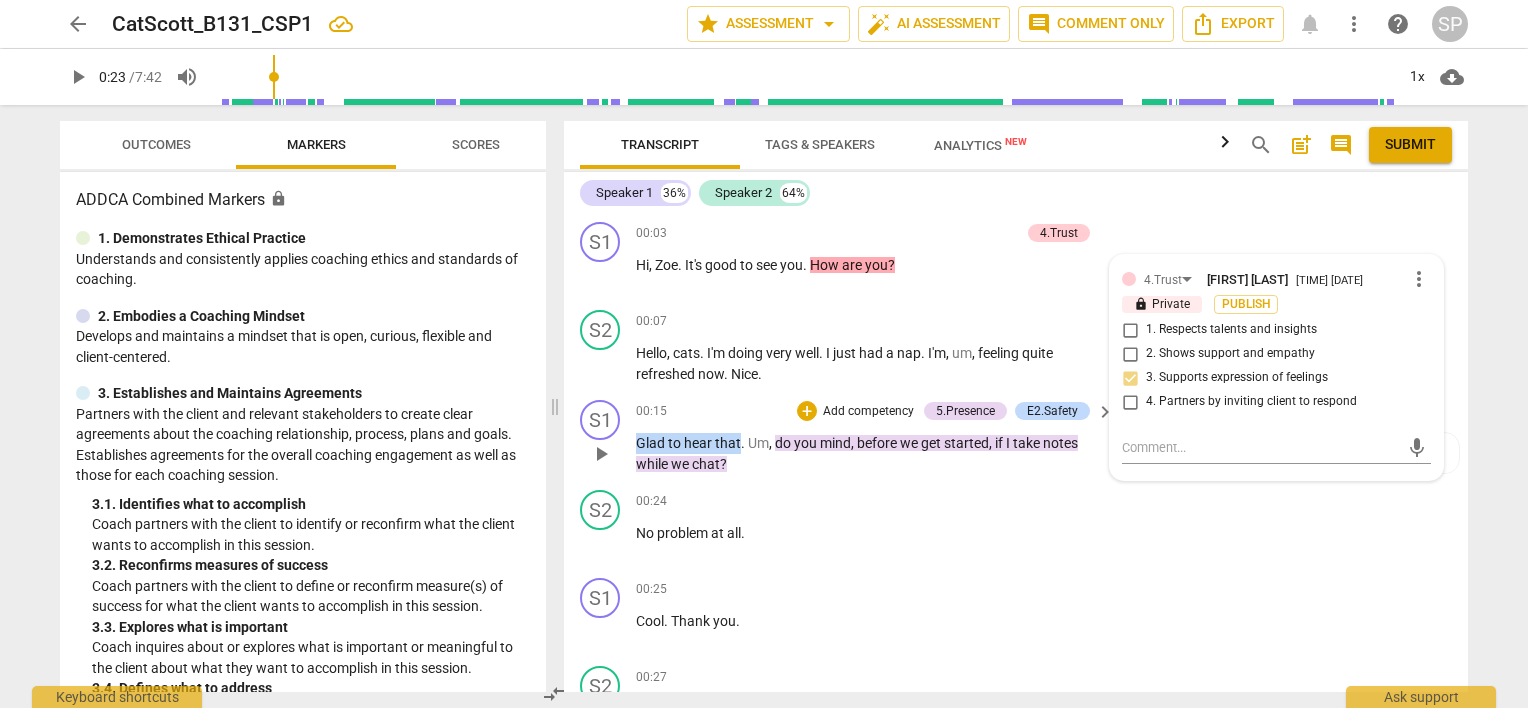click on "S1 play_arrow pause 00:15 + Add competency 5.Presence E2.Safety keyboard_arrow_right Glad   to   hear   that .   Um ,   do   you   mind ,   before   we   get   started ,   if   I   take   notes   while   we   chat ? 5.Presence Sara Prince 14:35 08-05-2025 lock Private Publish 3. Supports client to choose what happens E2.Safety Sara Prince 14:34 08-05-2025 lock Private Publish 3. Works from an ethical ADHD coaching mindset" at bounding box center [1016, 437] 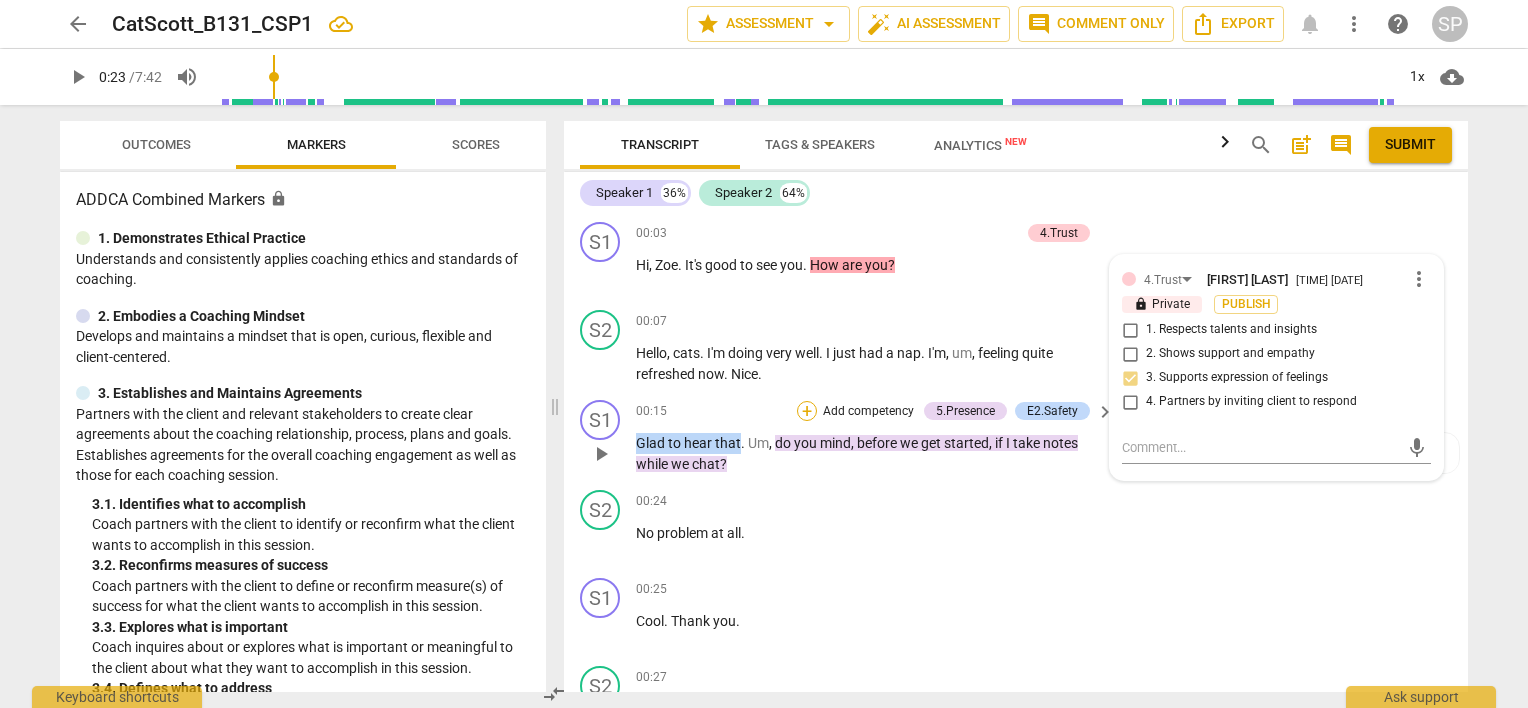 click on "+" at bounding box center [807, 411] 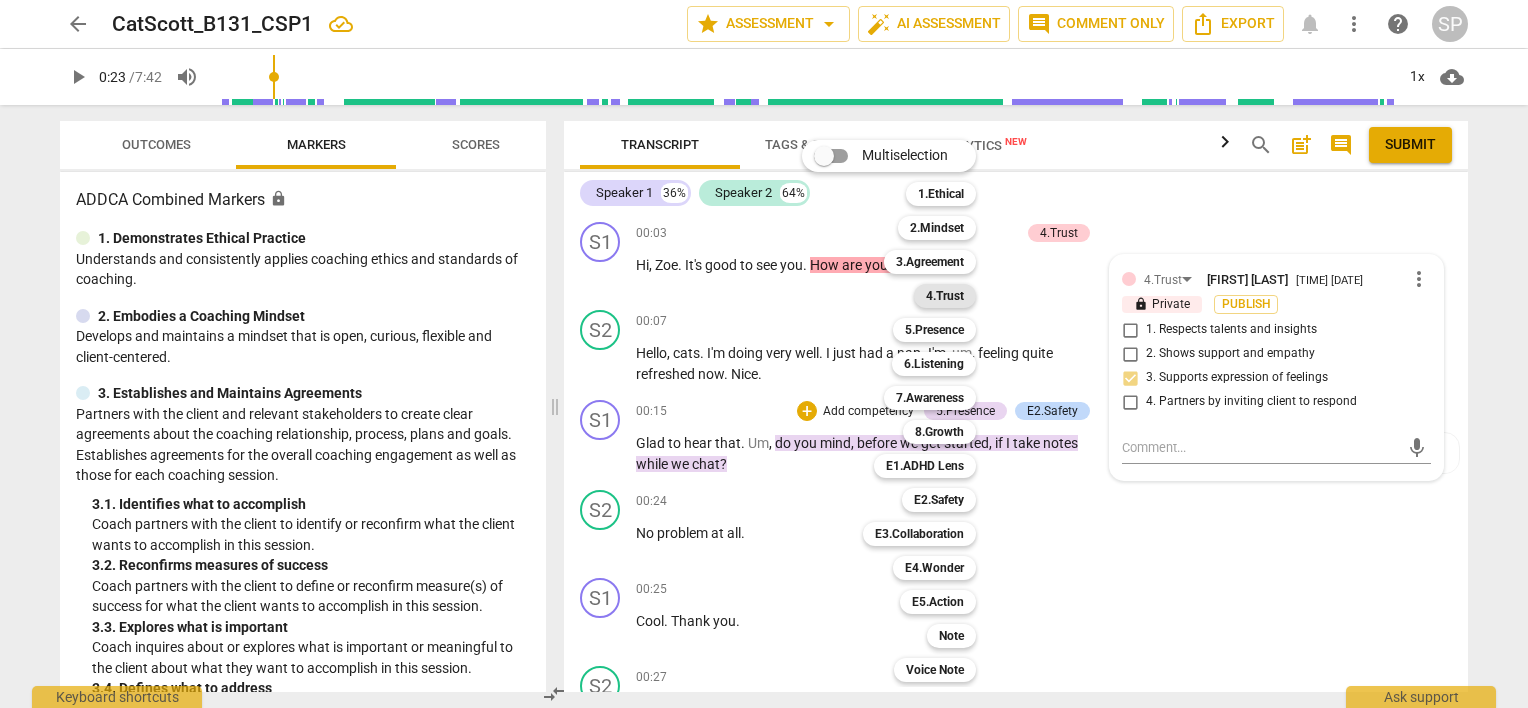 click on "4.Trust" at bounding box center [945, 296] 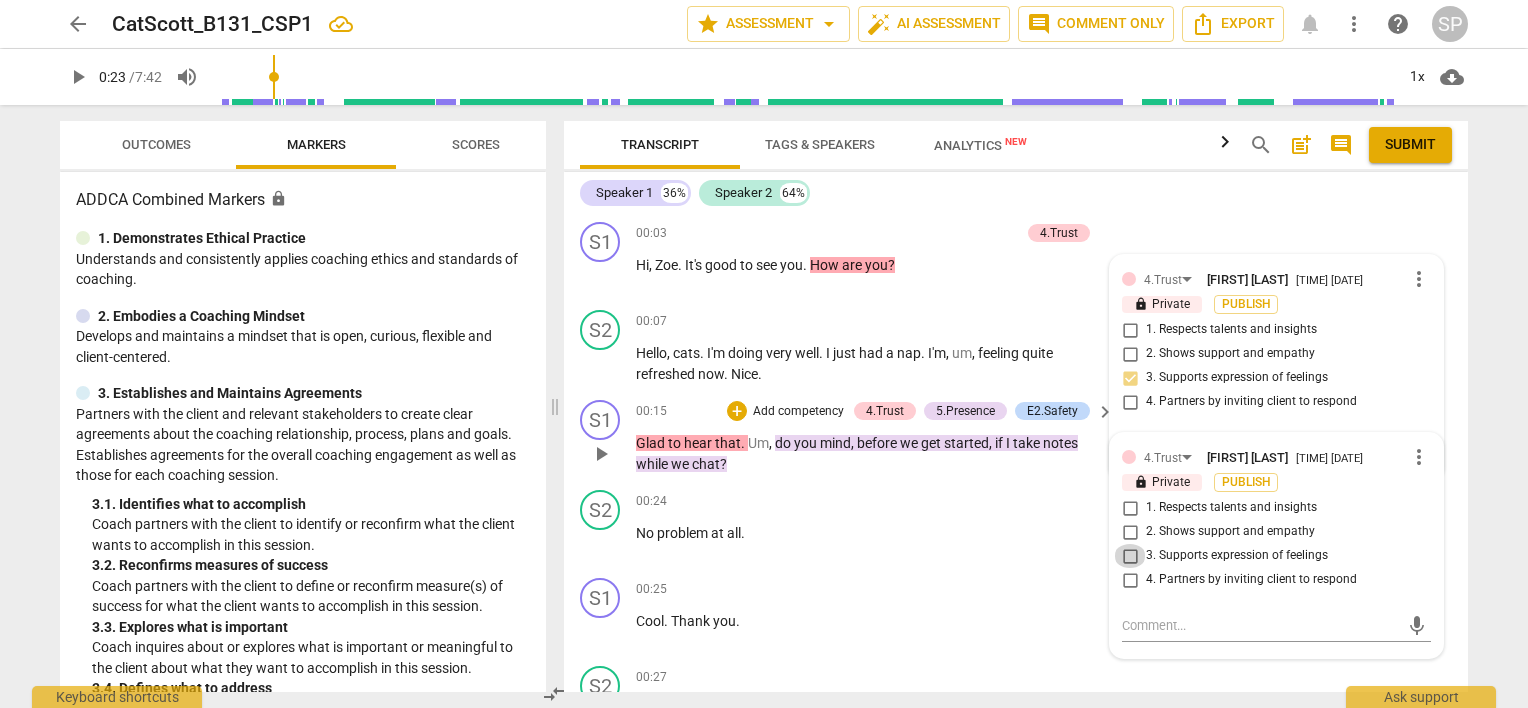click on "3. Supports expression of feelings" at bounding box center [1130, 556] 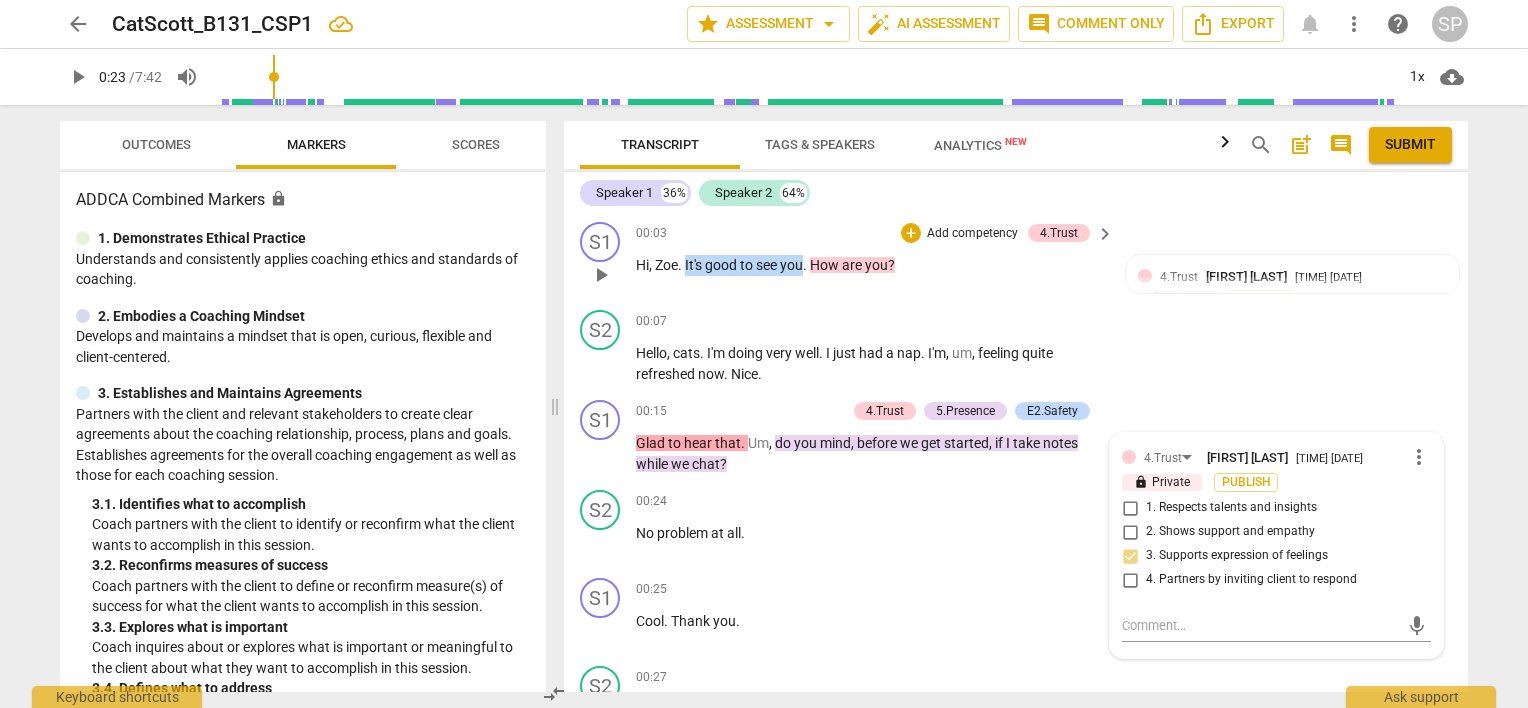 drag, startPoint x: 685, startPoint y: 266, endPoint x: 805, endPoint y: 264, distance: 120.01666 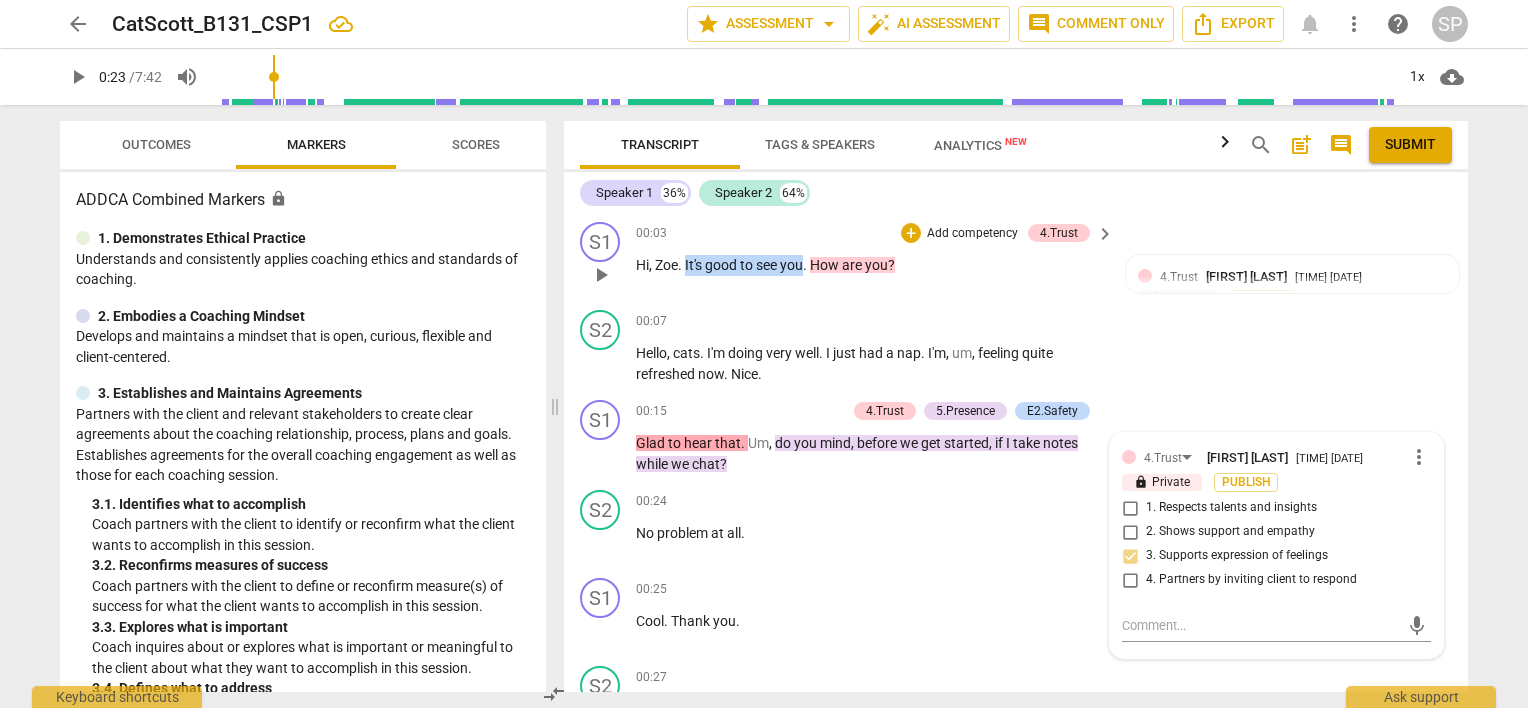click on "Hi ,   Zoe .   It's   good   to   see   you .   How   are   you ?" at bounding box center [870, 265] 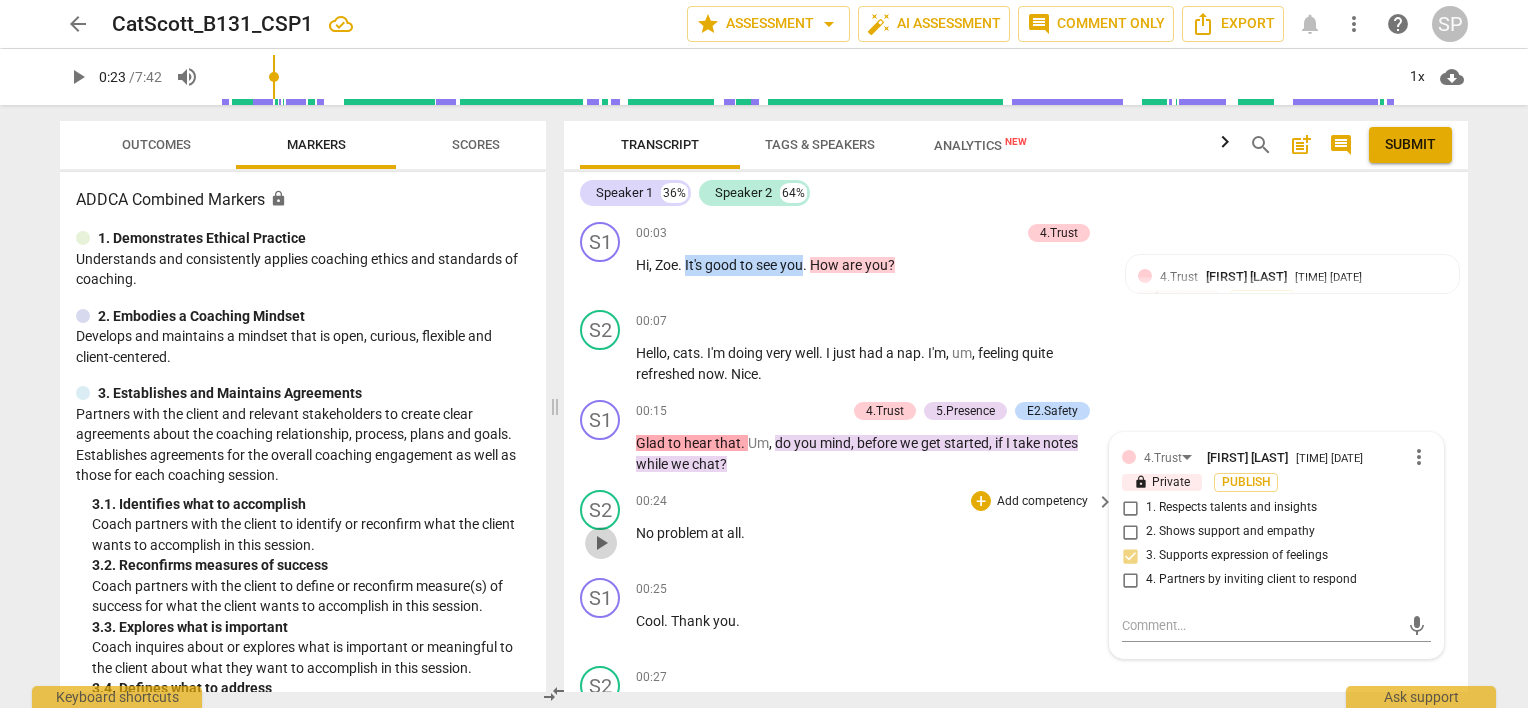 click on "play_arrow" at bounding box center [601, 543] 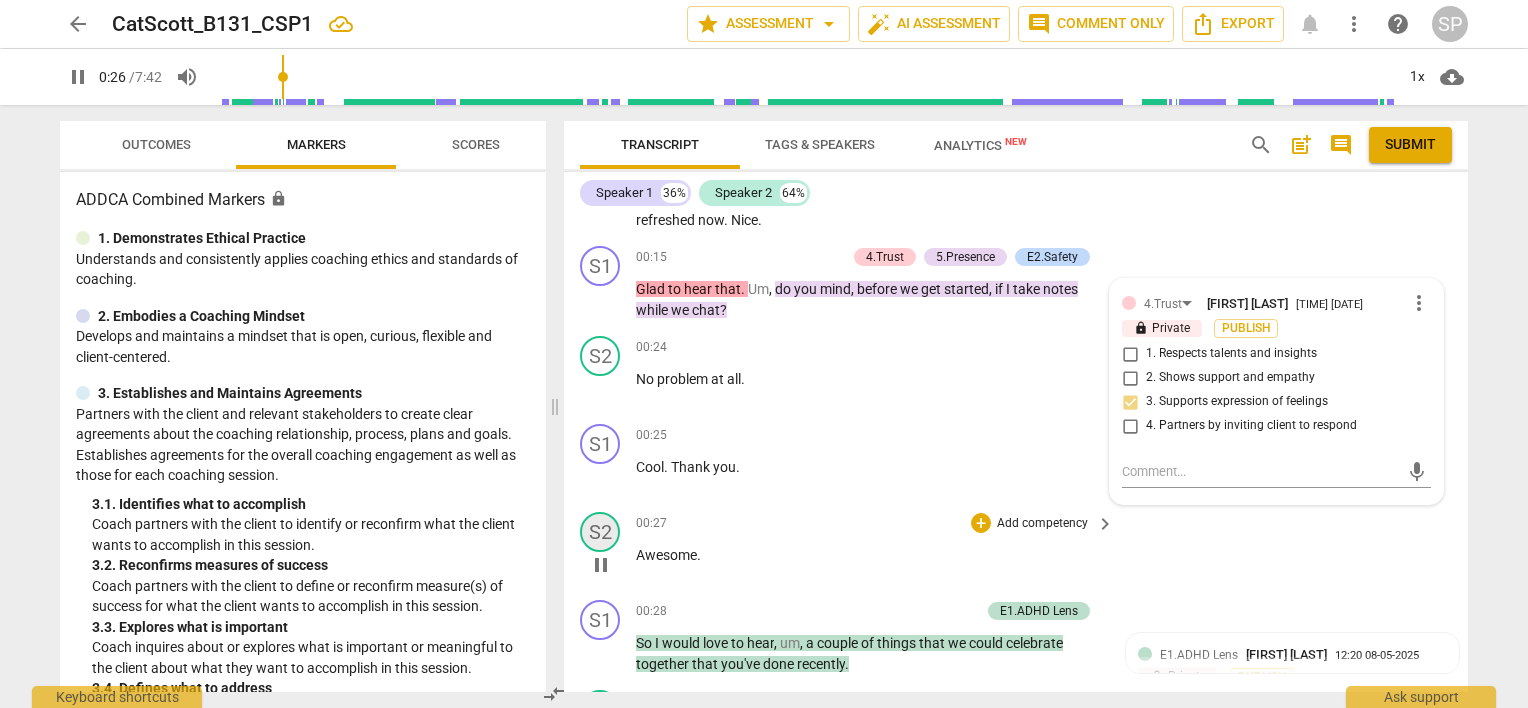 scroll, scrollTop: 200, scrollLeft: 0, axis: vertical 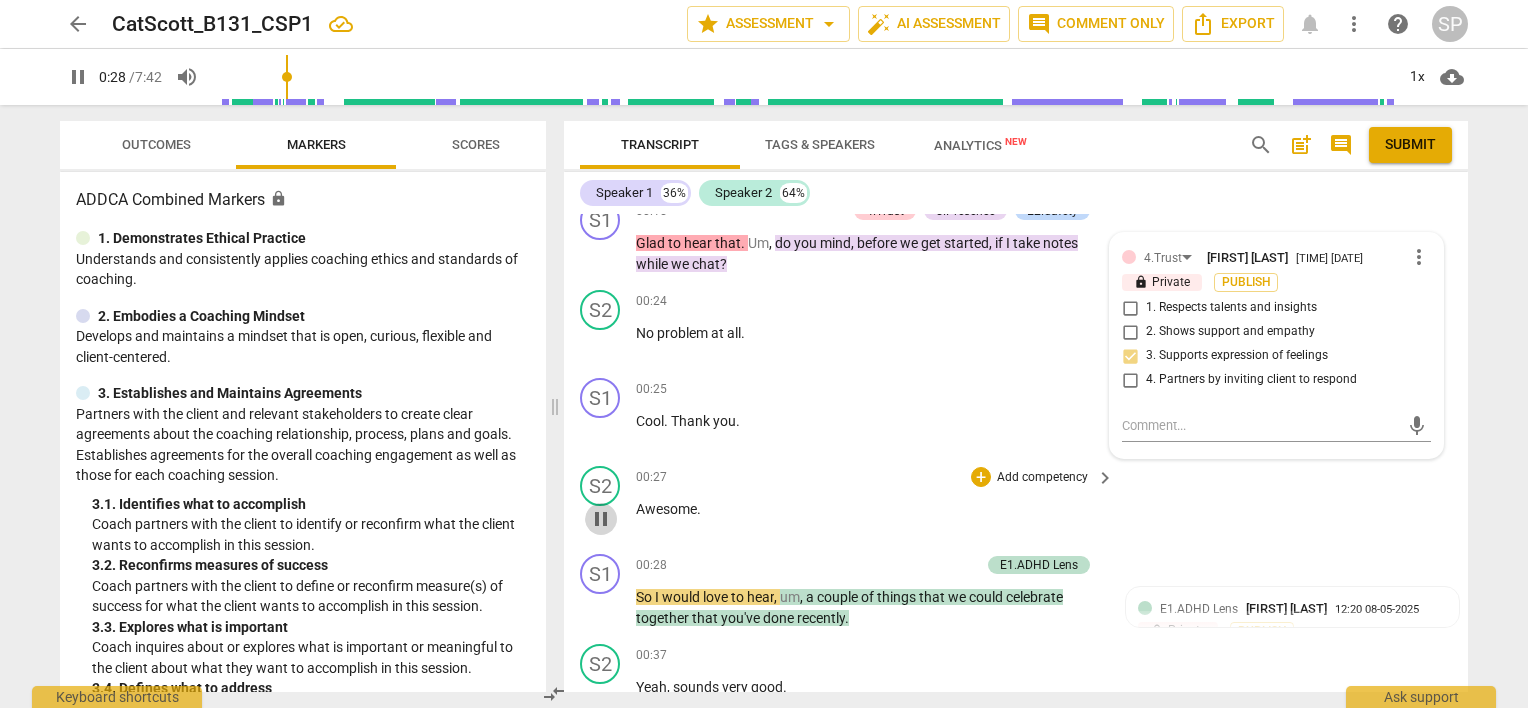 click on "pause" at bounding box center [601, 519] 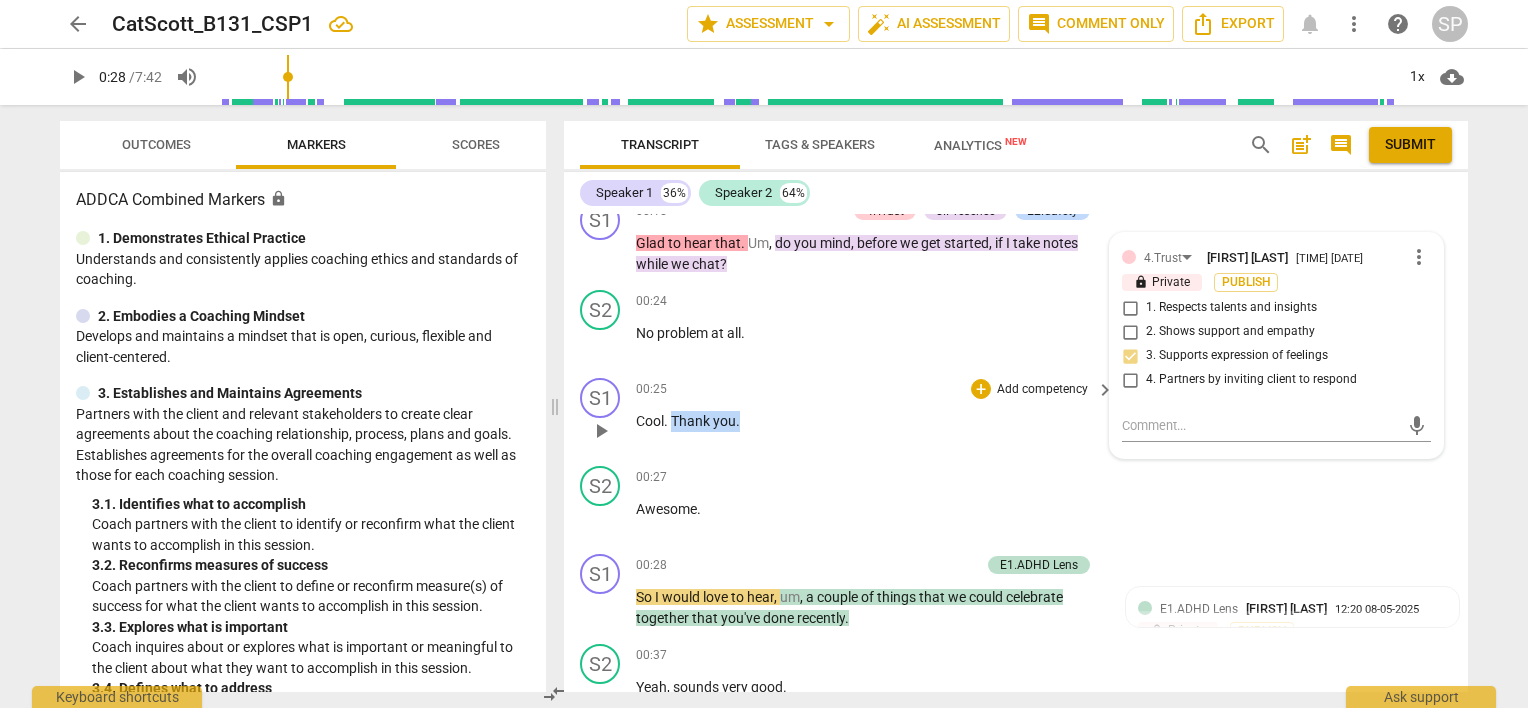 drag, startPoint x: 674, startPoint y: 415, endPoint x: 740, endPoint y: 418, distance: 66.068146 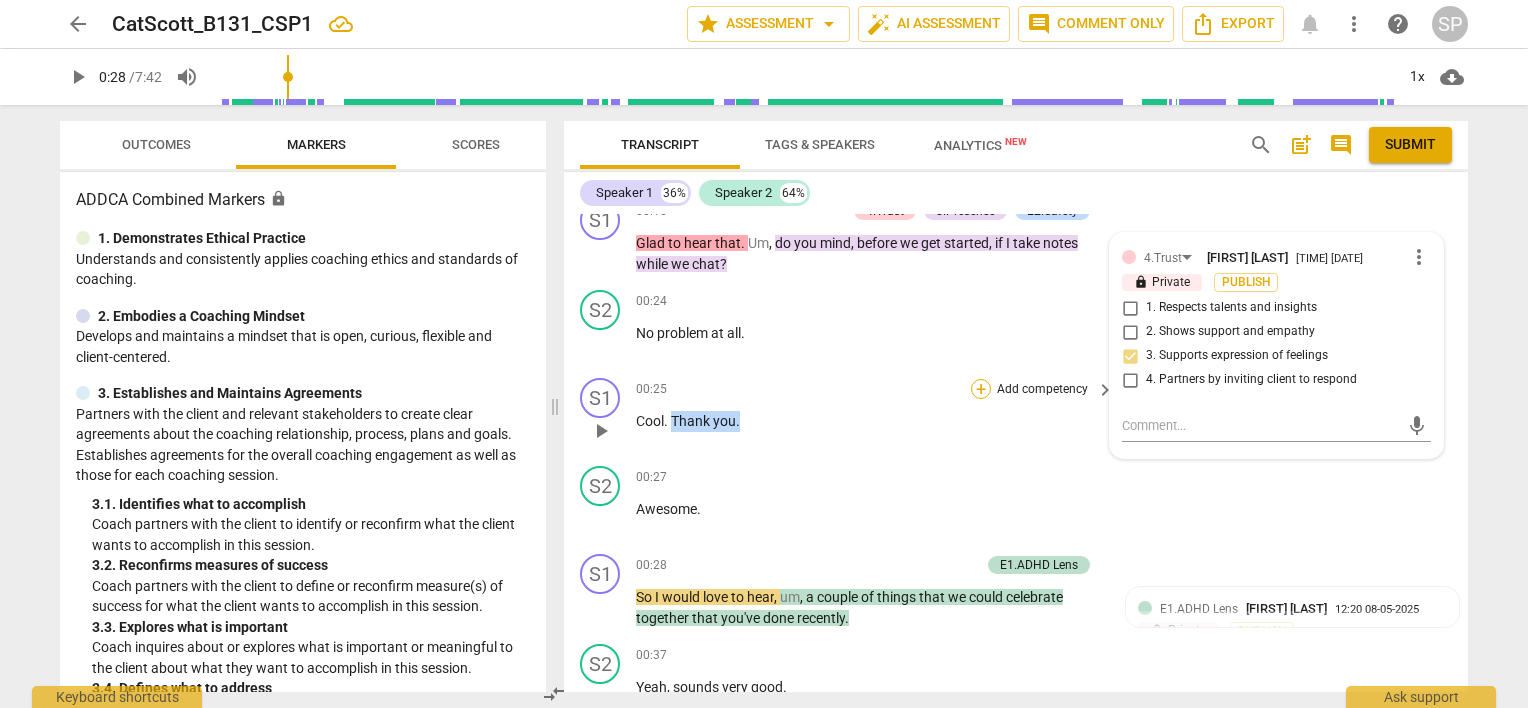 click on "+" at bounding box center [981, 389] 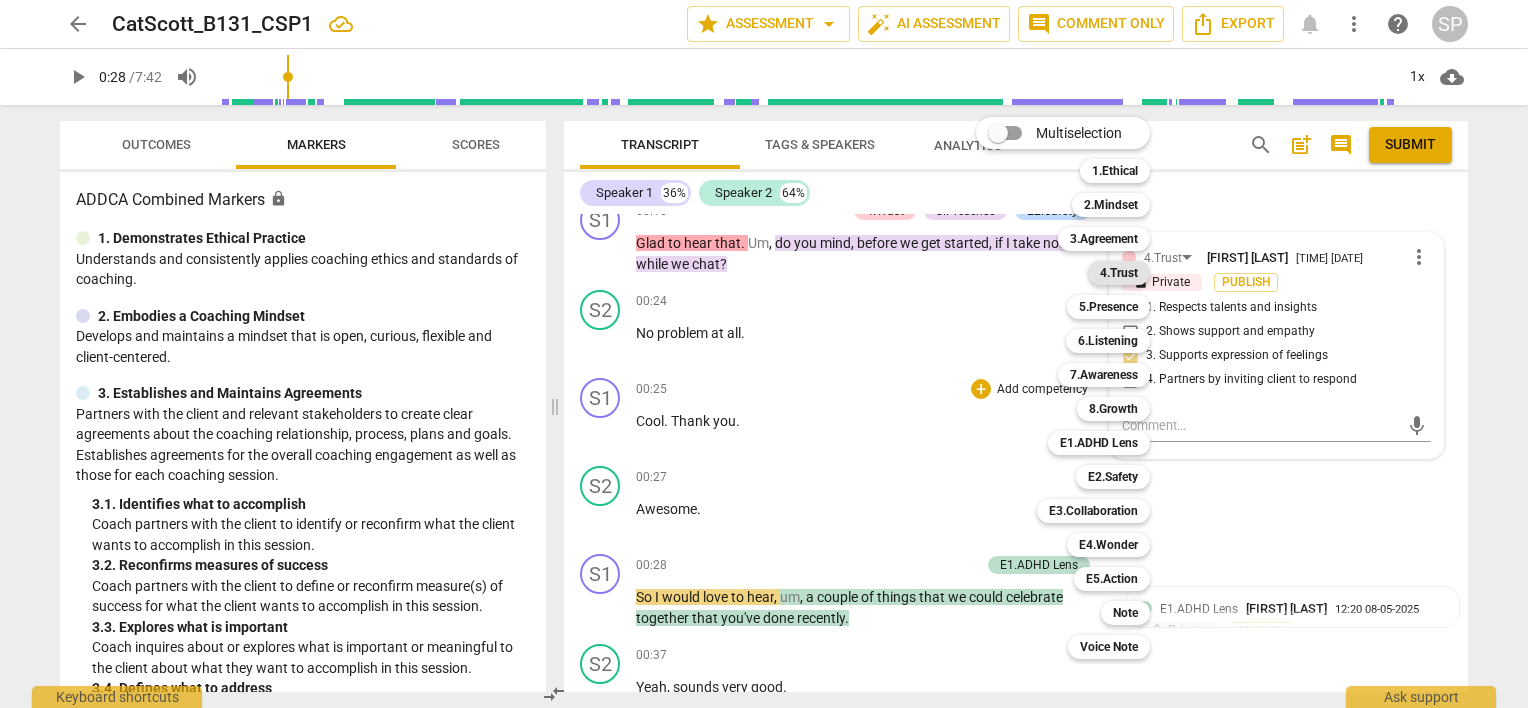 click on "4.Trust" at bounding box center (1119, 273) 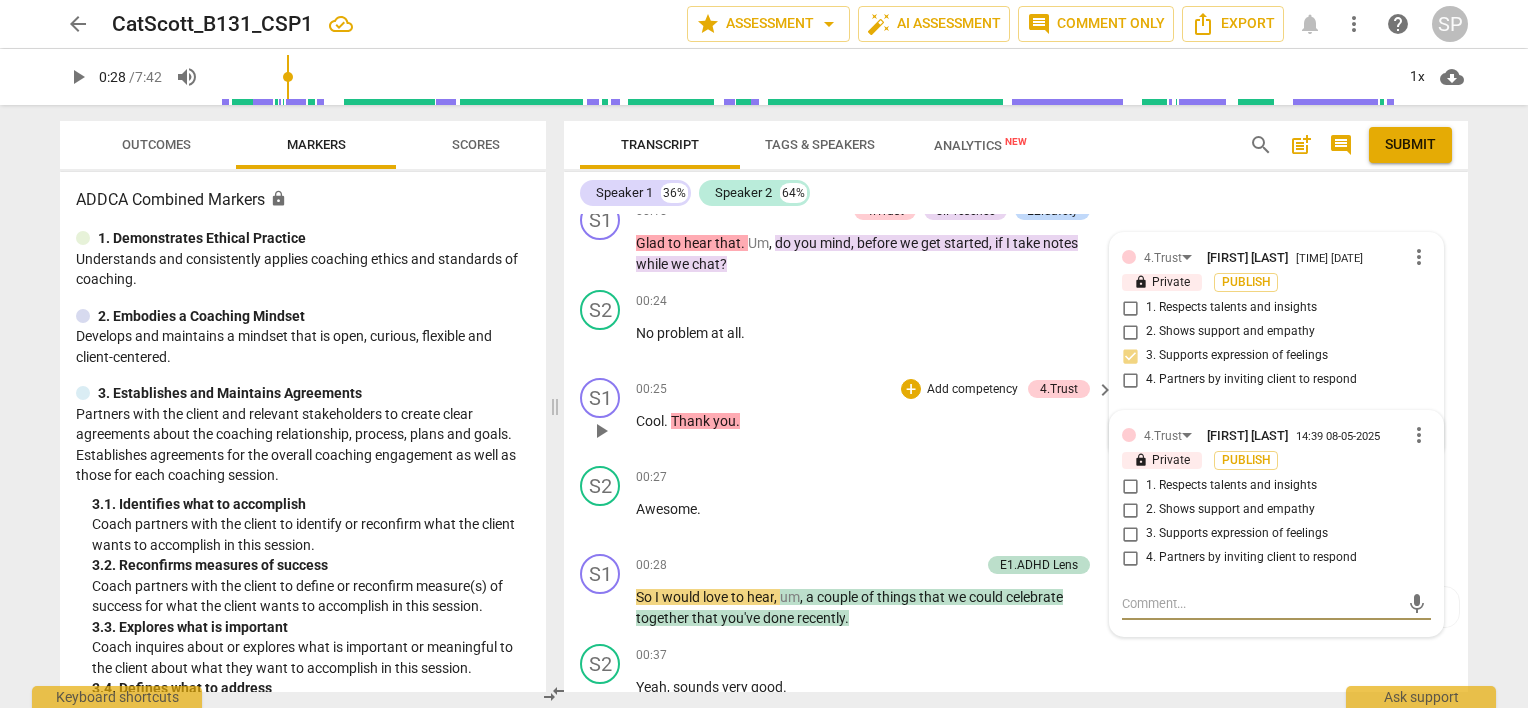 scroll, scrollTop: 100, scrollLeft: 0, axis: vertical 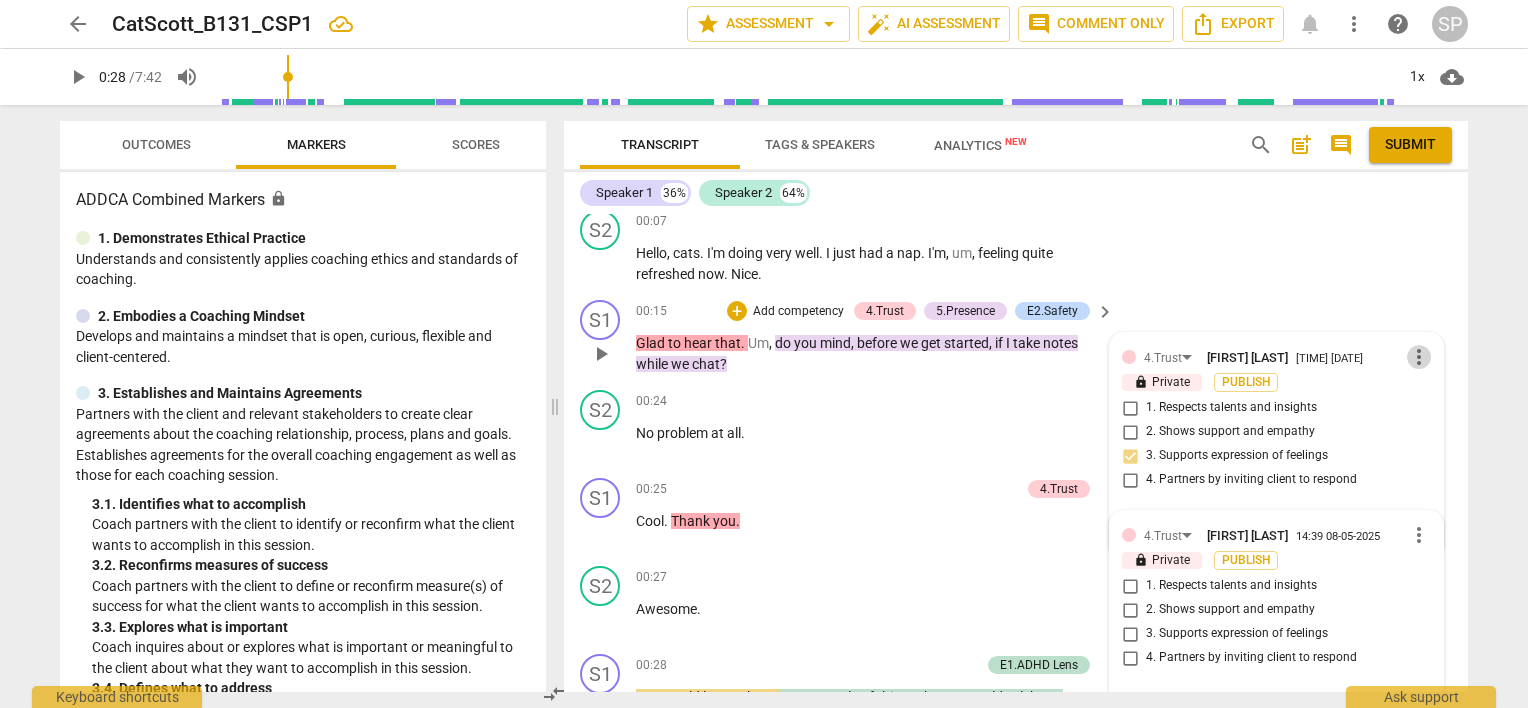 click on "more_vert" at bounding box center [1419, 357] 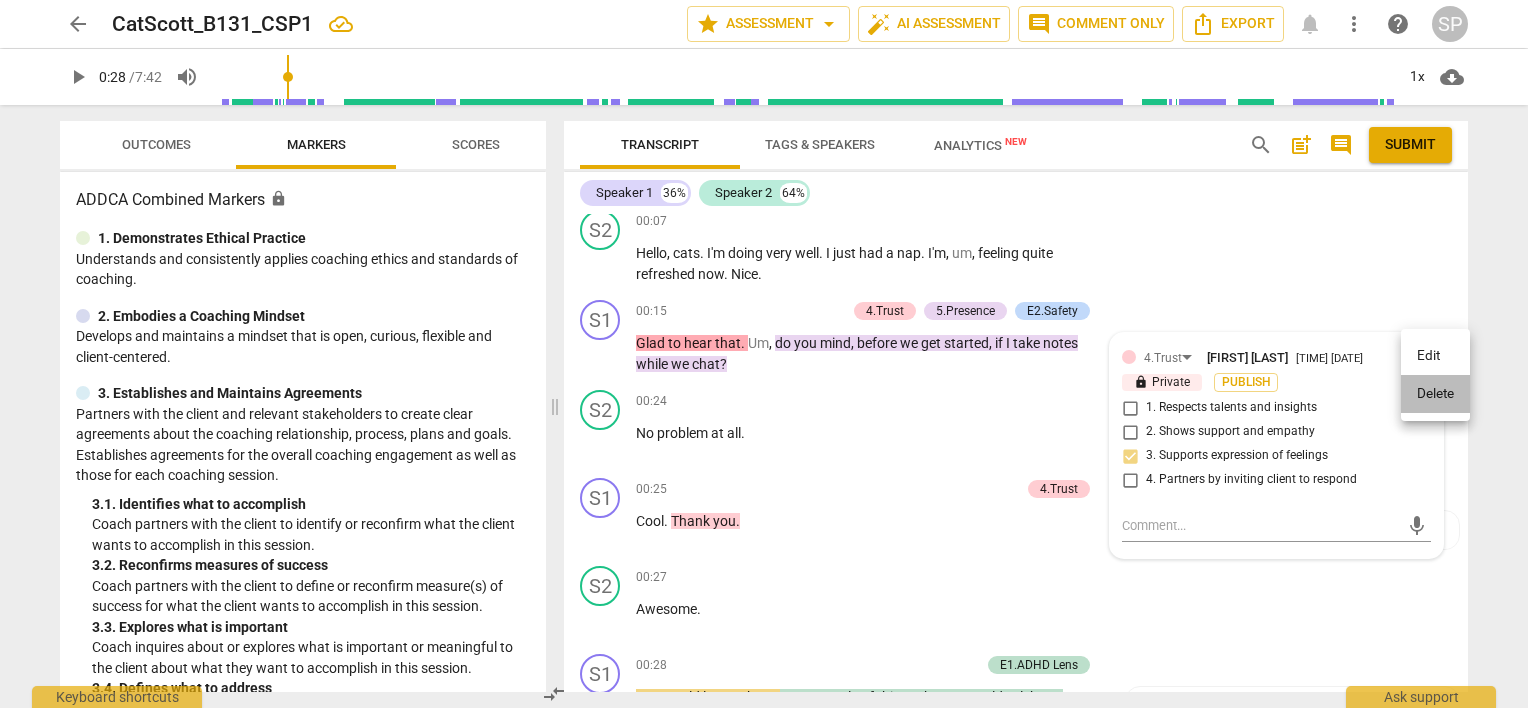click on "Delete" at bounding box center [1435, 394] 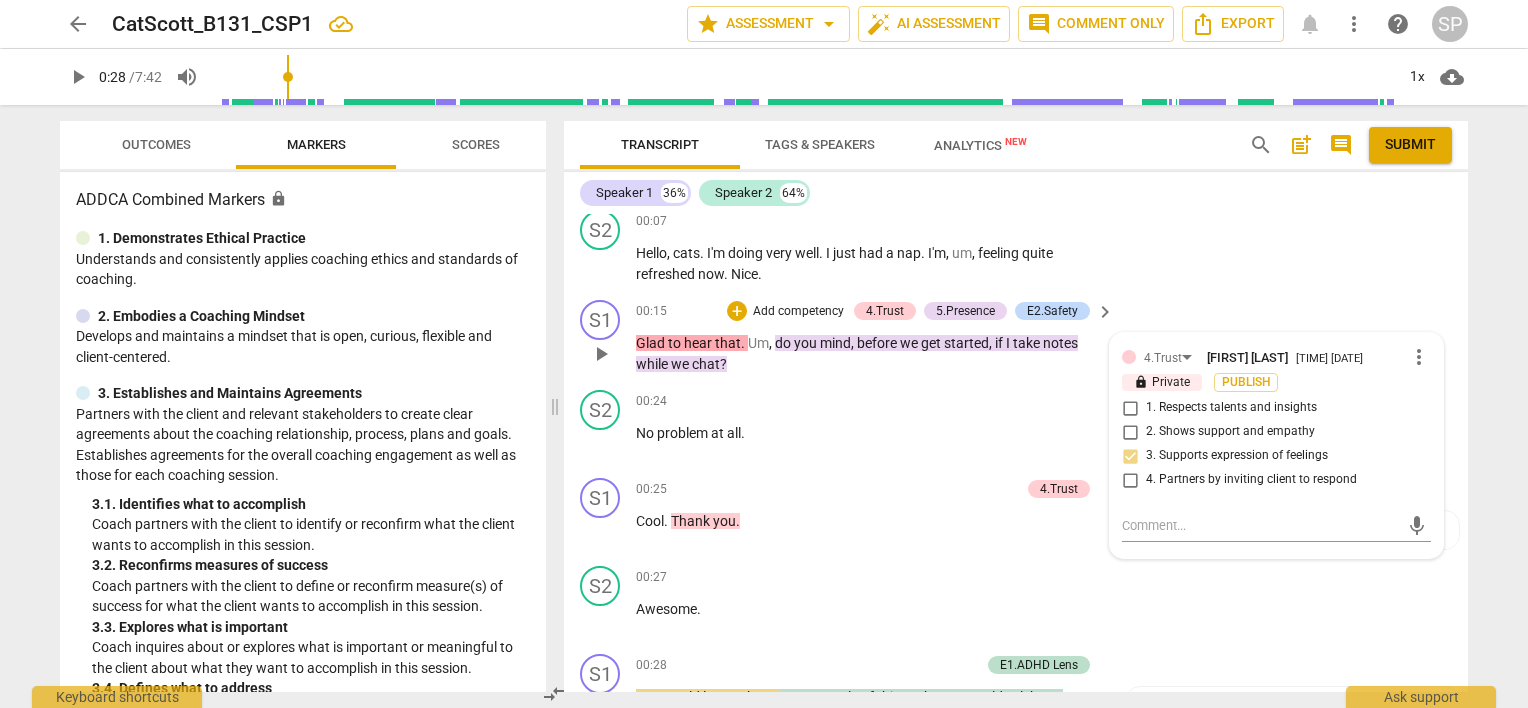 click on "hear" at bounding box center (699, 343) 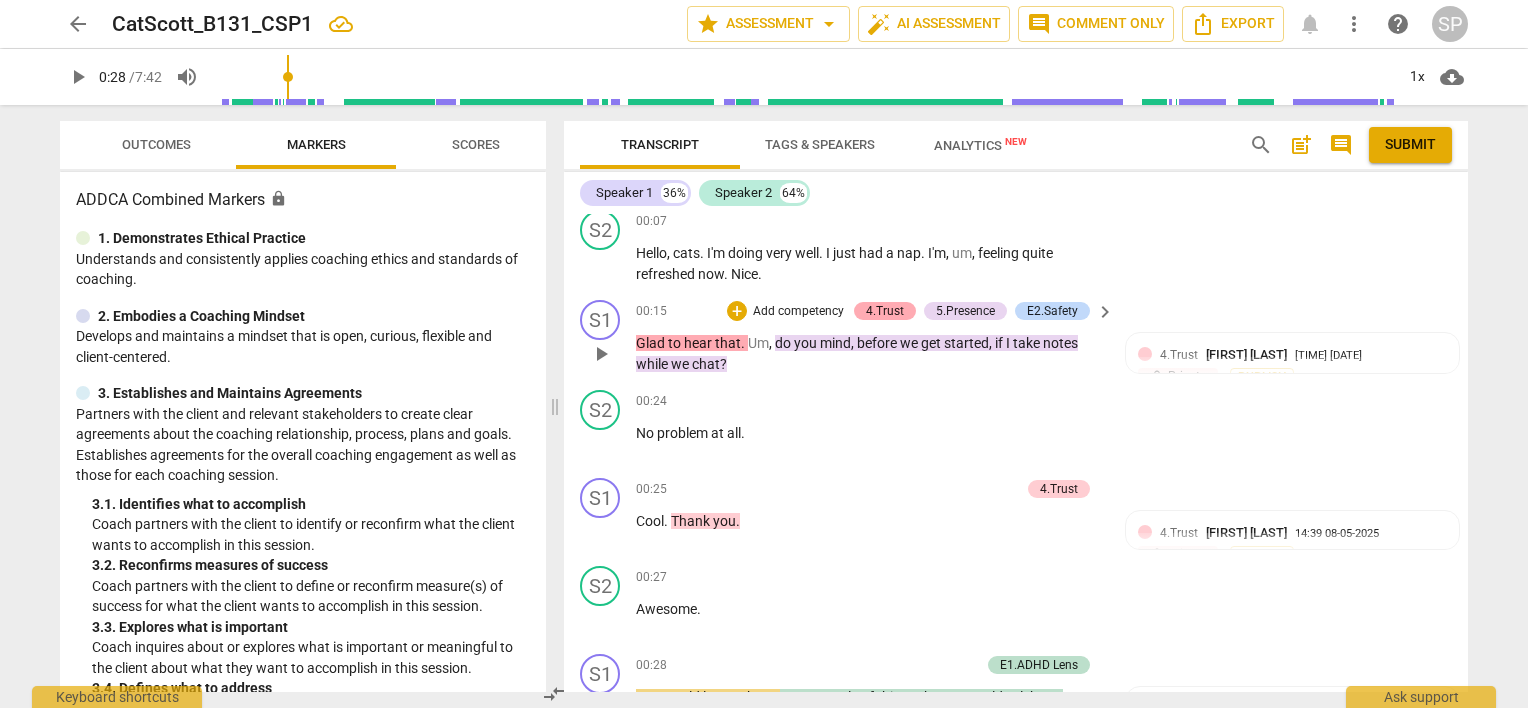 click on "4.Trust" at bounding box center [885, 311] 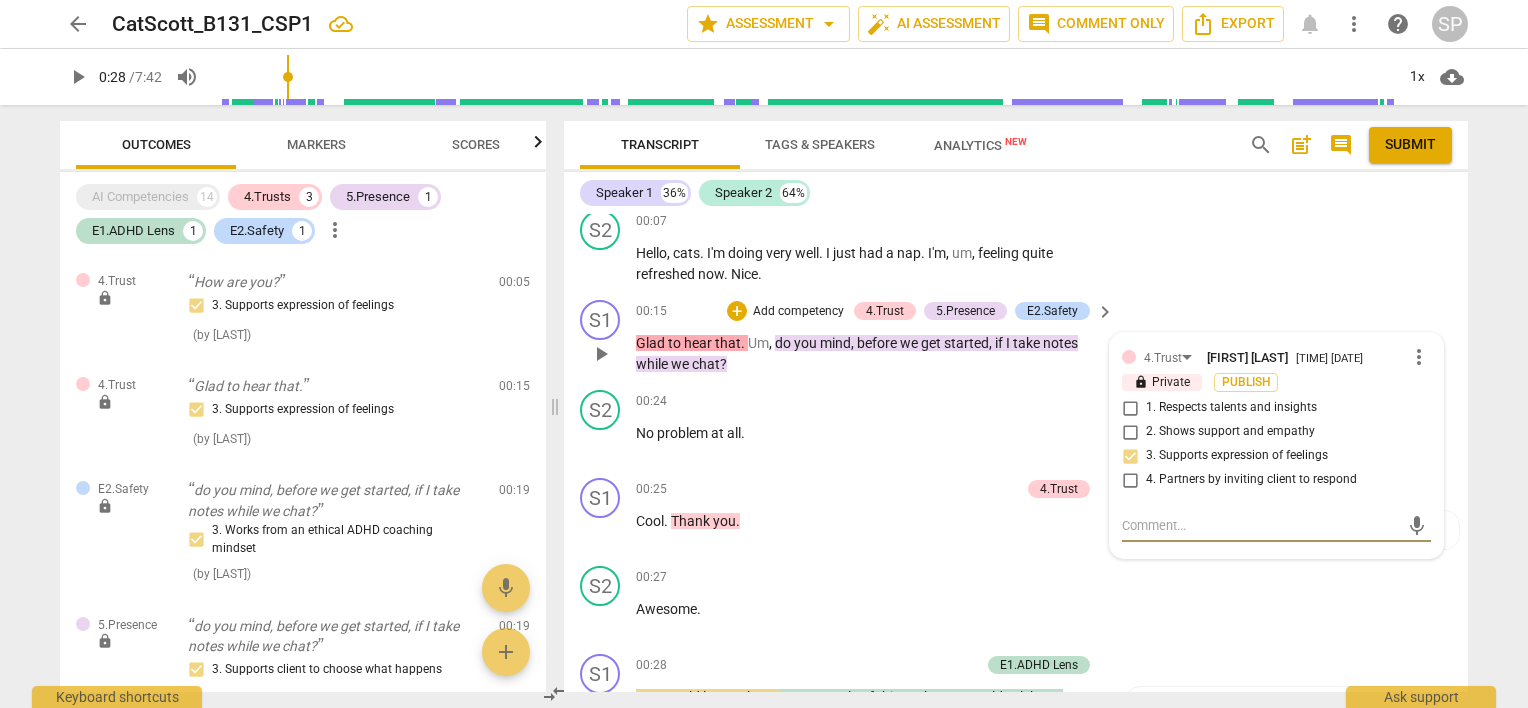 click on "more_vert" at bounding box center (1419, 357) 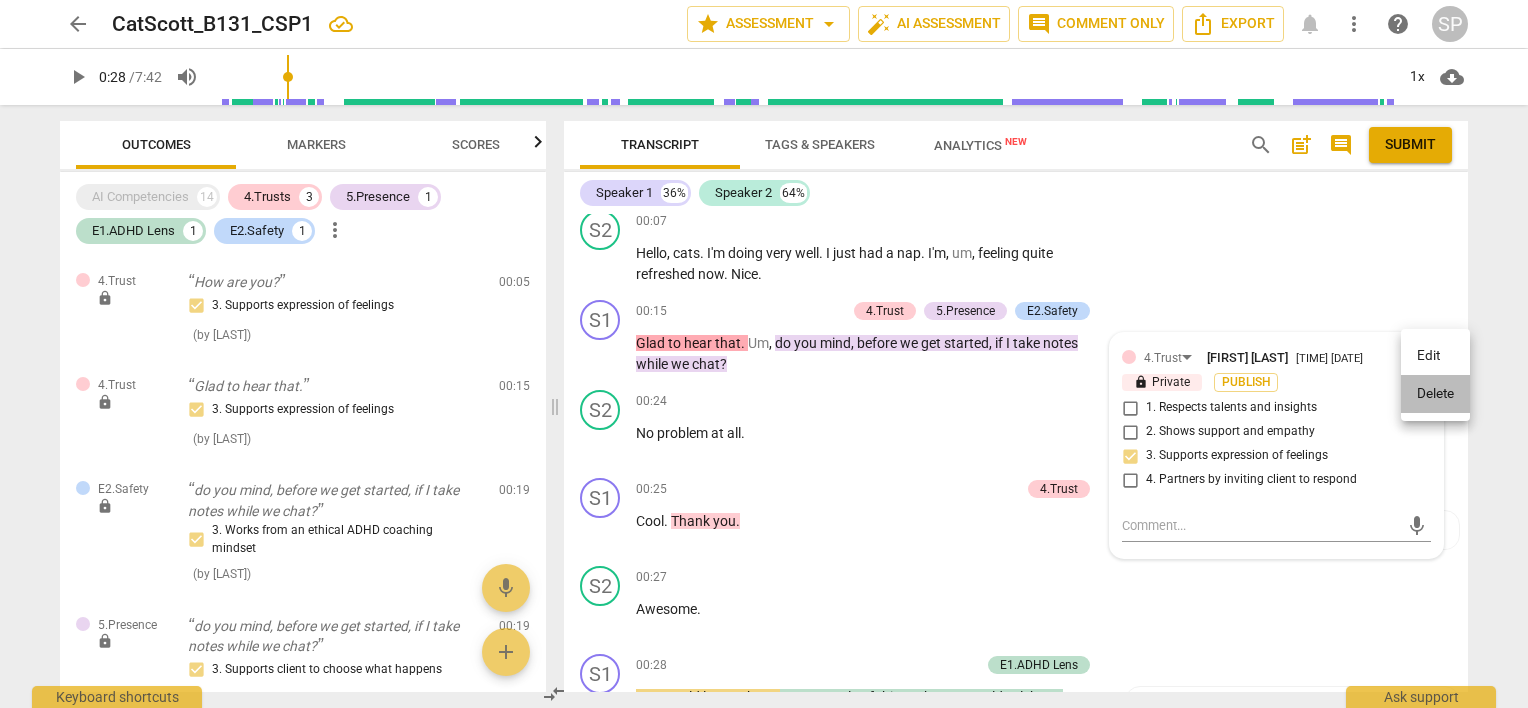 click on "Delete" at bounding box center [1435, 394] 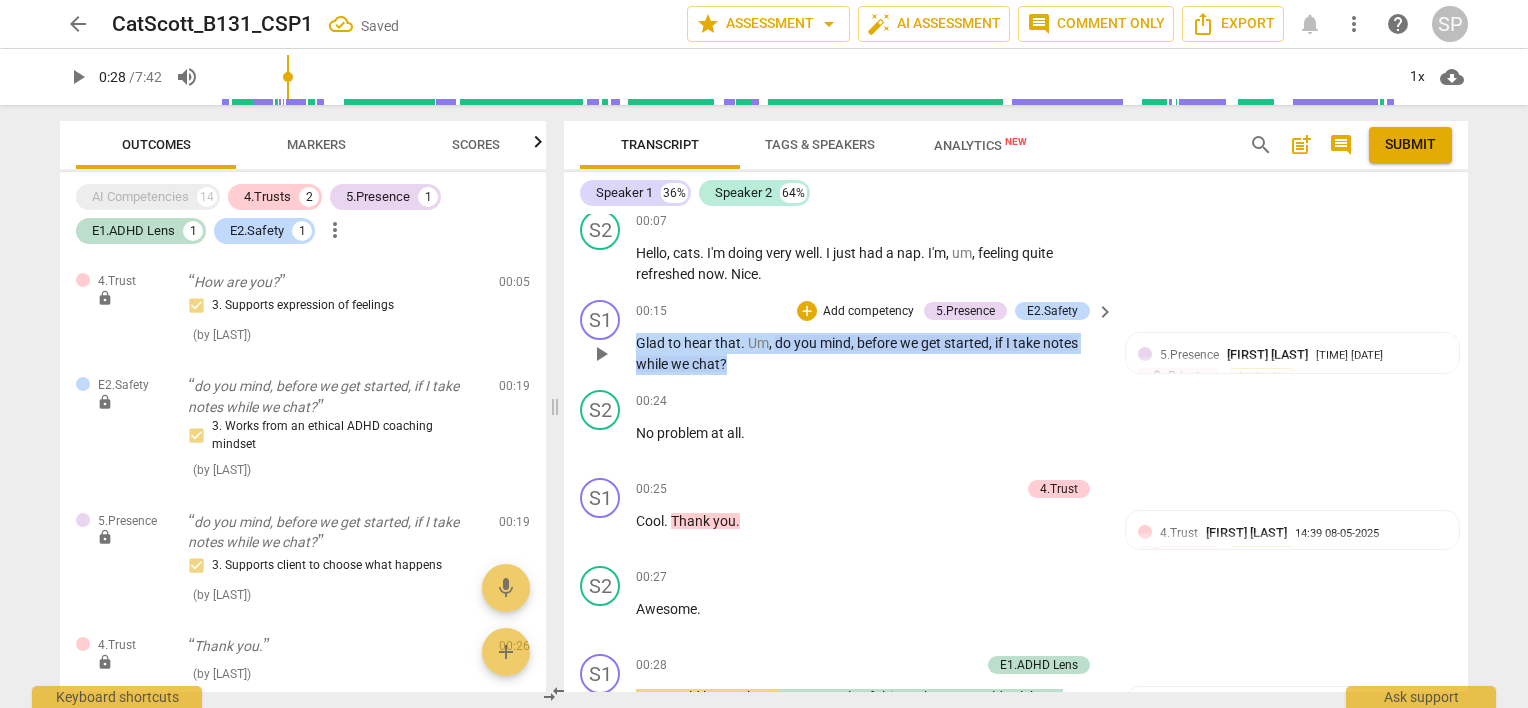 drag, startPoint x: 635, startPoint y: 344, endPoint x: 724, endPoint y: 358, distance: 90.0944 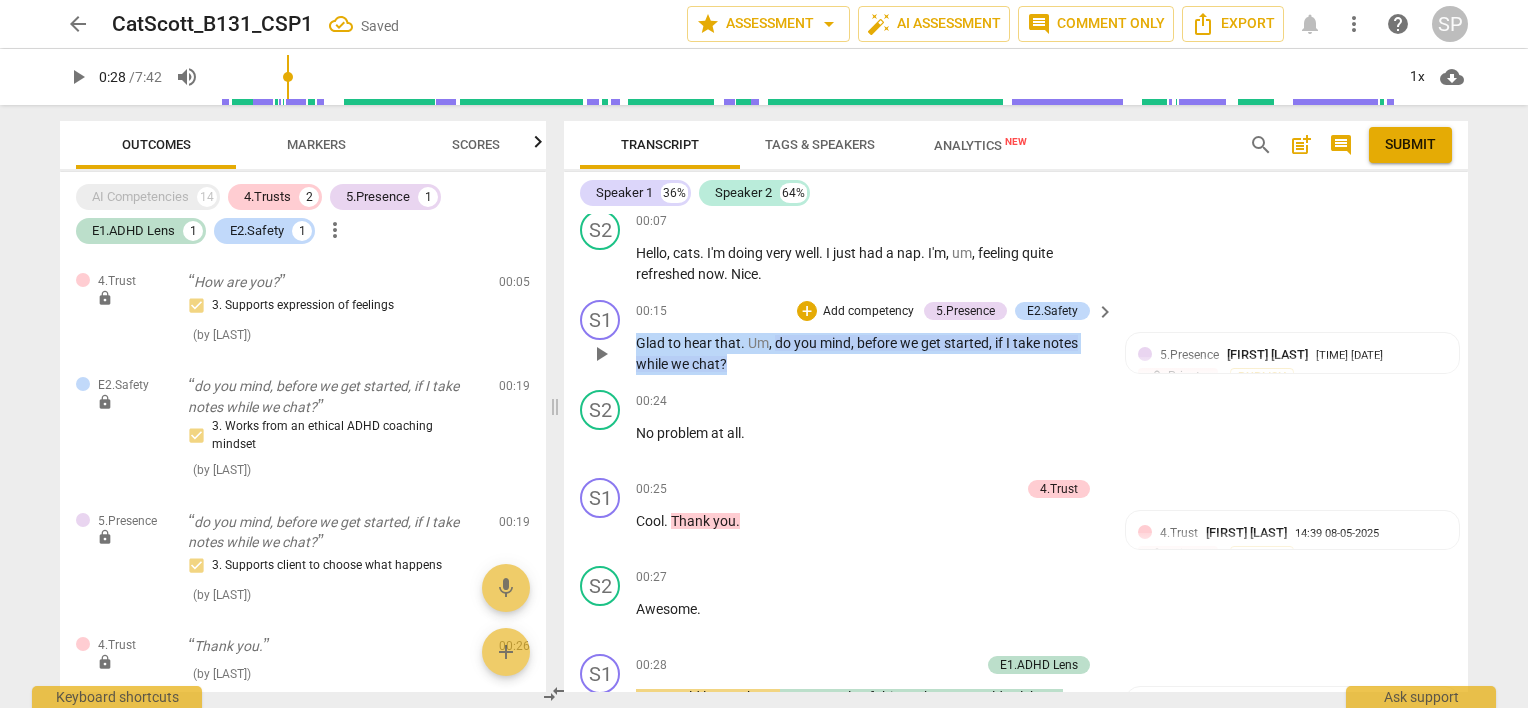 click on "Glad   to   hear   that .   Um ,   do   you   mind ,   before   we   get   started ,   if   I   take   notes   while   we   chat ?" at bounding box center (870, 353) 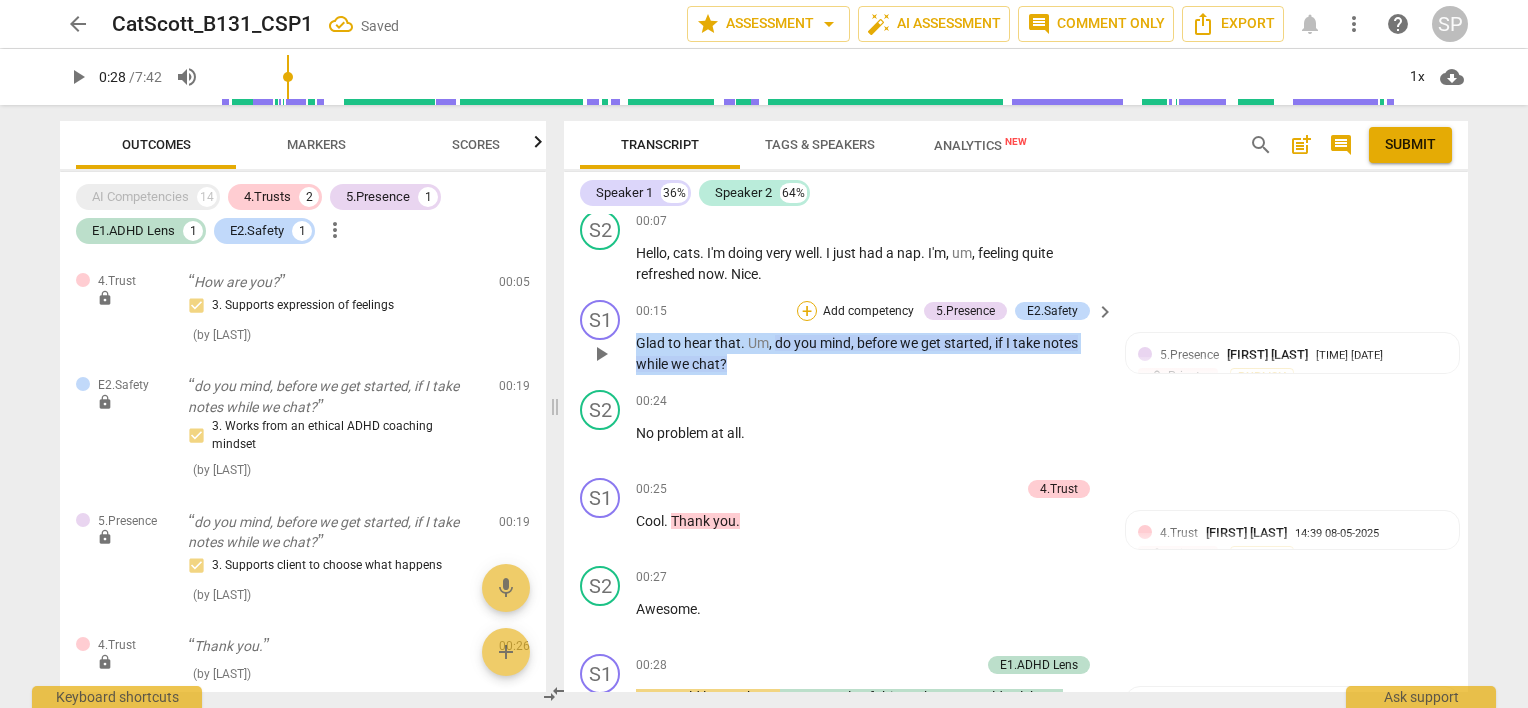 click on "+" at bounding box center (807, 311) 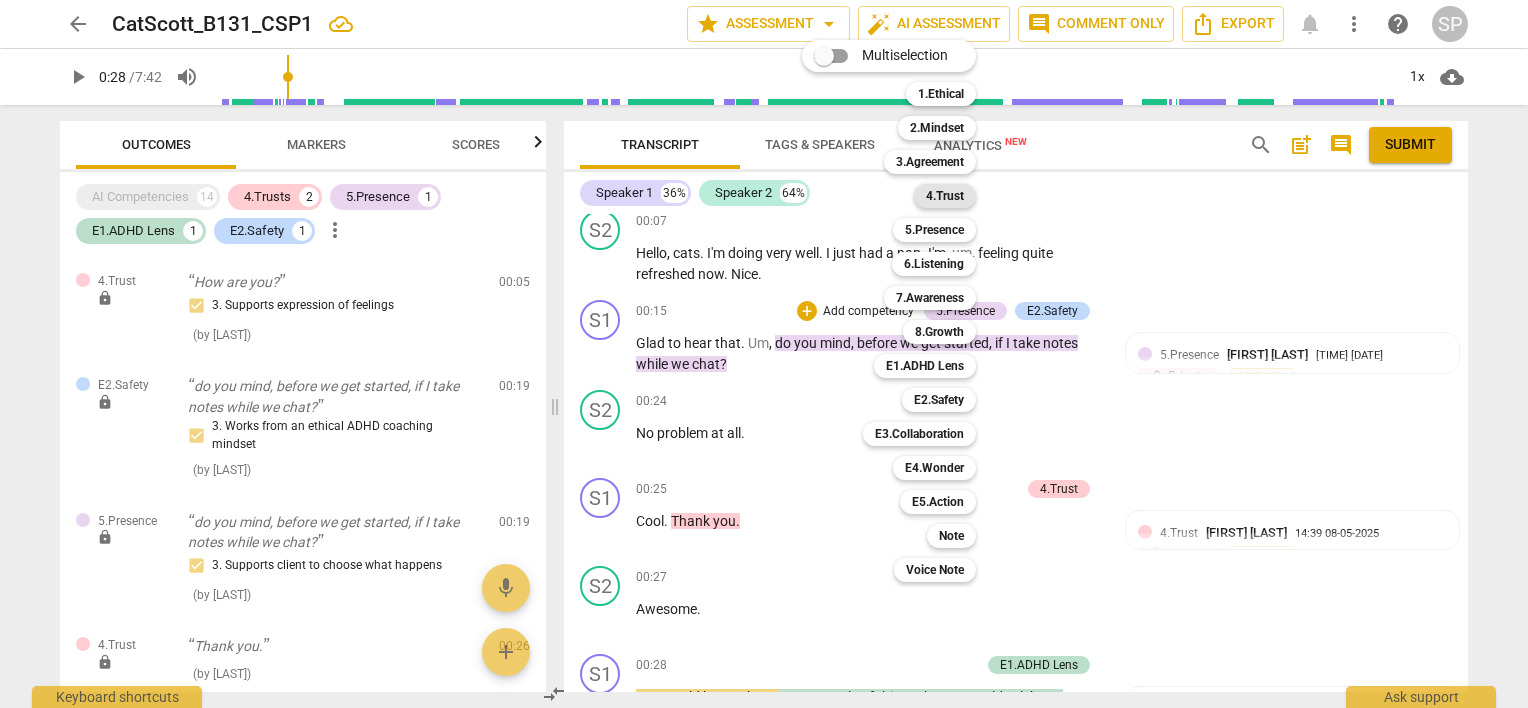 click on "4.Trust" at bounding box center (945, 196) 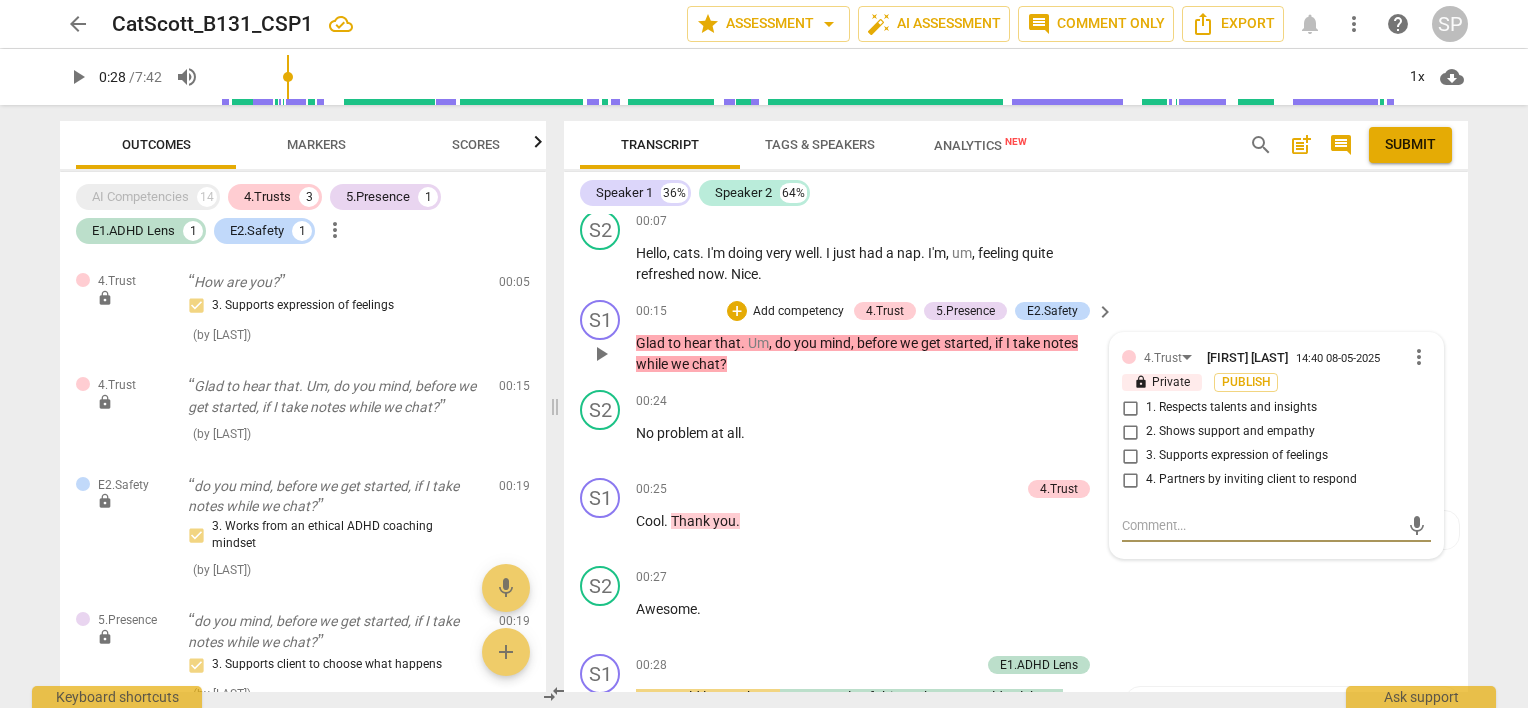 click on "2. Shows support and empathy" at bounding box center [1130, 432] 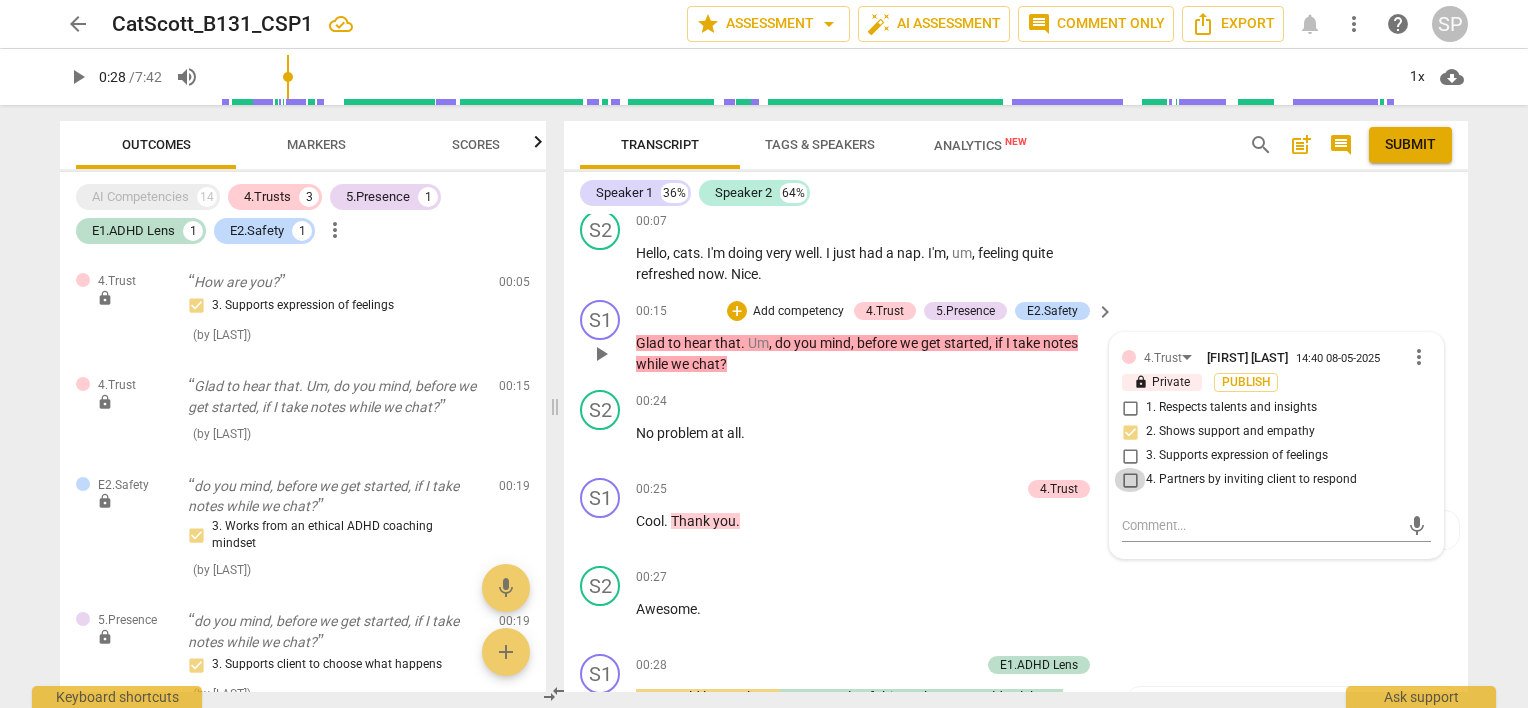 click on "4. Partners by inviting client to respond" at bounding box center [1130, 480] 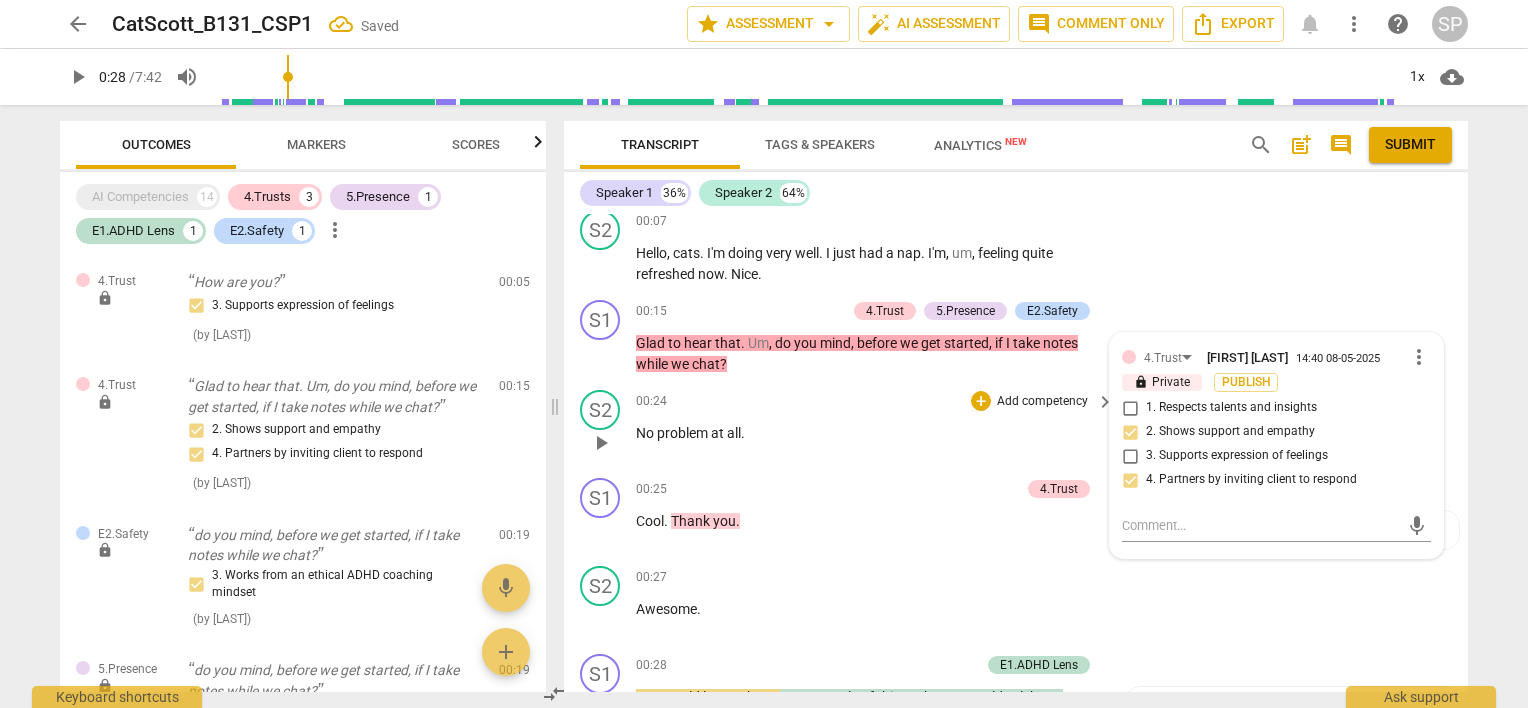 click on "No   problem   at   all ." at bounding box center (870, 433) 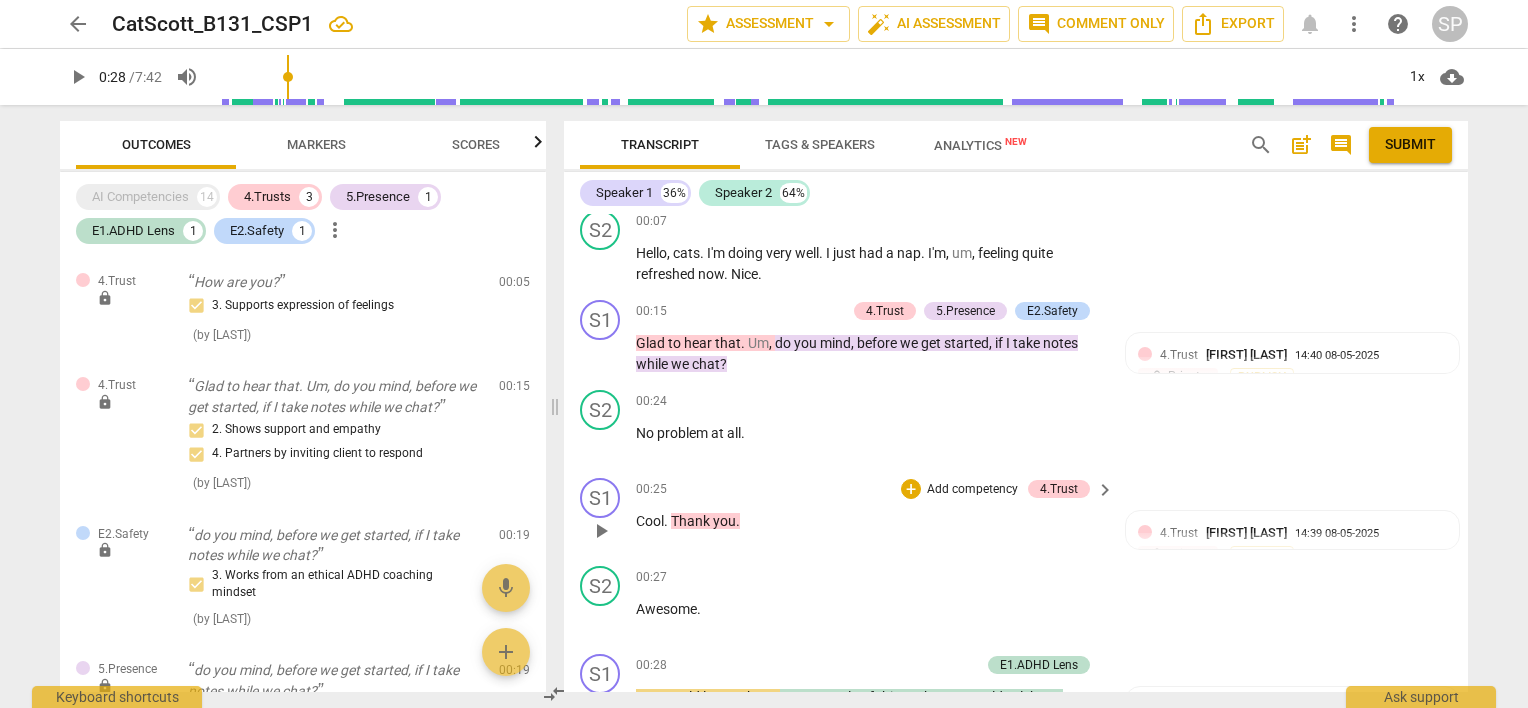 click on "you" at bounding box center (724, 521) 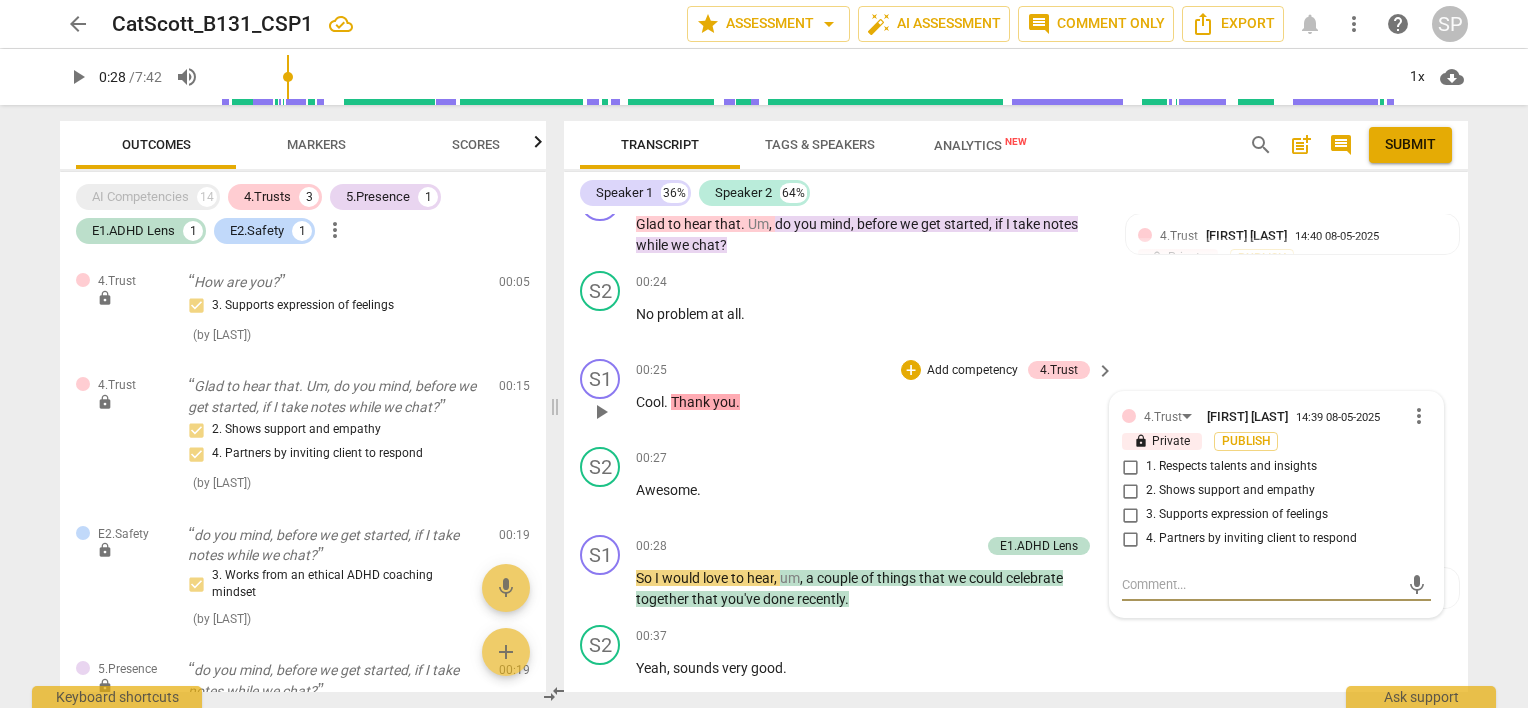 scroll, scrollTop: 149, scrollLeft: 0, axis: vertical 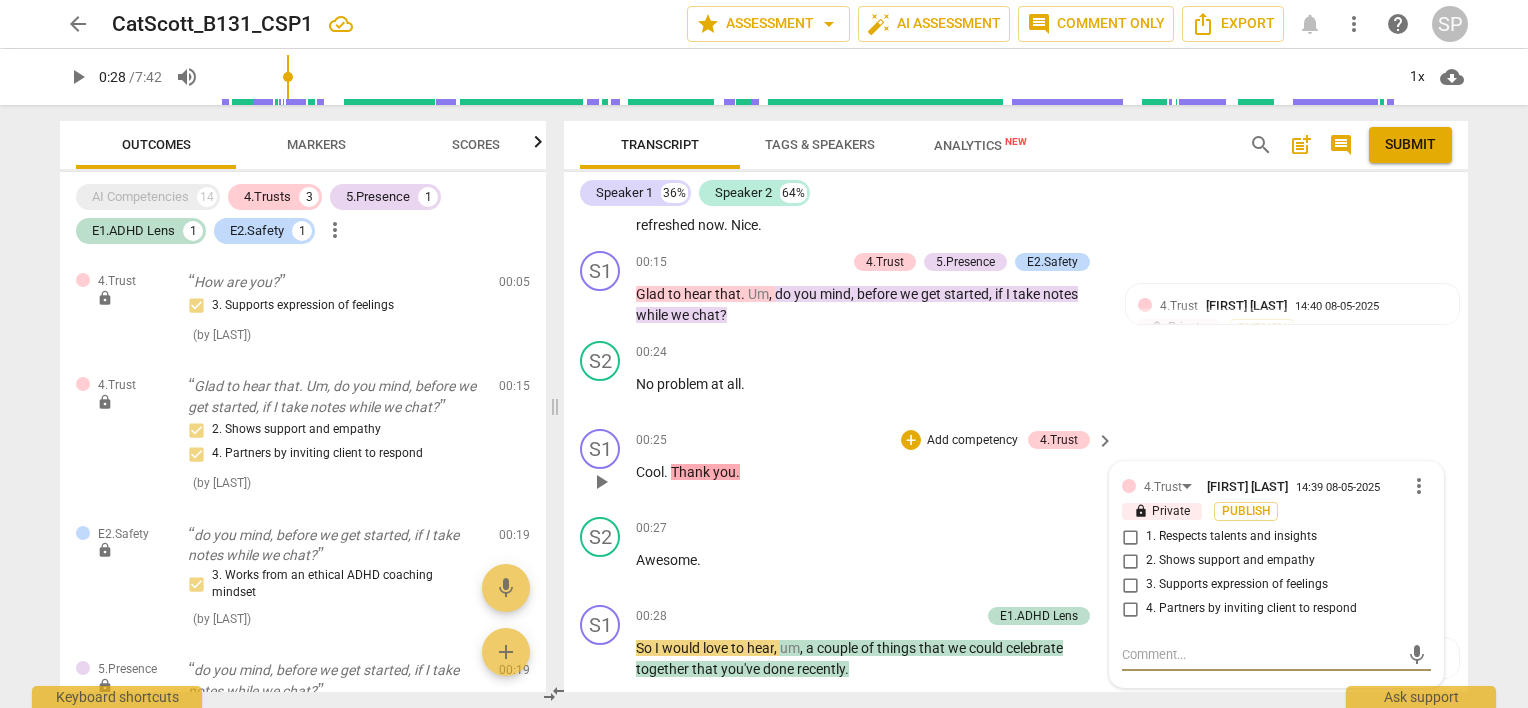 click on "3. Supports expression of feelings" at bounding box center [1130, 585] 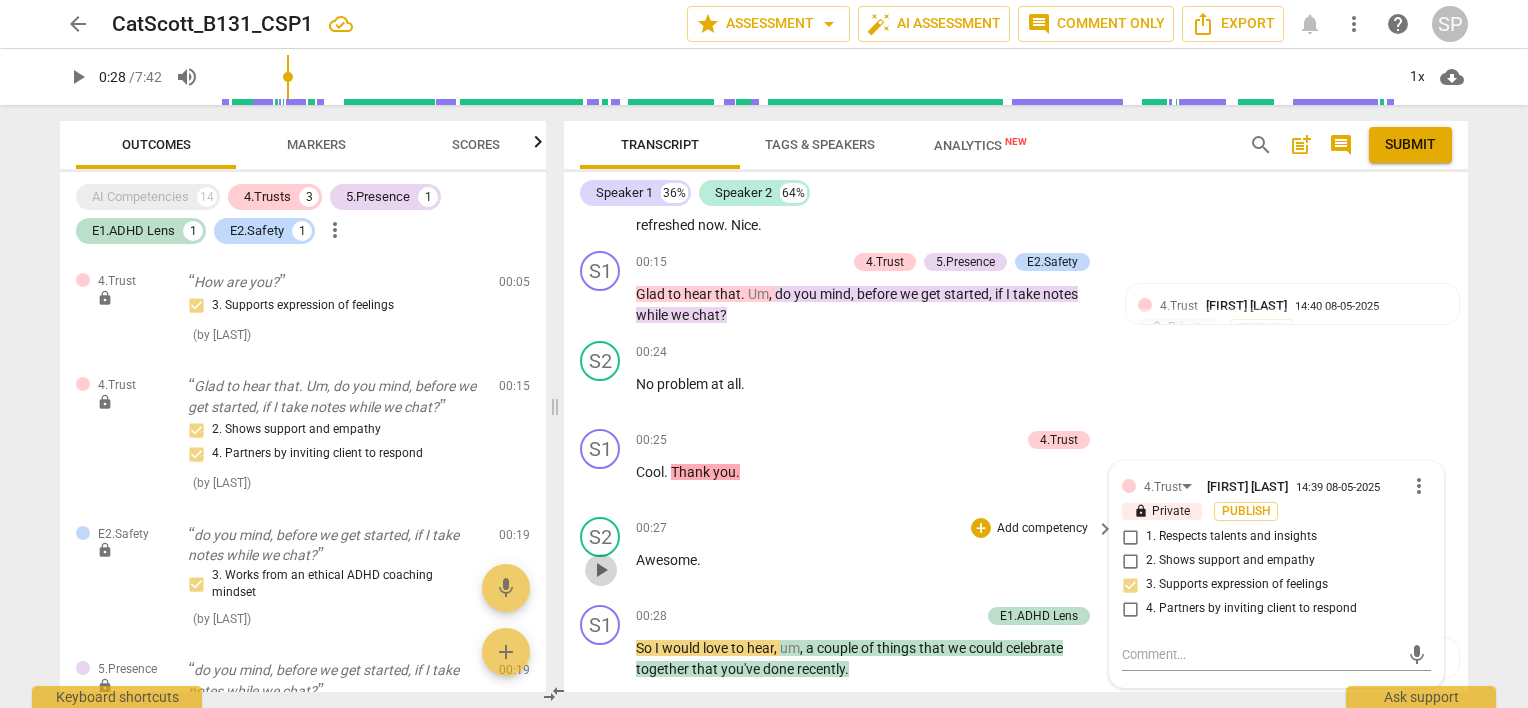 click on "play_arrow" at bounding box center (601, 570) 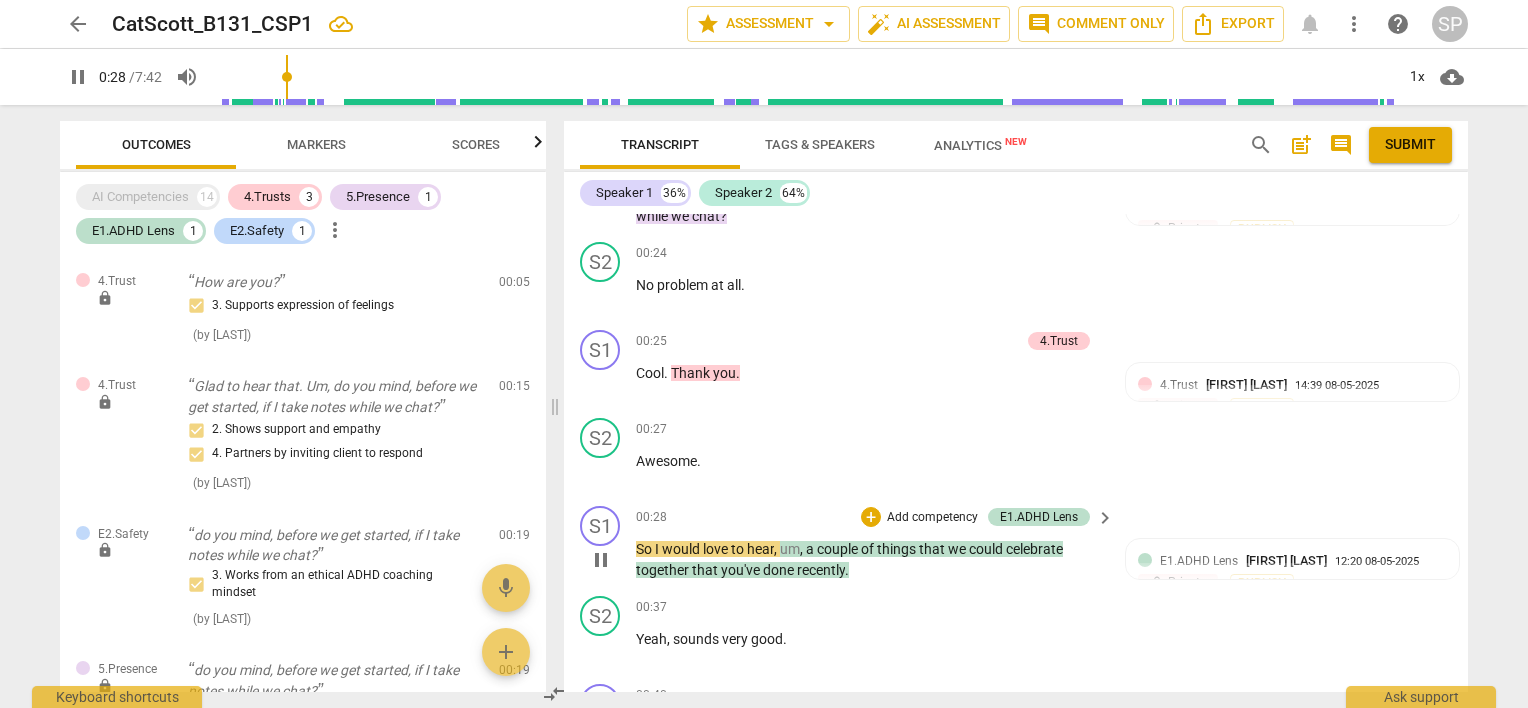 scroll, scrollTop: 249, scrollLeft: 0, axis: vertical 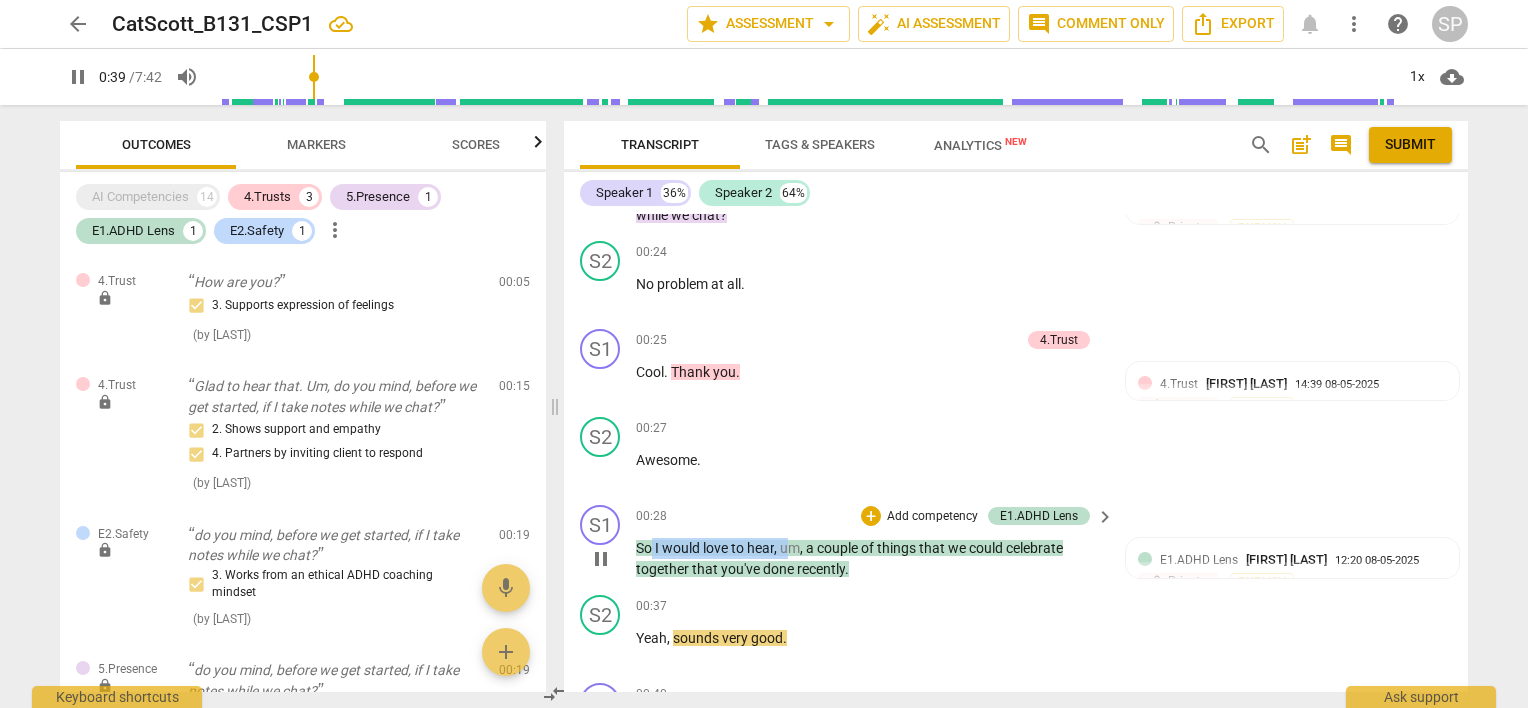 drag, startPoint x: 652, startPoint y: 543, endPoint x: 785, endPoint y: 551, distance: 133.24039 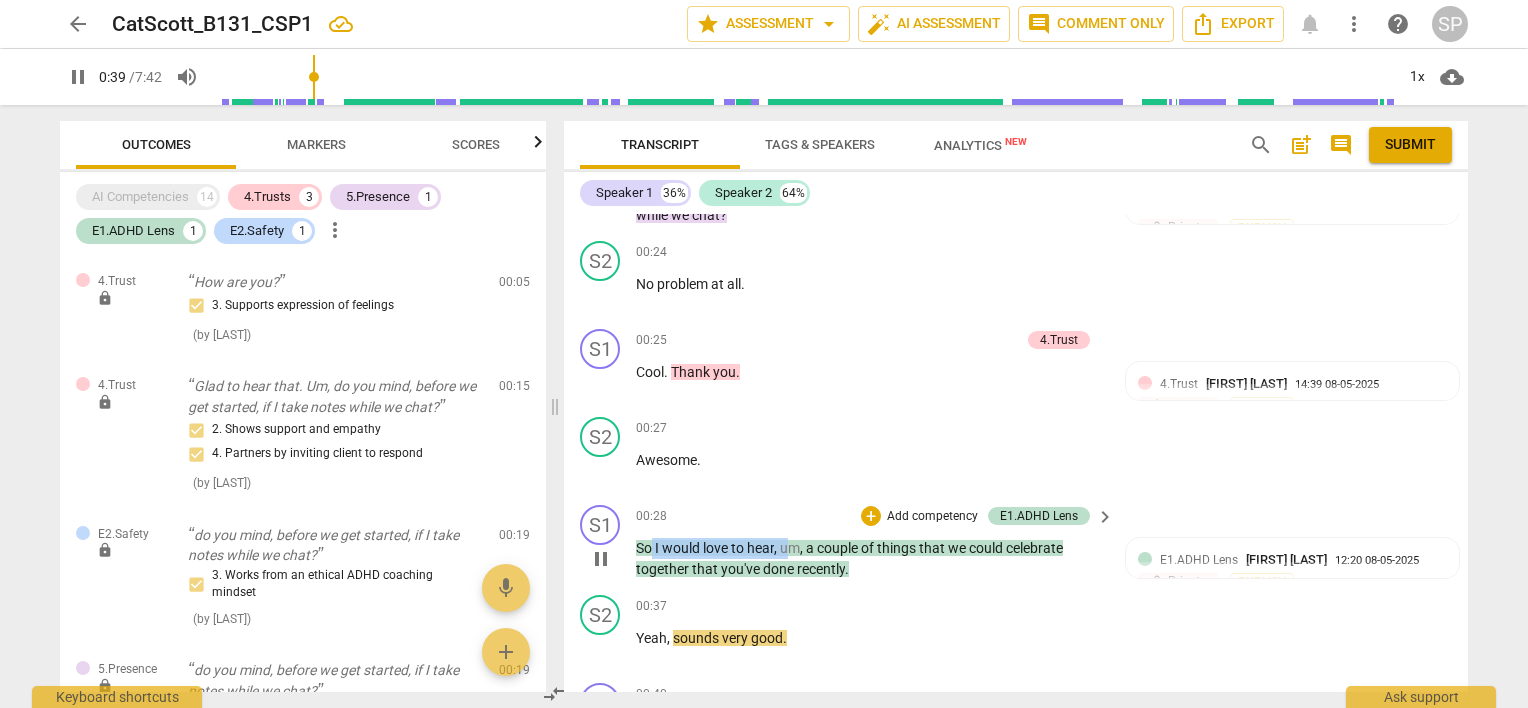 click on "So   I   would   love   to   hear ,   um ,   a   couple   of   things   that   we   could   celebrate   together   that   you've   done   recently ." at bounding box center [870, 558] 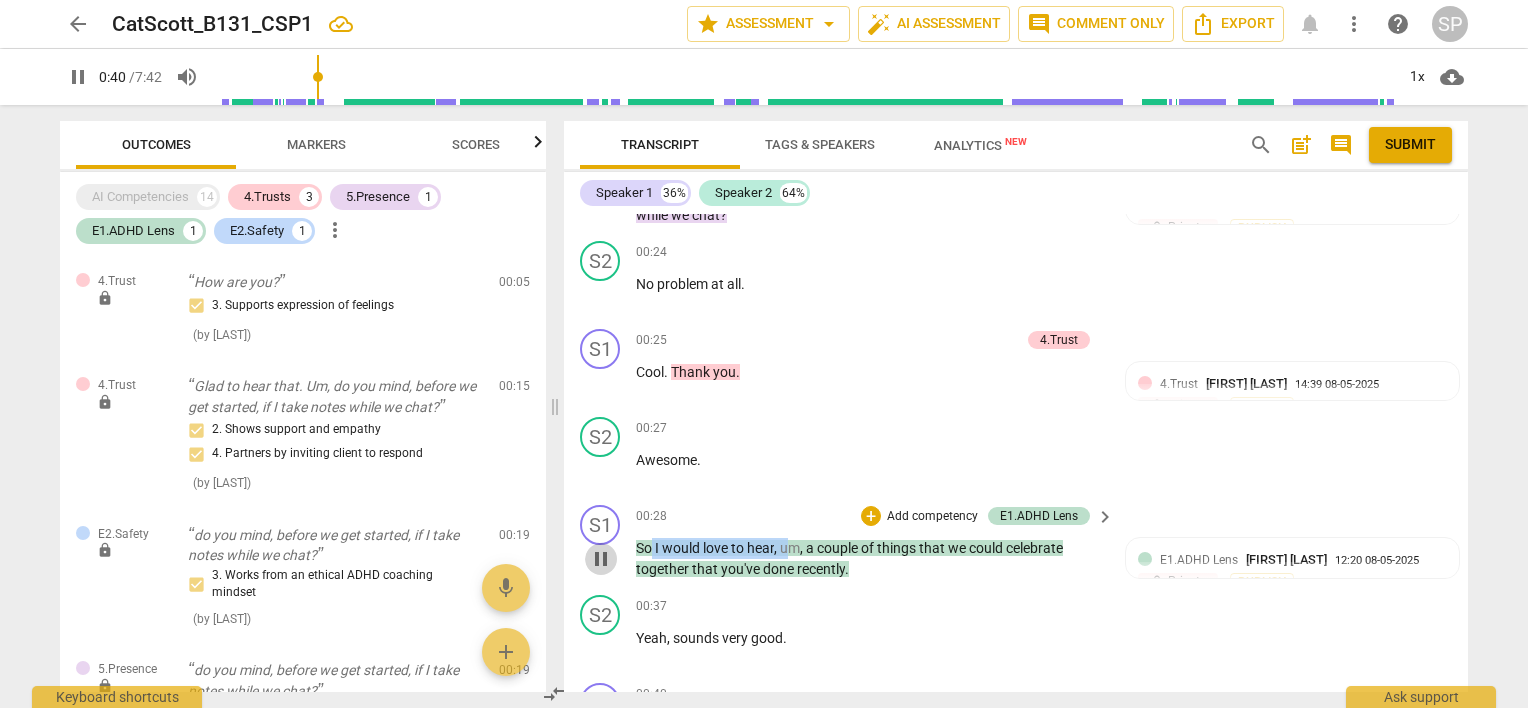 click on "pause" at bounding box center (601, 559) 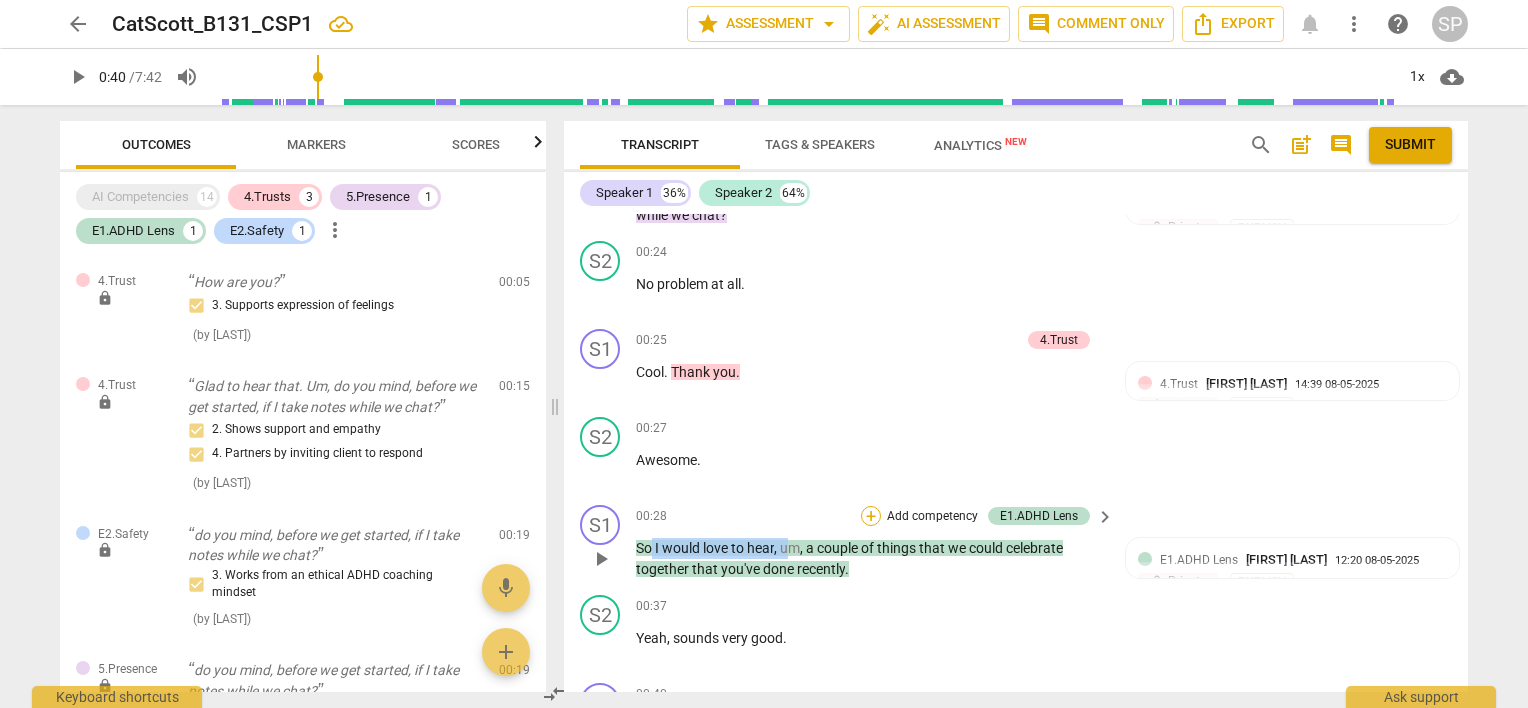 click on "+" at bounding box center (871, 516) 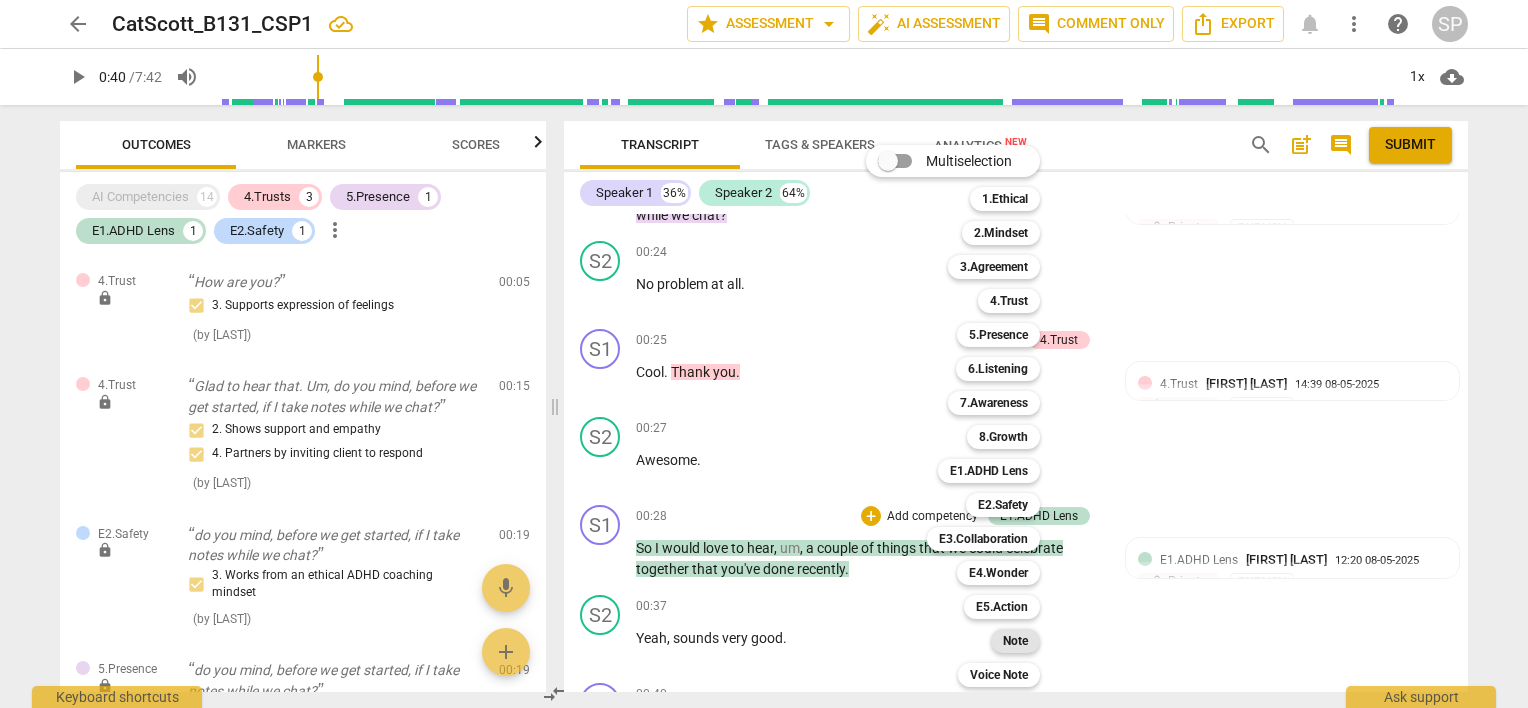 click on "Note" at bounding box center [1015, 641] 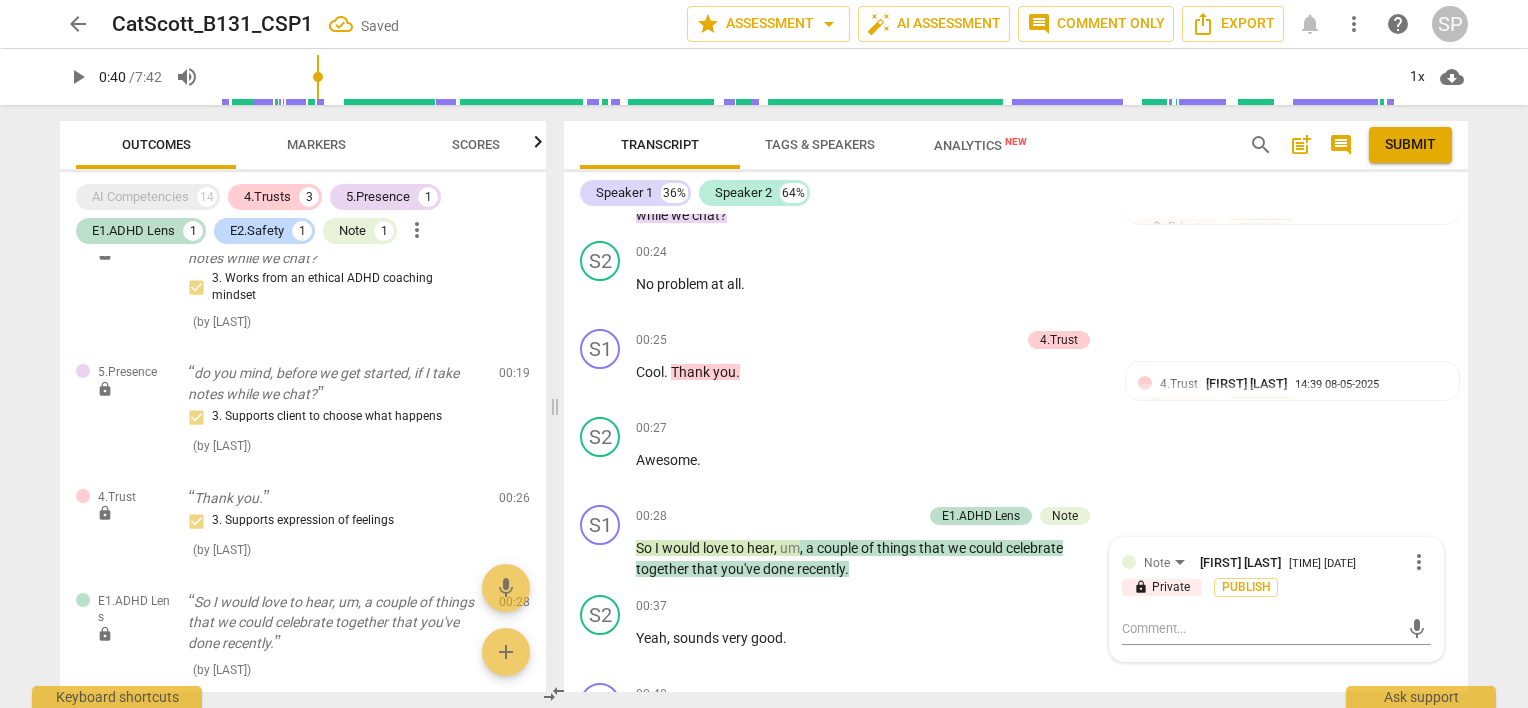 scroll, scrollTop: 474, scrollLeft: 0, axis: vertical 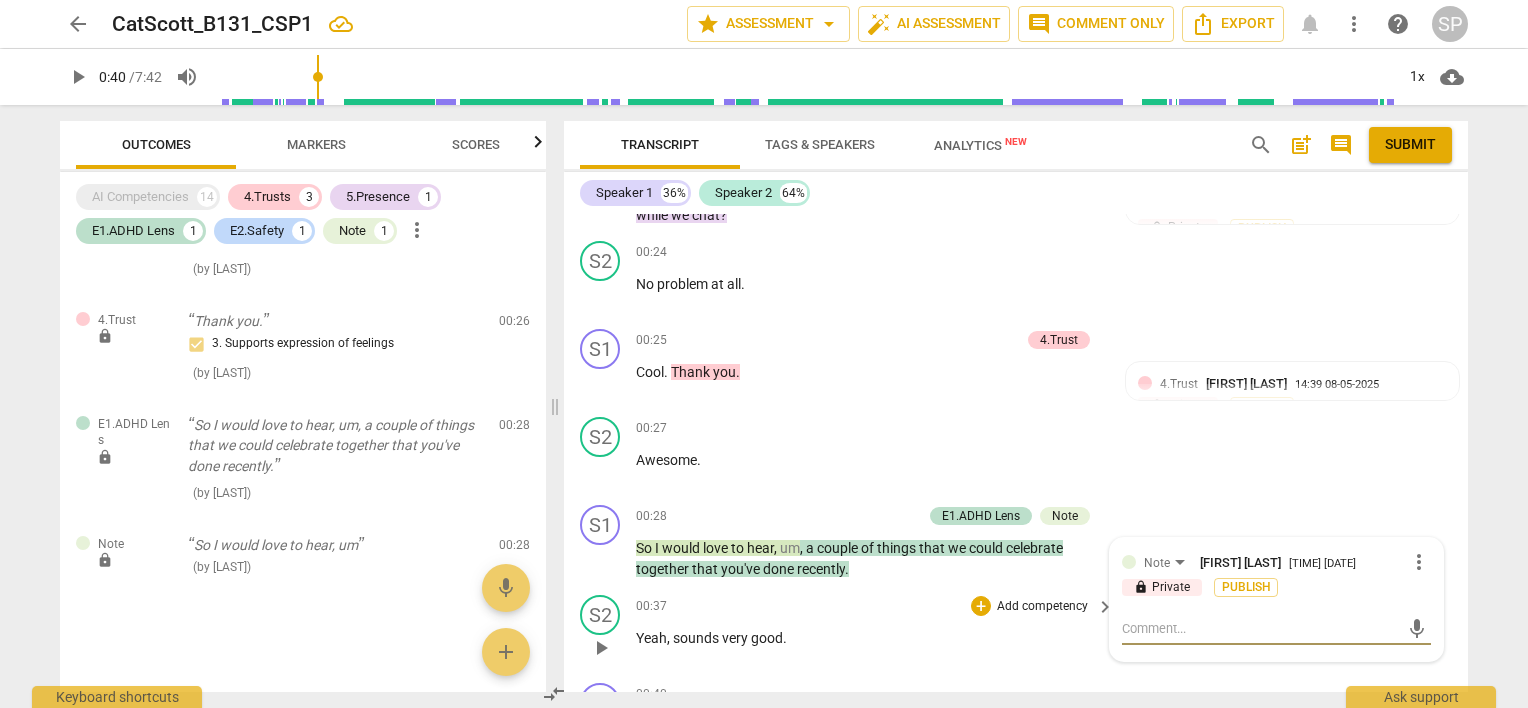 type on "C" 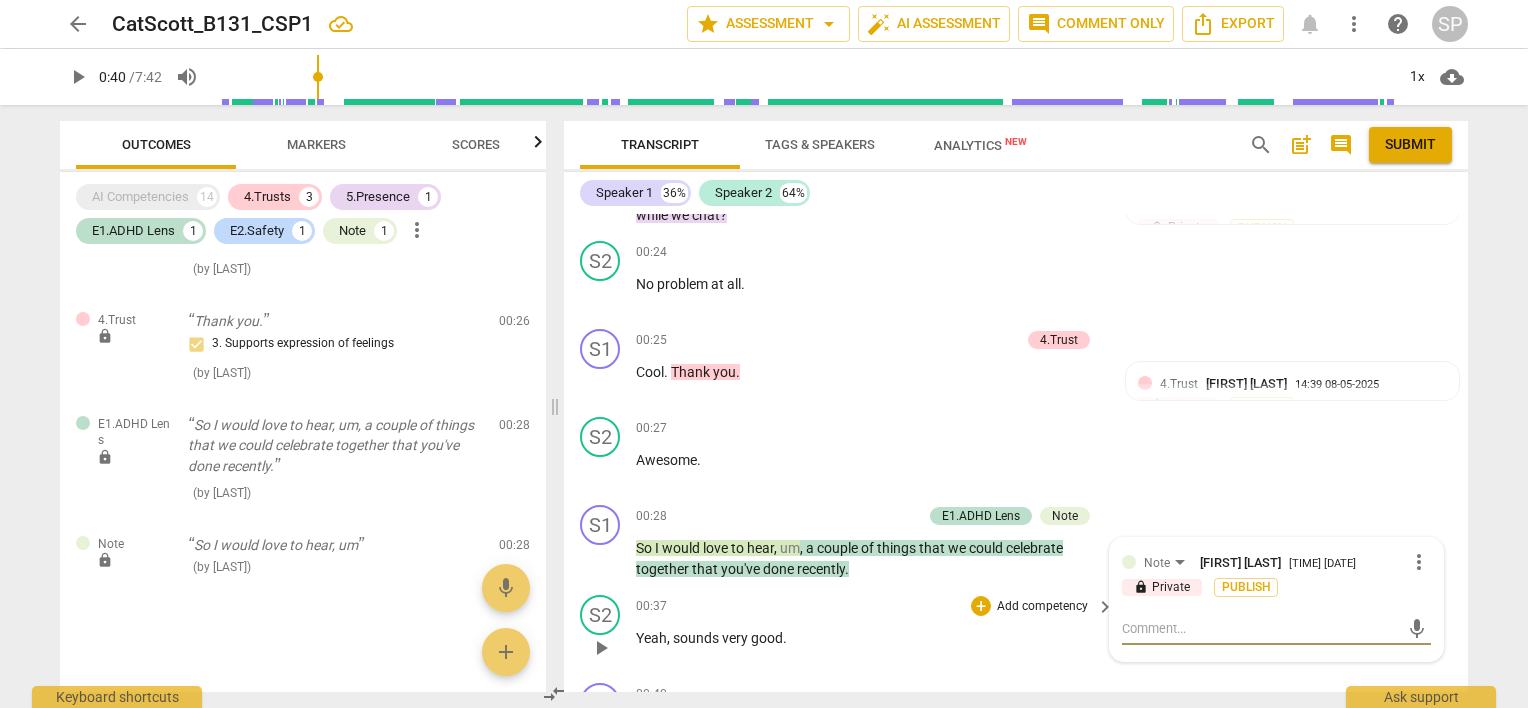 type on "C" 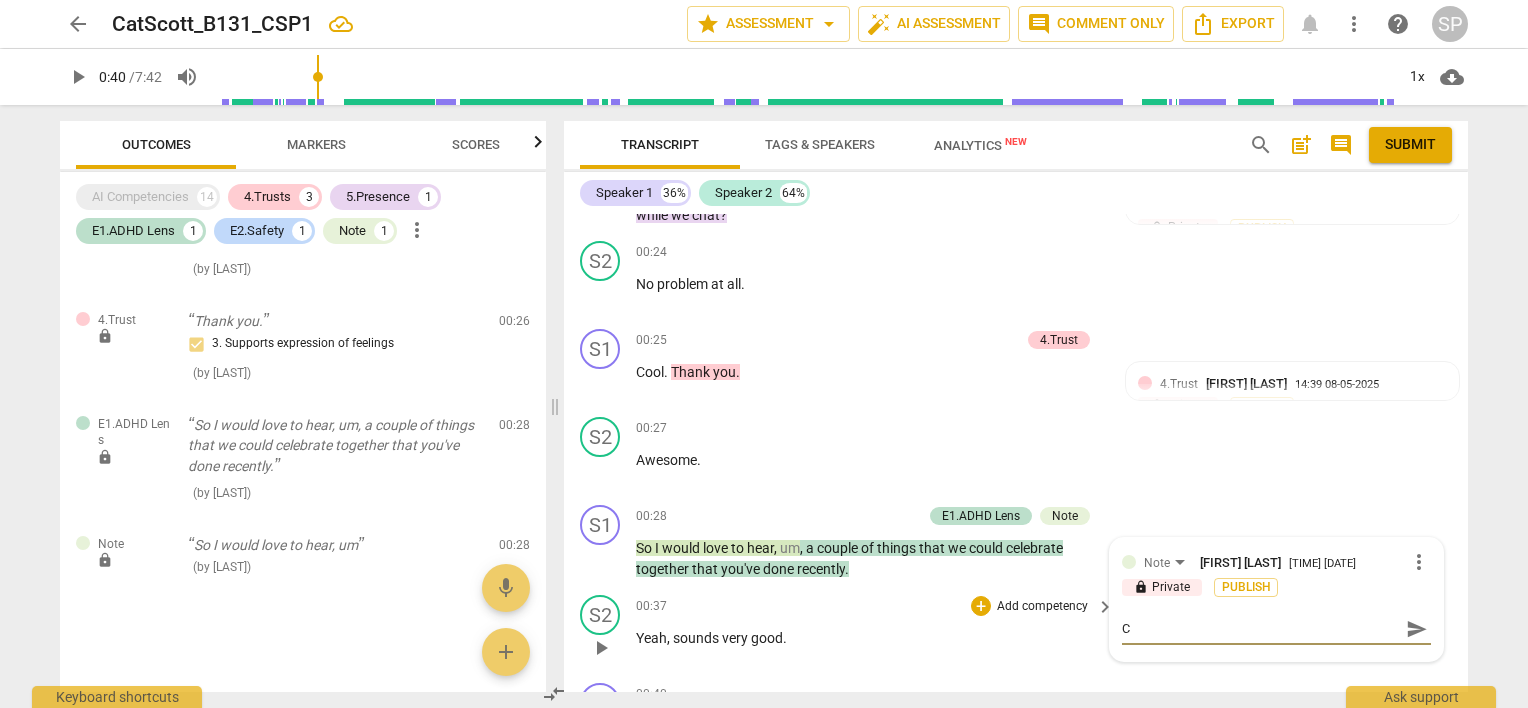 type on "Ca" 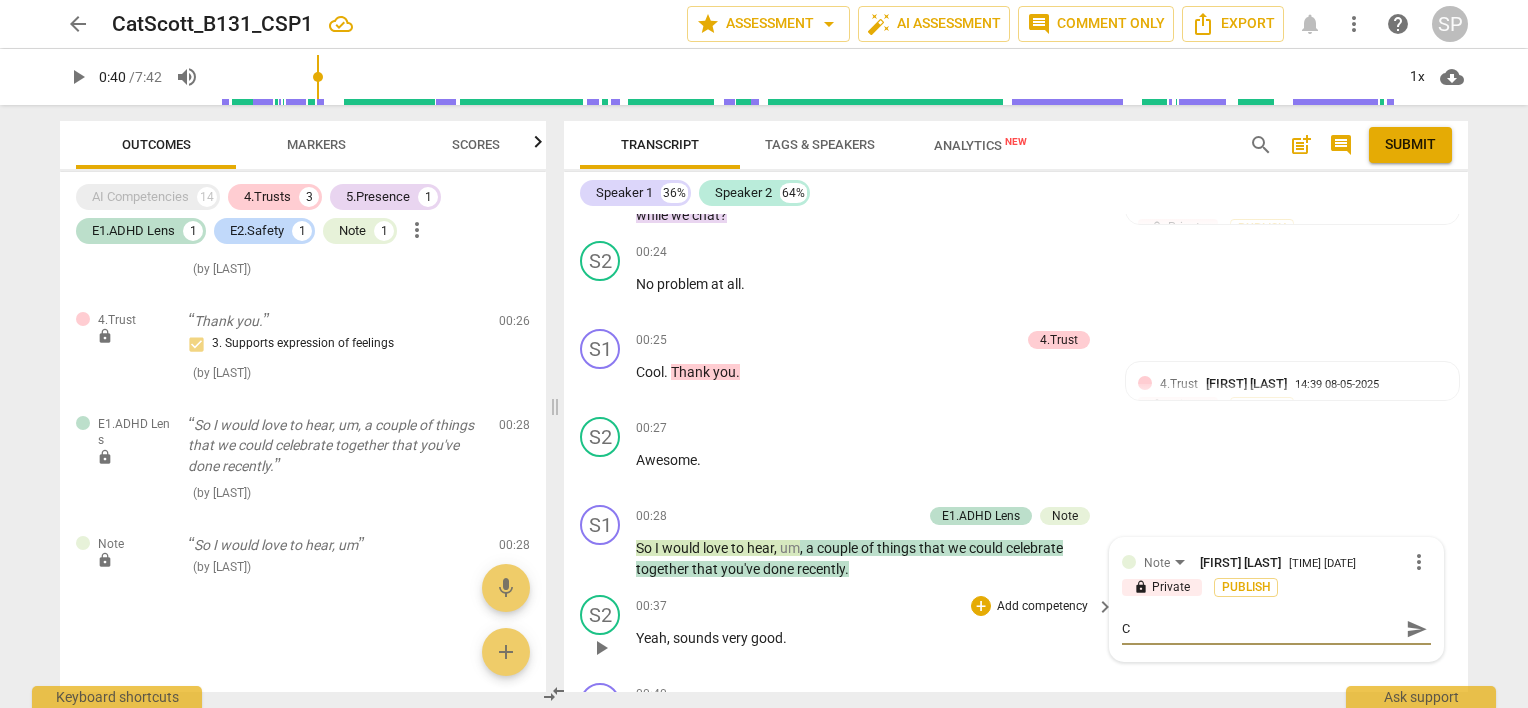 type on "Ca" 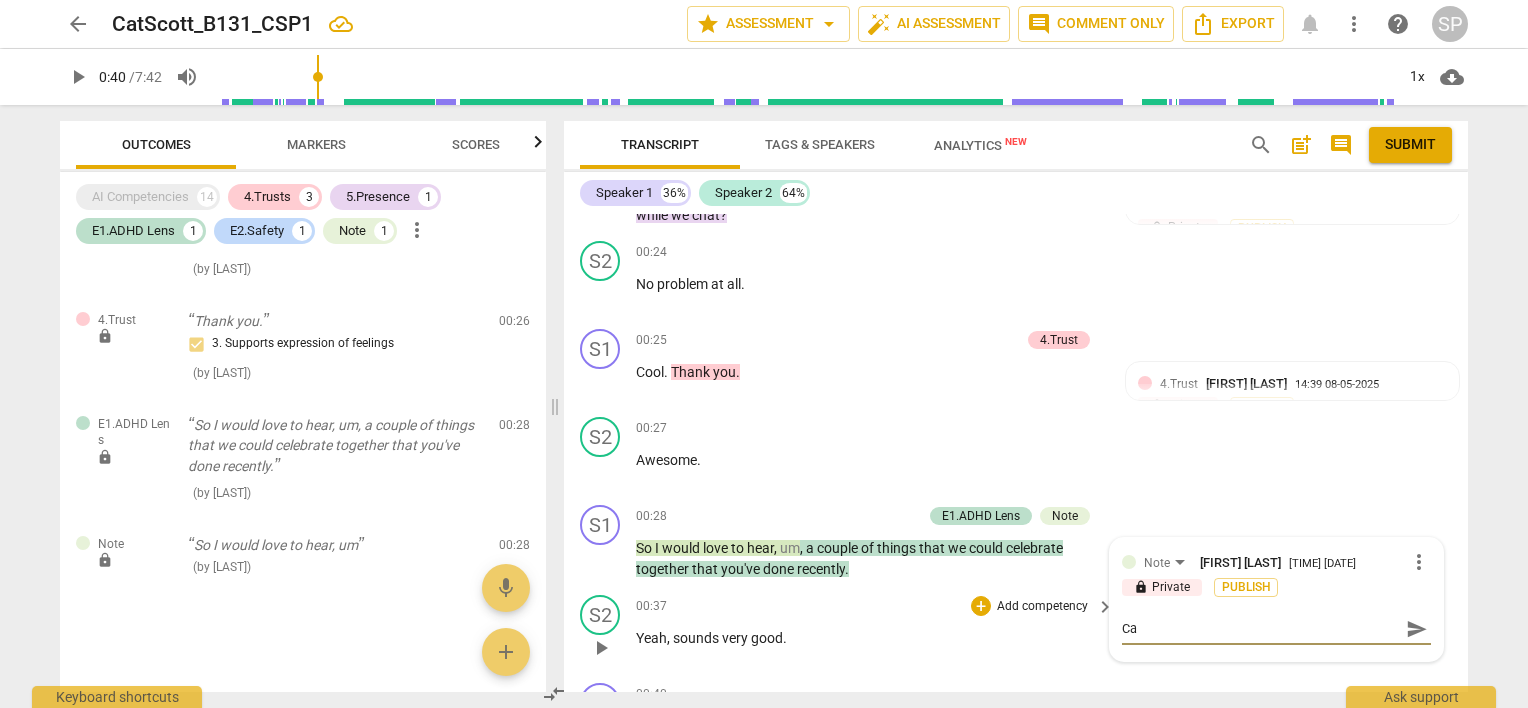 type on "Can" 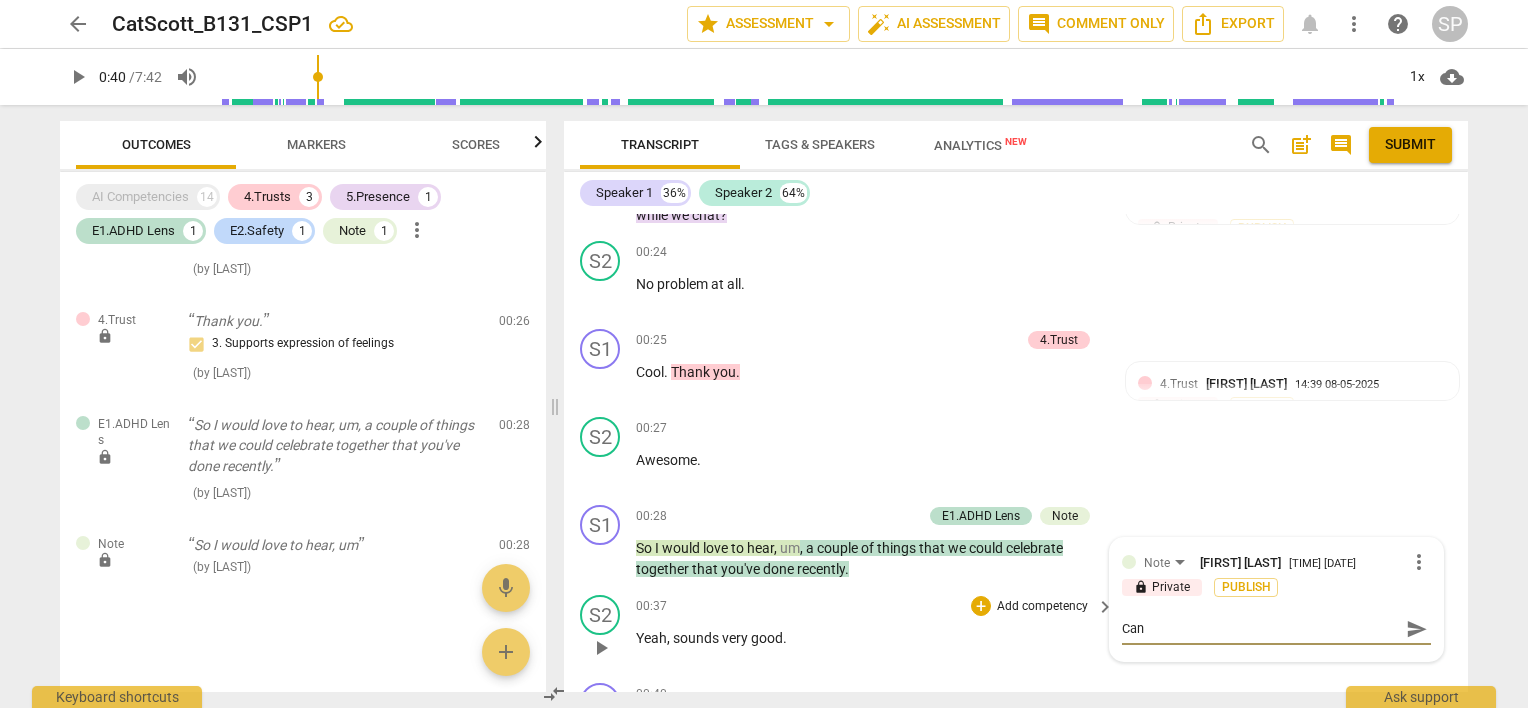 type on "Can" 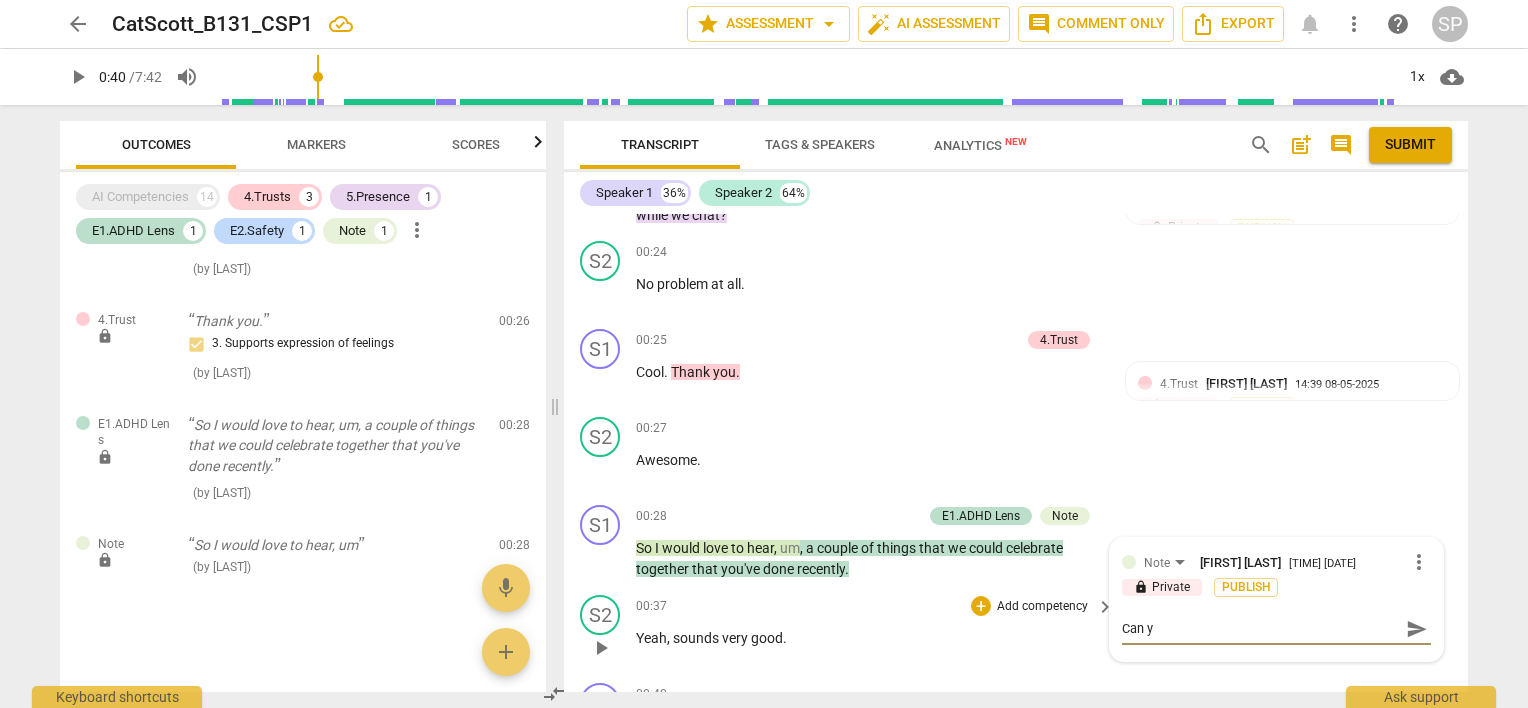 type on "Can yo" 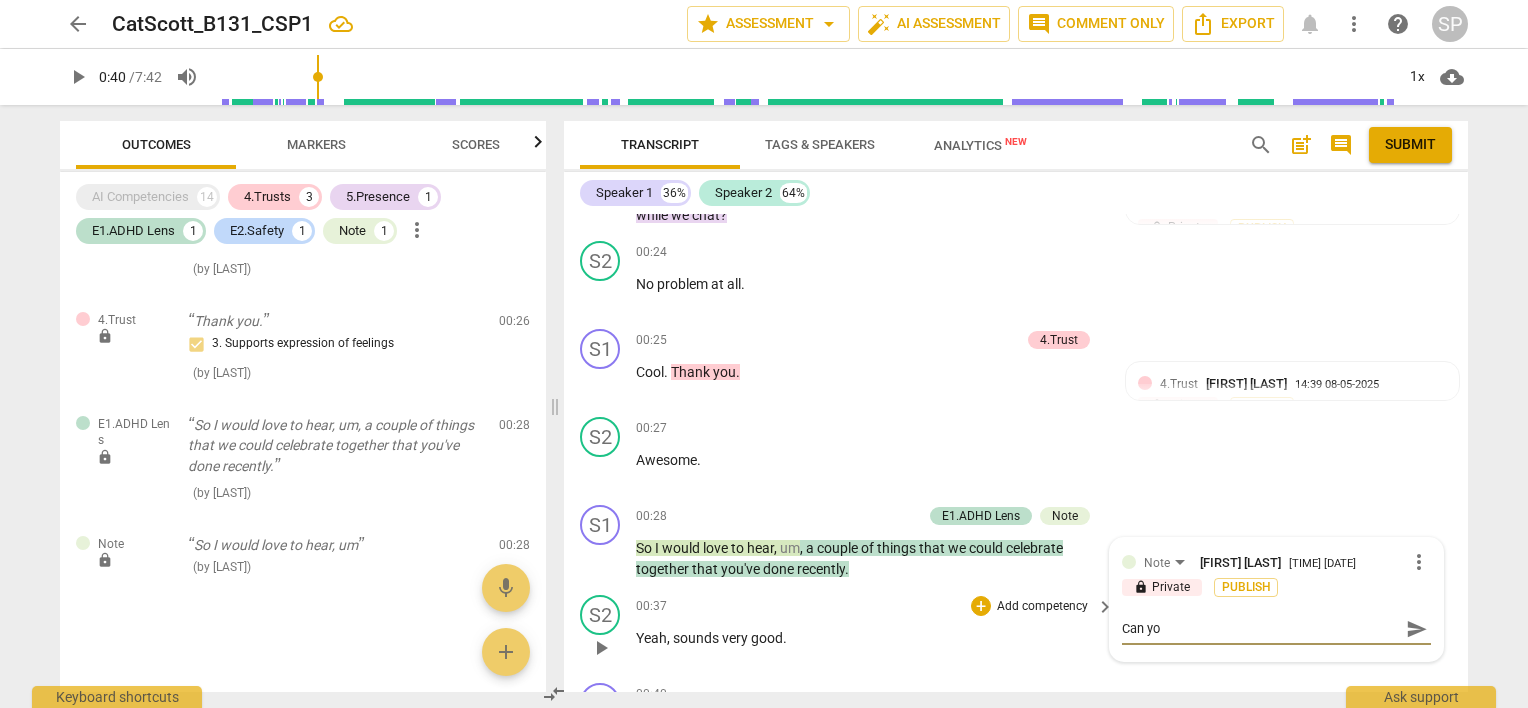 type on "Can you" 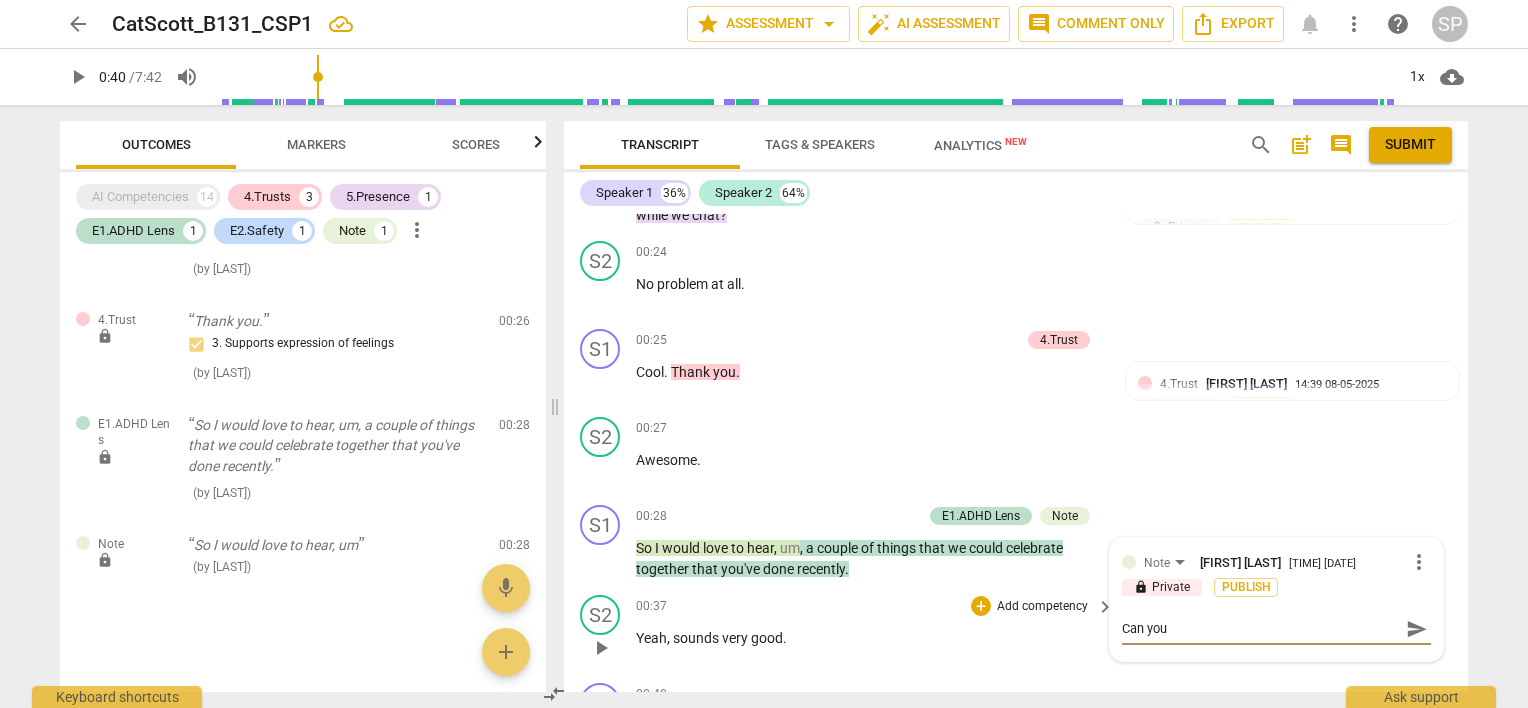 type on "Can you" 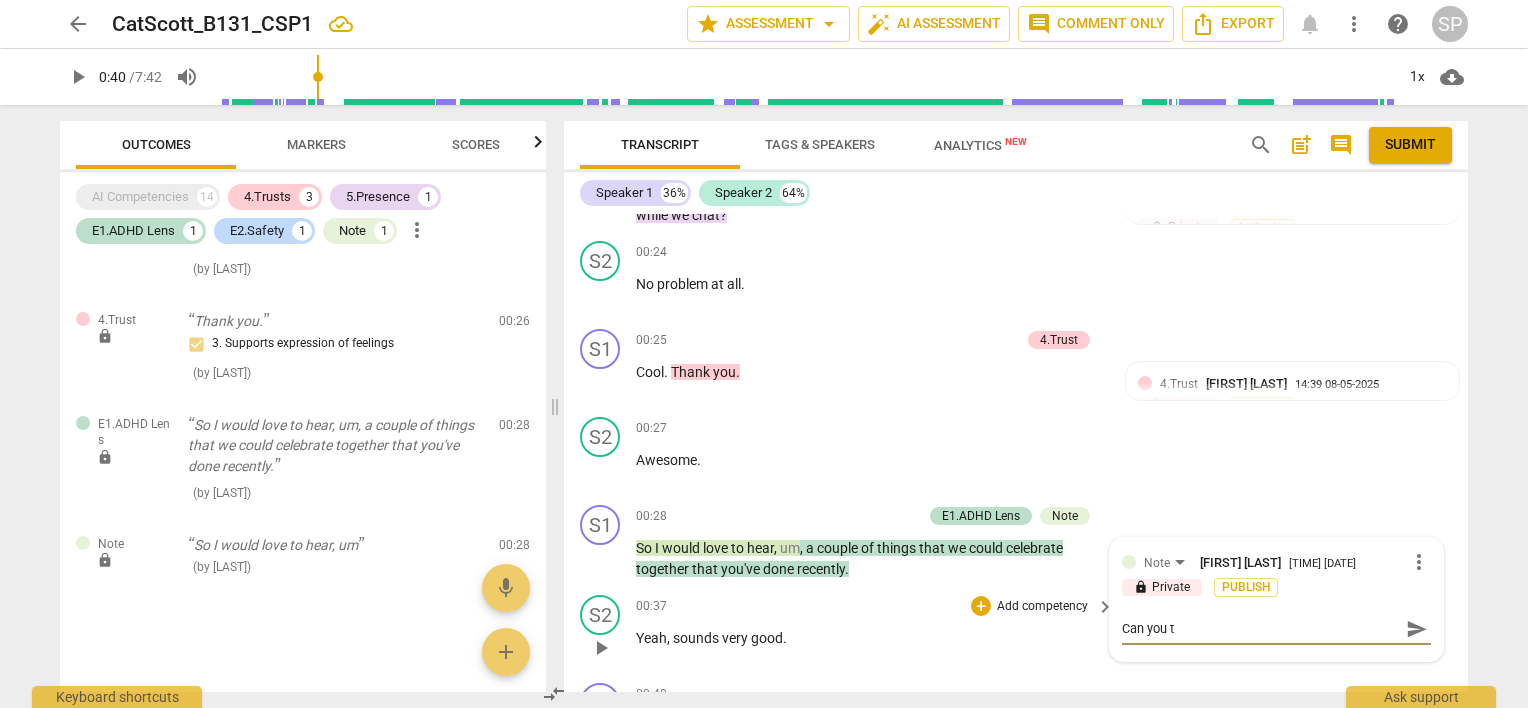 type on "Can you tu" 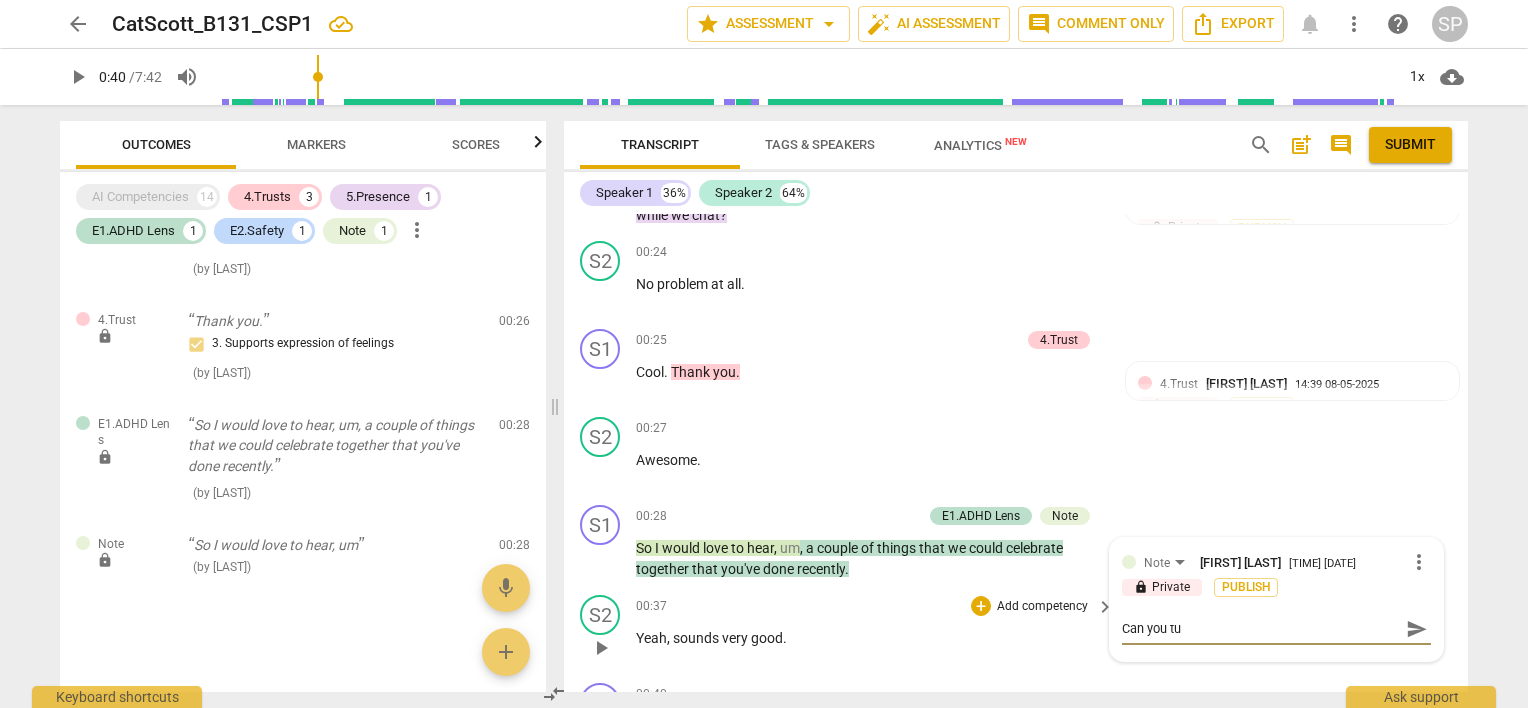type on "Can you tur" 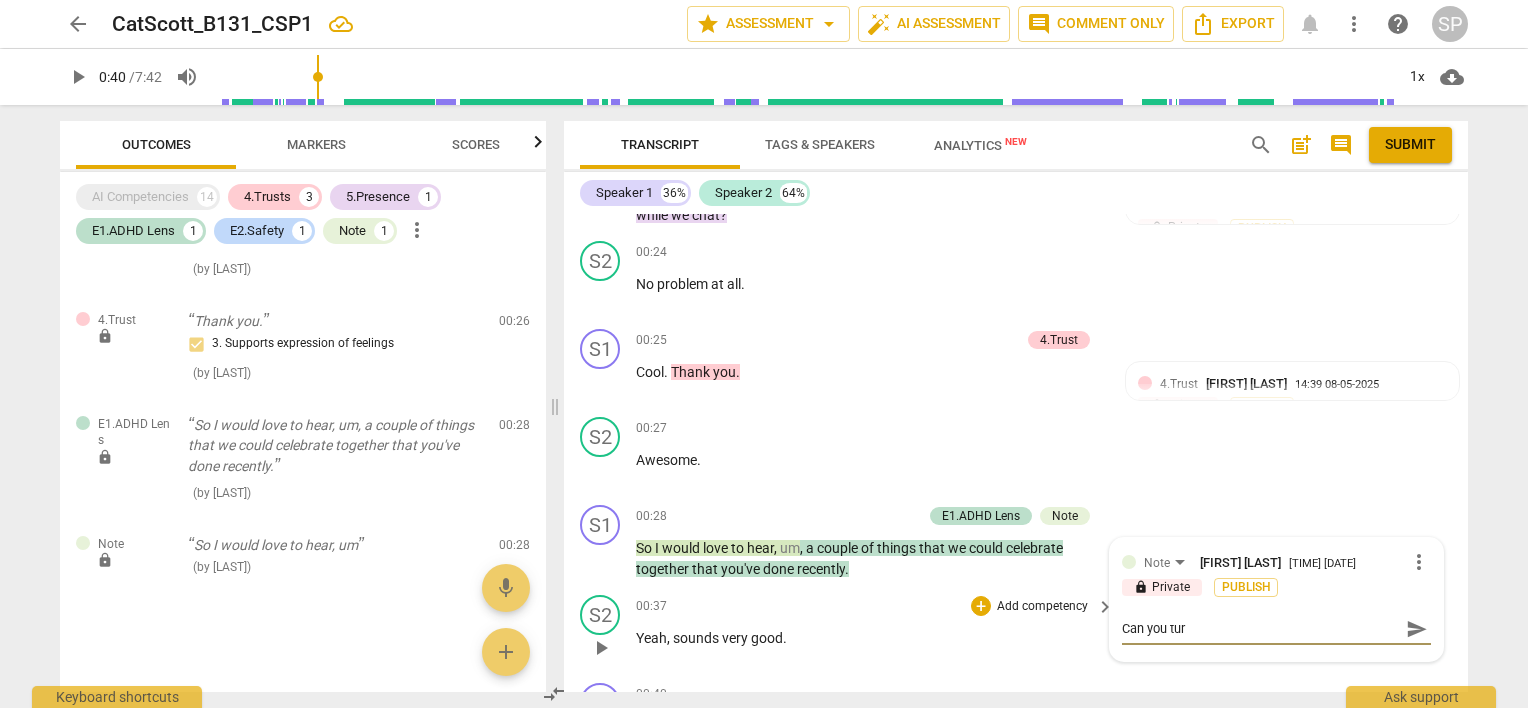 type on "Can you turn" 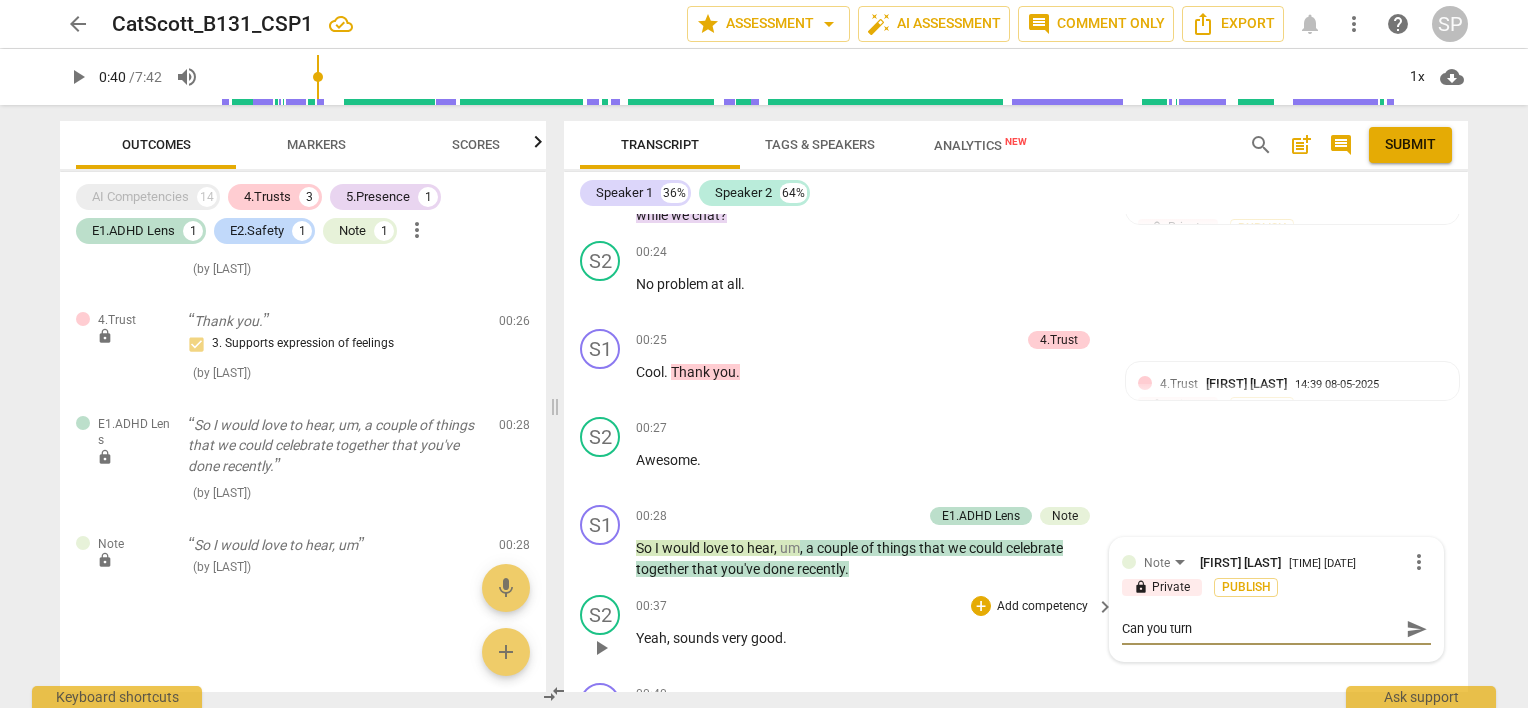 type on "Can you turn" 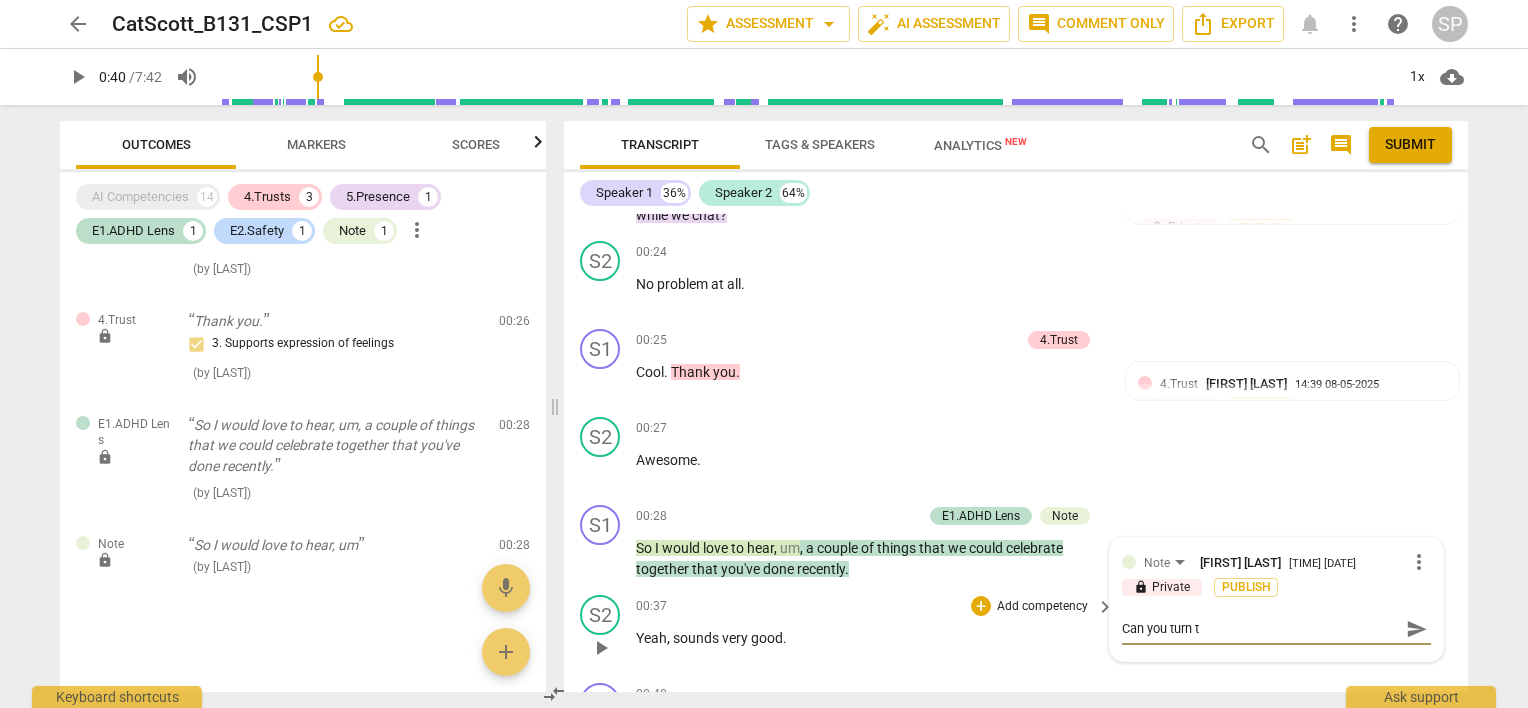 type on "Can you turn th" 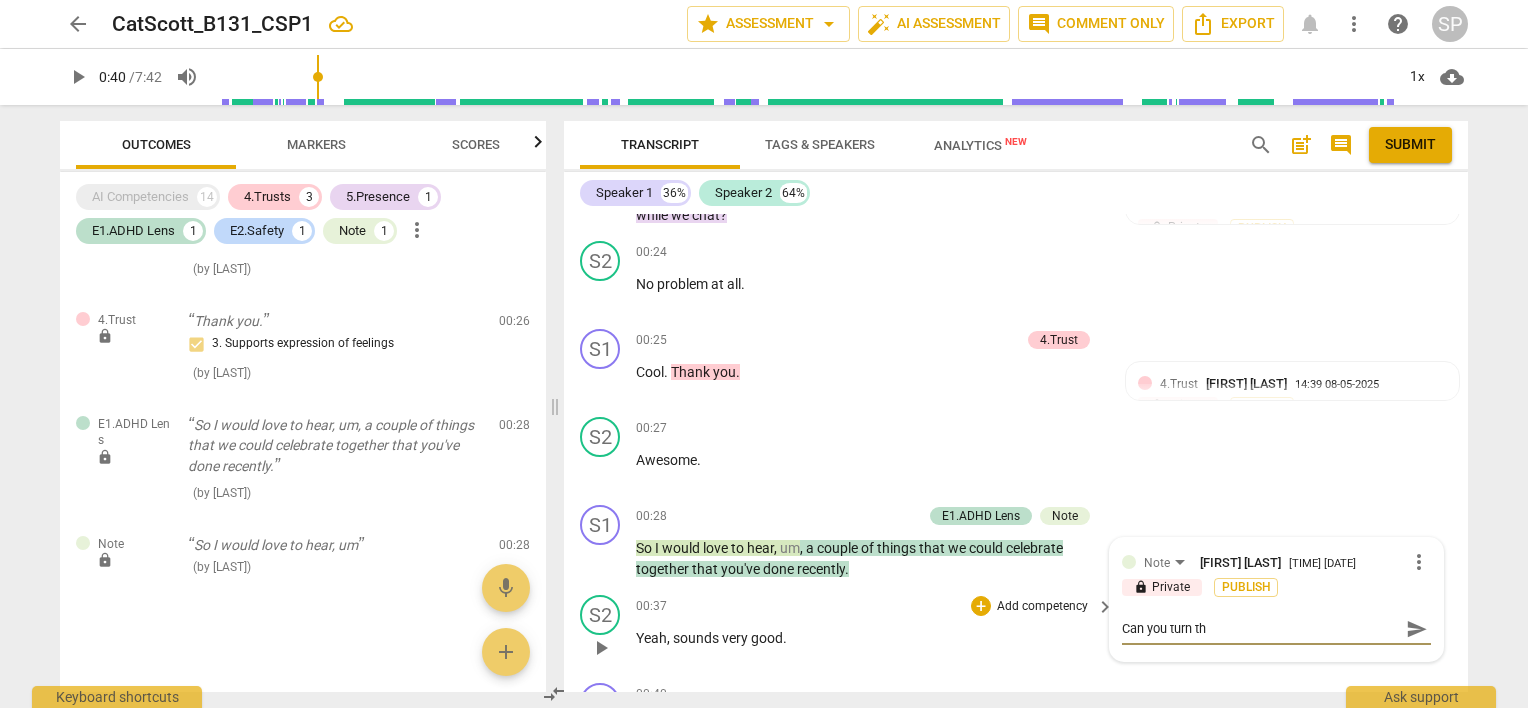 type on "Can you turn thi" 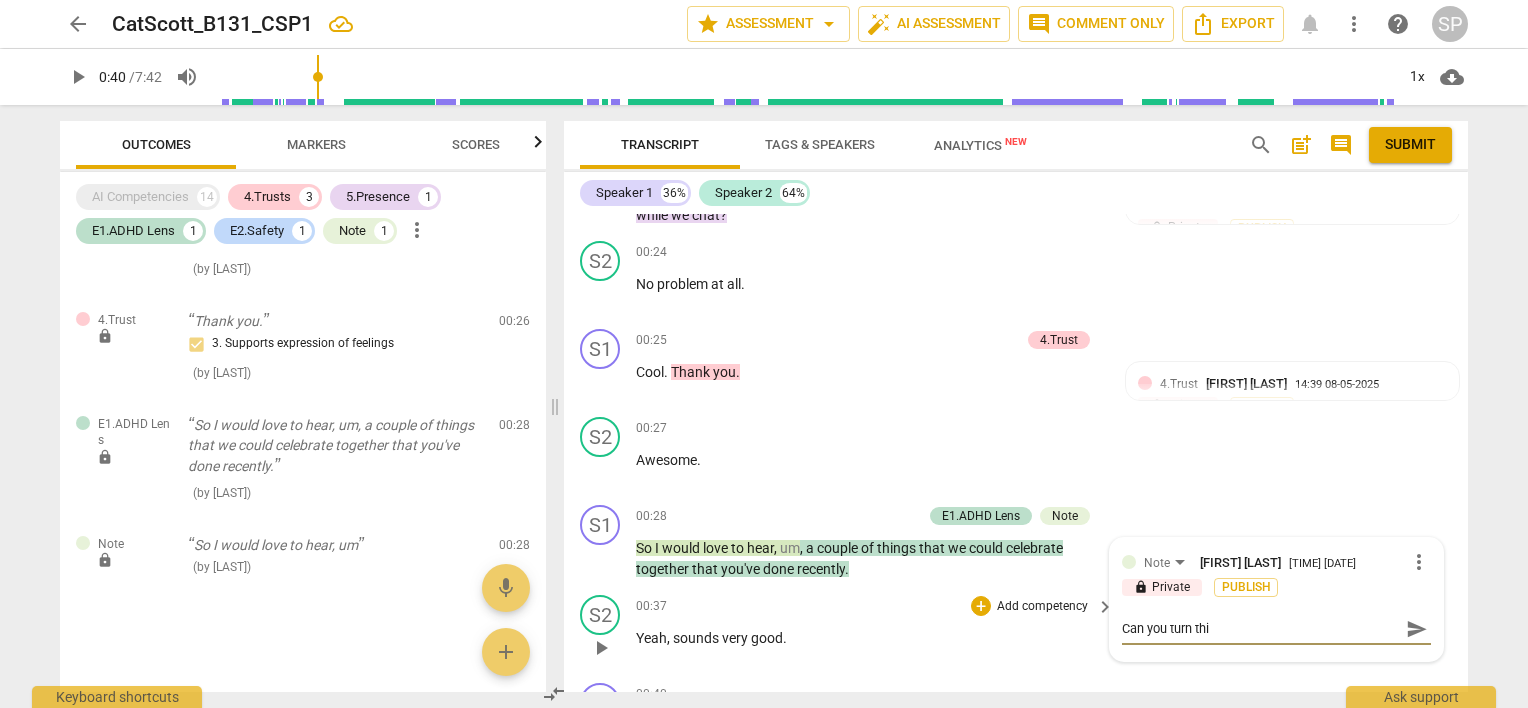 type on "Can you turn this" 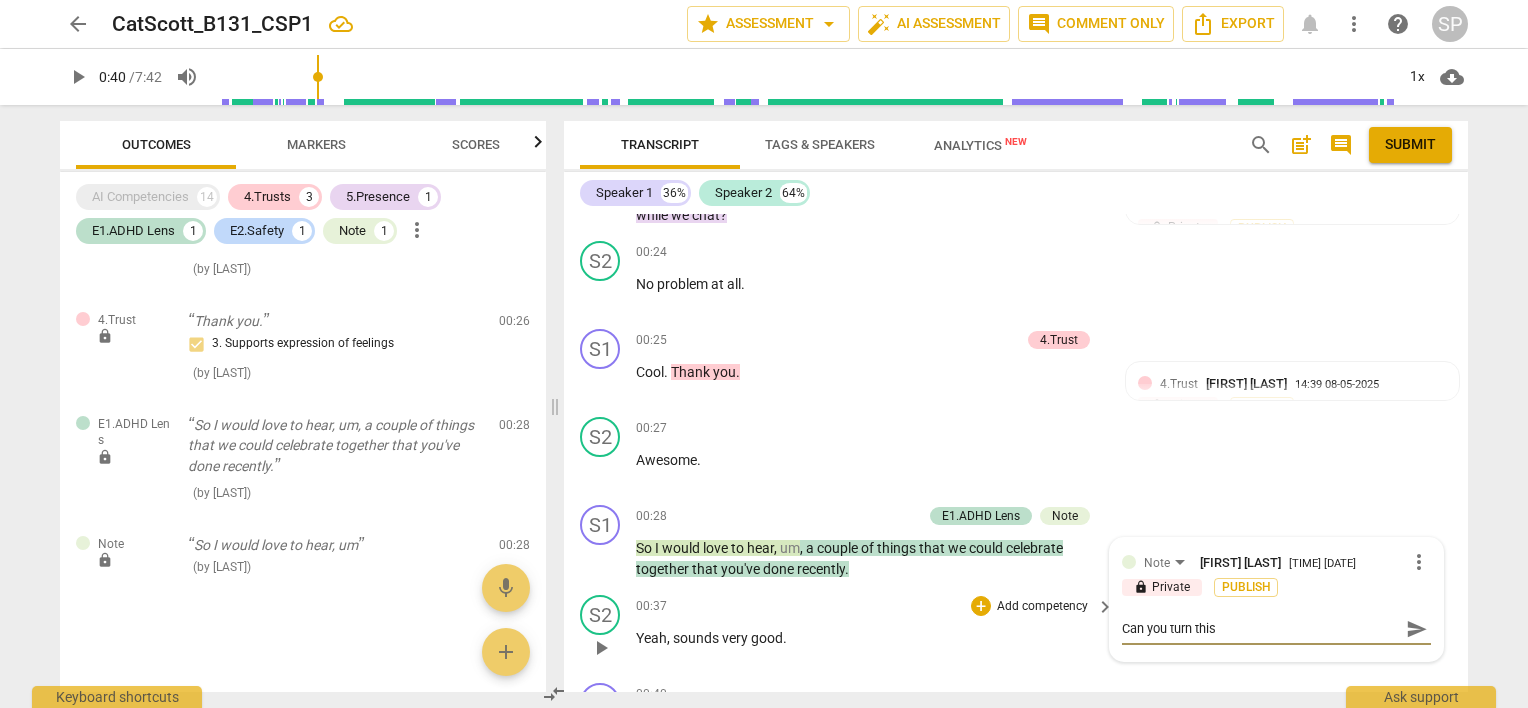 type on "Can you turn this" 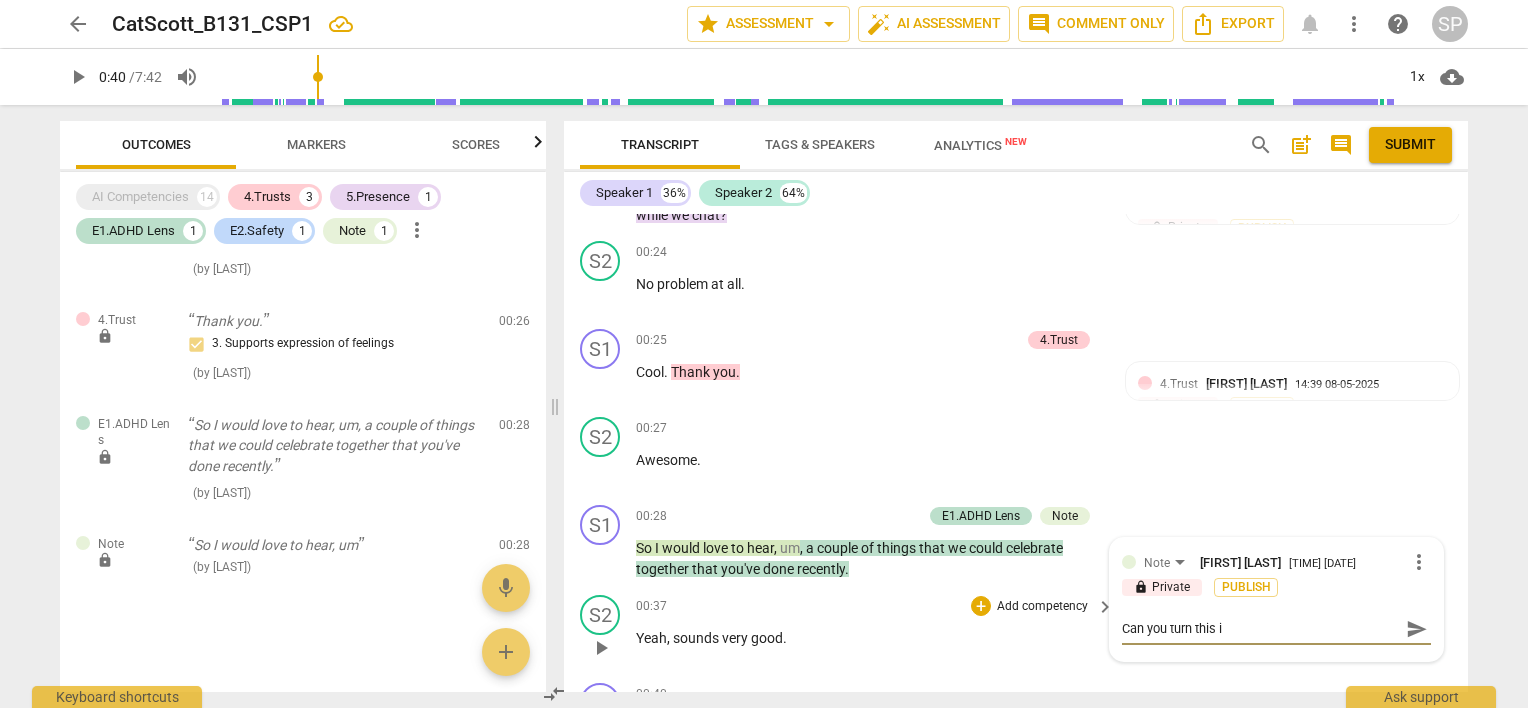 type on "Can you turn this in" 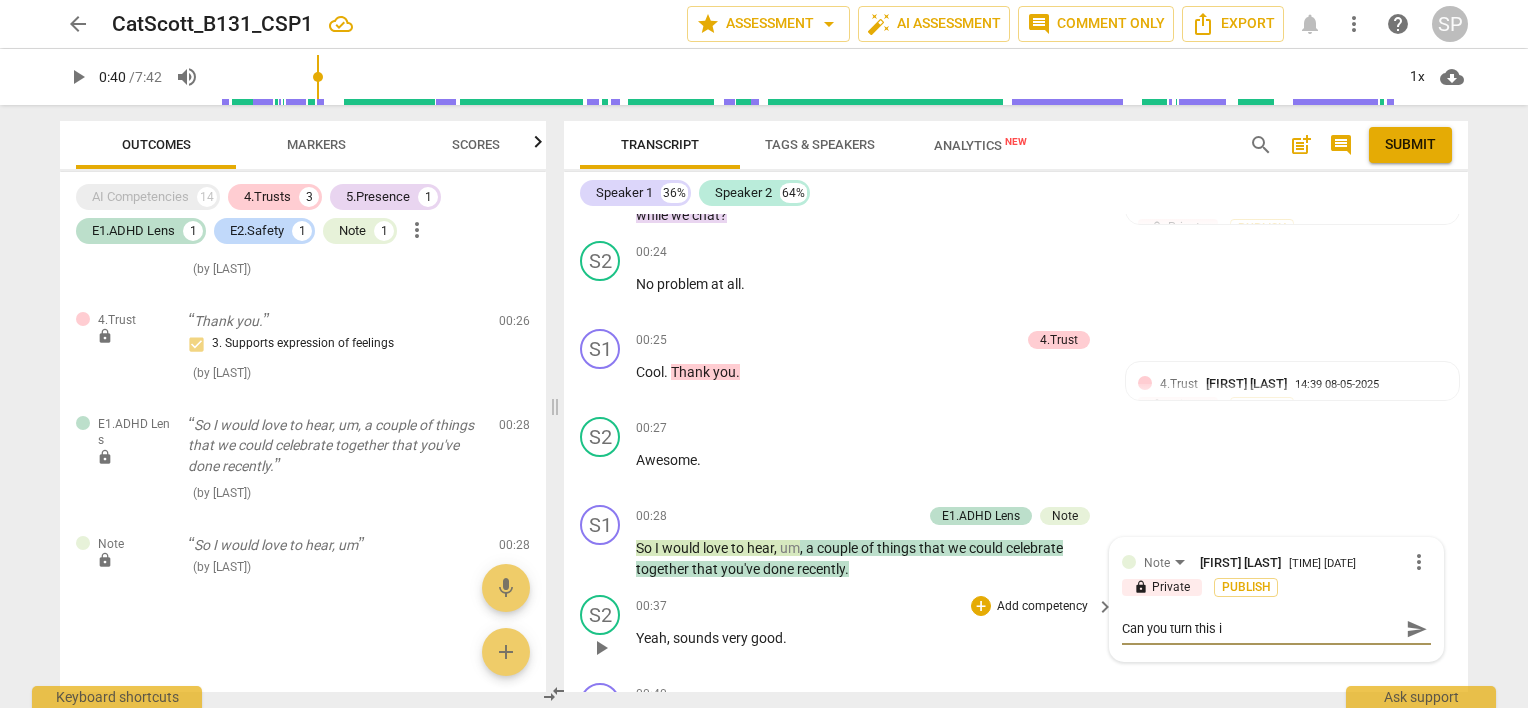 type on "Can you turn this in" 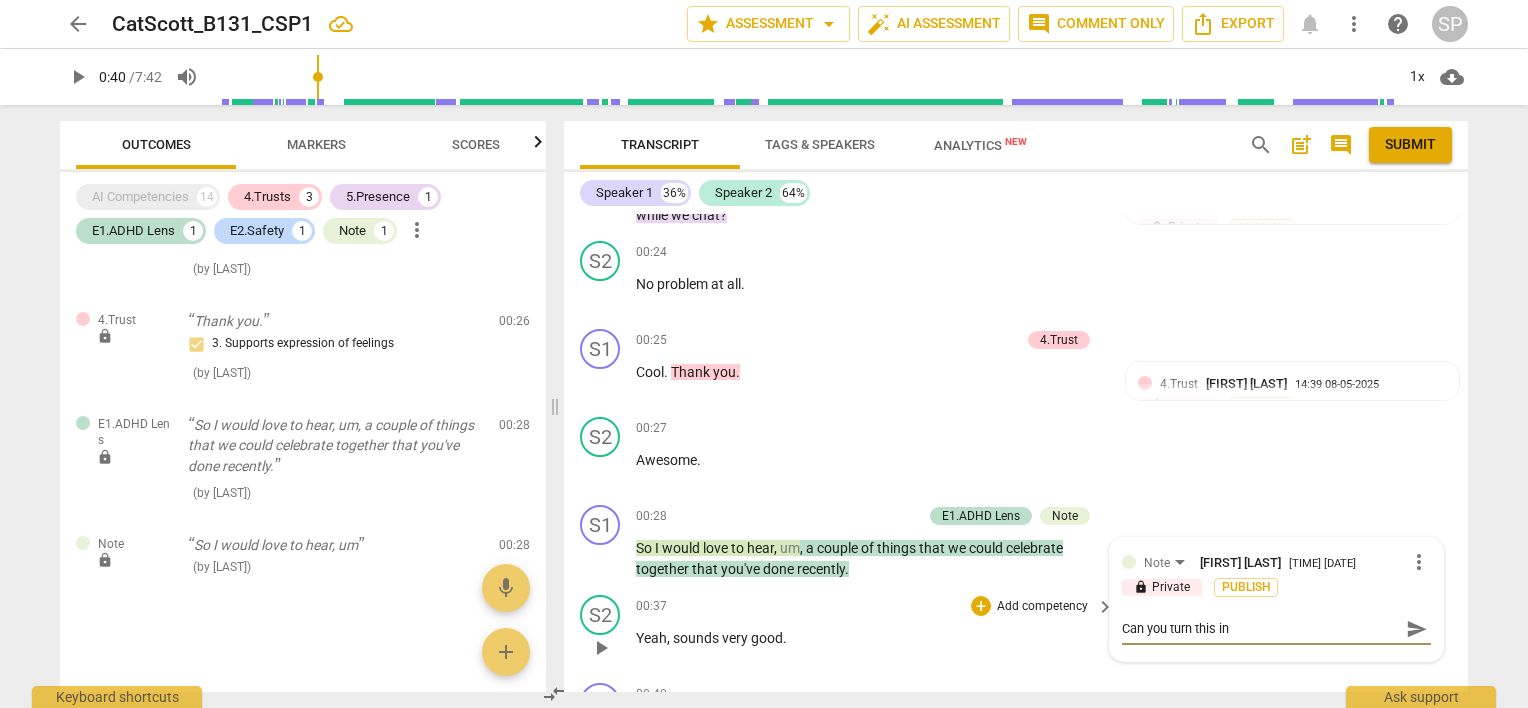 type on "Can you turn this int" 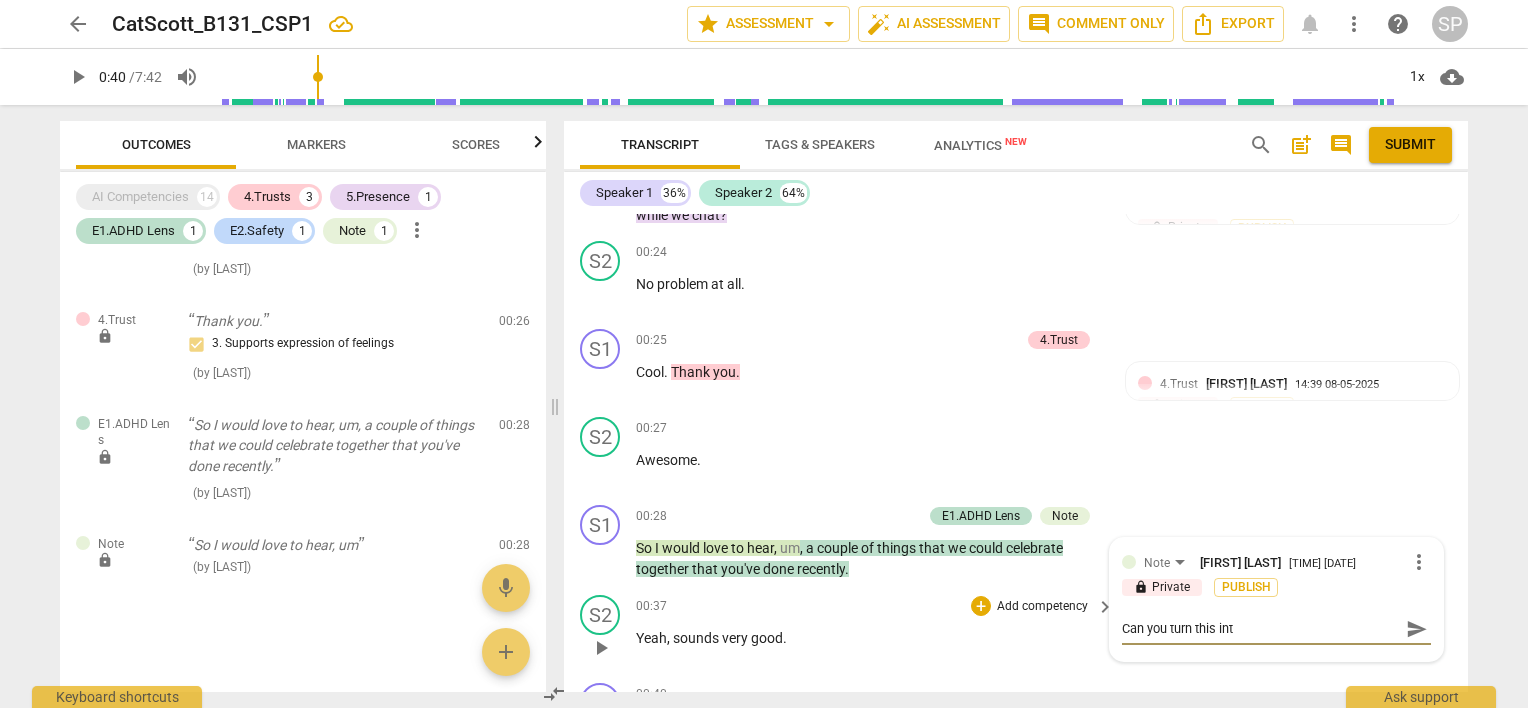 type on "Can you turn this into" 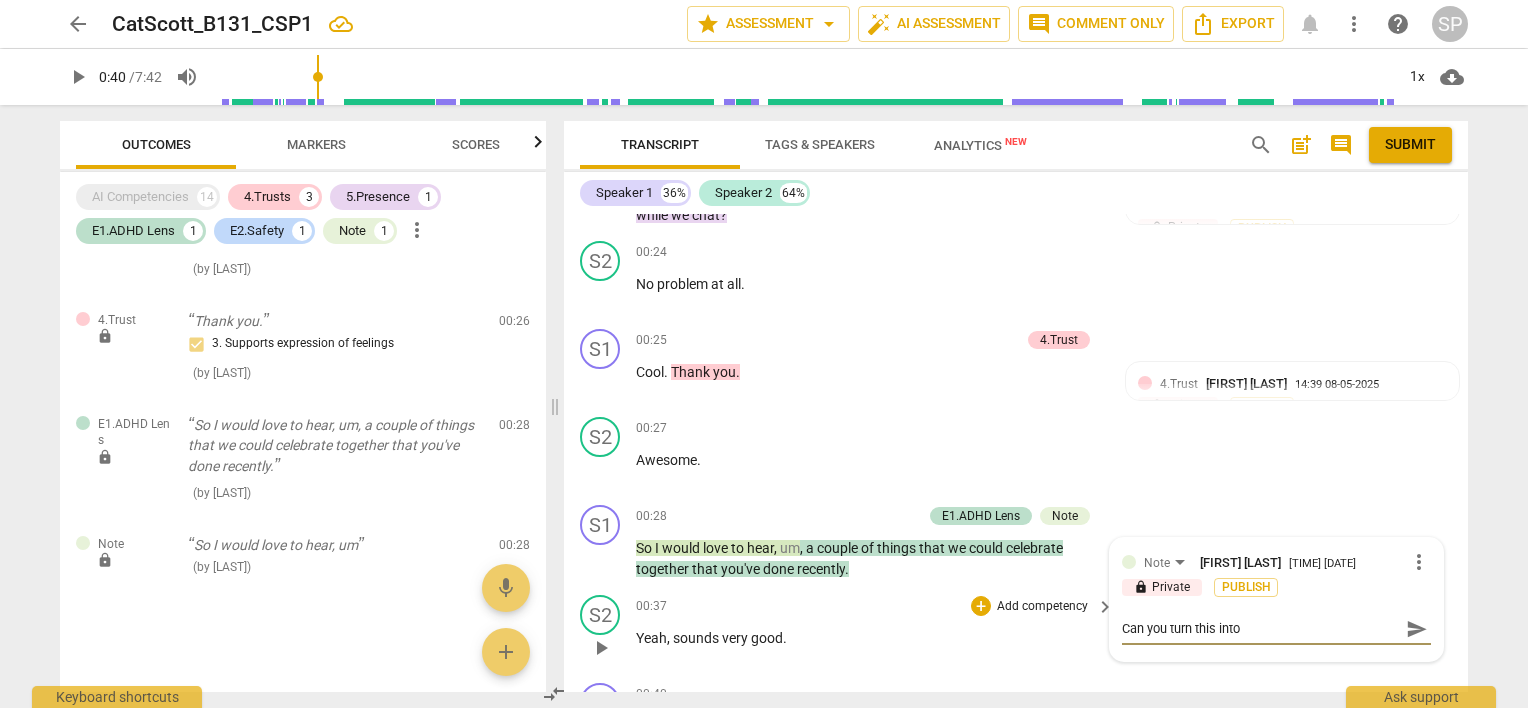 type on "Can you turn this into" 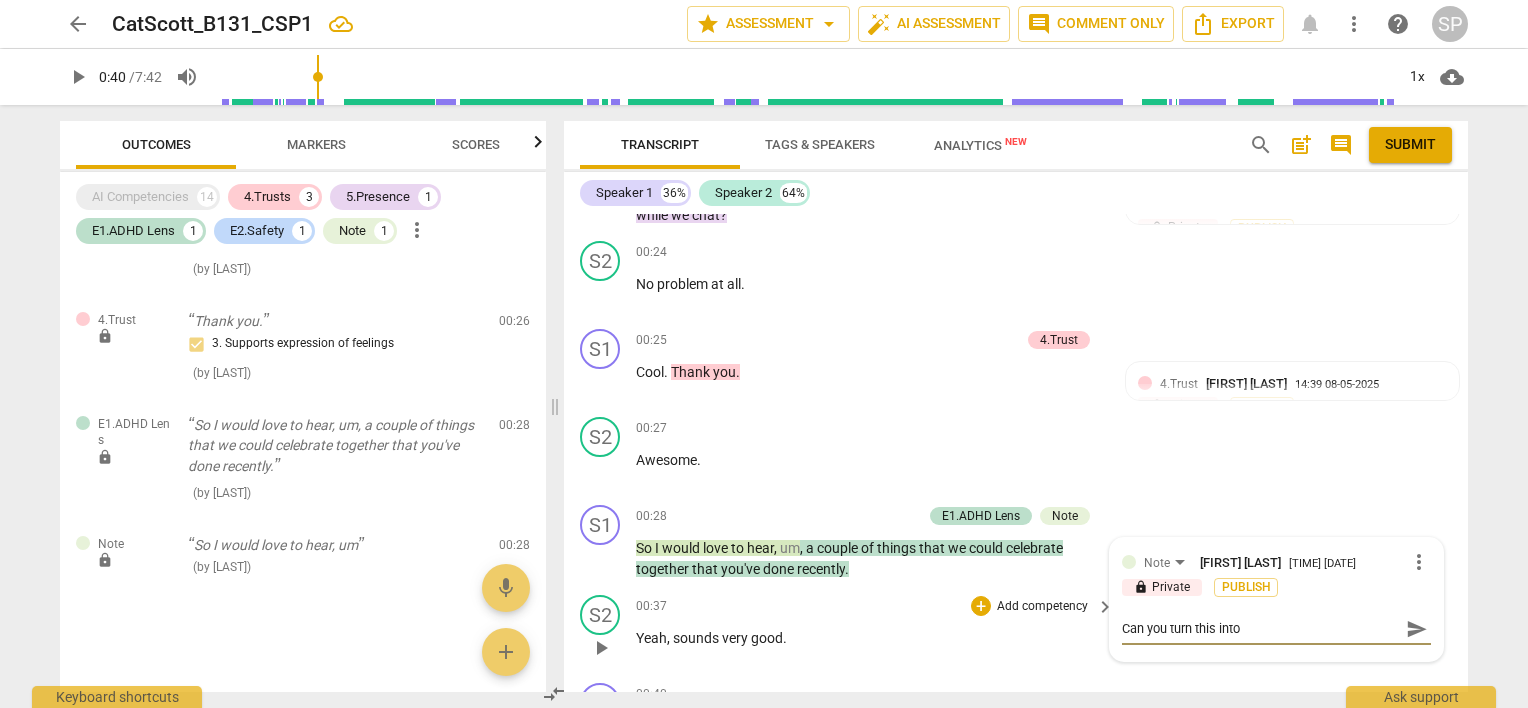 type on "Can you turn this into a" 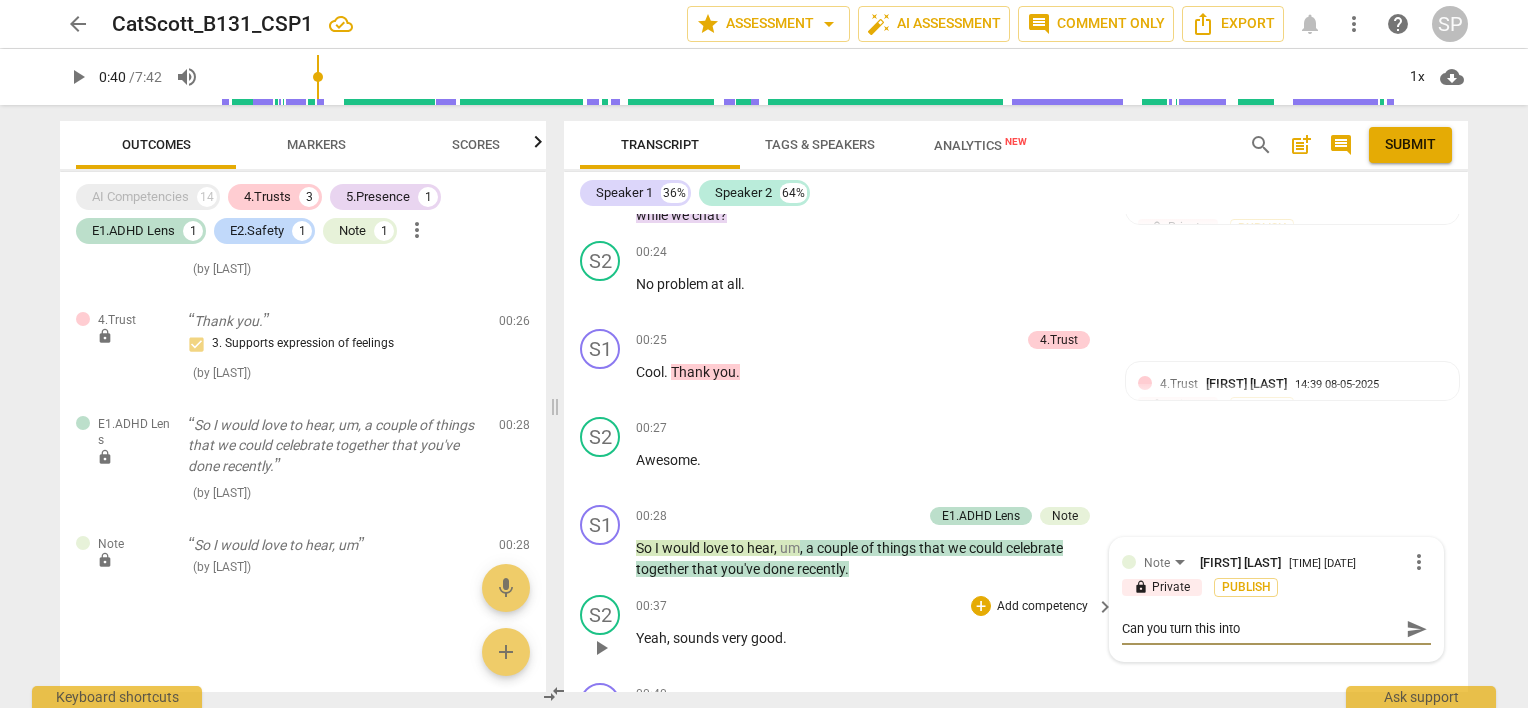 type on "Can you turn this into a" 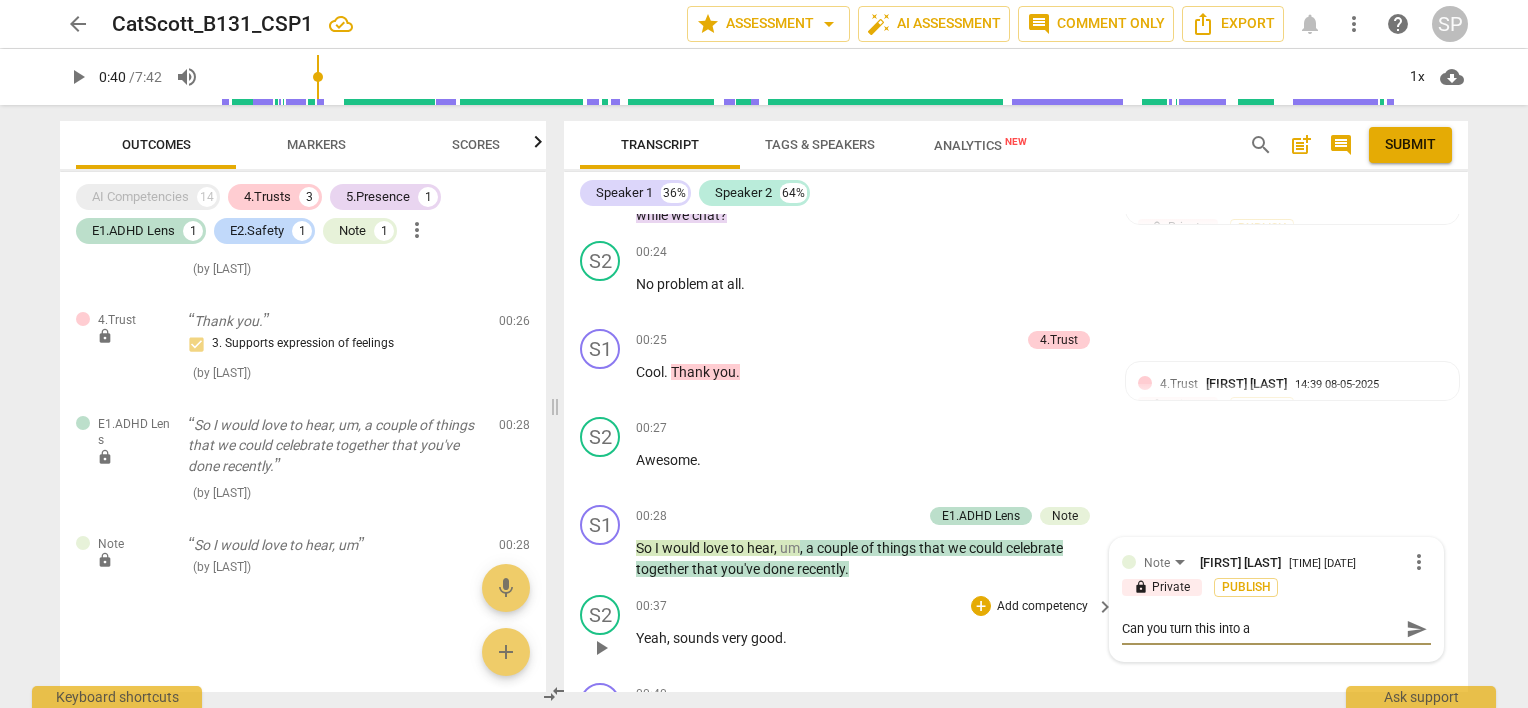 type on "Can you turn this into a" 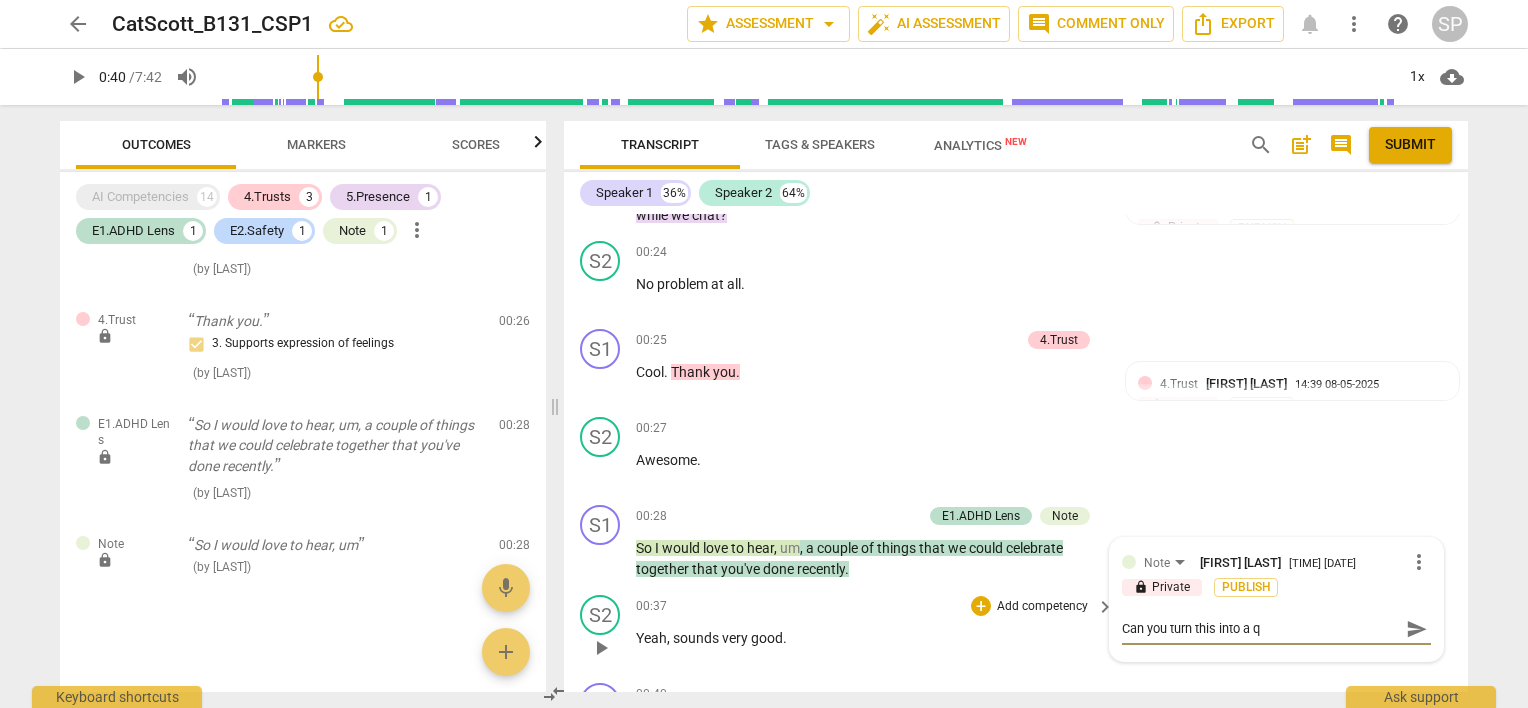 type on "Can you turn this into a qu" 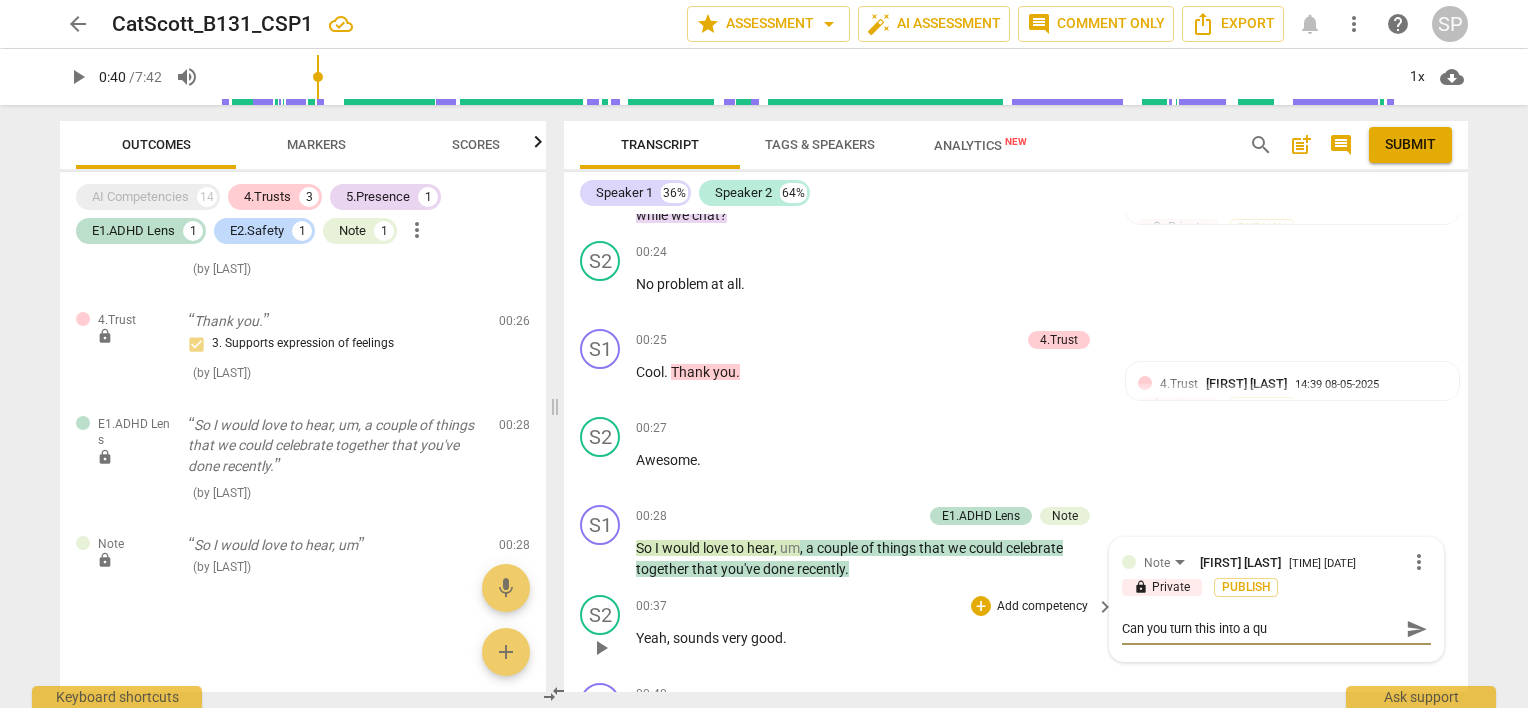 type on "Can you turn this into a que" 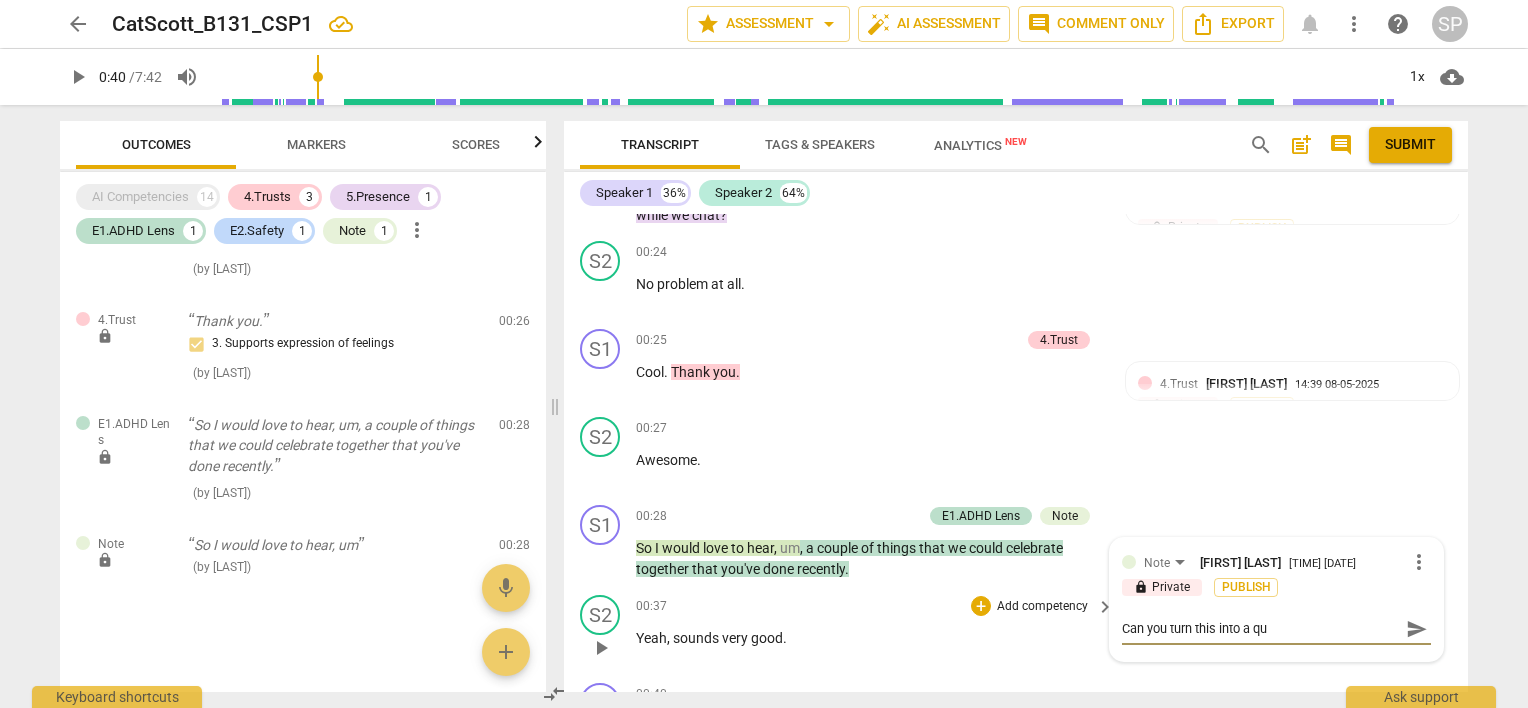 type on "Can you turn this into a que" 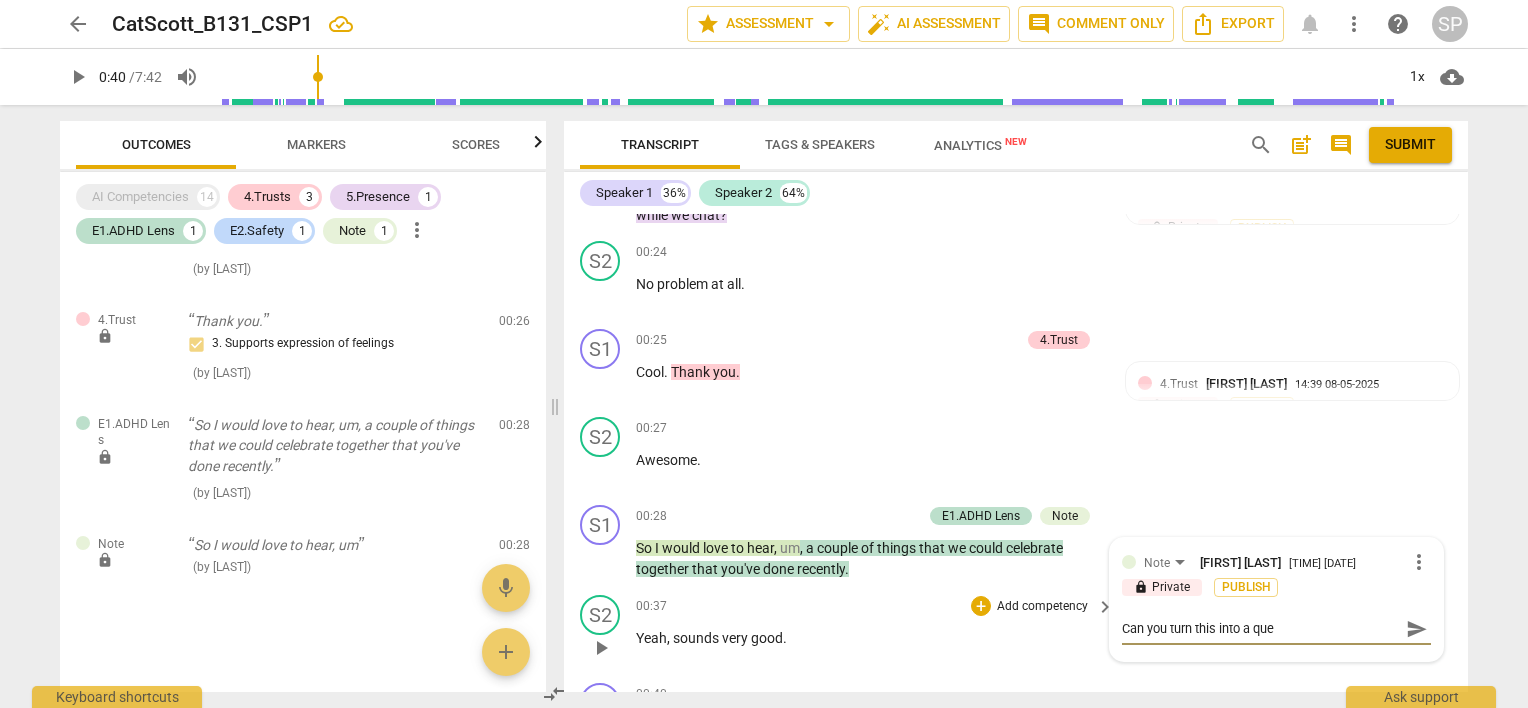 type on "Can you turn this into a ques" 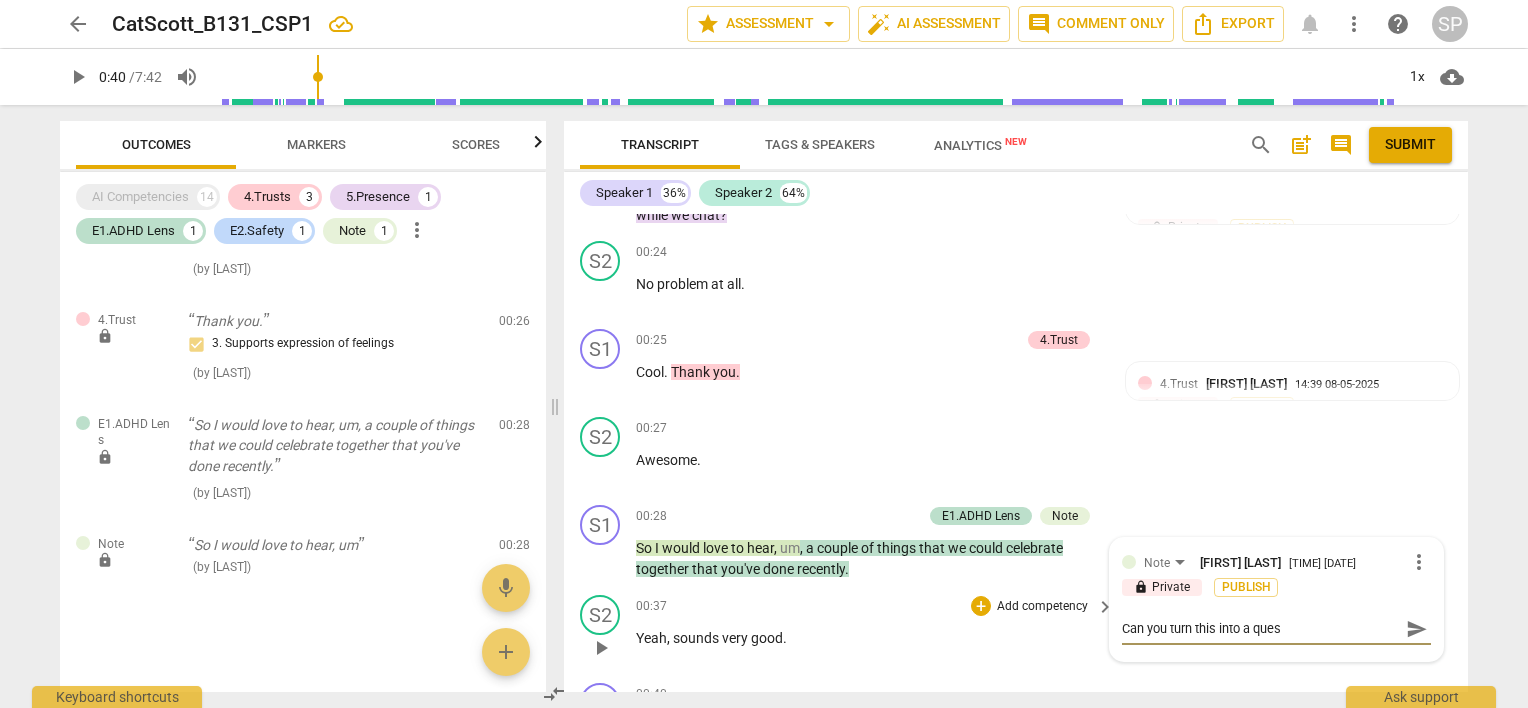 type on "Can you turn this into a quest" 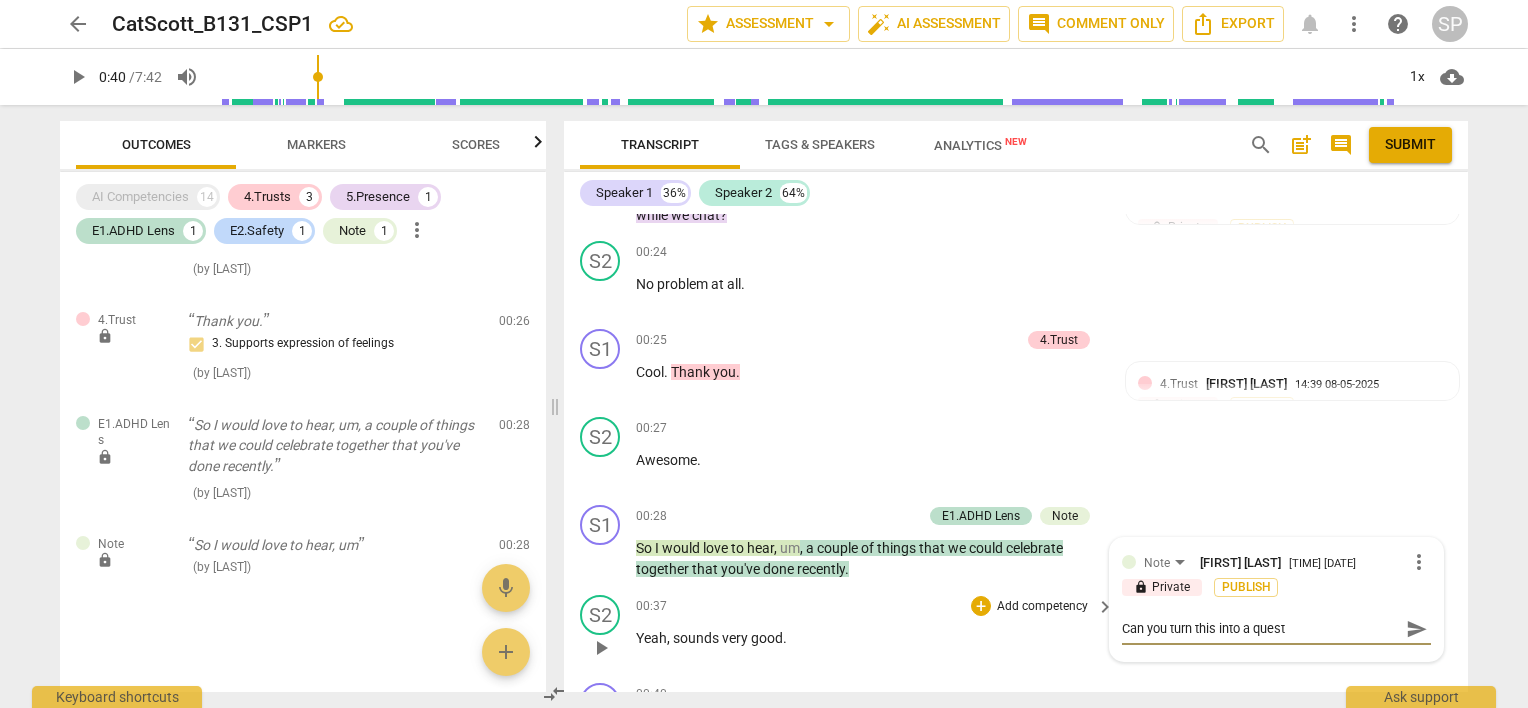 type on "Can you turn this into a questi" 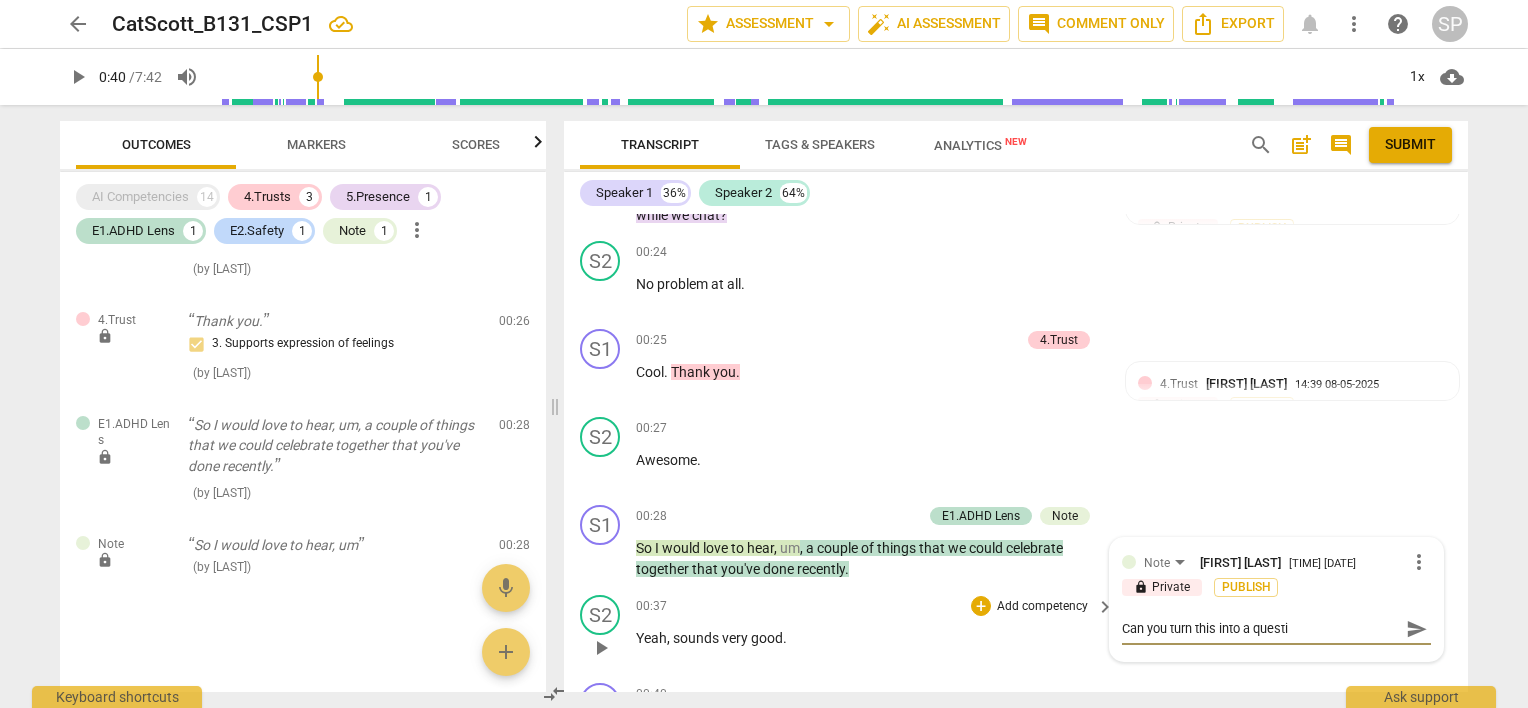 type on "Can you turn this into a questio" 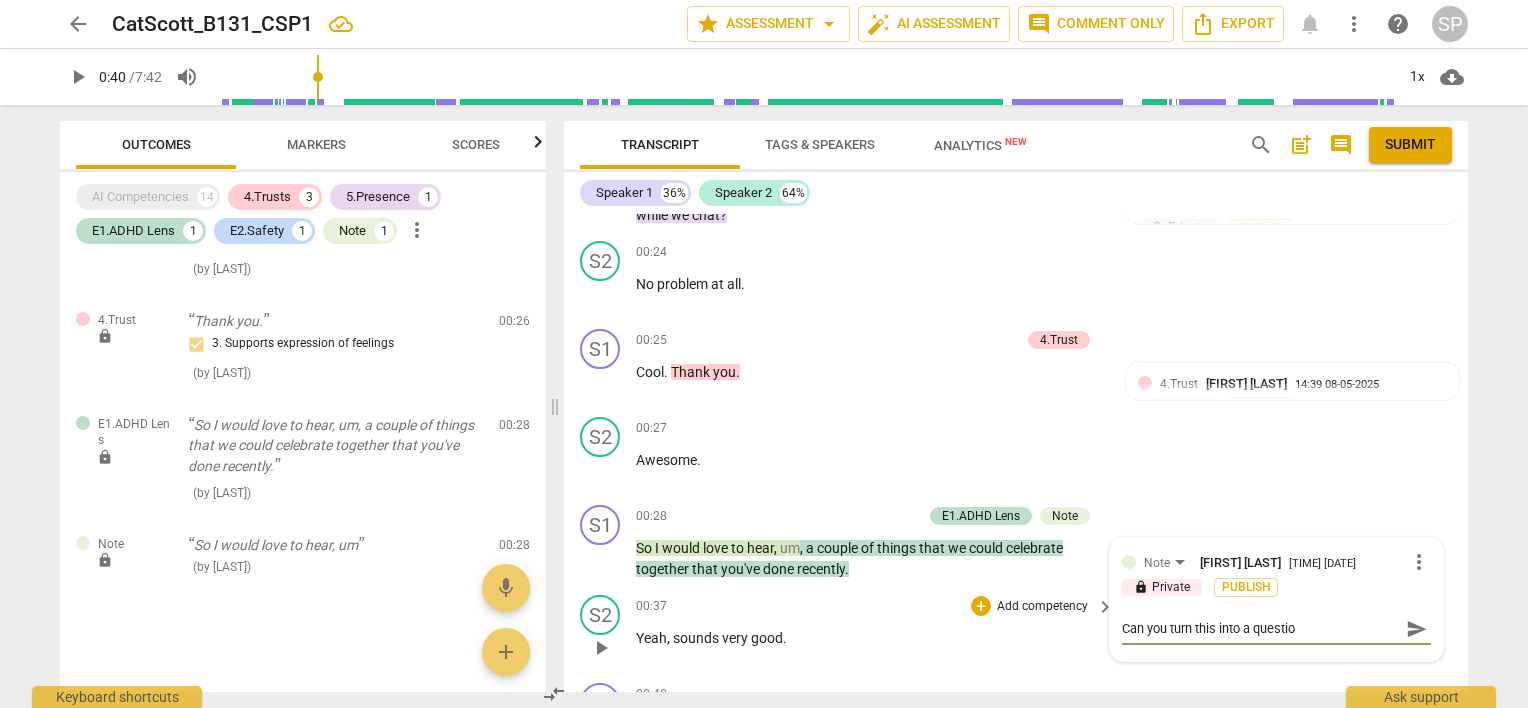 type on "Can you turn this into a question" 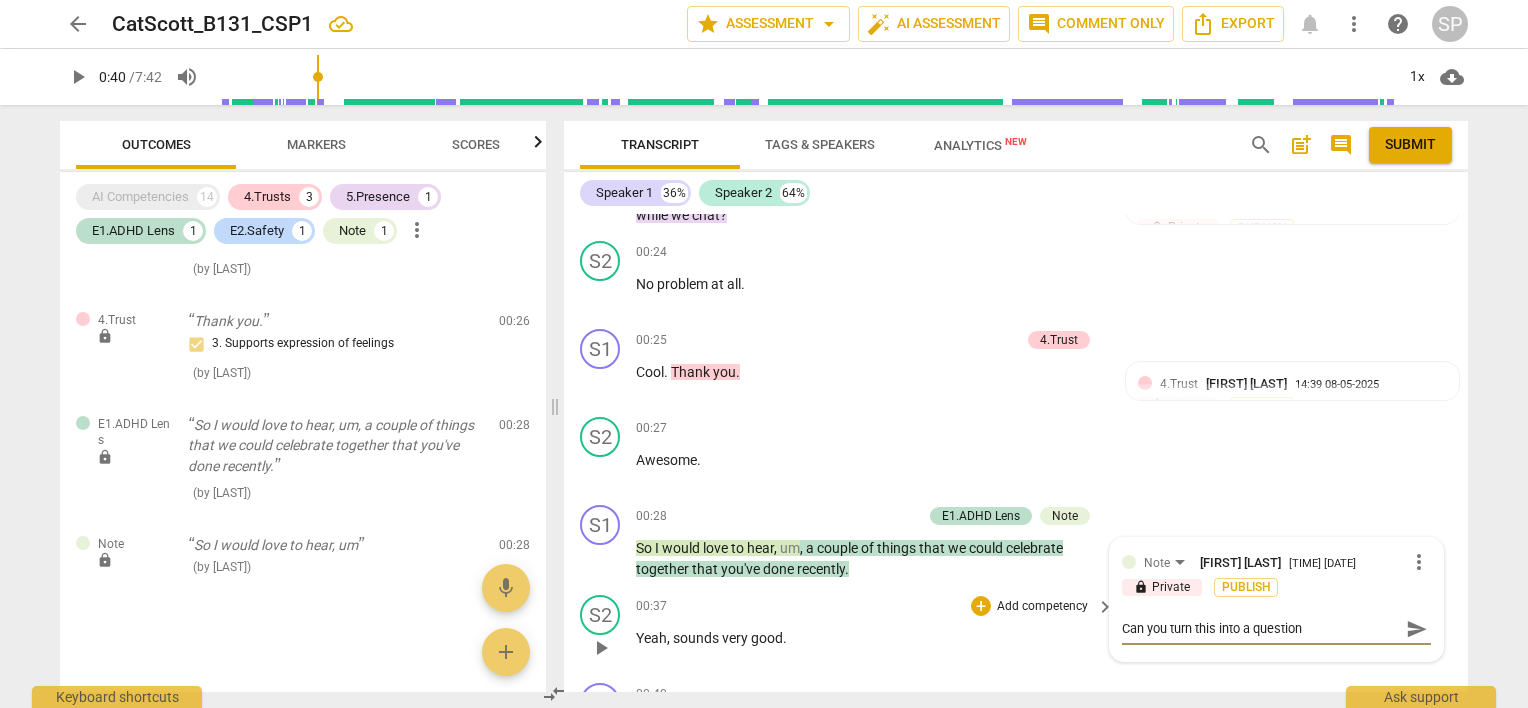 type on "Can you turn this into a question:" 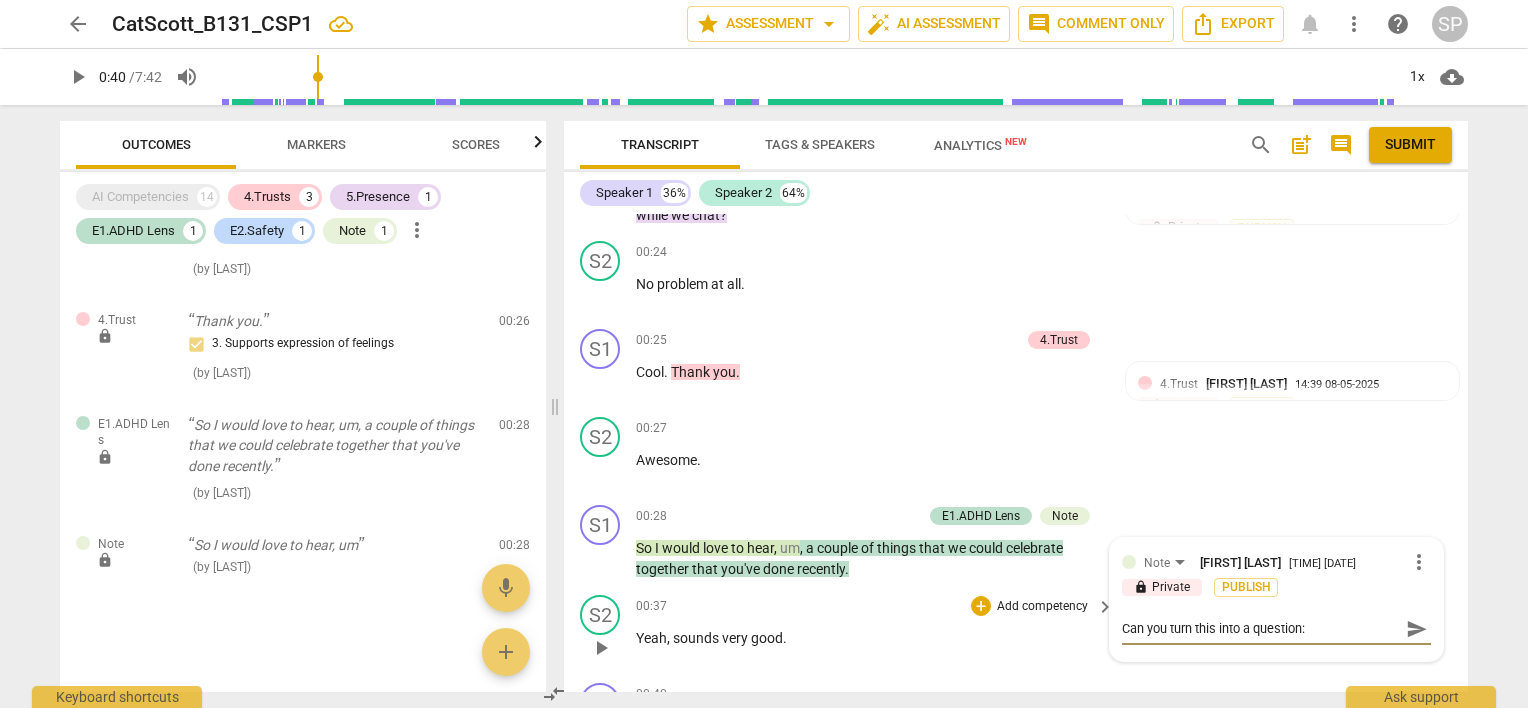 type on "Can you turn this into a question:" 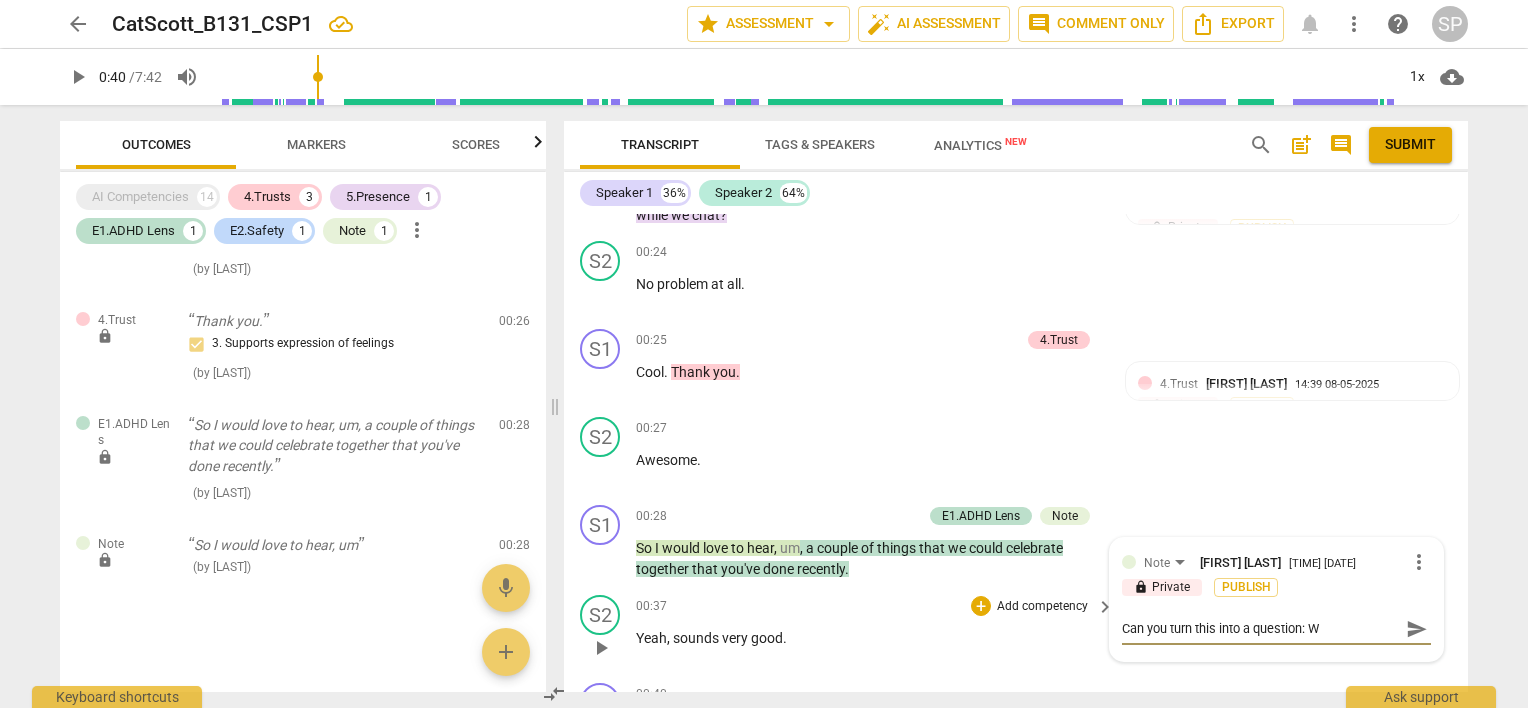 type on "Can you turn this into a question: Wh" 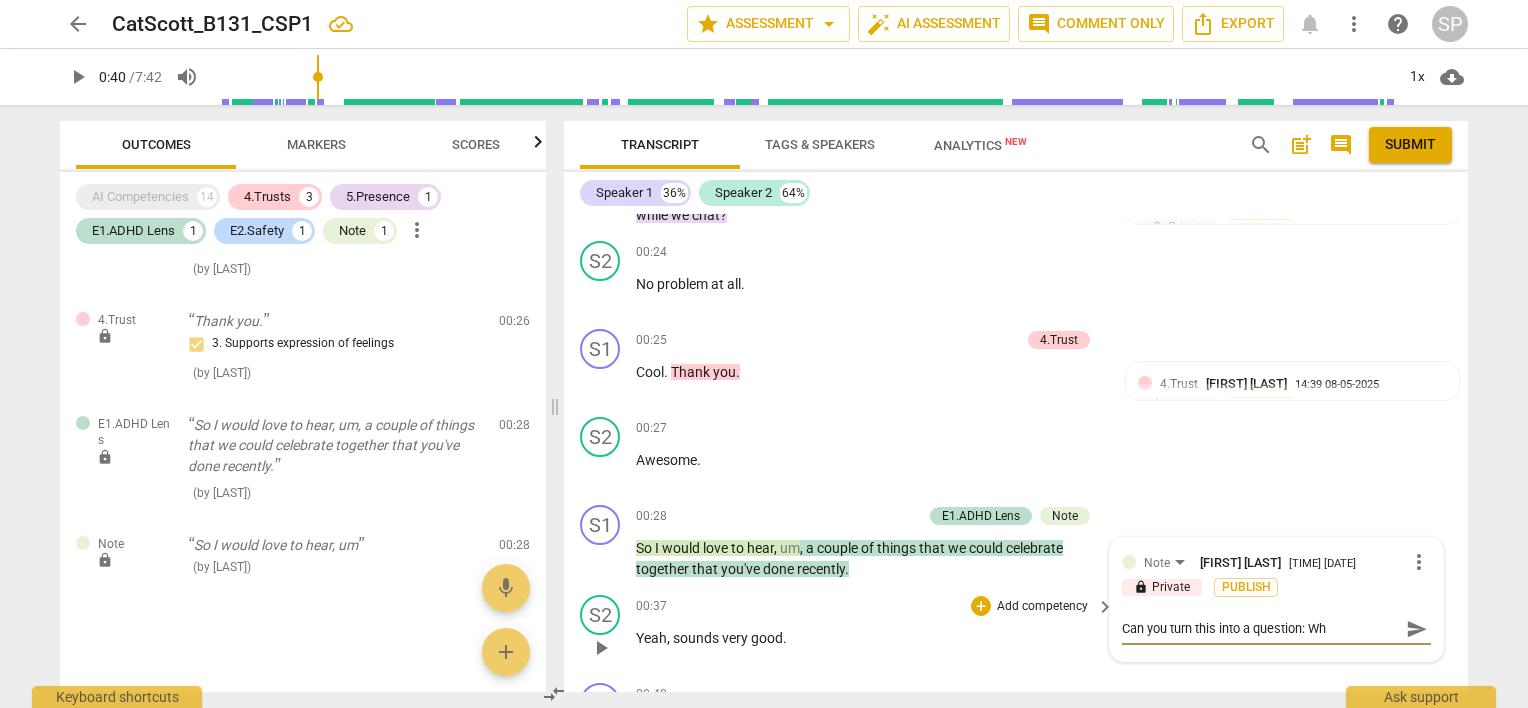type on "Can you turn this into a question: Wha" 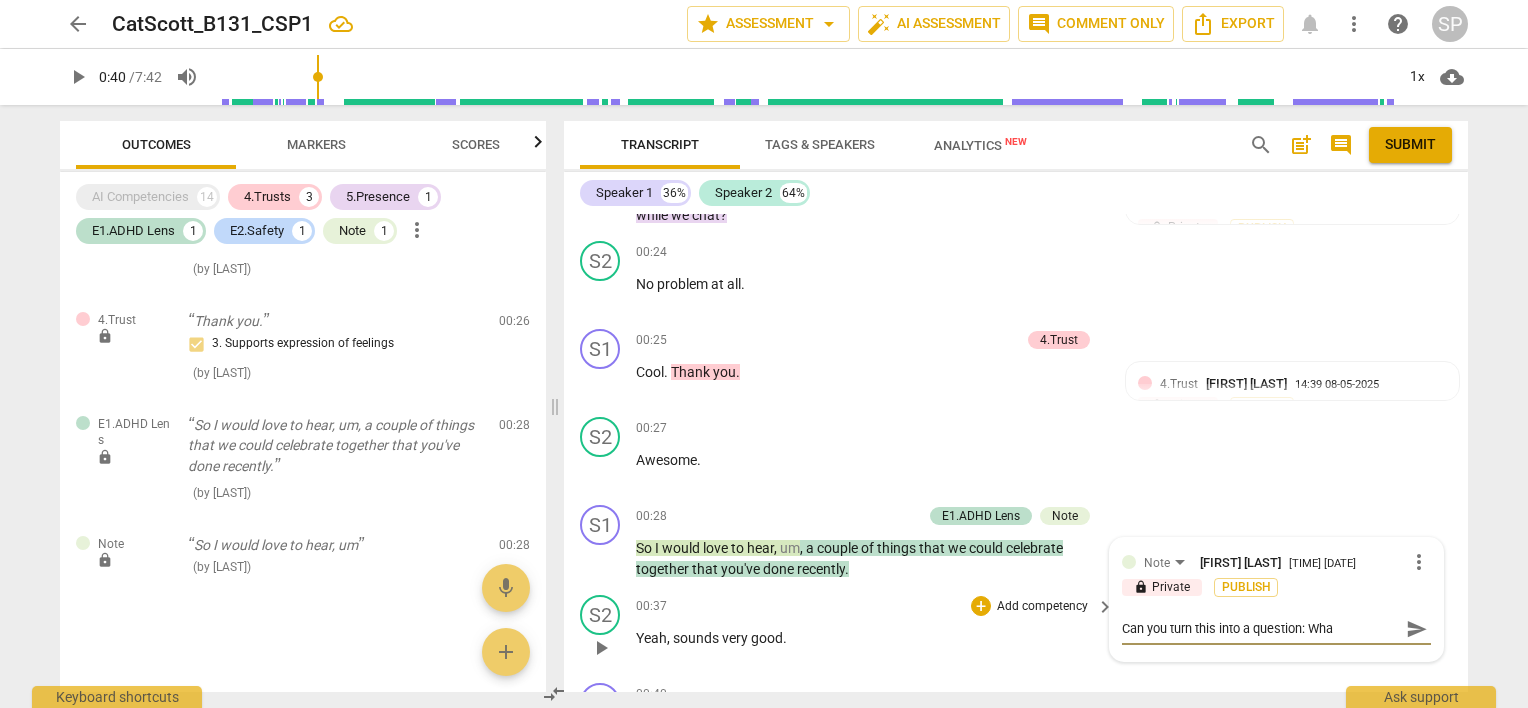 type on "Can you turn this into a question: What" 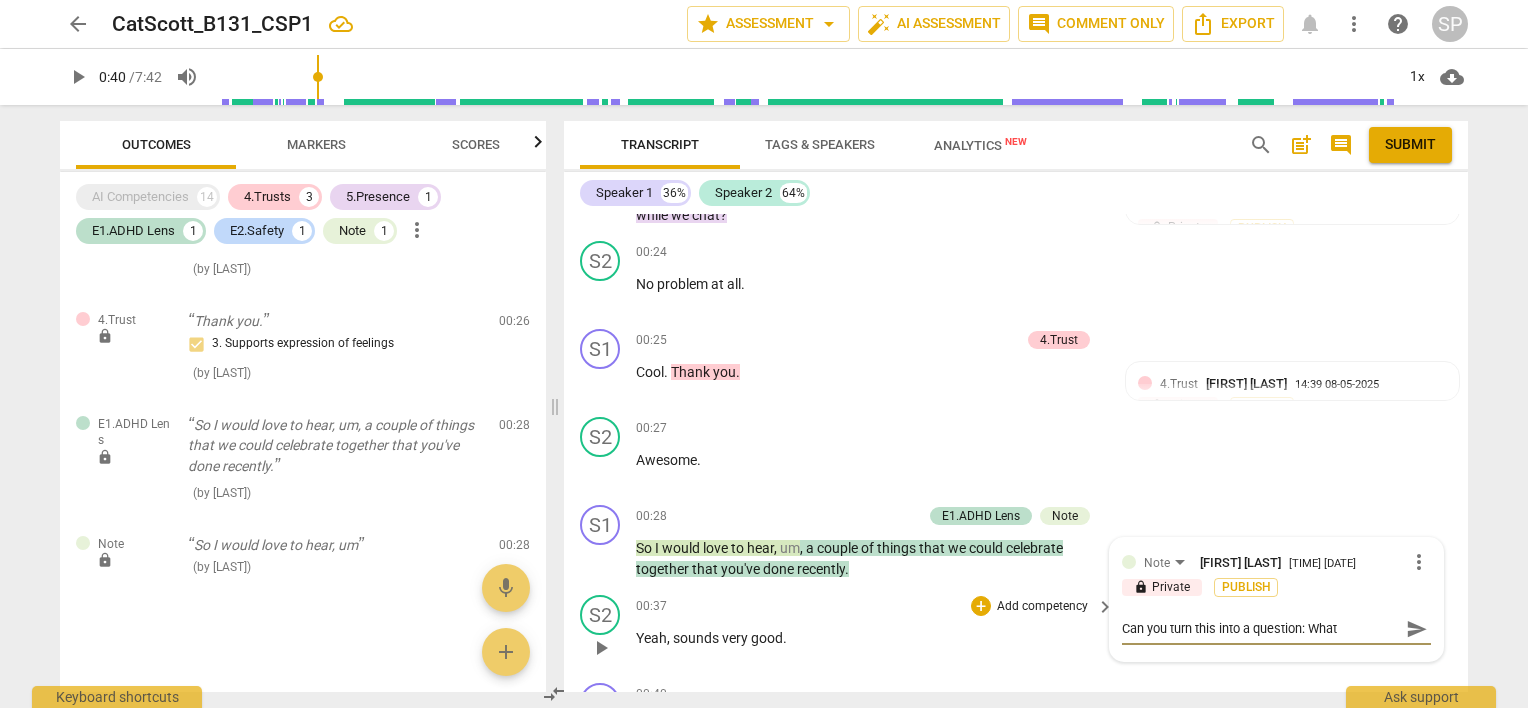type on "Can you turn this into a question: Wha" 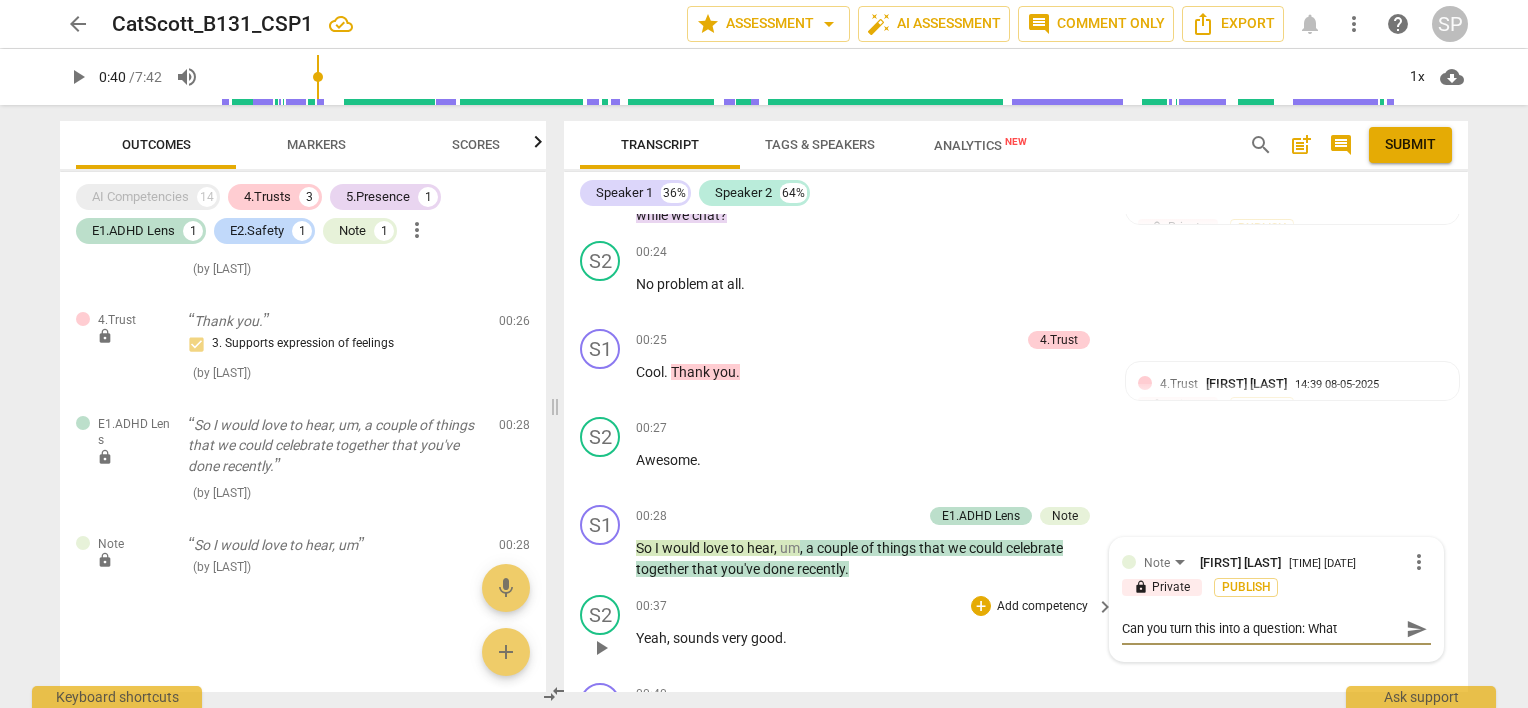 type on "Can you turn this into a question: Wha" 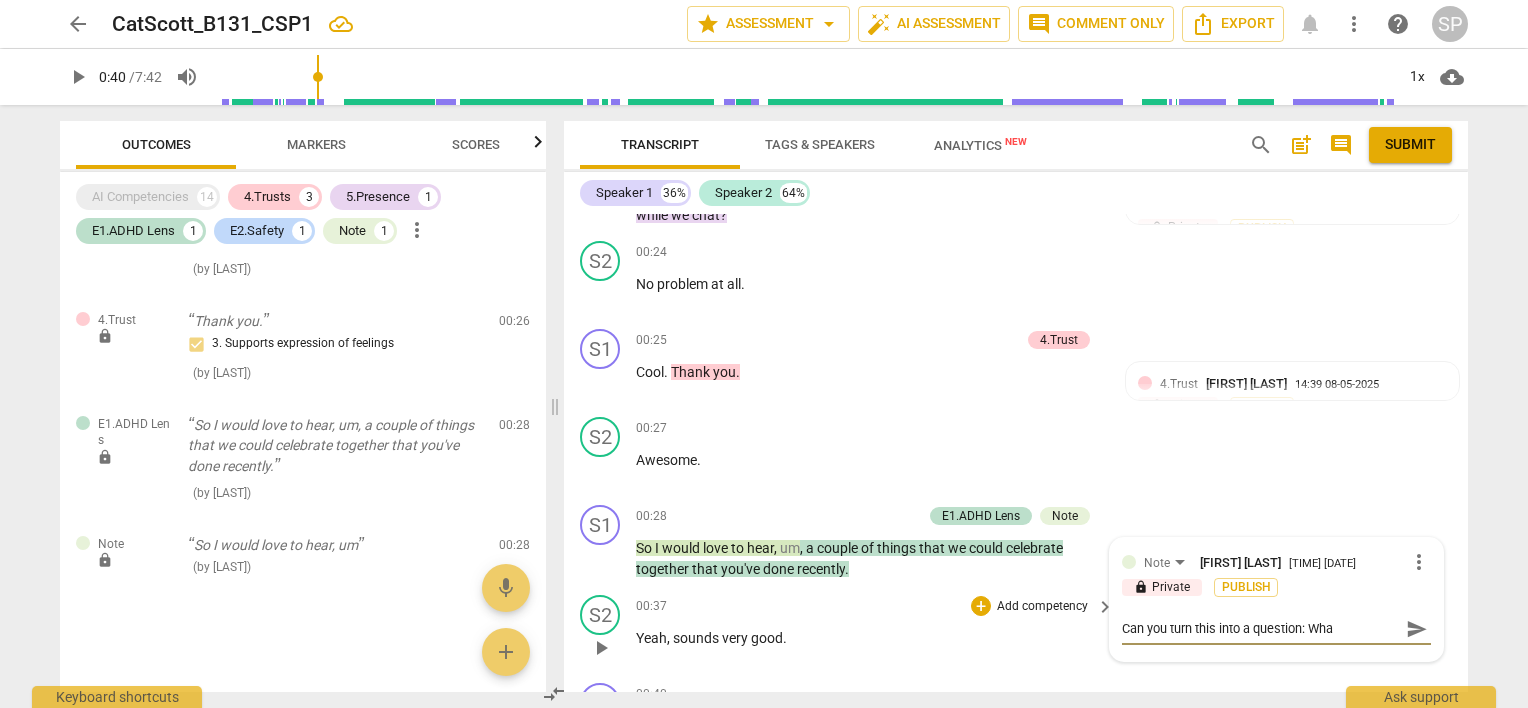 type on "Can you turn this into a question: Wh" 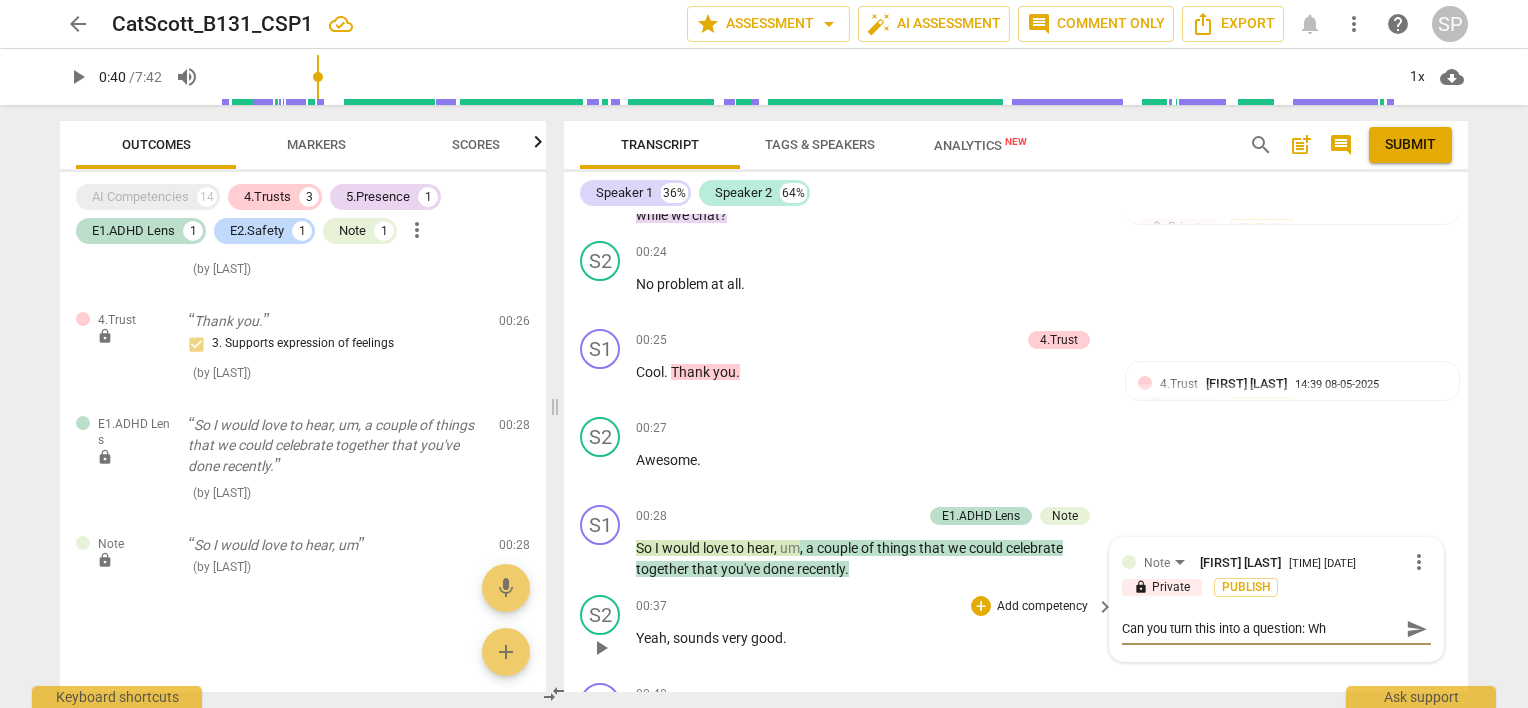 type on "Can you turn this into a question: W" 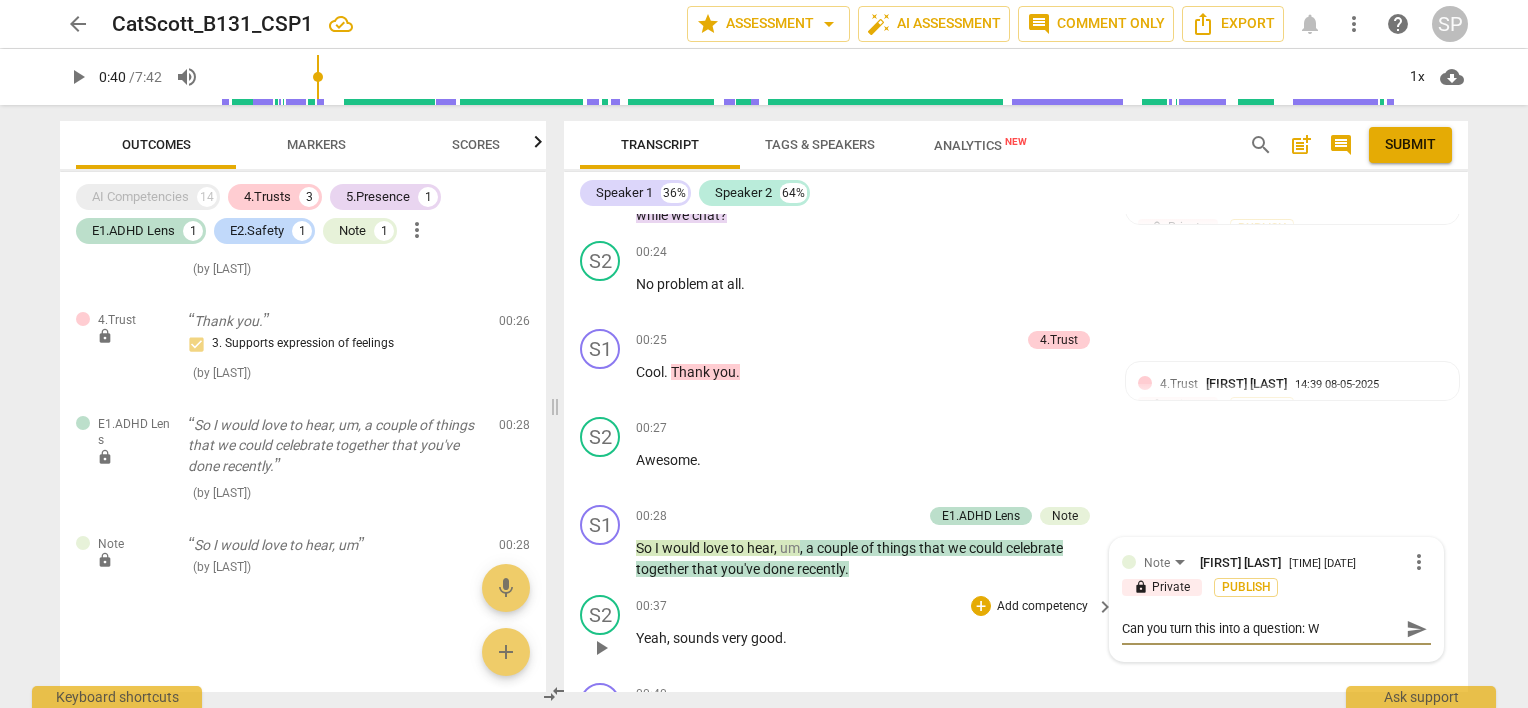 type on "Can you turn this into a question:" 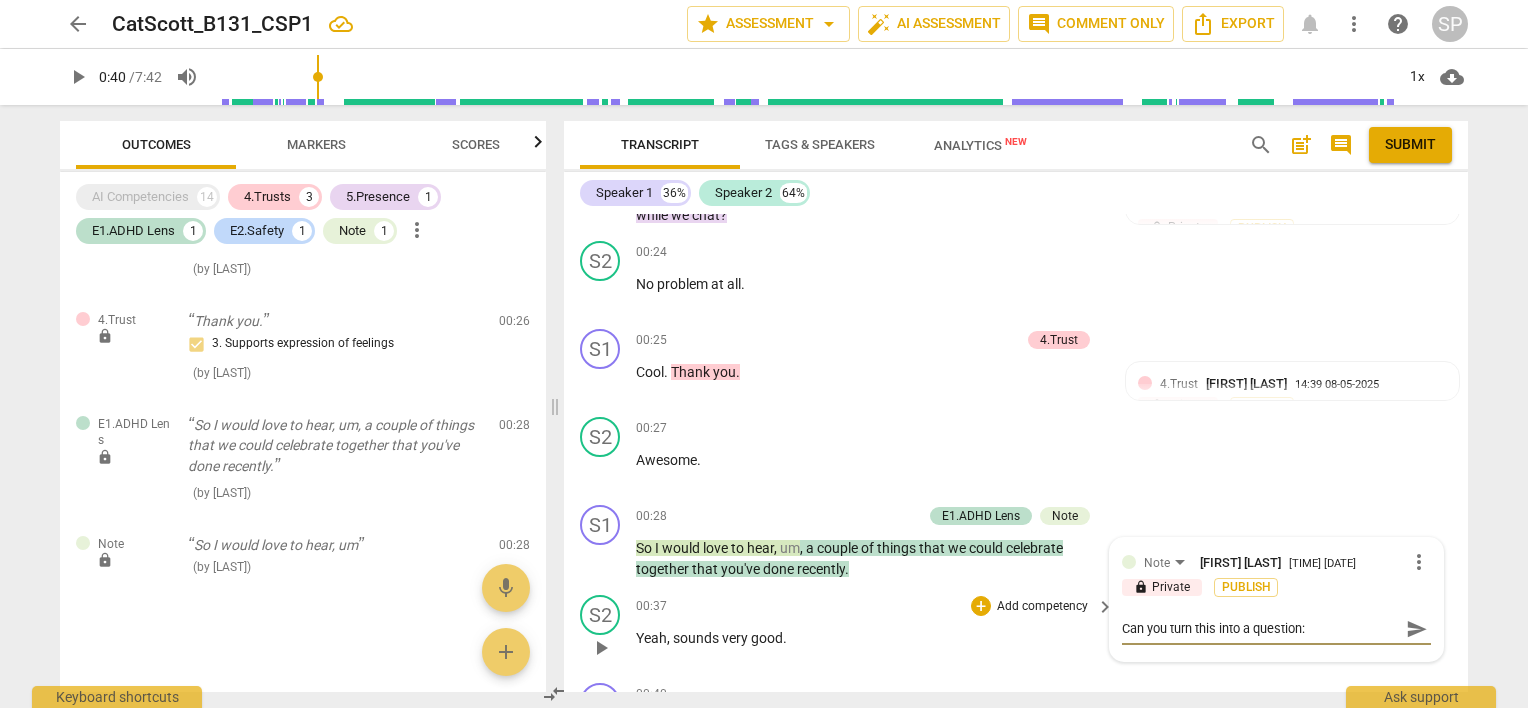 type on "Can you turn this into a question:" 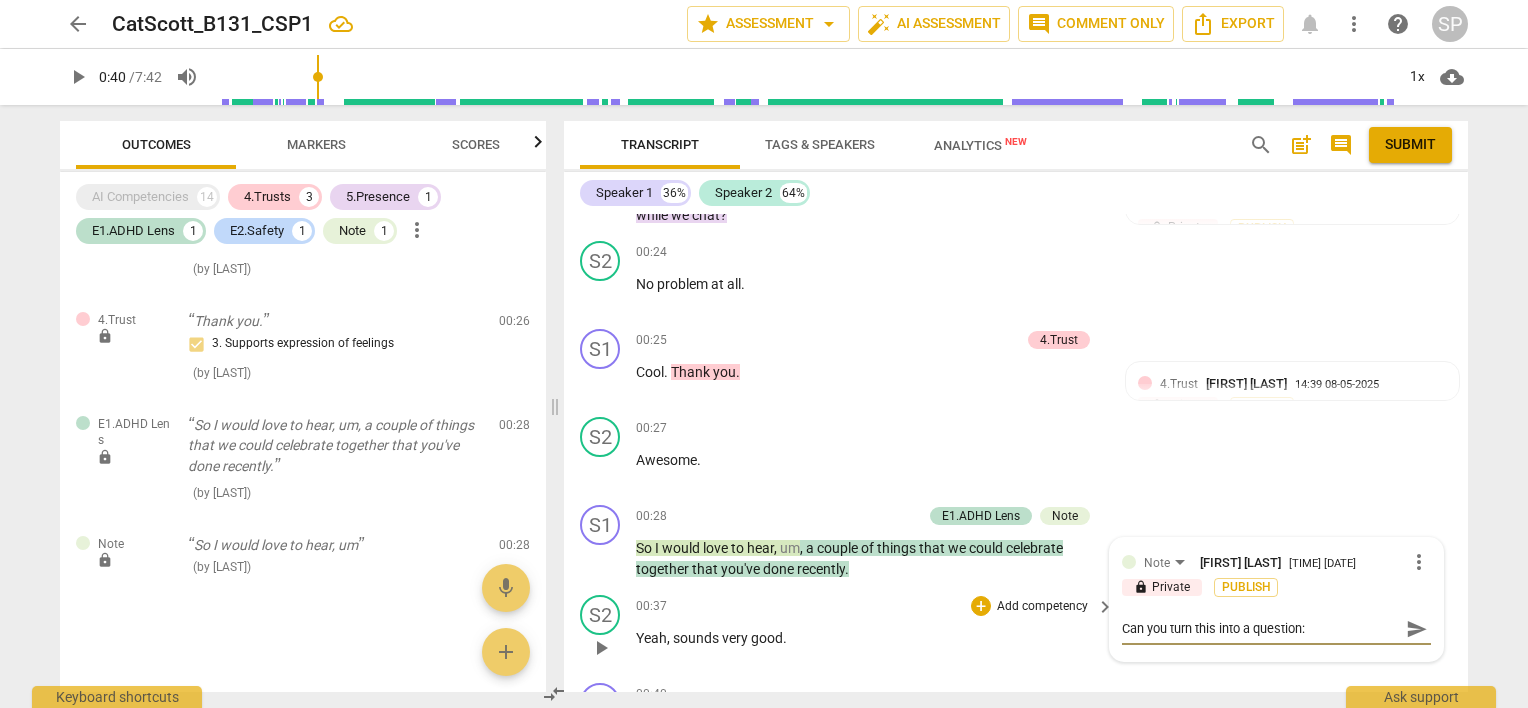 type on "Can you turn this into a question:" 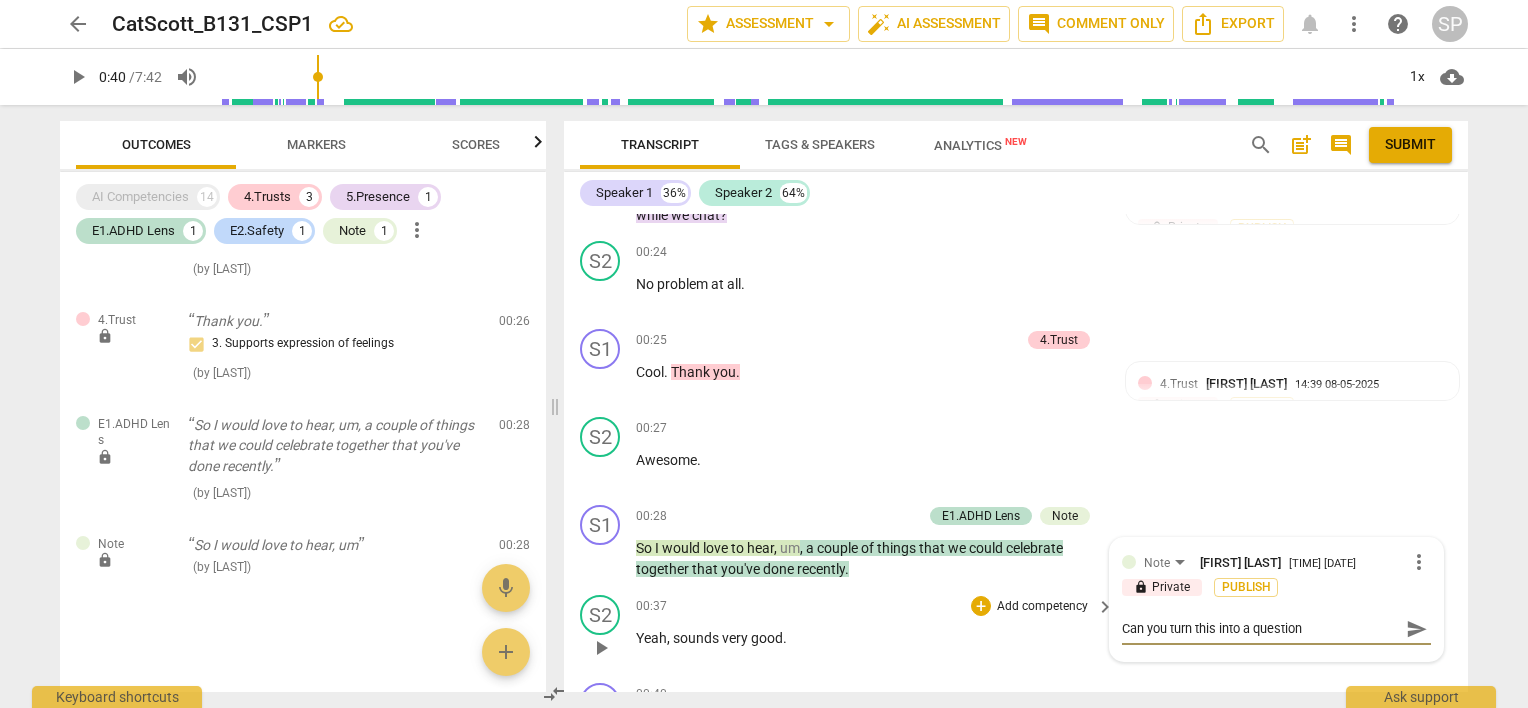 type on "Can you turn this into a question?" 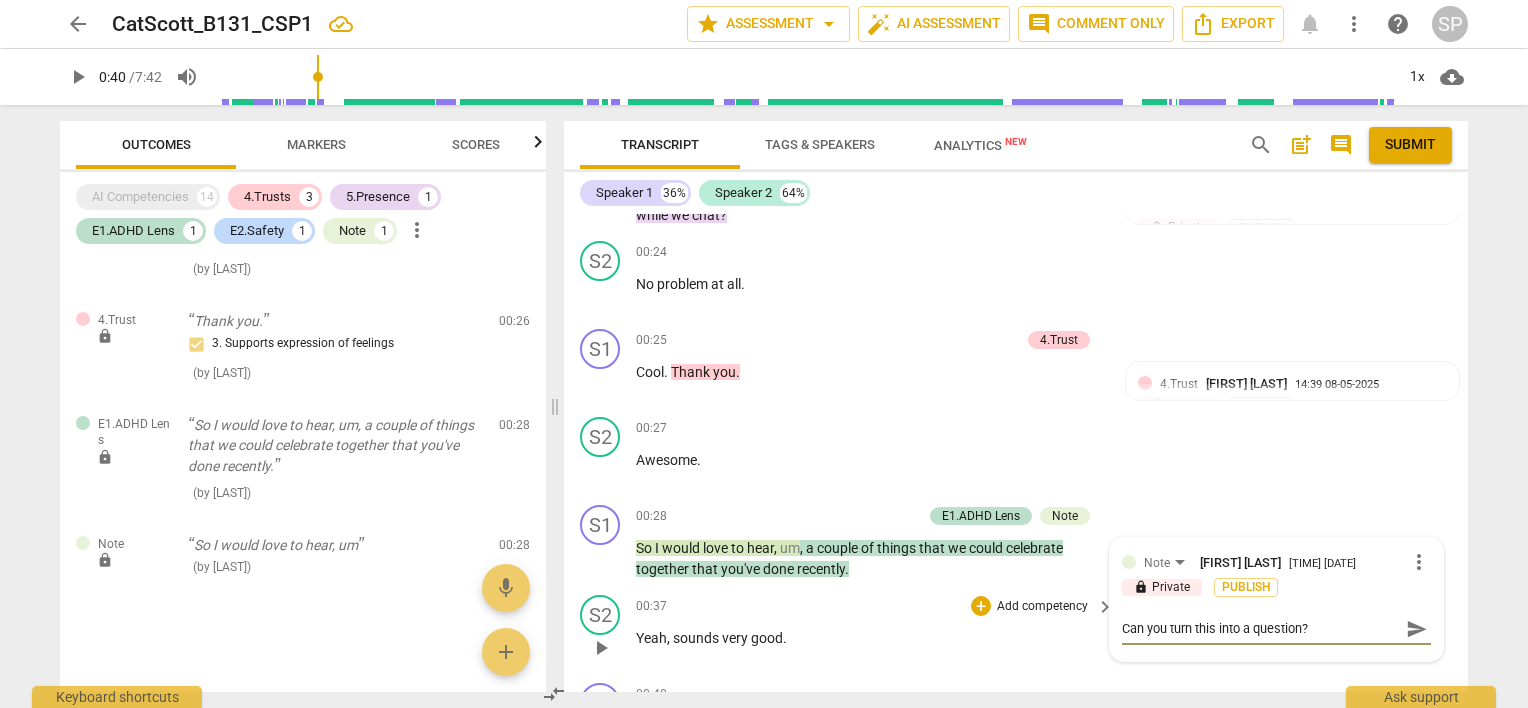 type on "Can you turn this into a question" 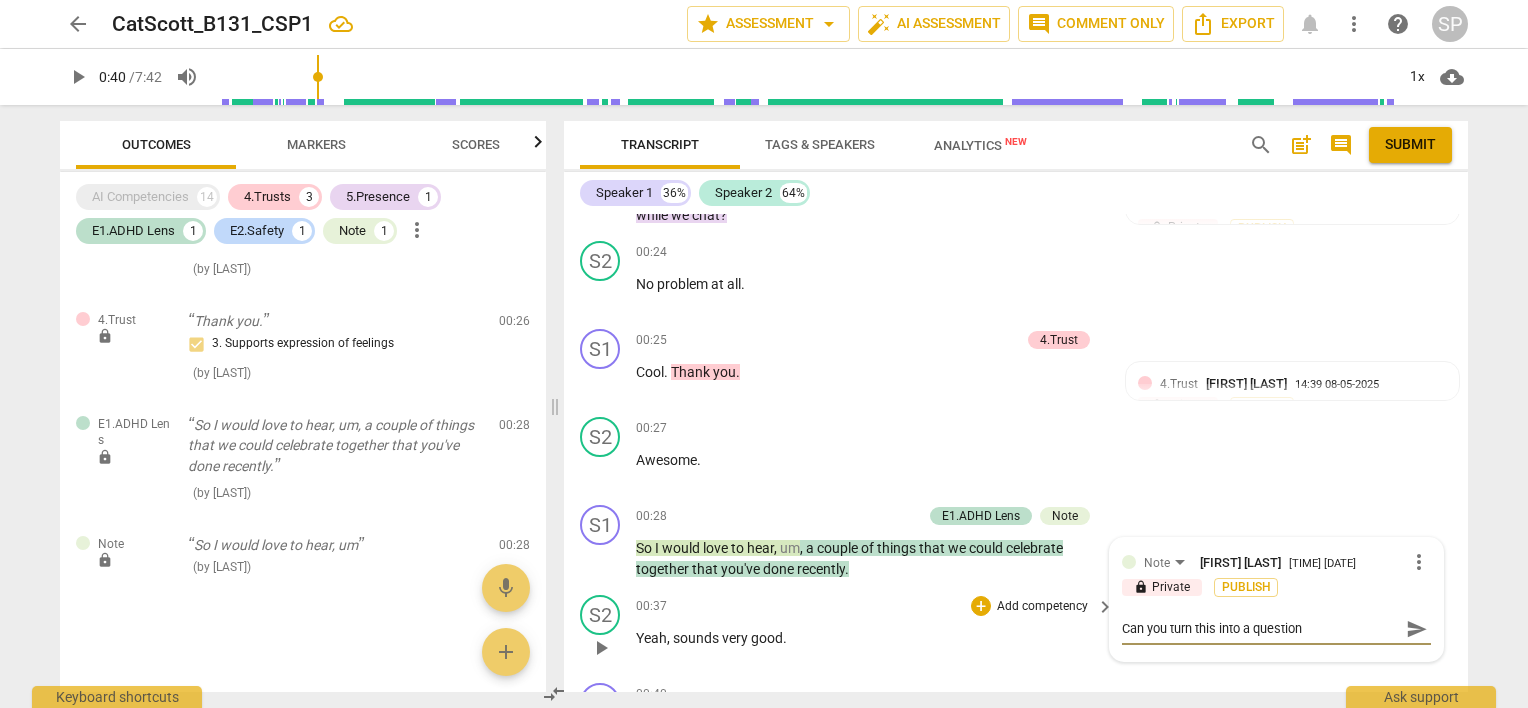 type on "Can you turn this into a question" 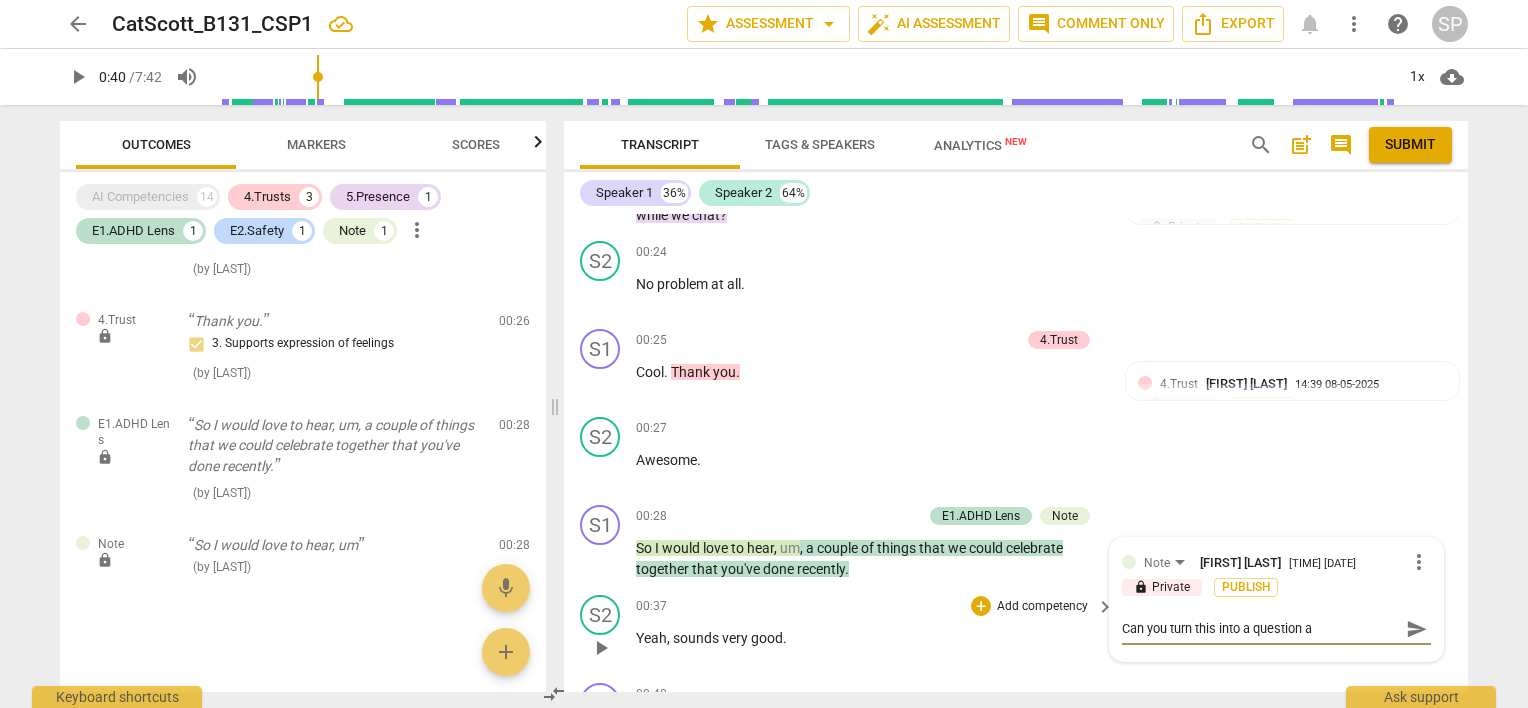type on "Can you turn this into a question an" 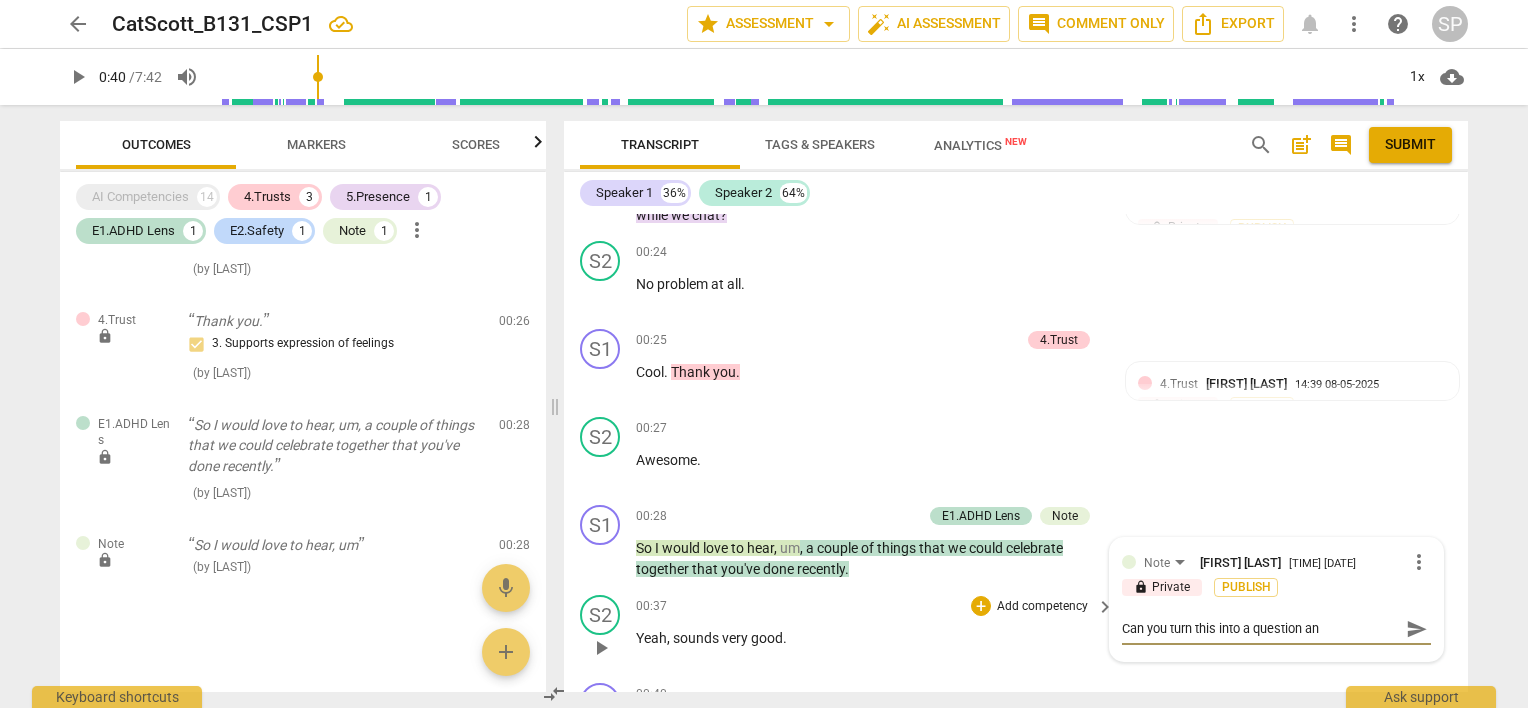 type on "Can you turn this into a question and" 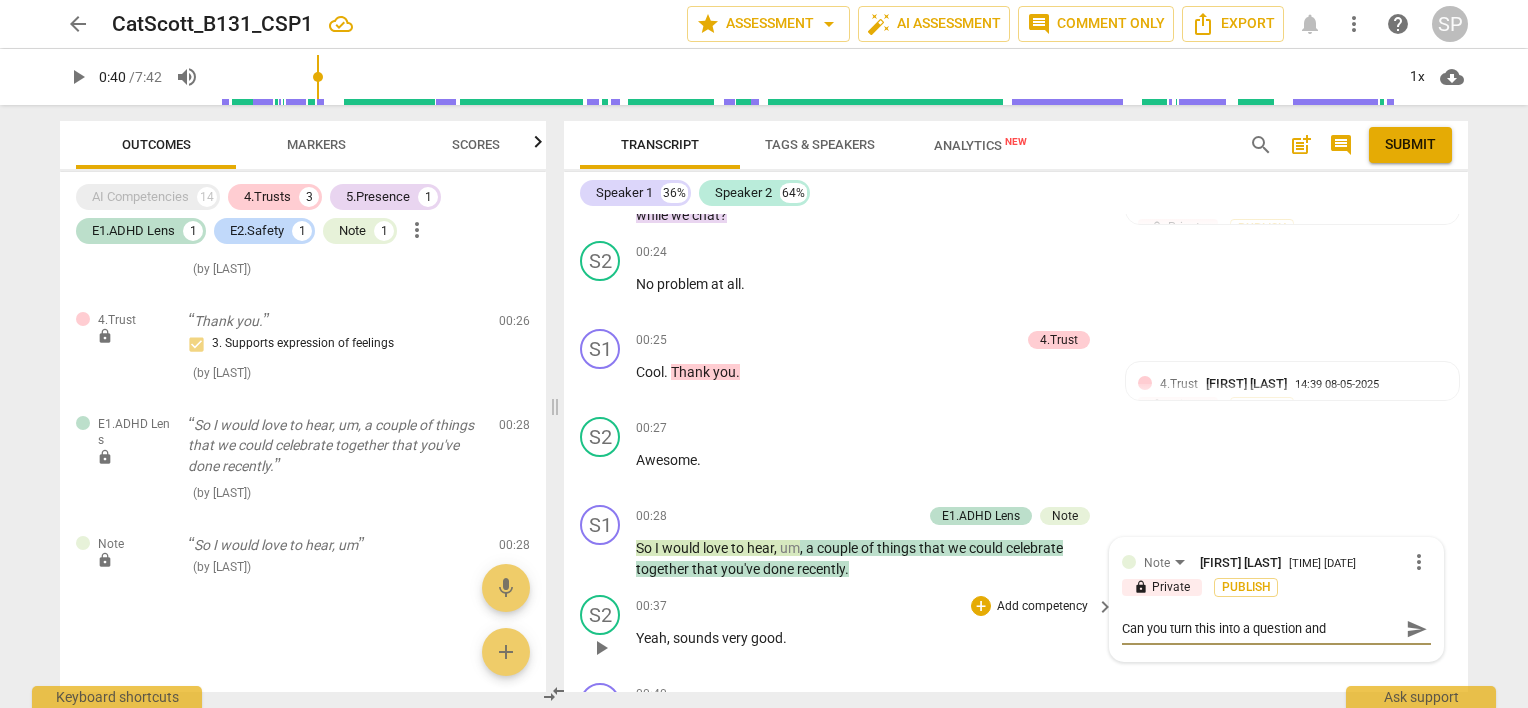 type on "Can you turn this into a question and" 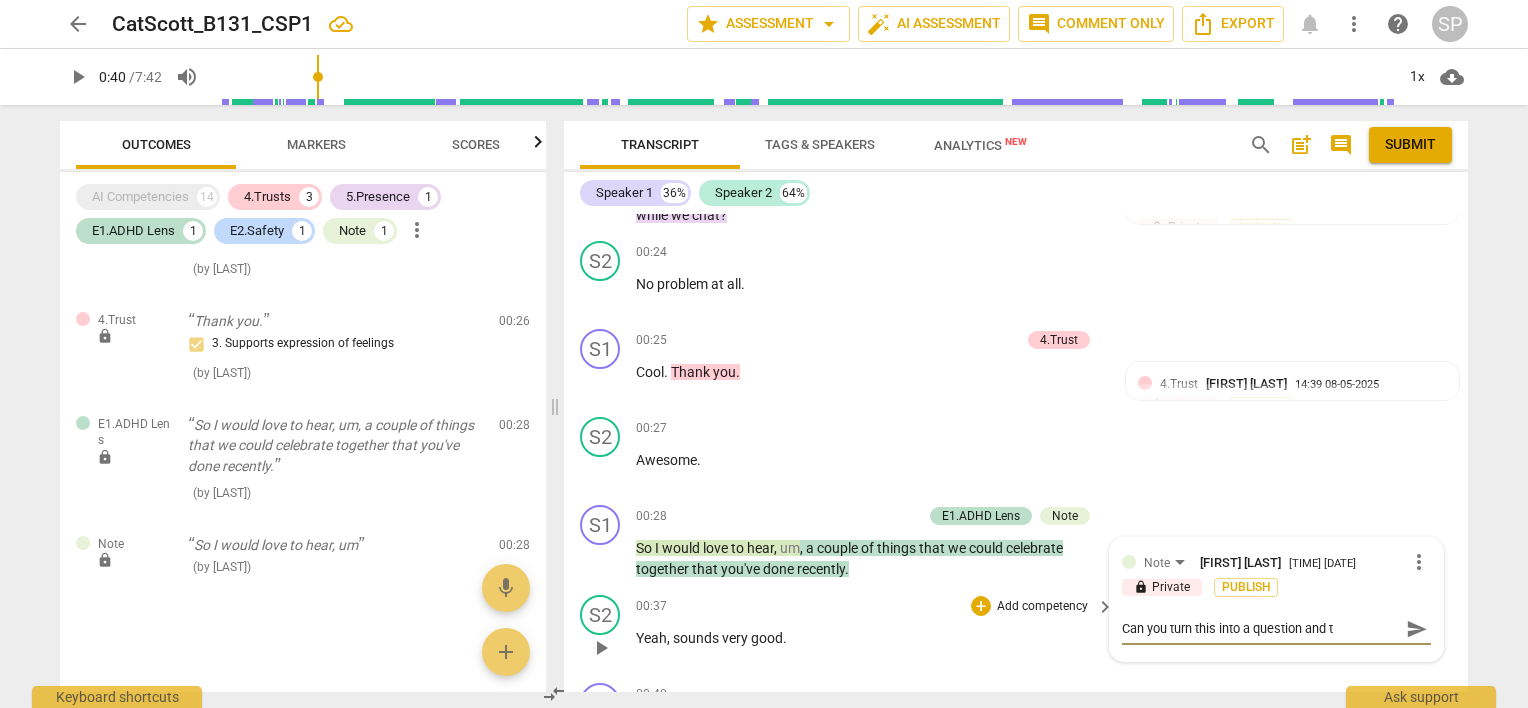 type on "Can you turn this into a question and ta" 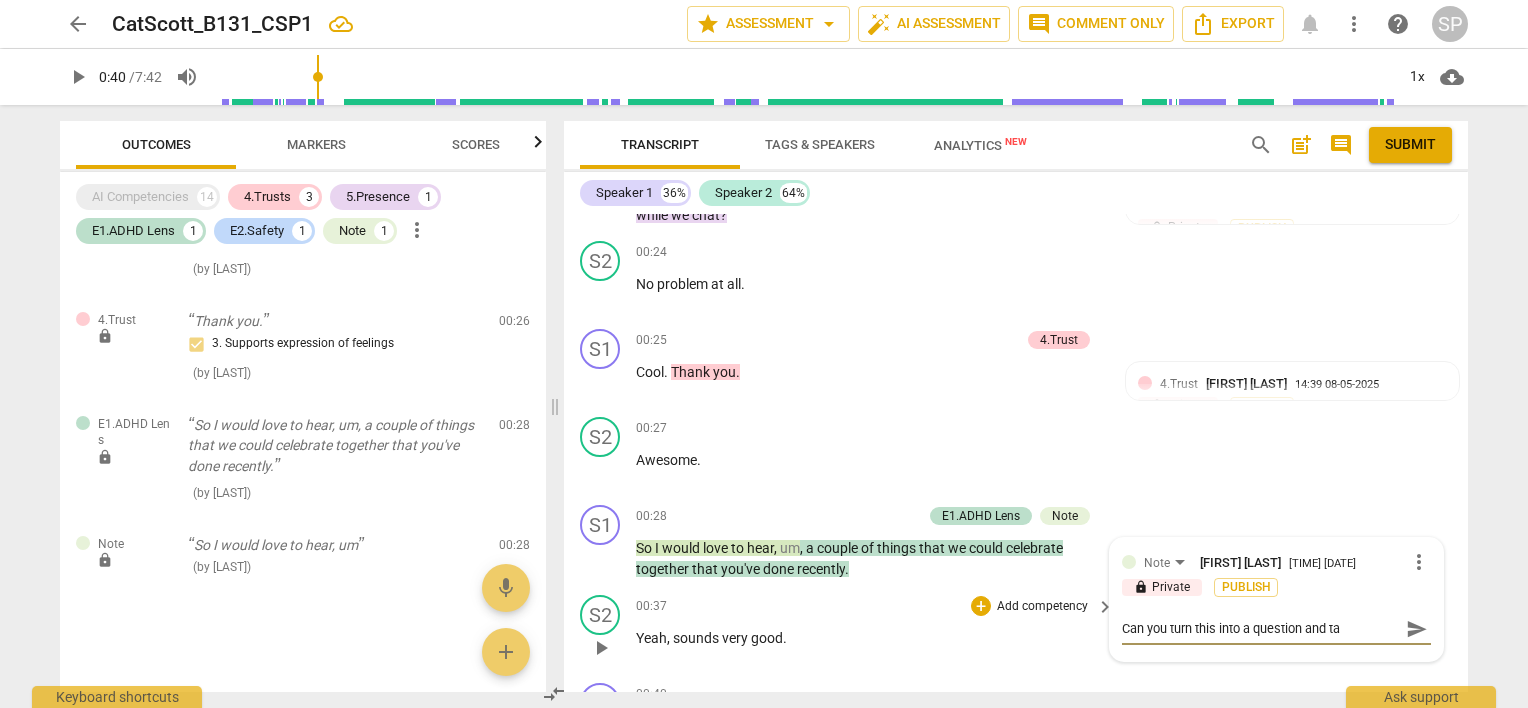 type on "Can you turn this into a question and tak" 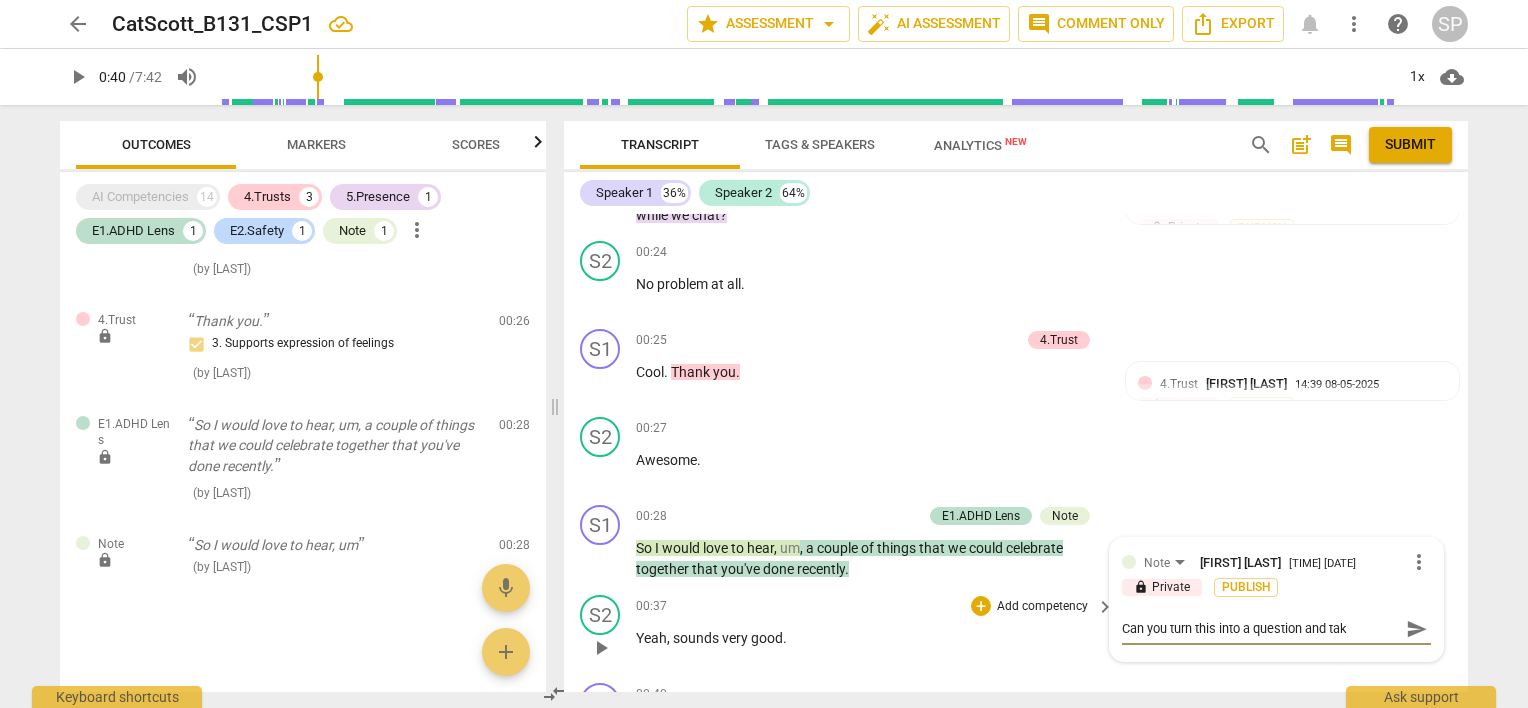 type on "Can you turn this into a question and take" 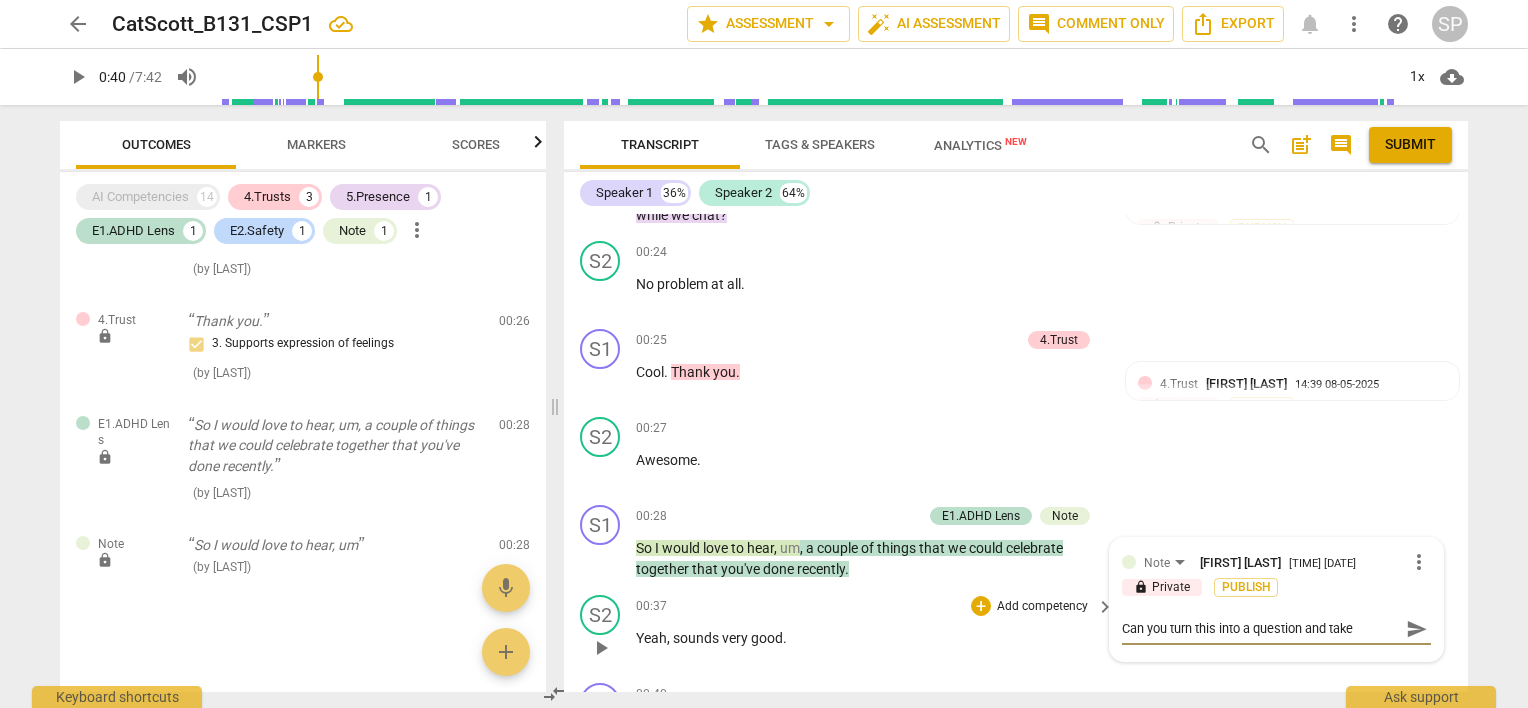 type on "Can you turn this into a question and take" 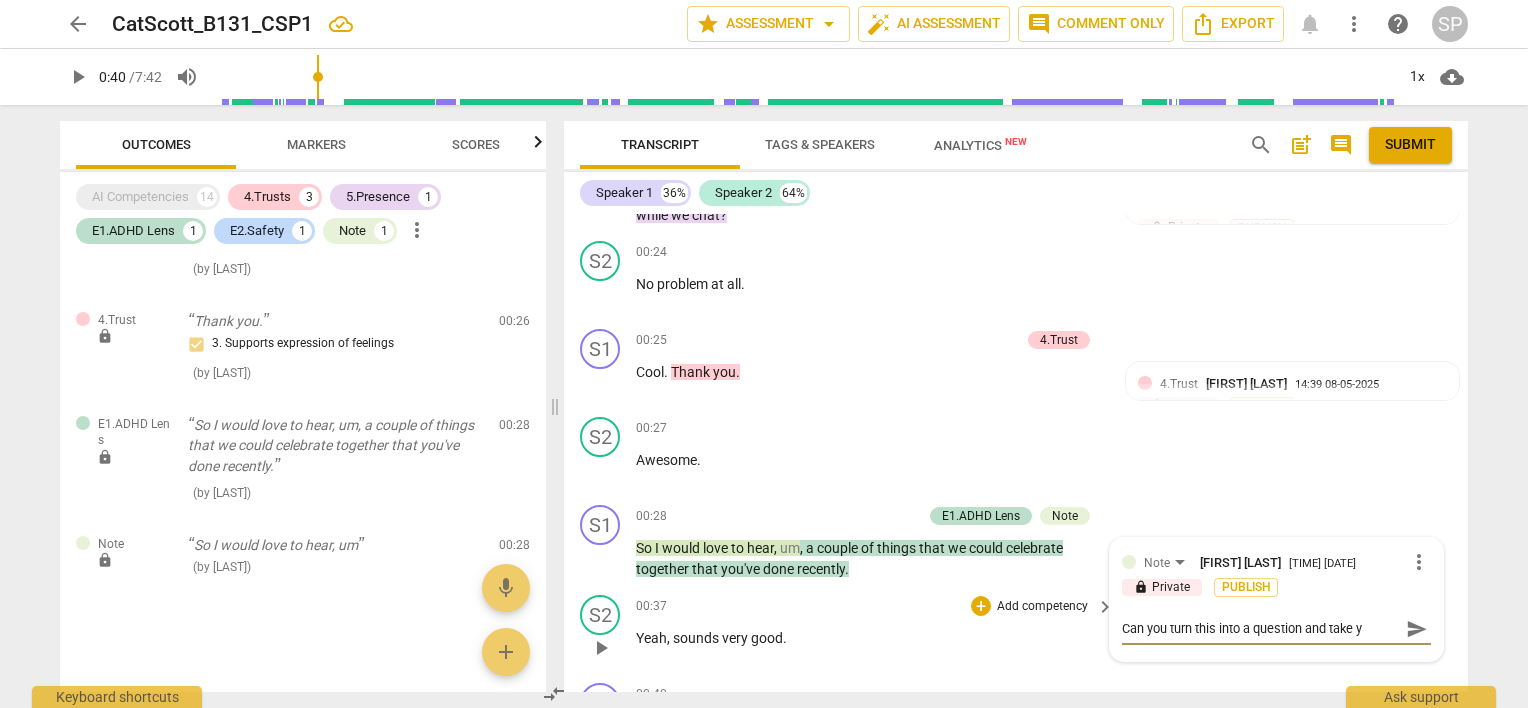 type on "Can you turn this into a question and take yo" 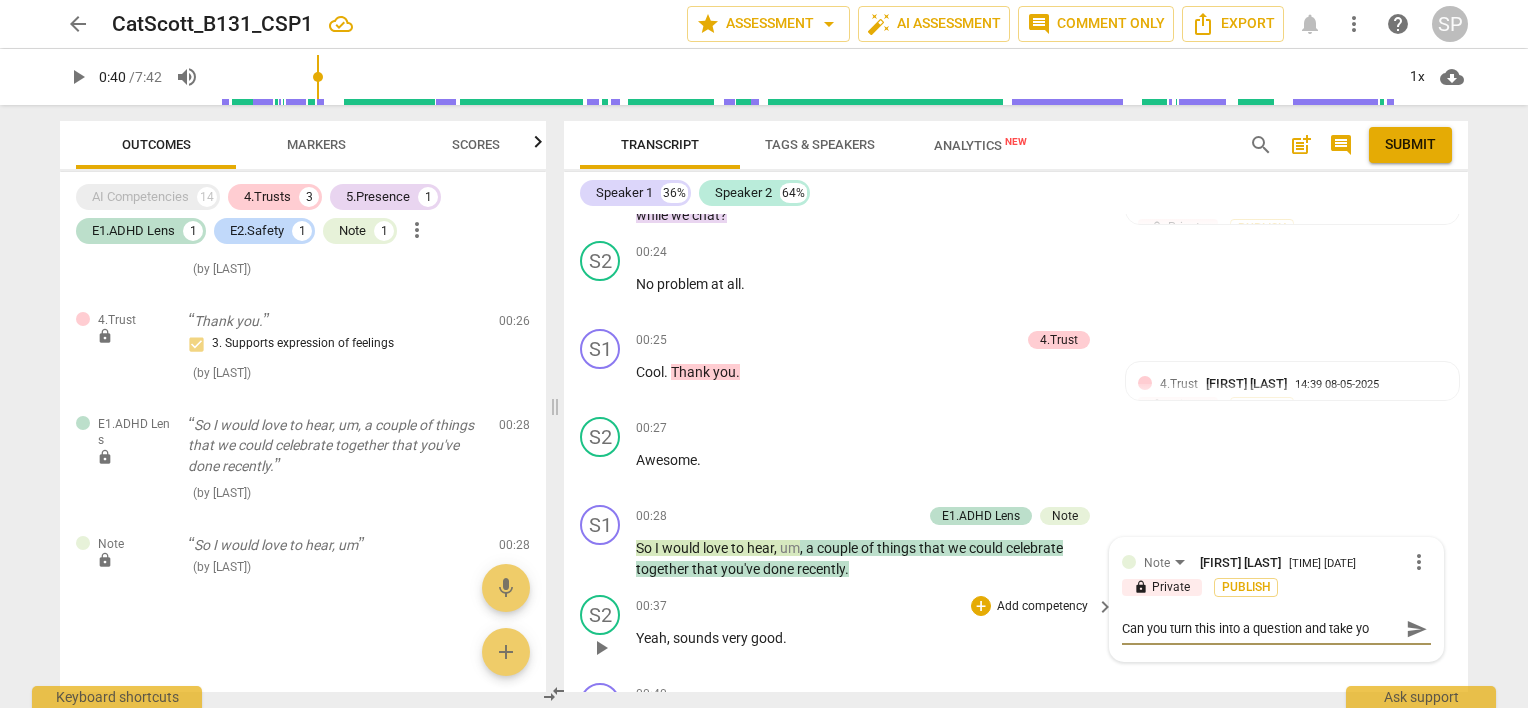 type on "Can you turn this into a question and take you" 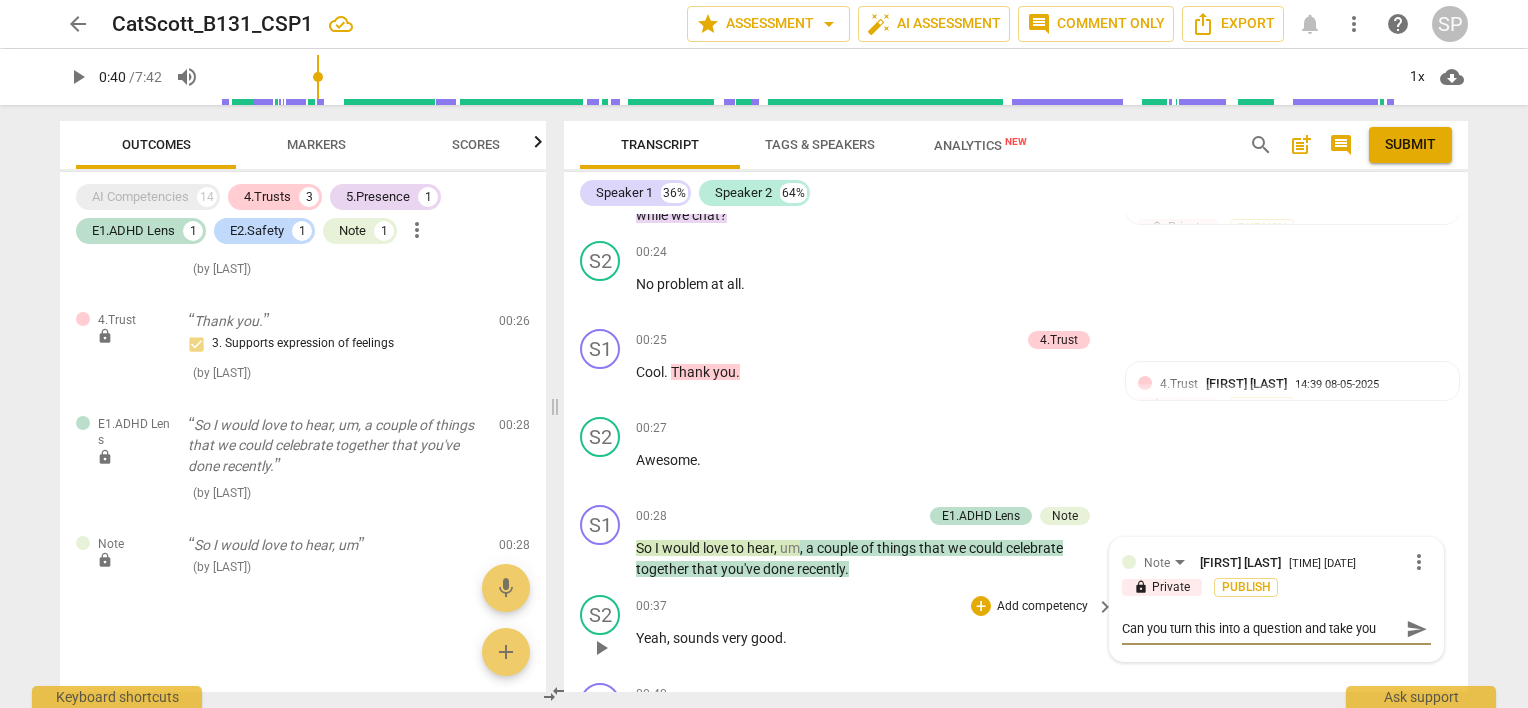 type on "Can you turn this into a question and take your" 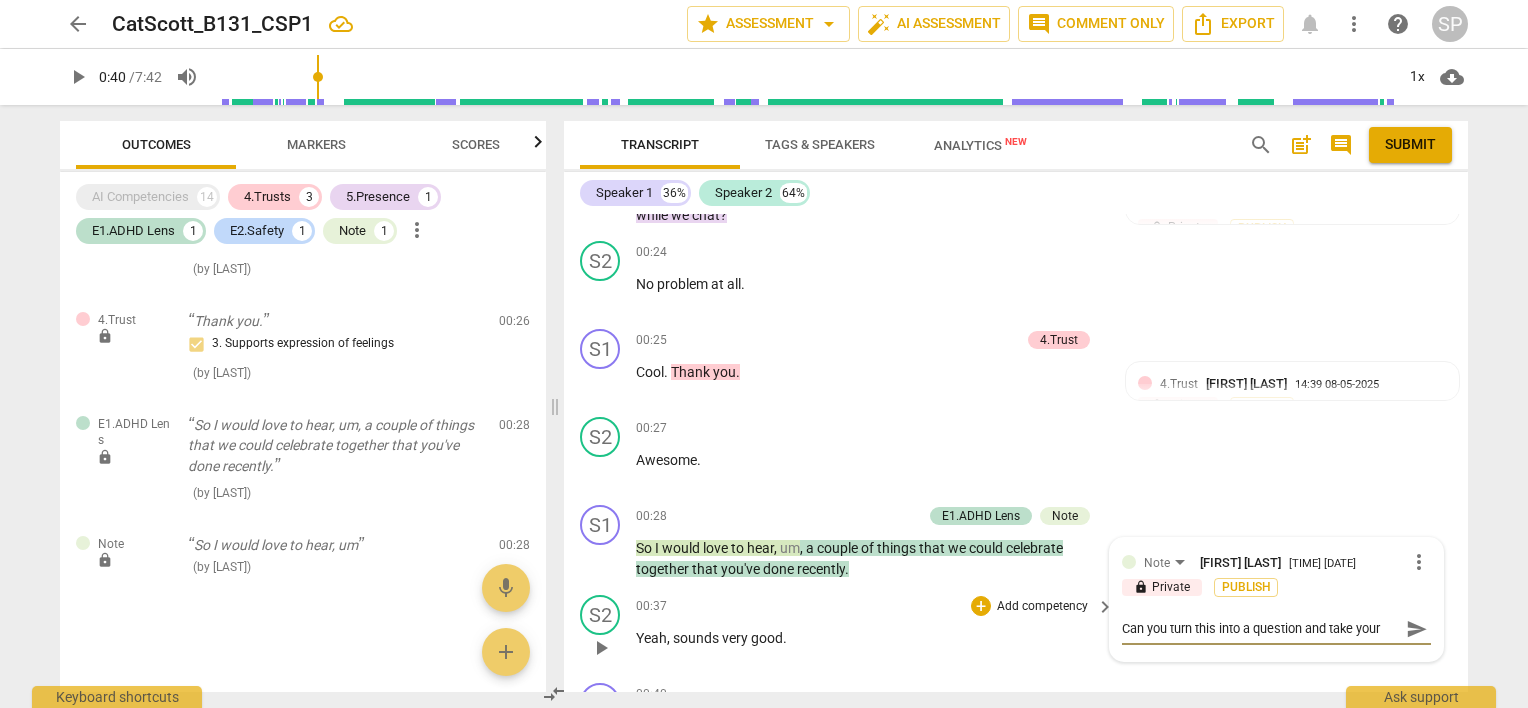 type on "Can you turn this into a question and take yours" 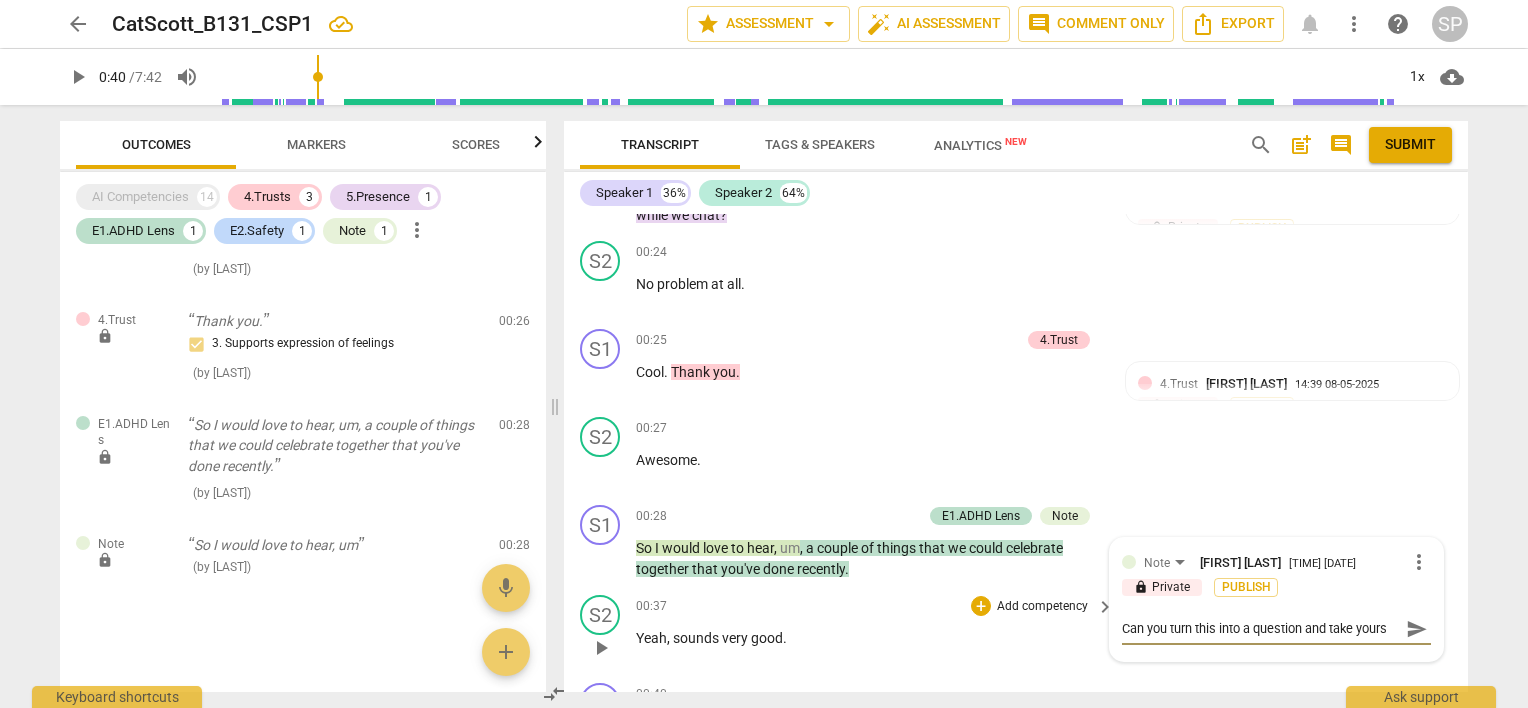 type on "Can you turn this into a question and take yourse" 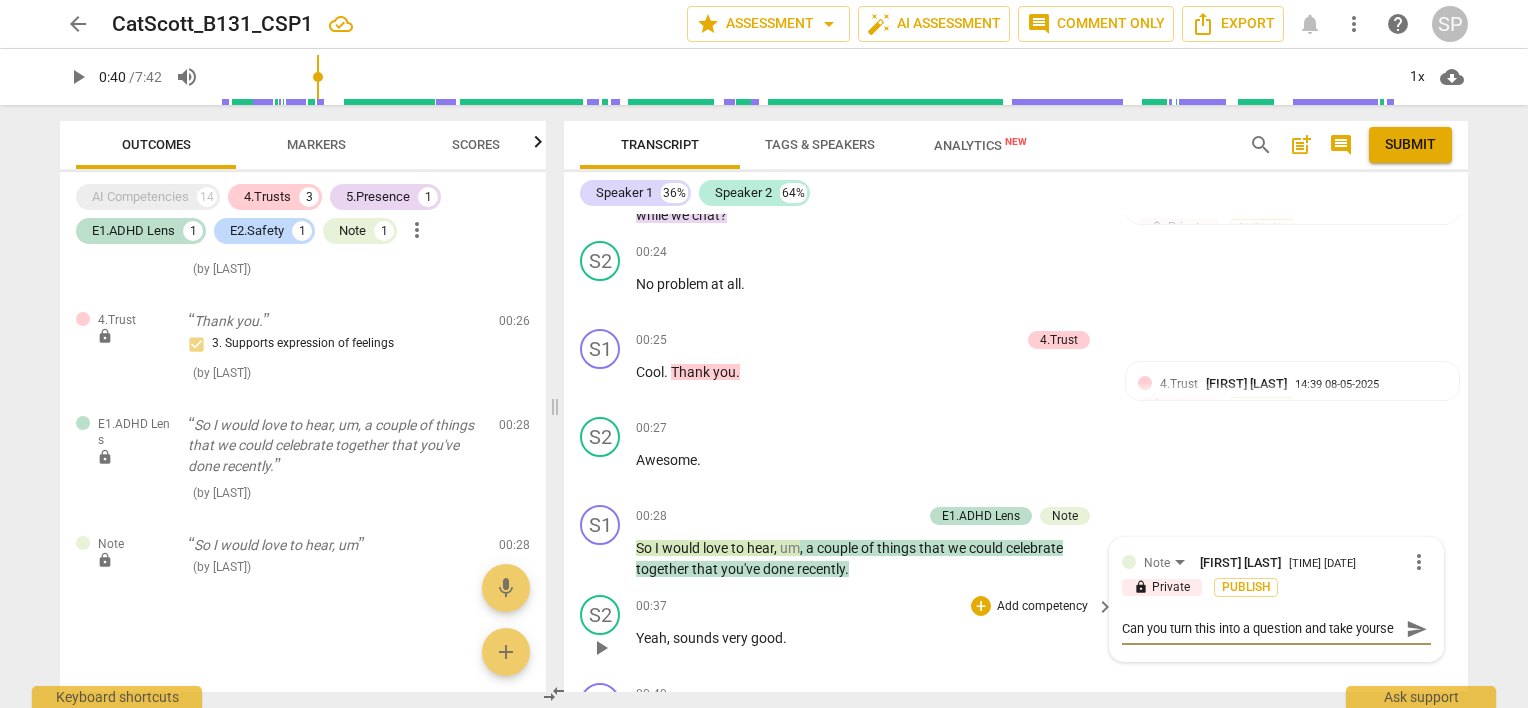 scroll, scrollTop: 16, scrollLeft: 0, axis: vertical 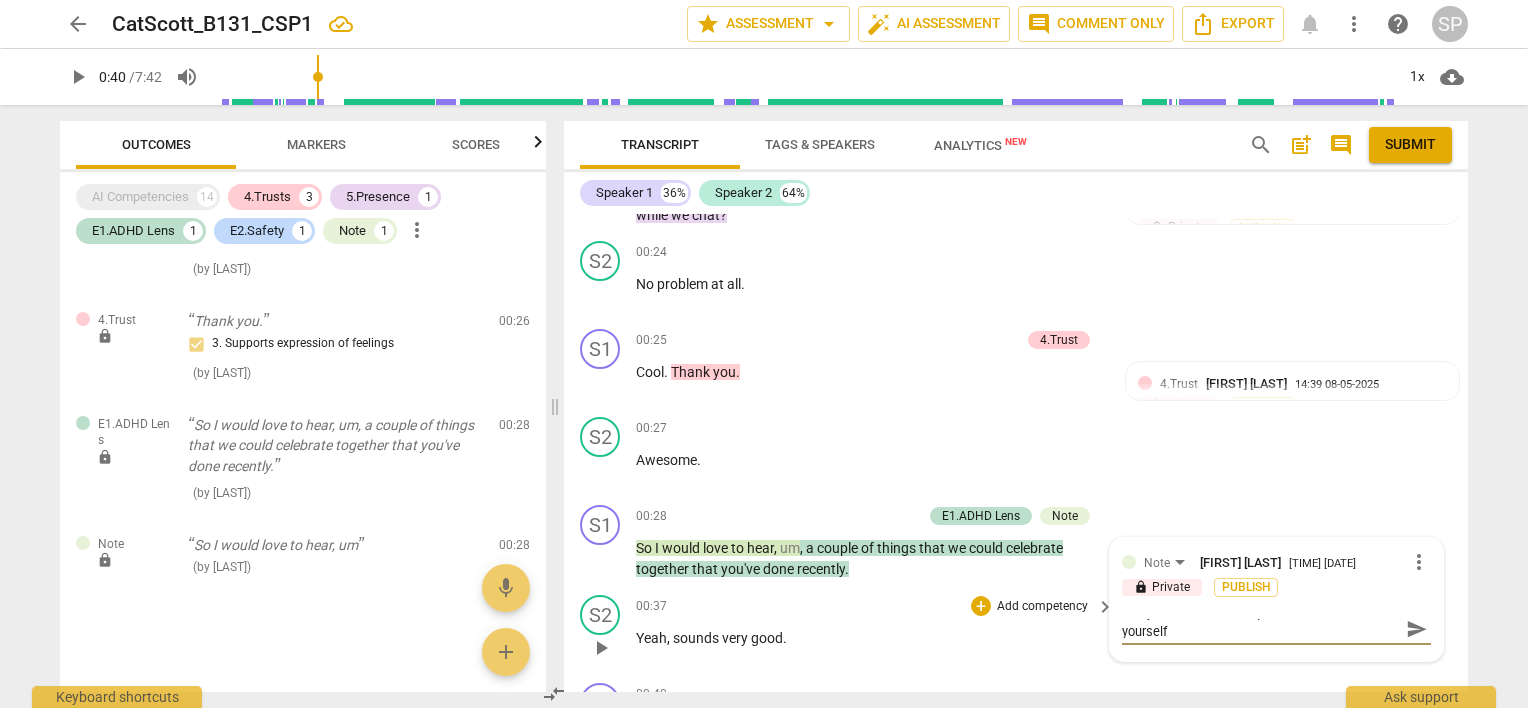 type on "Can you turn this into a question and take yourself" 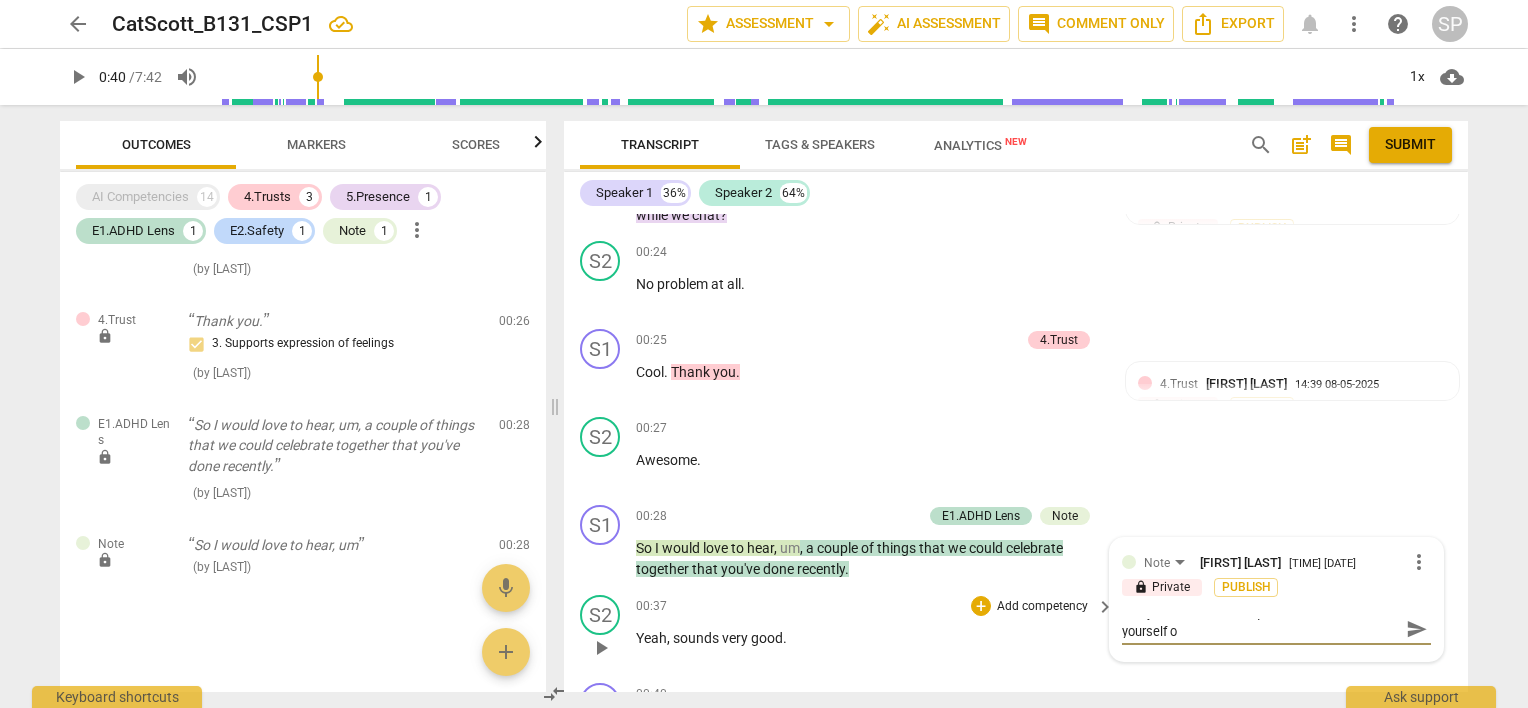 type on "Can you turn this into a question and take yourself ou" 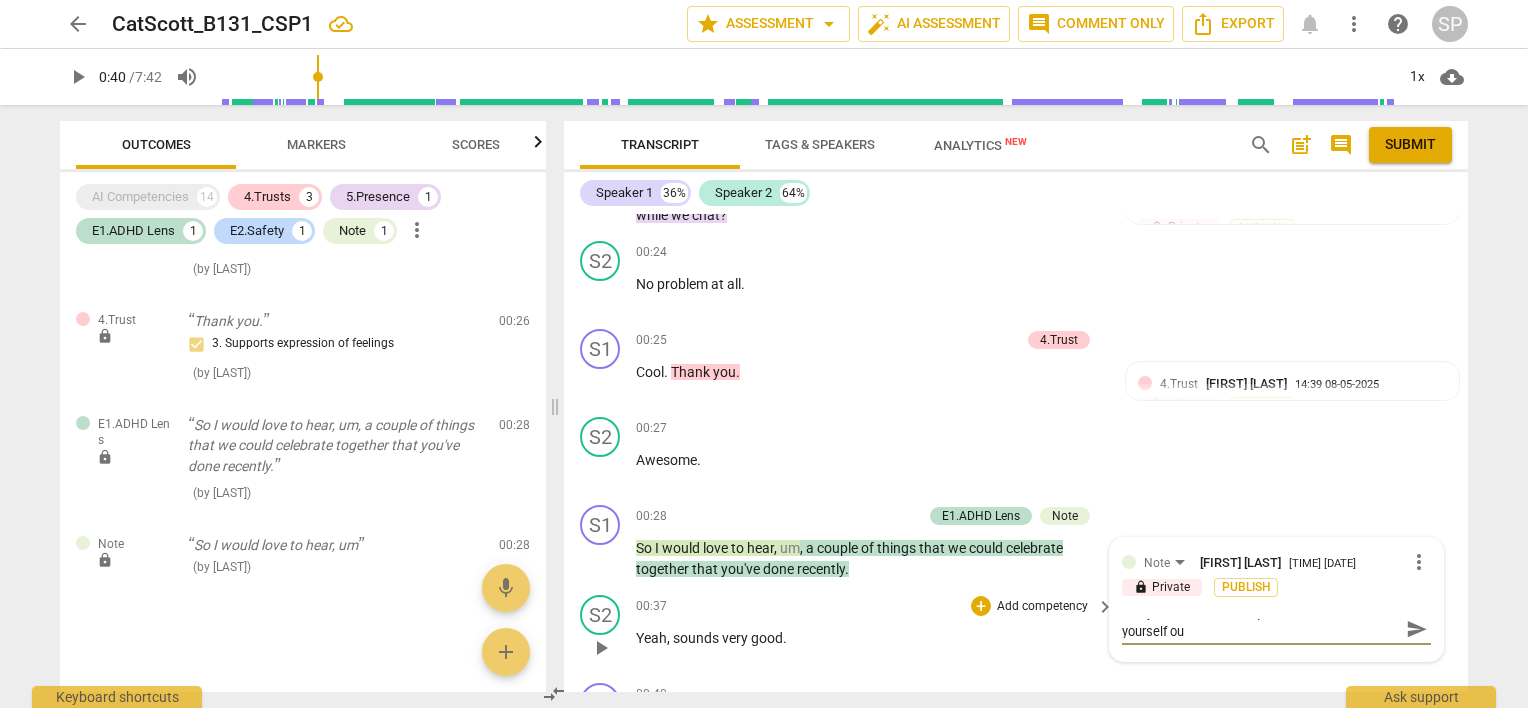 type on "Can you turn this into a question and take yourself out" 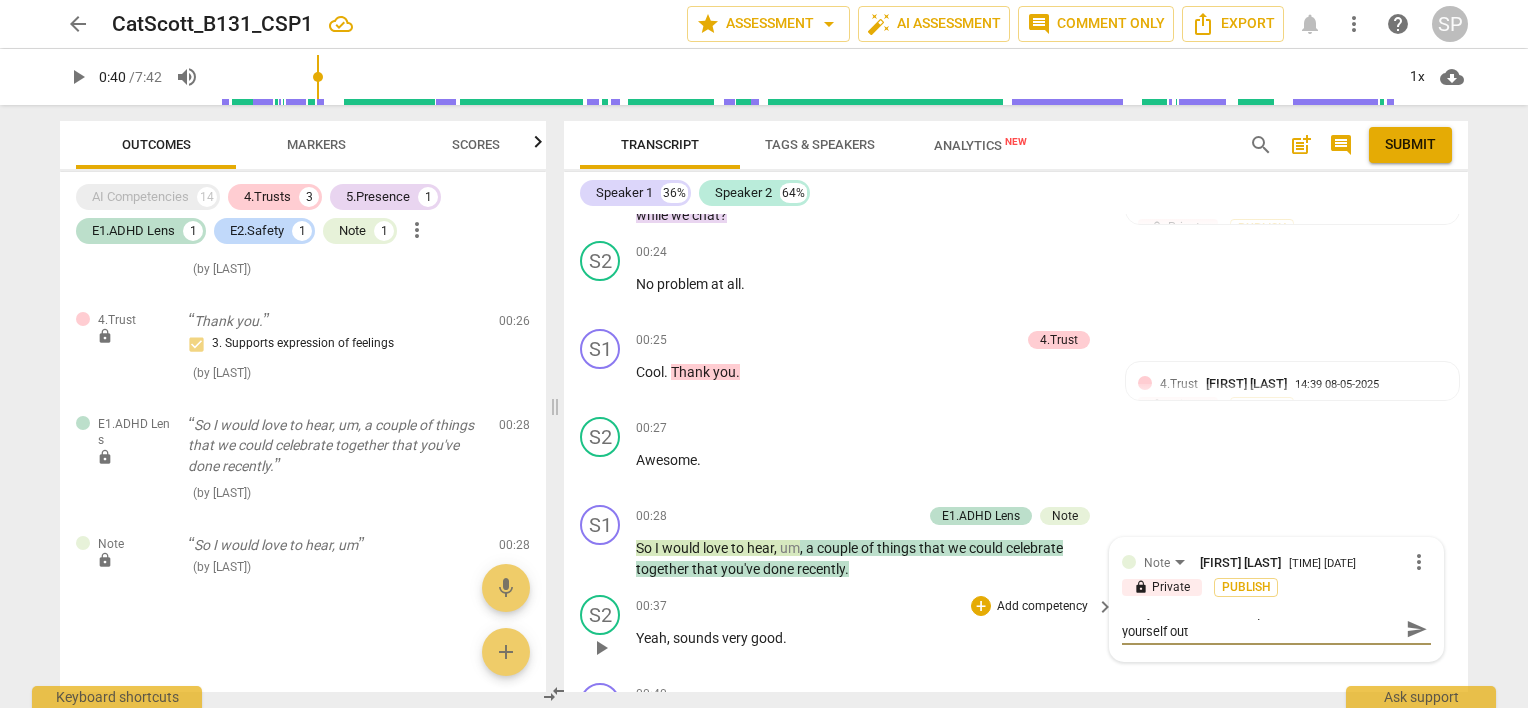 type on "Can you turn this into a question and take yourself out" 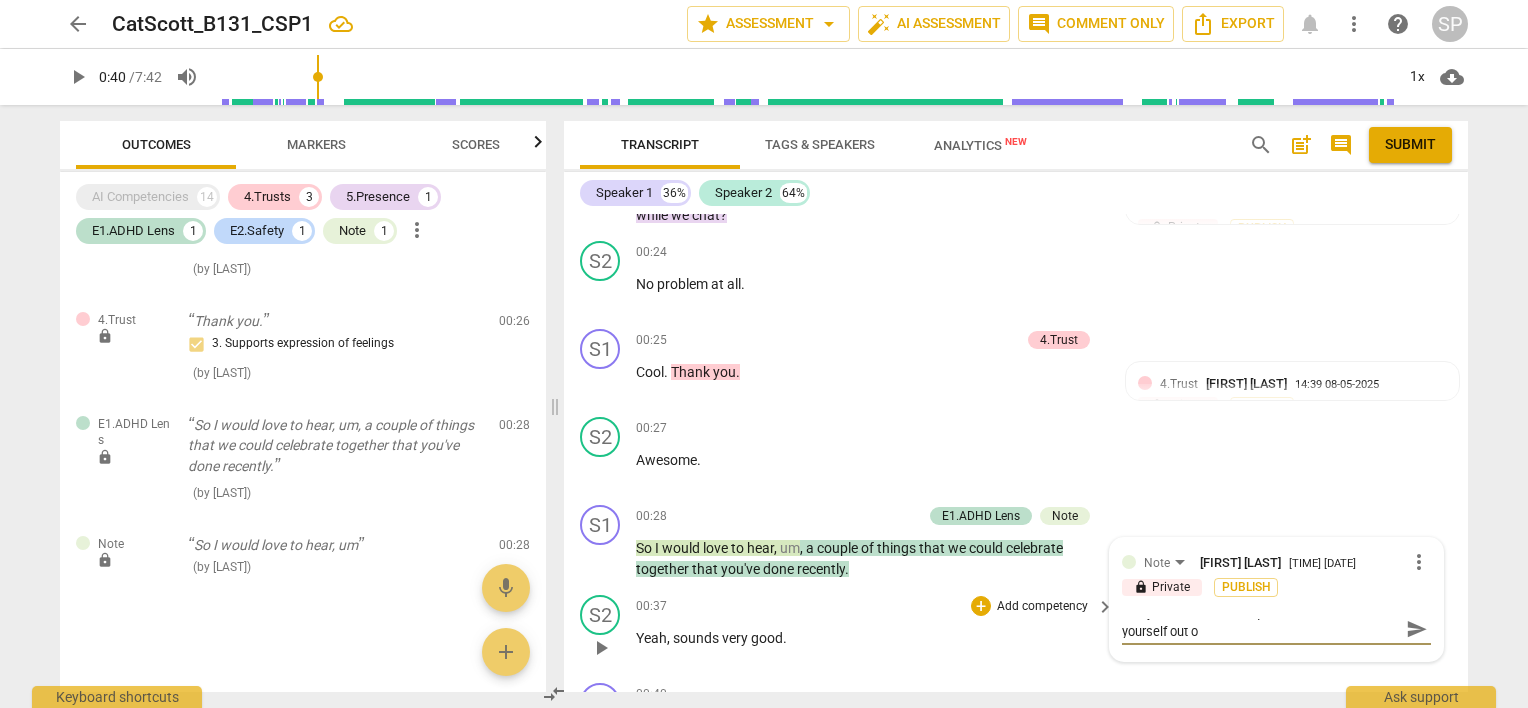 scroll, scrollTop: 0, scrollLeft: 0, axis: both 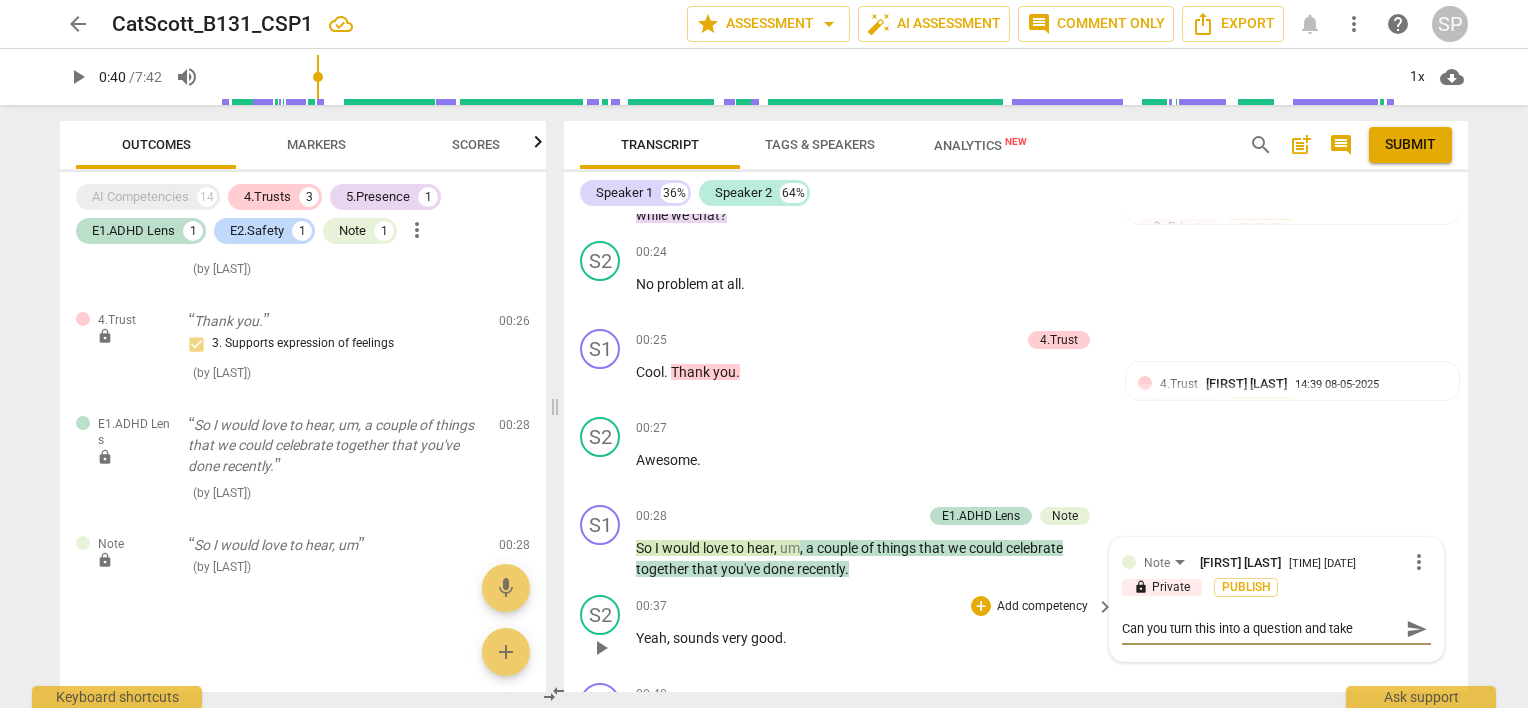 type on "Can you turn this into a question and take yourself out of" 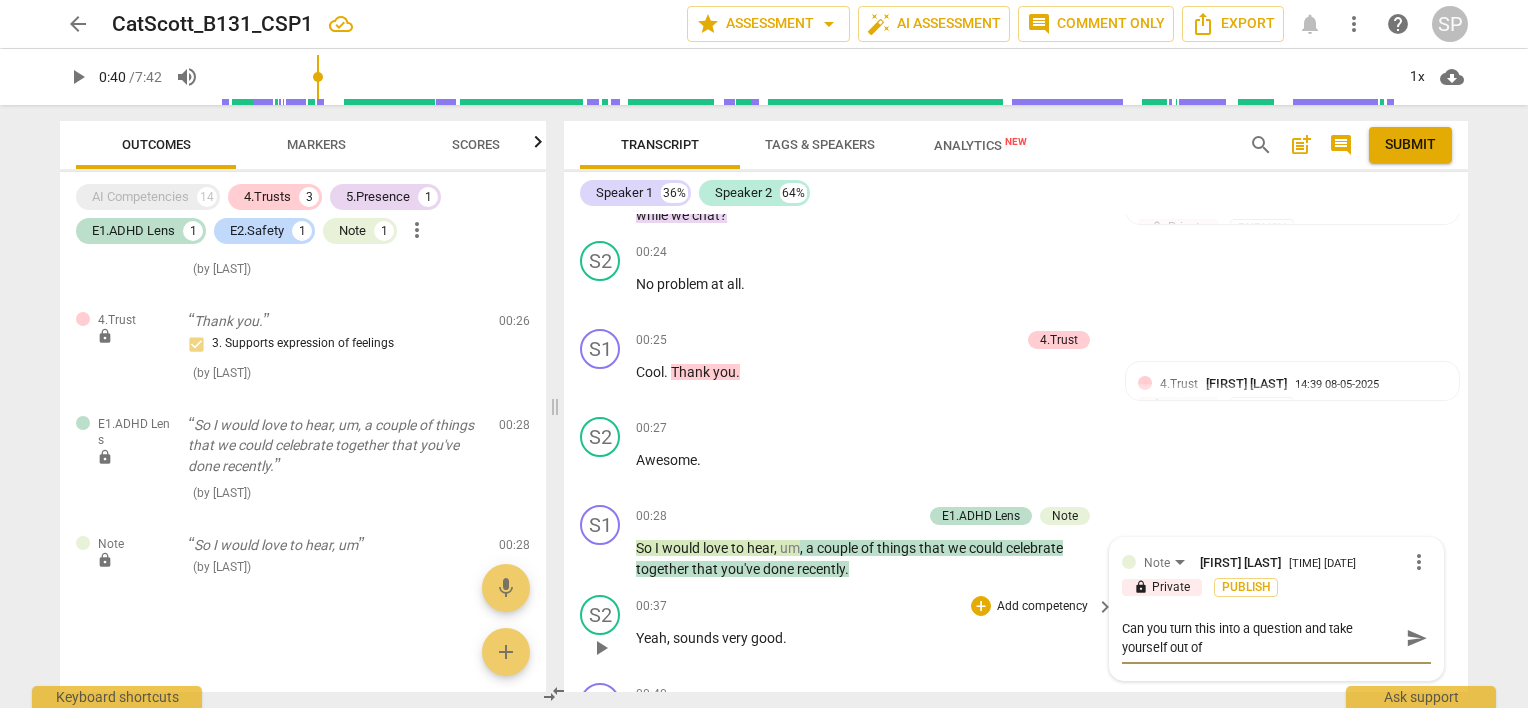 type on "Can you turn this into a question and take yourself out of" 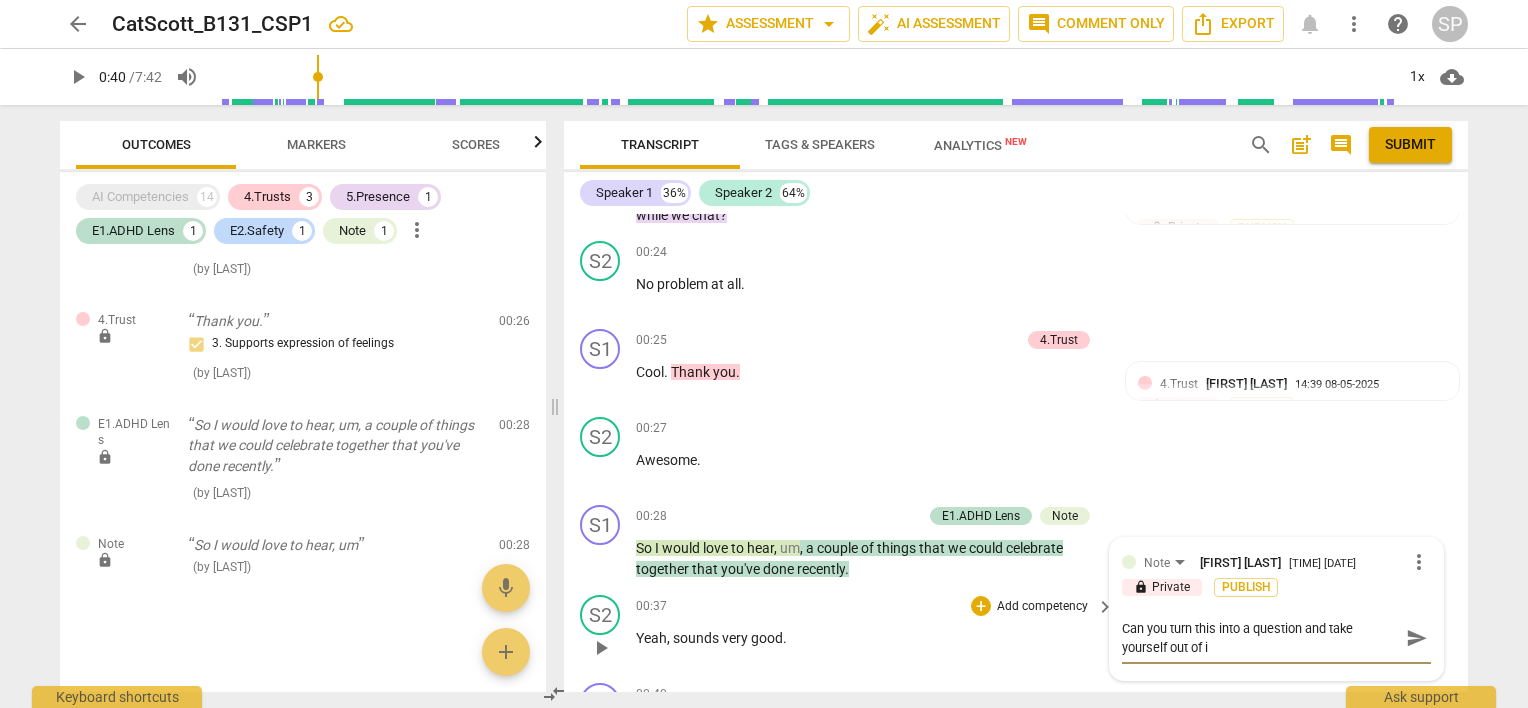 type on "Can you turn this into a question and take yourself out of it" 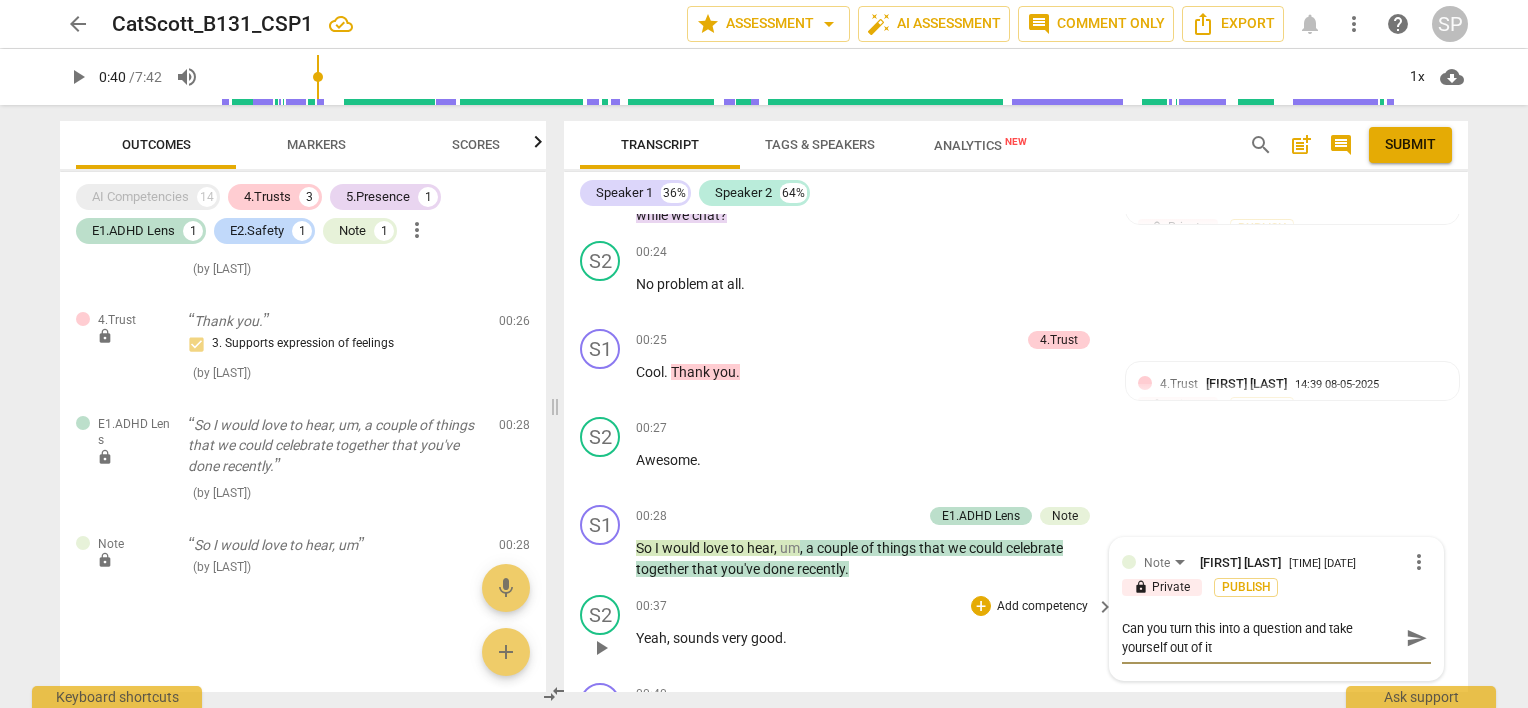 type on "Can you turn this into a question and take yourself out of it?" 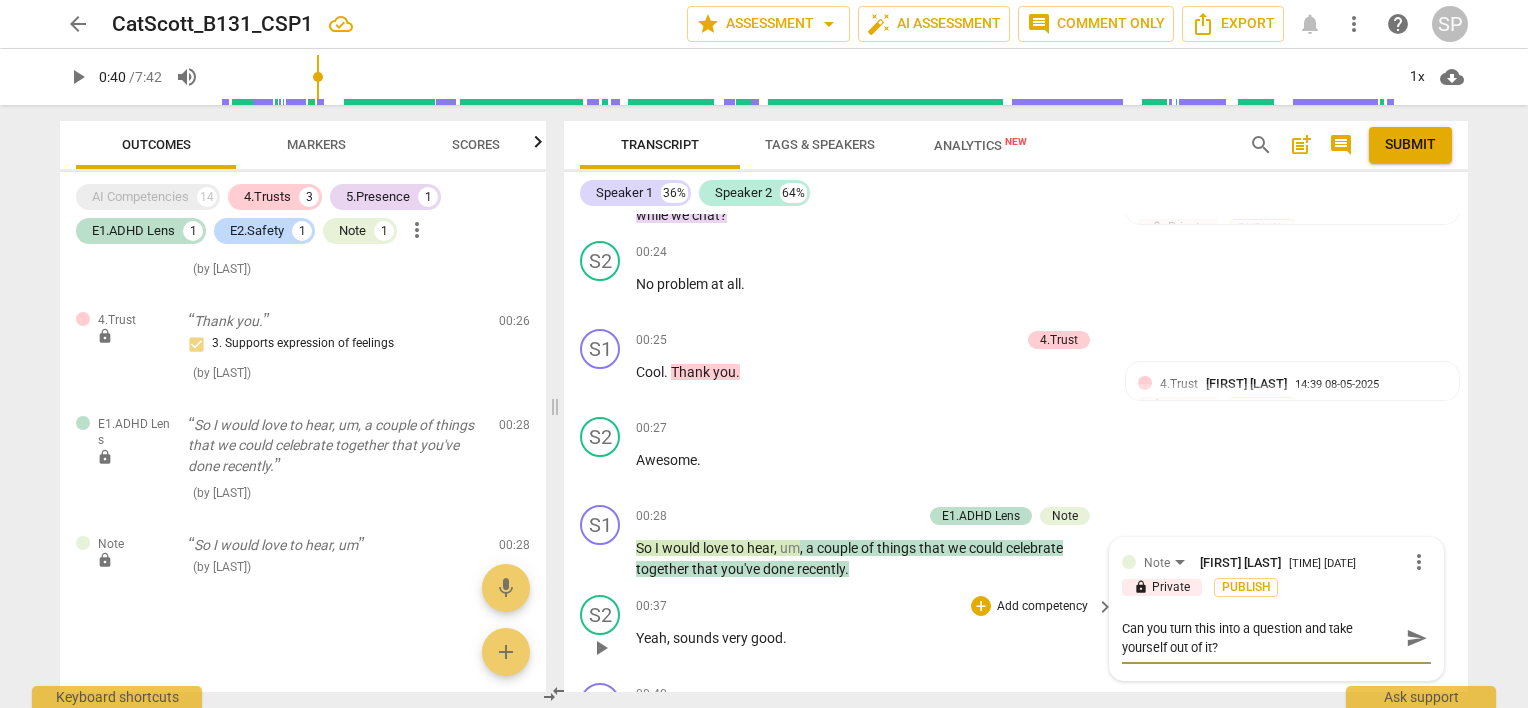 type on "Can you turn this into a question and take yourself out of it?" 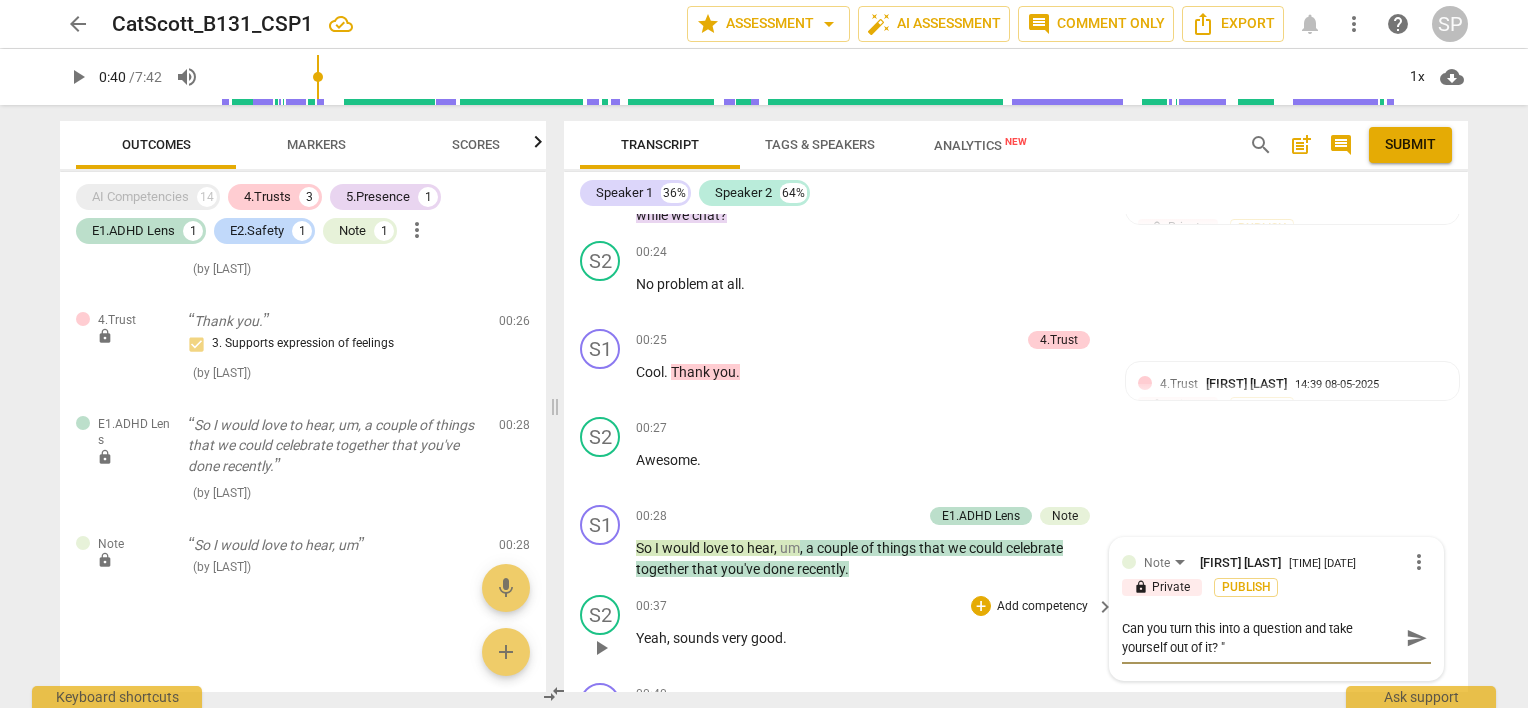 type on "Can you turn this into a question and take yourself out of it? "W" 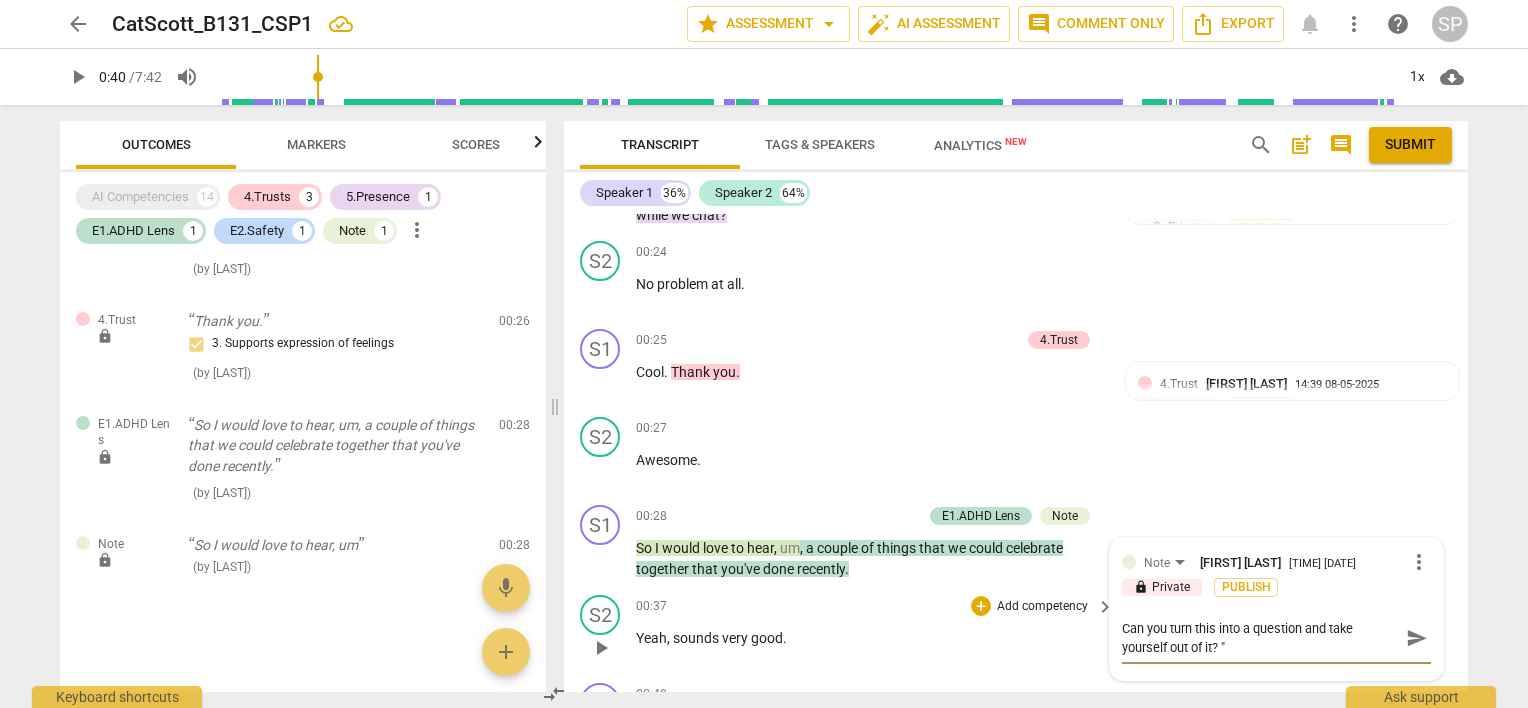 type on "Can you turn this into a question and take yourself out of it? "W" 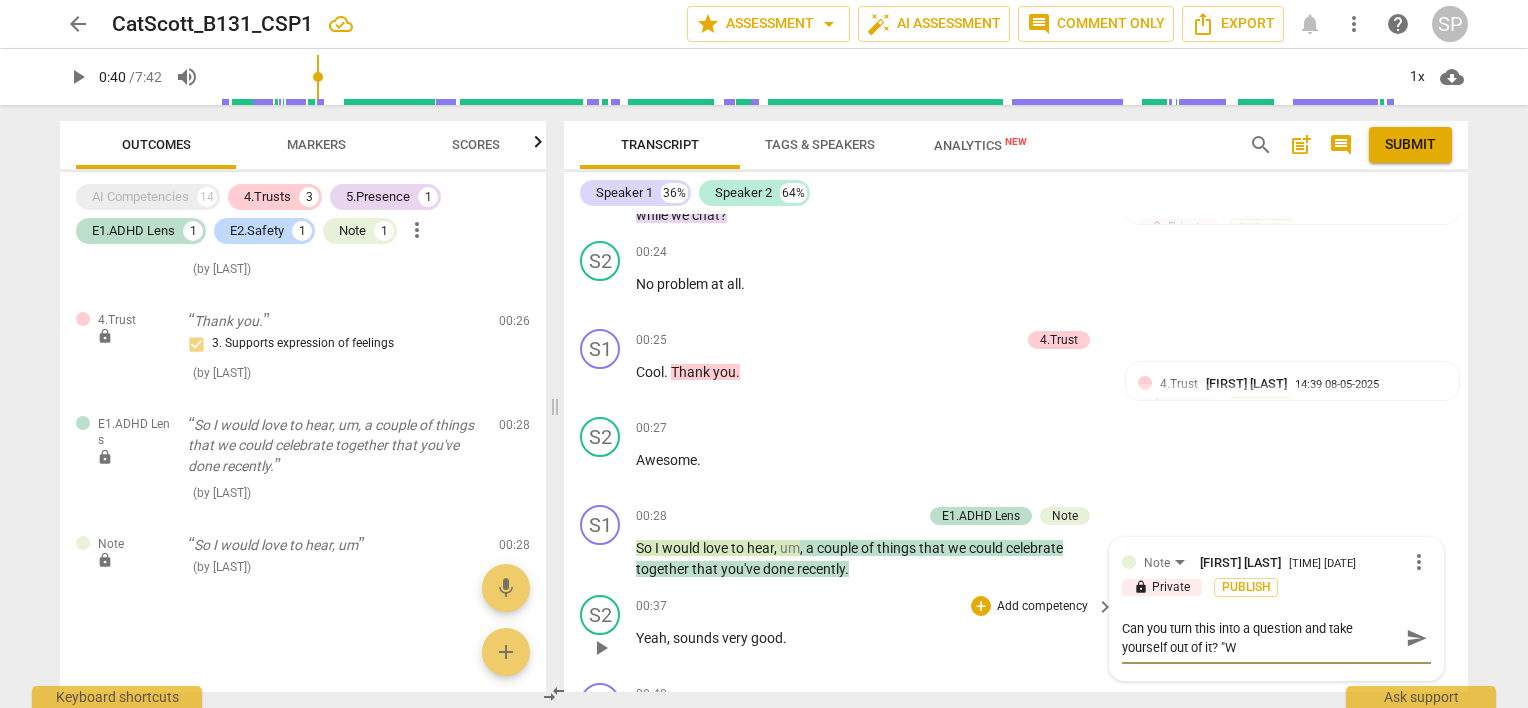 type on "Can you turn this into a question and take yourself out of it? "Wo" 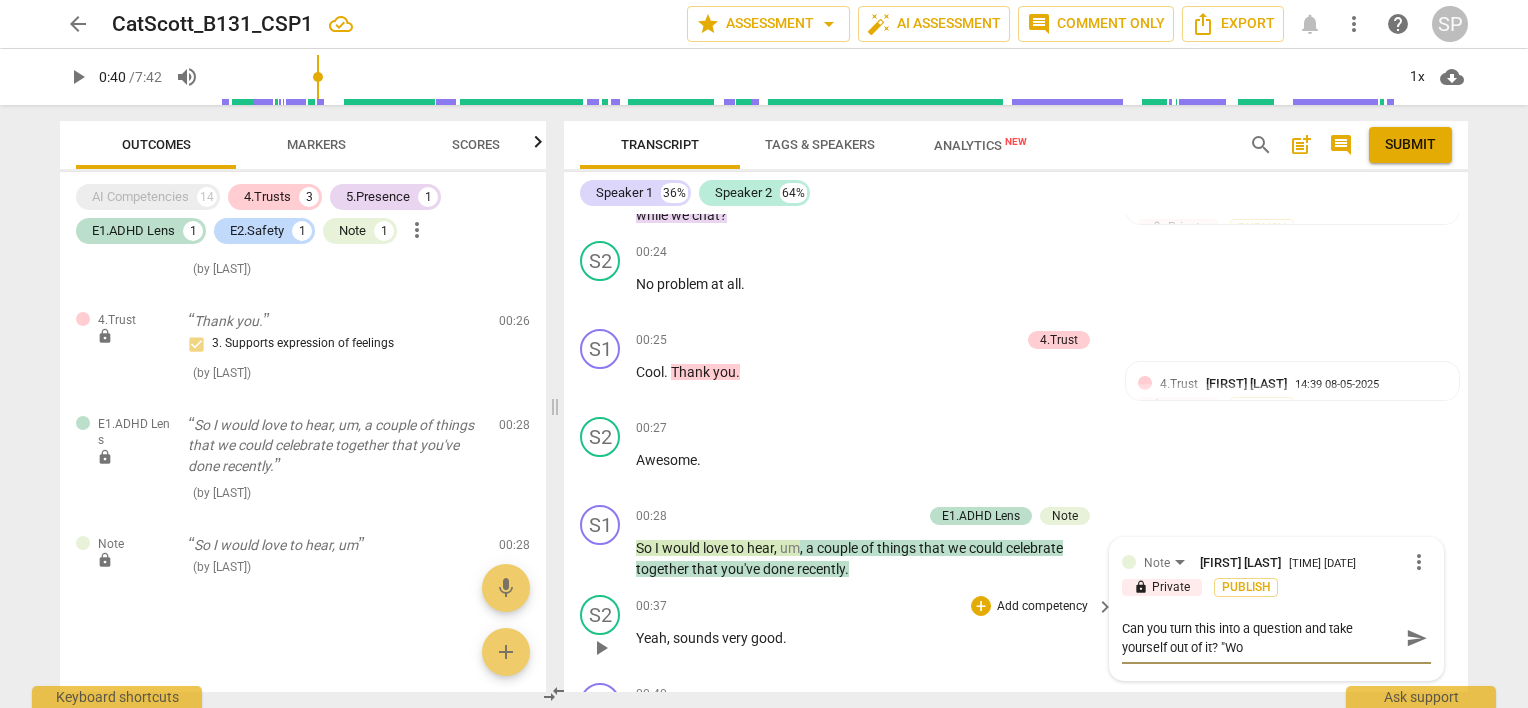 type on "Can you turn this into a question and take yourself out of it? "Wou" 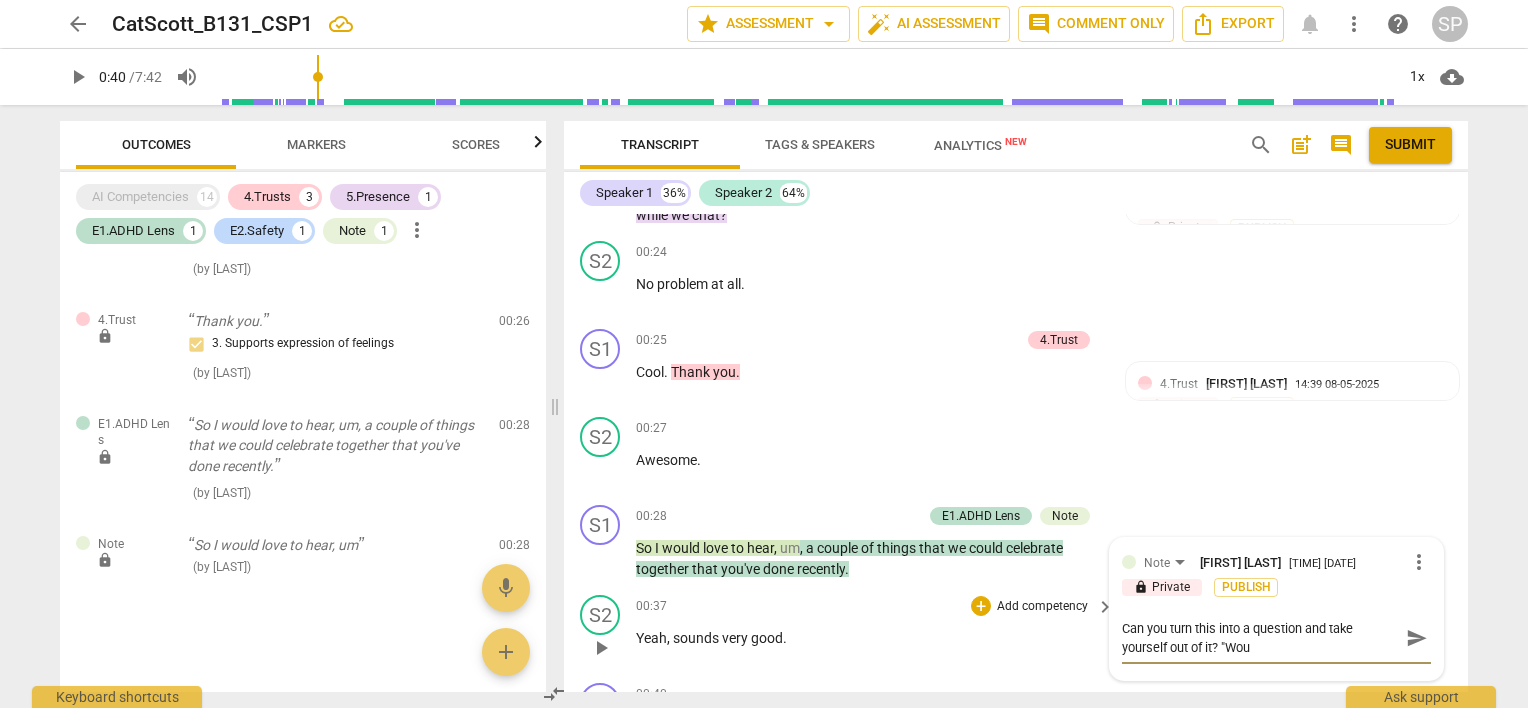type on "Can you turn this into a question and take yourself out of it? "Woul" 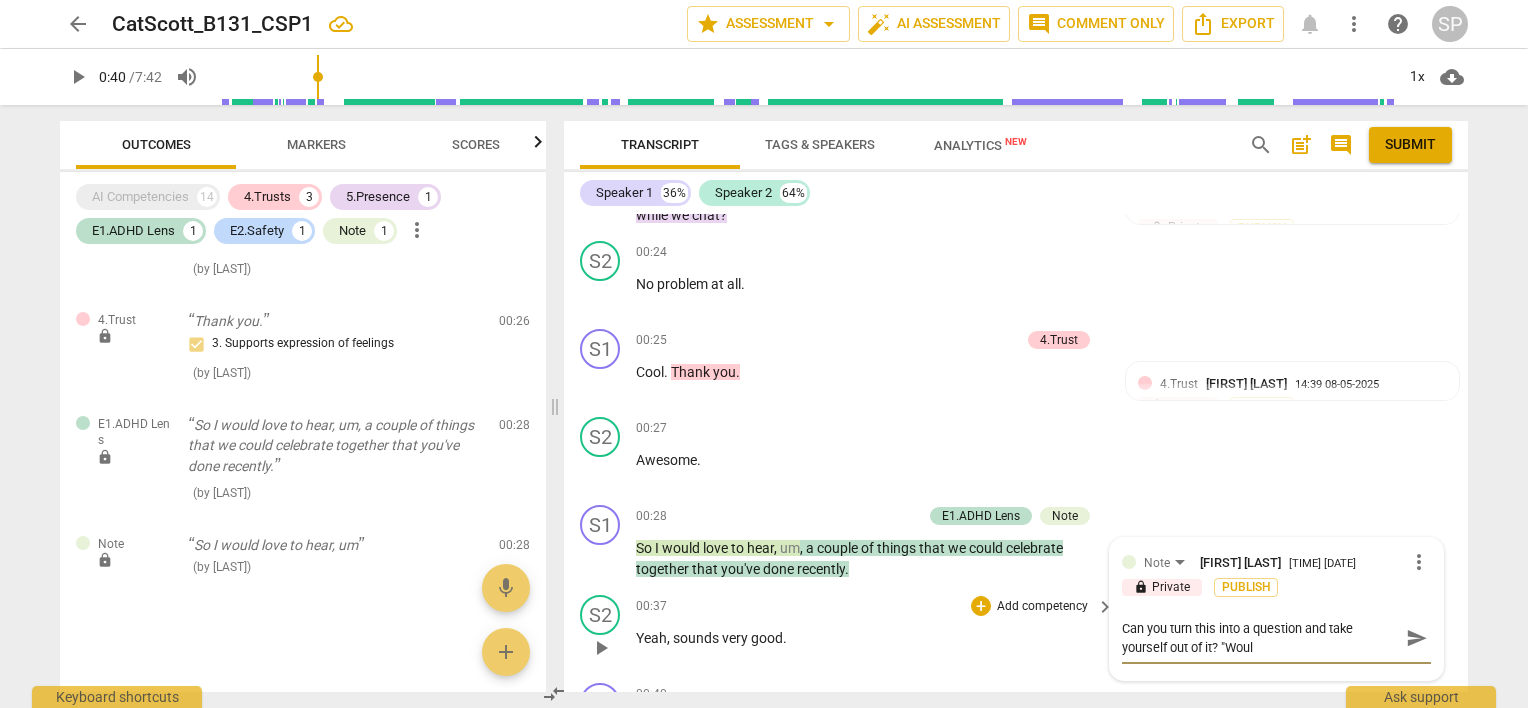 type on "Can you turn this into a question and take yourself out of it? "Would" 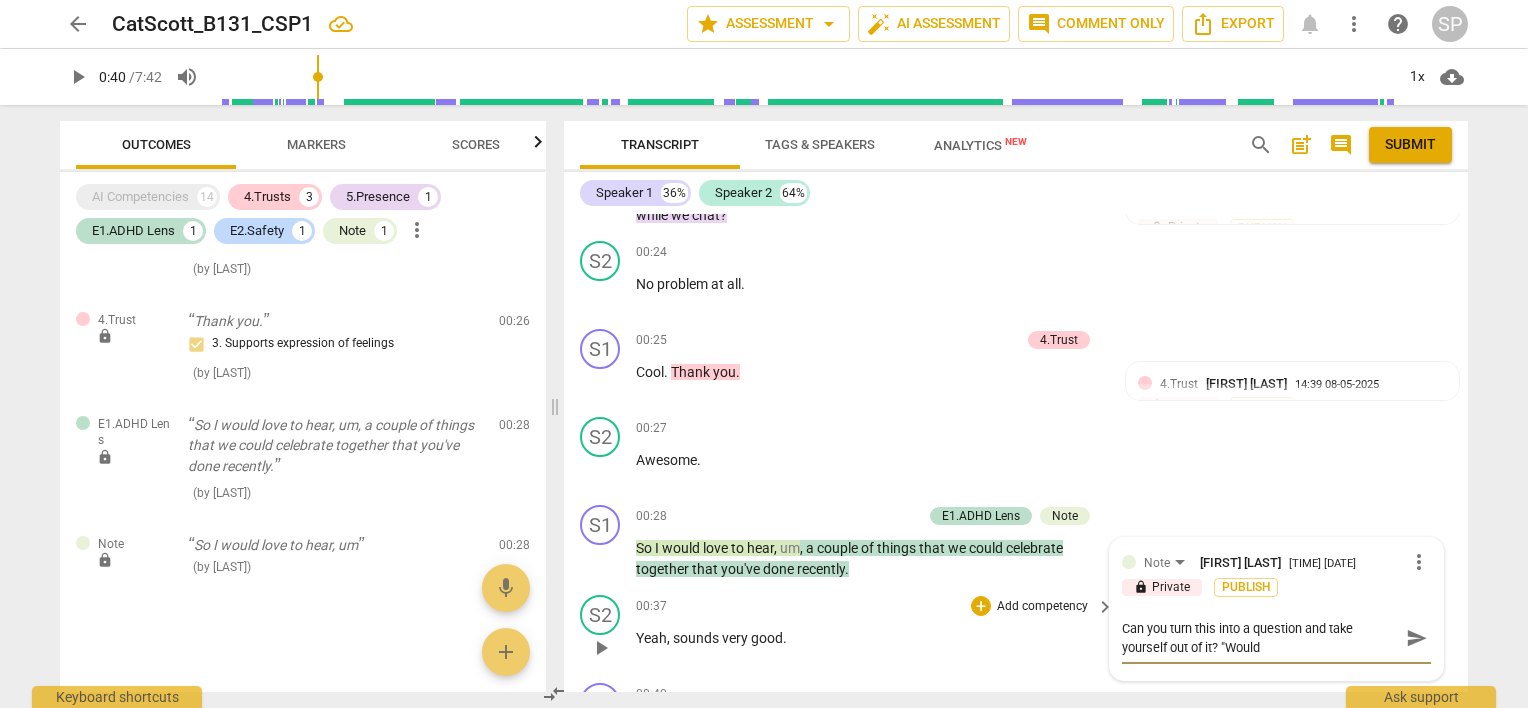 type on "Can you turn this into a question and take yourself out of it? "Would" 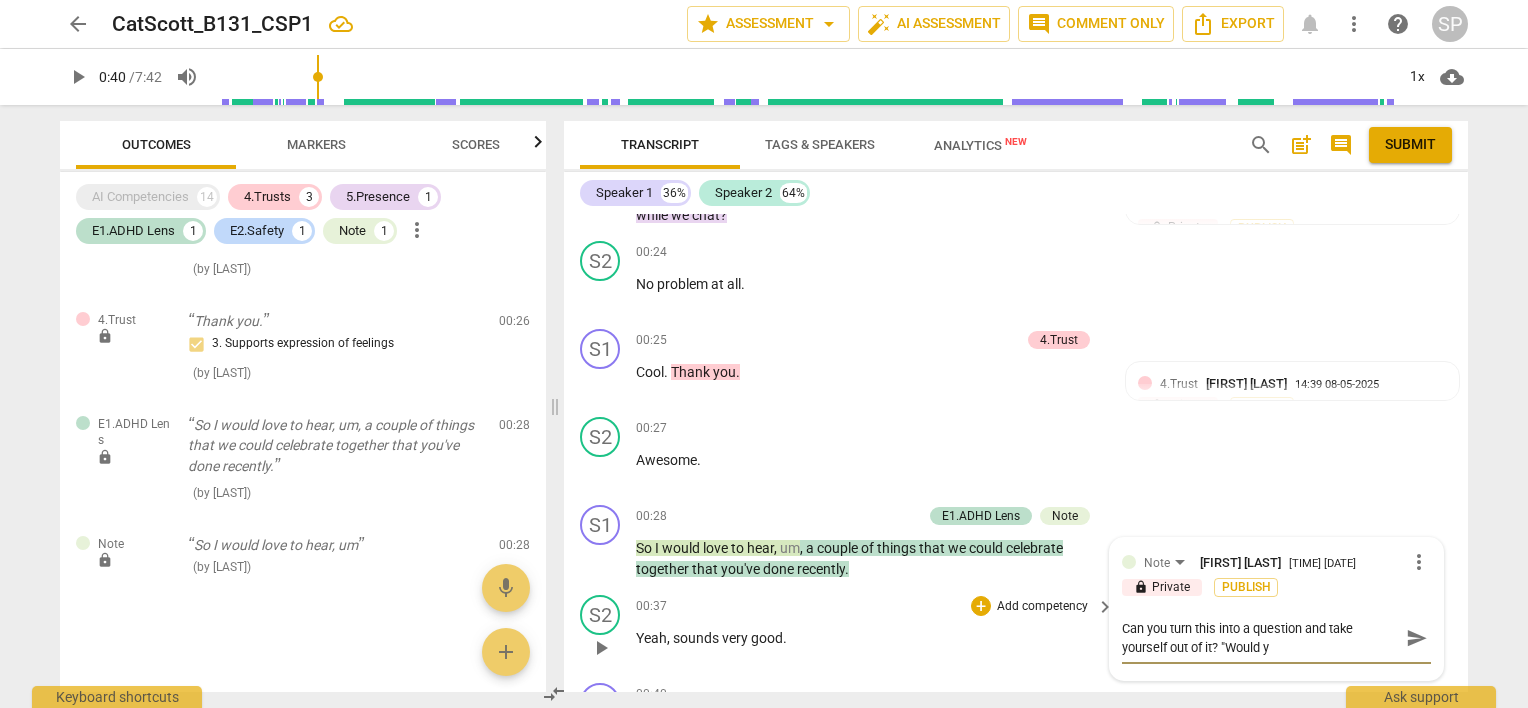 type on "Can you turn this into a question and take yourself out of it? "Would yo" 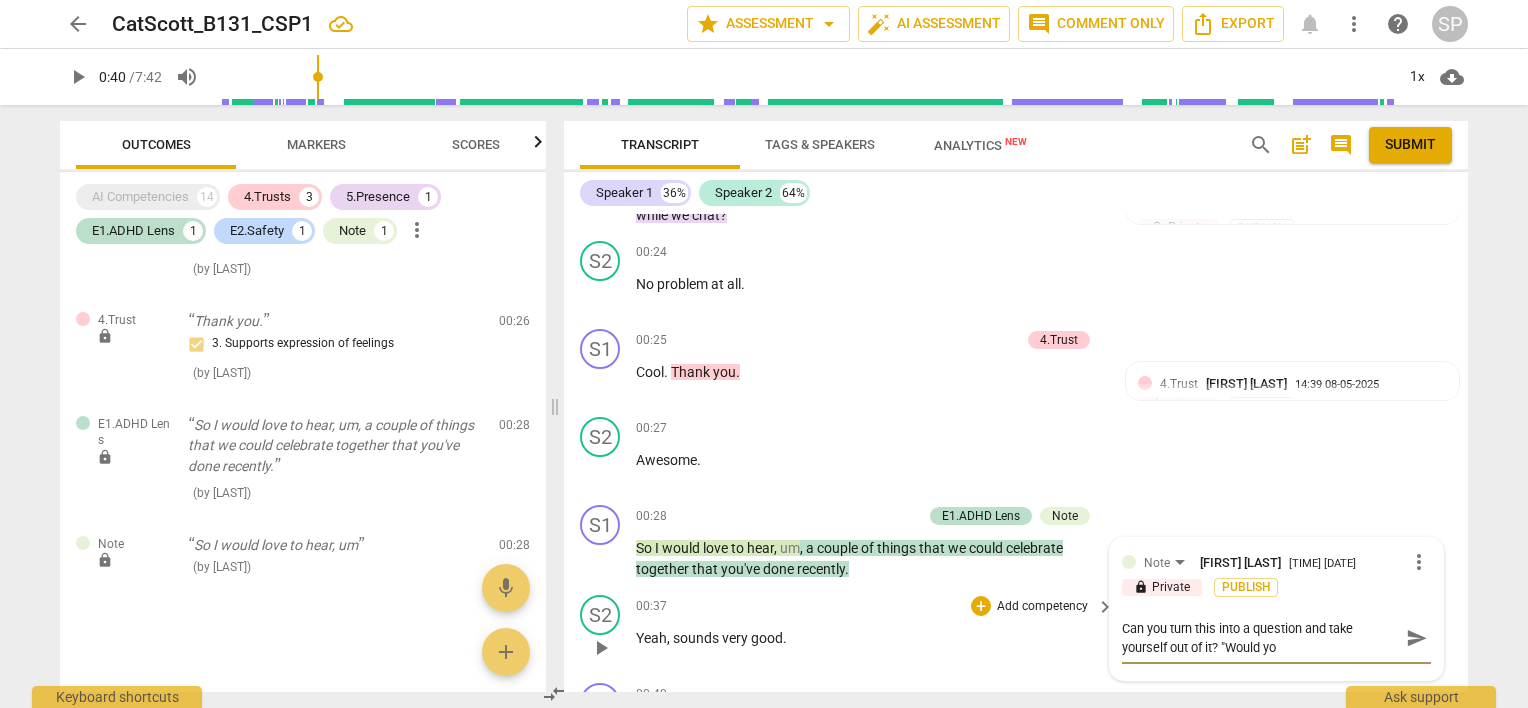 type on "Can you turn this into a question and take yourself out of it? "Would you" 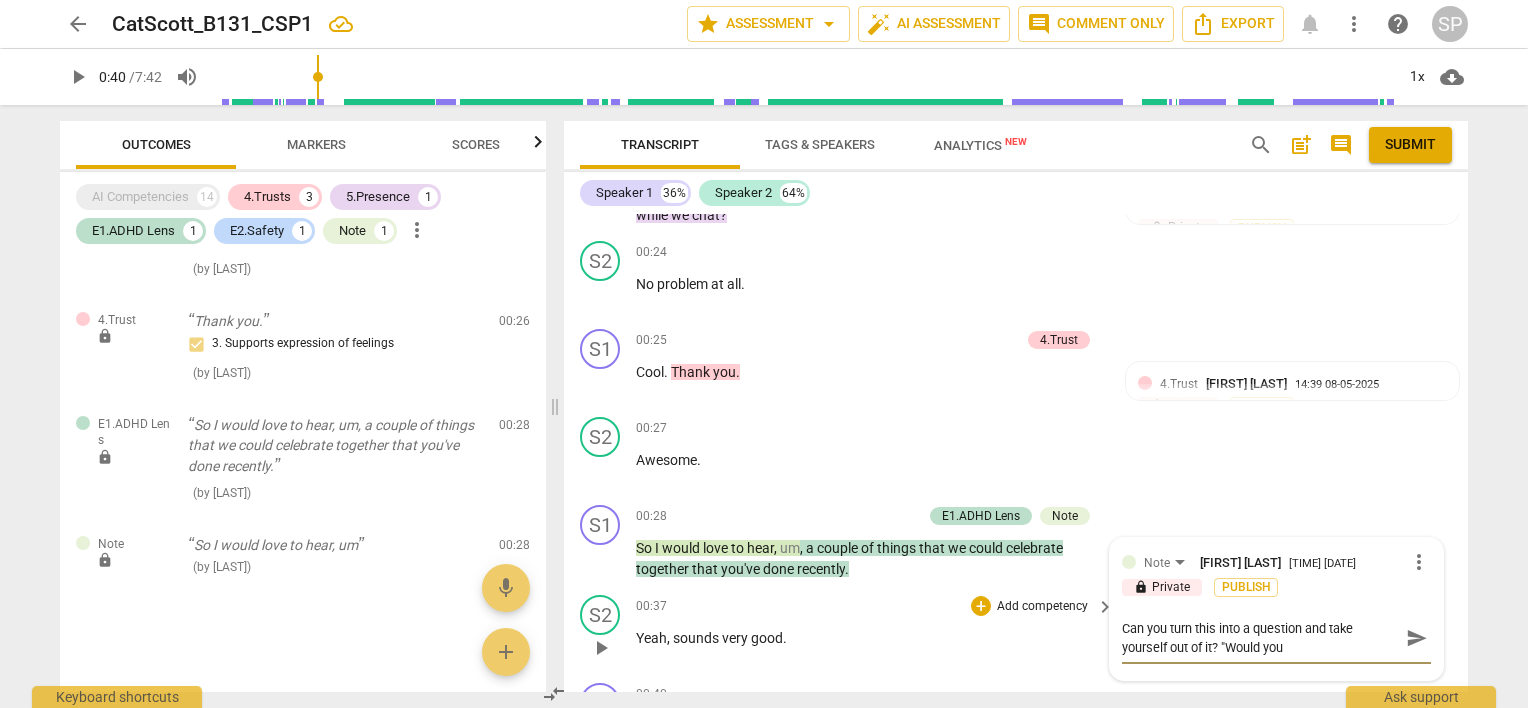 type on "Can you turn this into a question and take yourself out of it? "Would you" 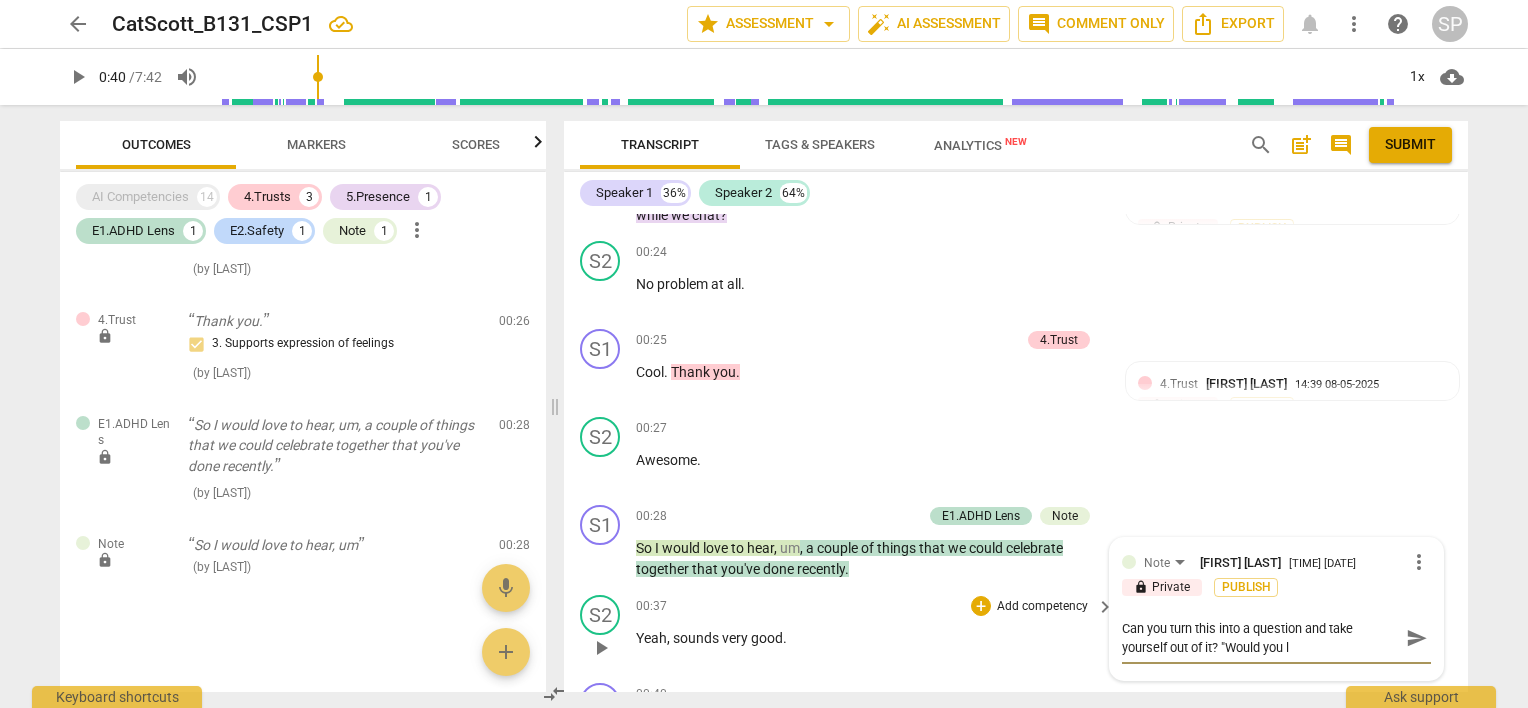 type on "Can you turn this into a question and take yourself out of it? "Would you li" 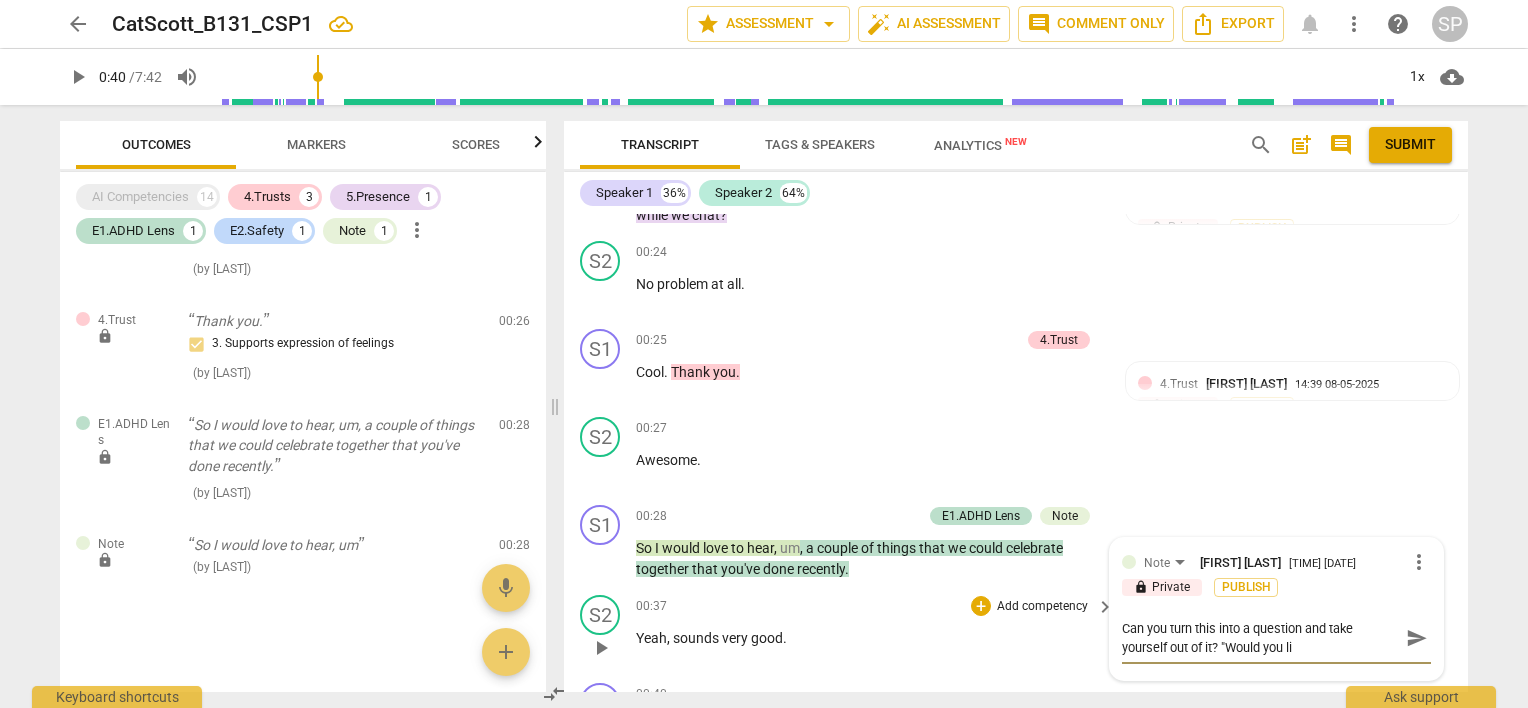 type on "Can you turn this into a question and take yourself out of it? "Would you lik" 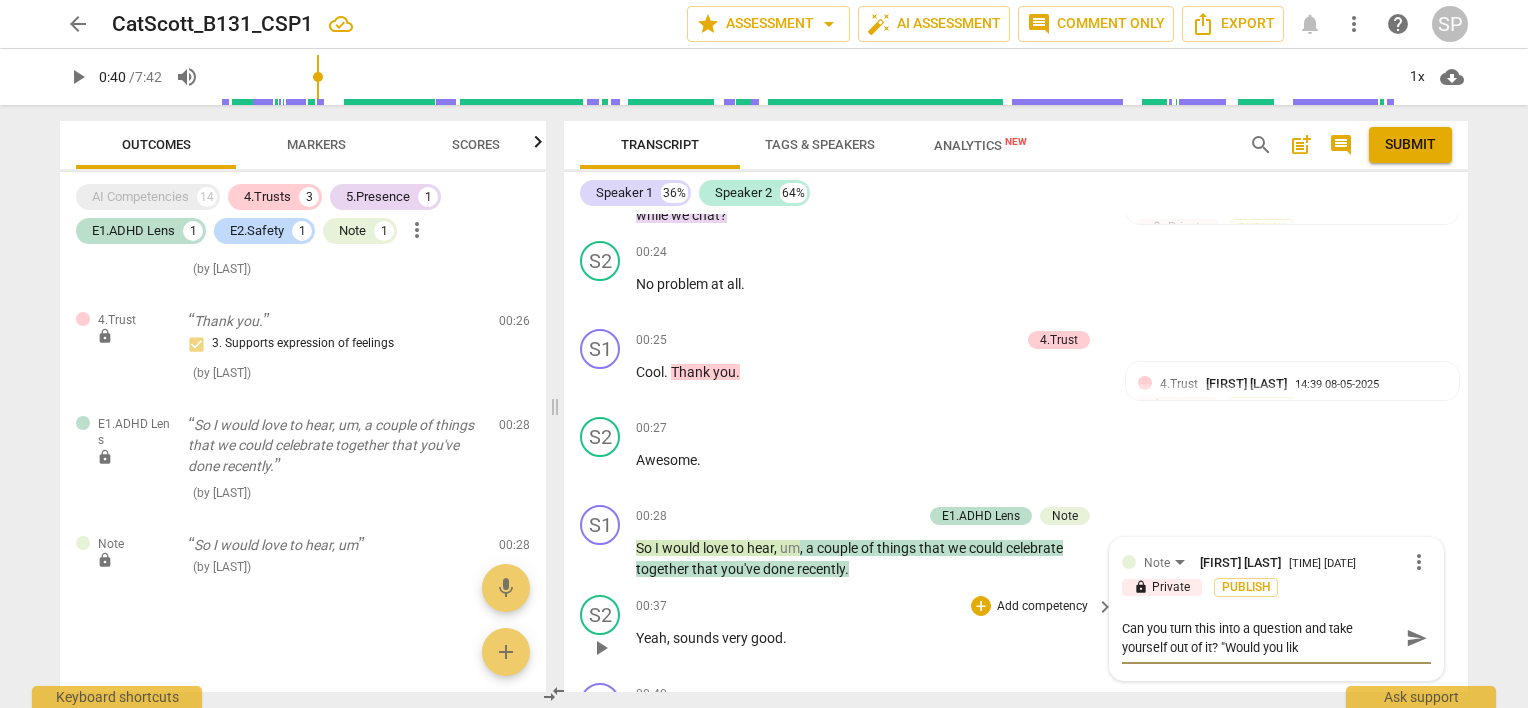 type on "Can you turn this into a question and take yourself out of it? "Would you like" 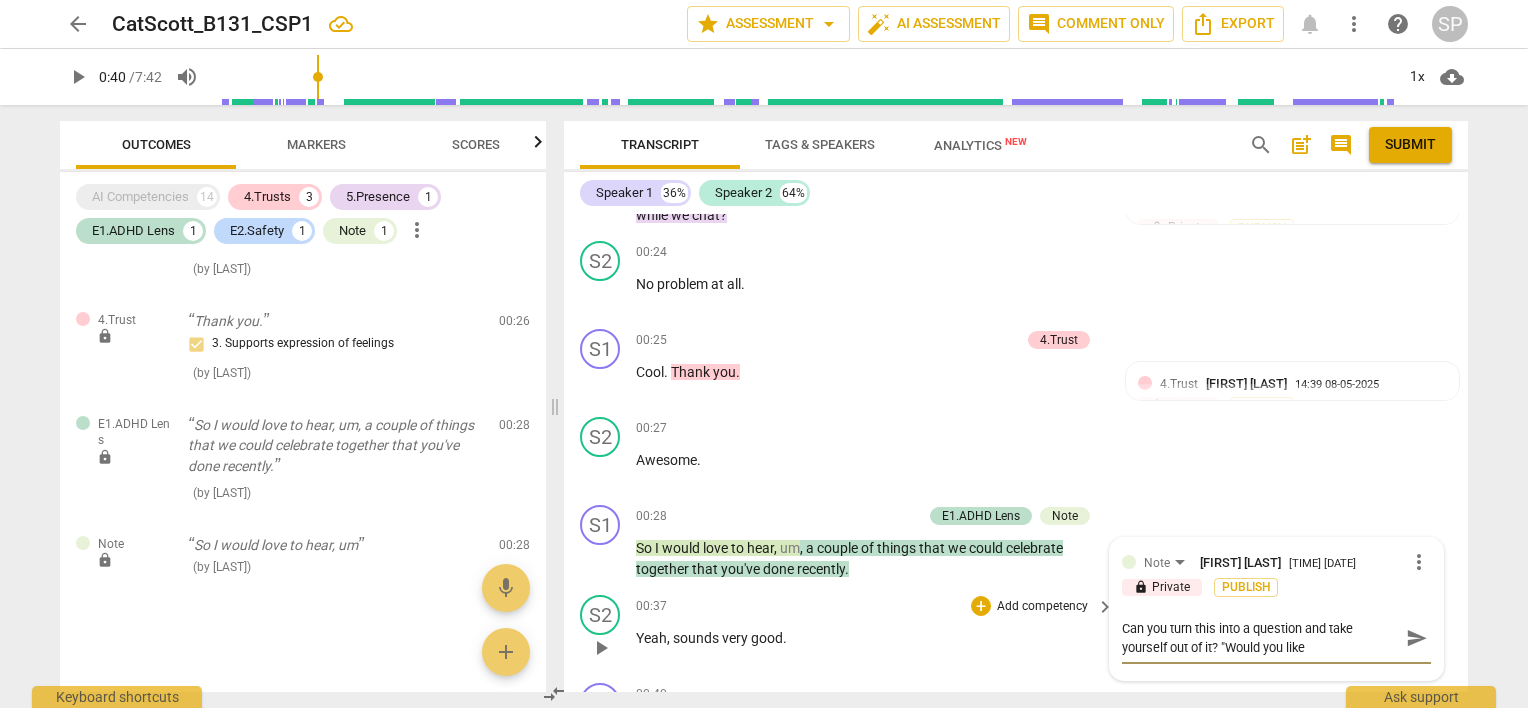 type on "Can you turn this into a question and take yourself out of it? "Would you like" 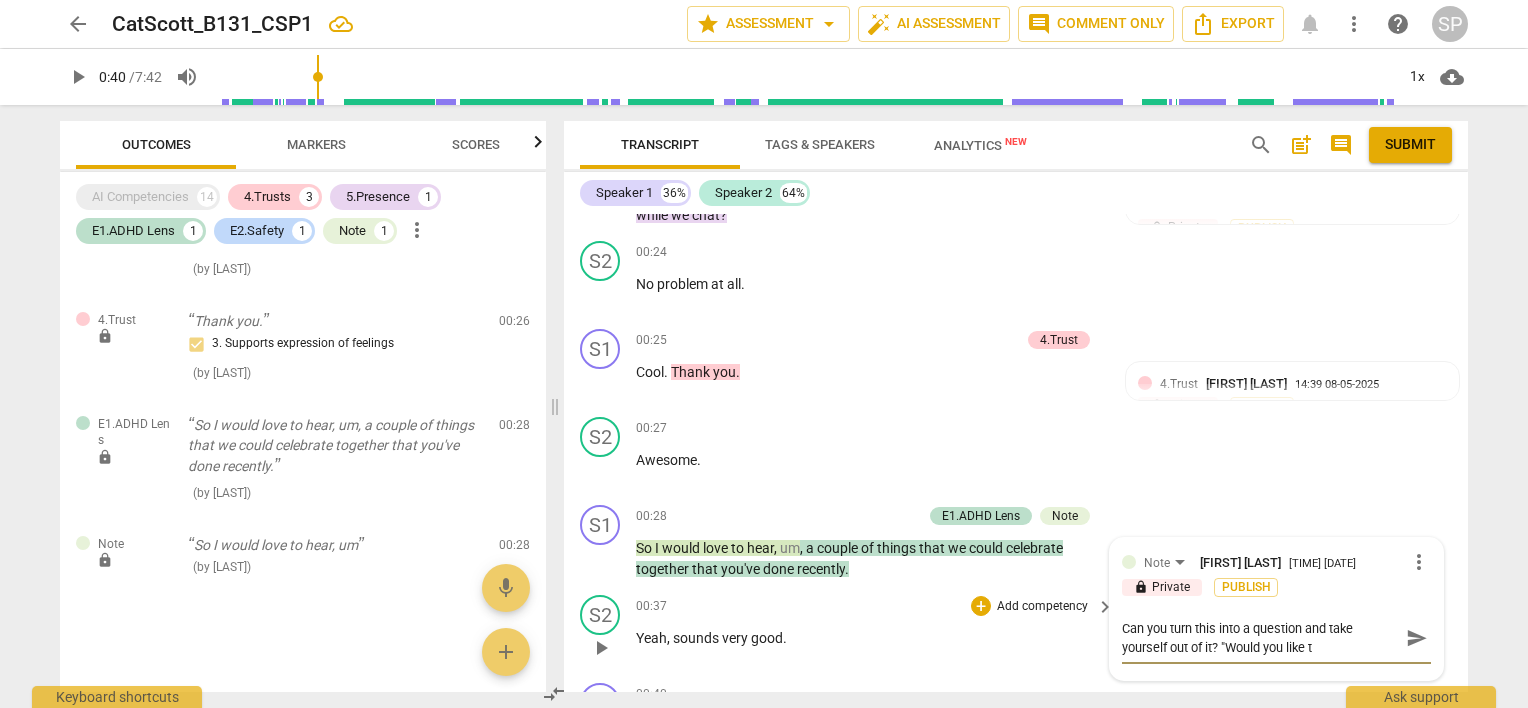 type on "Can you turn this into a question and take yourself out of it? "Would you like to" 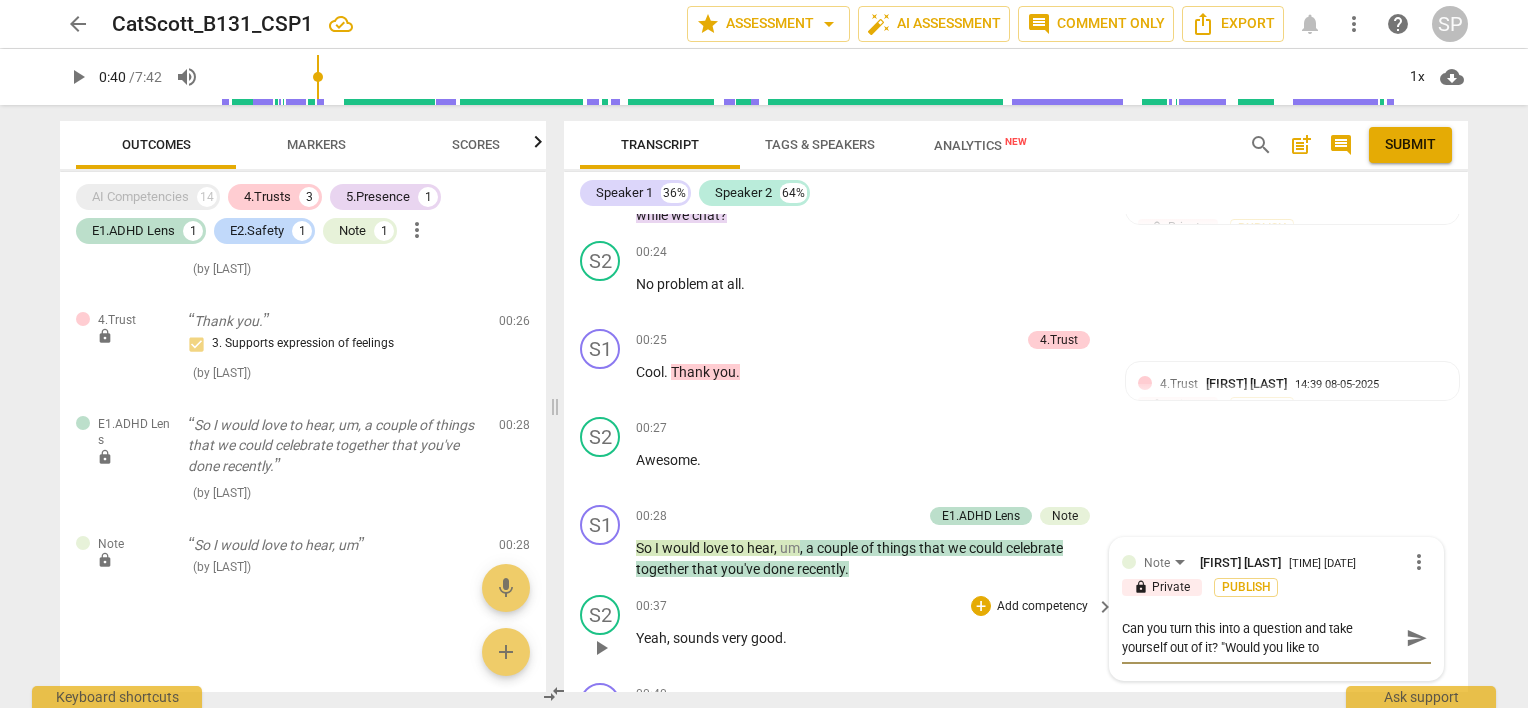 type on "Can you turn this into a question and take yourself out of it? "Would you like to" 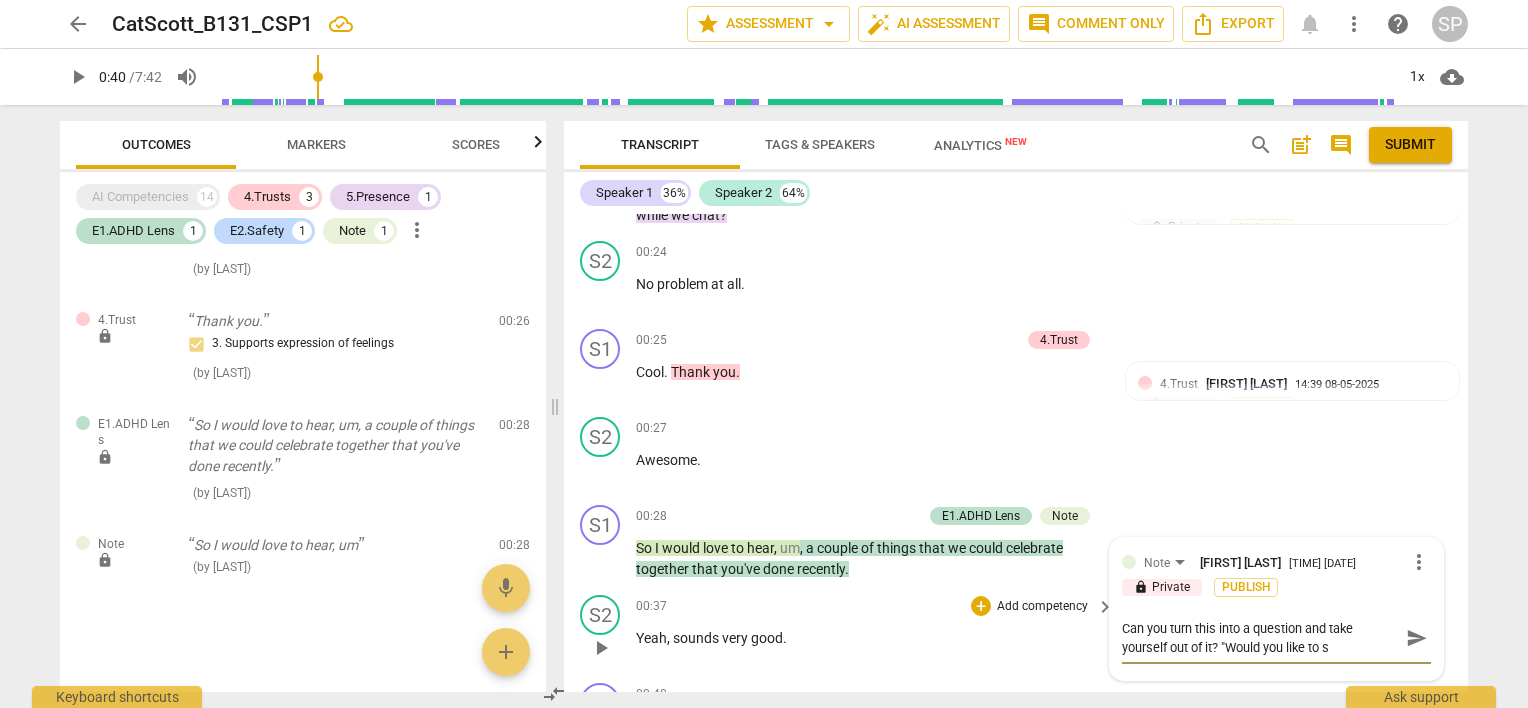 type on "Can you turn this into a question and take yourself out of it? "Would you like to sh" 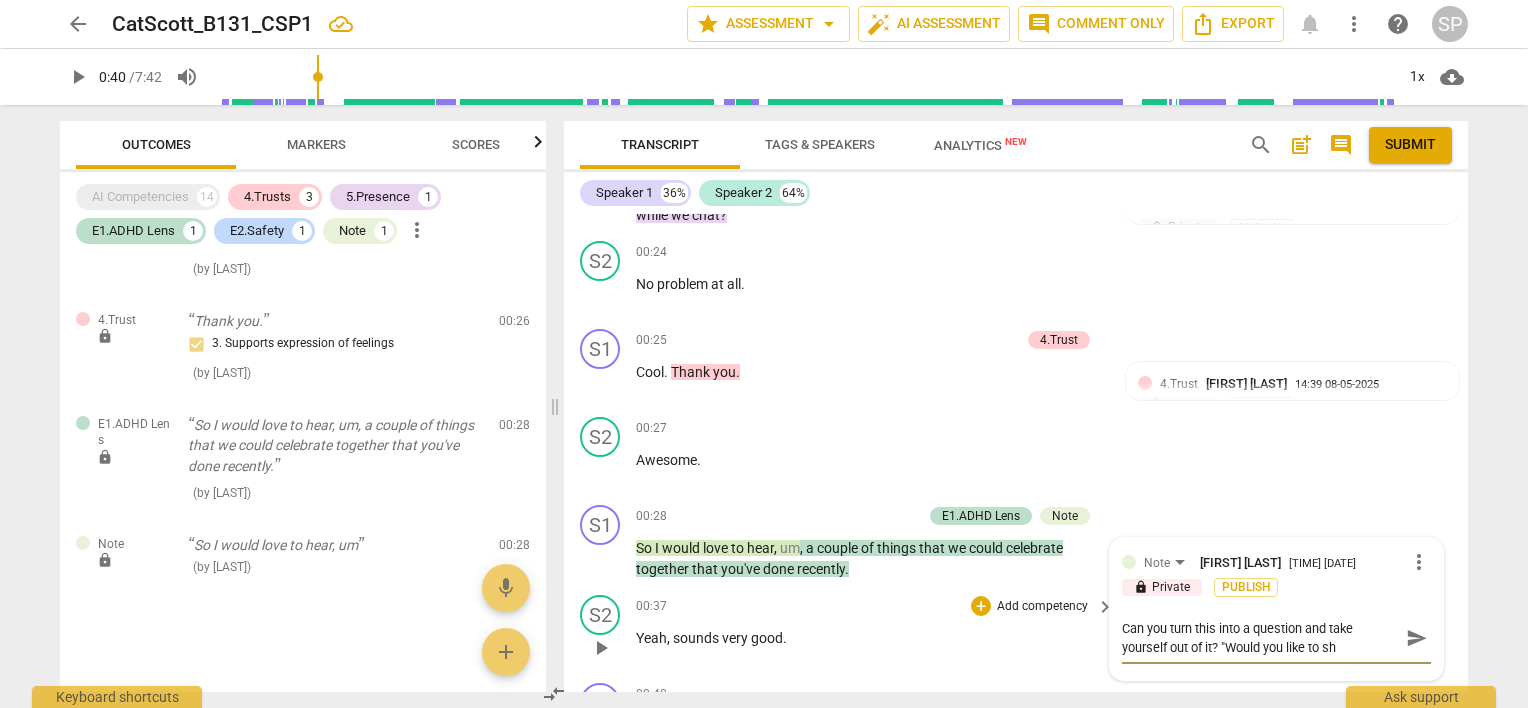 type on "Can you turn this into a question and take yourself out of it? "Would you like to sha" 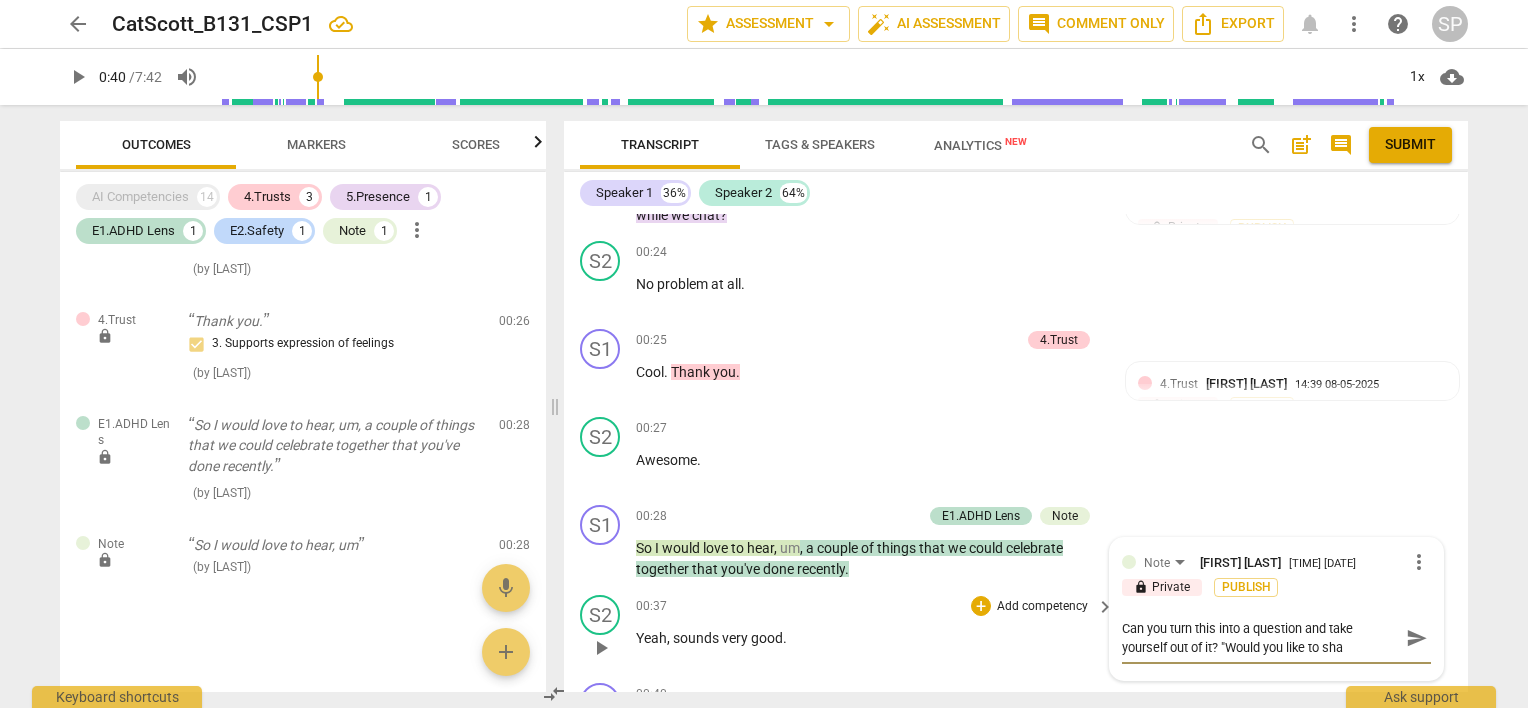 type on "Can you turn this into a question and take yourself out of it? "Would you like to shar" 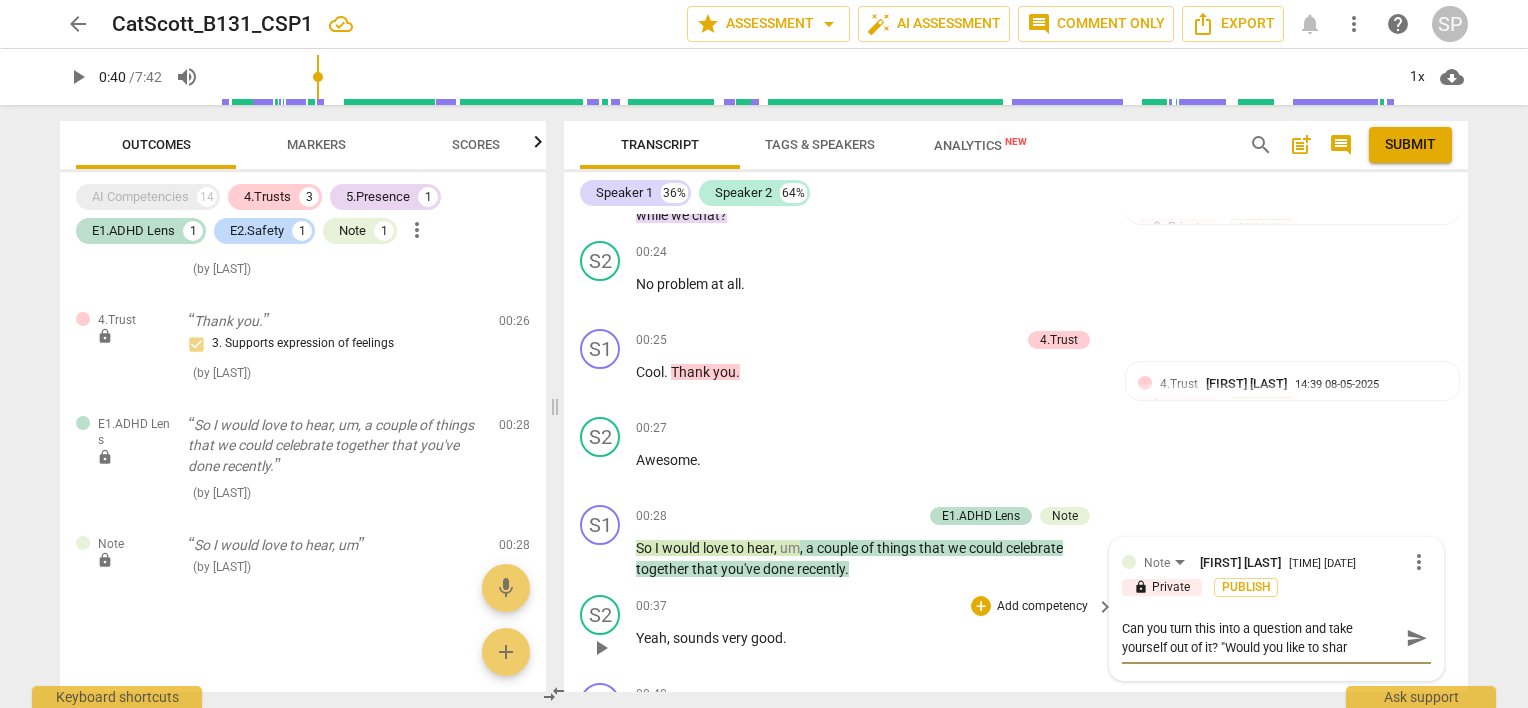 type 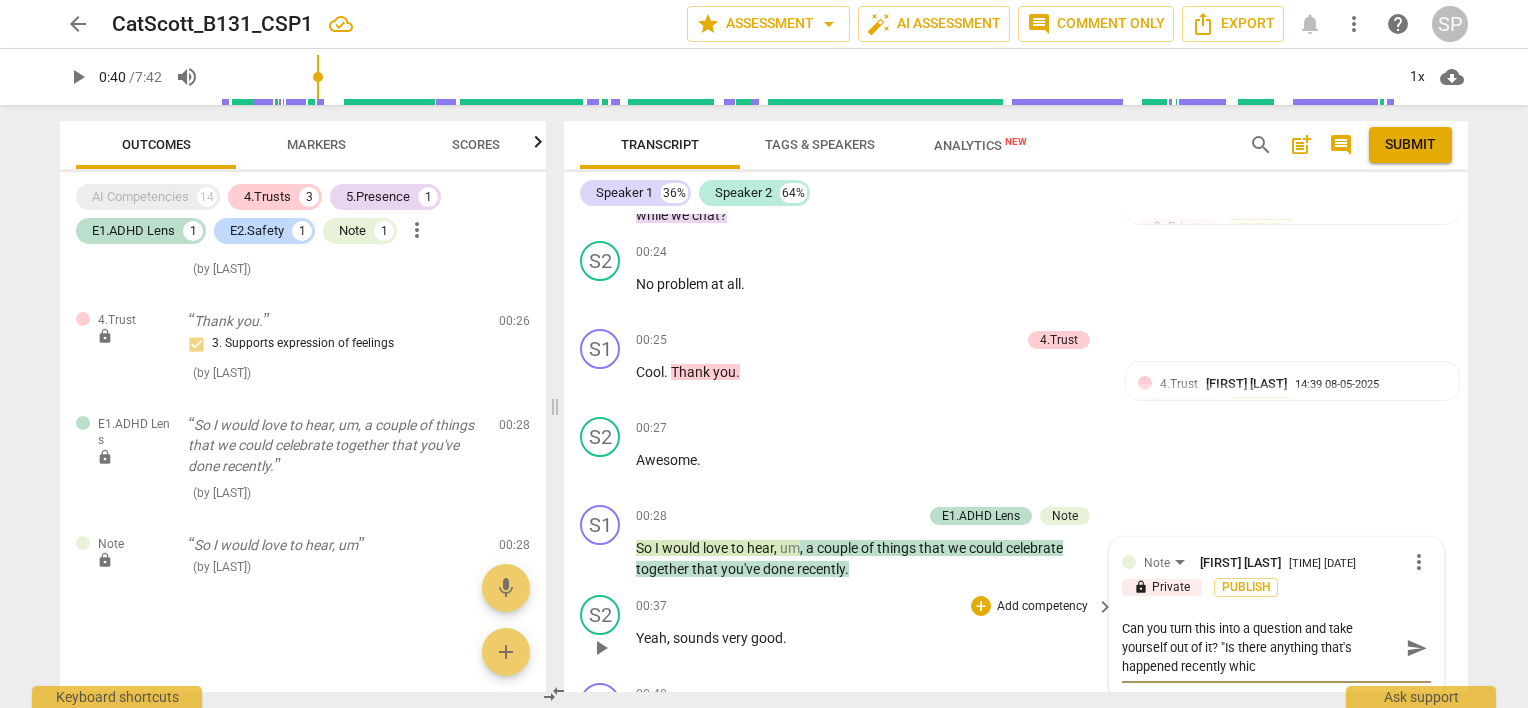 scroll, scrollTop: 16, scrollLeft: 0, axis: vertical 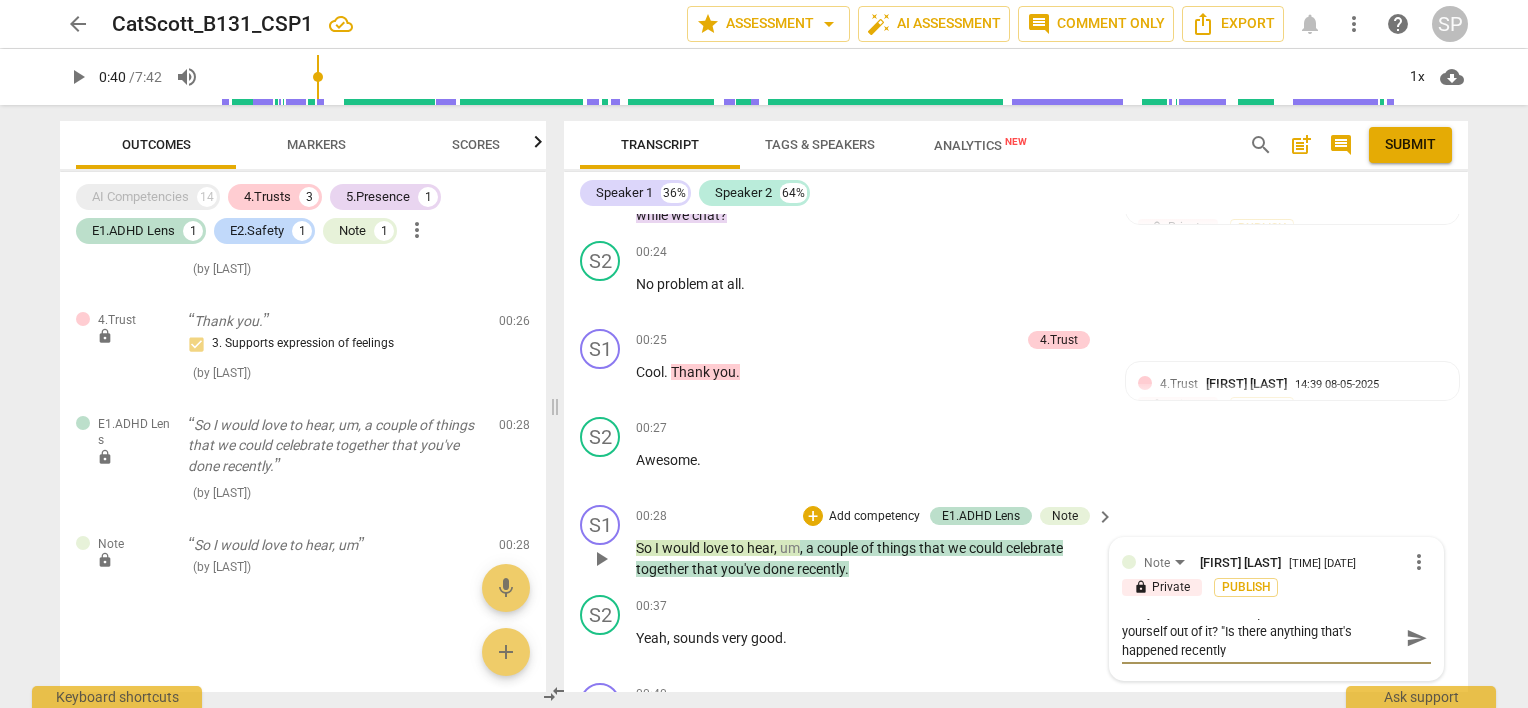 click on "Can you turn this into a question and take yourself out of it? "Is there anything that's happened recently" at bounding box center [1260, 638] 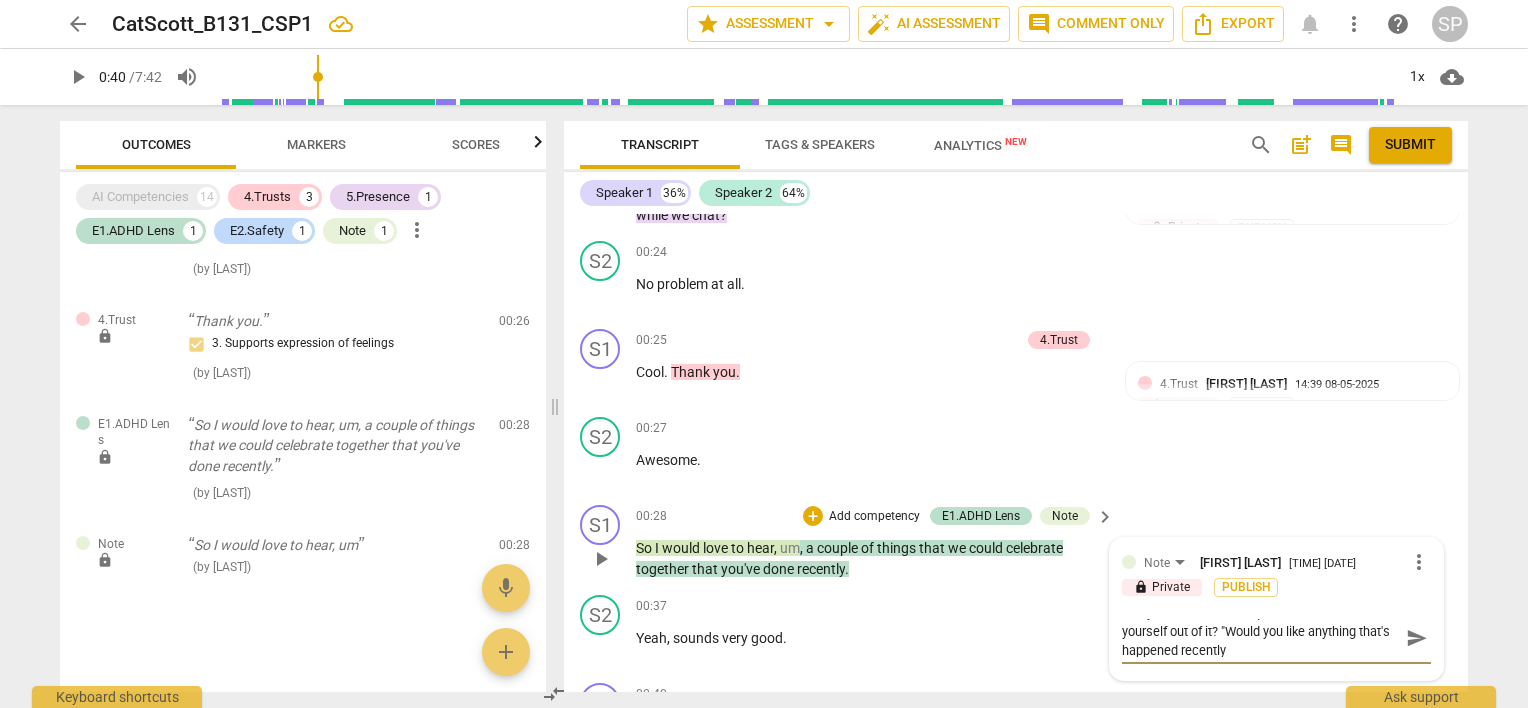 scroll, scrollTop: 0, scrollLeft: 0, axis: both 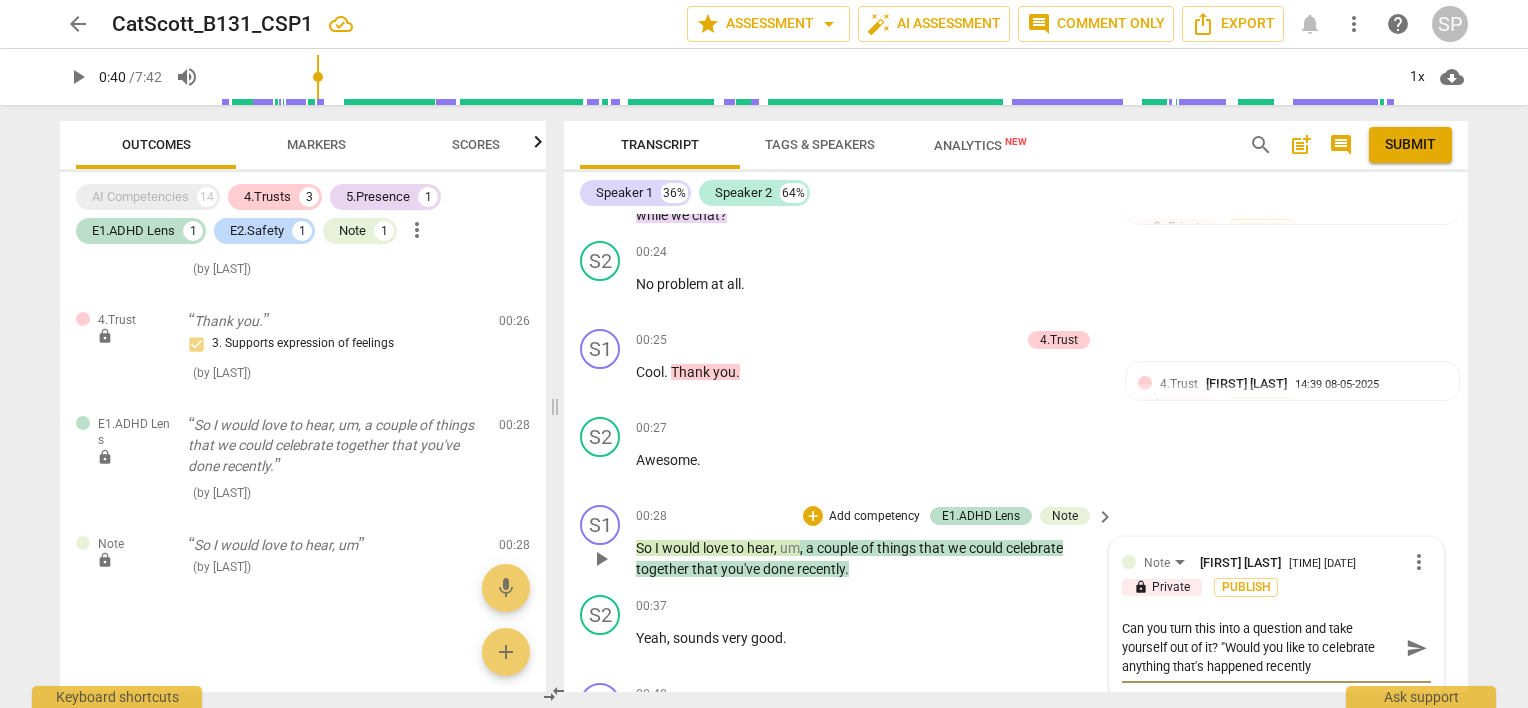 click on "Can you turn this into a question and take yourself out of it? "Would you like to celebrate anything that's happened recently" at bounding box center (1260, 647) 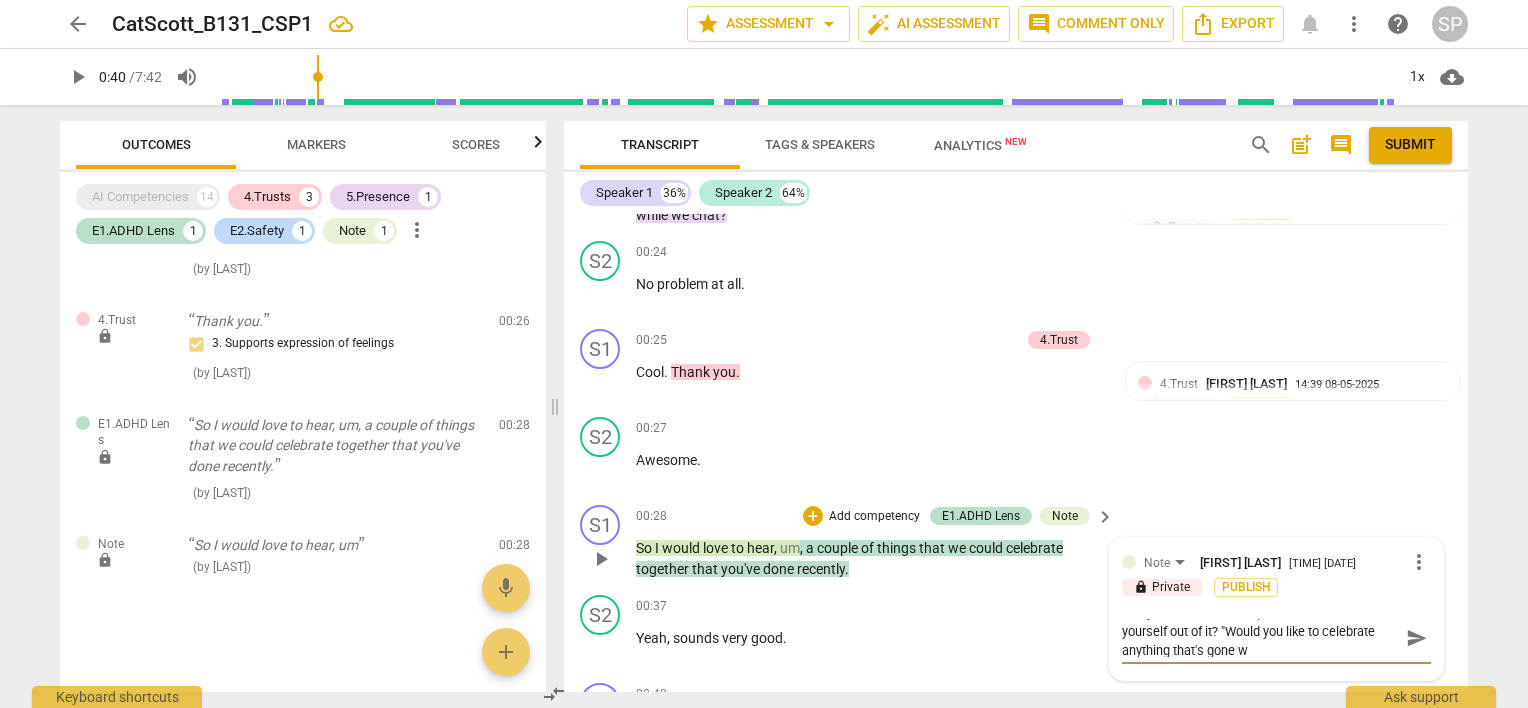 scroll, scrollTop: 0, scrollLeft: 0, axis: both 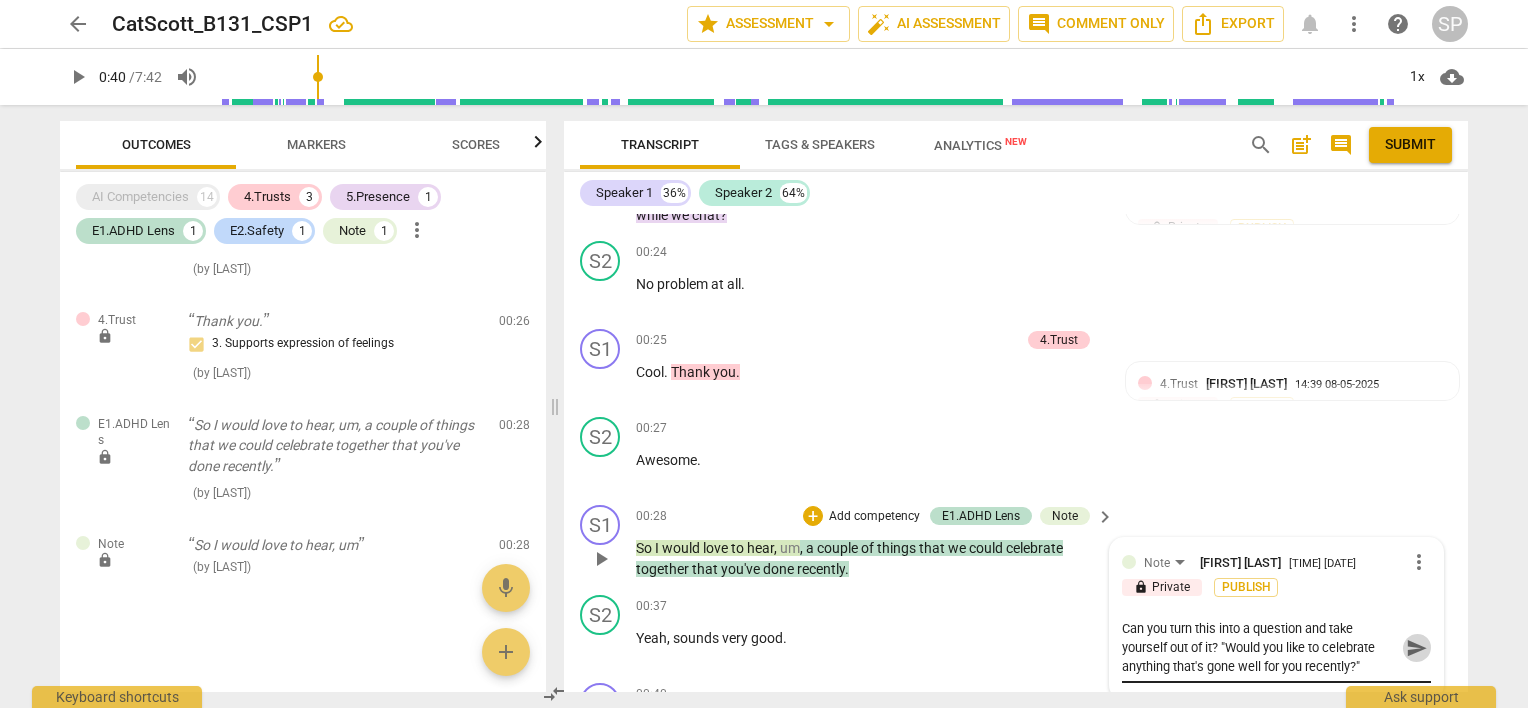 click on "send" at bounding box center [1416, 648] 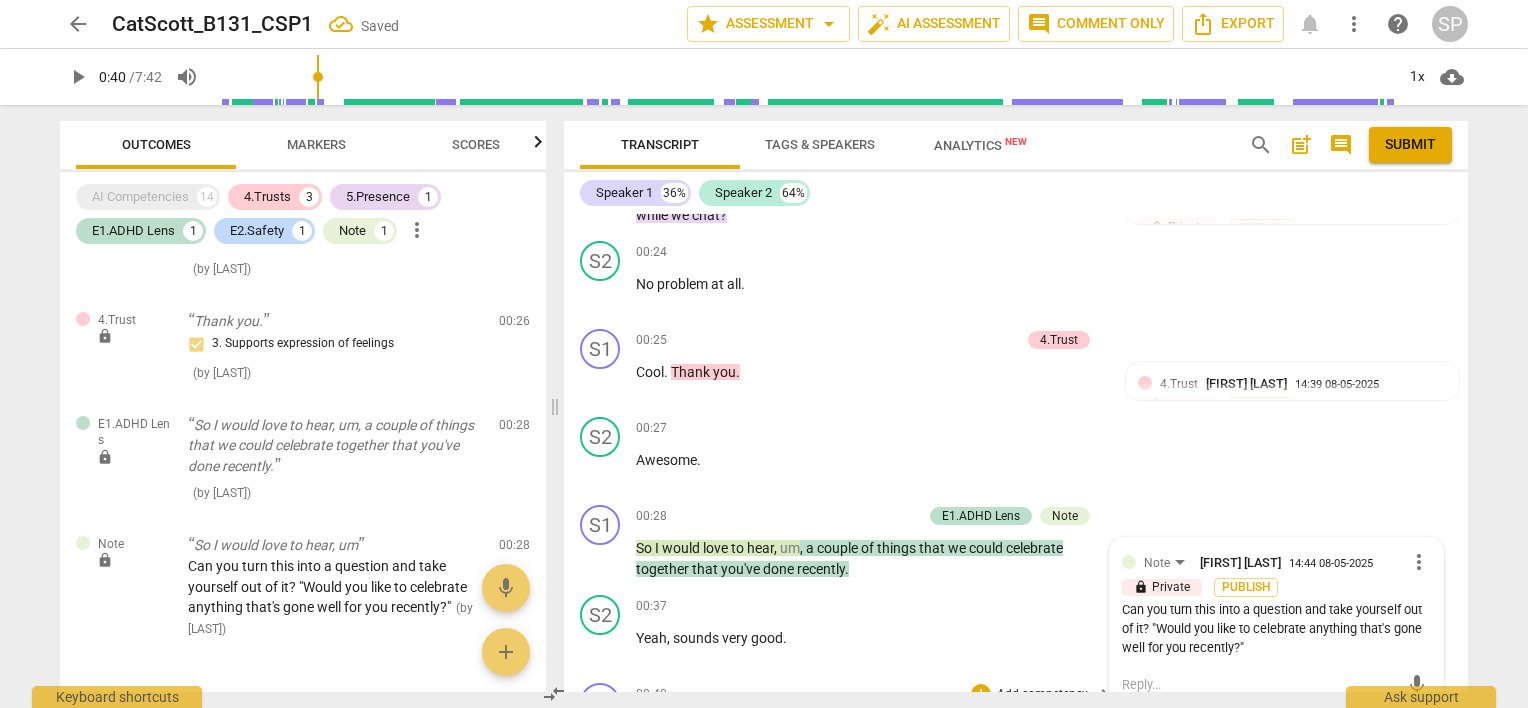 scroll, scrollTop: 349, scrollLeft: 0, axis: vertical 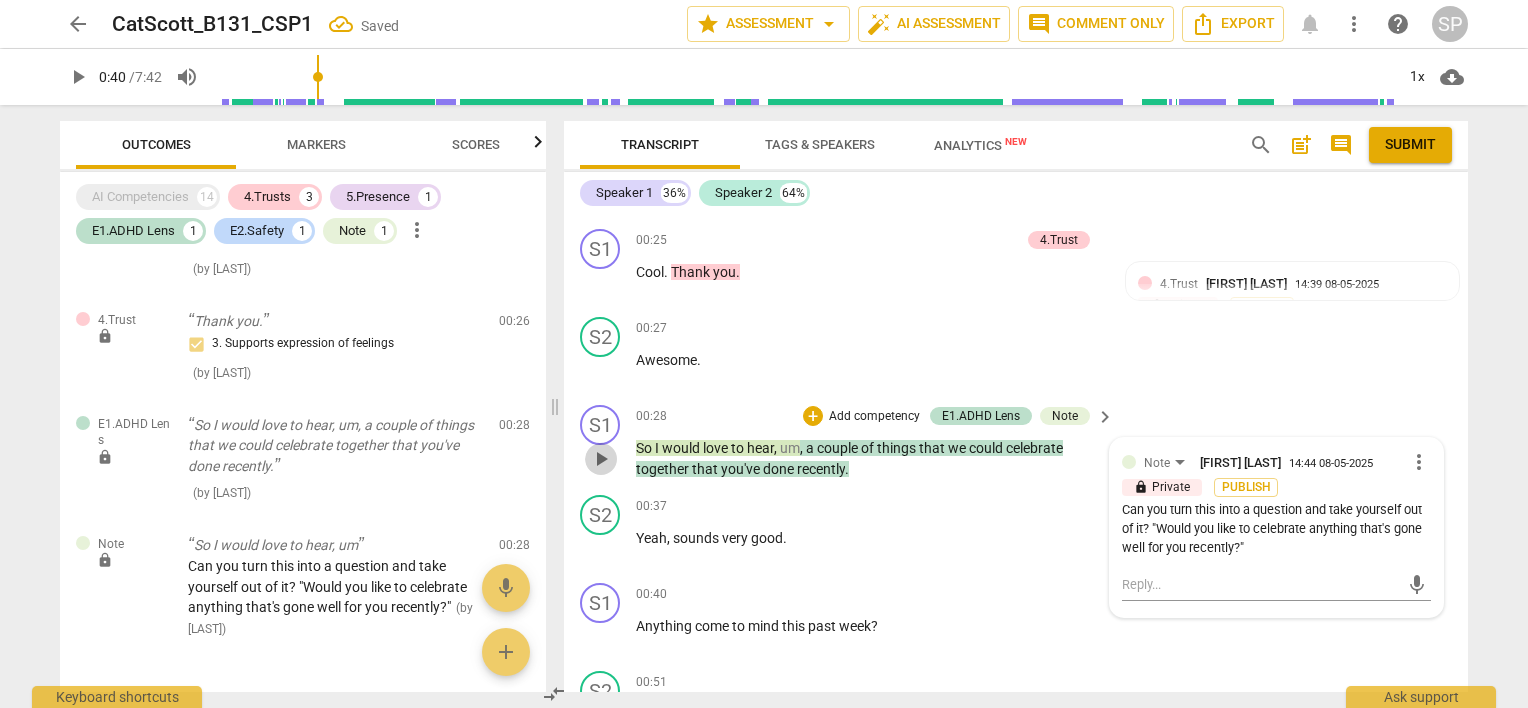 click on "play_arrow" at bounding box center (601, 459) 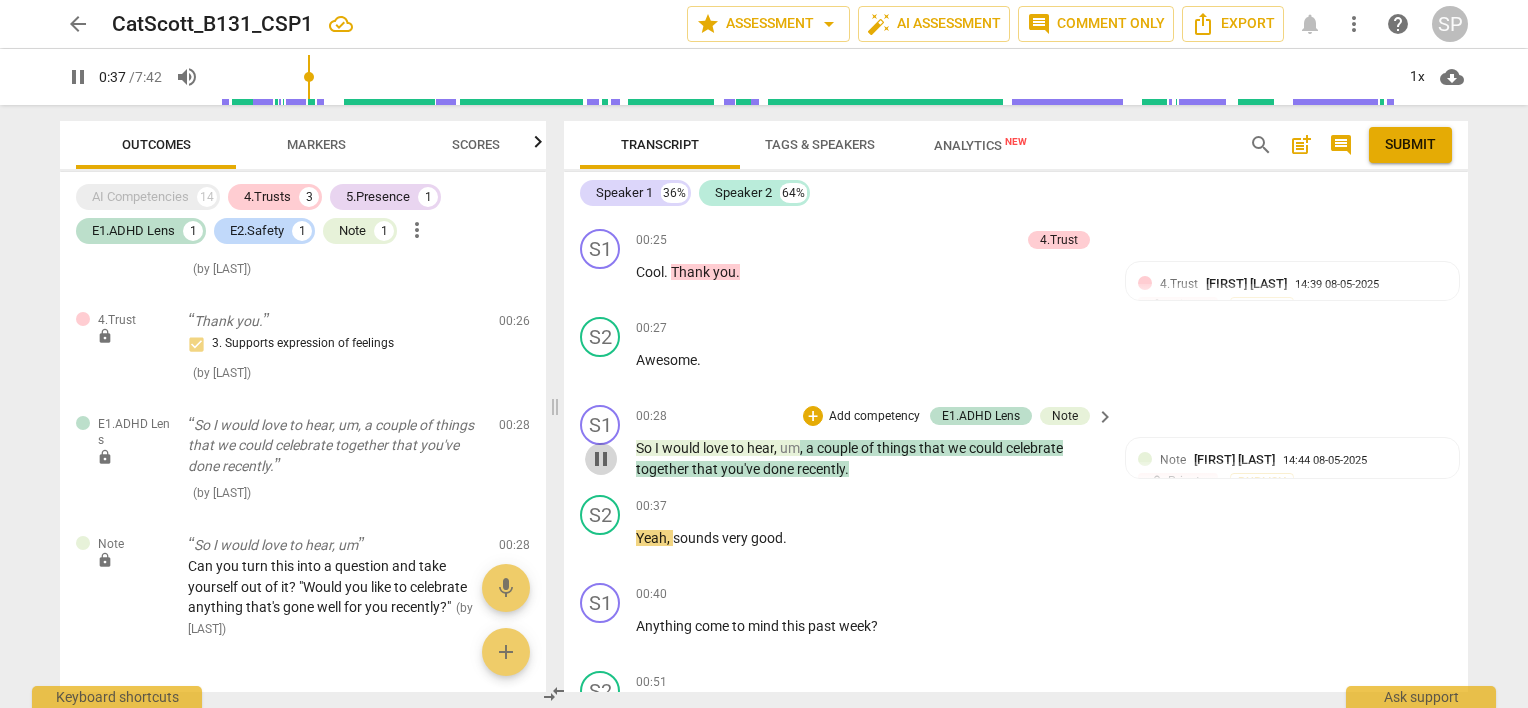 click on "pause" at bounding box center [601, 459] 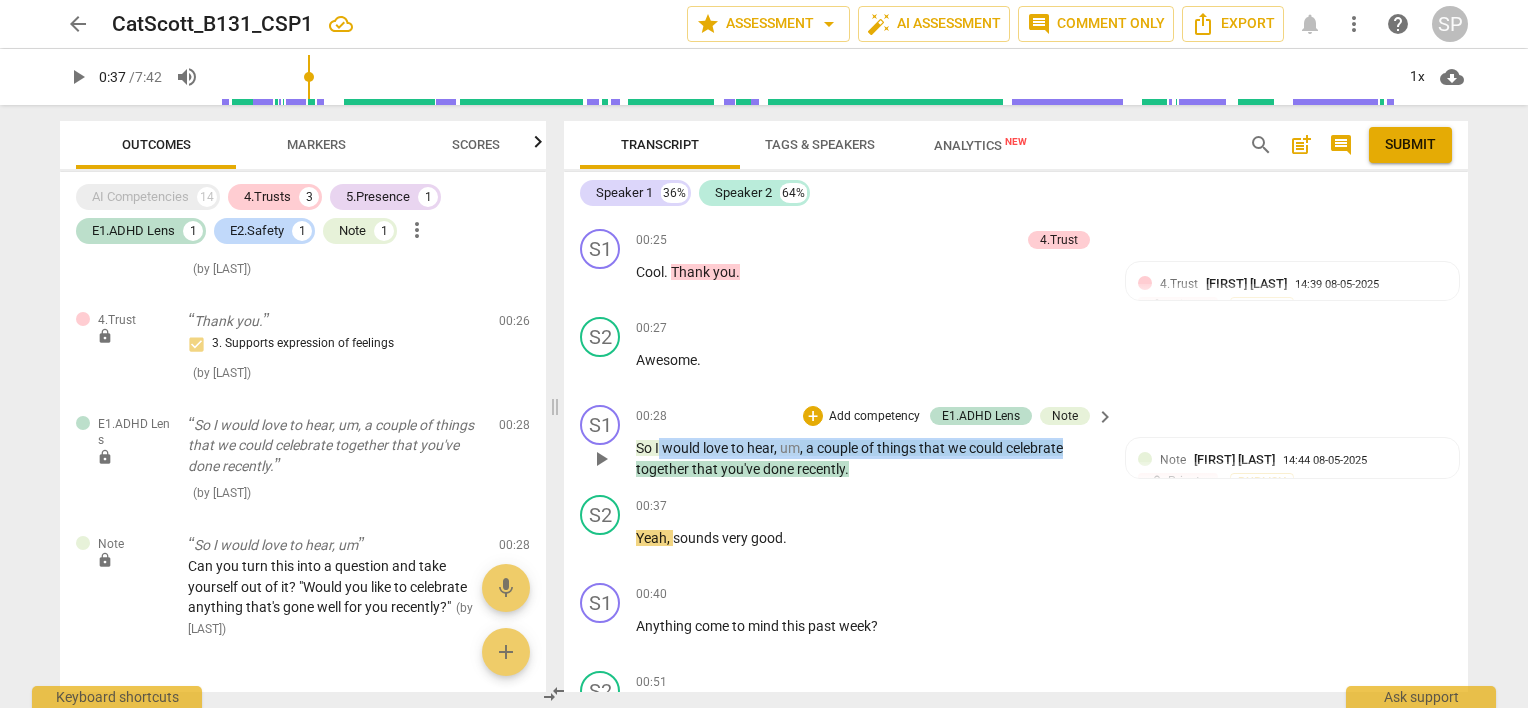 drag, startPoint x: 657, startPoint y: 438, endPoint x: 1080, endPoint y: 452, distance: 423.23163 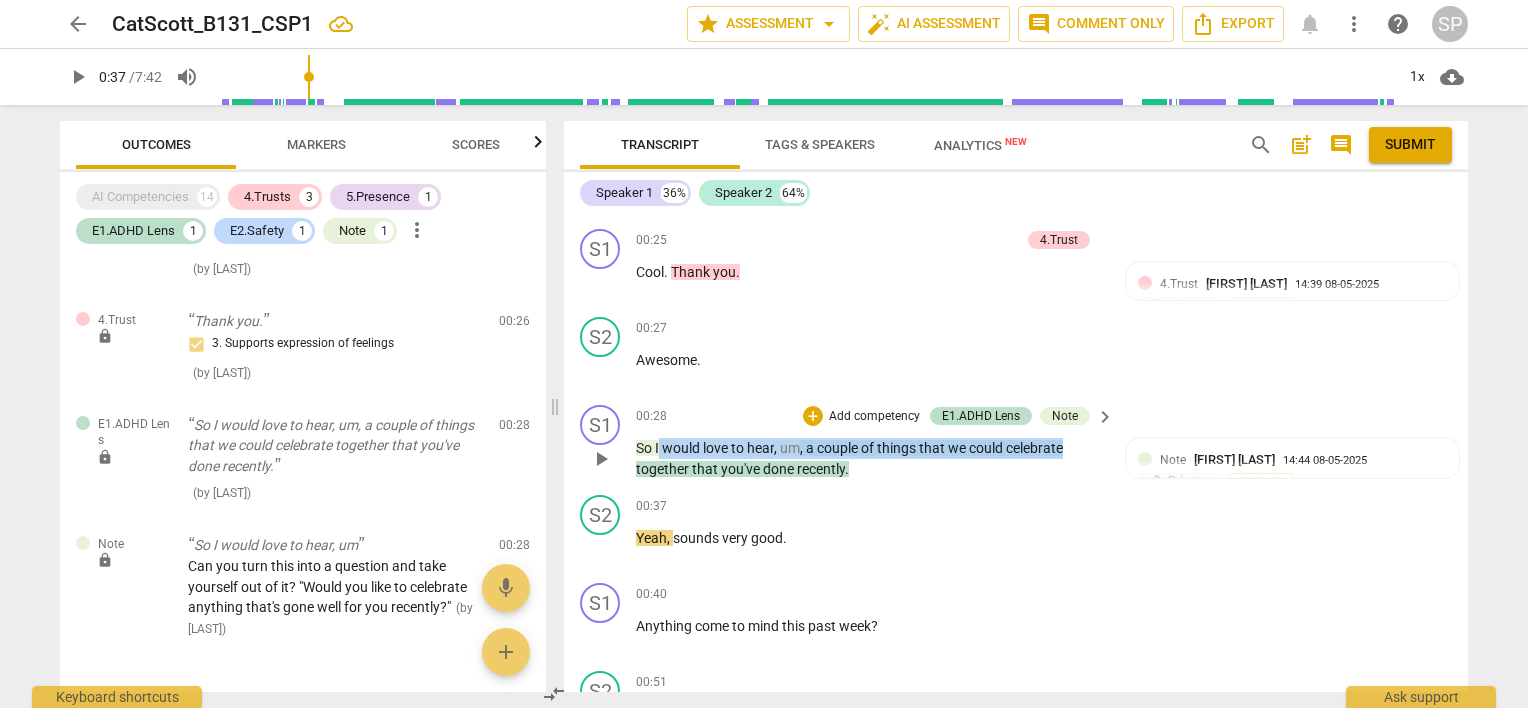 click on "So   I   would   love   to   hear ,   um ,   a   couple   of   things   that   we   could   celebrate   together   that   you've   done   recently ." at bounding box center [870, 458] 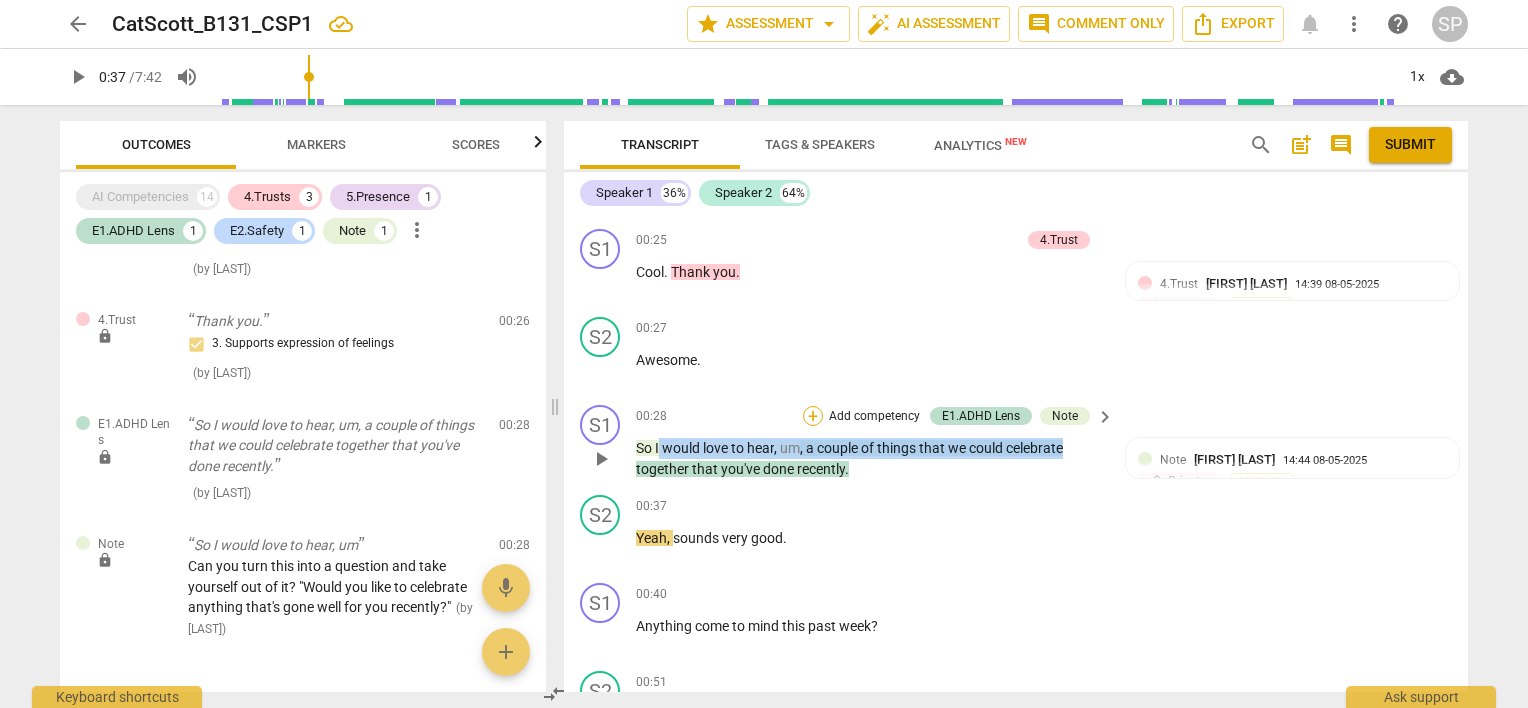 click on "+" at bounding box center [813, 416] 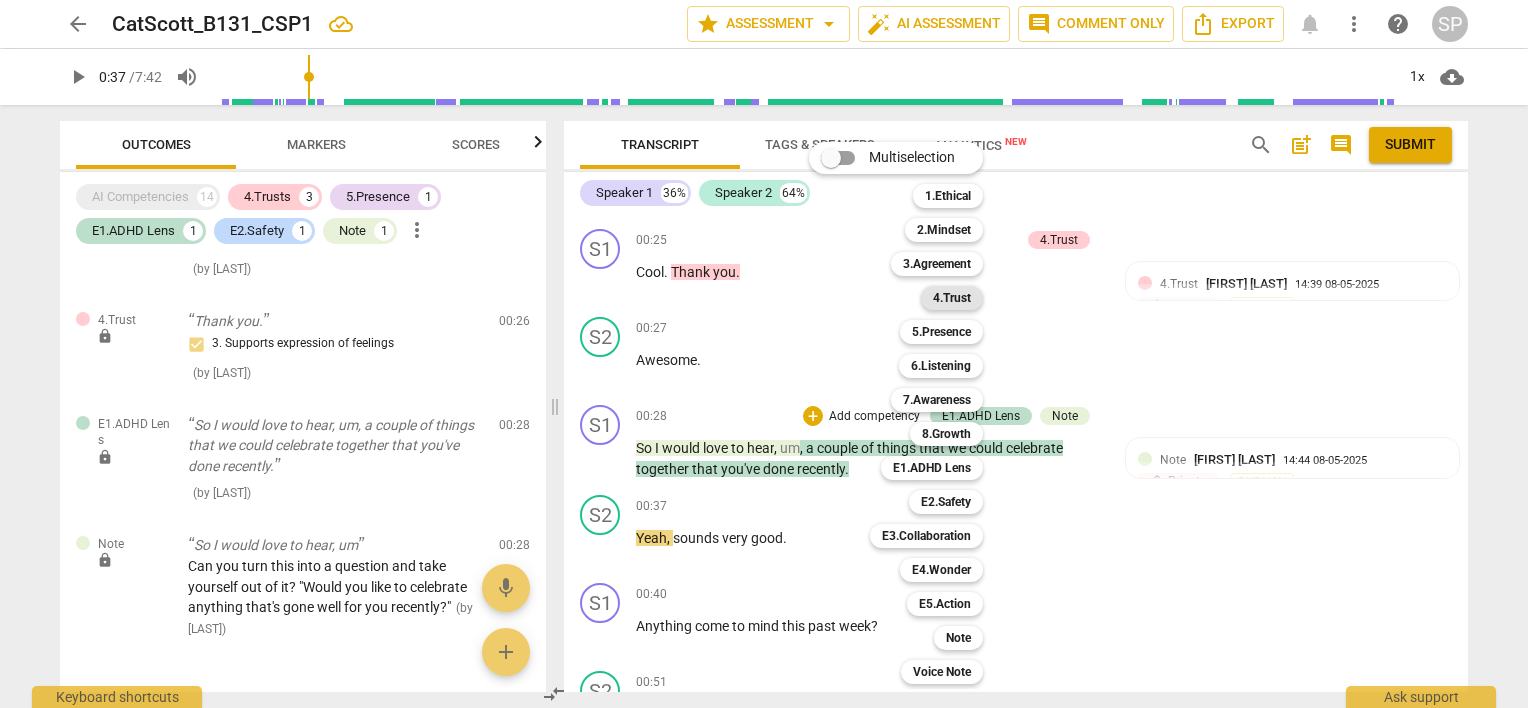click on "4.Trust" at bounding box center (952, 298) 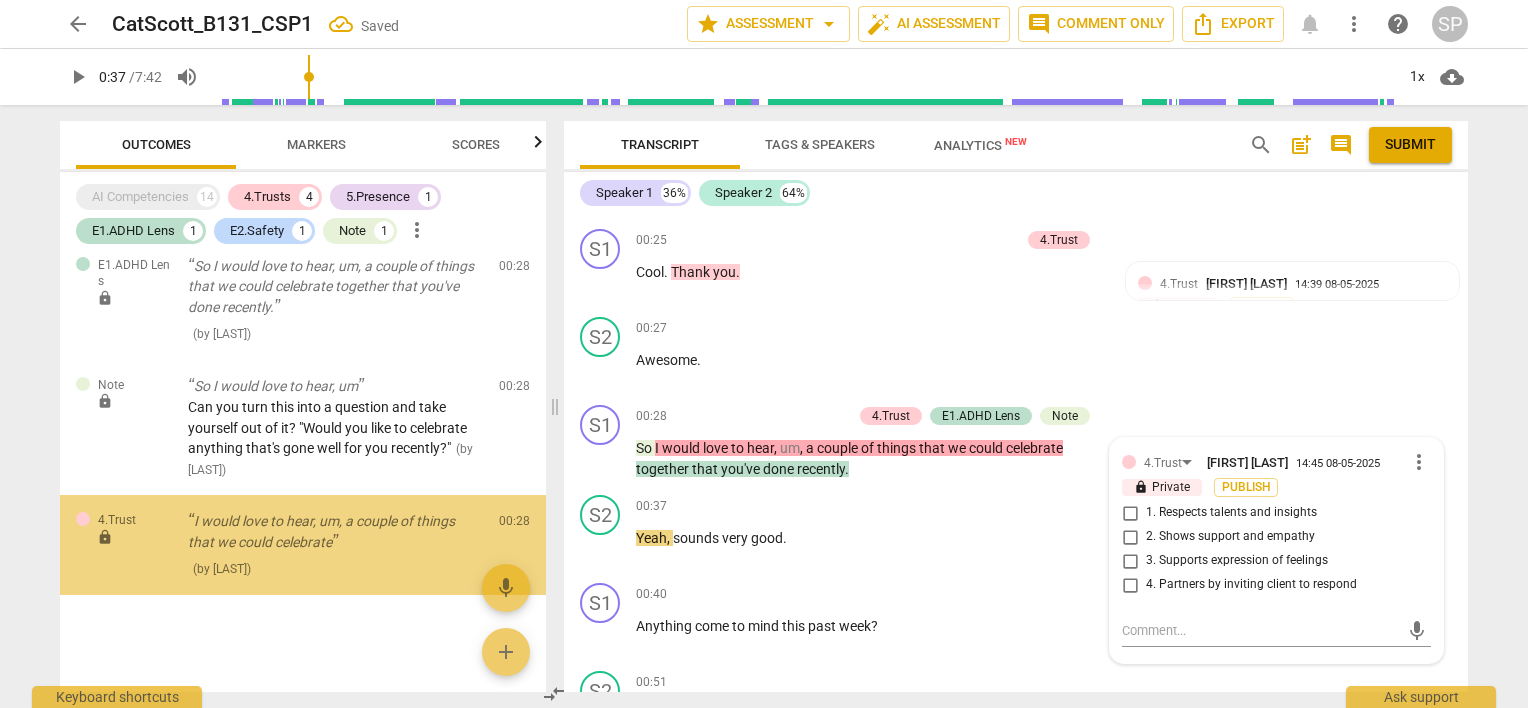 scroll, scrollTop: 636, scrollLeft: 0, axis: vertical 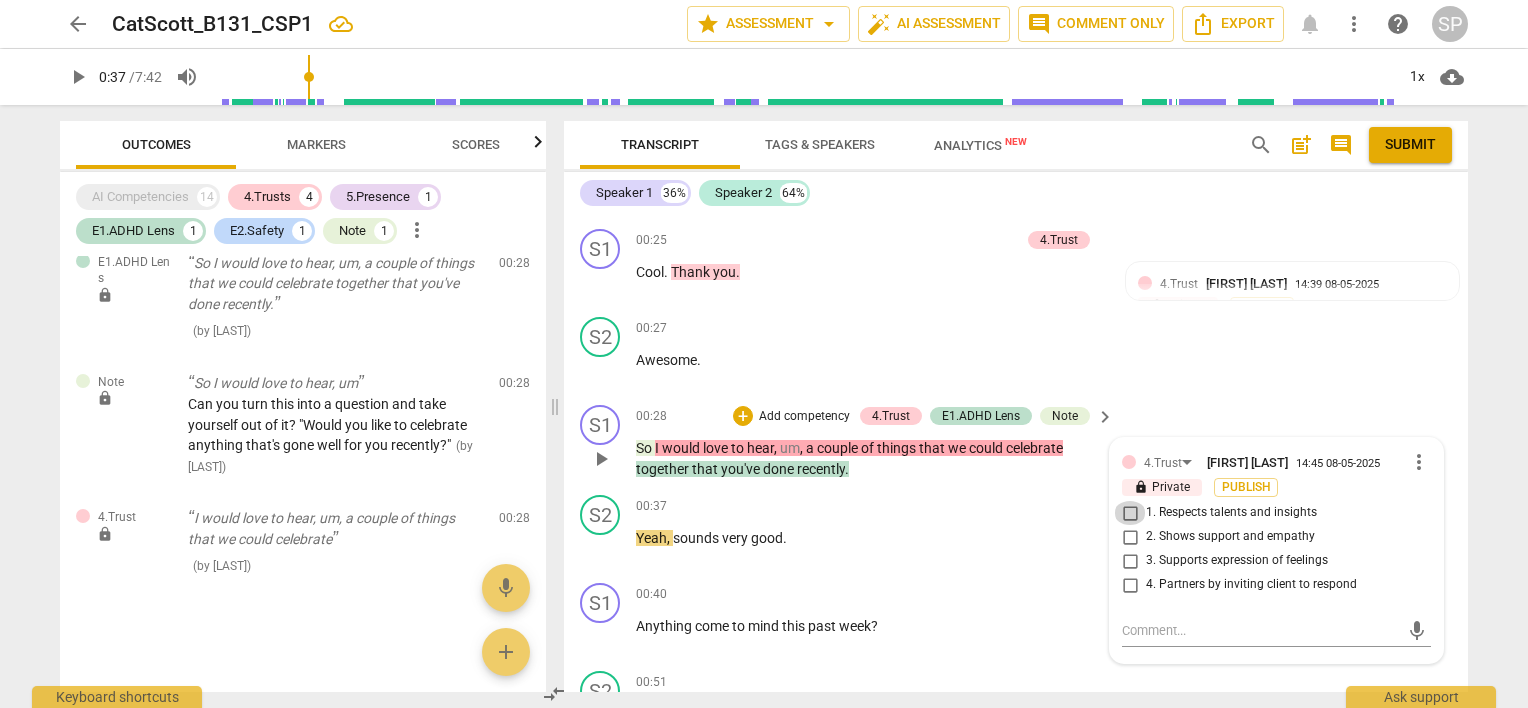 click on "1. Respects talents and insights" at bounding box center [1130, 513] 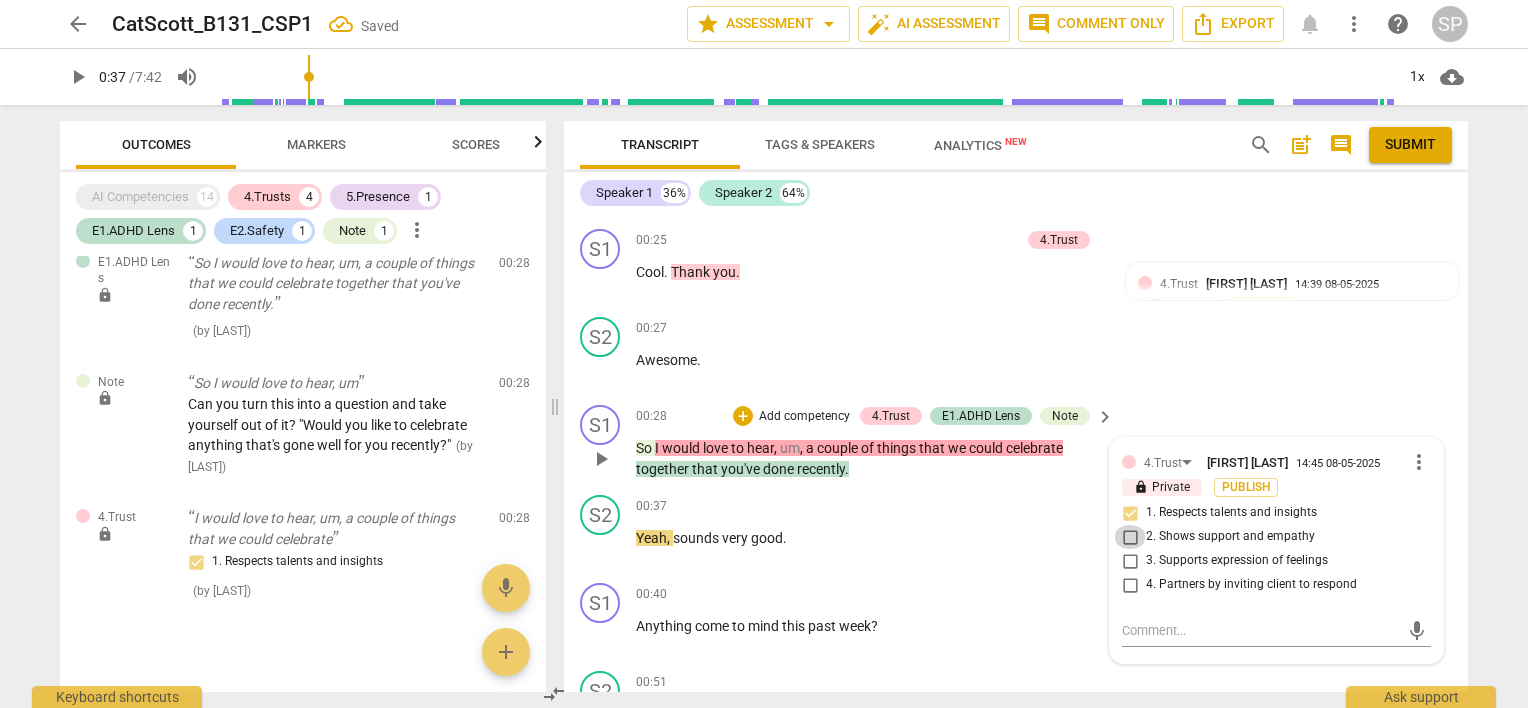 click on "2. Shows support and empathy" at bounding box center (1130, 537) 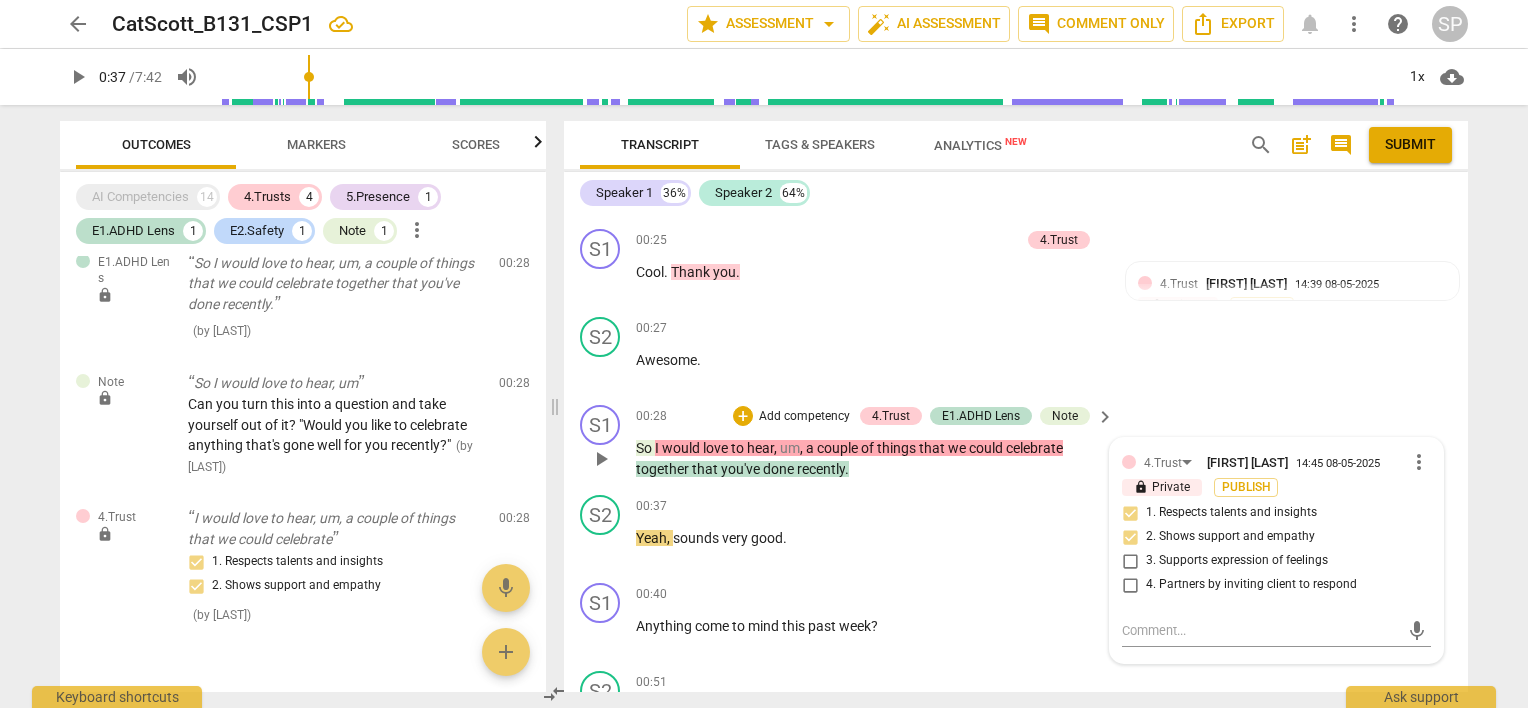click on "So   I   would   love   to   hear ,   um ,   a   couple   of   things   that   we   could   celebrate   together   that   you've   done   recently ." at bounding box center (870, 458) 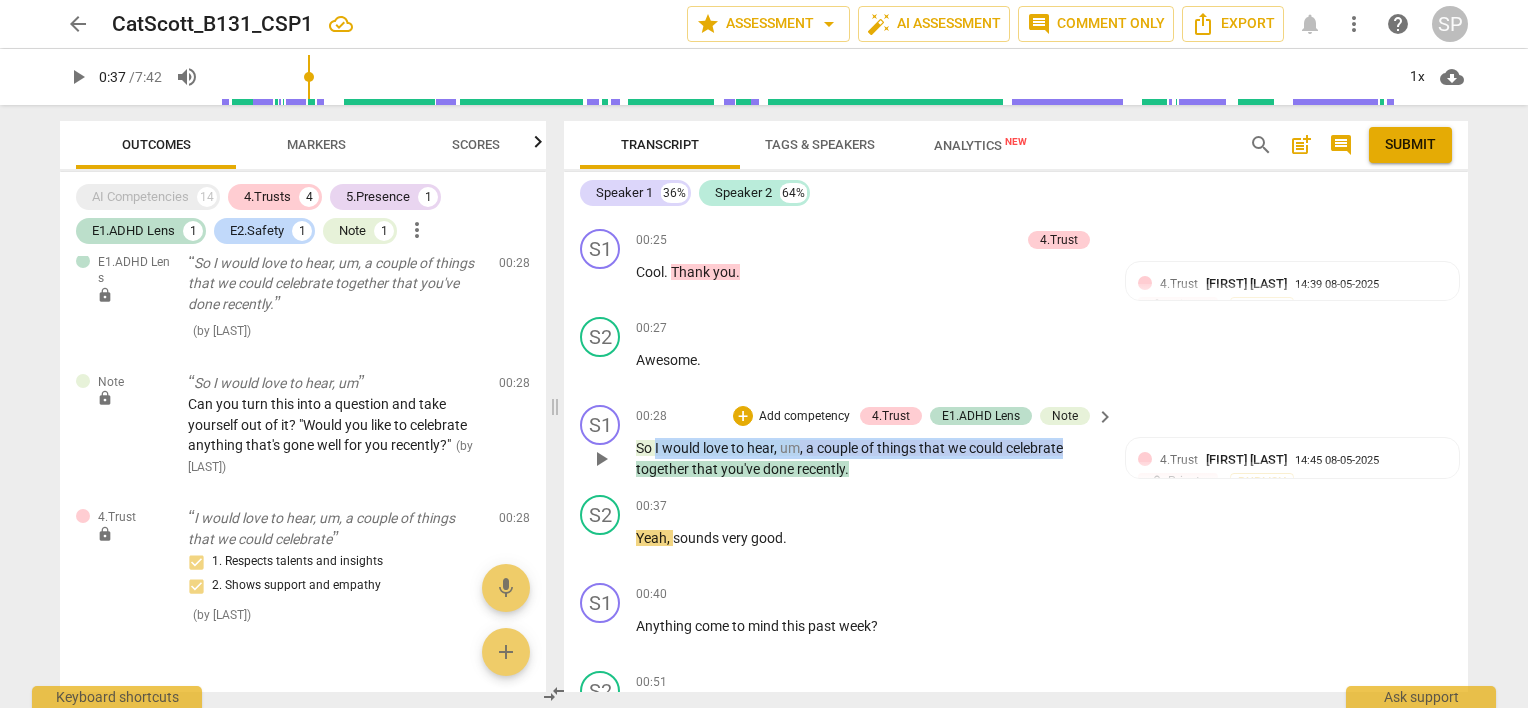 drag, startPoint x: 654, startPoint y: 438, endPoint x: 1072, endPoint y: 452, distance: 418.23438 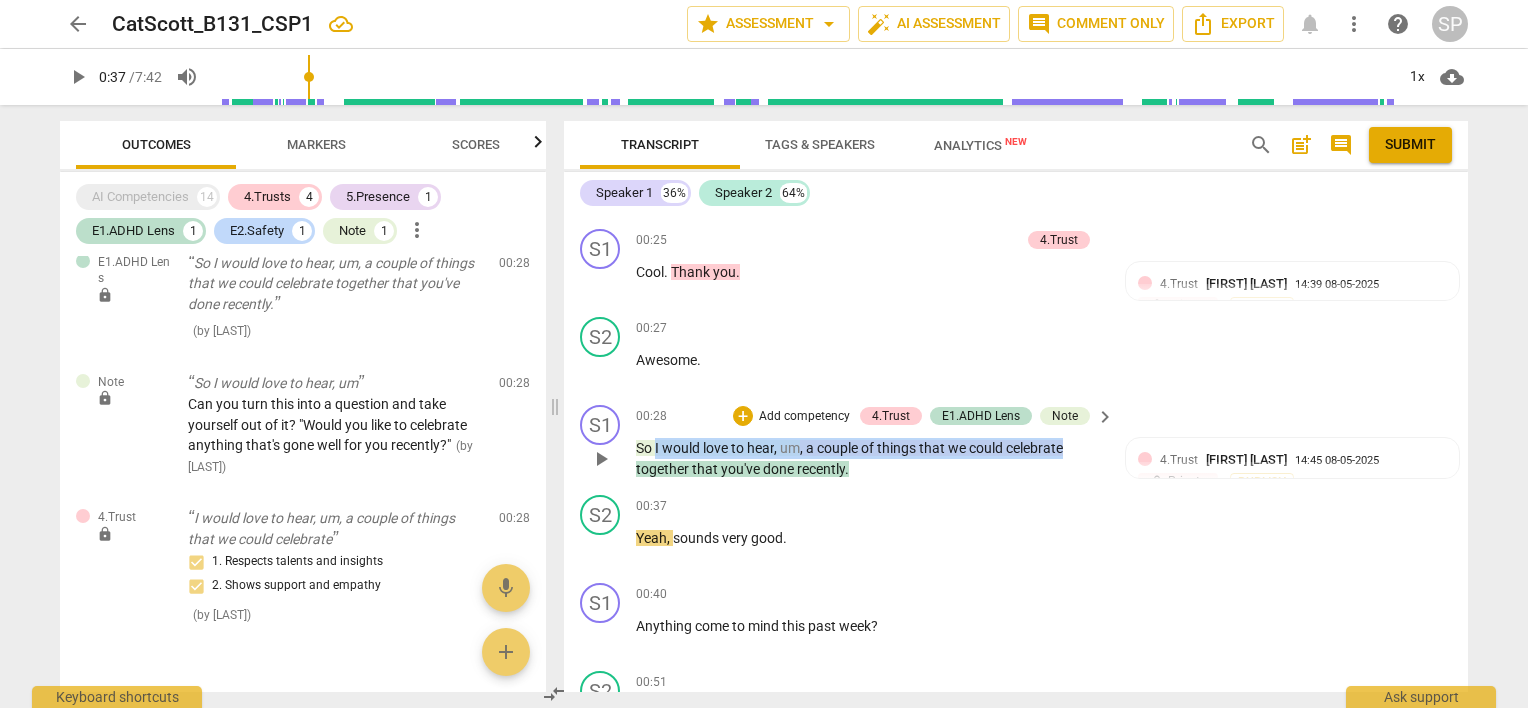 click on "So   I   would   love   to   hear ,   um ,   a   couple   of   things   that   we   could   celebrate   together   that   you've   done   recently ." at bounding box center [870, 458] 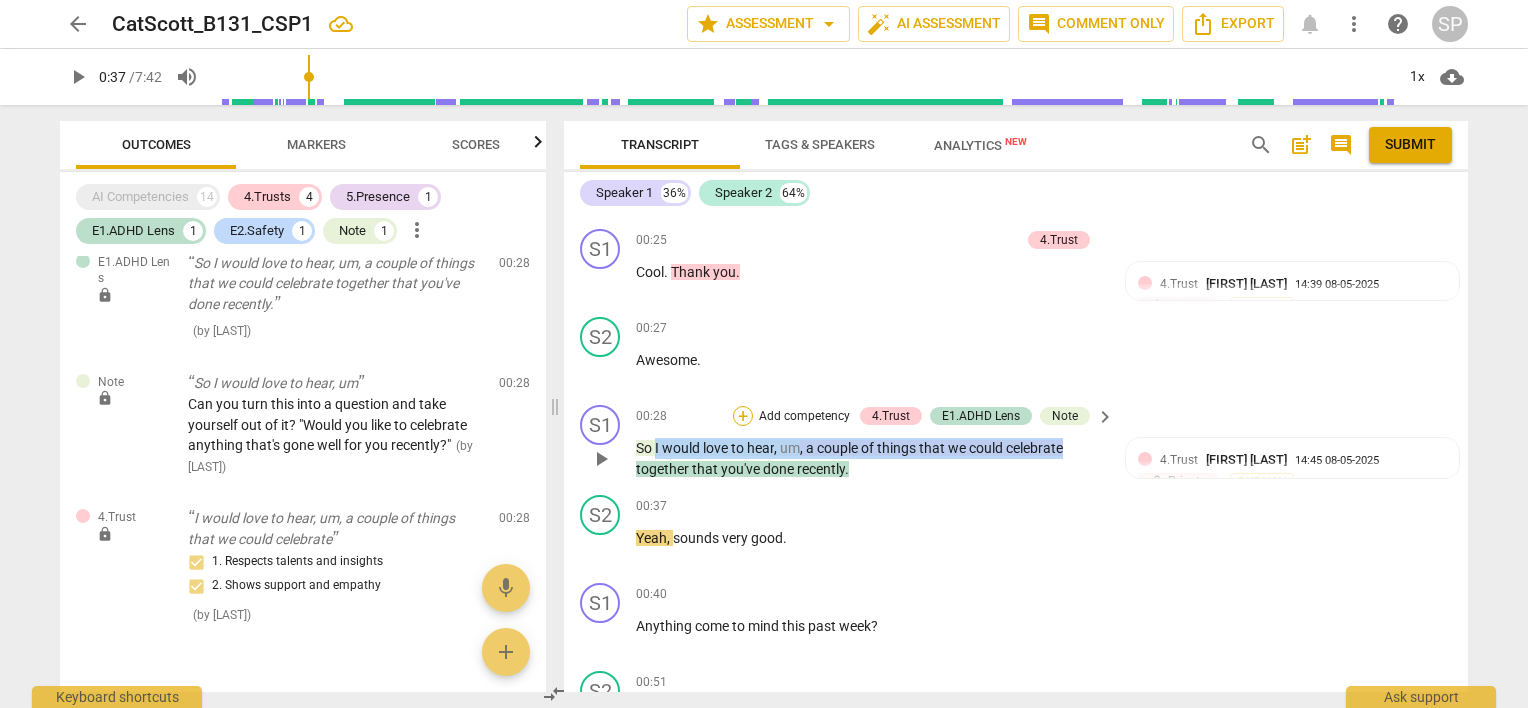 click on "+" at bounding box center (743, 416) 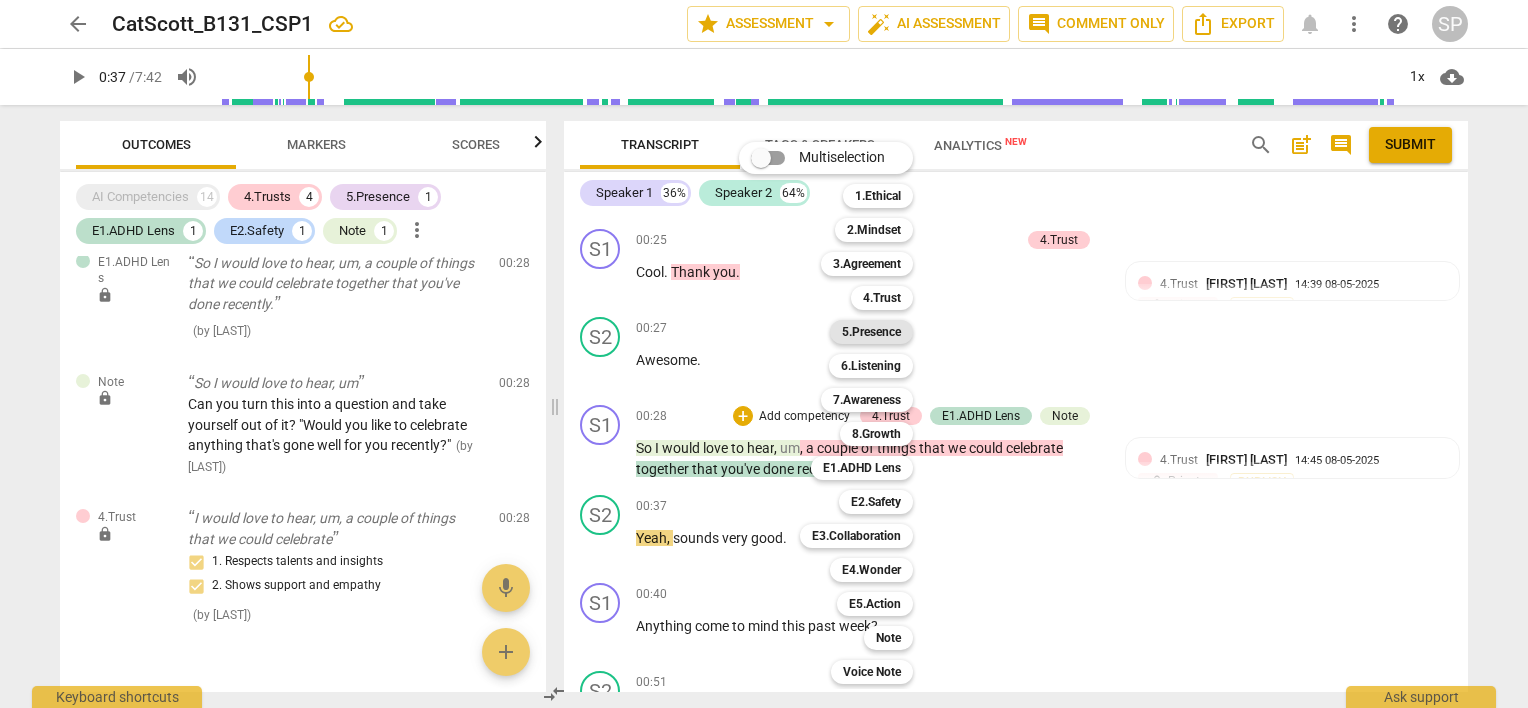 click on "5.Presence" at bounding box center (871, 332) 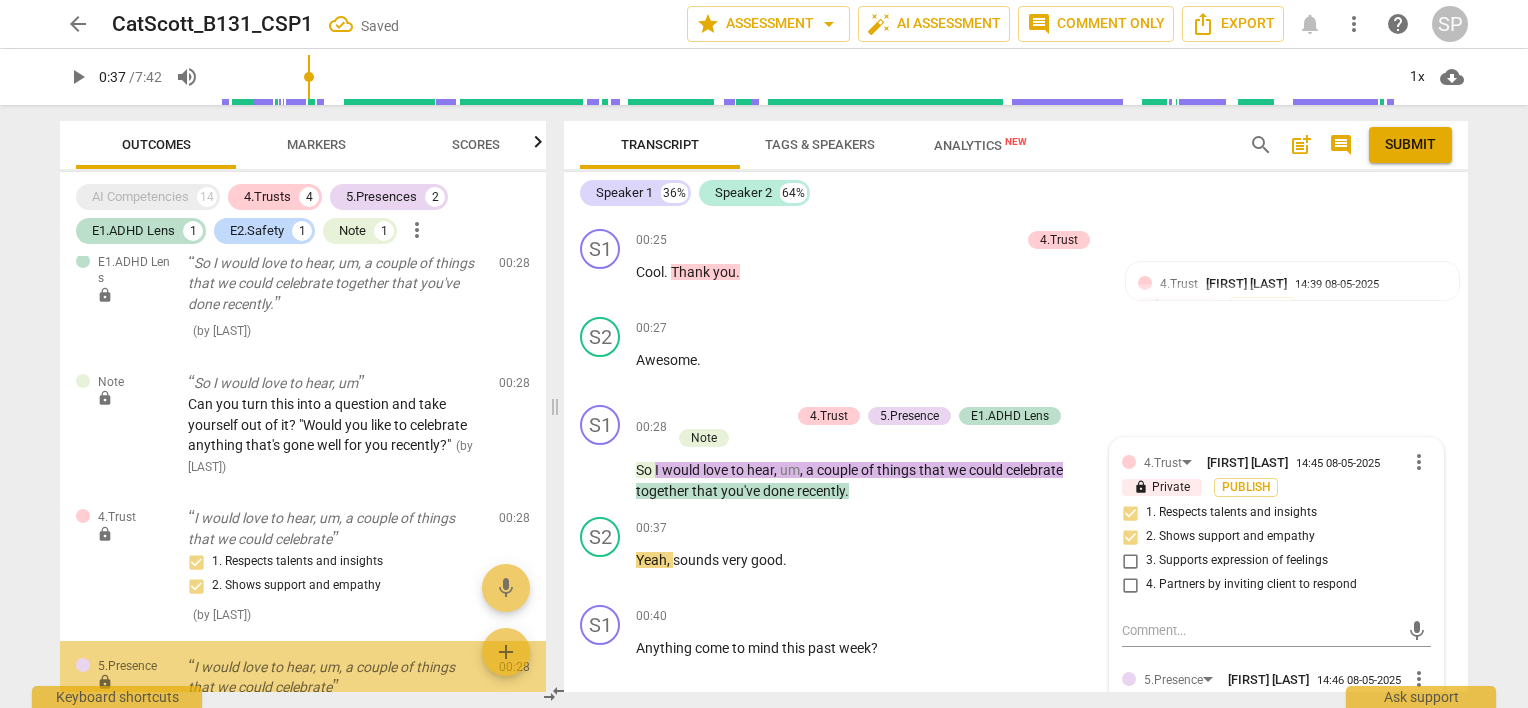 scroll, scrollTop: 784, scrollLeft: 0, axis: vertical 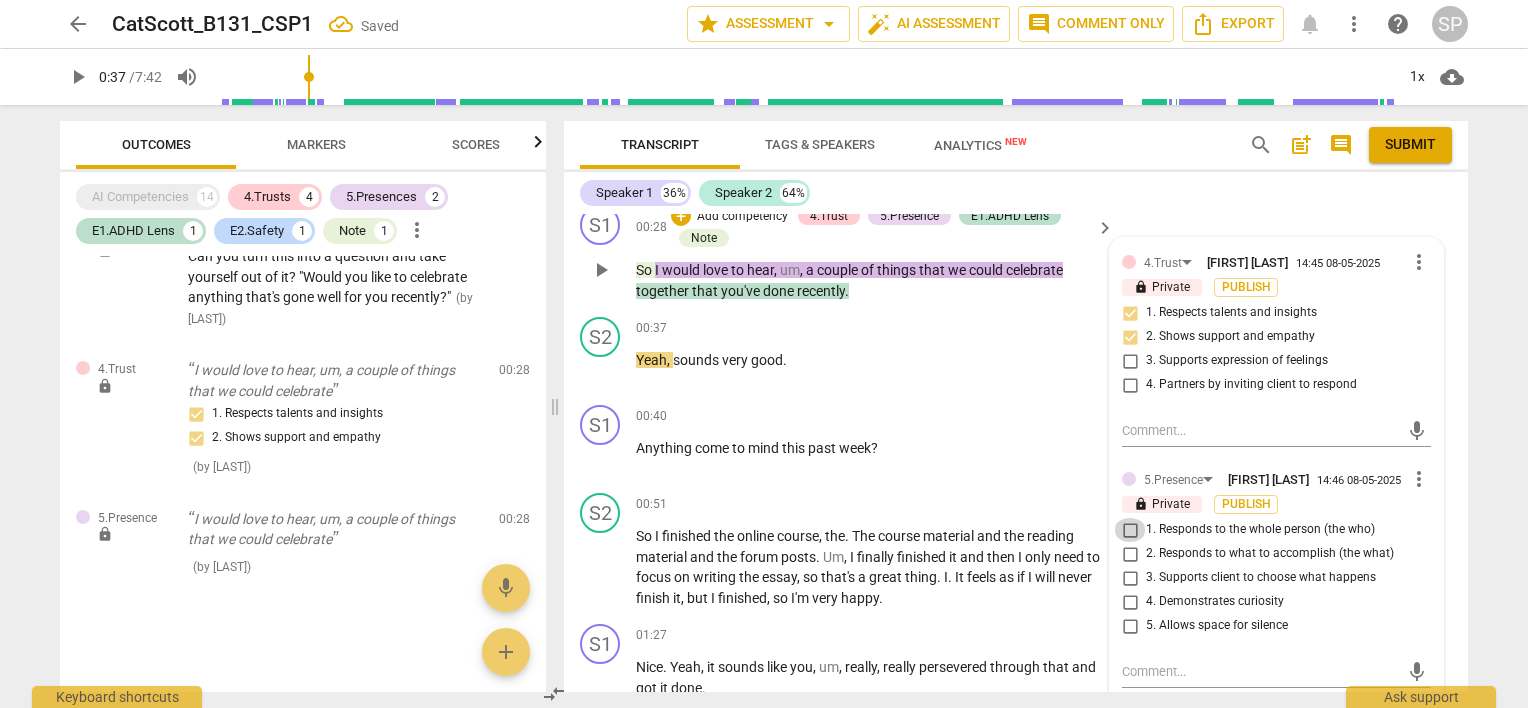 click on "1. Responds to the whole person (the who)" at bounding box center [1130, 530] 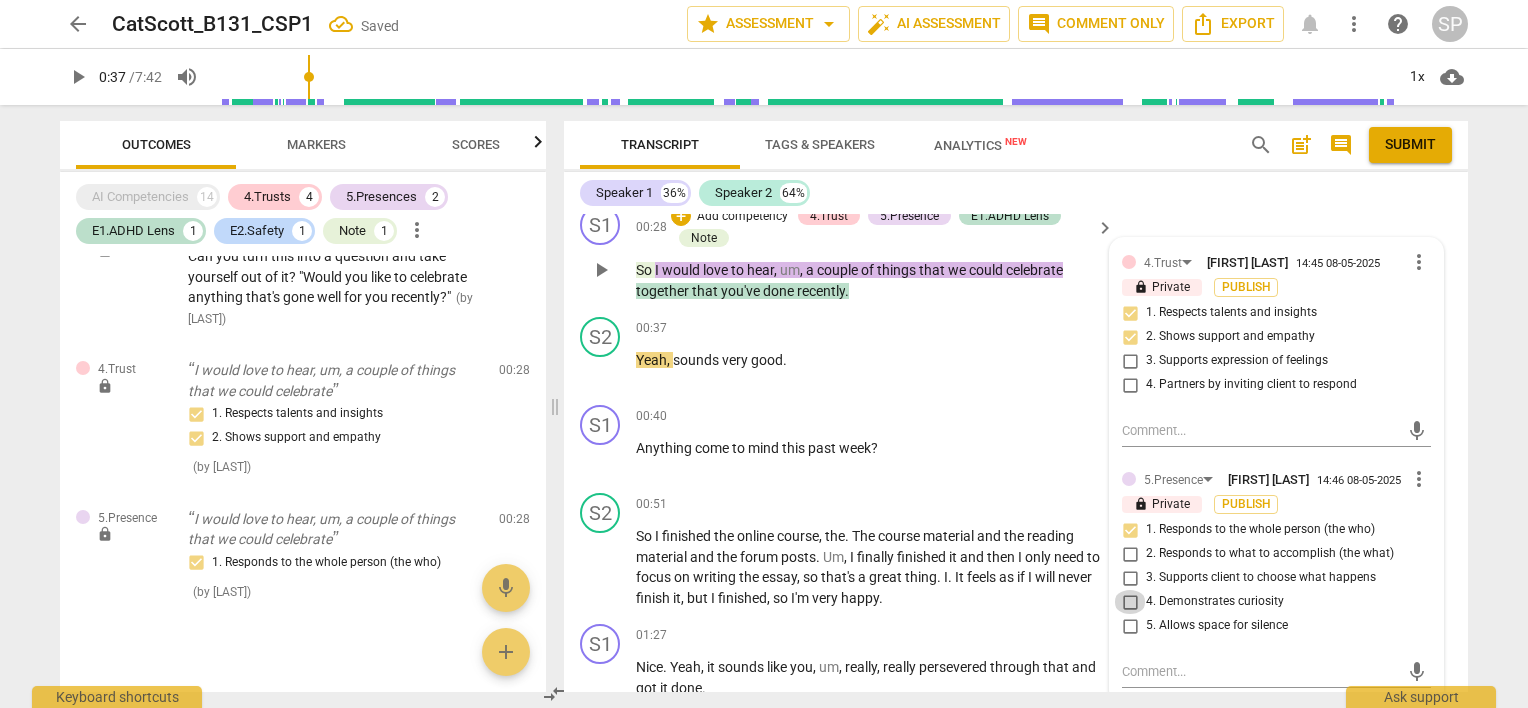 click on "4. Demonstrates curiosity" at bounding box center (1130, 602) 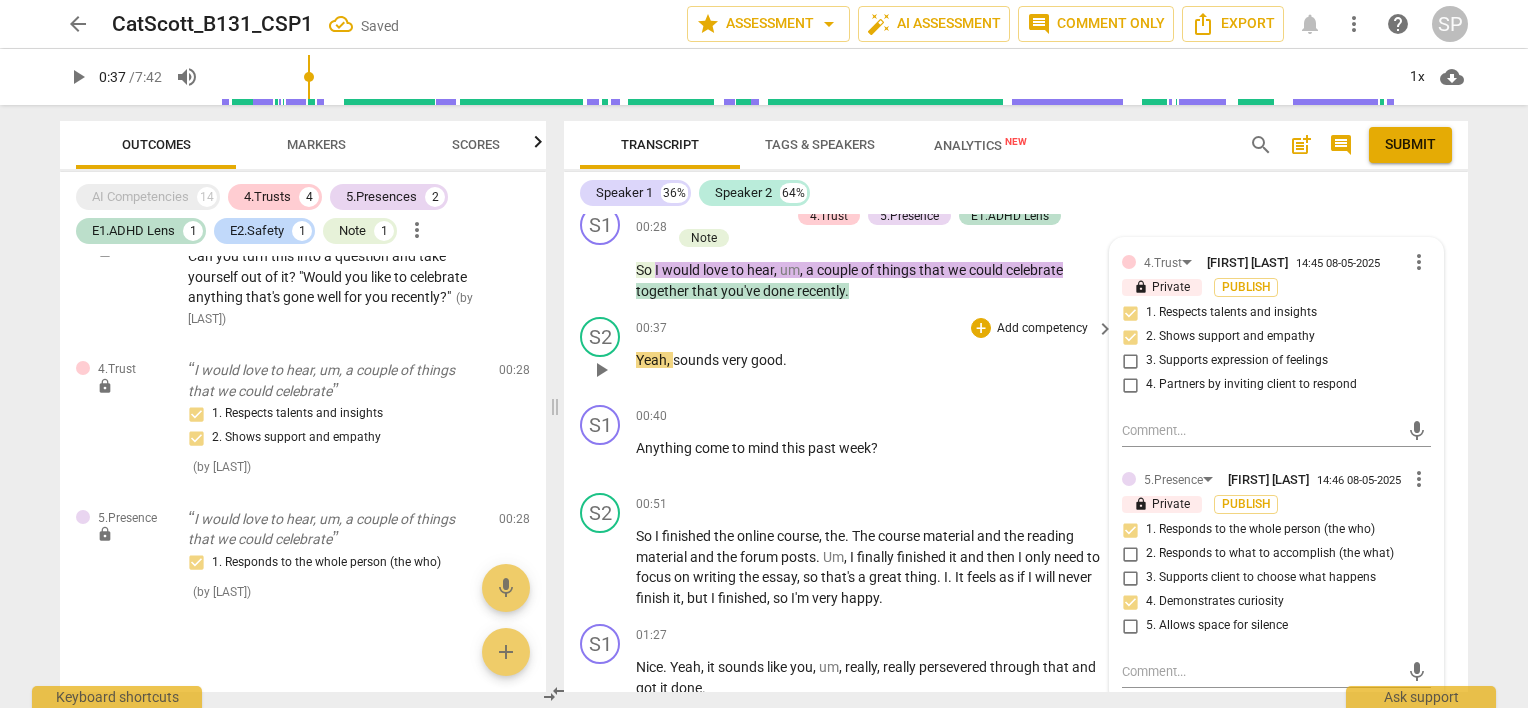 click on "00:37 + Add competency keyboard_arrow_right Yeah ,   sounds   very   good ." at bounding box center [876, 353] 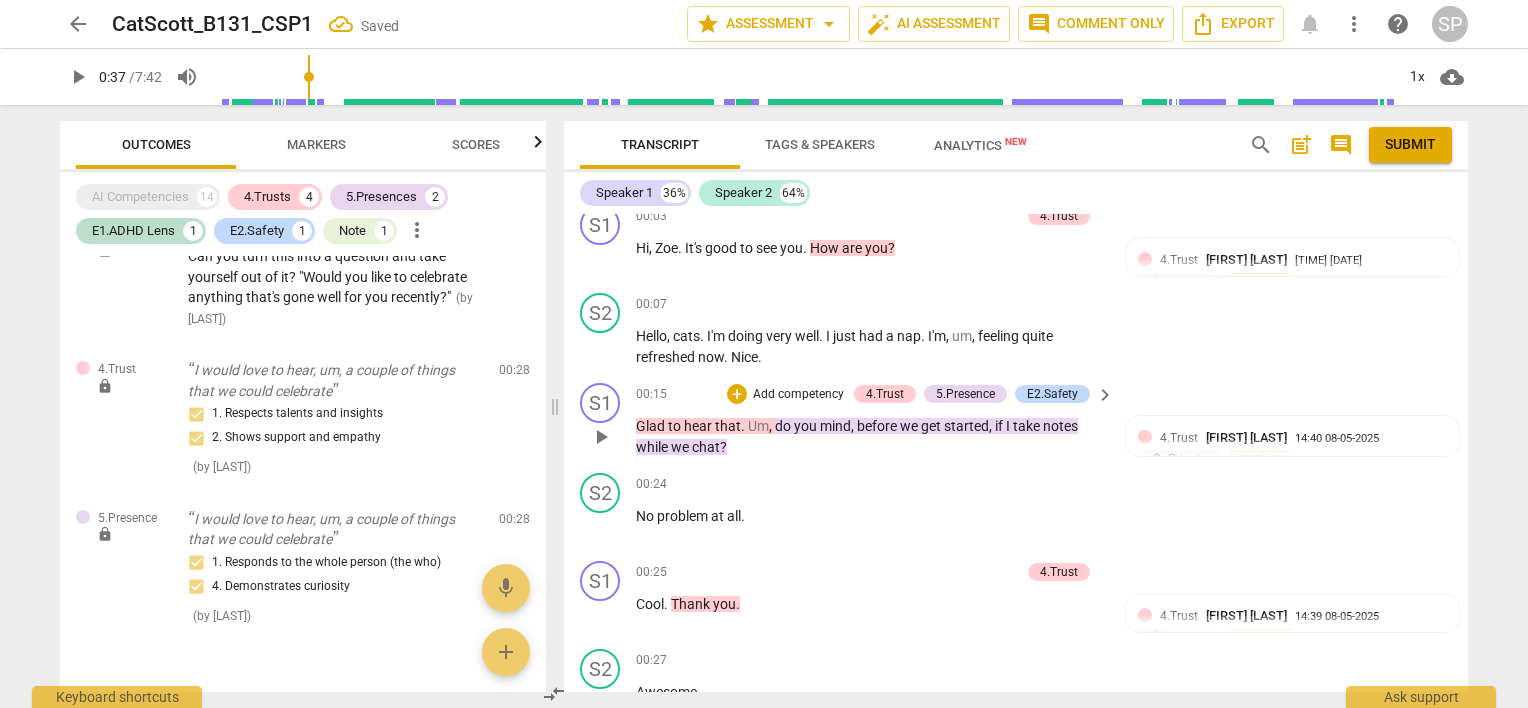 scroll, scrollTop: 0, scrollLeft: 0, axis: both 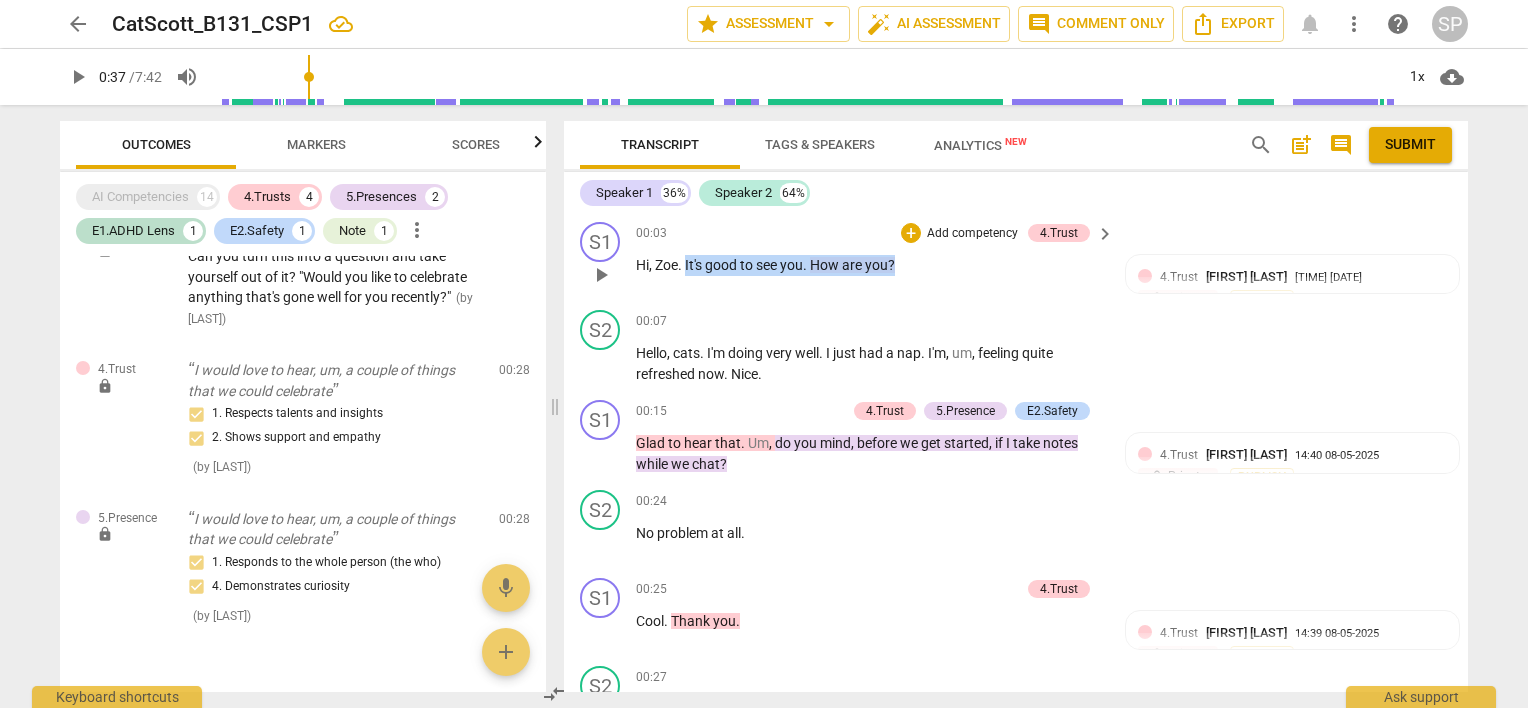 drag, startPoint x: 685, startPoint y: 264, endPoint x: 895, endPoint y: 267, distance: 210.02142 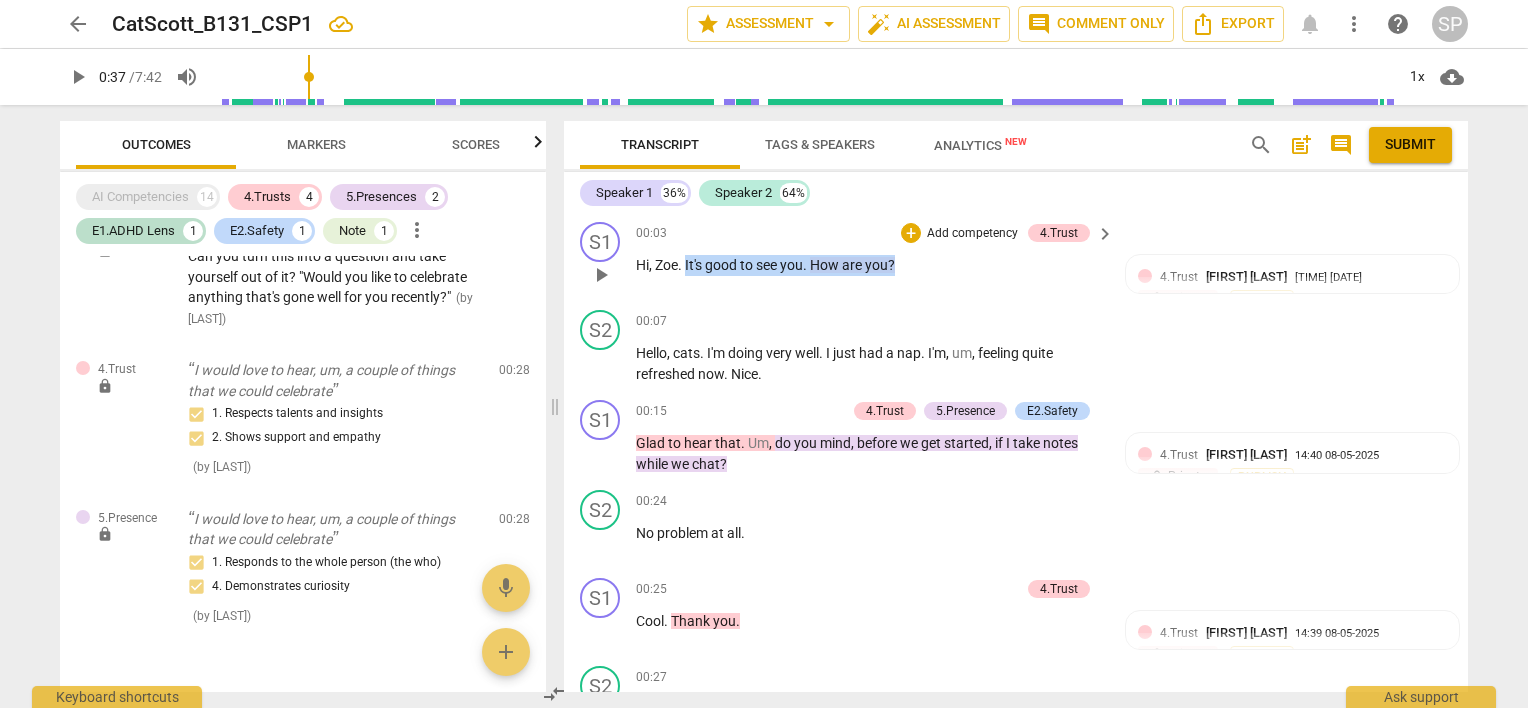 click on "Hi ,   Zoe .   It's   good   to   see   you .   How   are   you ?" at bounding box center [870, 265] 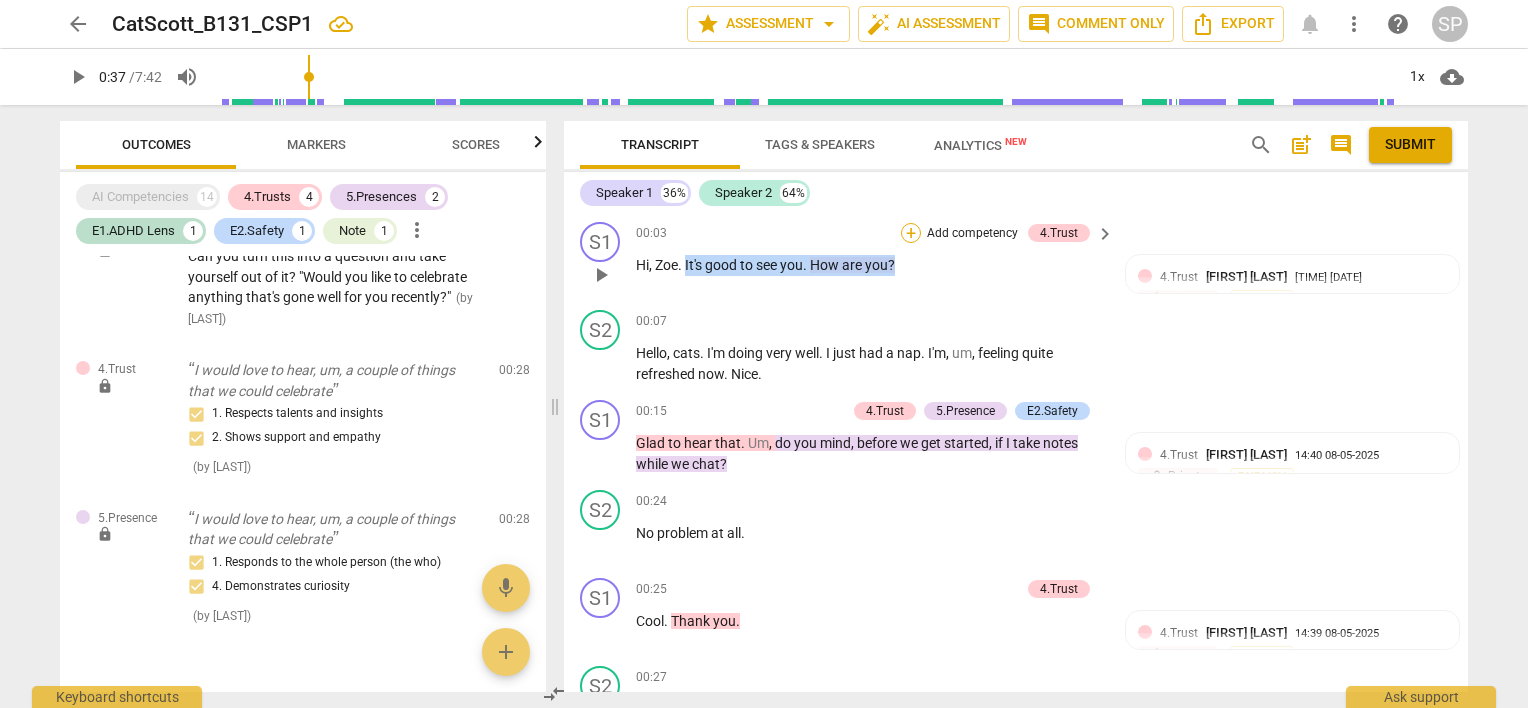 click on "+" at bounding box center [911, 233] 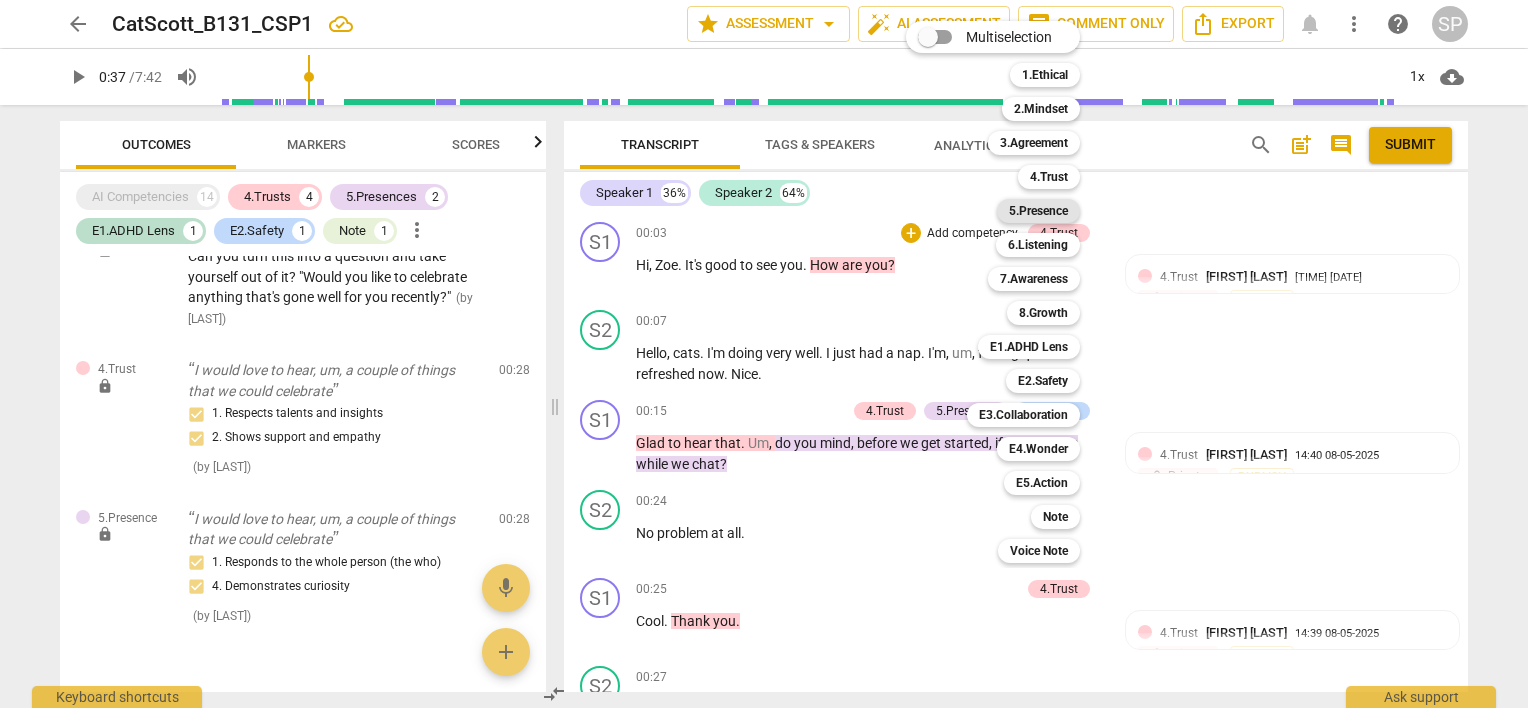 click on "5.Presence" at bounding box center [1038, 211] 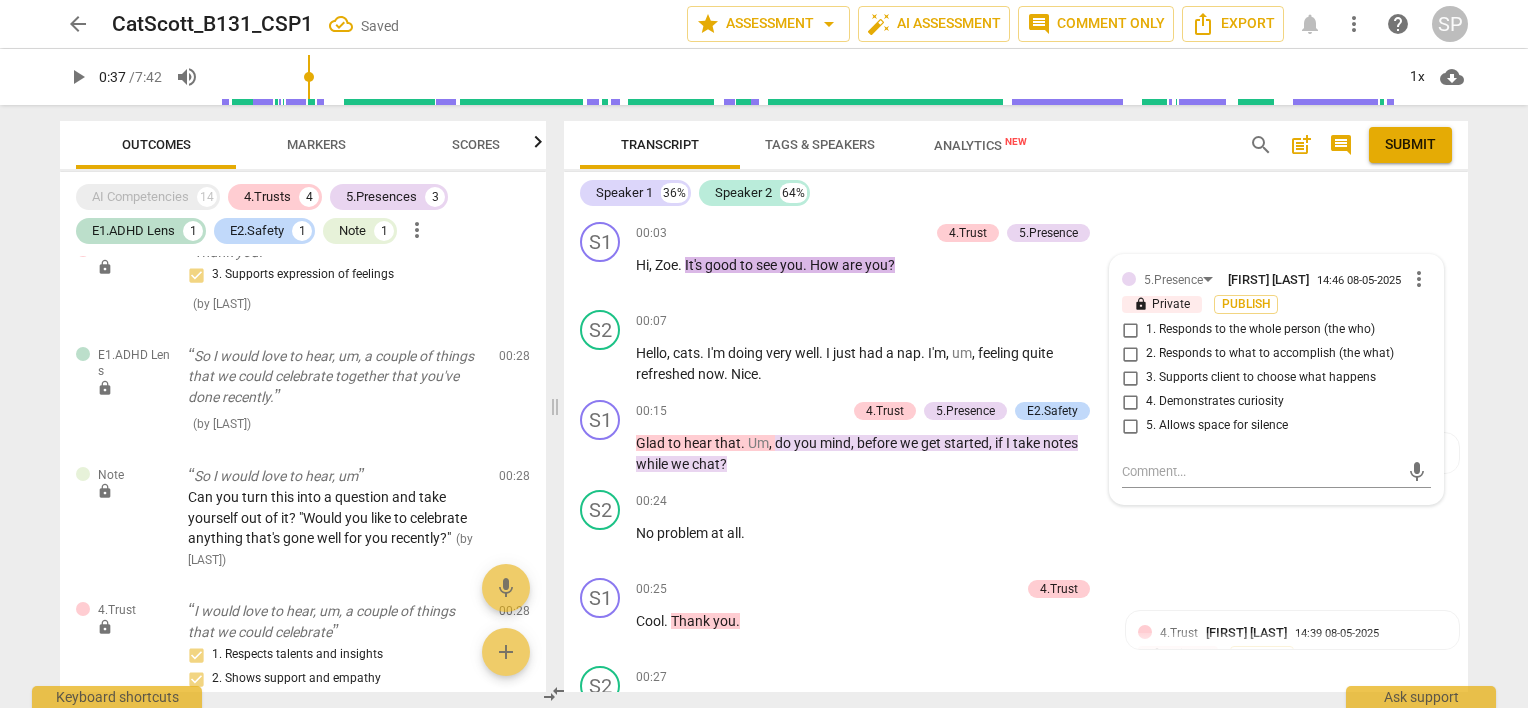 scroll, scrollTop: 129, scrollLeft: 0, axis: vertical 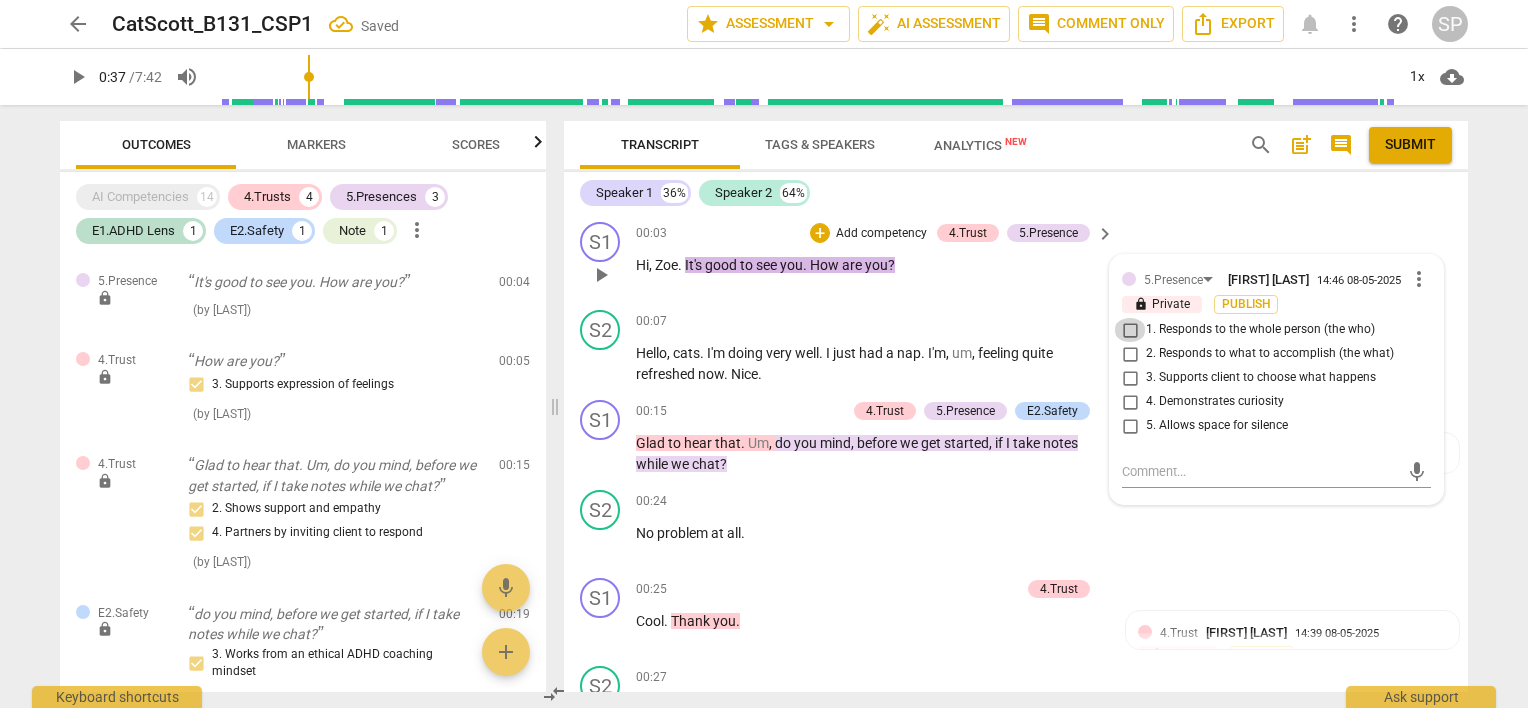 click on "1. Responds to the whole person (the who)" at bounding box center [1130, 330] 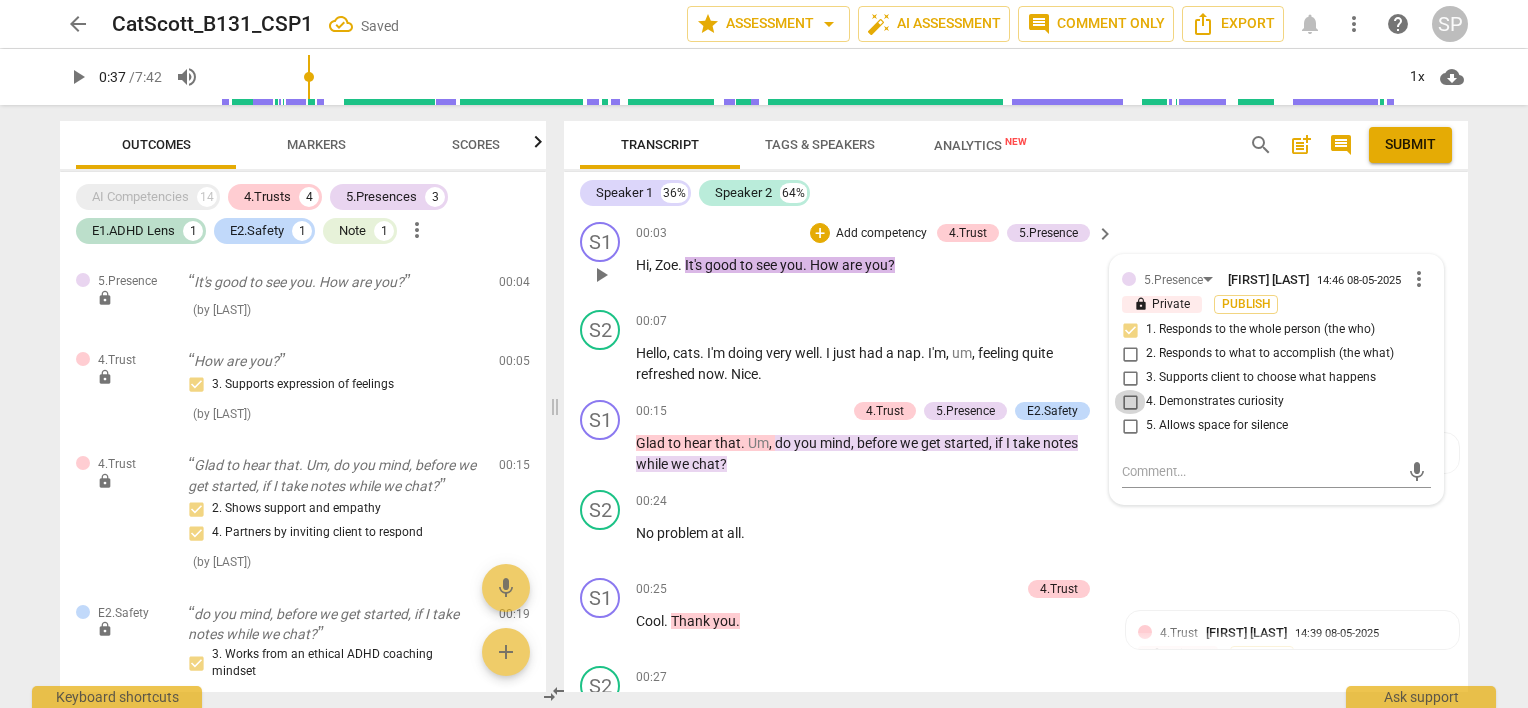 click on "4. Demonstrates curiosity" at bounding box center [1130, 402] 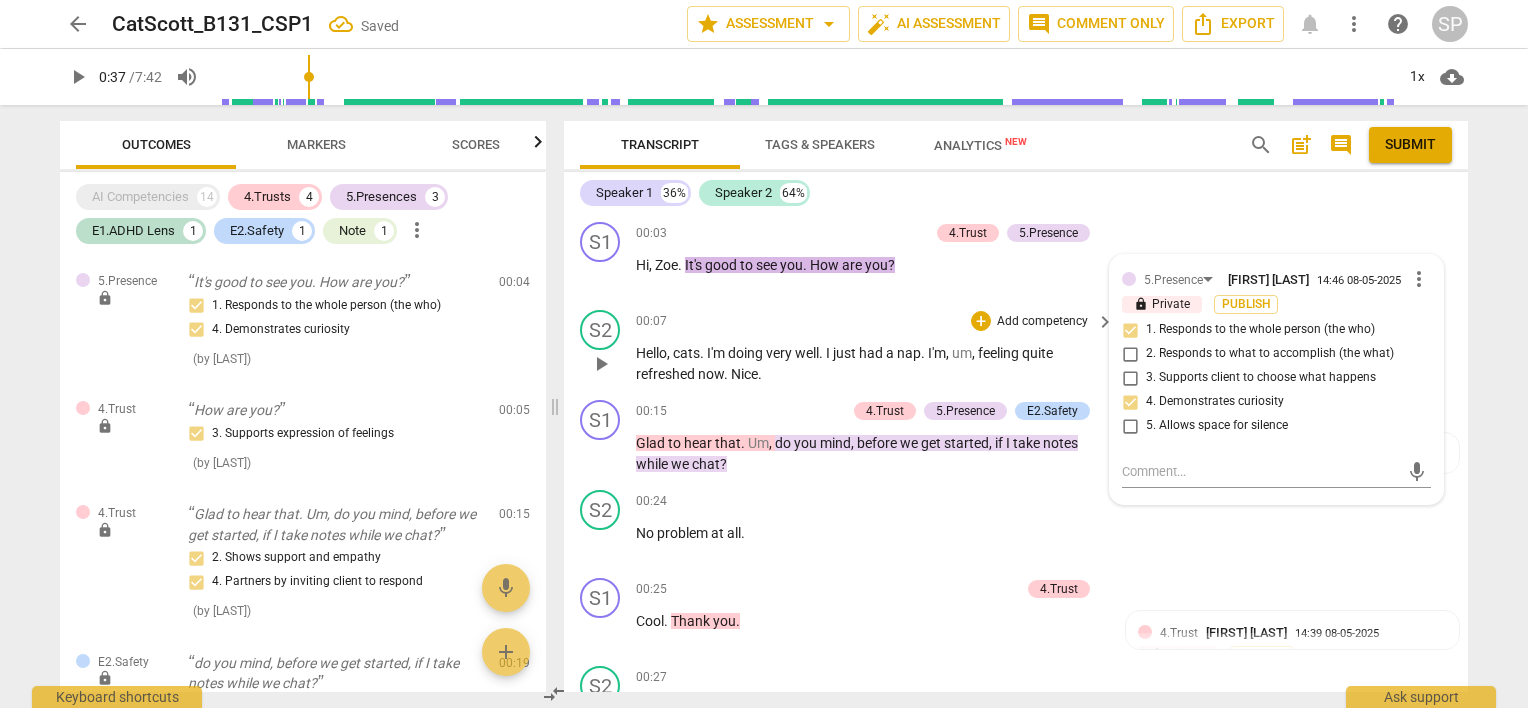 click on "00:07 + Add competency keyboard_arrow_right" at bounding box center (876, 321) 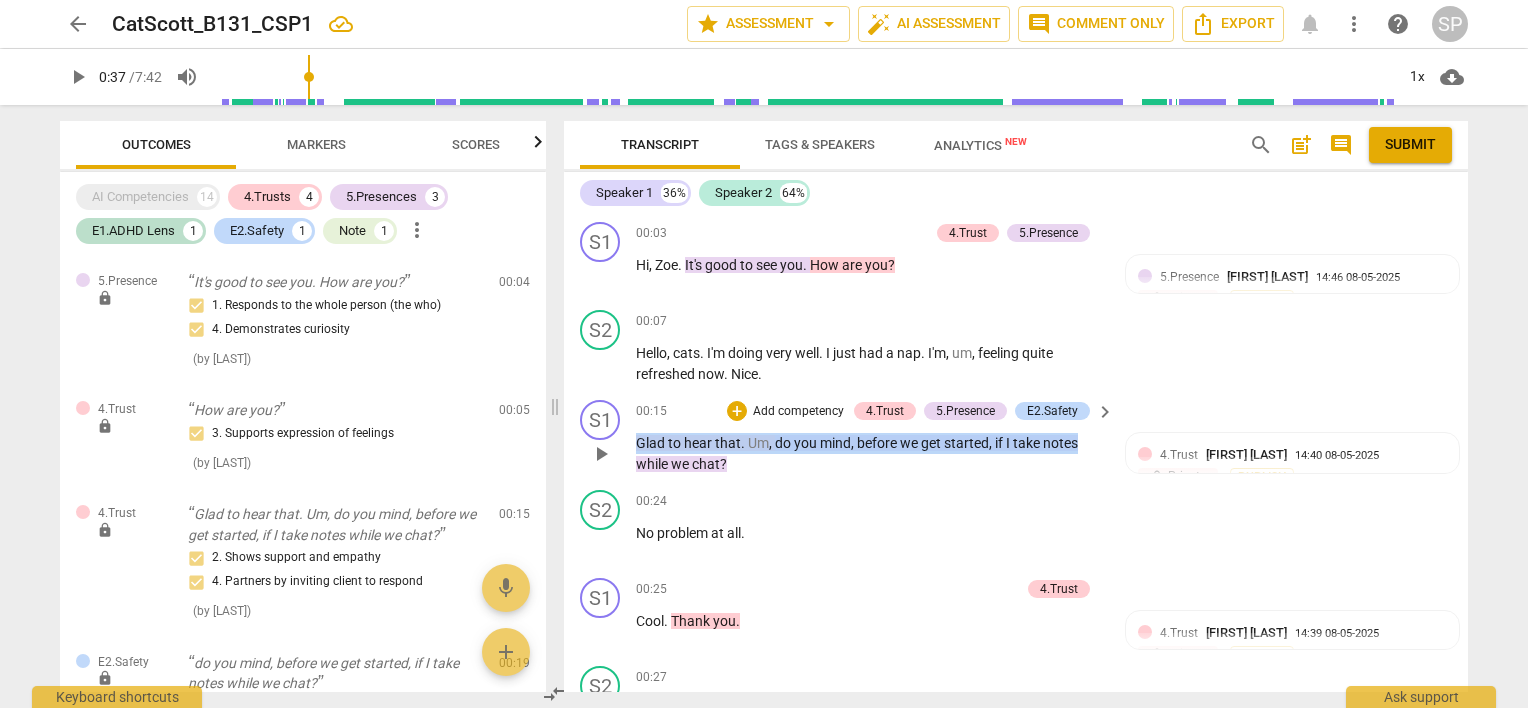 drag, startPoint x: 639, startPoint y: 444, endPoint x: 1064, endPoint y: 431, distance: 425.1988 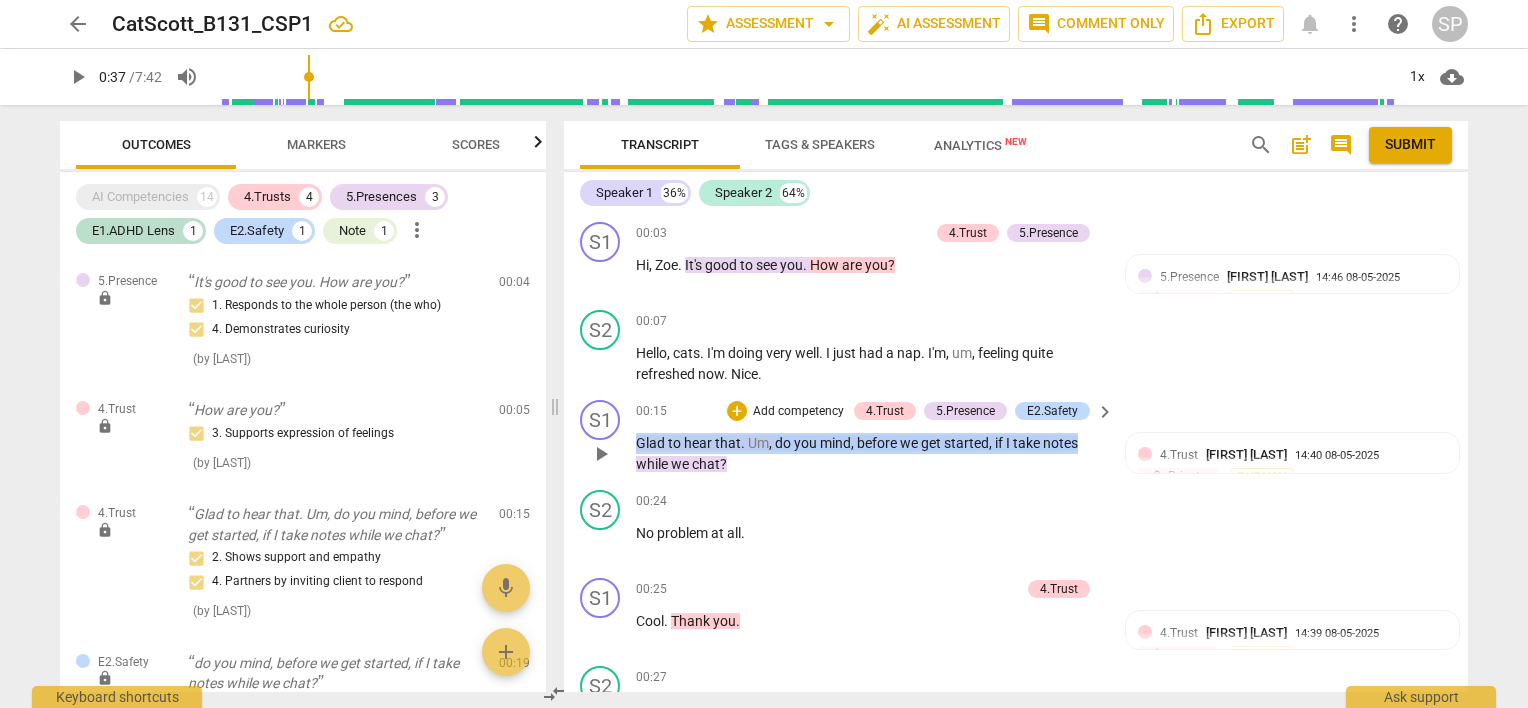 click on "Glad   to   hear   that .   Um ,   do   you   mind ,   before   we   get   started ,   if   I   take   notes   while   we   chat ?" at bounding box center [870, 453] 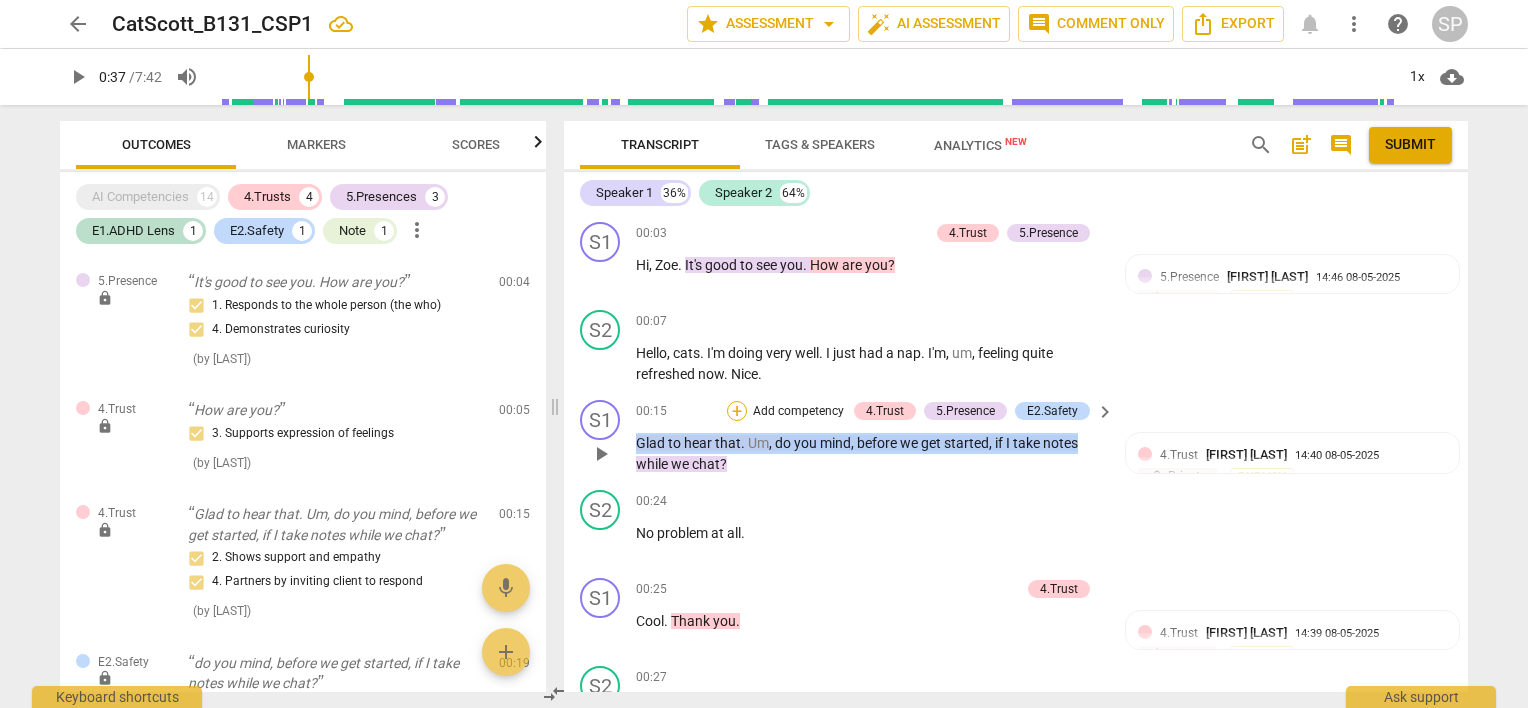 click on "+" at bounding box center (737, 411) 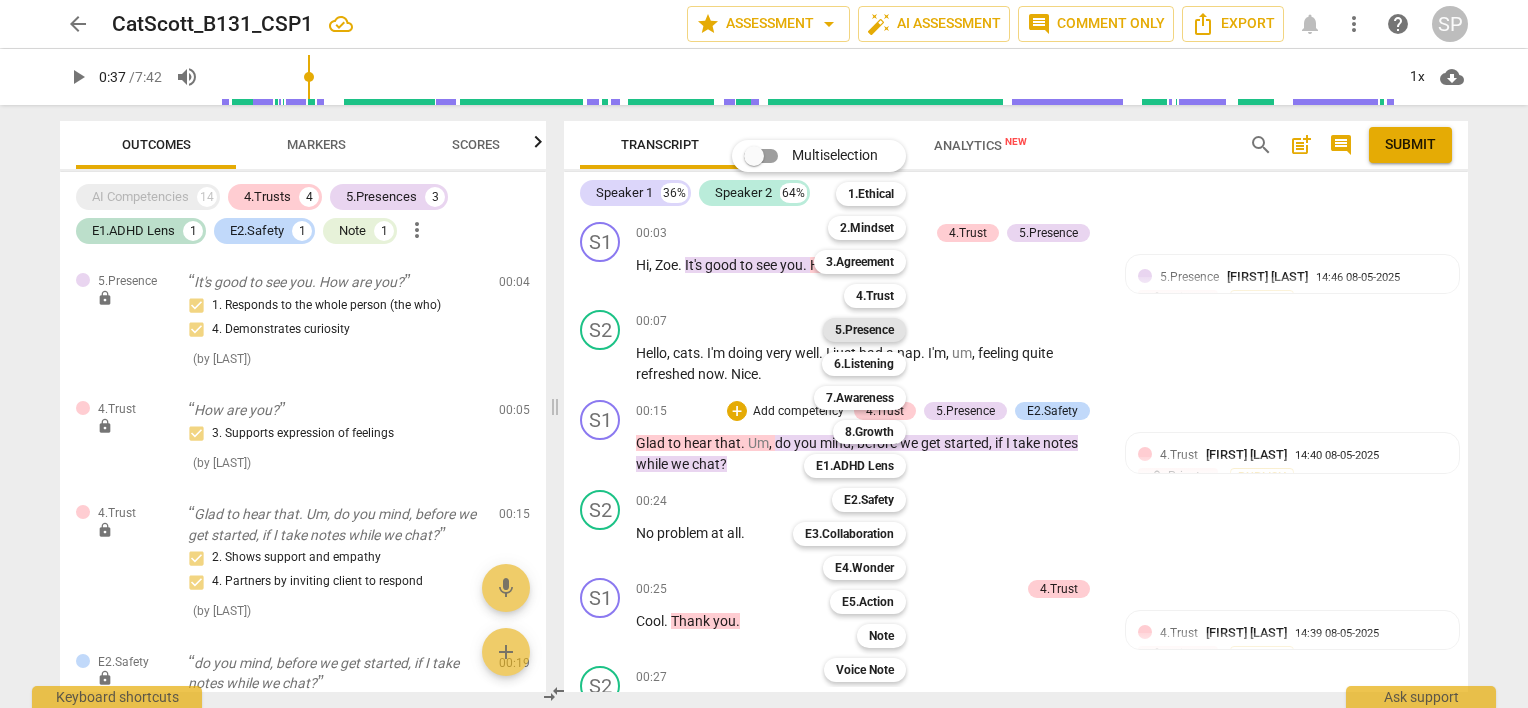 click on "5.Presence" at bounding box center (864, 330) 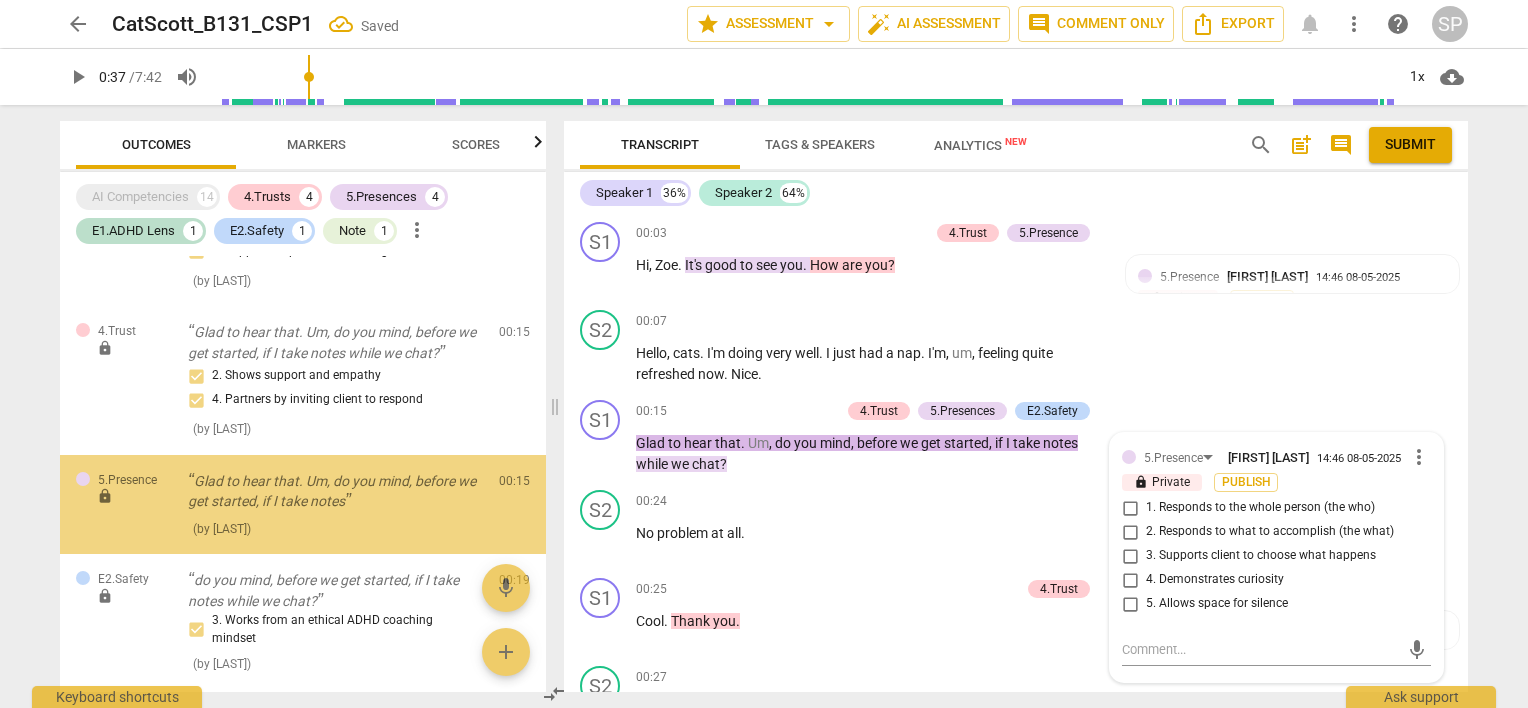scroll, scrollTop: 212, scrollLeft: 0, axis: vertical 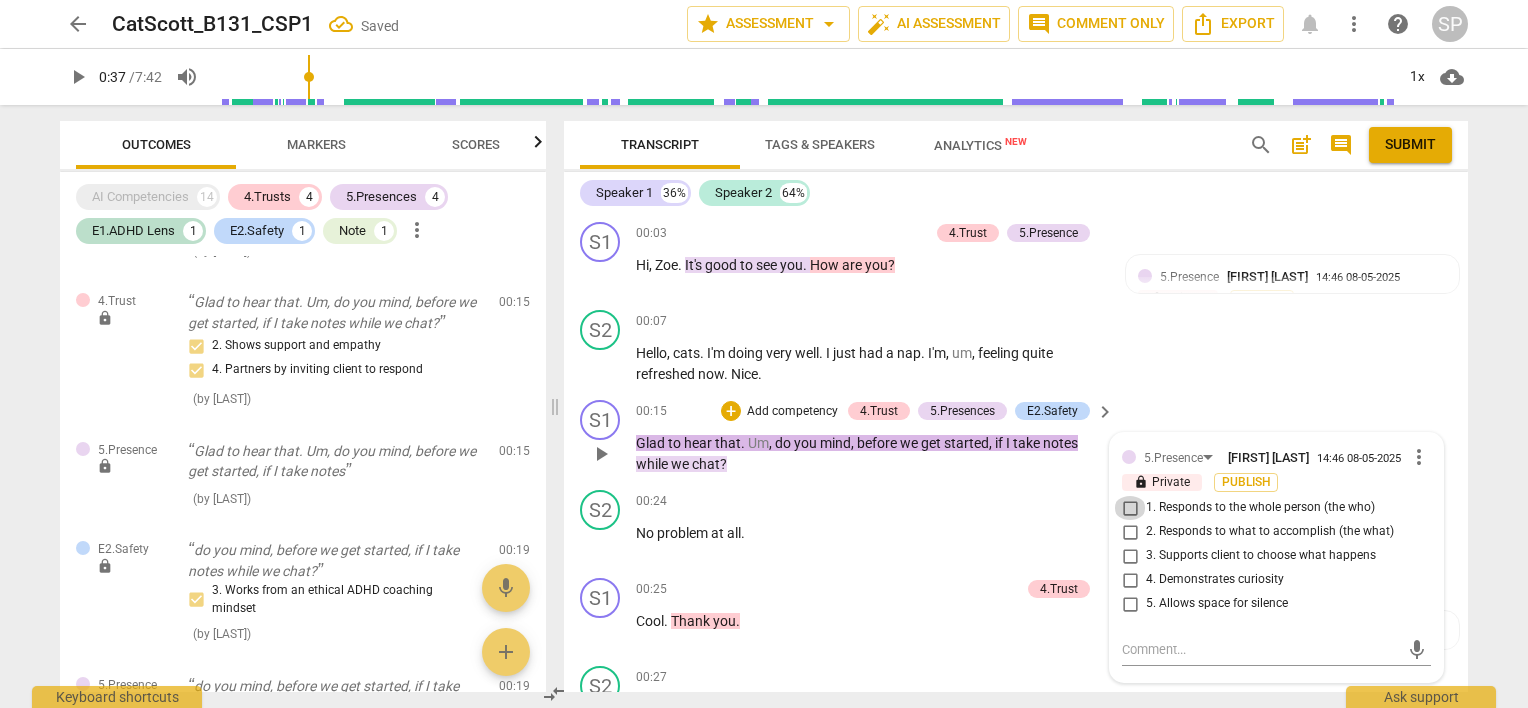 click on "1. Responds to the whole person (the who)" at bounding box center [1130, 508] 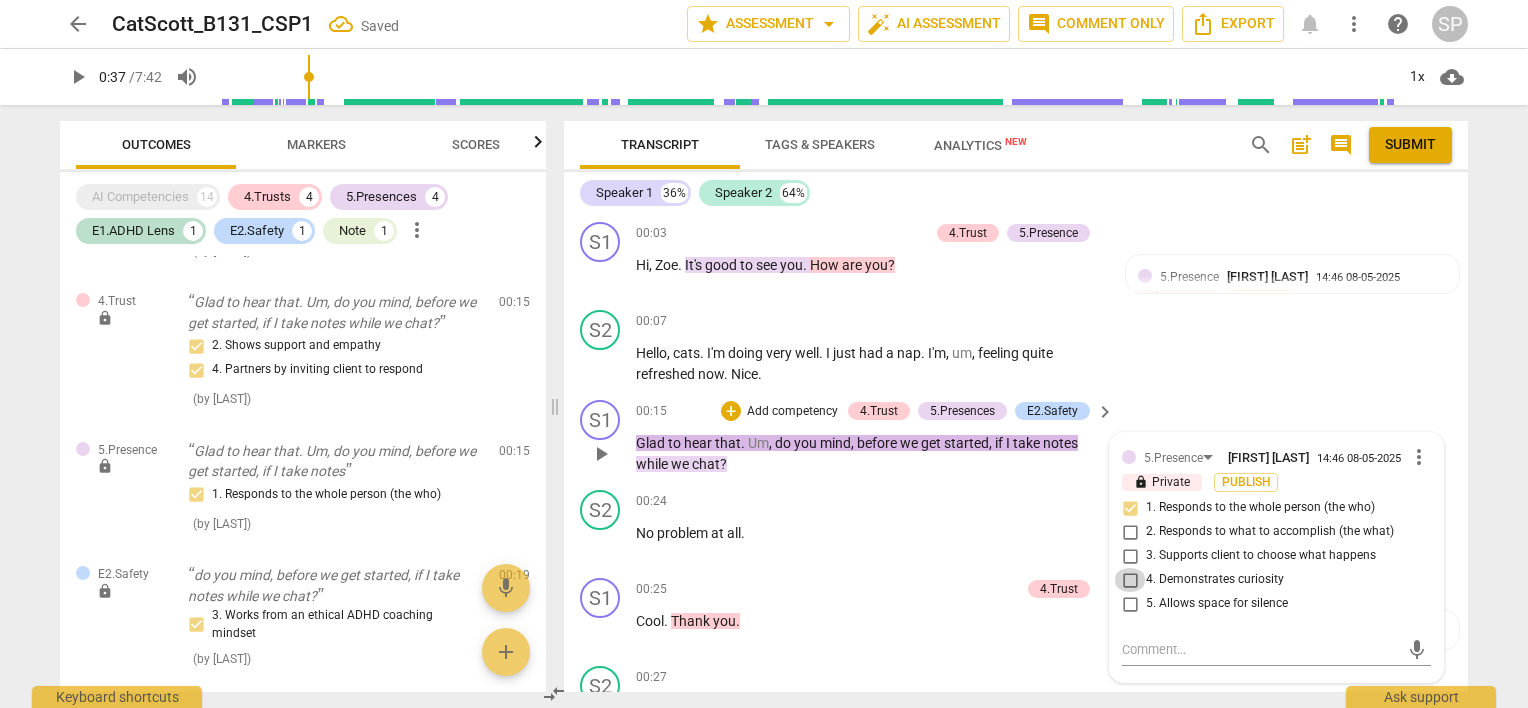click on "4. Demonstrates curiosity" at bounding box center (1130, 580) 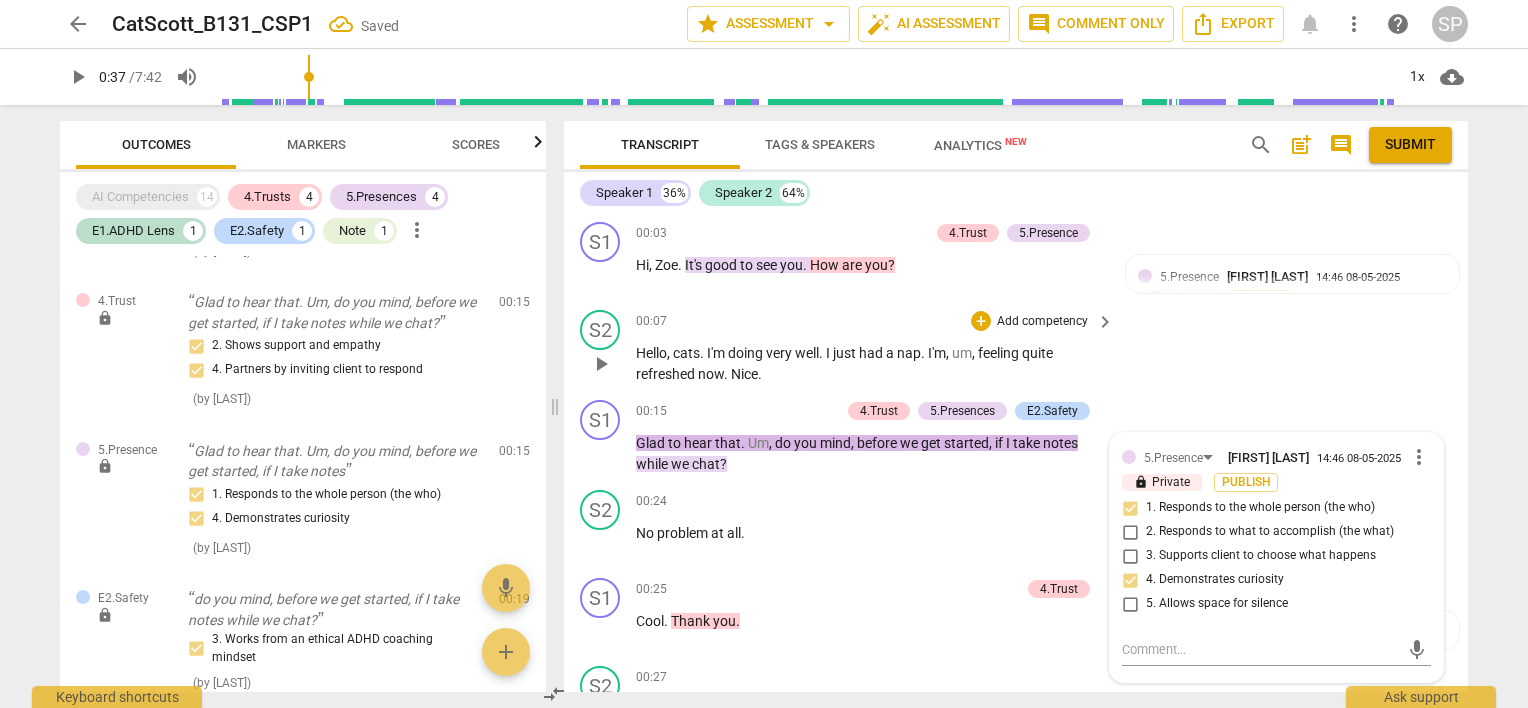 click on "S2 play_arrow pause 00:07 + Add competency keyboard_arrow_right Hello ,   cats .   I'm   doing   very   well .   I   just   had   a   nap .   I'm ,   um ,   feeling   quite   refreshed   now .   Nice ." at bounding box center (1016, 347) 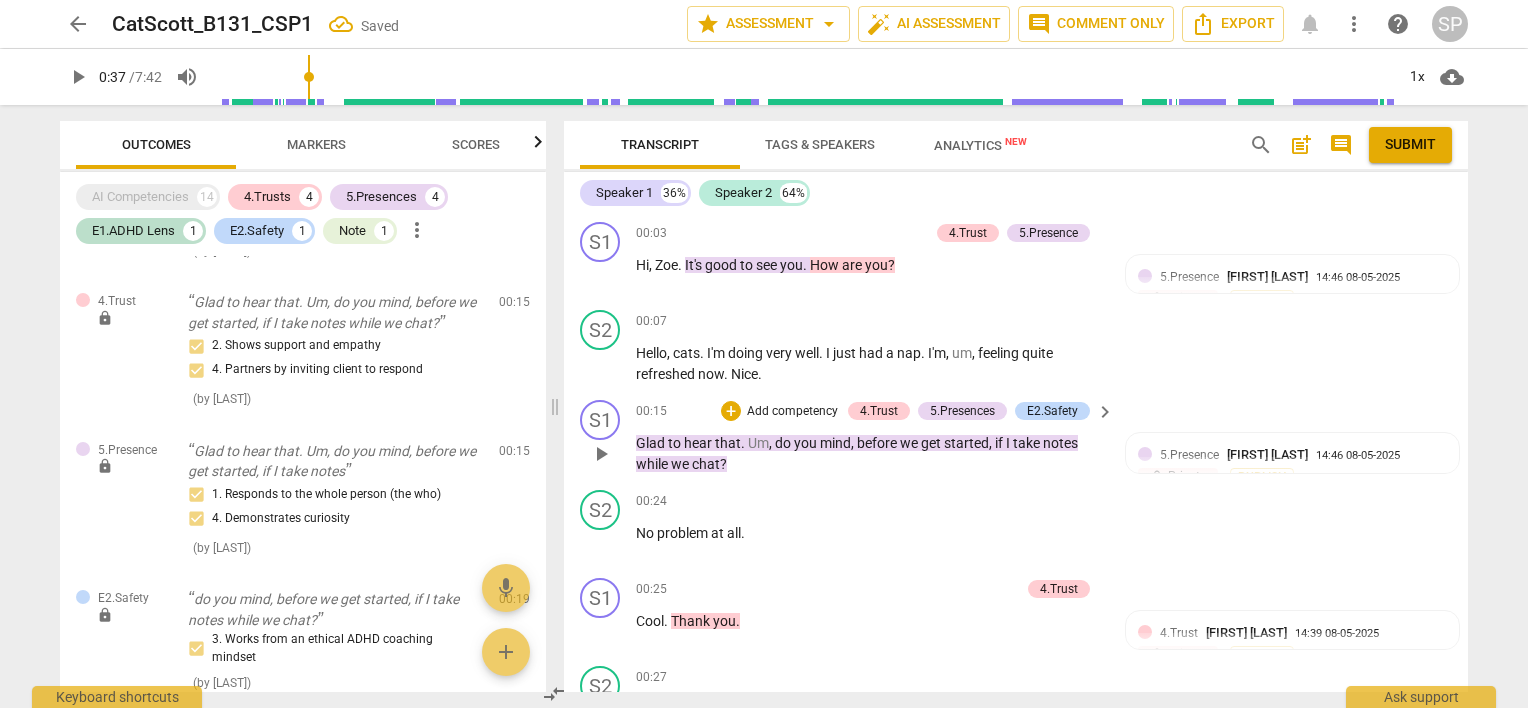 click on "to" at bounding box center [676, 443] 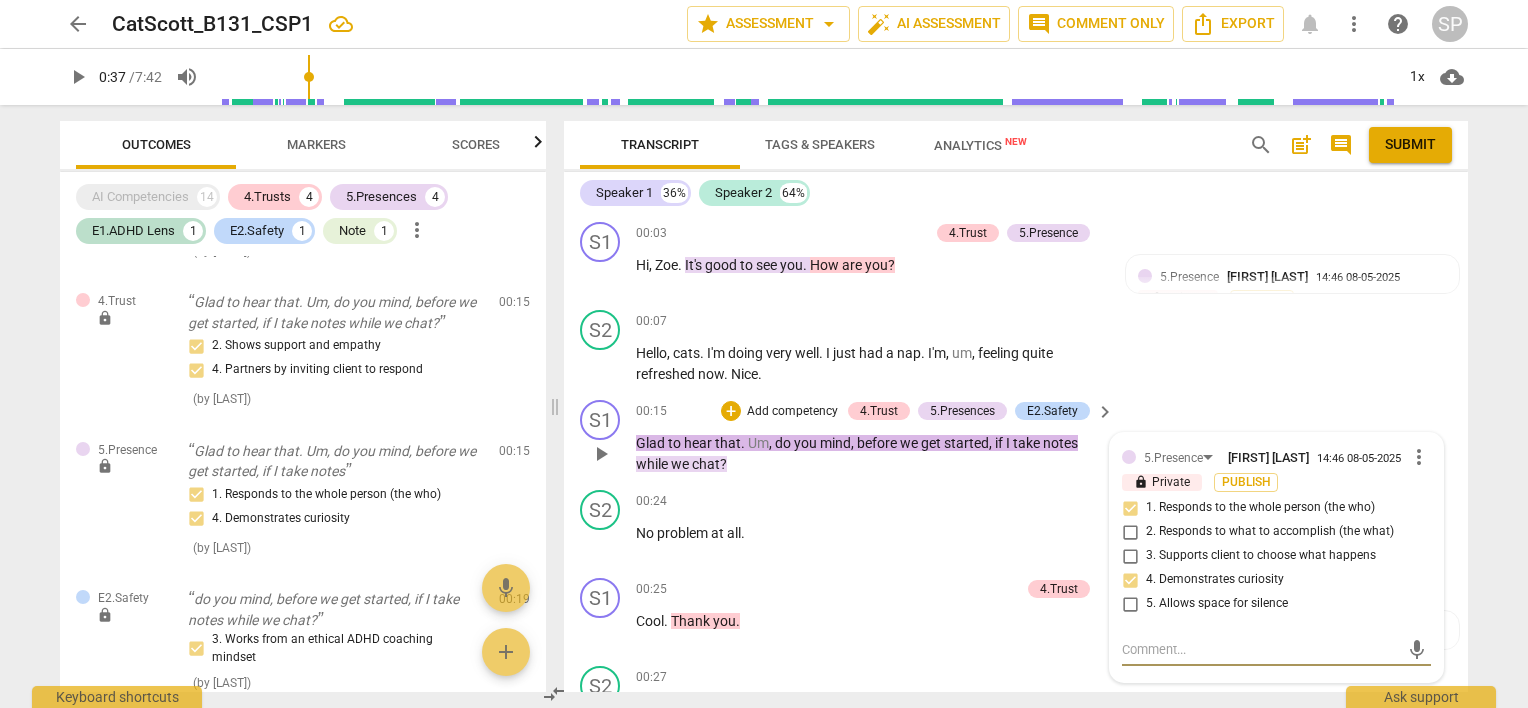 click on "more_vert" at bounding box center [1419, 457] 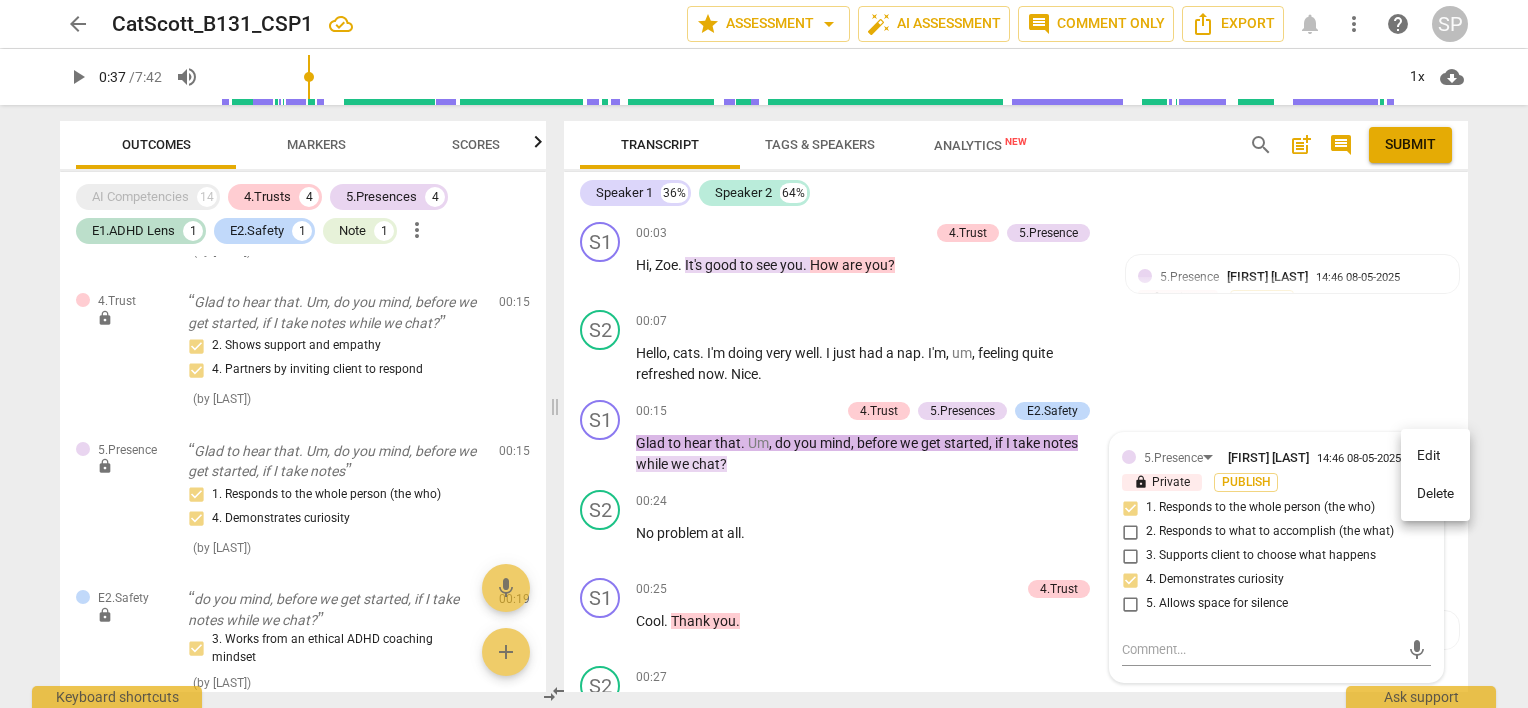 click on "Delete" at bounding box center (1435, 494) 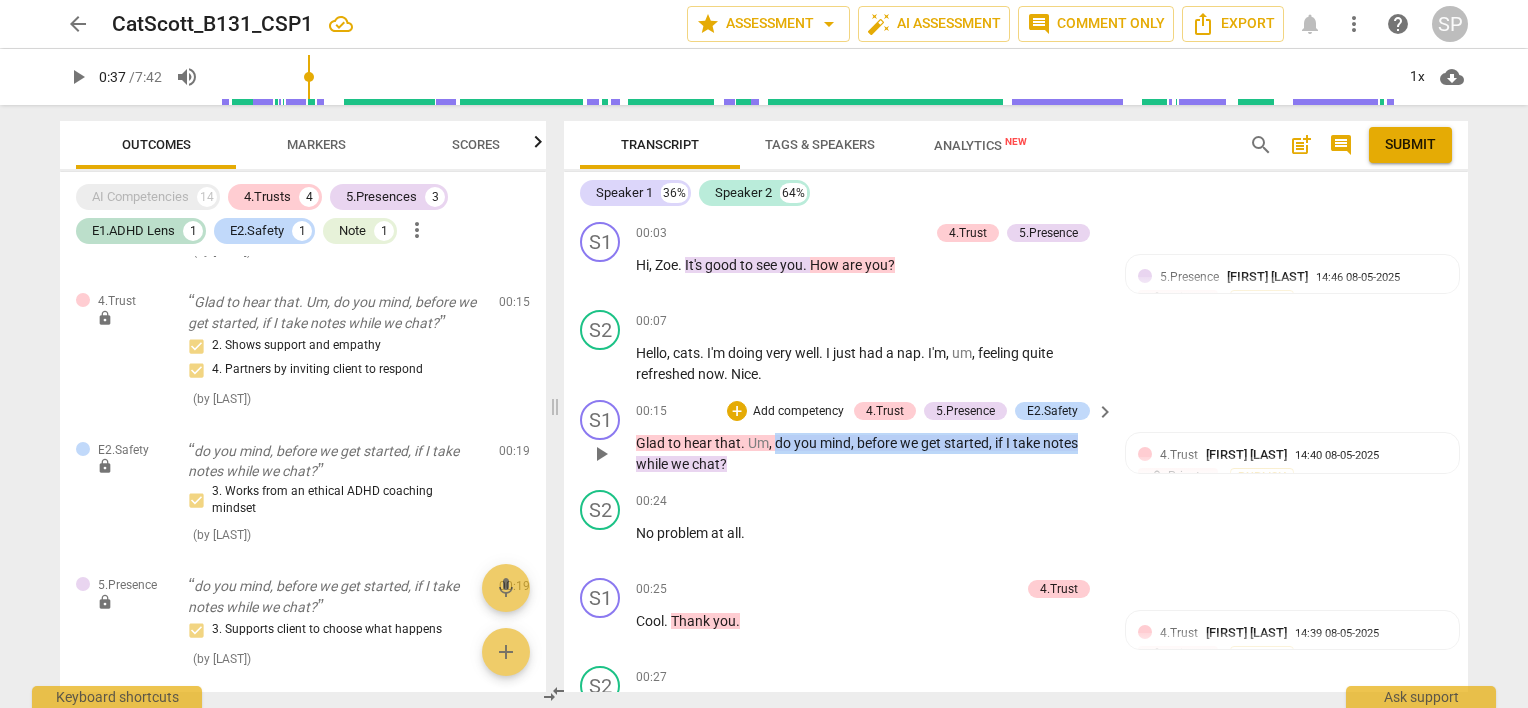 drag, startPoint x: 775, startPoint y: 442, endPoint x: 1076, endPoint y: 444, distance: 301.00665 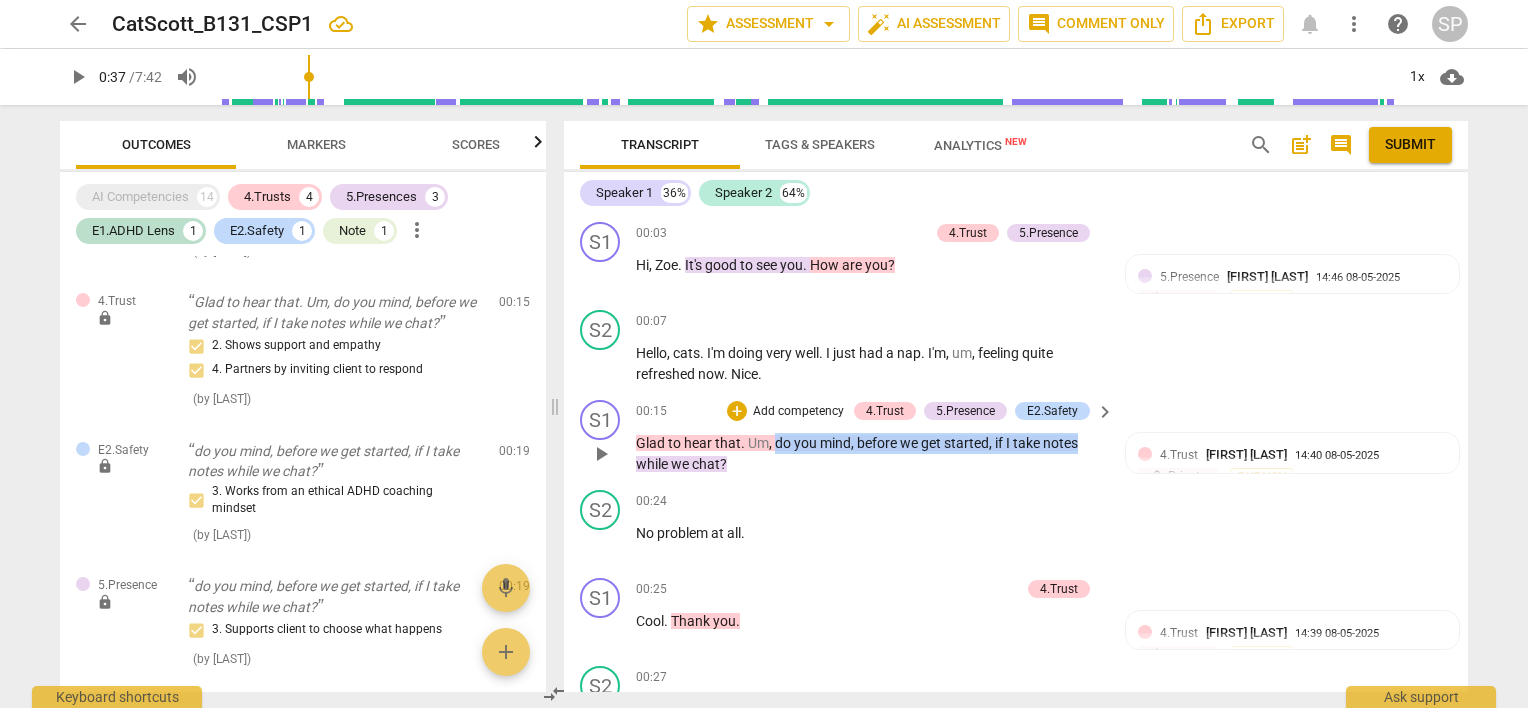 click on "Glad   to   hear   that .   Um ,   do   you   mind ,   before   we   get   started ,   if   I   take   notes   while   we   chat ?" at bounding box center (870, 453) 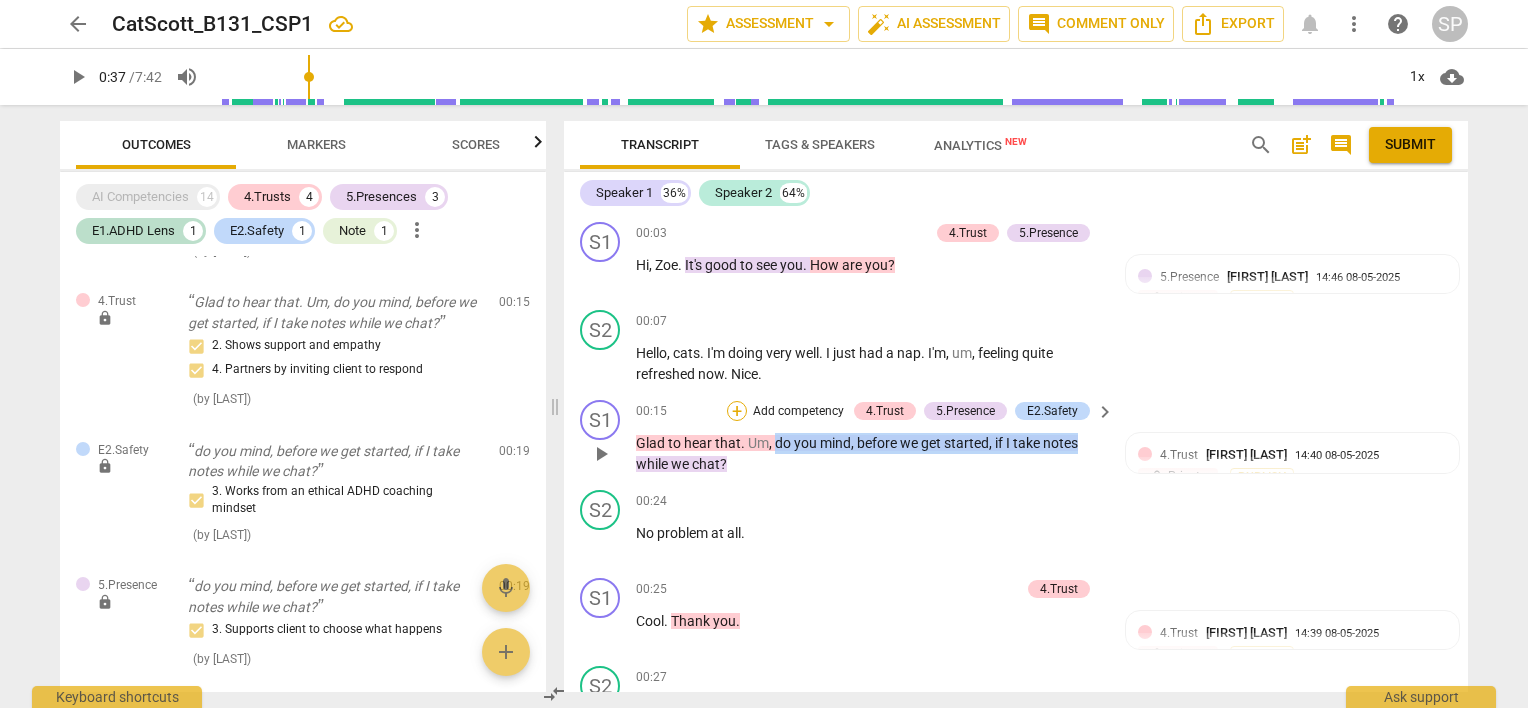 click on "+" at bounding box center (737, 411) 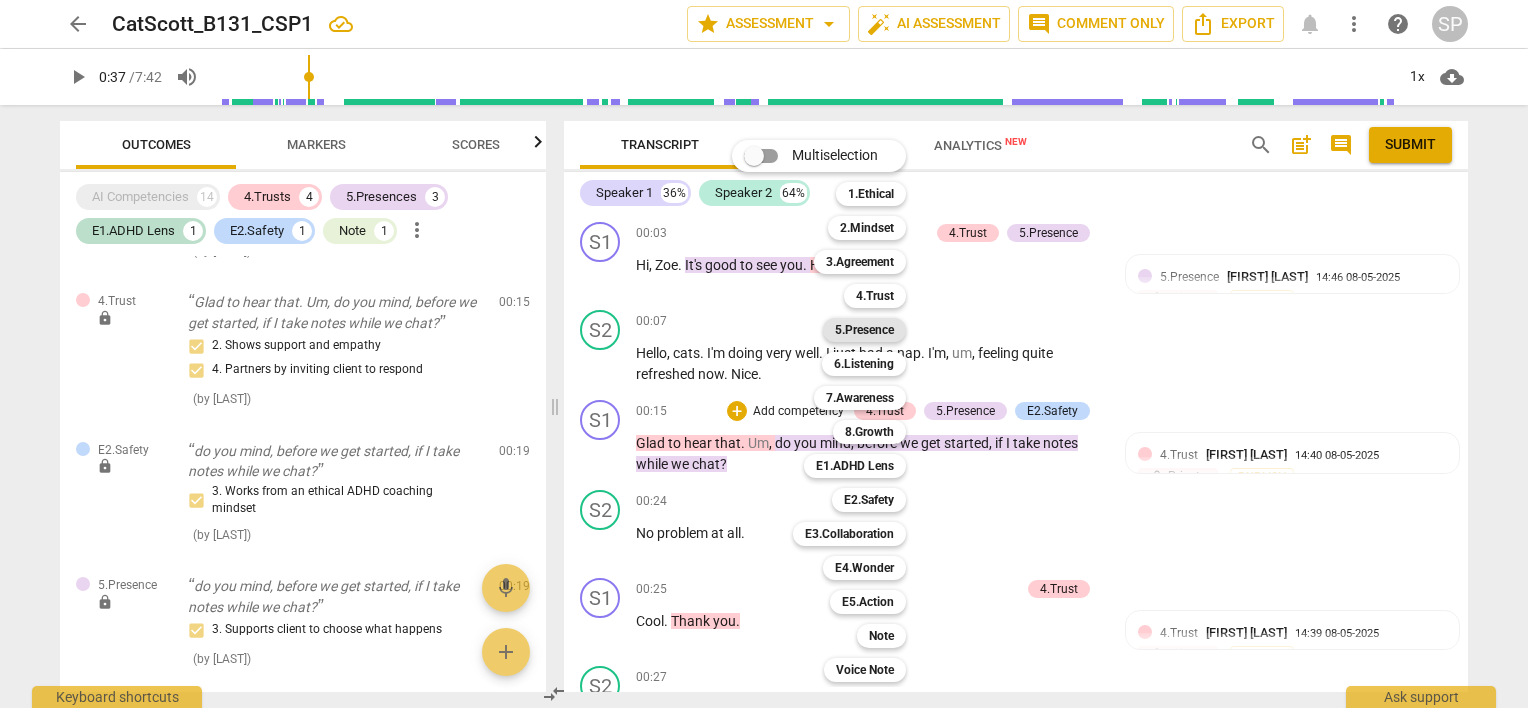 click on "5.Presence" at bounding box center [864, 330] 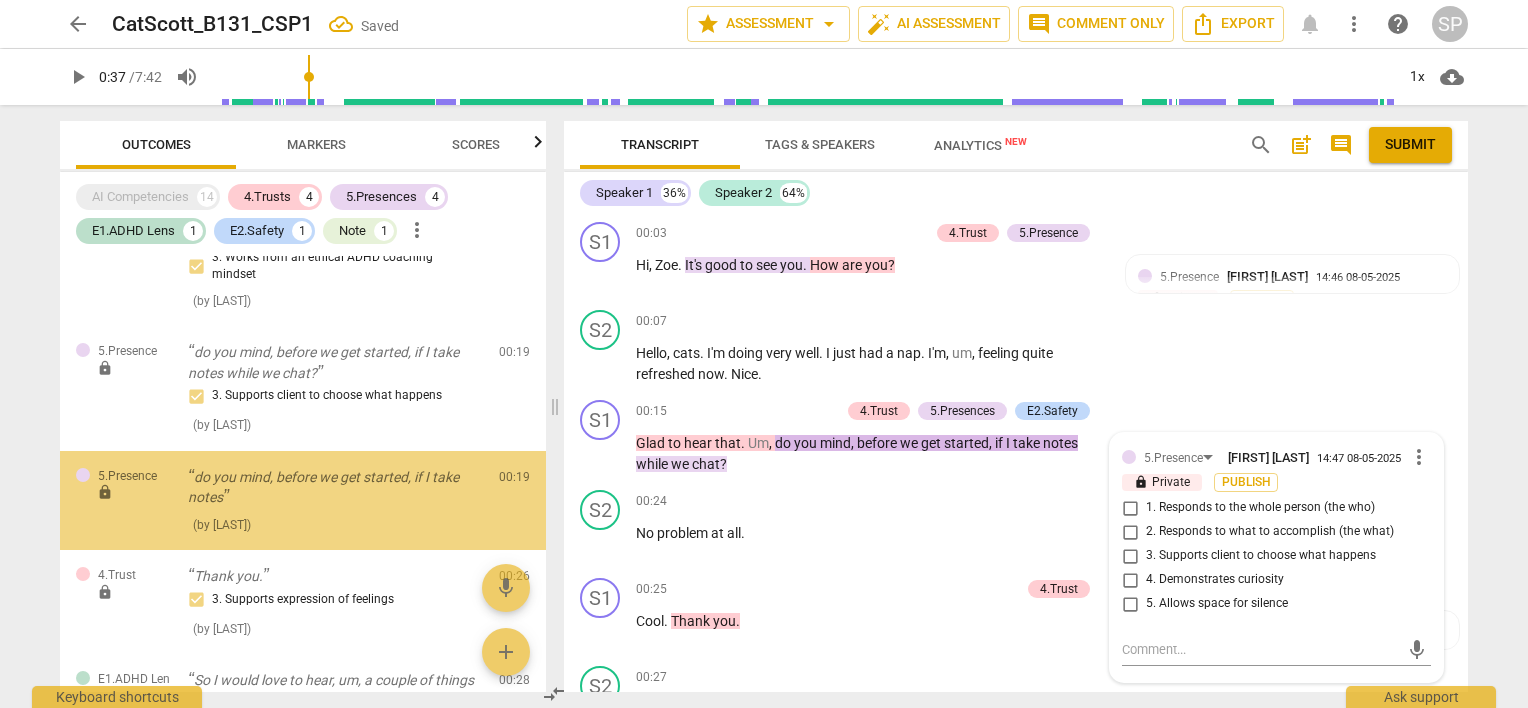scroll, scrollTop: 472, scrollLeft: 0, axis: vertical 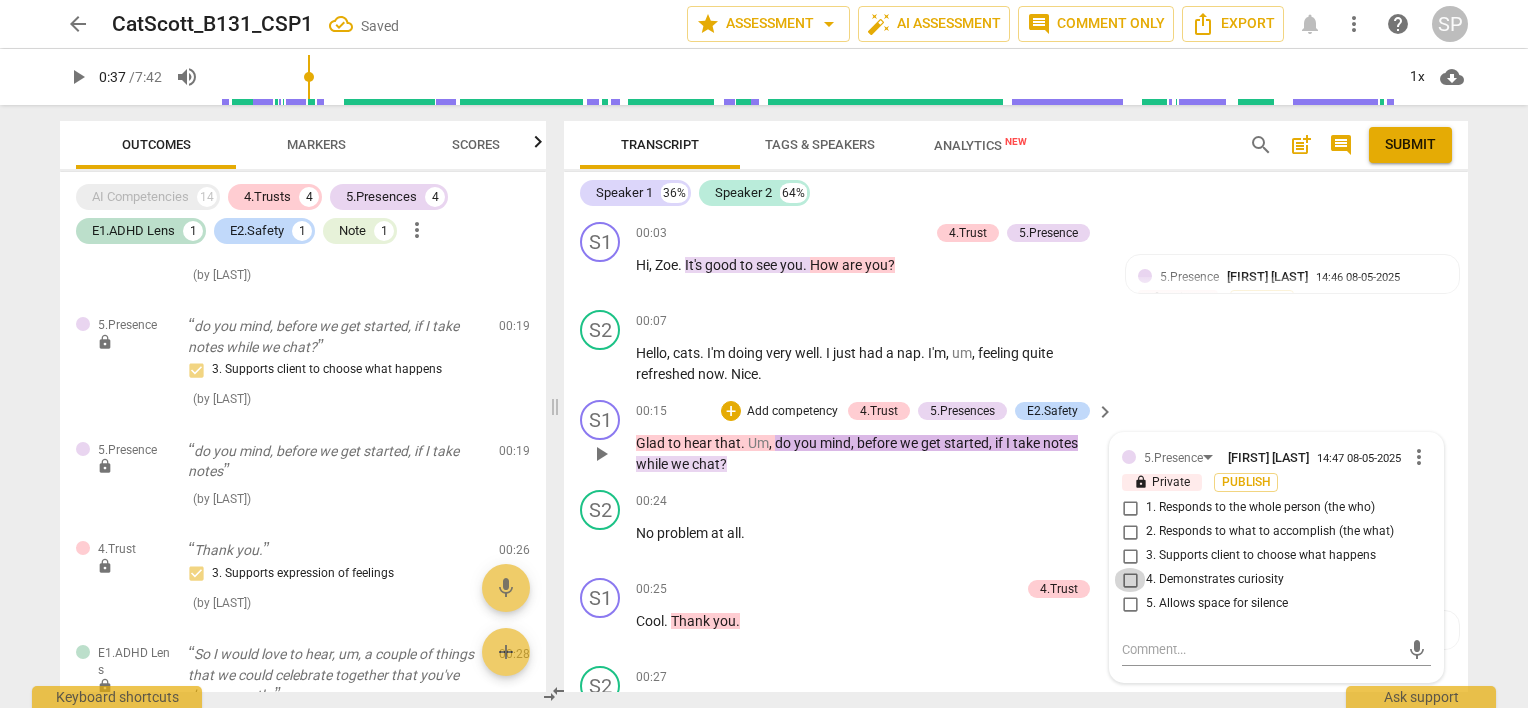 click on "4. Demonstrates curiosity" at bounding box center (1130, 580) 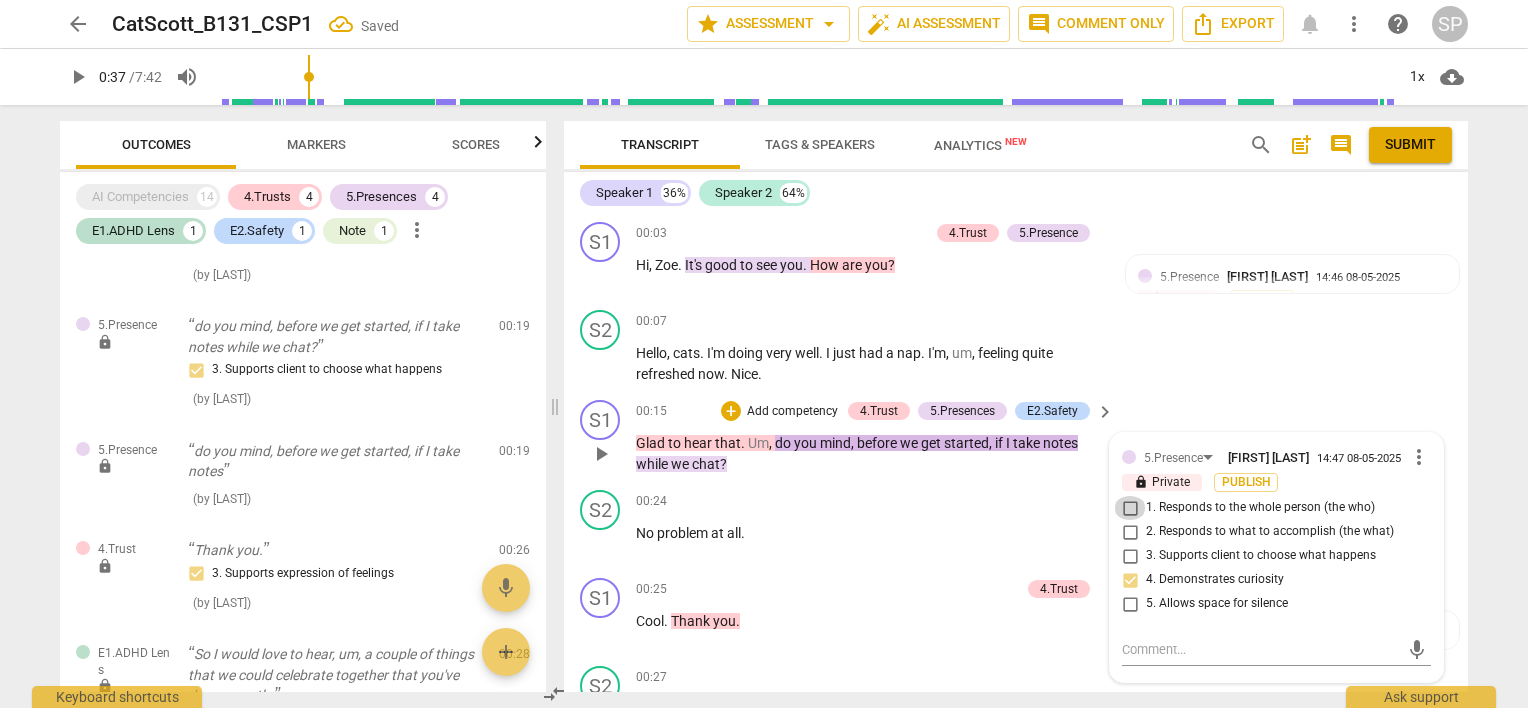 click on "1. Responds to the whole person (the who)" at bounding box center (1130, 508) 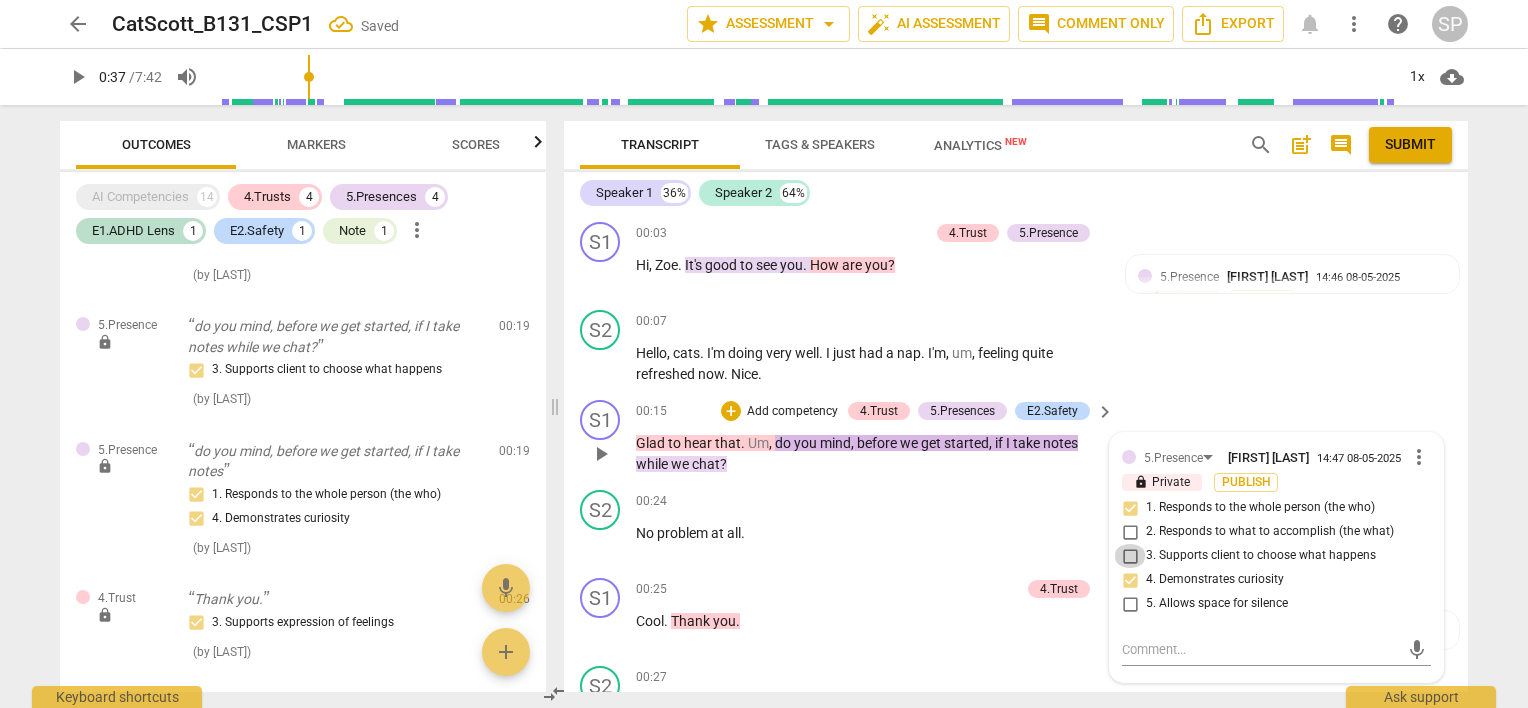 click on "3. Supports client to choose what happens" at bounding box center (1130, 556) 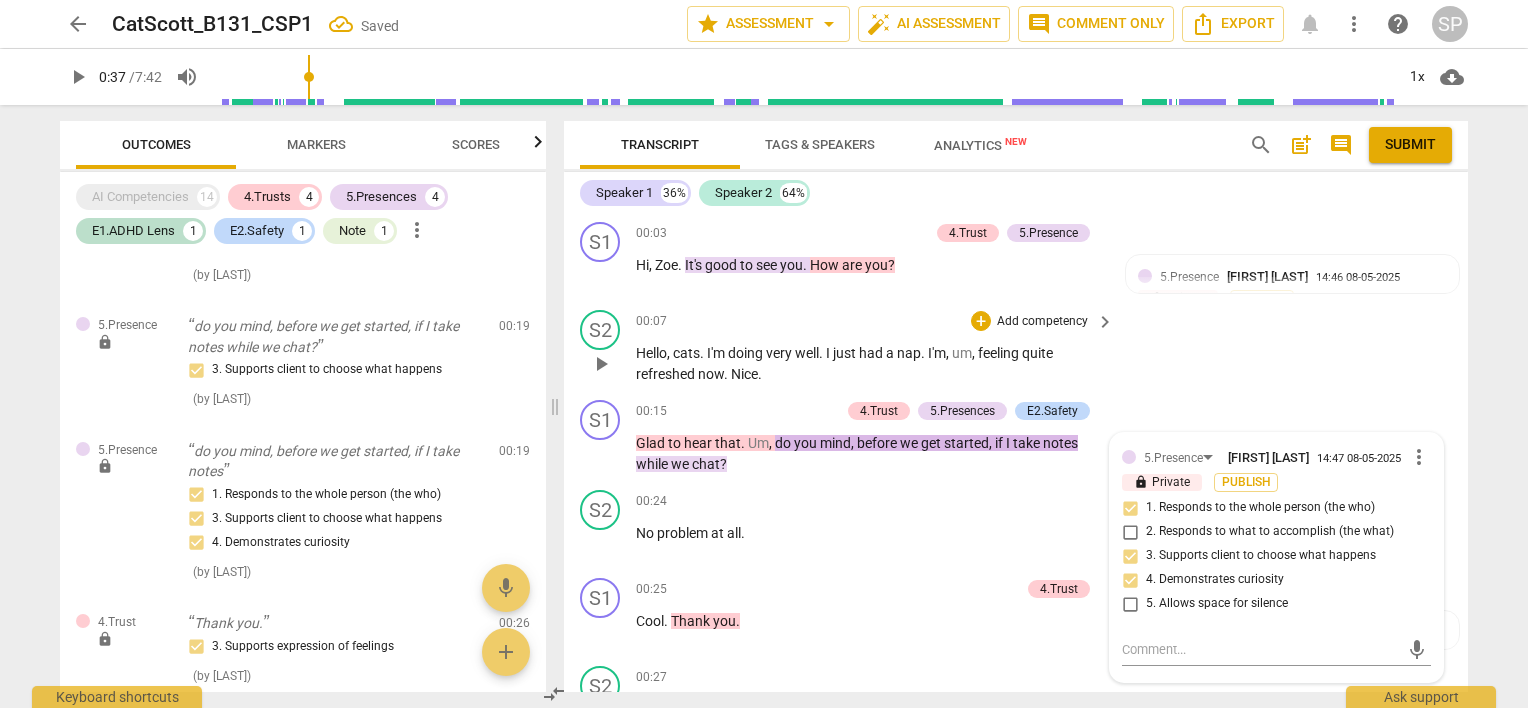 click on "S2 play_arrow pause 00:07 + Add competency keyboard_arrow_right Hello ,   cats .   I'm   doing   very   well .   I   just   had   a   nap .   I'm ,   um ,   feeling   quite   refreshed   now .   Nice ." at bounding box center (1016, 347) 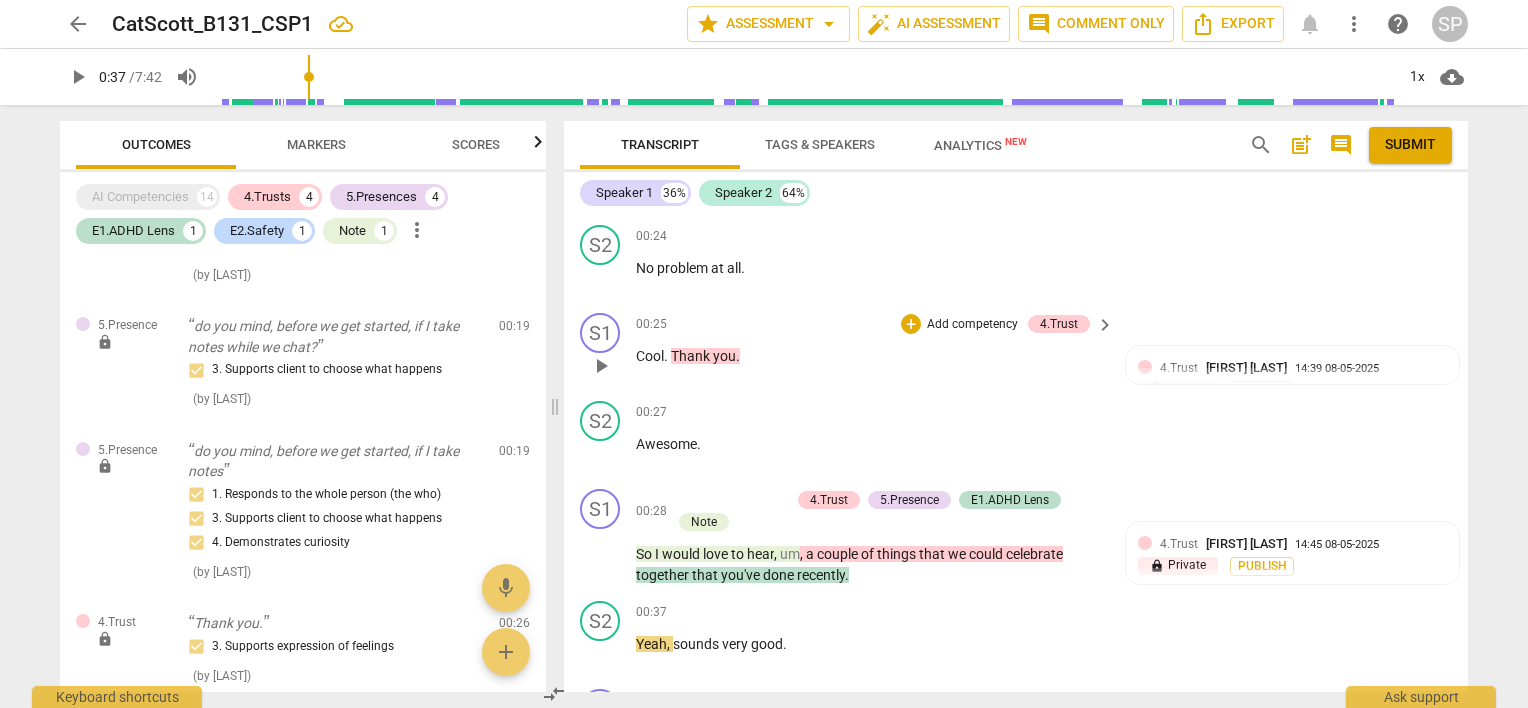 scroll, scrollTop: 300, scrollLeft: 0, axis: vertical 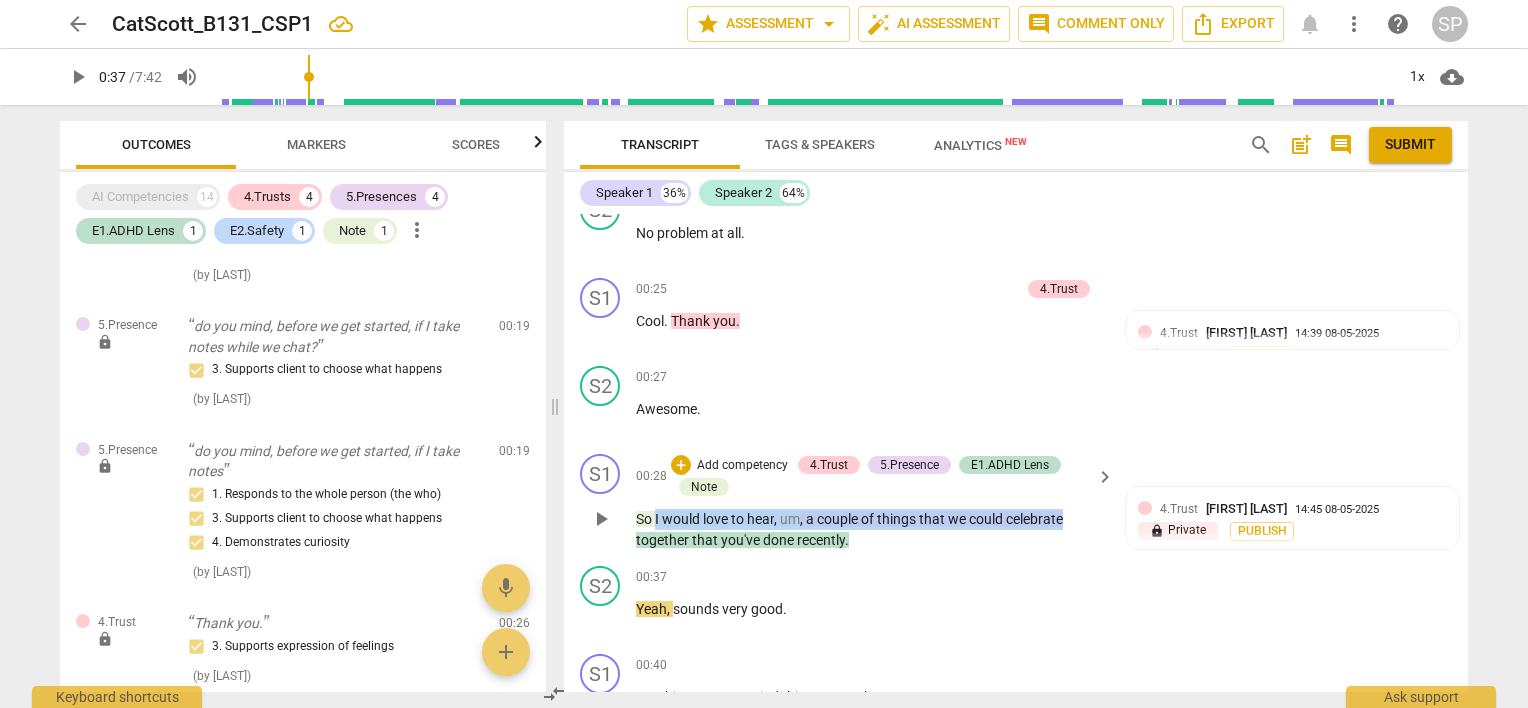 drag, startPoint x: 655, startPoint y: 513, endPoint x: 1083, endPoint y: 512, distance: 428.00116 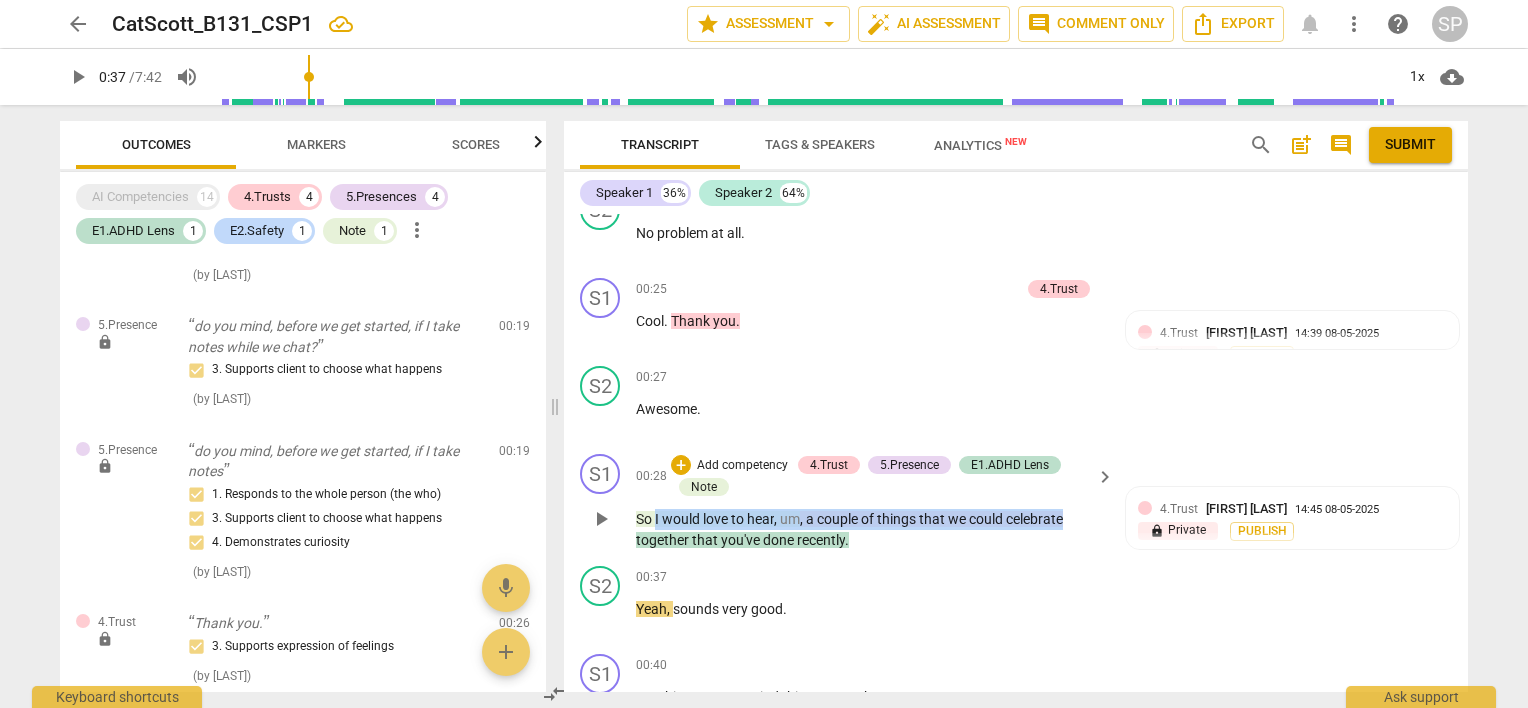 click on "So   I   would   love   to   hear ,   um ,   a   couple   of   things   that   we   could   celebrate   together   that   you've   done   recently ." at bounding box center (870, 529) 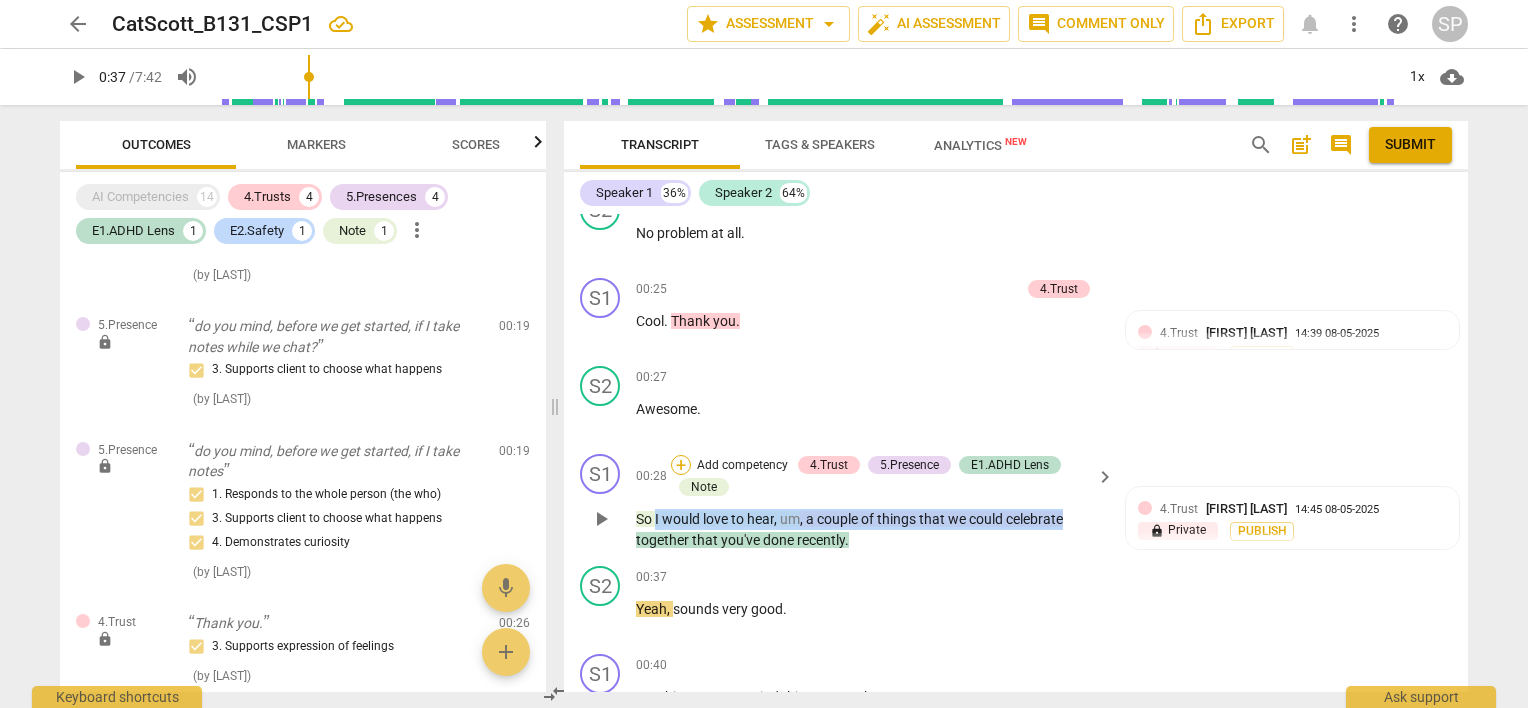 click on "+" at bounding box center [681, 465] 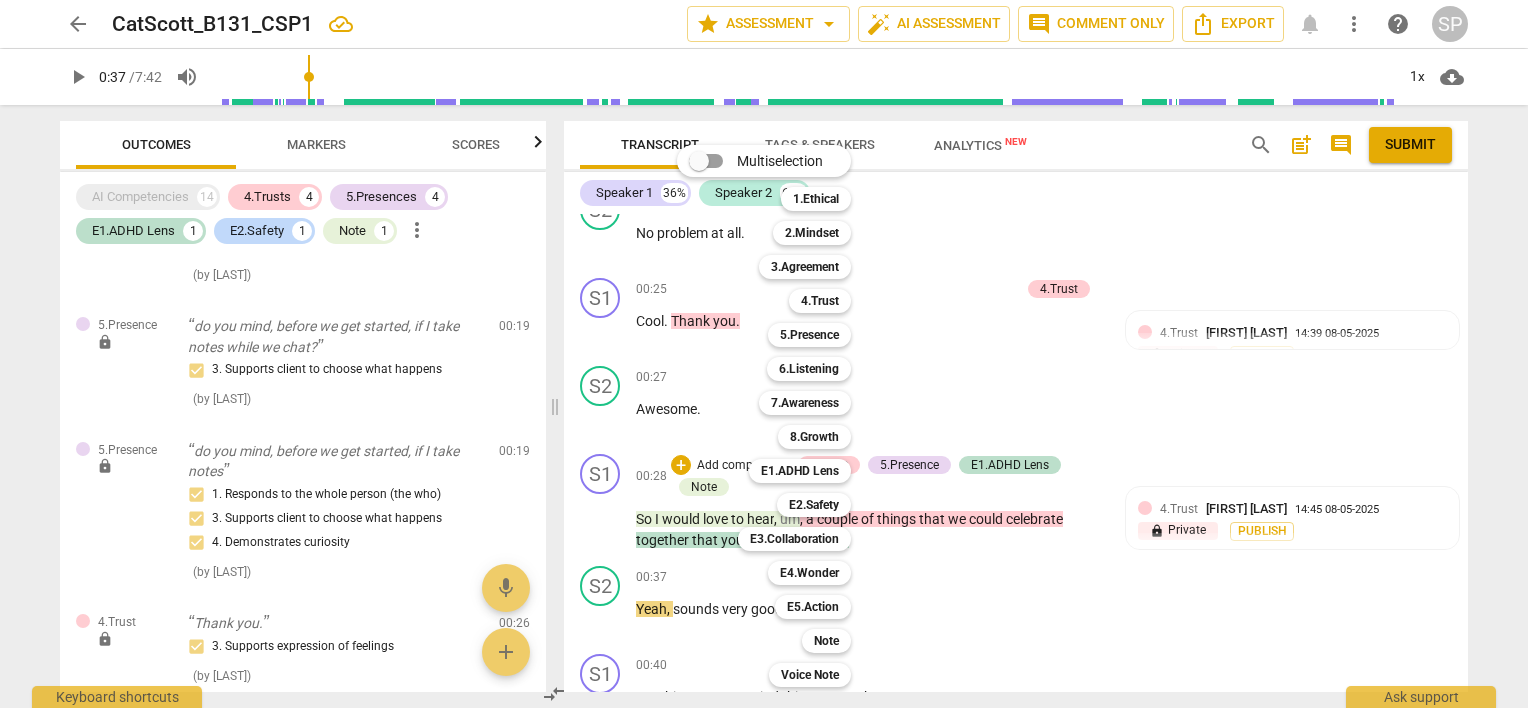 click at bounding box center [764, 354] 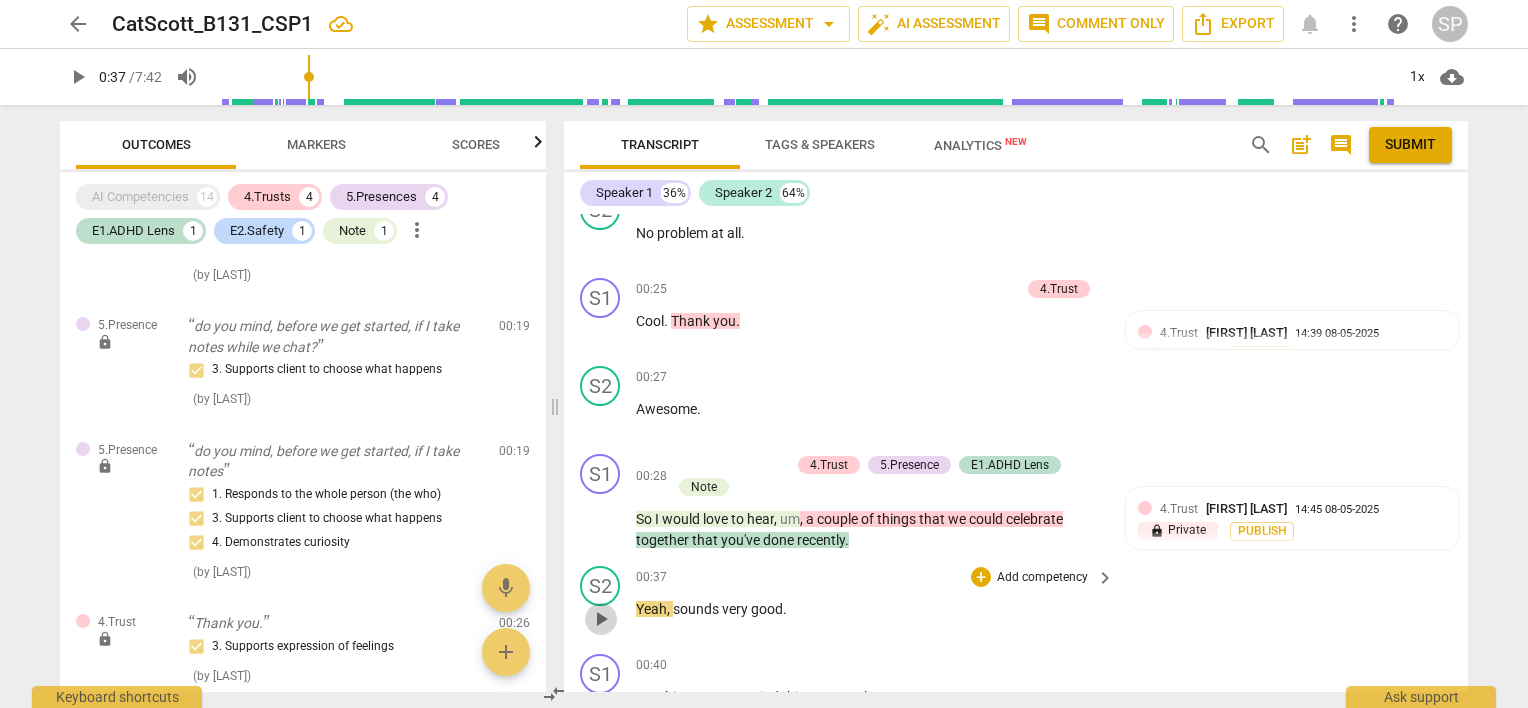 click on "play_arrow" at bounding box center [601, 619] 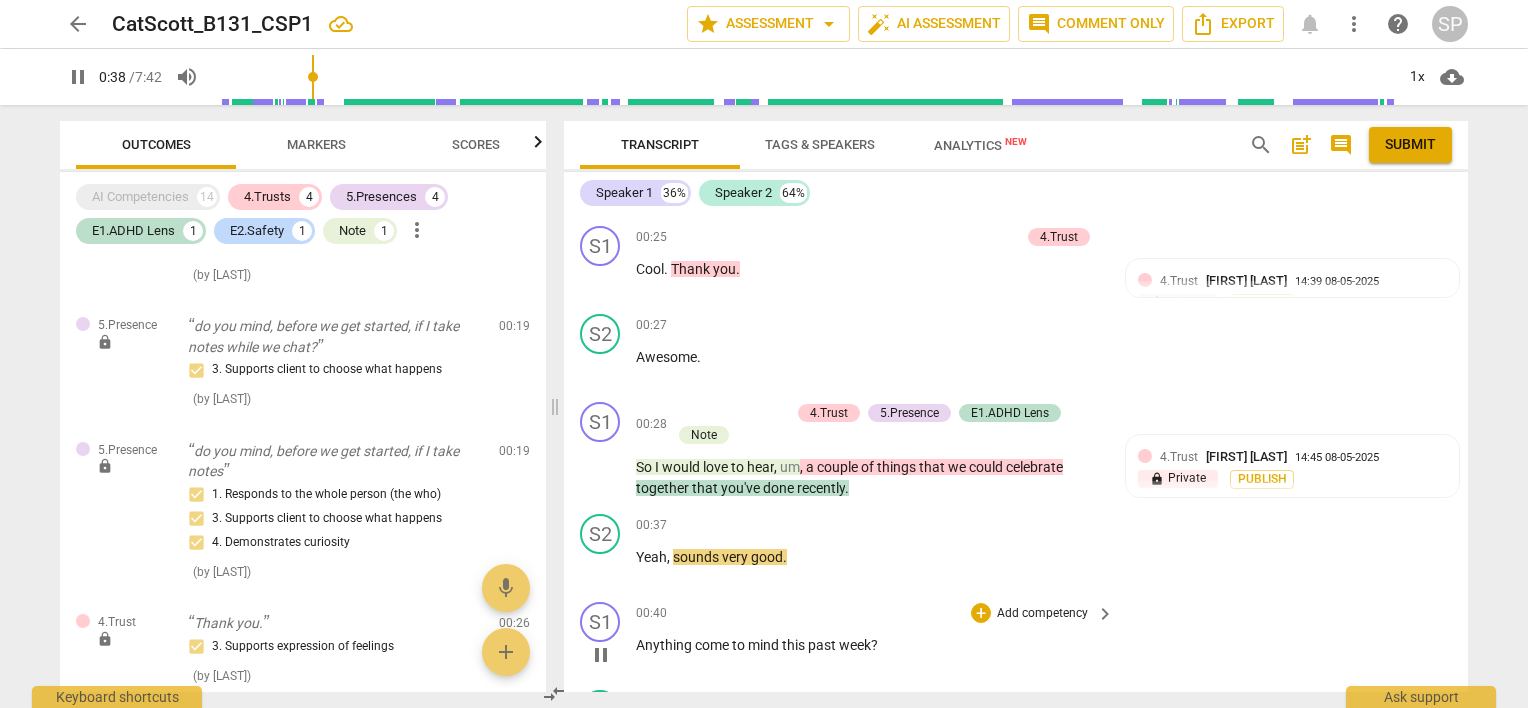 scroll, scrollTop: 400, scrollLeft: 0, axis: vertical 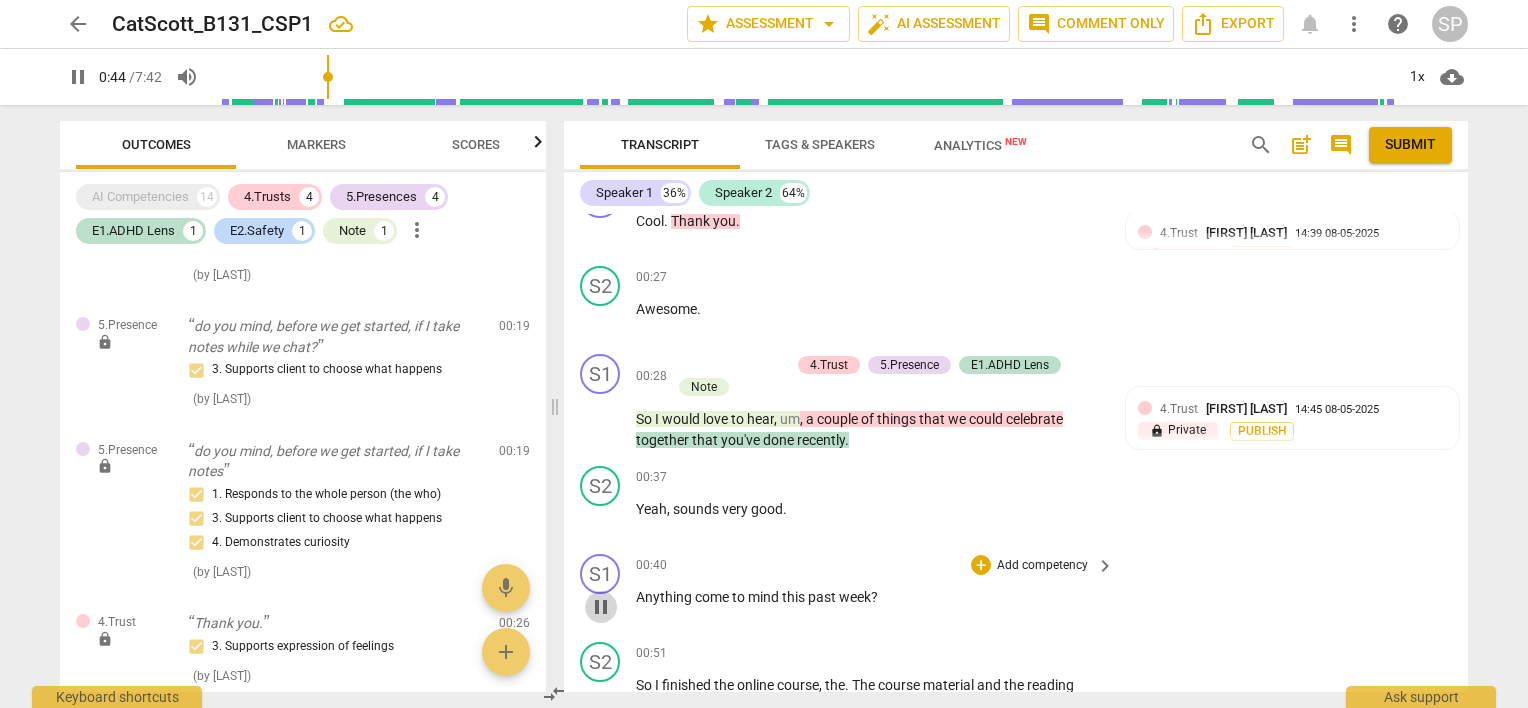 click on "pause" at bounding box center (601, 607) 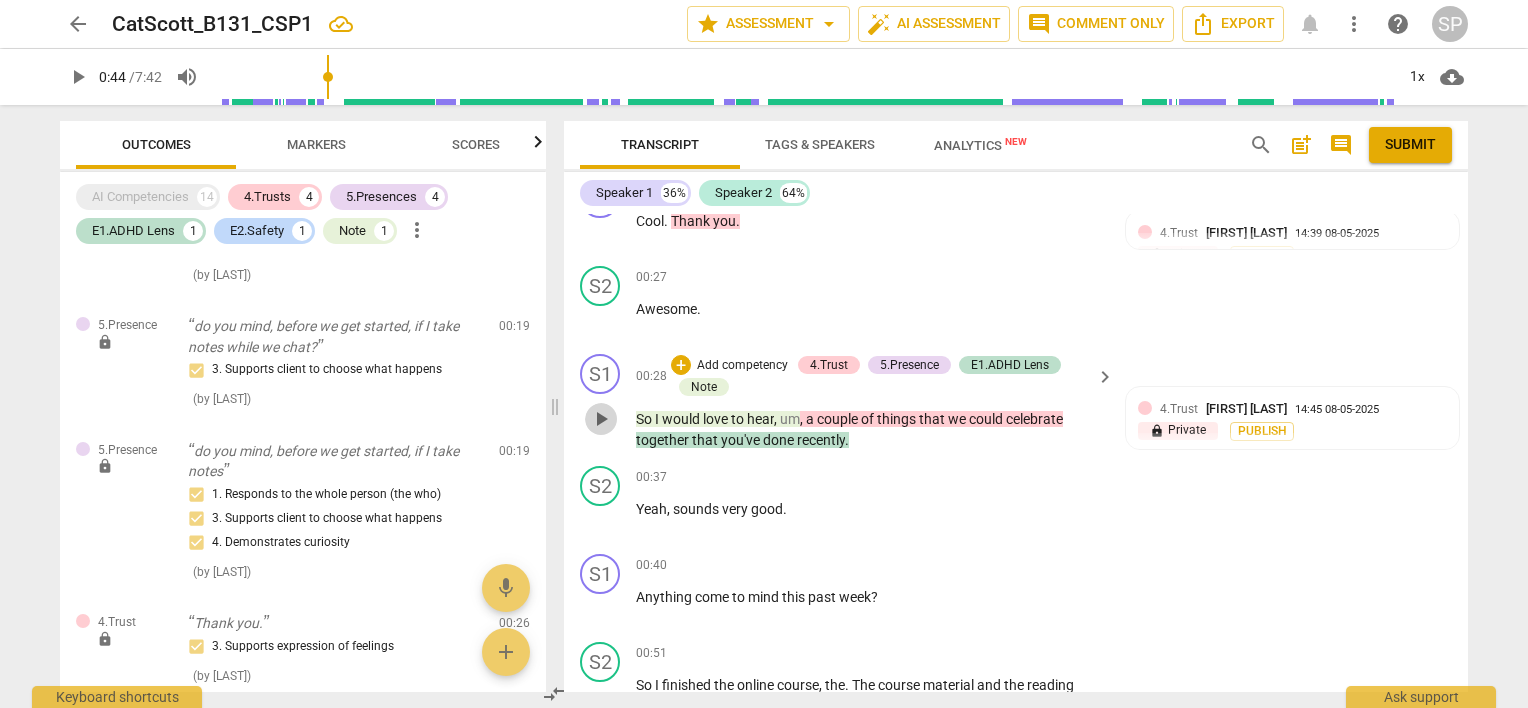 click on "play_arrow" at bounding box center [601, 419] 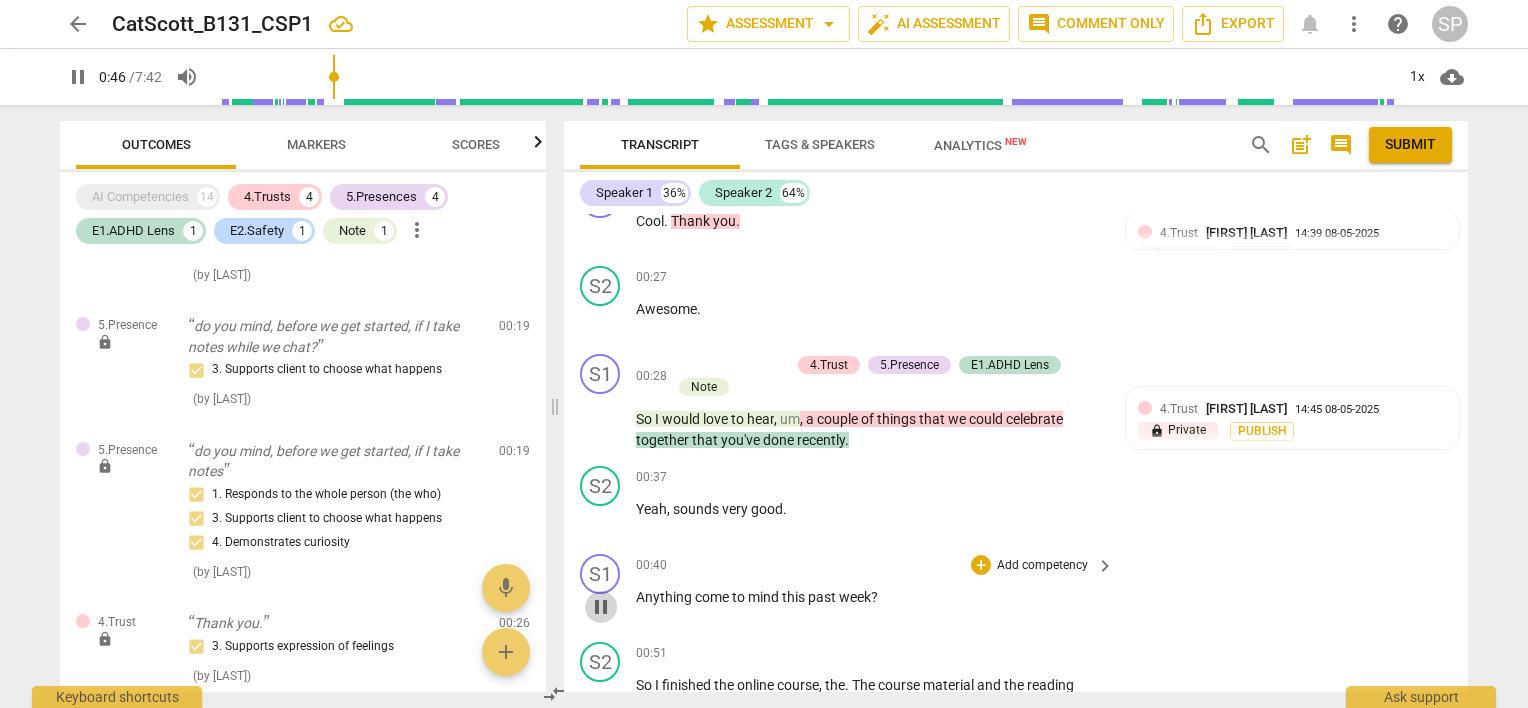 click on "pause" at bounding box center (601, 607) 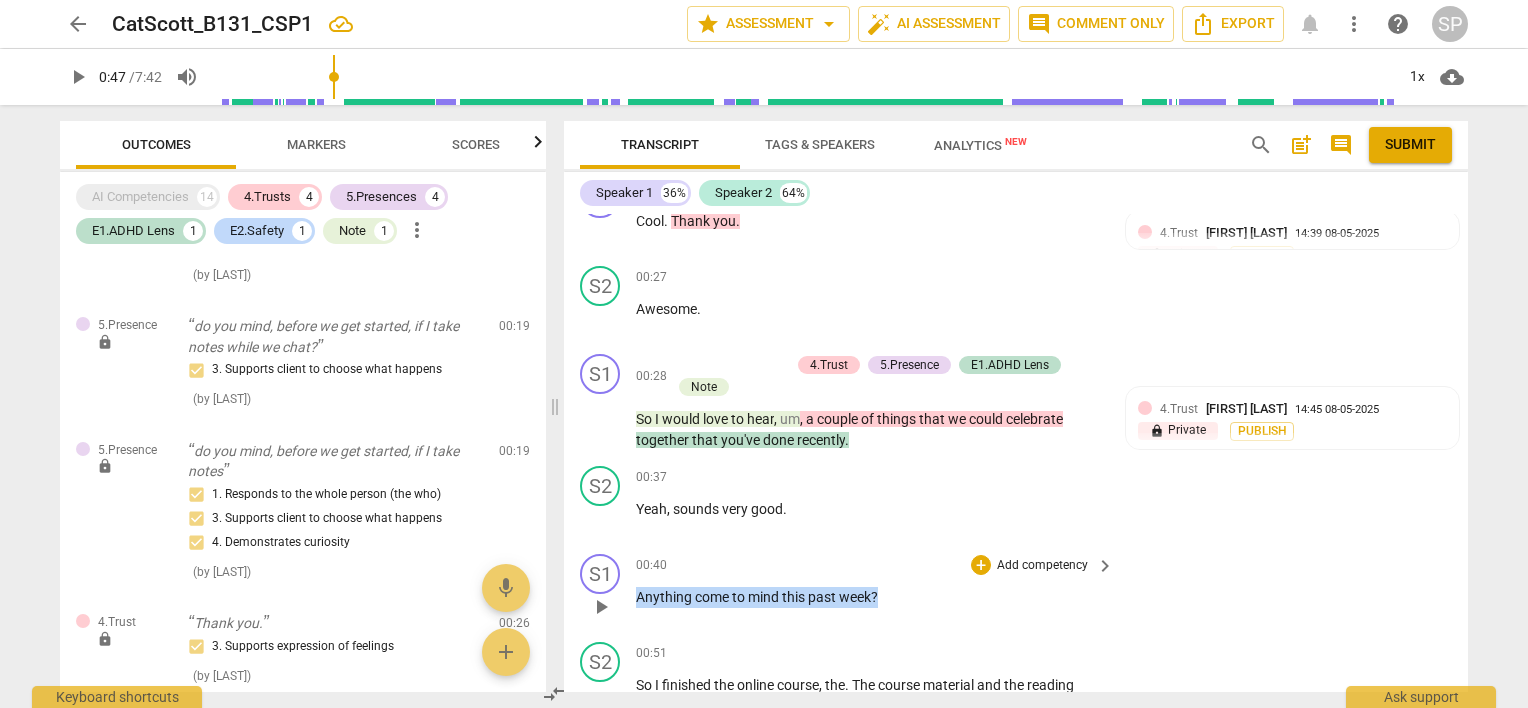 drag, startPoint x: 678, startPoint y: 584, endPoint x: 905, endPoint y: 596, distance: 227.31696 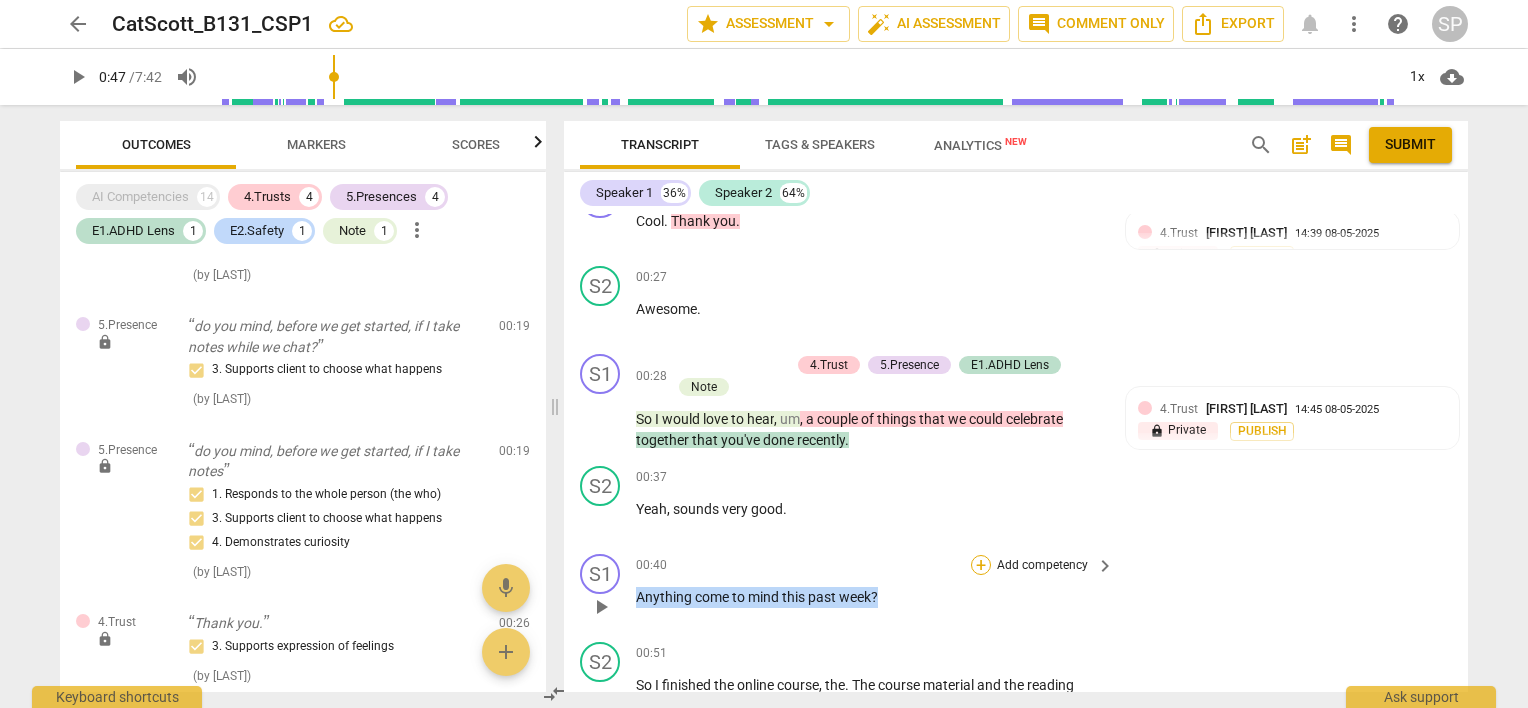 click on "+" at bounding box center (981, 565) 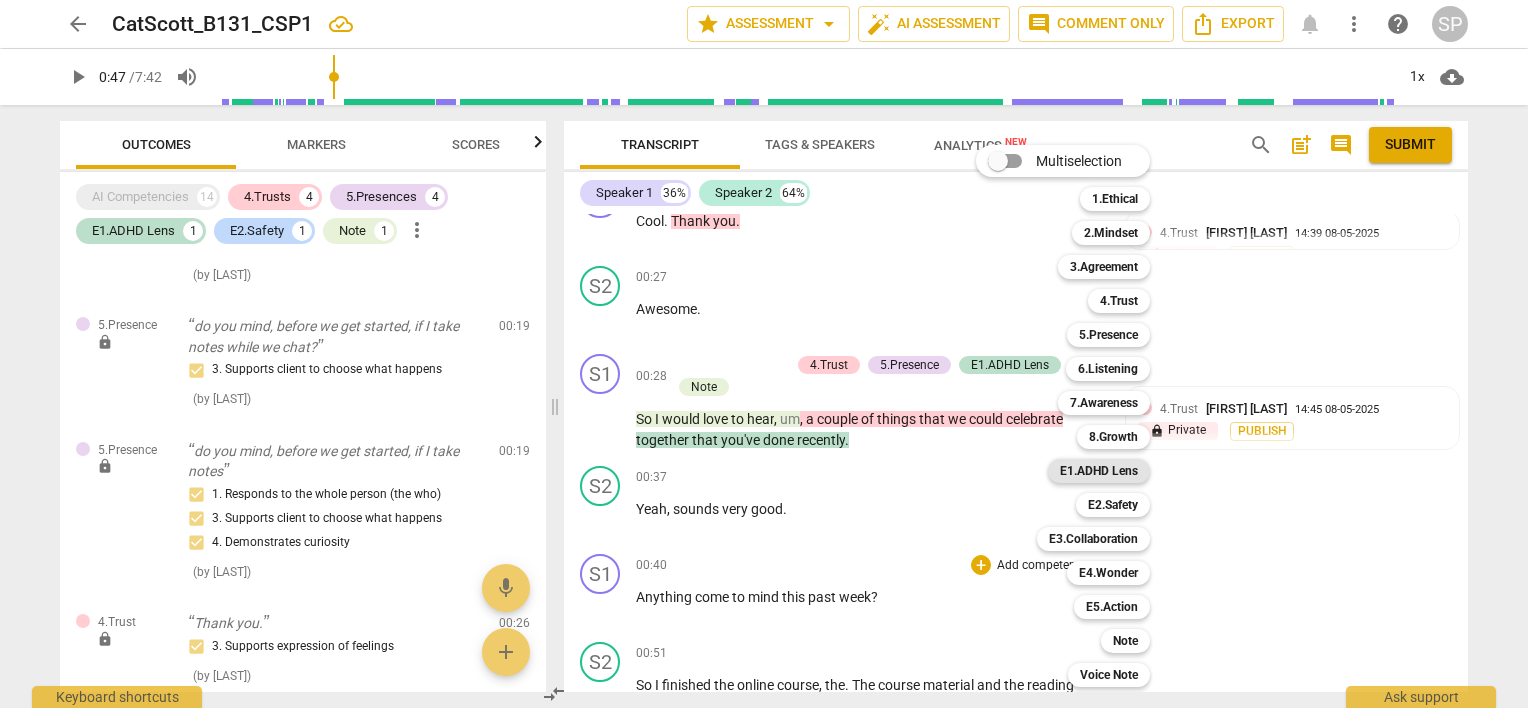 click on "E1.ADHD Lens" at bounding box center [1099, 471] 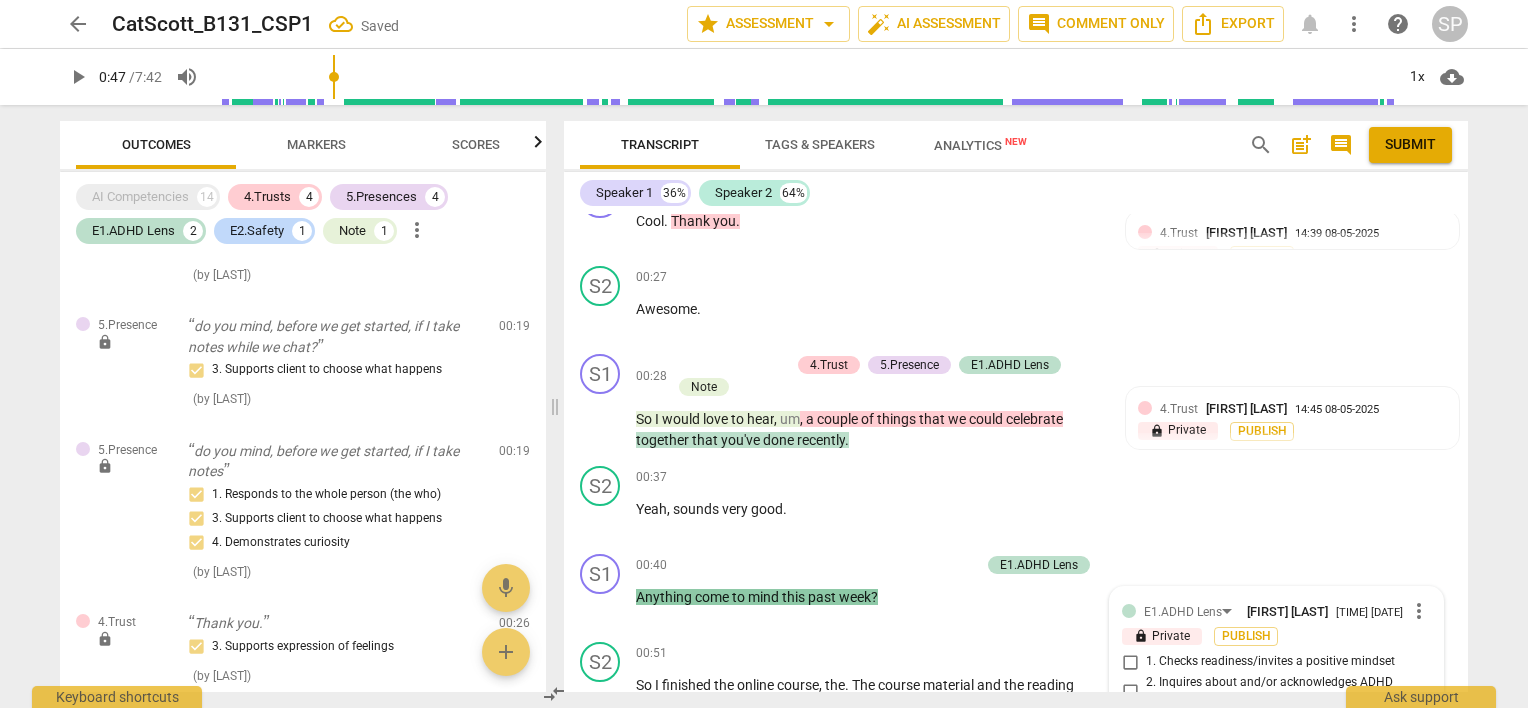 scroll, scrollTop: 930, scrollLeft: 0, axis: vertical 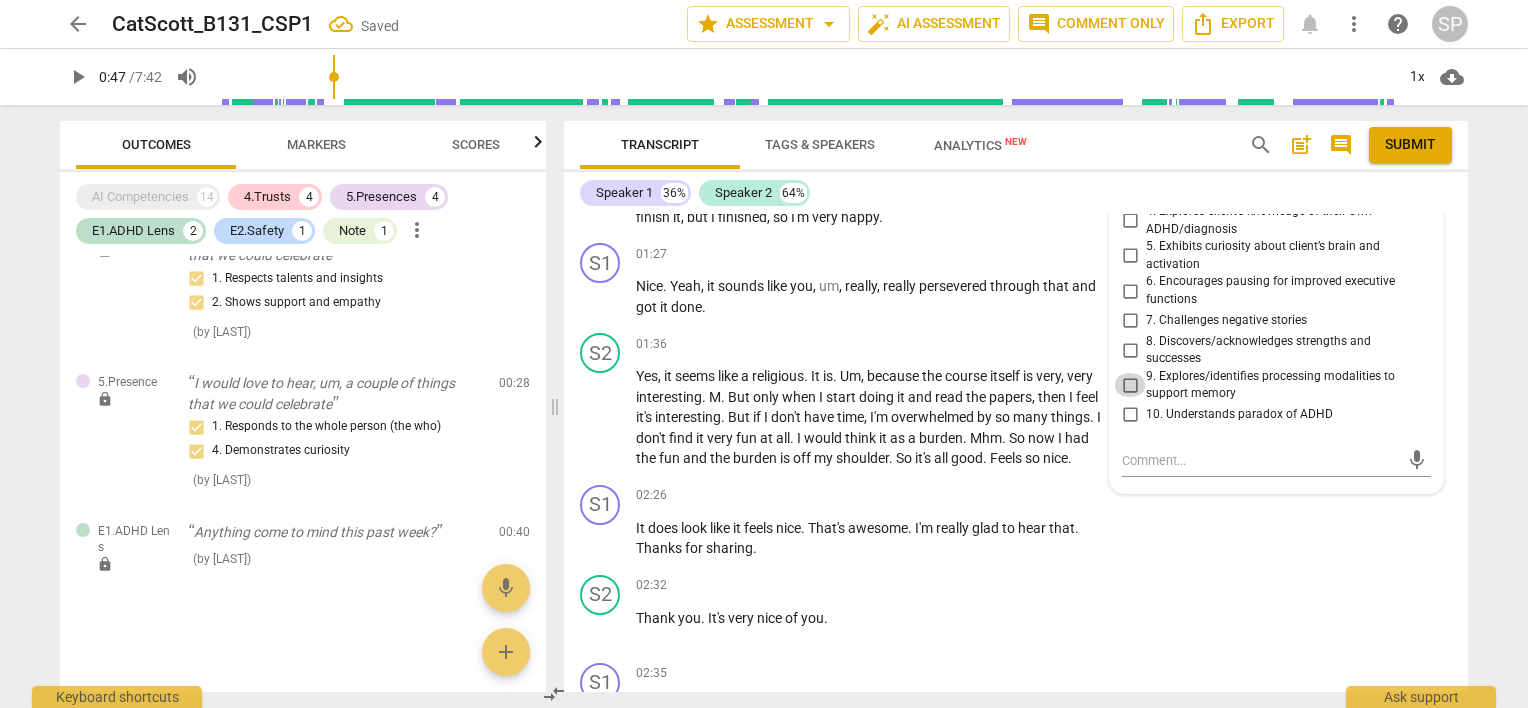 click on "9. Explores/identifies processing modalities to support memory" at bounding box center [1130, 385] 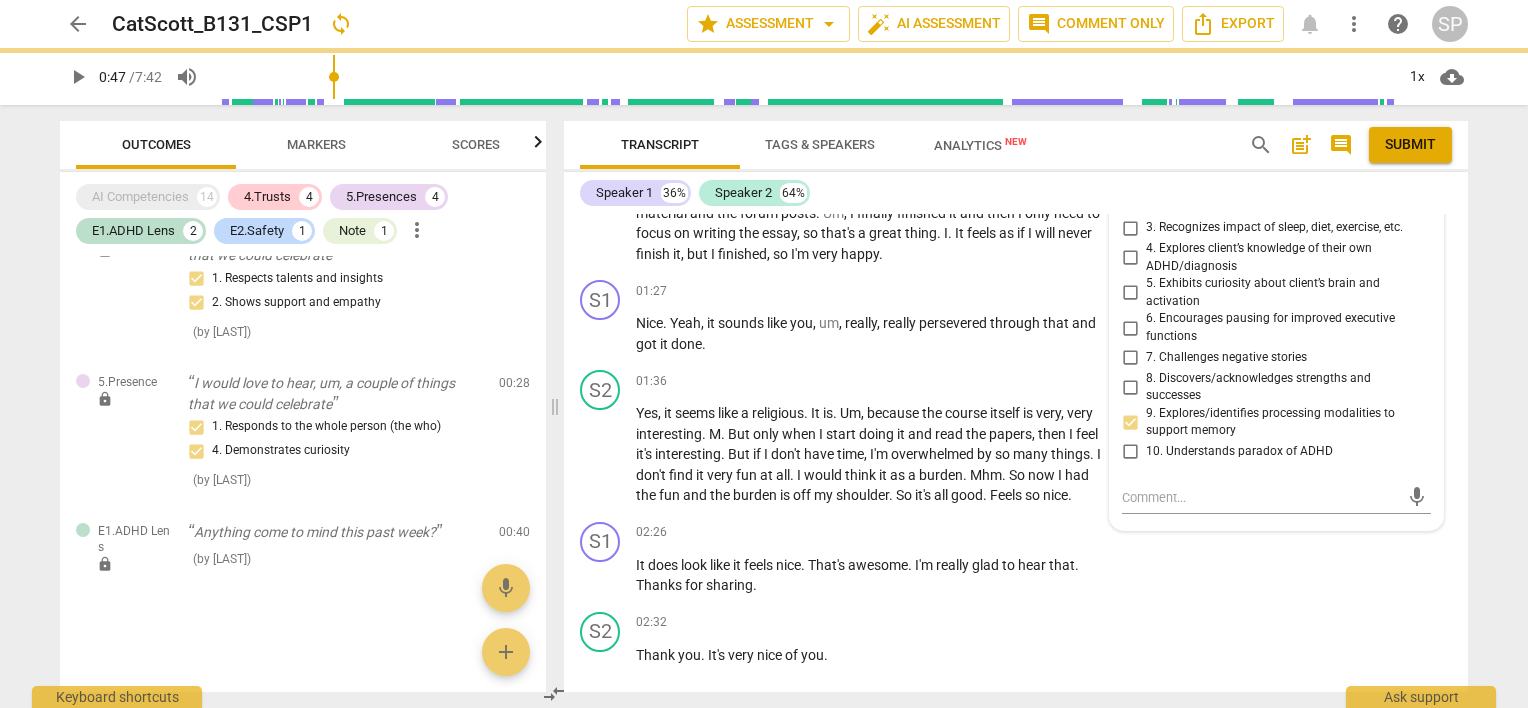 scroll, scrollTop: 830, scrollLeft: 0, axis: vertical 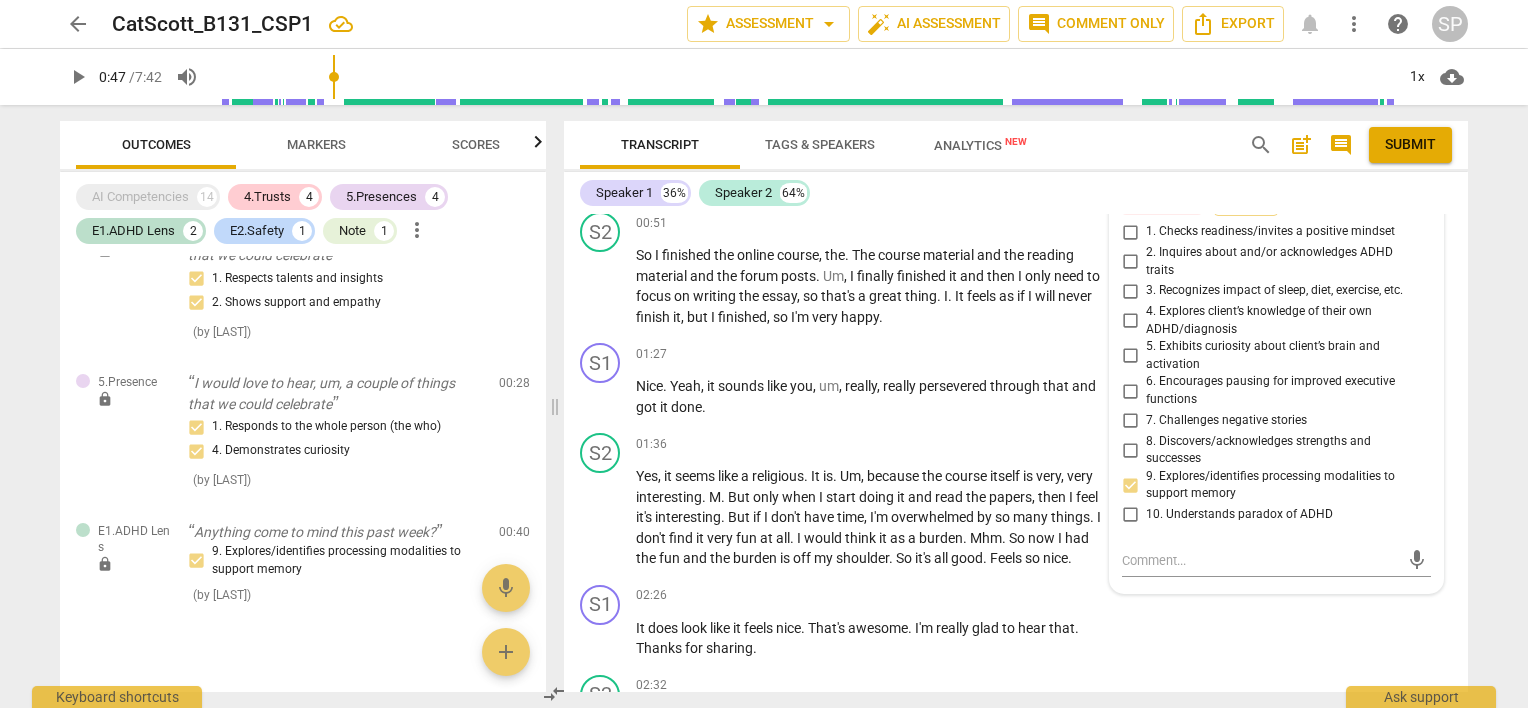 click on "5. Exhibits curiosity about client’s brain and activation" at bounding box center [1130, 356] 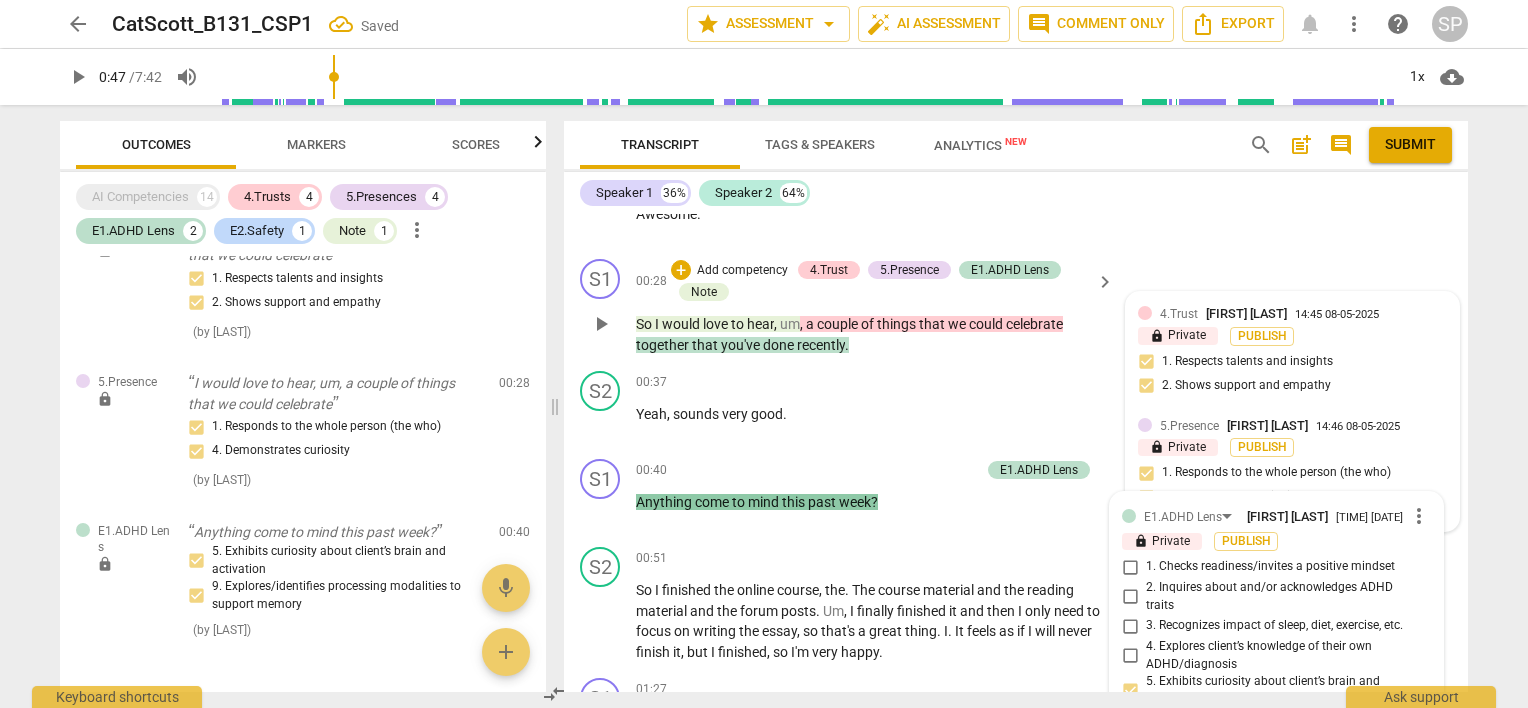 scroll, scrollTop: 630, scrollLeft: 0, axis: vertical 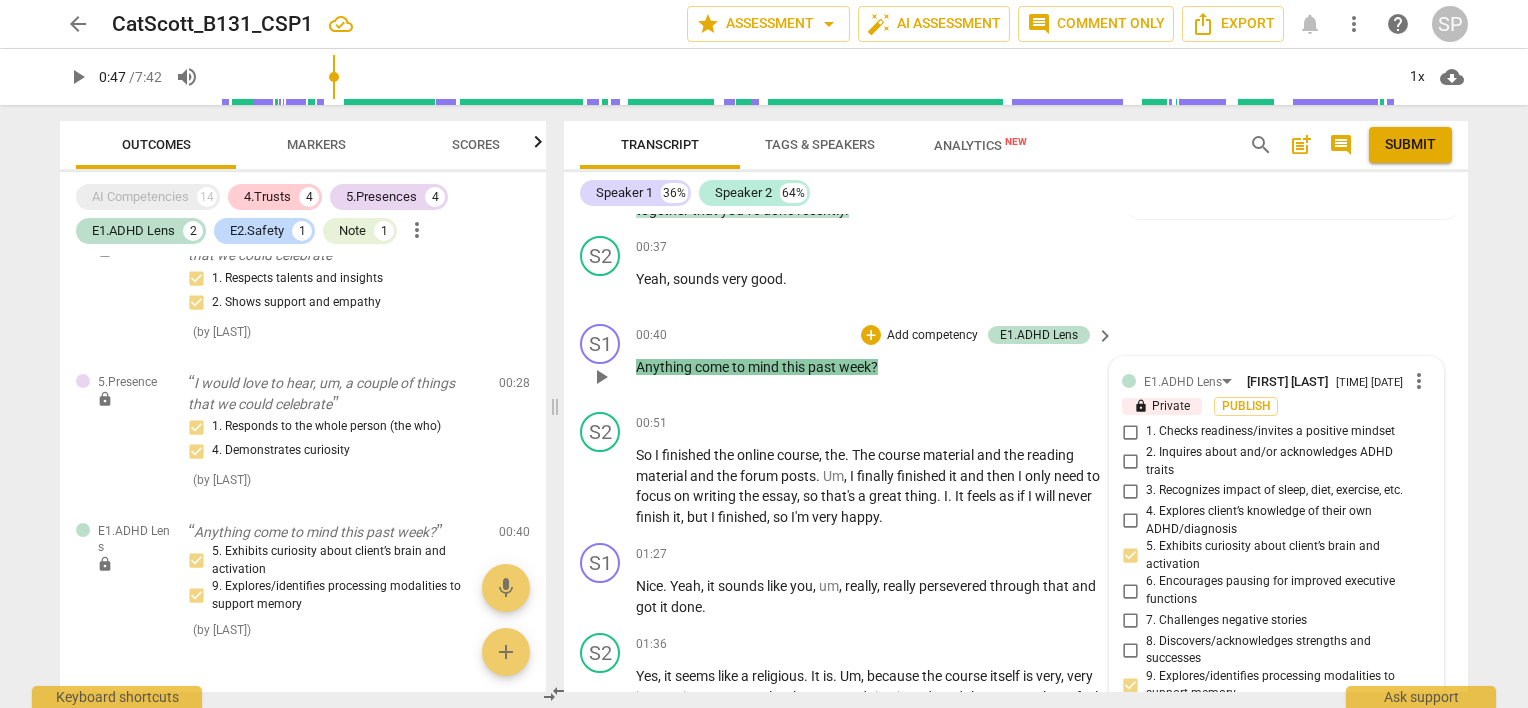 click on "00:40 + Add competency E1.ADHD Lens keyboard_arrow_right" at bounding box center (876, 335) 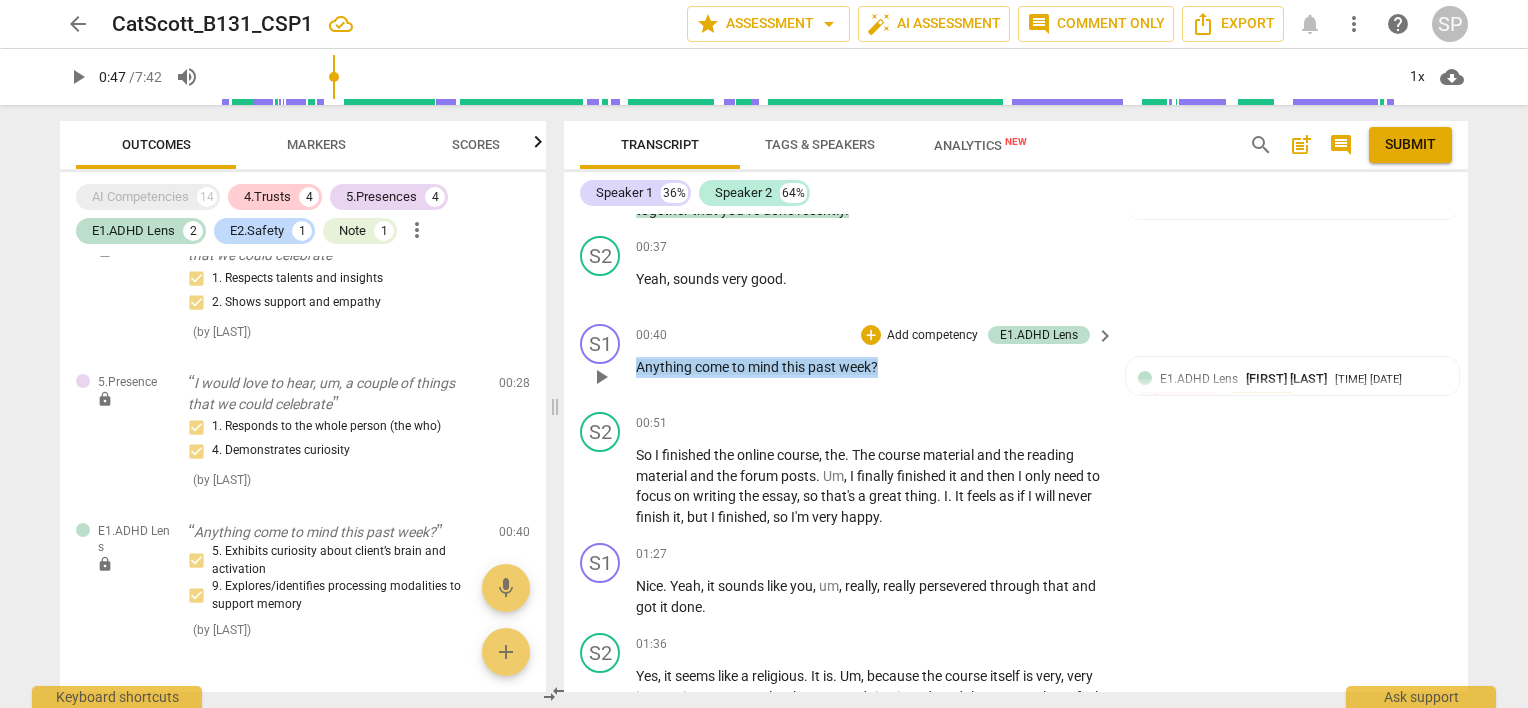 drag, startPoint x: 632, startPoint y: 366, endPoint x: 883, endPoint y: 384, distance: 251.64459 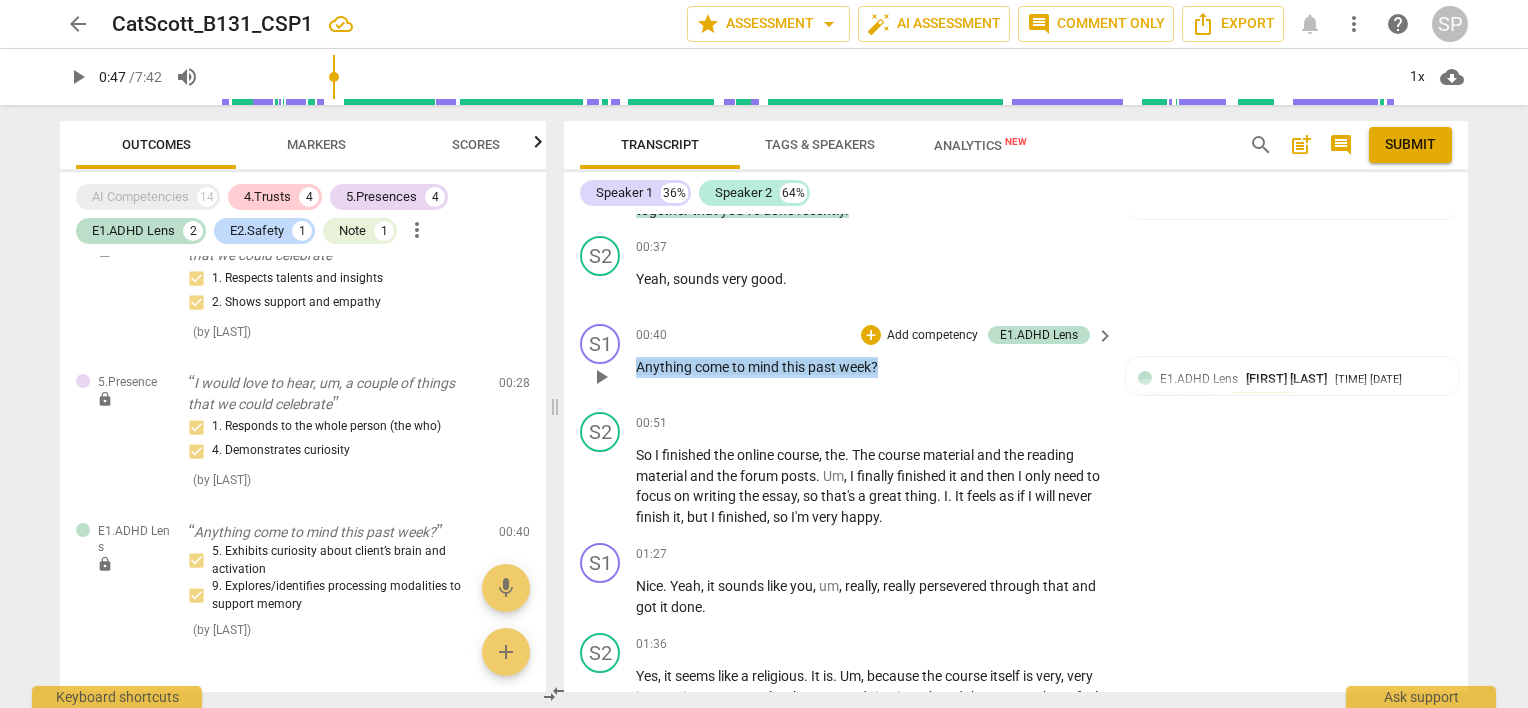 click on "S1 play_arrow pause 00:40 + Add competency E1.ADHD Lens keyboard_arrow_right Anything   come   to   mind   this   past   week ? E1.ADHD Lens Sara Prince 14:48 08-05-2025 lock Private Publish 5. Exhibits curiosity about client’s brain and activation 9. Explores/identifies processing modalities to support memory" at bounding box center (1016, 360) 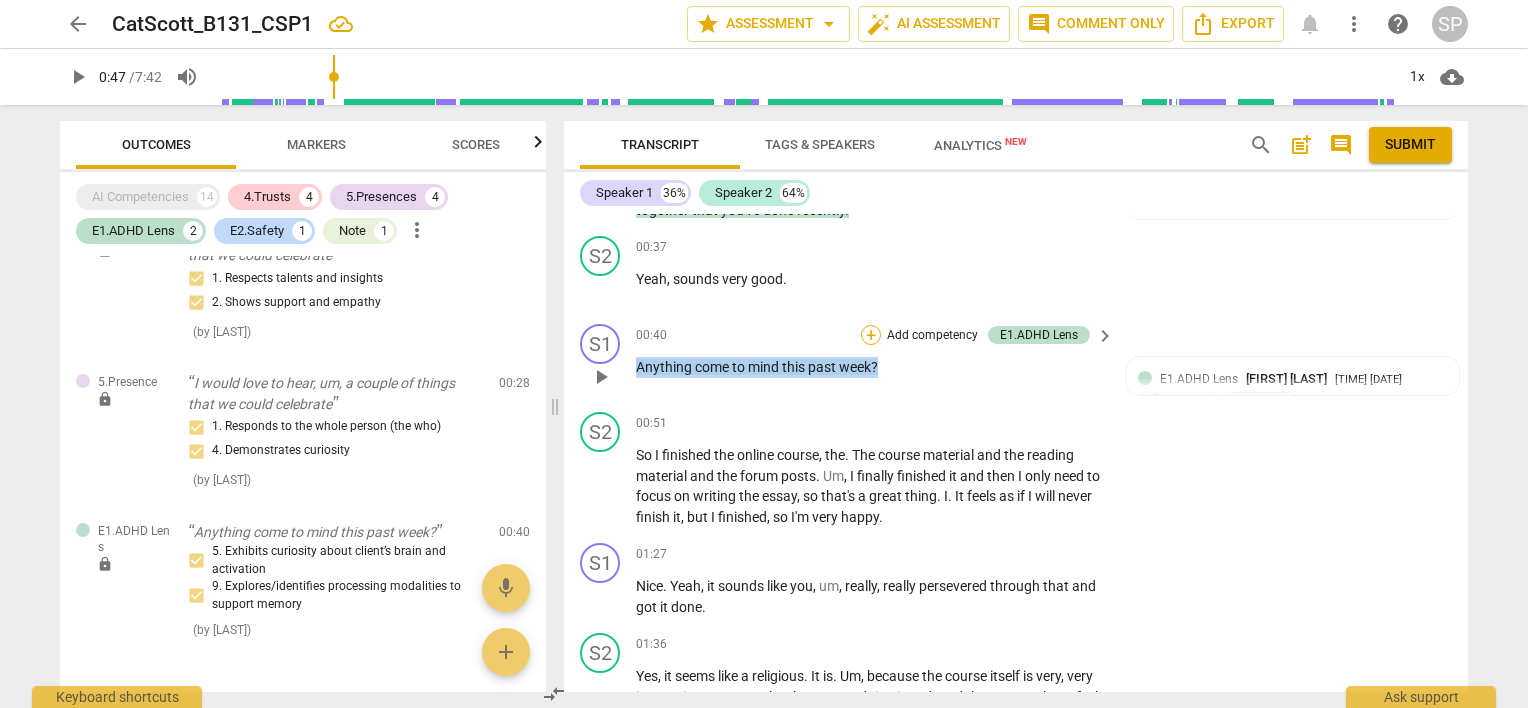 click on "+" at bounding box center [871, 335] 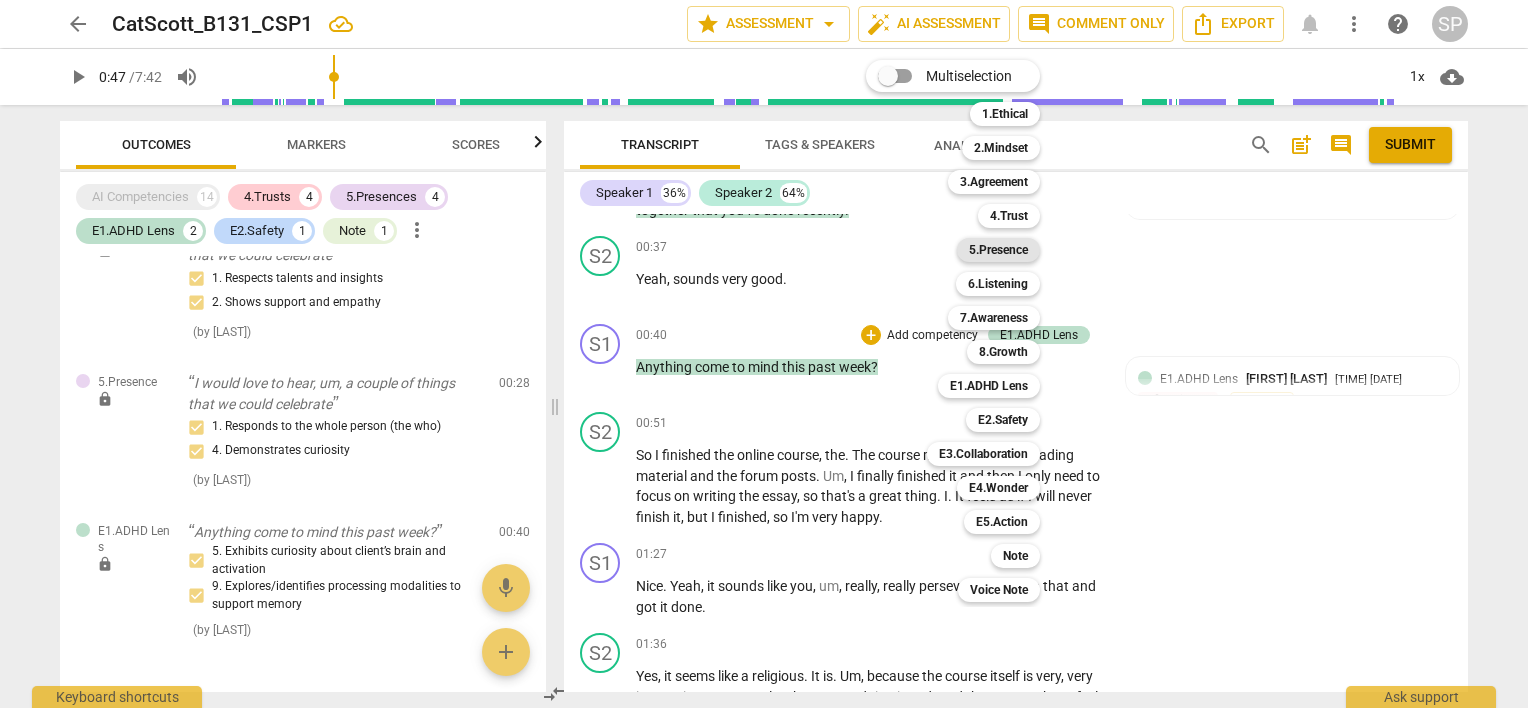 click on "5.Presence" at bounding box center [998, 250] 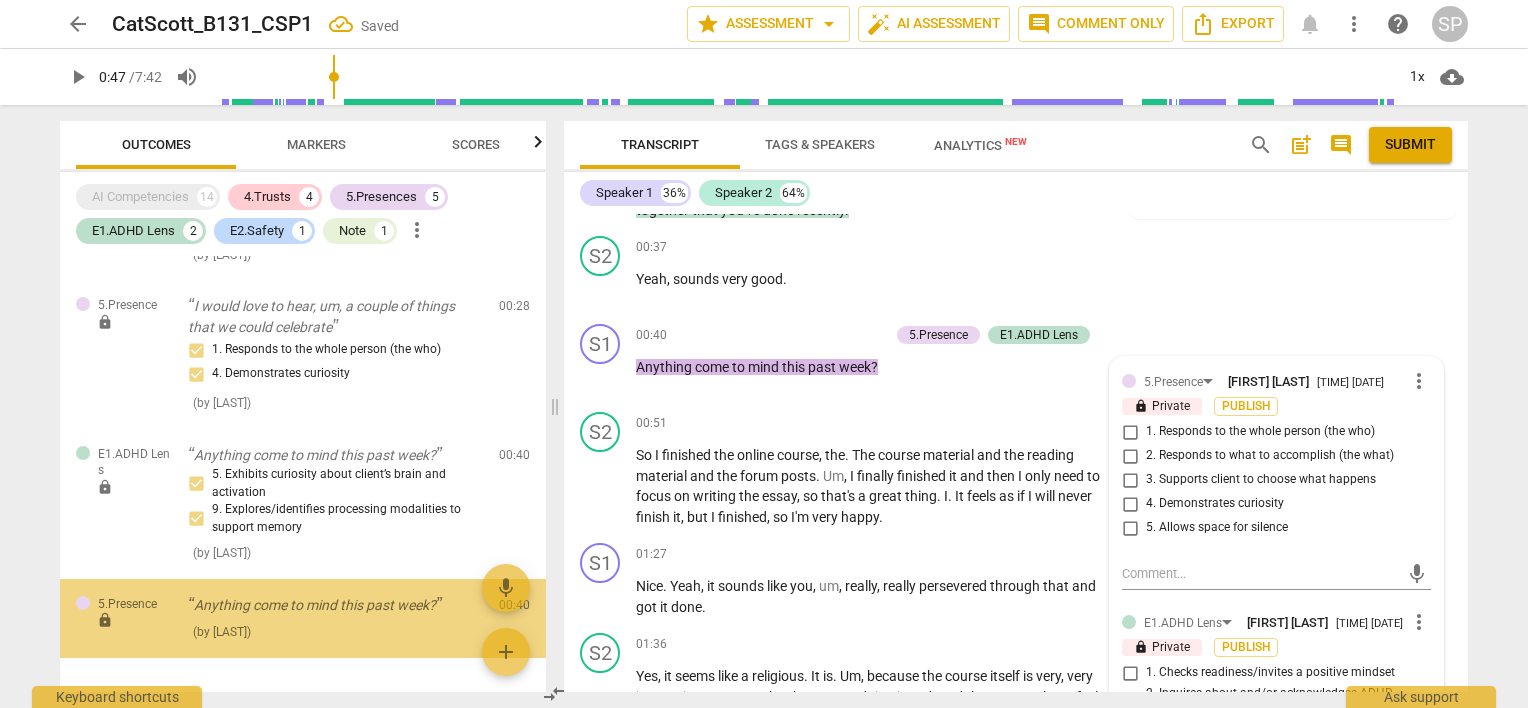 scroll, scrollTop: 1363, scrollLeft: 0, axis: vertical 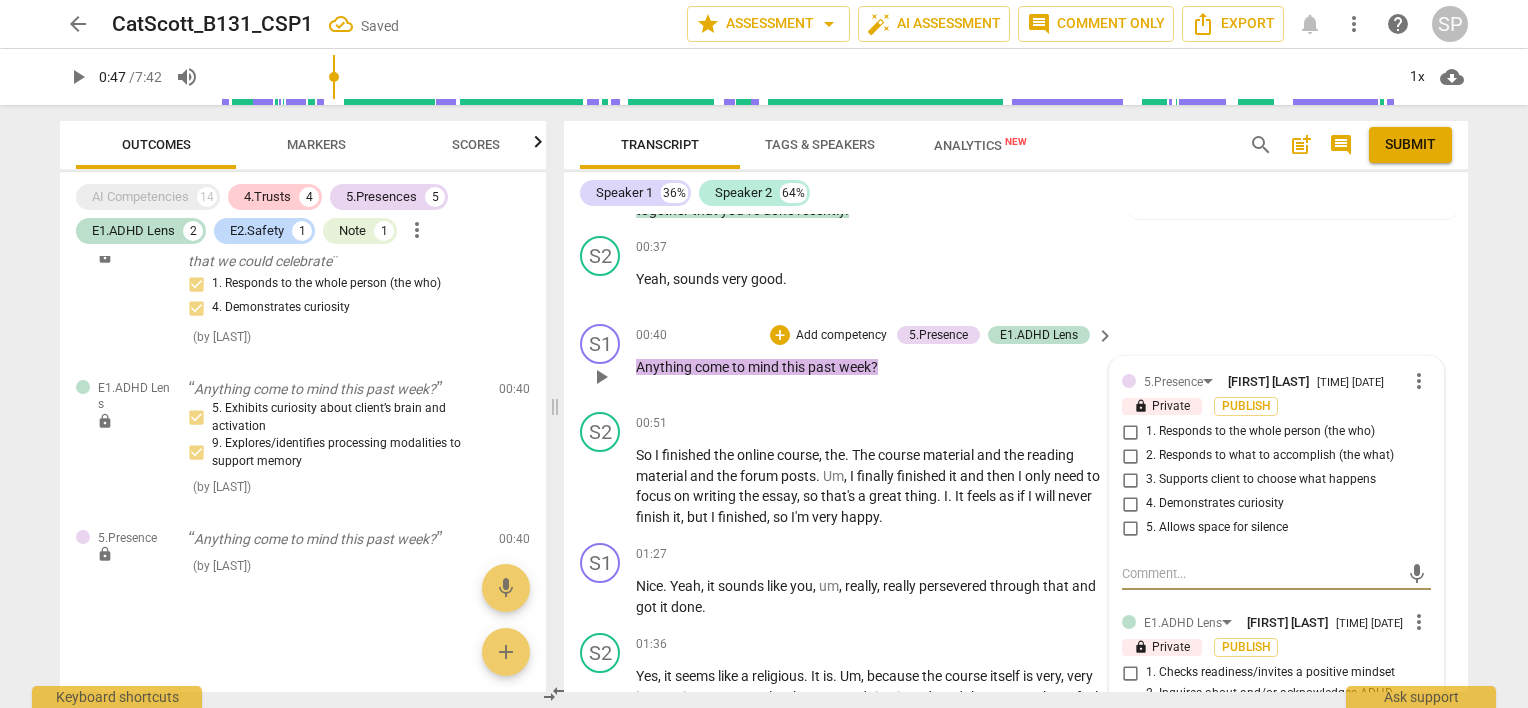 click on "4. Demonstrates curiosity" at bounding box center [1130, 504] 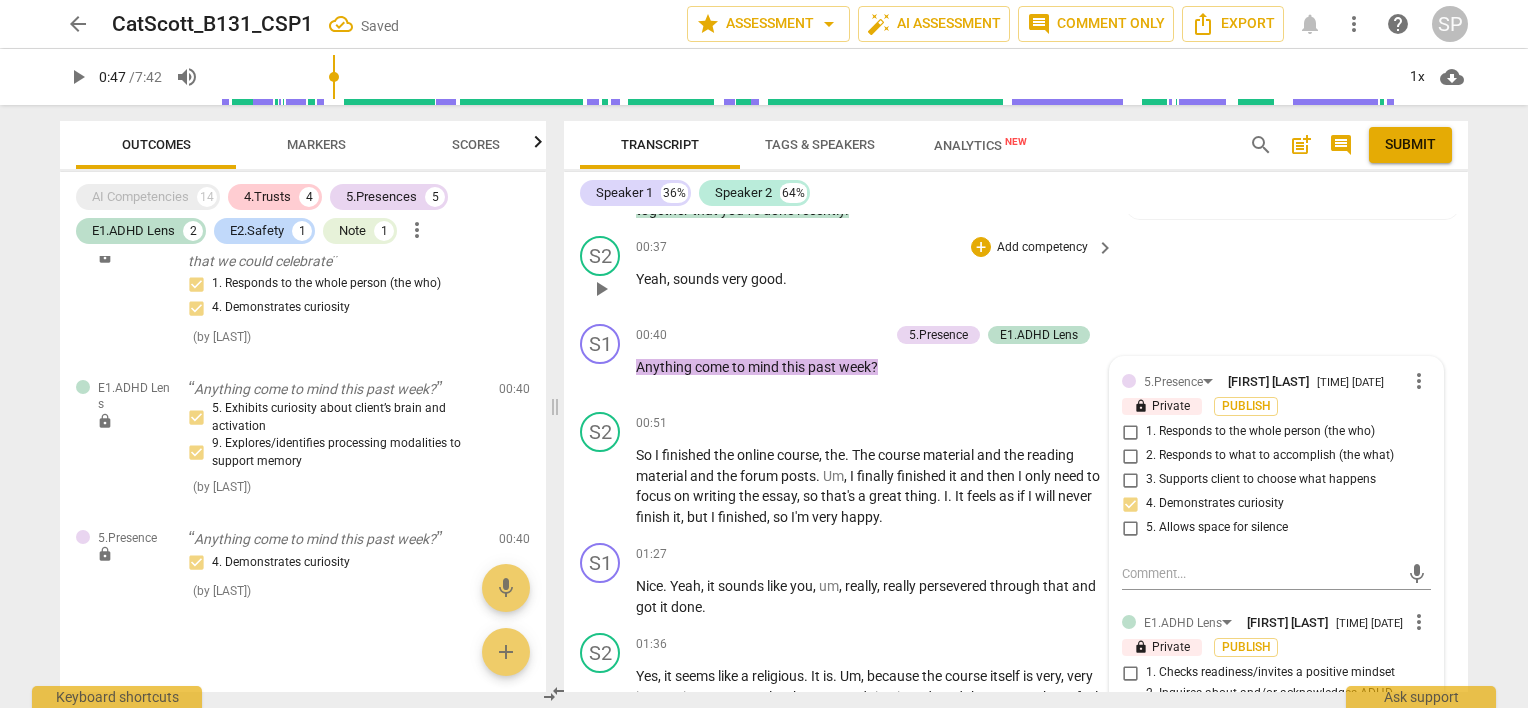 click on "00:37 + Add competency keyboard_arrow_right Yeah ,   sounds   very   good ." at bounding box center [876, 272] 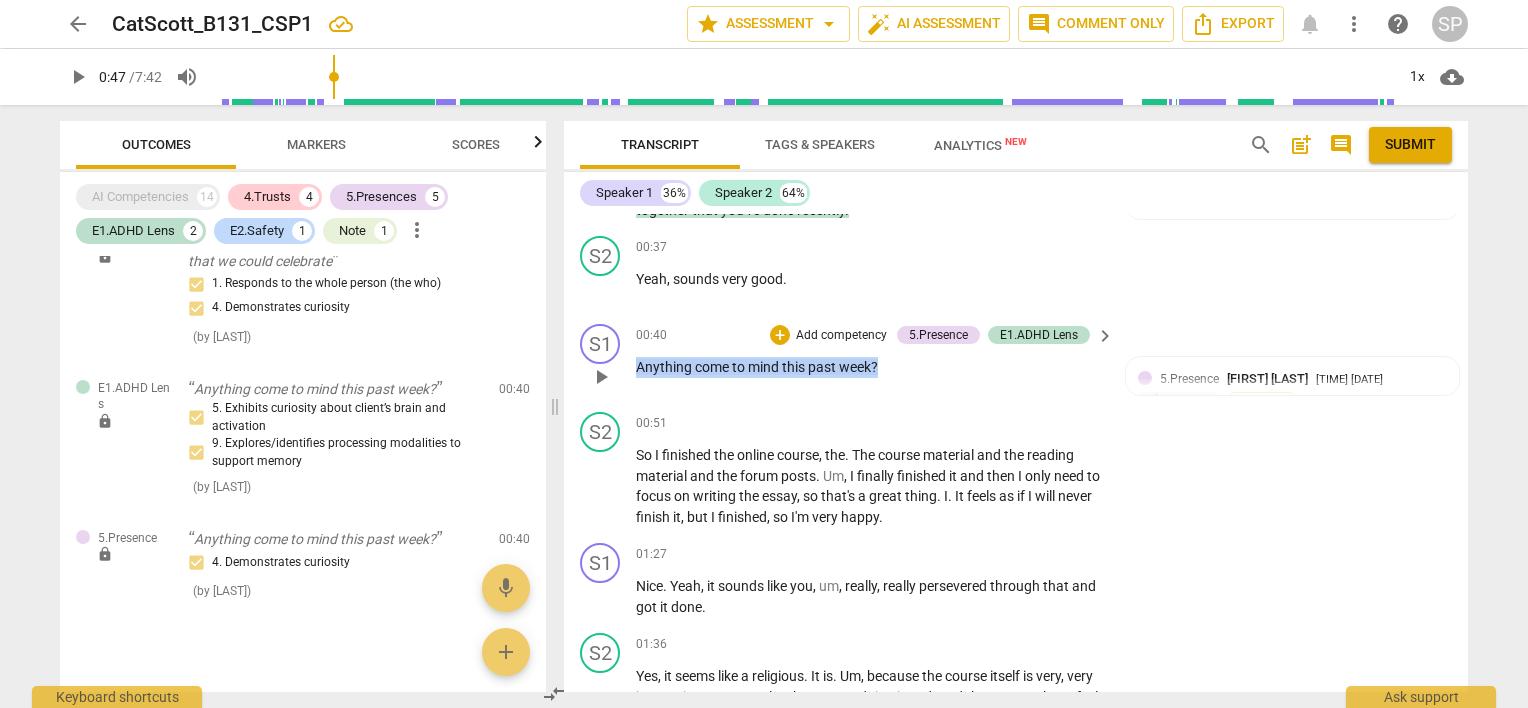 drag, startPoint x: 638, startPoint y: 364, endPoint x: 895, endPoint y: 380, distance: 257.49756 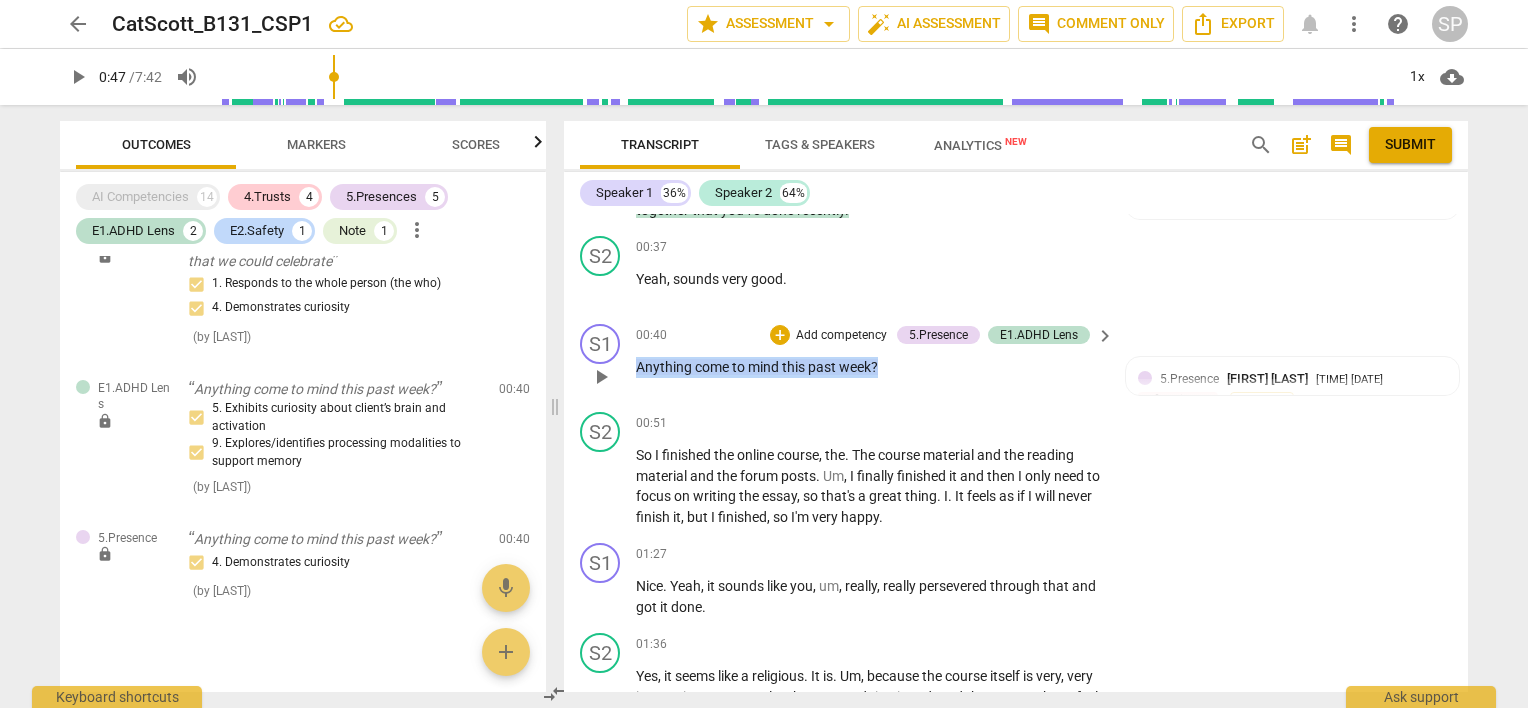 click on "00:40 + Add competency 5.Presence E1.ADHD Lens keyboard_arrow_right Anything   come   to   mind   this   past   week ?" at bounding box center [876, 360] 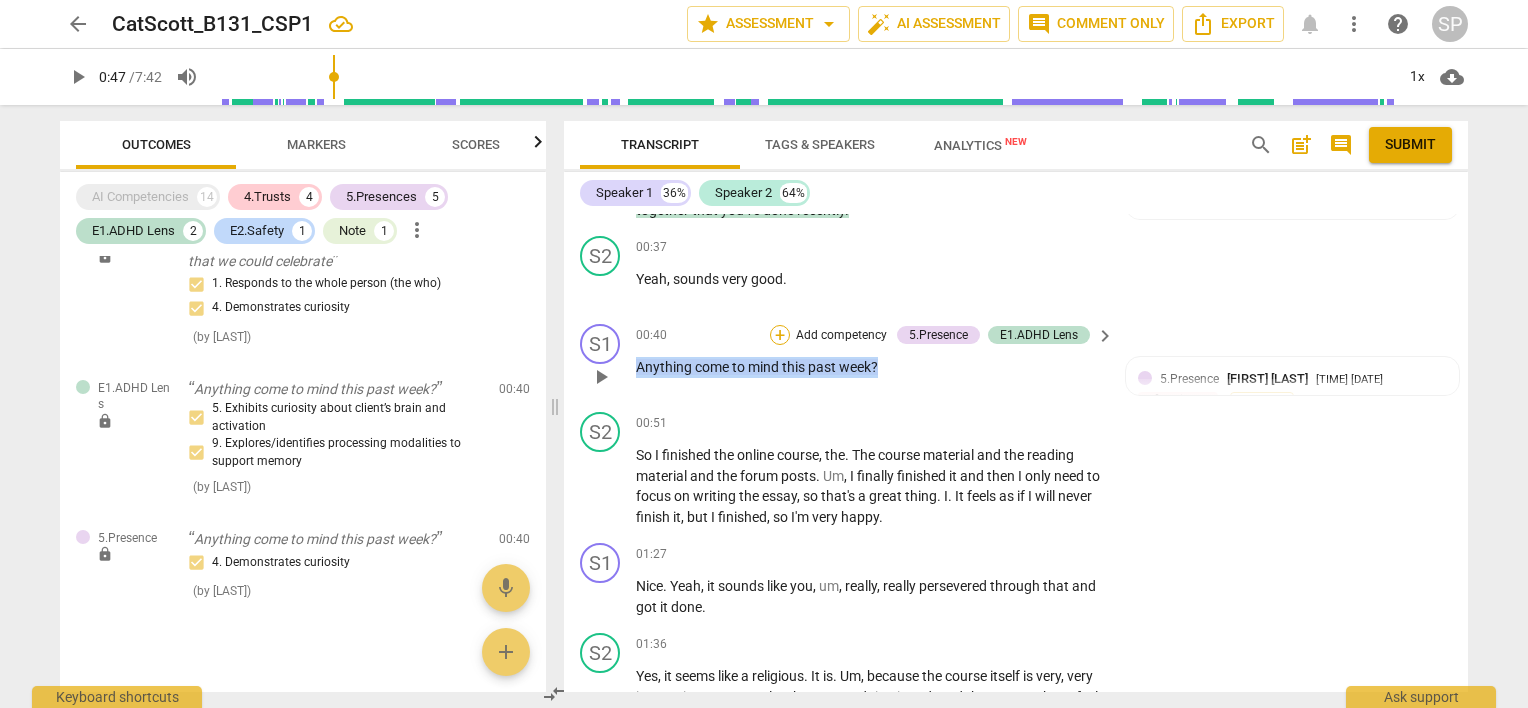 click on "+" at bounding box center (780, 335) 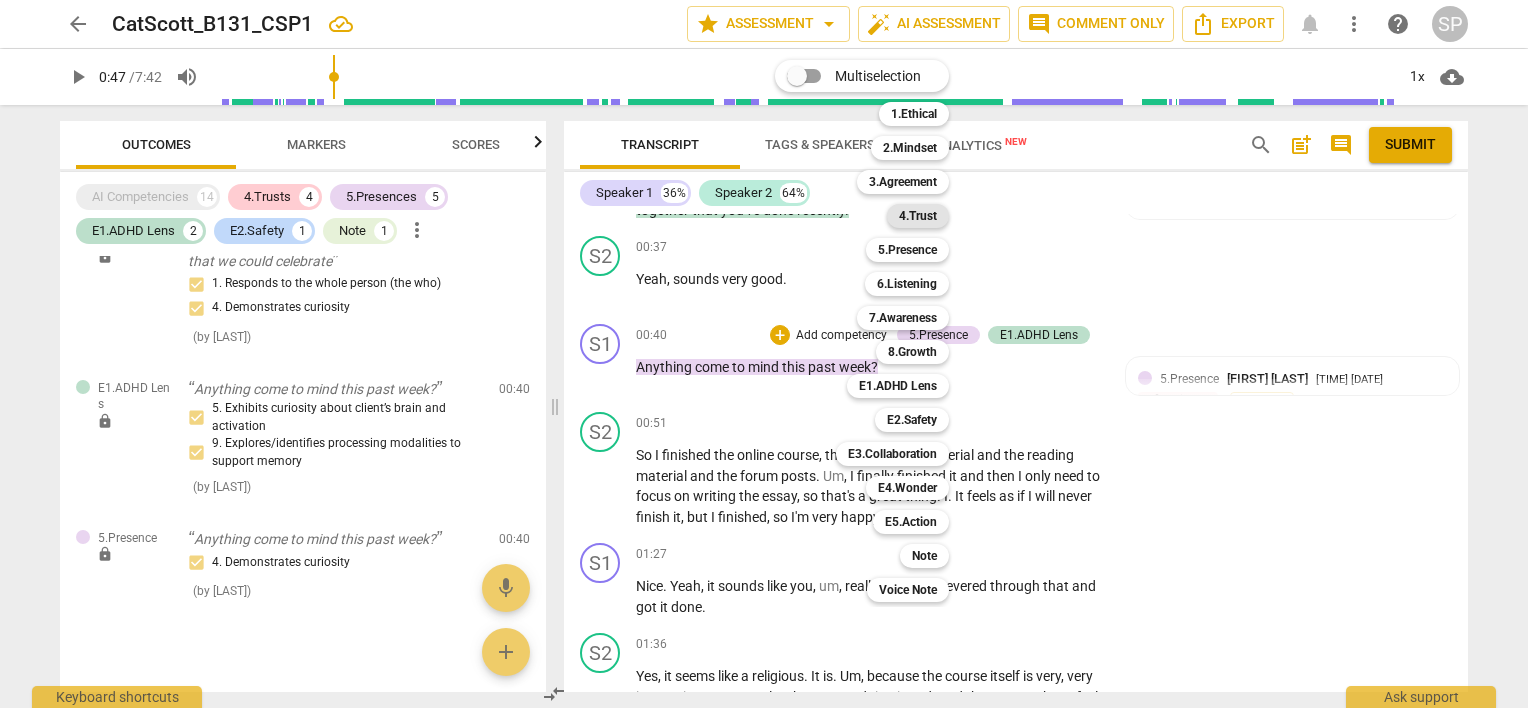 click on "4.Trust" at bounding box center (918, 216) 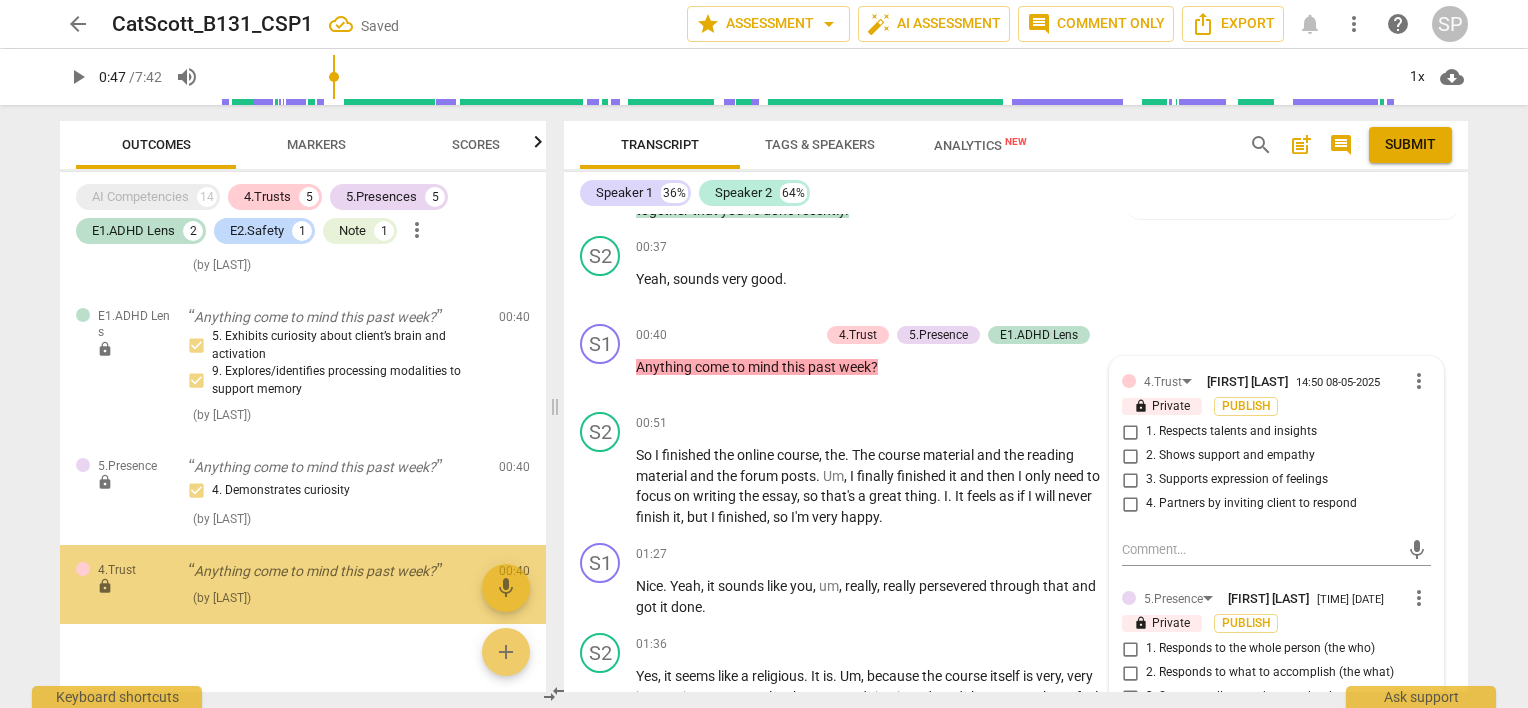 scroll, scrollTop: 1467, scrollLeft: 0, axis: vertical 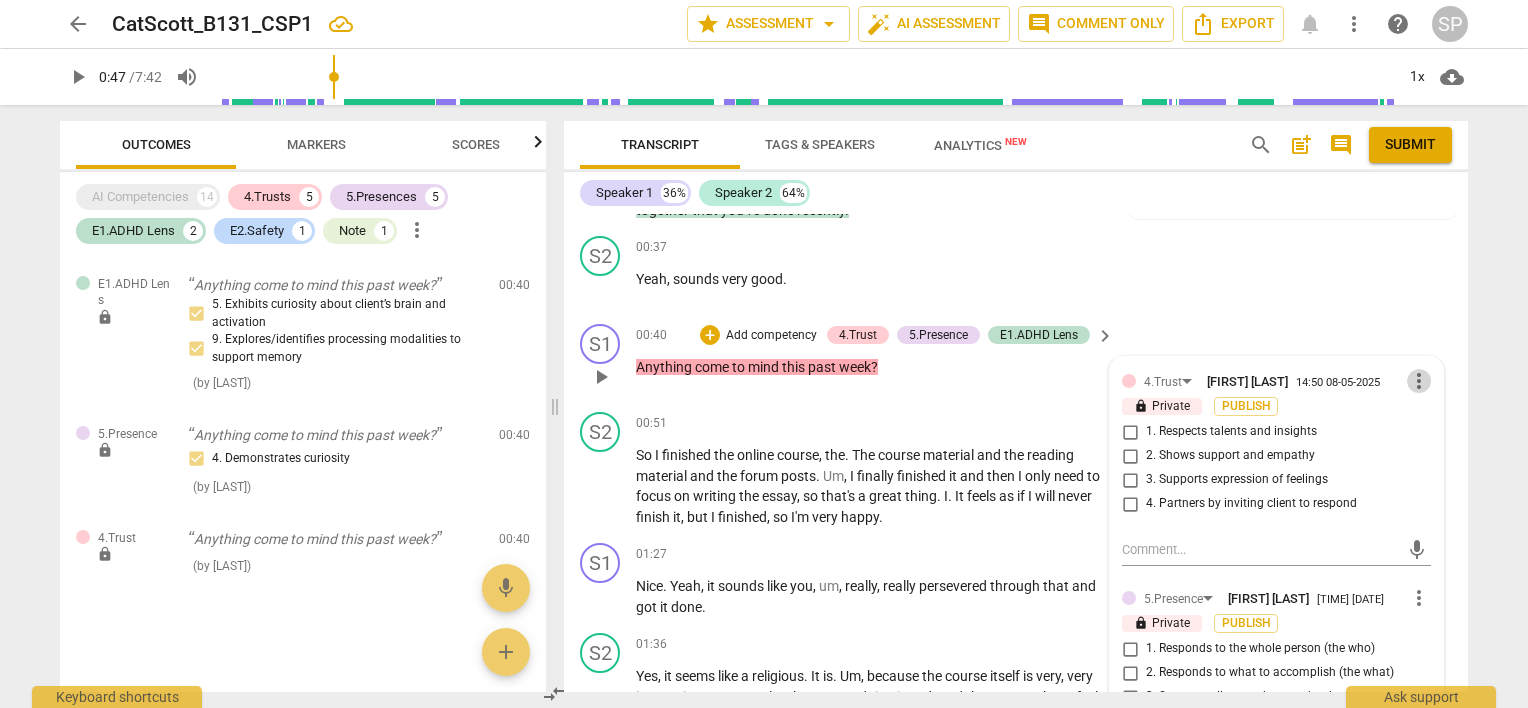 click on "more_vert" at bounding box center [1419, 381] 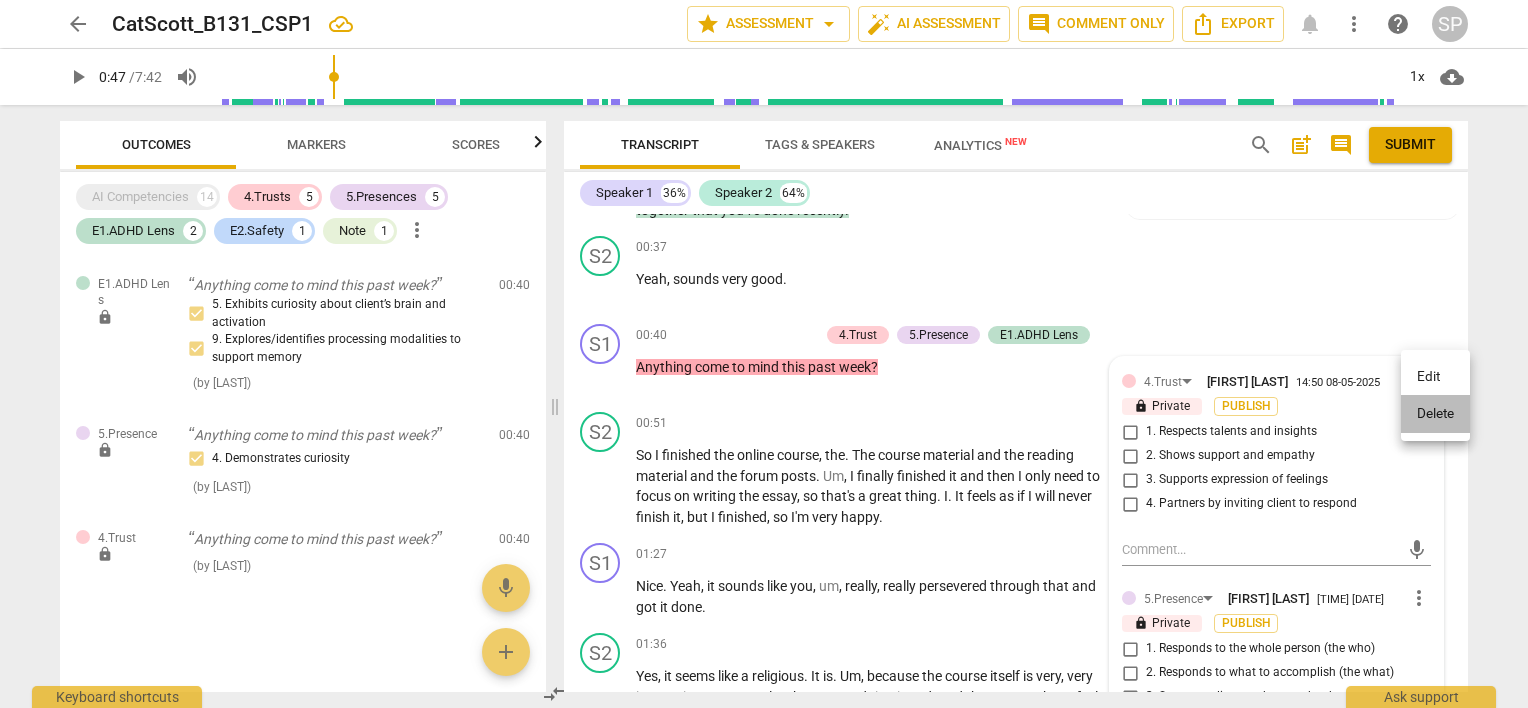 click on "Delete" at bounding box center [1435, 414] 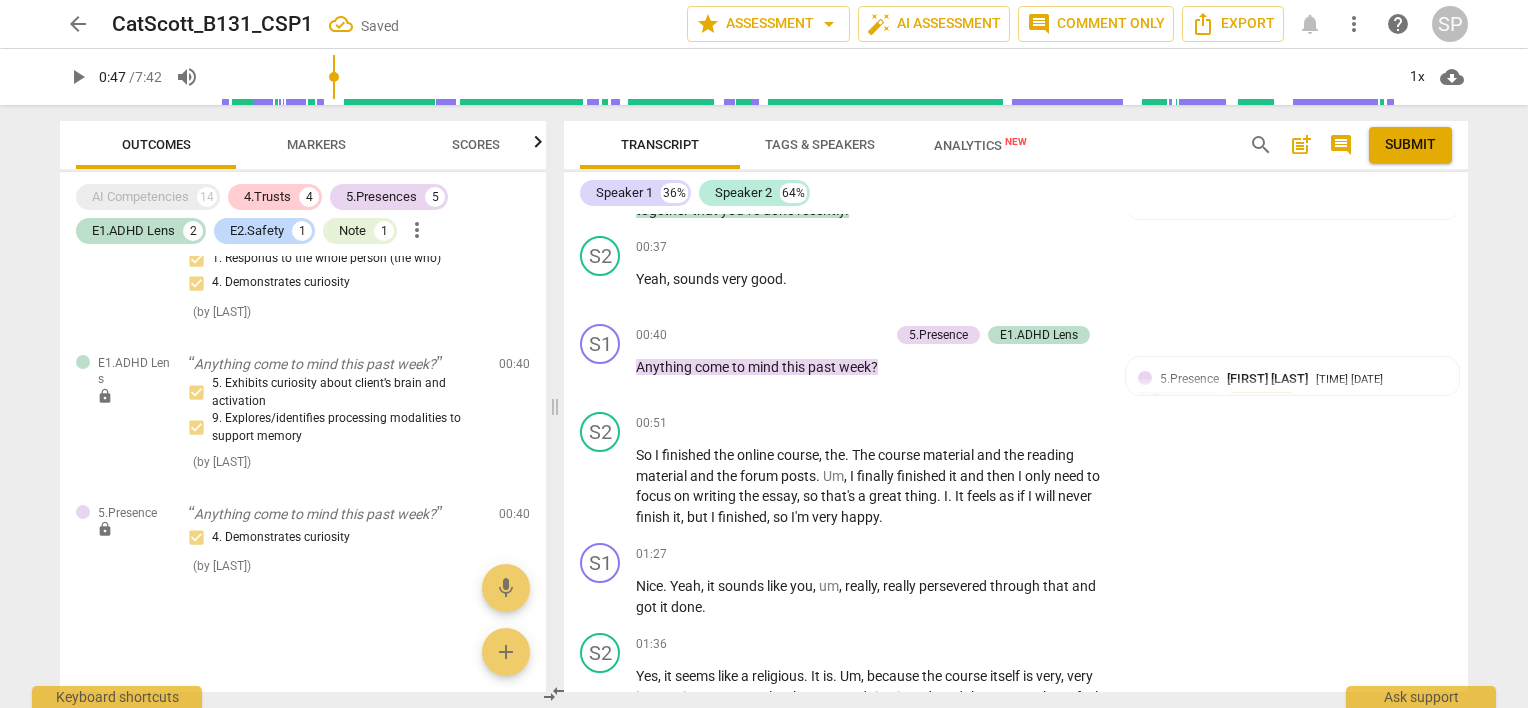 scroll, scrollTop: 1388, scrollLeft: 0, axis: vertical 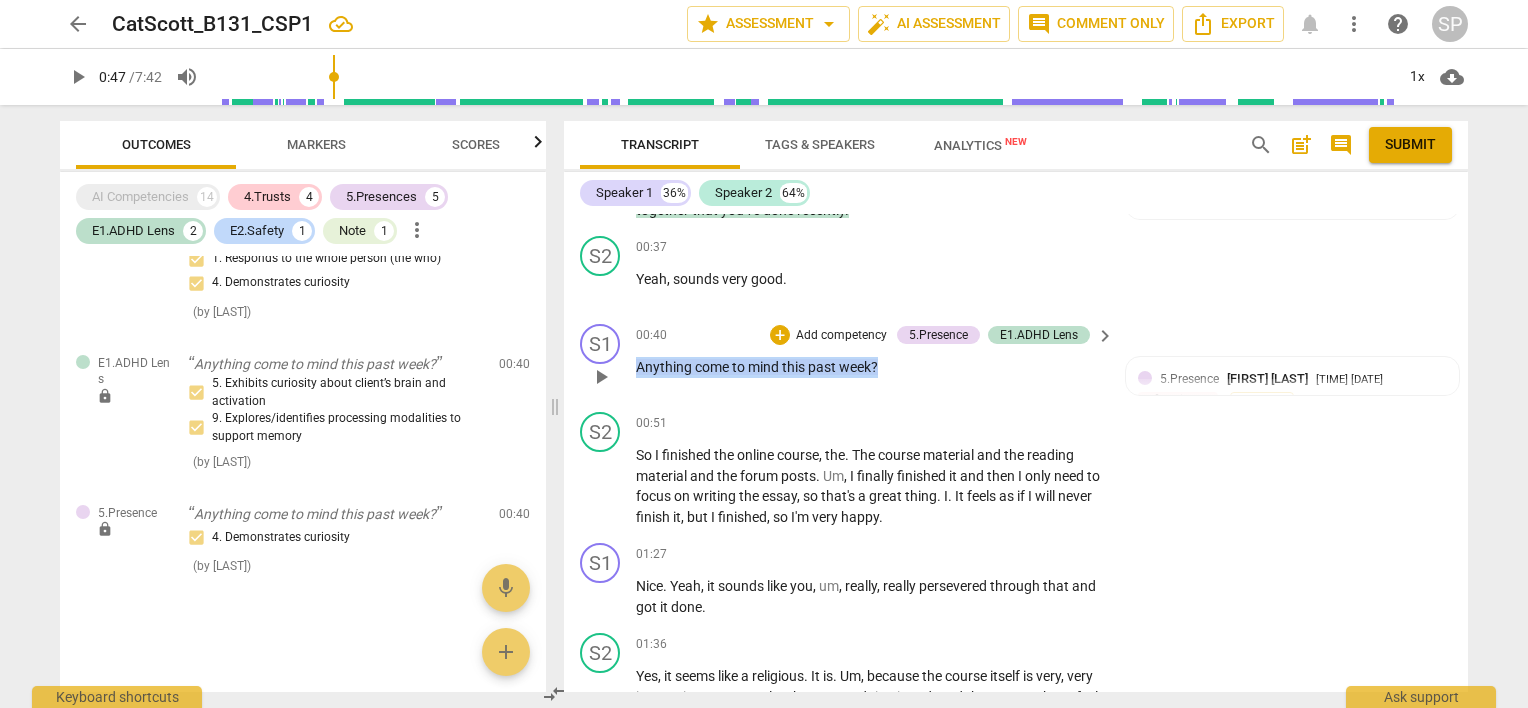 drag, startPoint x: 636, startPoint y: 361, endPoint x: 815, endPoint y: 339, distance: 180.3469 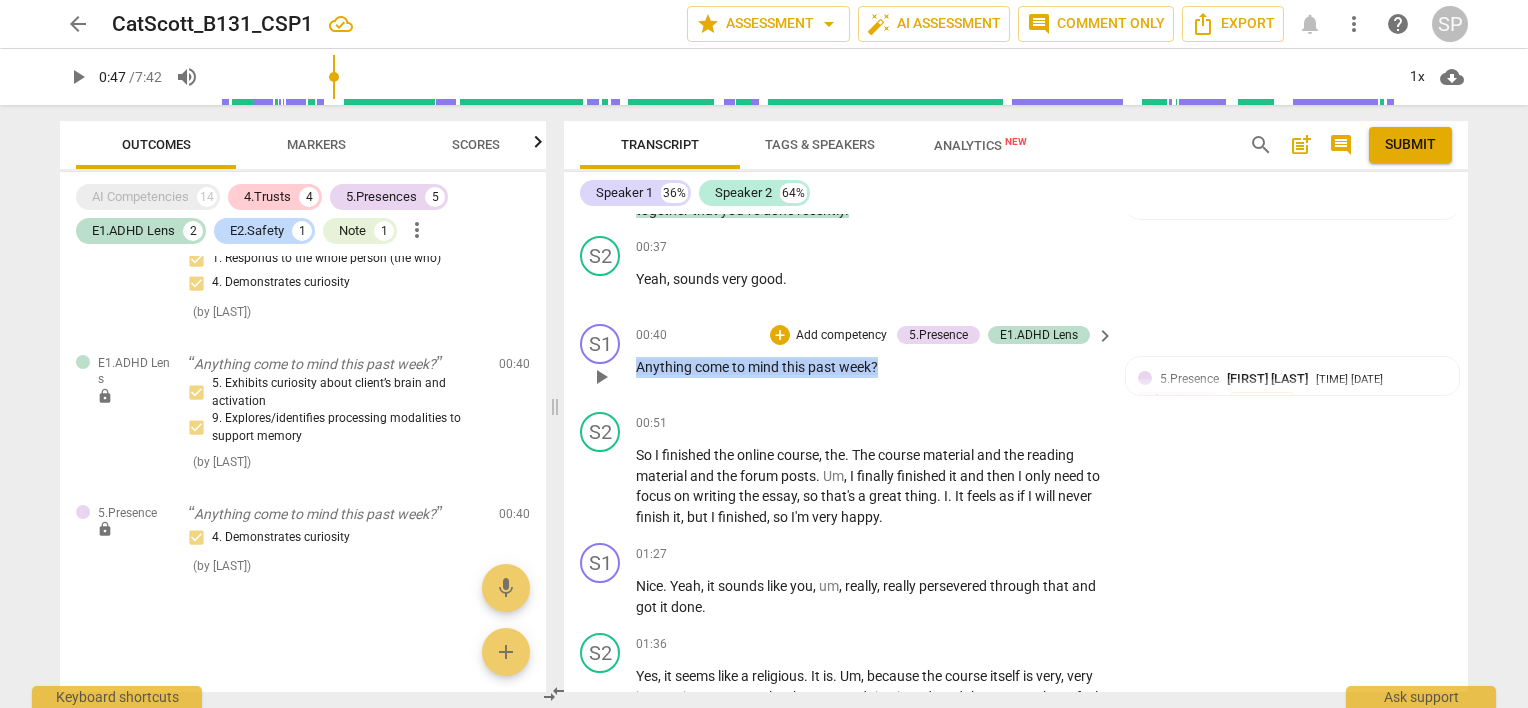 click on "Anything   come   to   mind   this   past   week ?" at bounding box center [870, 367] 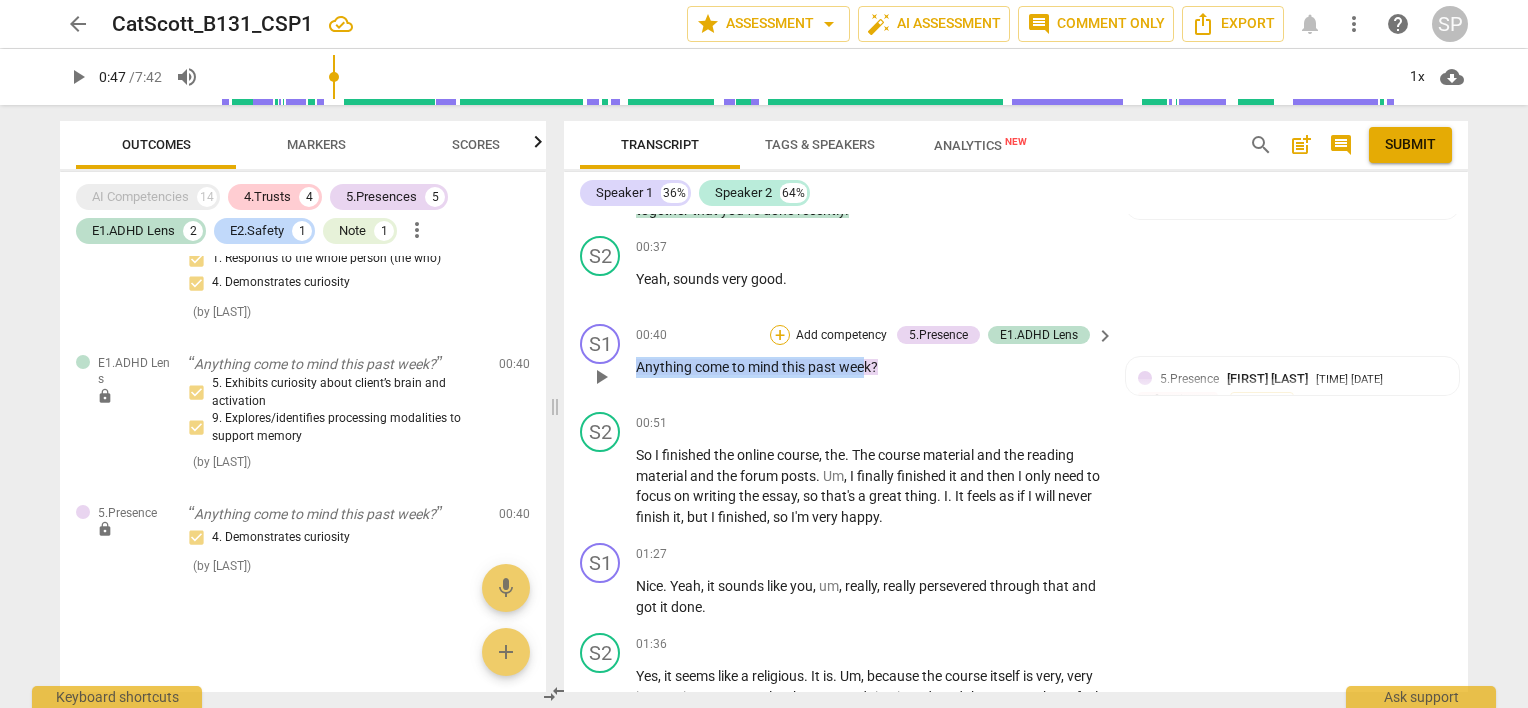 click on "+" at bounding box center [780, 335] 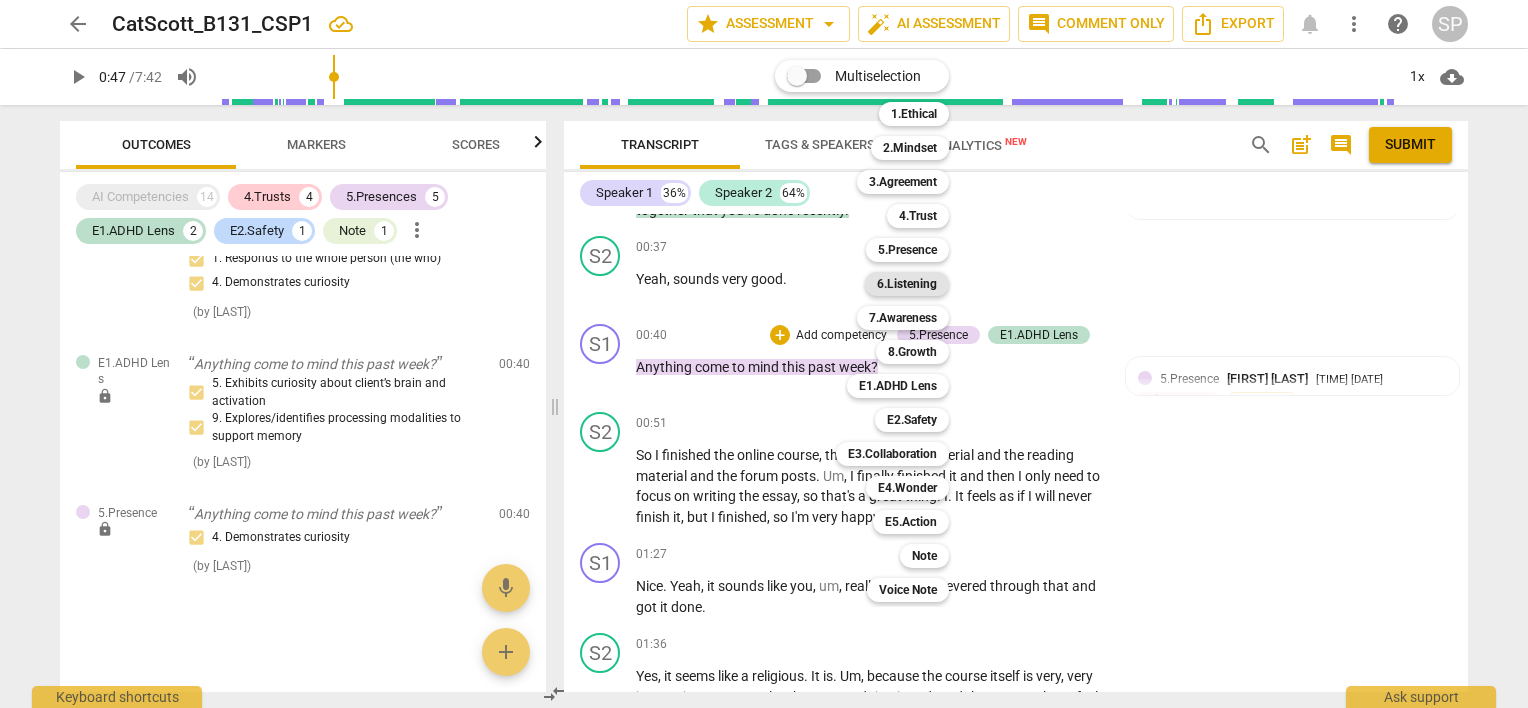 click on "6.Listening" at bounding box center [907, 284] 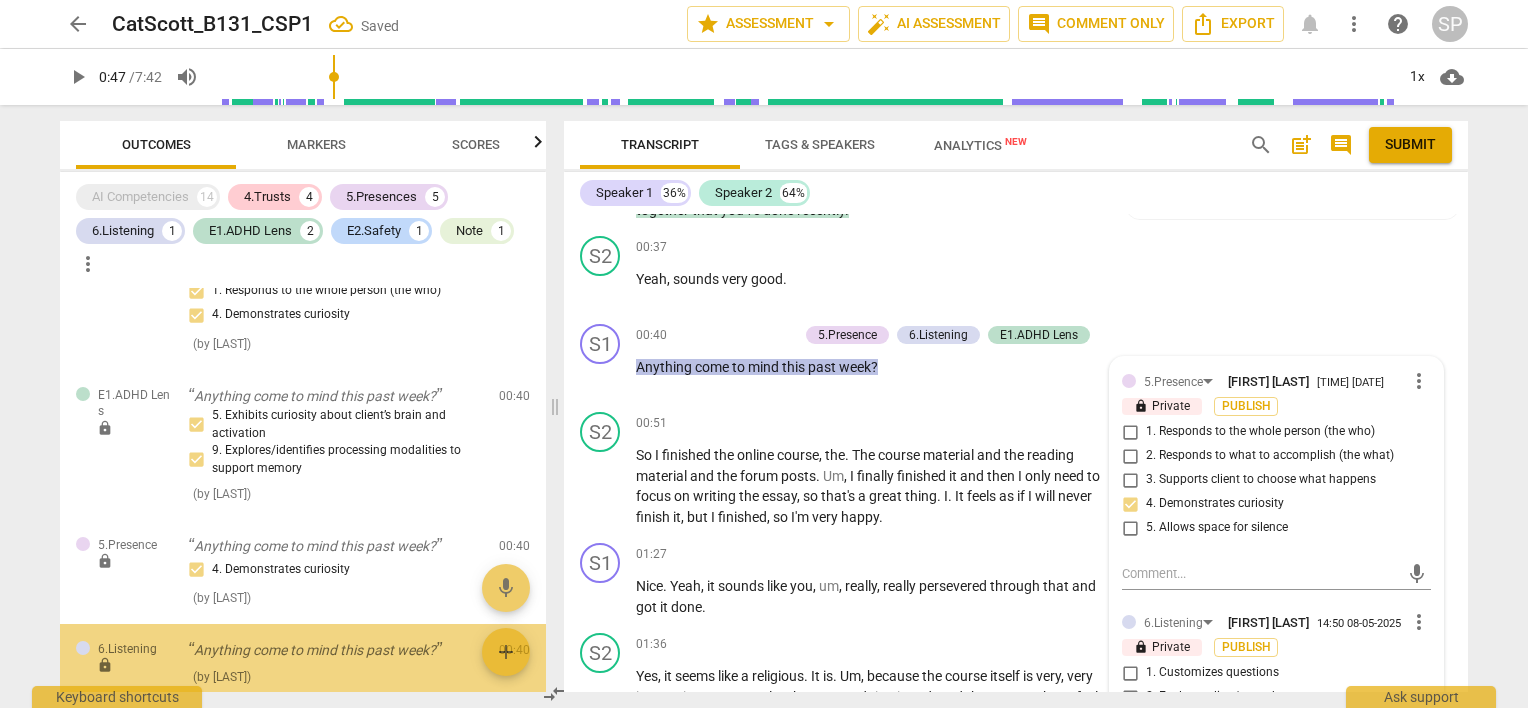 scroll, scrollTop: 1499, scrollLeft: 0, axis: vertical 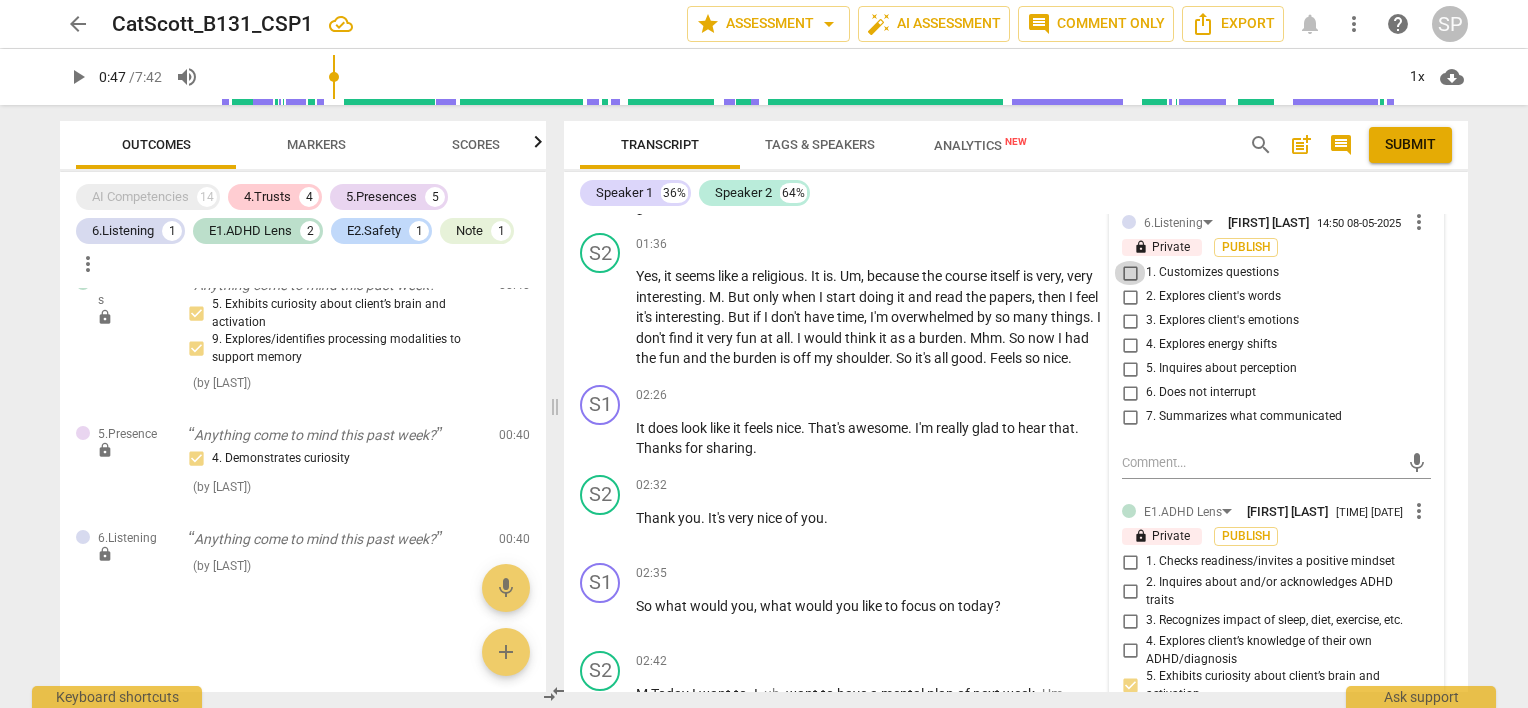 click on "1. Customizes questions" at bounding box center (1130, 273) 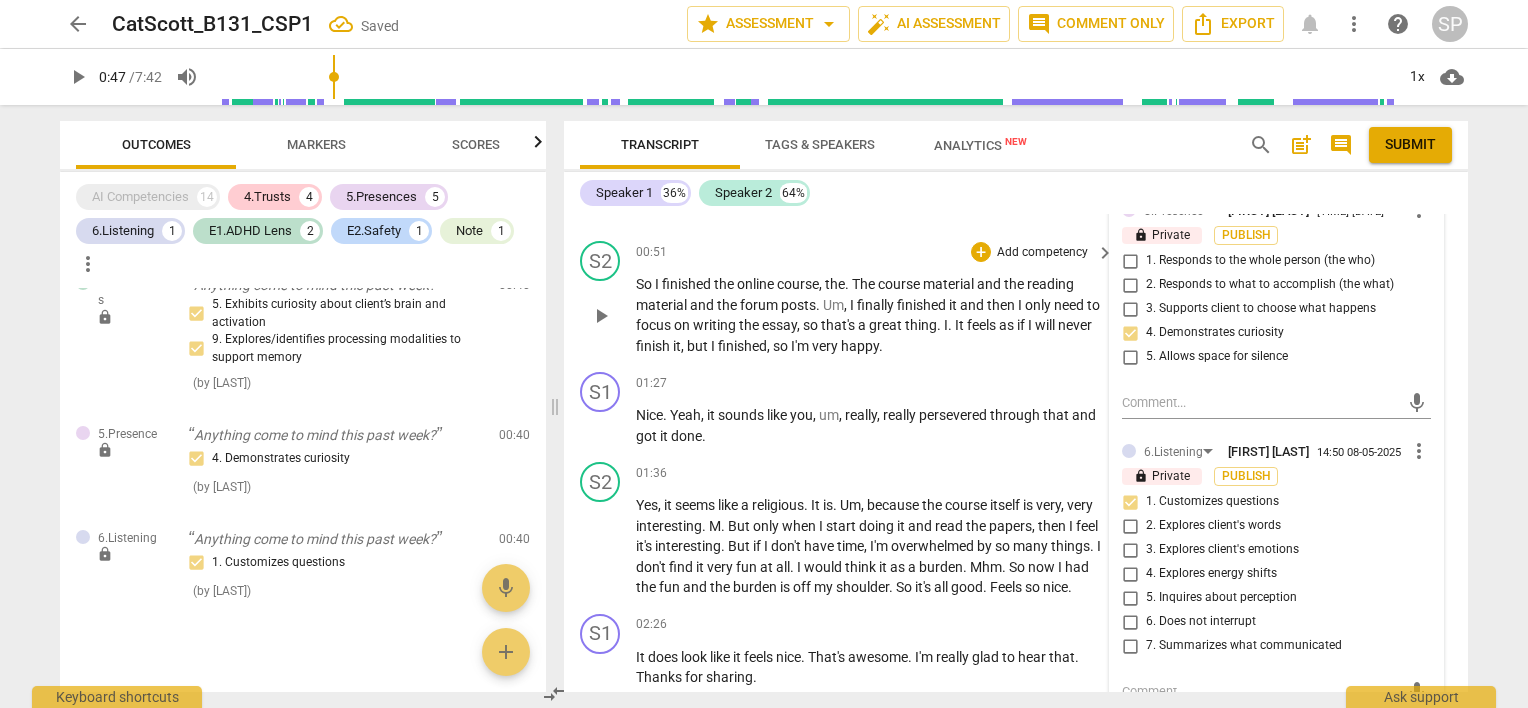 scroll, scrollTop: 730, scrollLeft: 0, axis: vertical 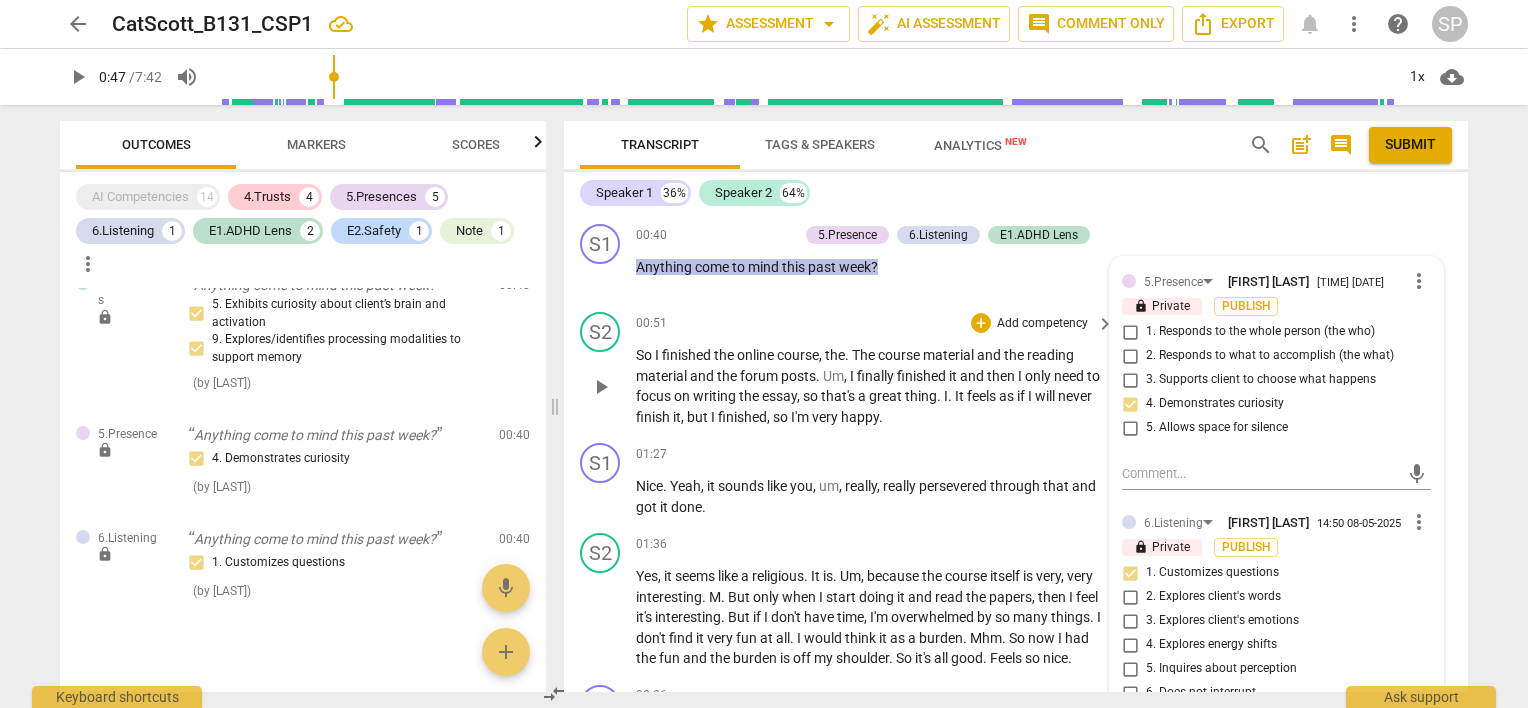 click on "S2 play_arrow pause 00:51 + Add competency keyboard_arrow_right So   I   finished   the   online   course ,   the .   The   course   material   and   the   reading   material   and   the   forum   posts .   Um ,   I   finally   finished   it   and   then   I   only   need   to   focus   on   writing   the   essay ,   so   that's   a   great   thing .   I .   It   feels   as   if   I   will   never   finish   it ,   but   I   finished ,   so   I'm   very   happy ." at bounding box center [1016, 369] 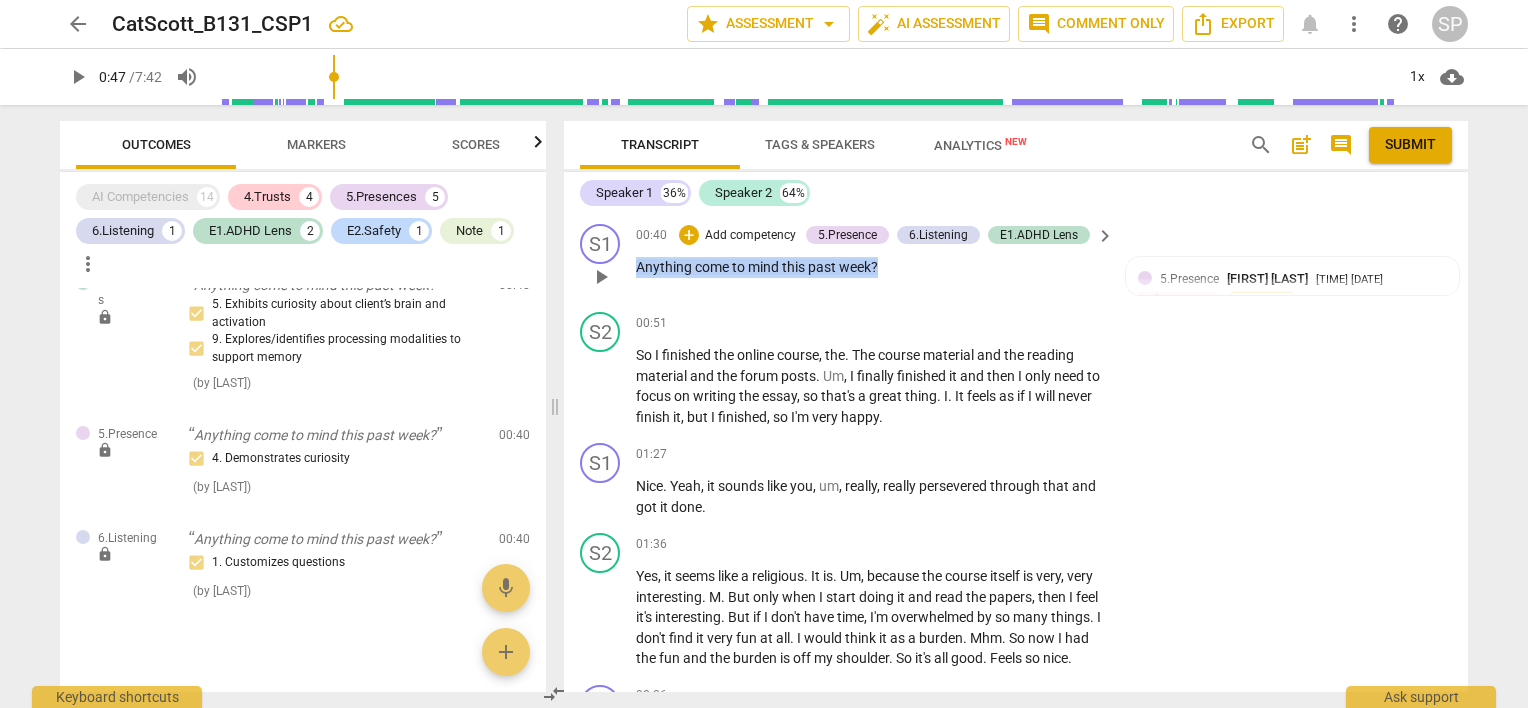 drag, startPoint x: 638, startPoint y: 265, endPoint x: 878, endPoint y: 276, distance: 240.25195 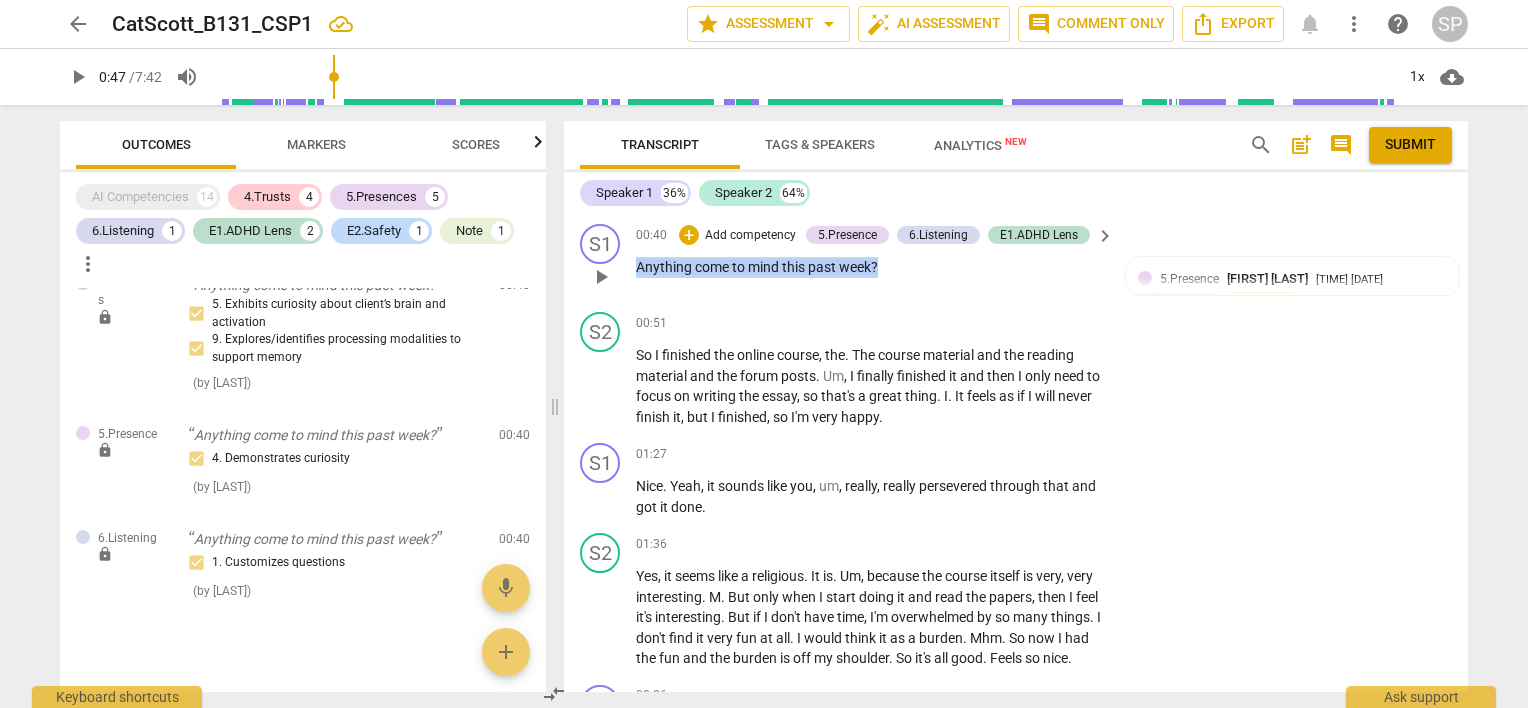 click on "00:40 + Add competency 5.Presence 6.Listening E1.ADHD Lens keyboard_arrow_right Anything   come   to   mind   this   past   week ?" at bounding box center (876, 260) 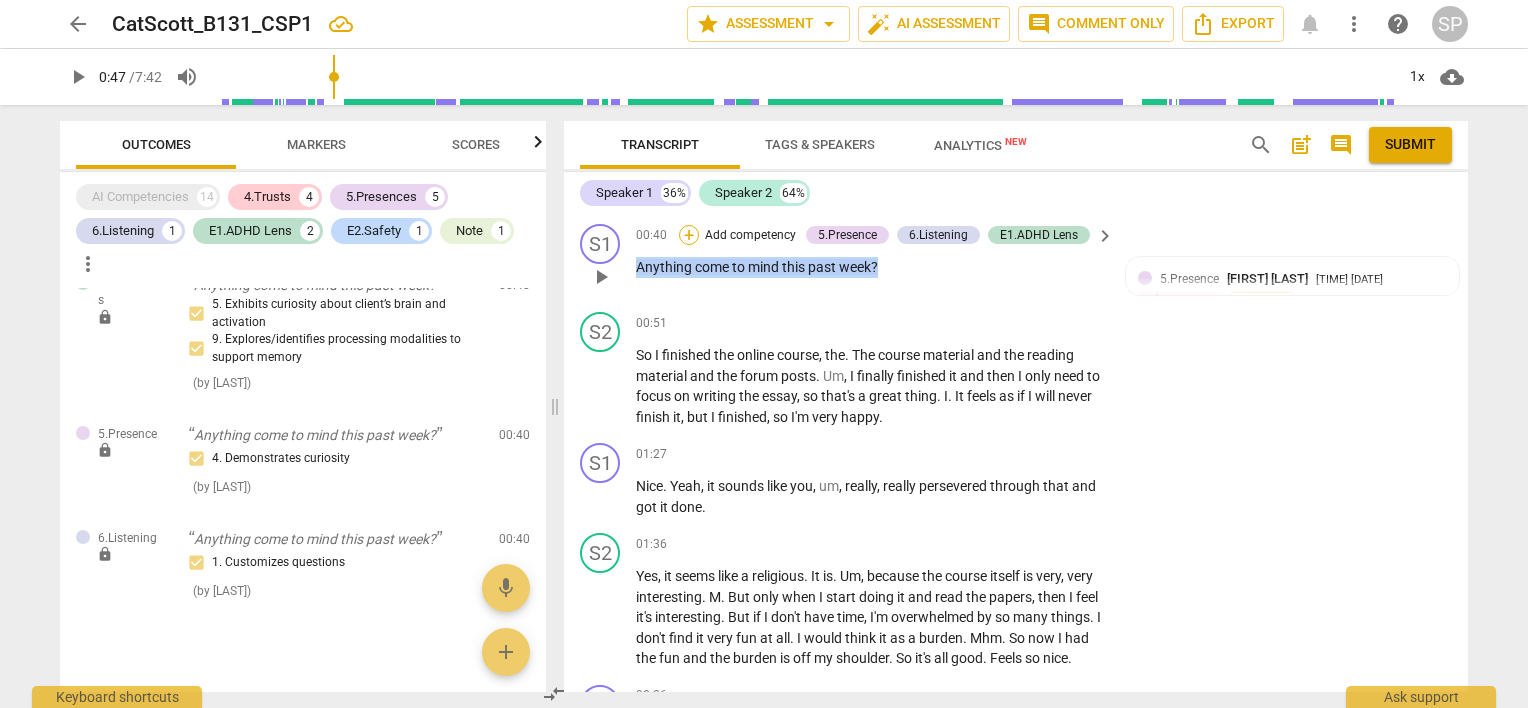 click on "+" at bounding box center [689, 235] 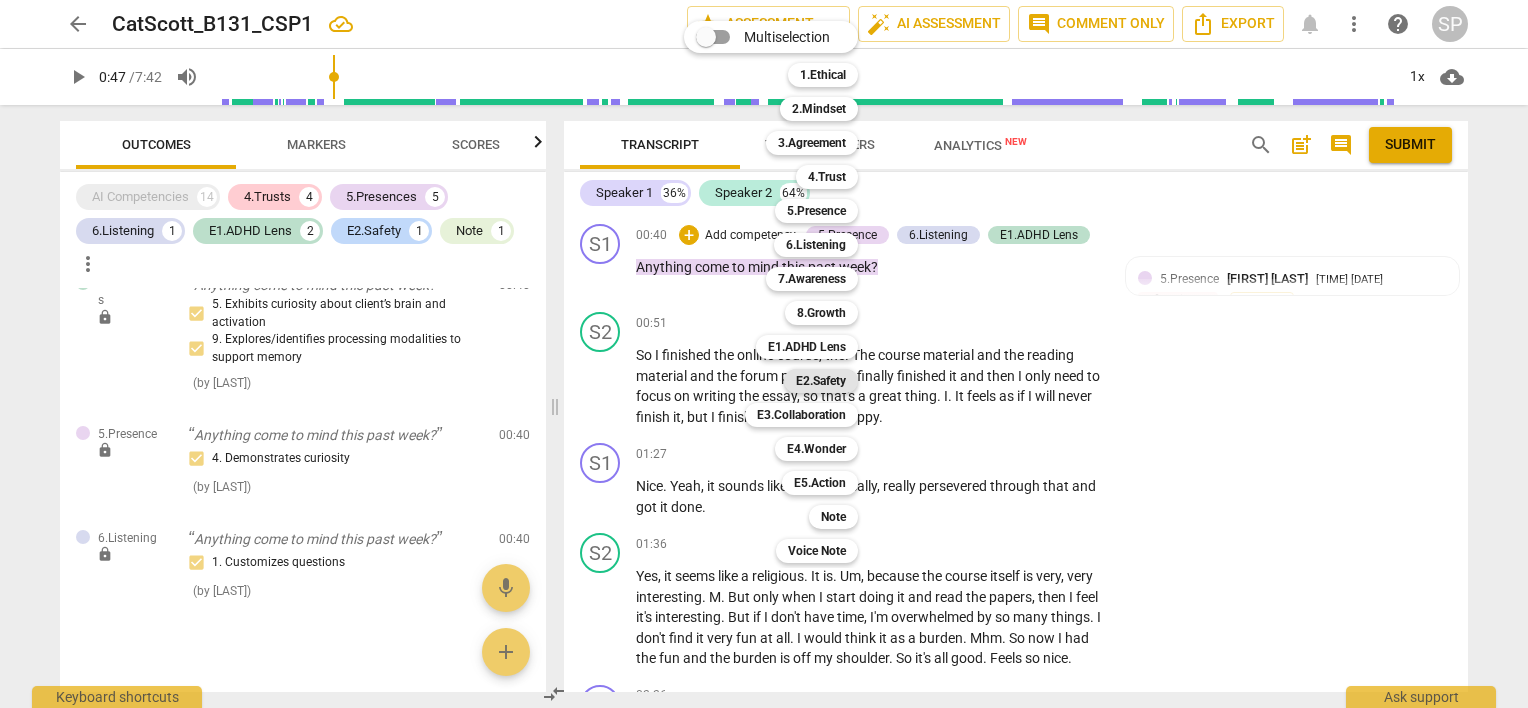 click on "E2.Safety" at bounding box center [821, 381] 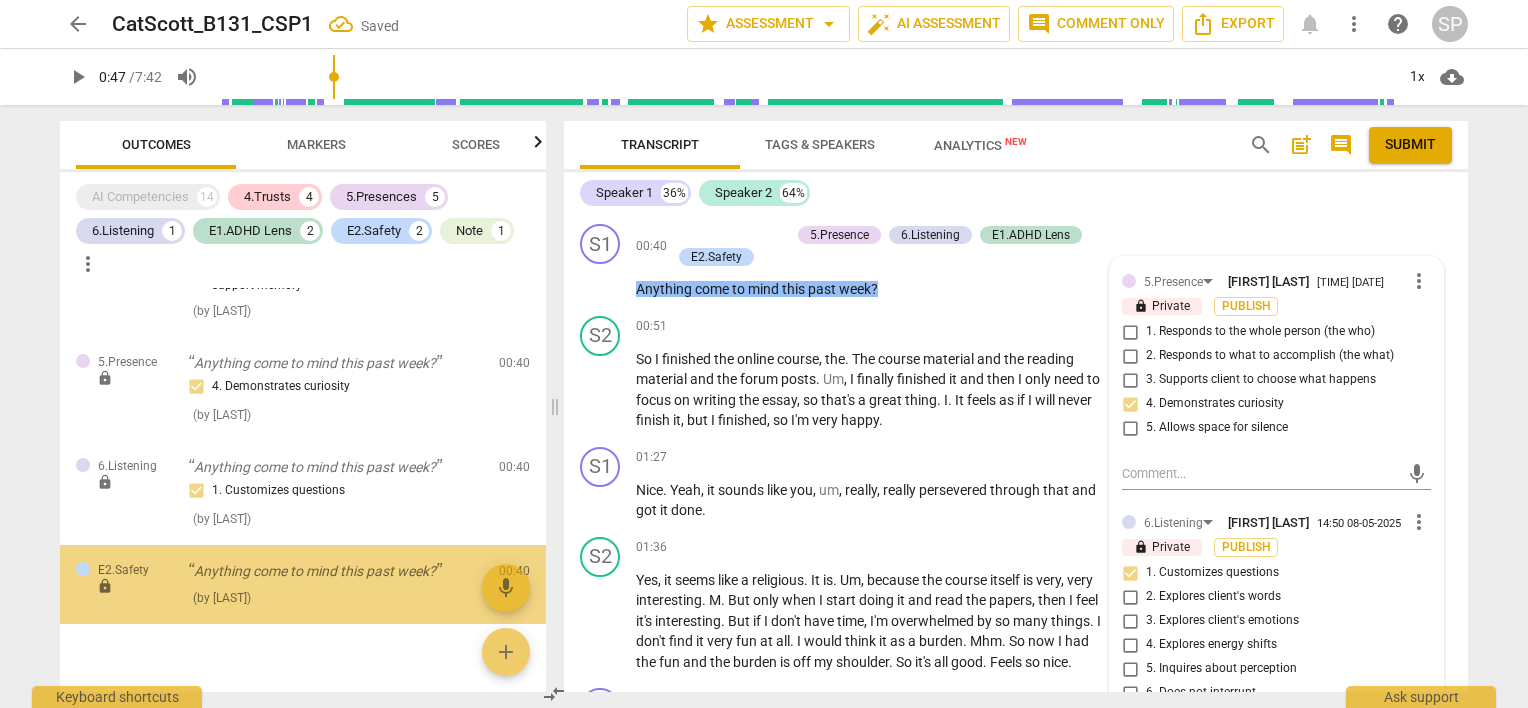 scroll, scrollTop: 1603, scrollLeft: 0, axis: vertical 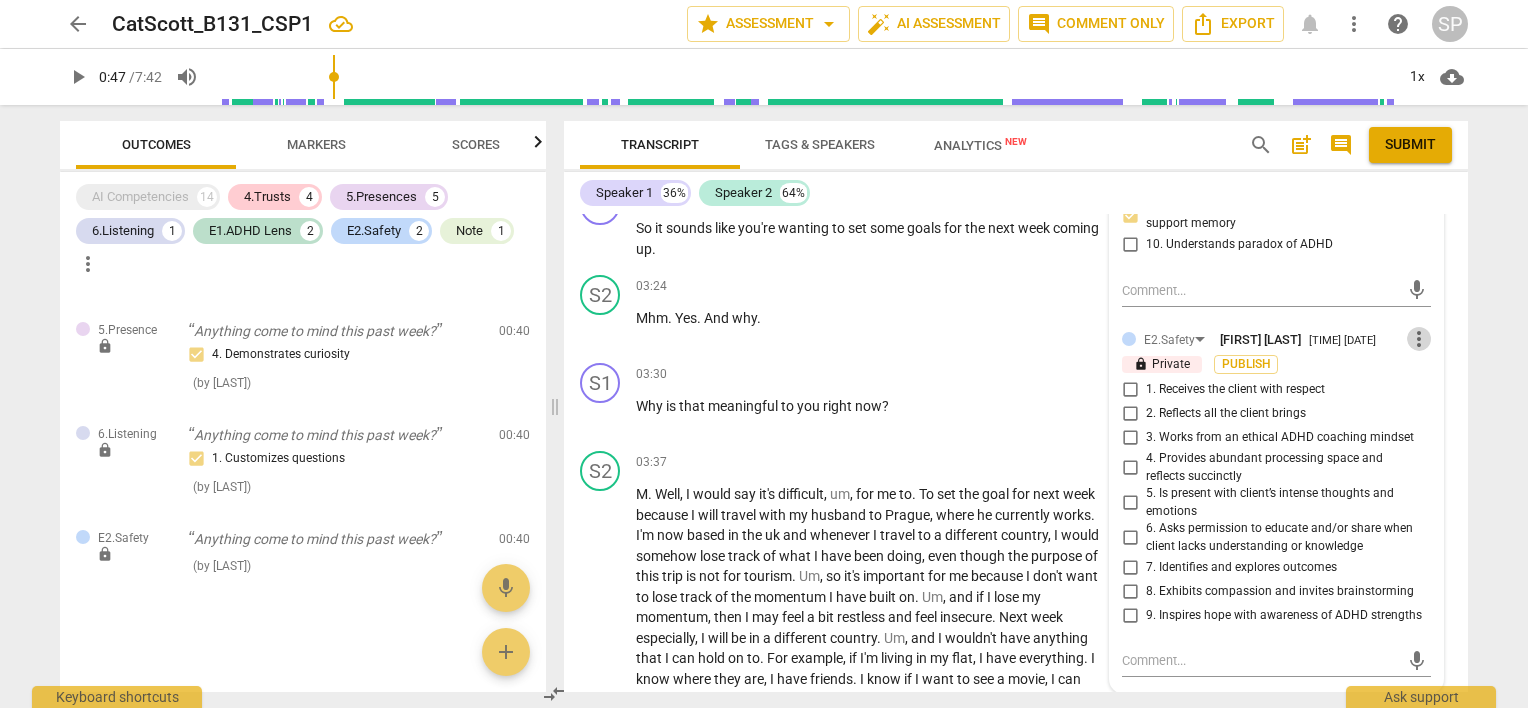click on "more_vert" at bounding box center (1419, 339) 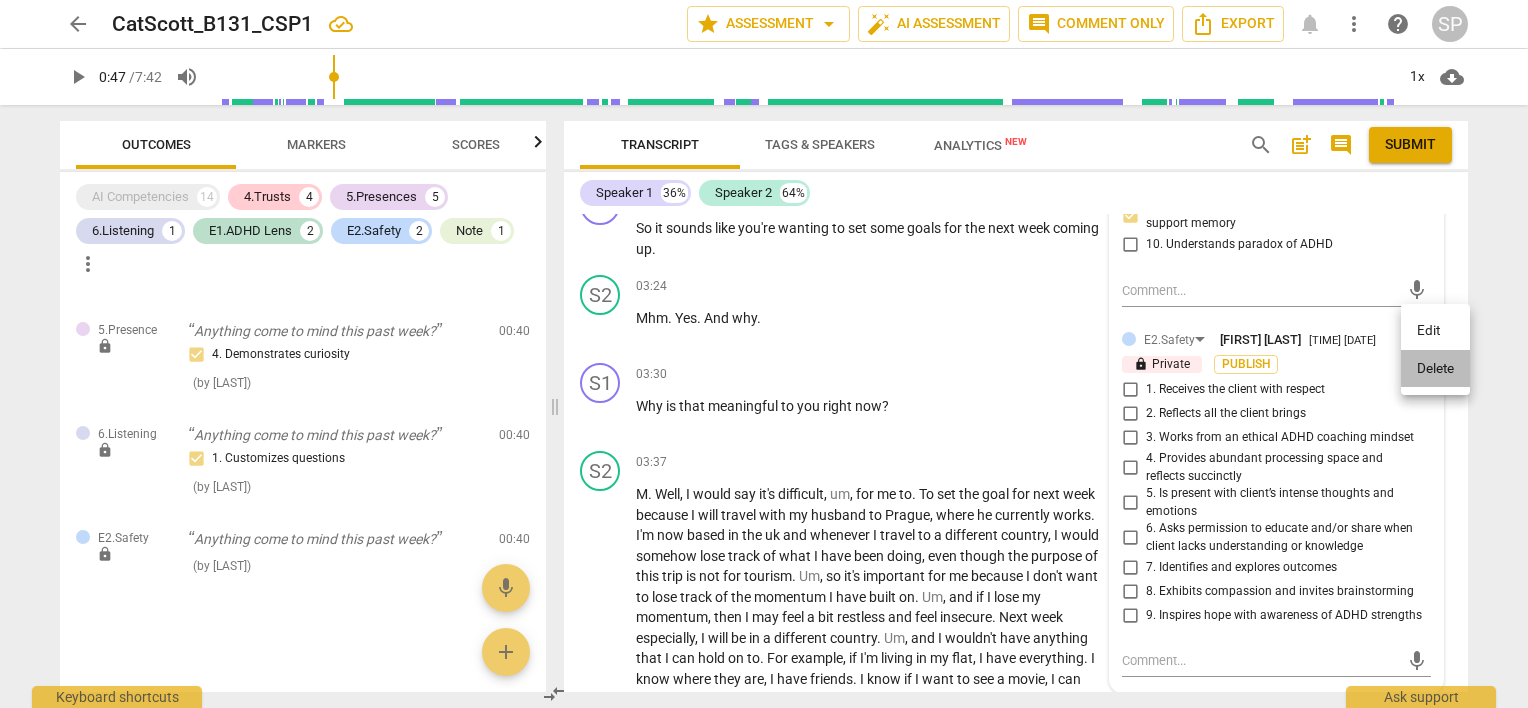 click on "Delete" at bounding box center (1435, 369) 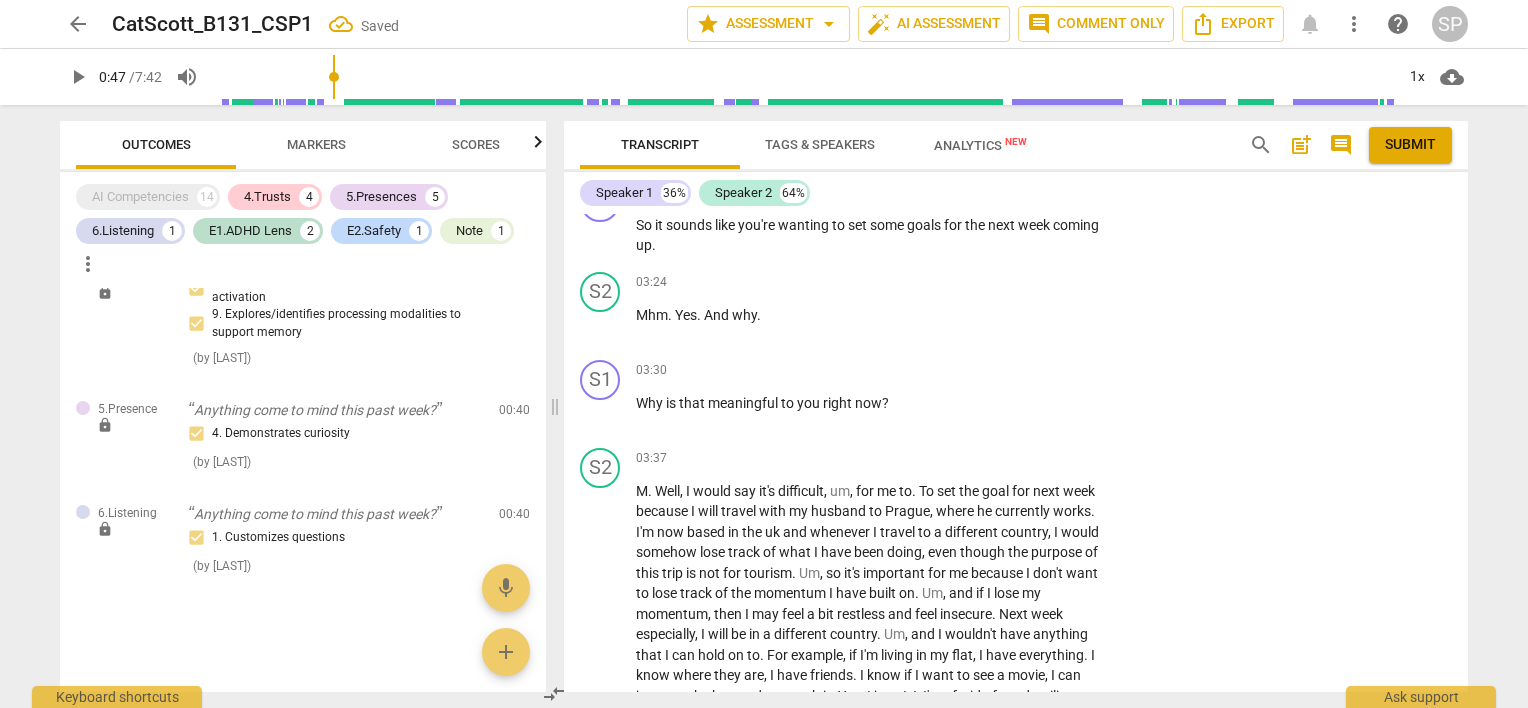 scroll, scrollTop: 1524, scrollLeft: 0, axis: vertical 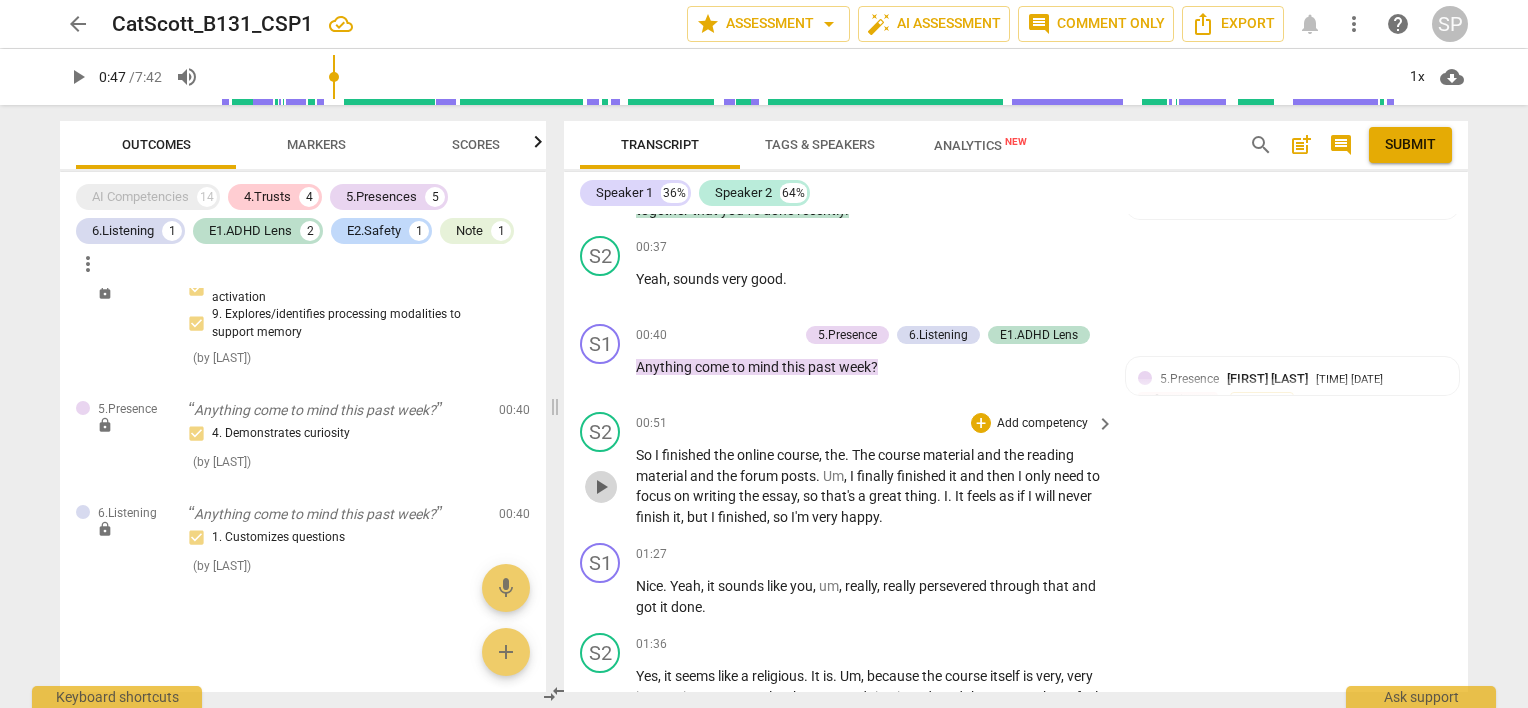 click on "play_arrow" at bounding box center (601, 487) 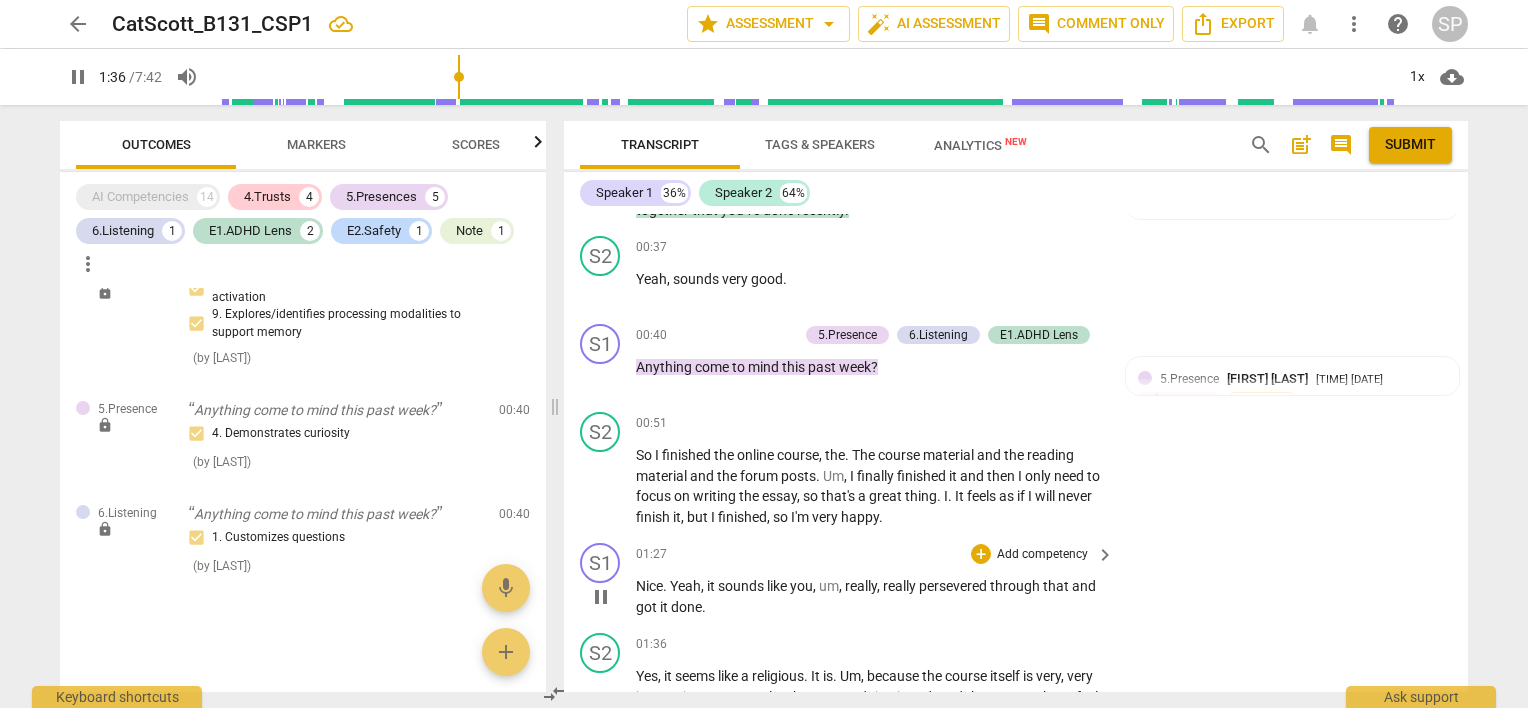 click on "pause" at bounding box center (601, 597) 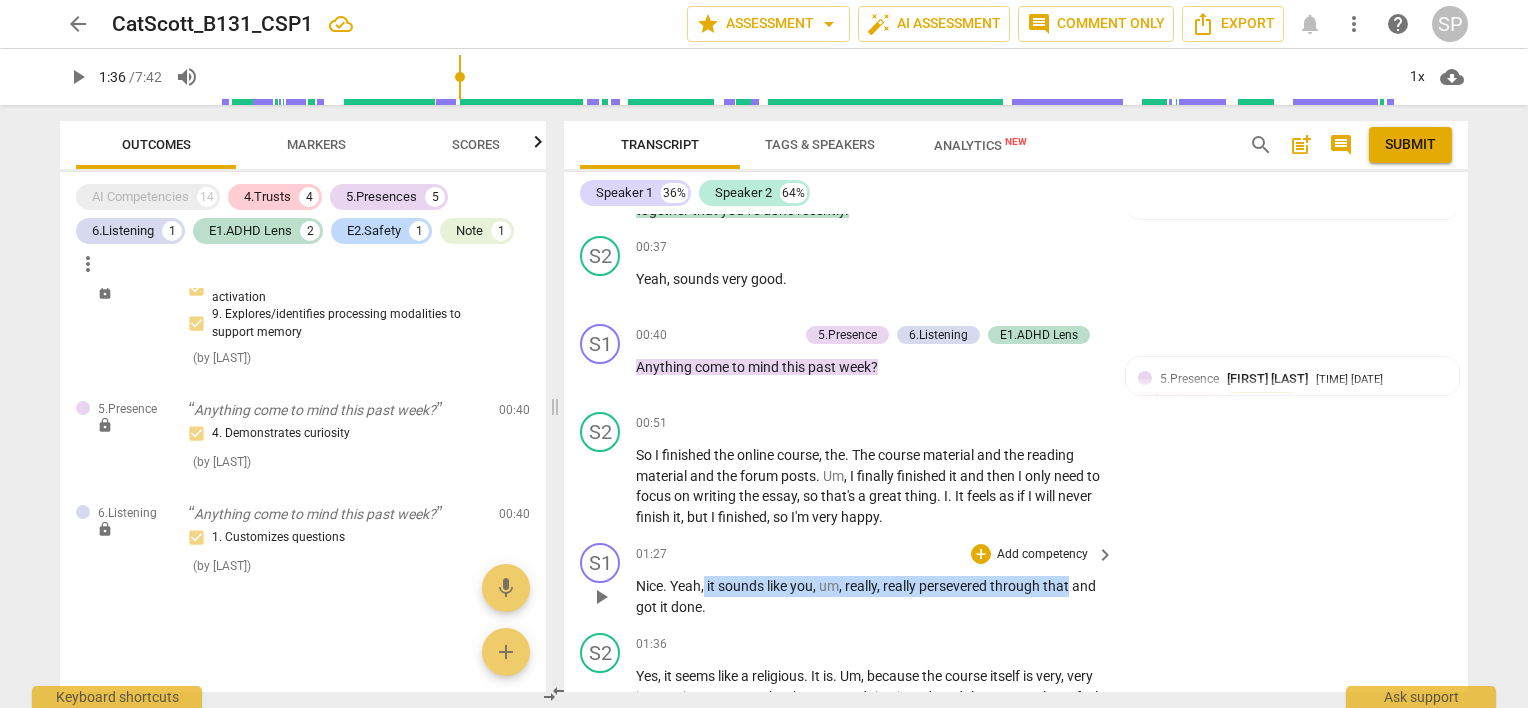 drag, startPoint x: 705, startPoint y: 583, endPoint x: 1070, endPoint y: 583, distance: 365 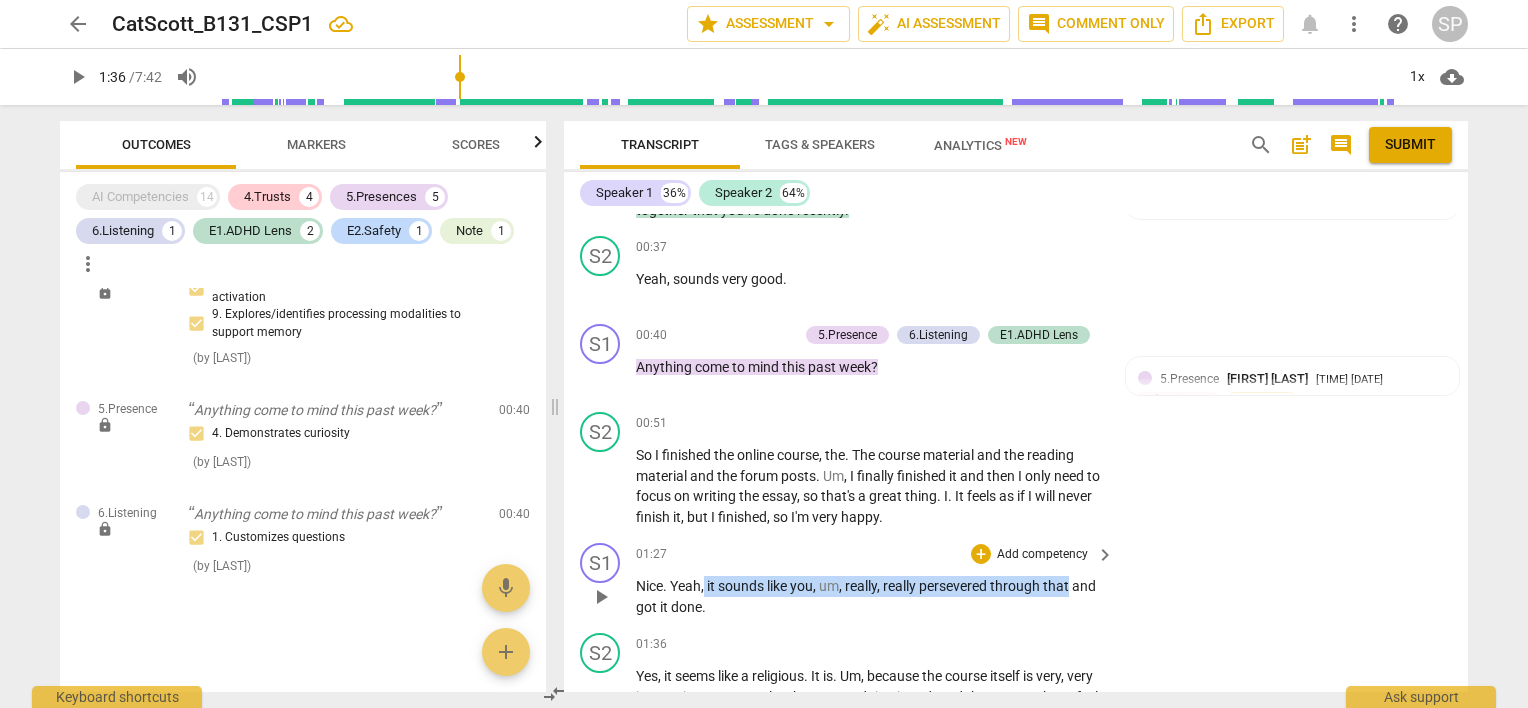 click on "Nice .   Yeah ,   it   sounds   like   you ,   um ,   really ,   really   persevered   through   that   and   got   it   done ." at bounding box center [870, 596] 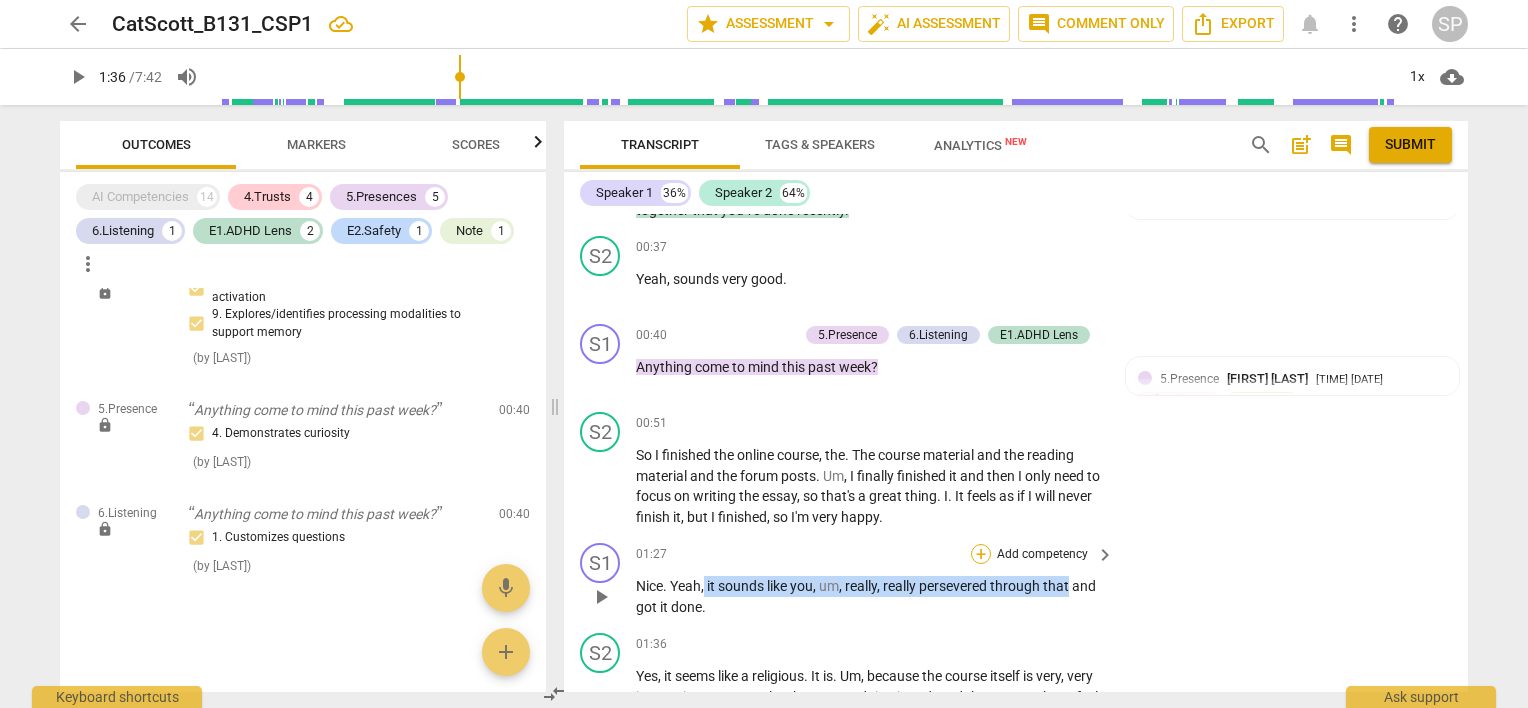 click on "+" at bounding box center (981, 554) 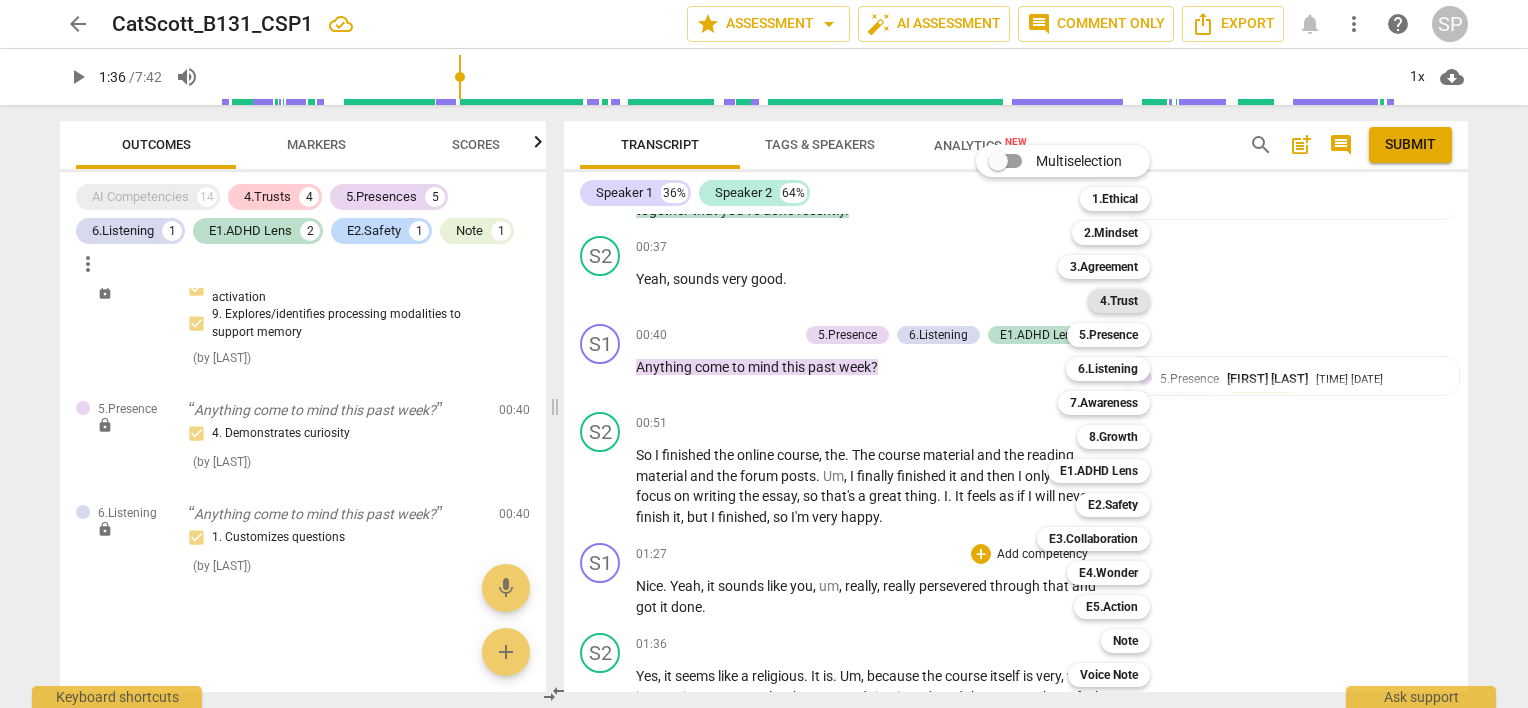 click on "4.Trust" at bounding box center [1119, 301] 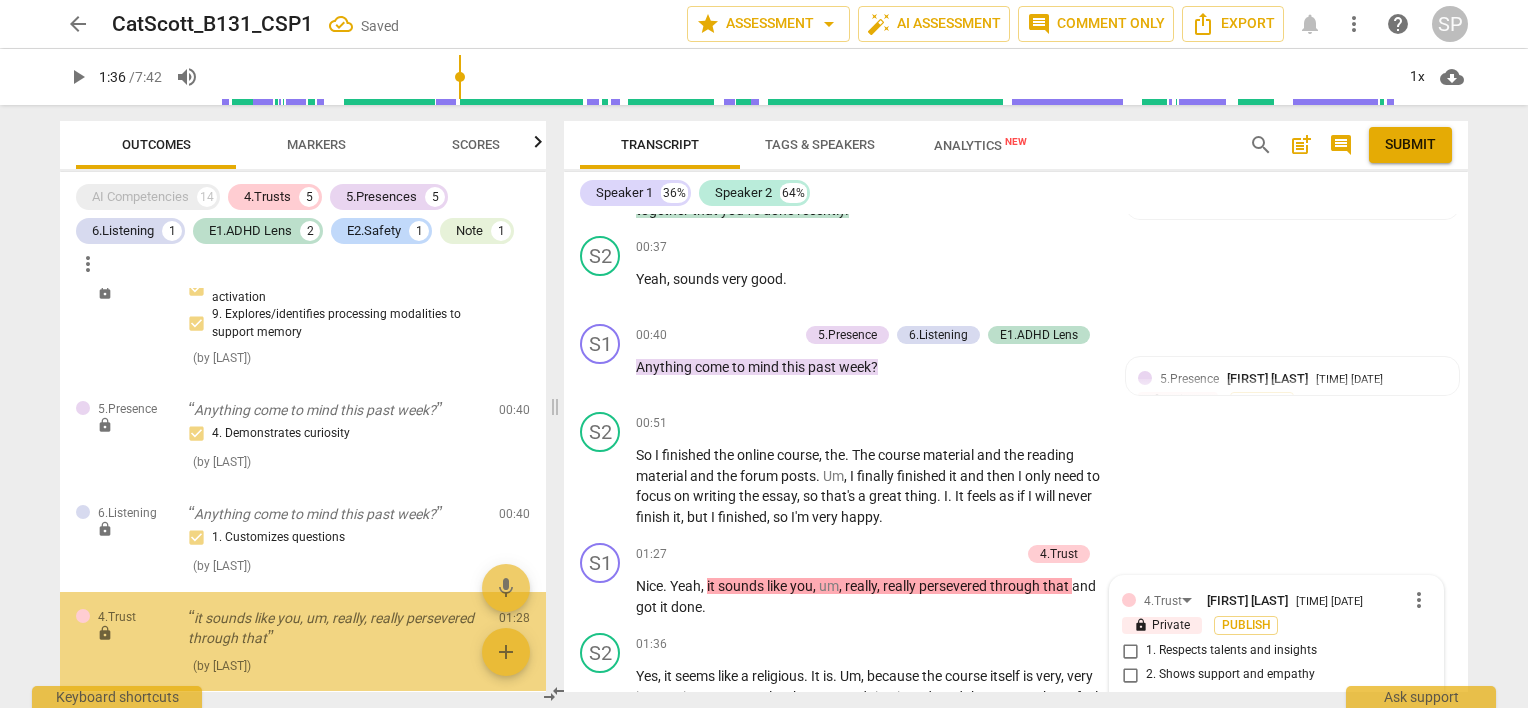scroll, scrollTop: 940, scrollLeft: 0, axis: vertical 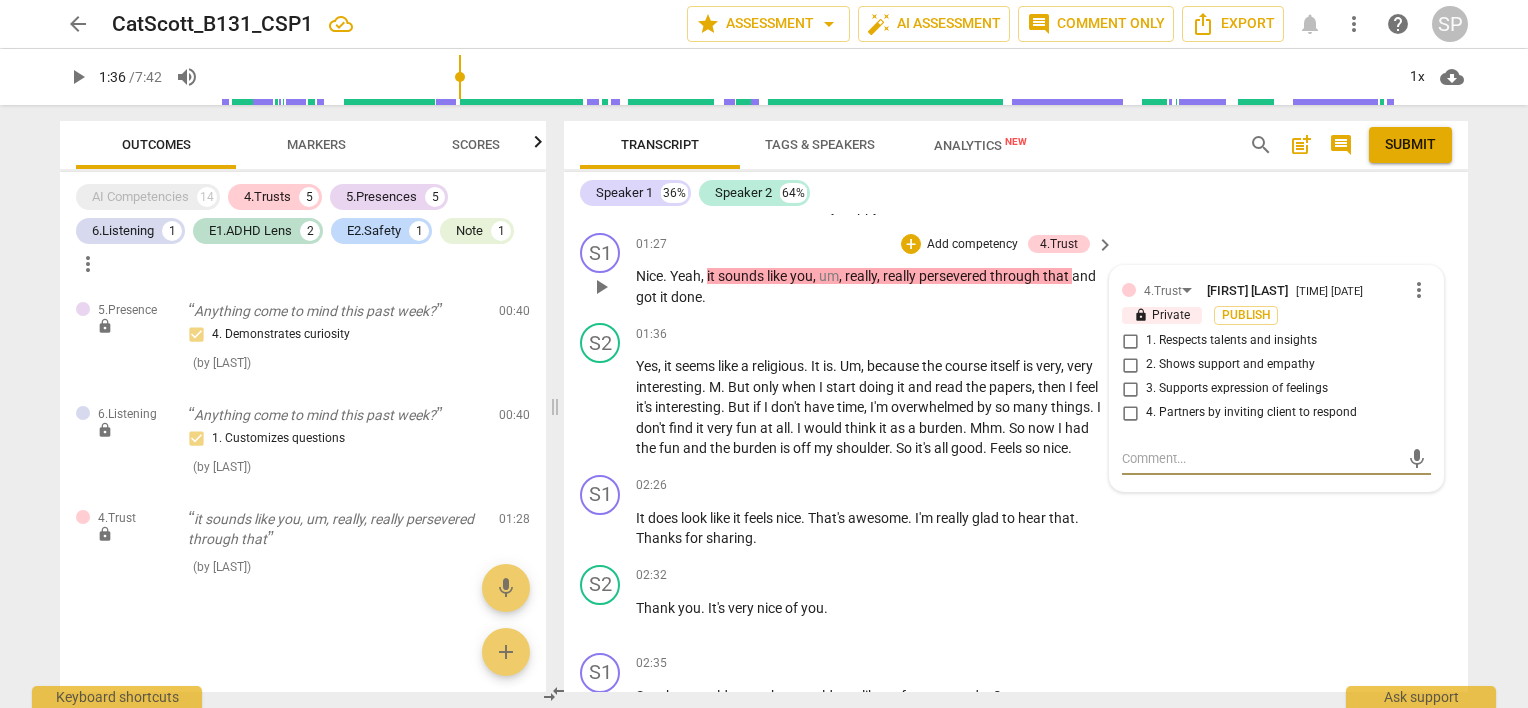 click on "2. Shows support and empathy" at bounding box center [1130, 365] 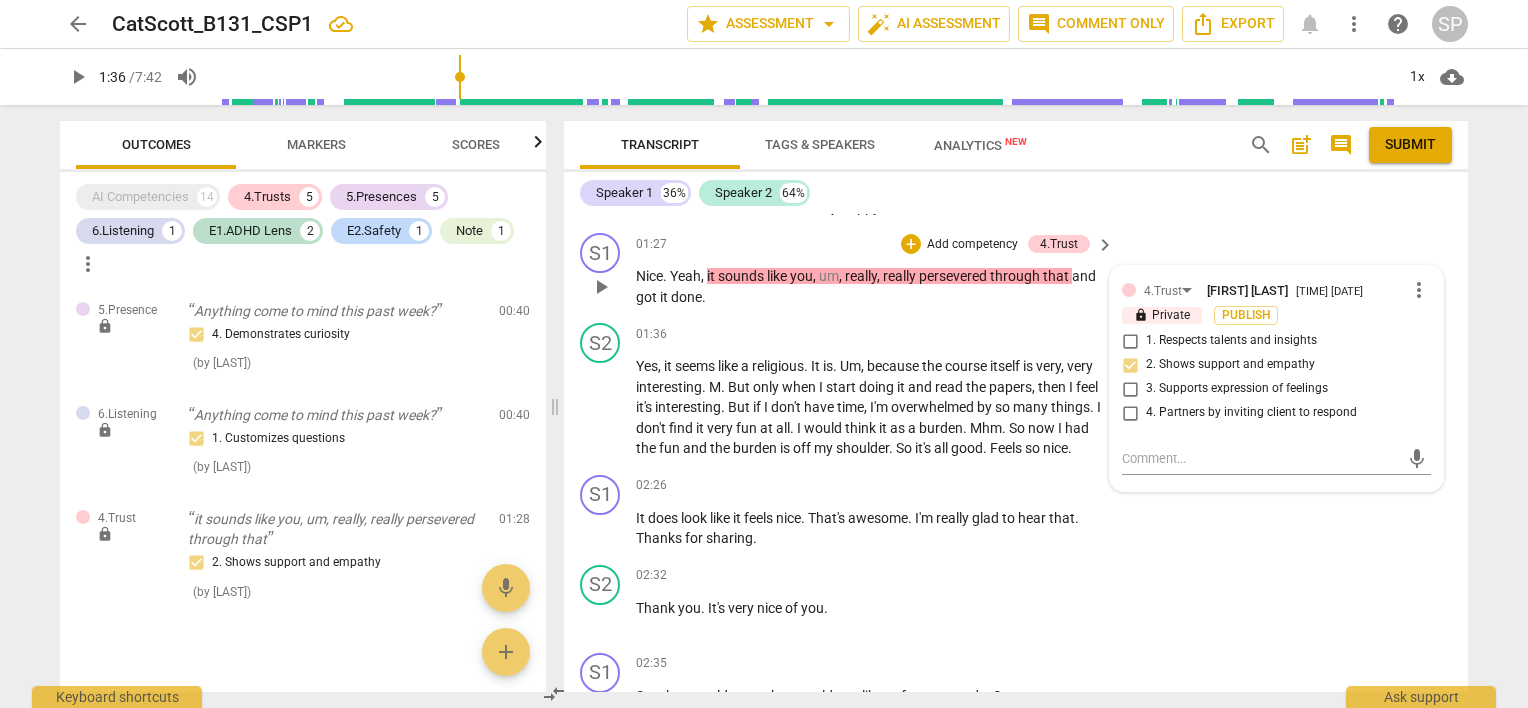 click on "3. Supports expression of feelings" at bounding box center (1130, 389) 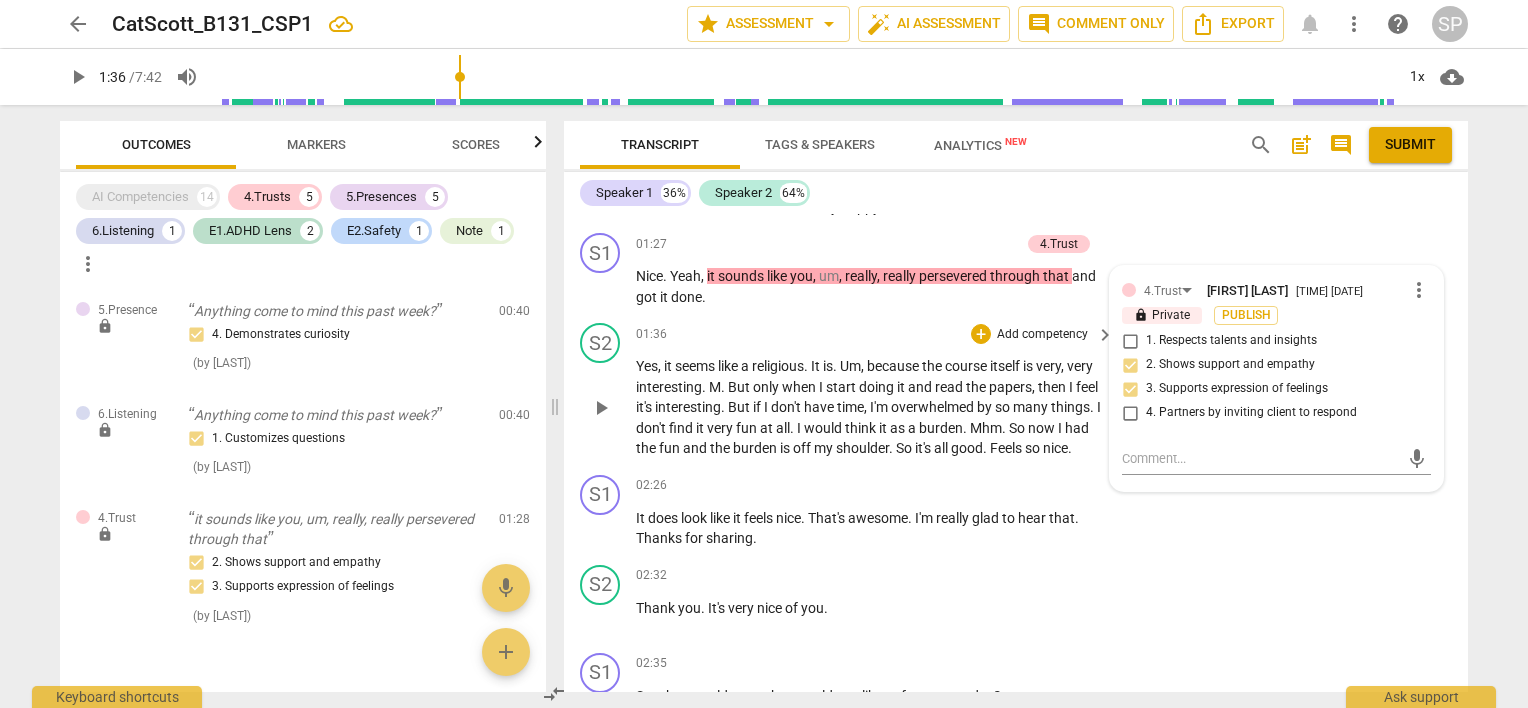 click on "01:36 + Add competency keyboard_arrow_right" at bounding box center [876, 334] 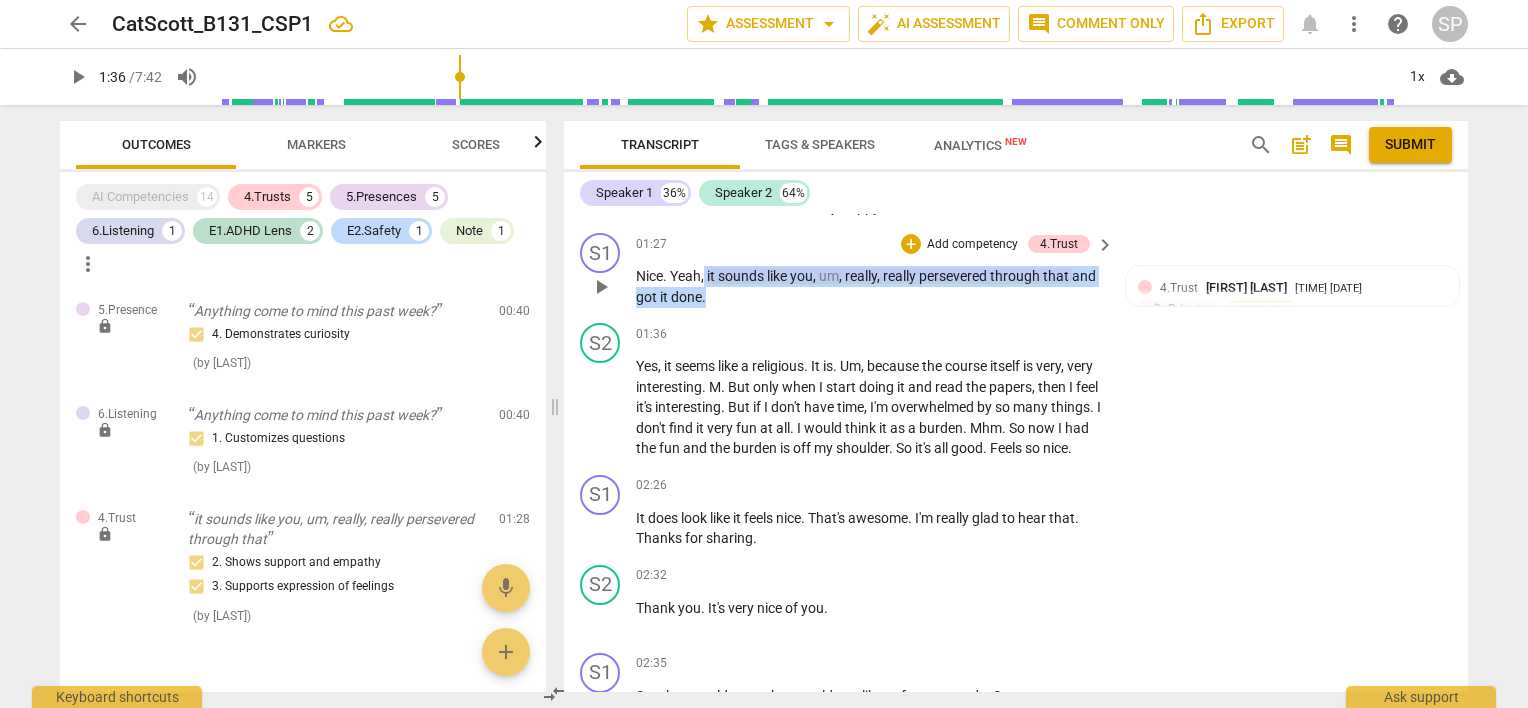 drag, startPoint x: 703, startPoint y: 268, endPoint x: 712, endPoint y: 288, distance: 21.931713 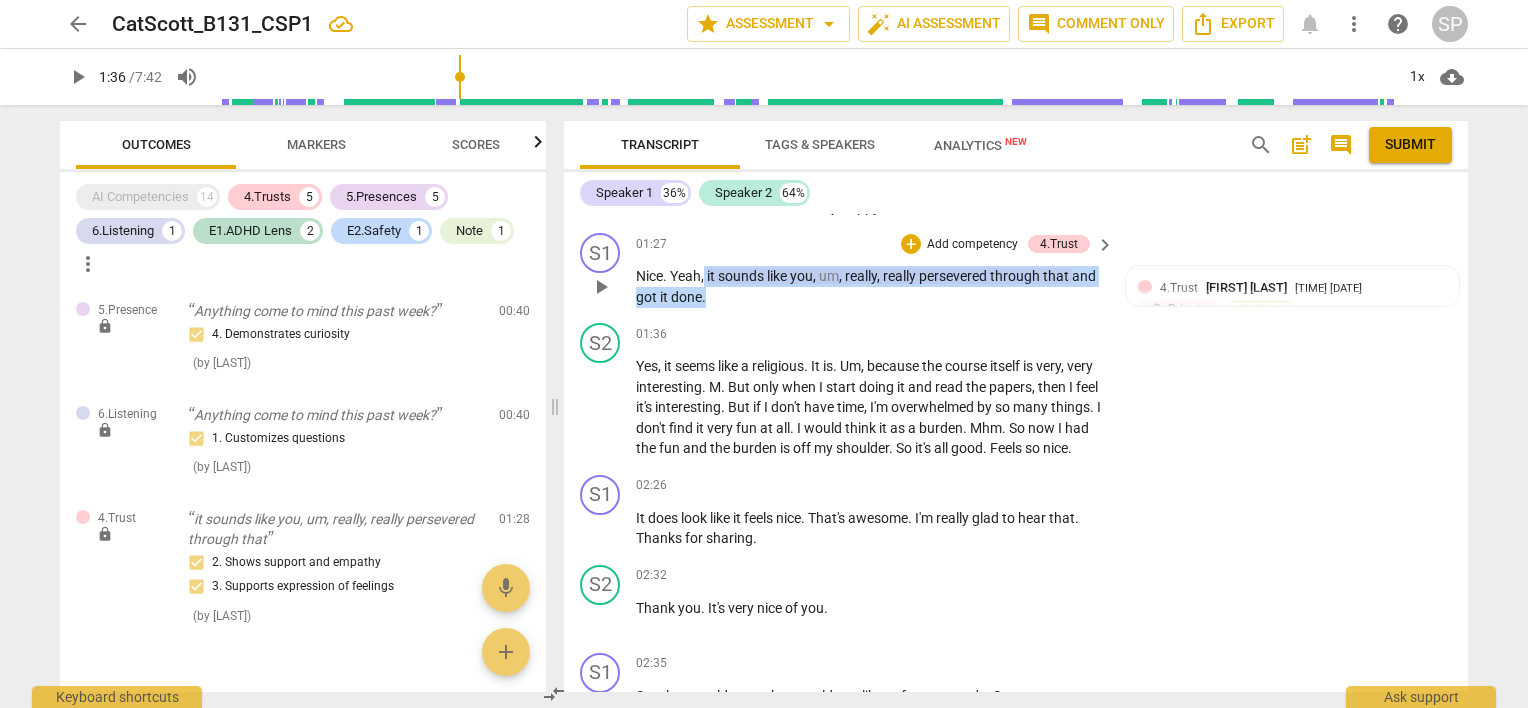 click on "Nice .   Yeah ,   it   sounds   like   you ,   um ,   really ,   really   persevered   through   that   and   got   it   done ." at bounding box center [870, 286] 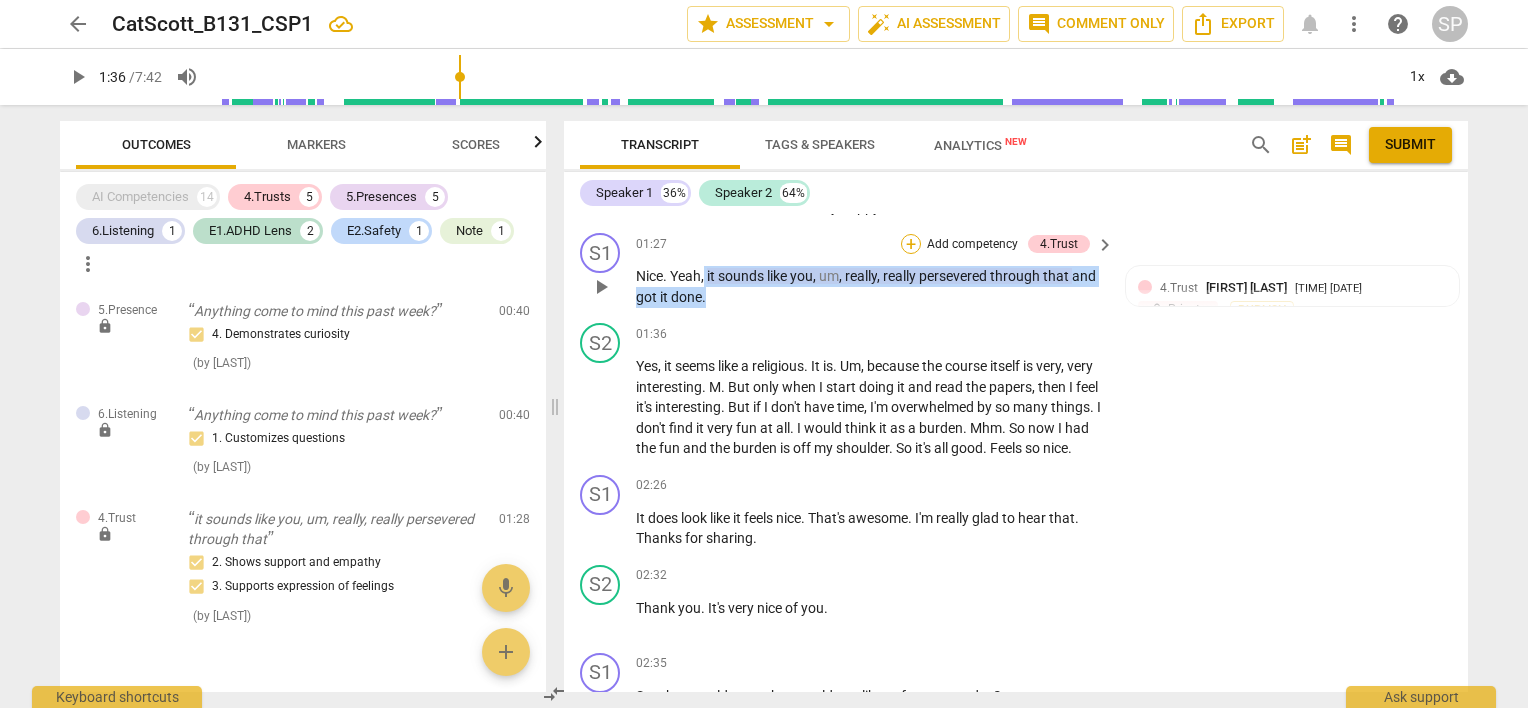 click on "+" at bounding box center (911, 244) 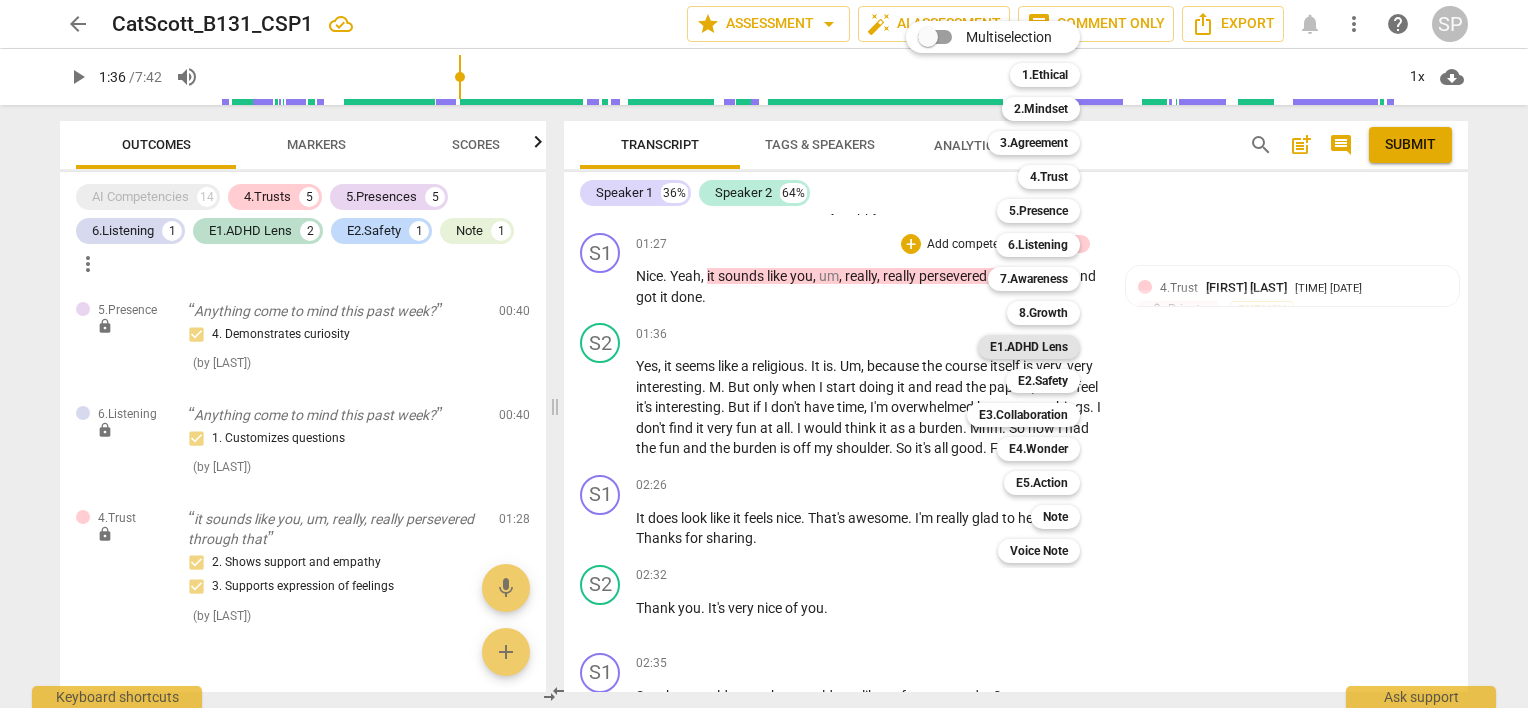 click on "E1.ADHD Lens" at bounding box center [1029, 347] 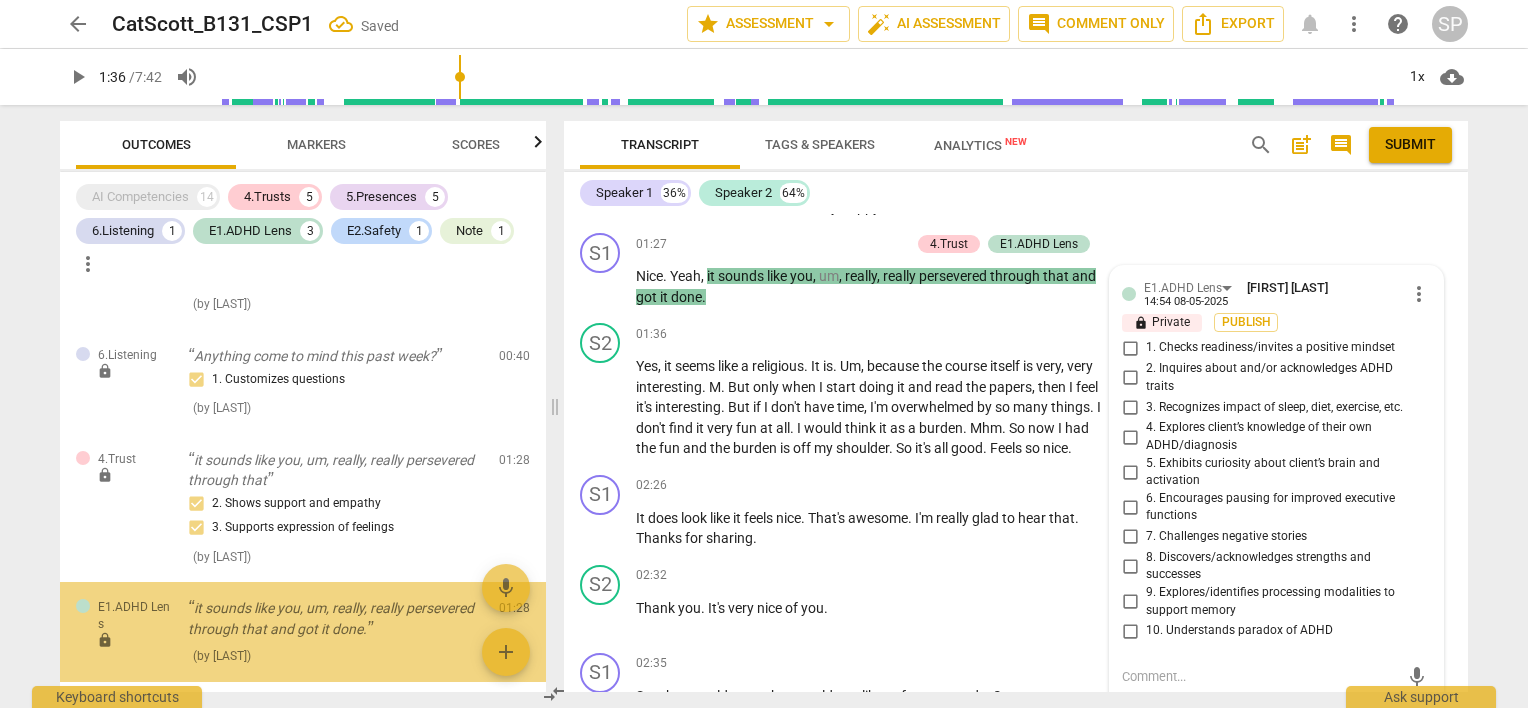 scroll, scrollTop: 1772, scrollLeft: 0, axis: vertical 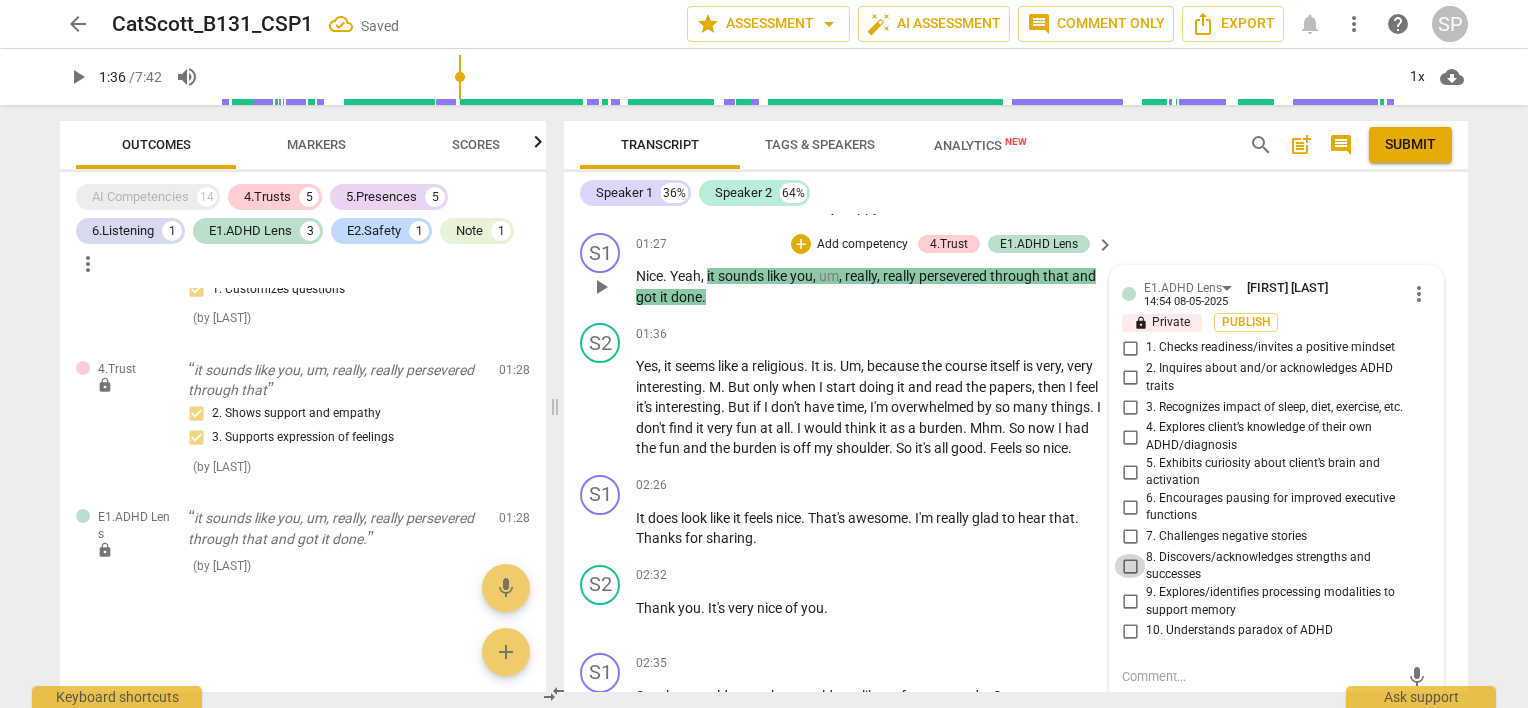 click on "8. Discovers/acknowledges strengths and successes" at bounding box center [1130, 566] 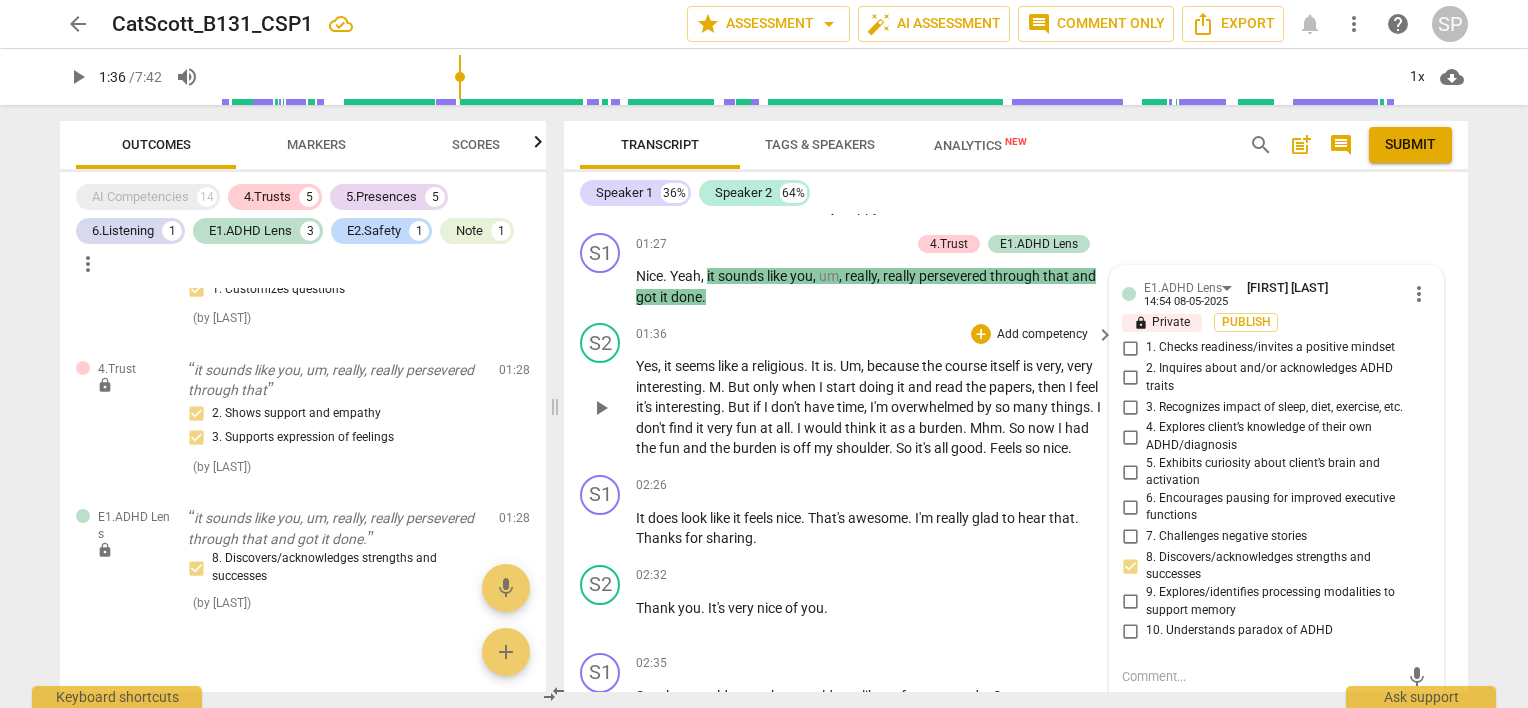 click on "01:36 + Add competency keyboard_arrow_right" at bounding box center (876, 334) 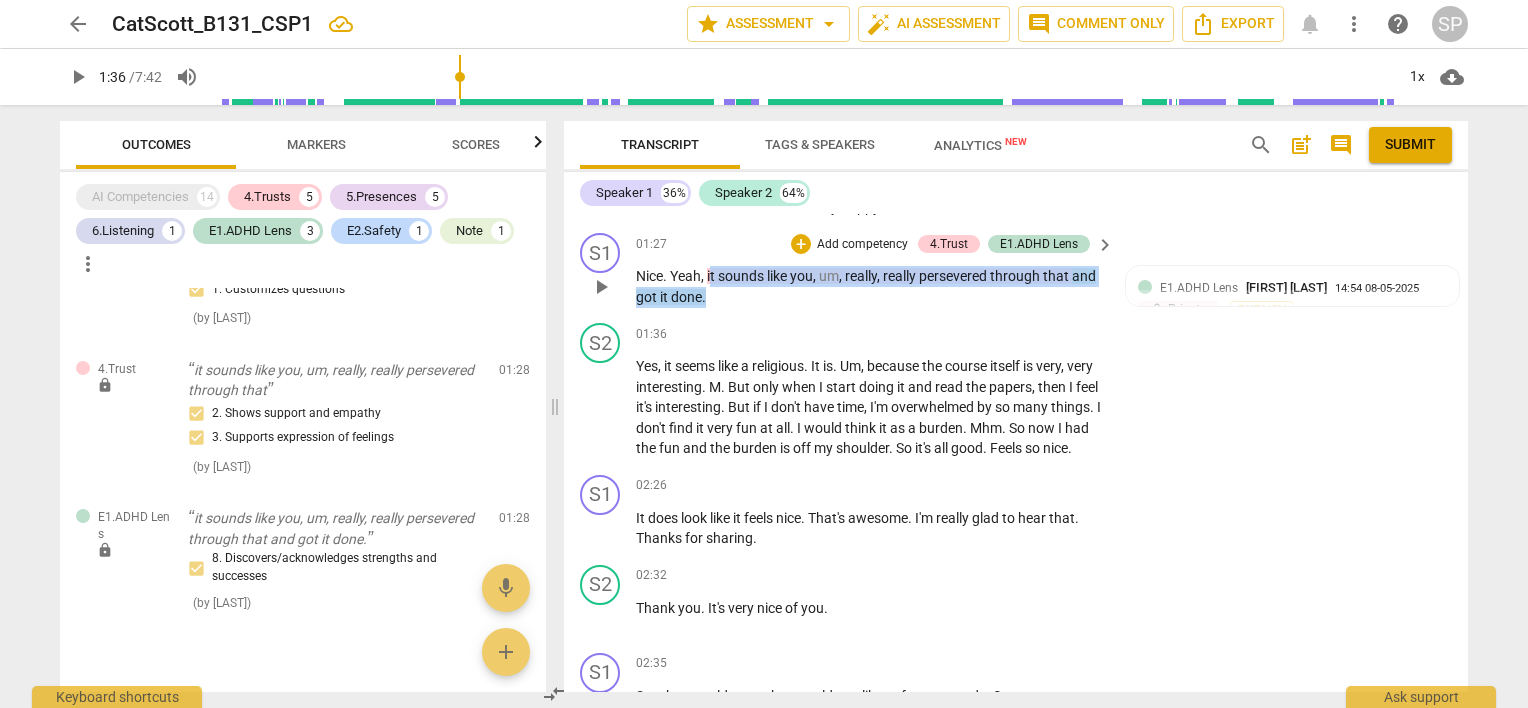 drag, startPoint x: 709, startPoint y: 262, endPoint x: 718, endPoint y: 287, distance: 26.57066 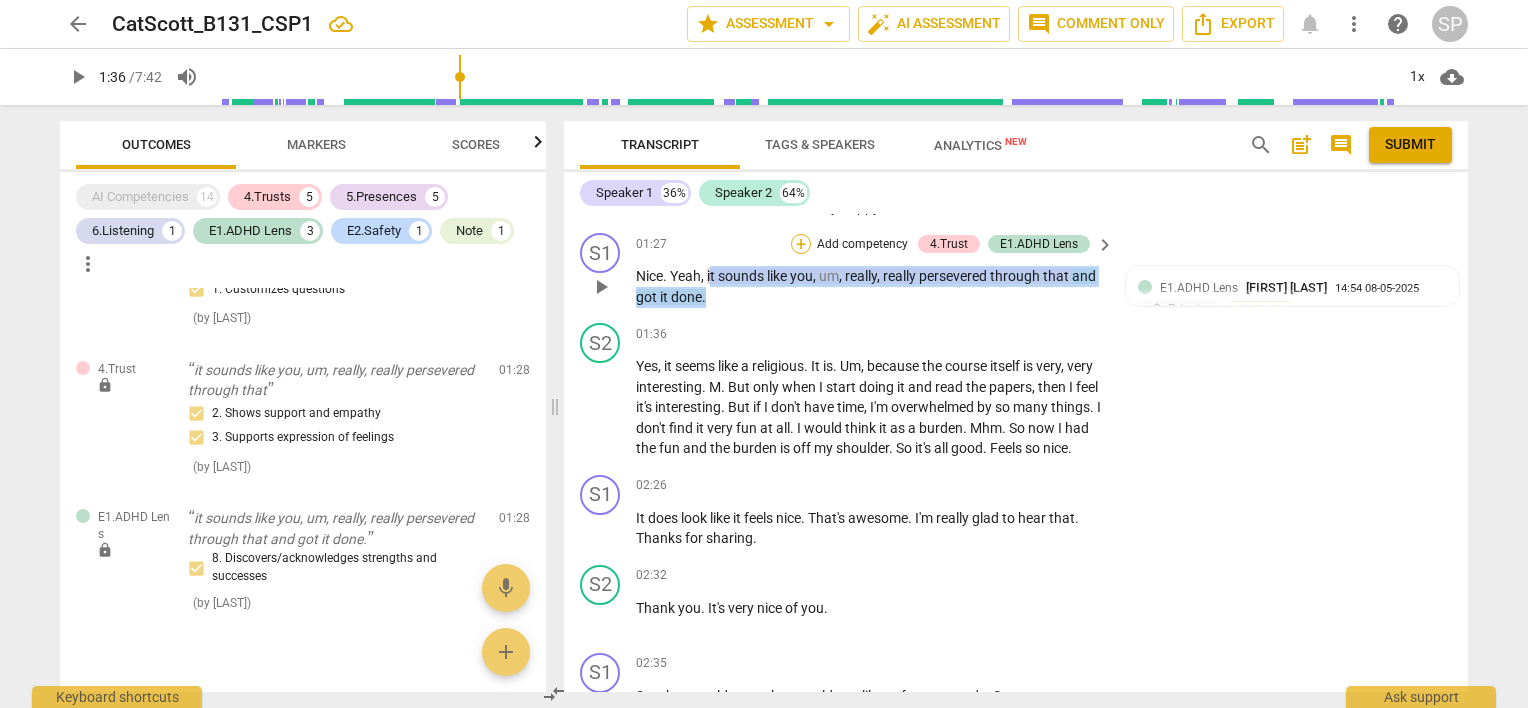 click on "+" at bounding box center [801, 244] 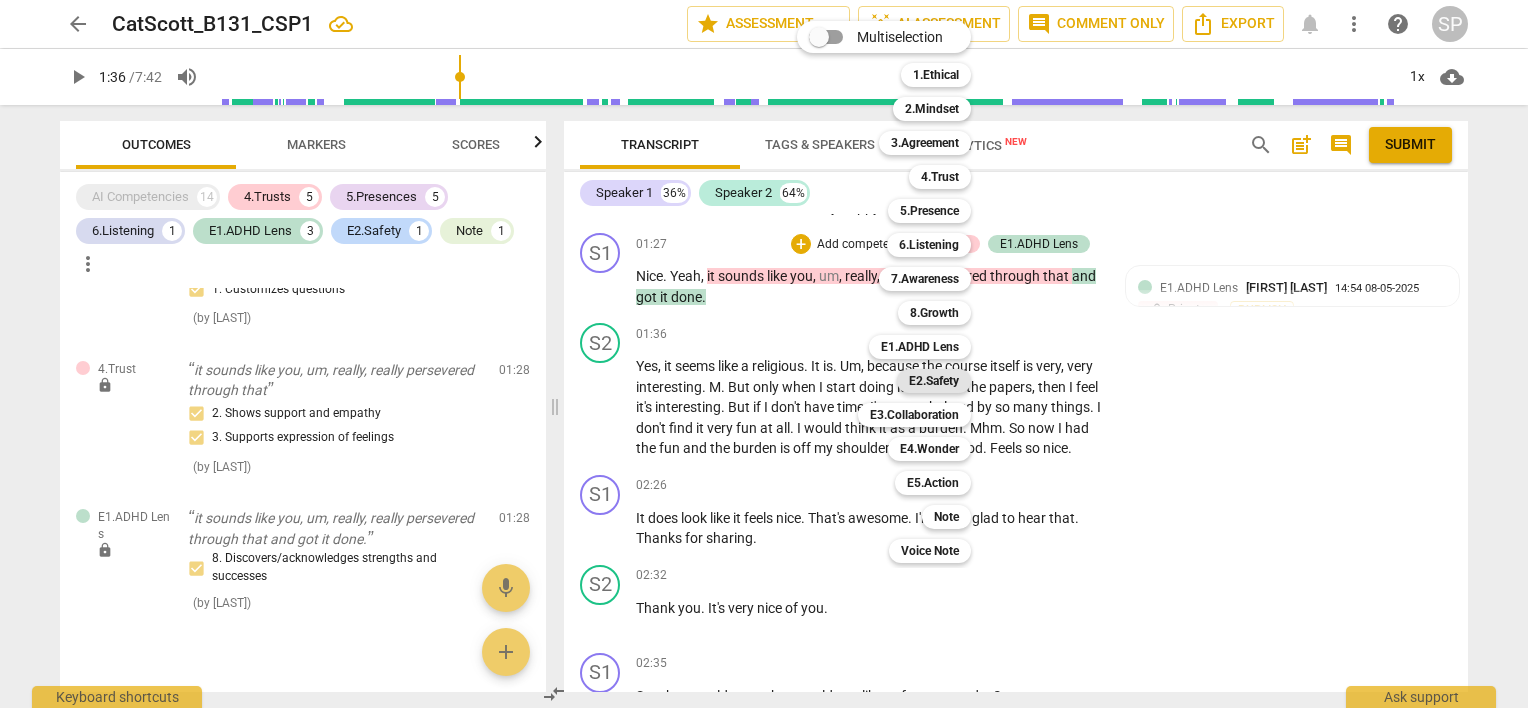 click on "E2.Safety" at bounding box center [934, 381] 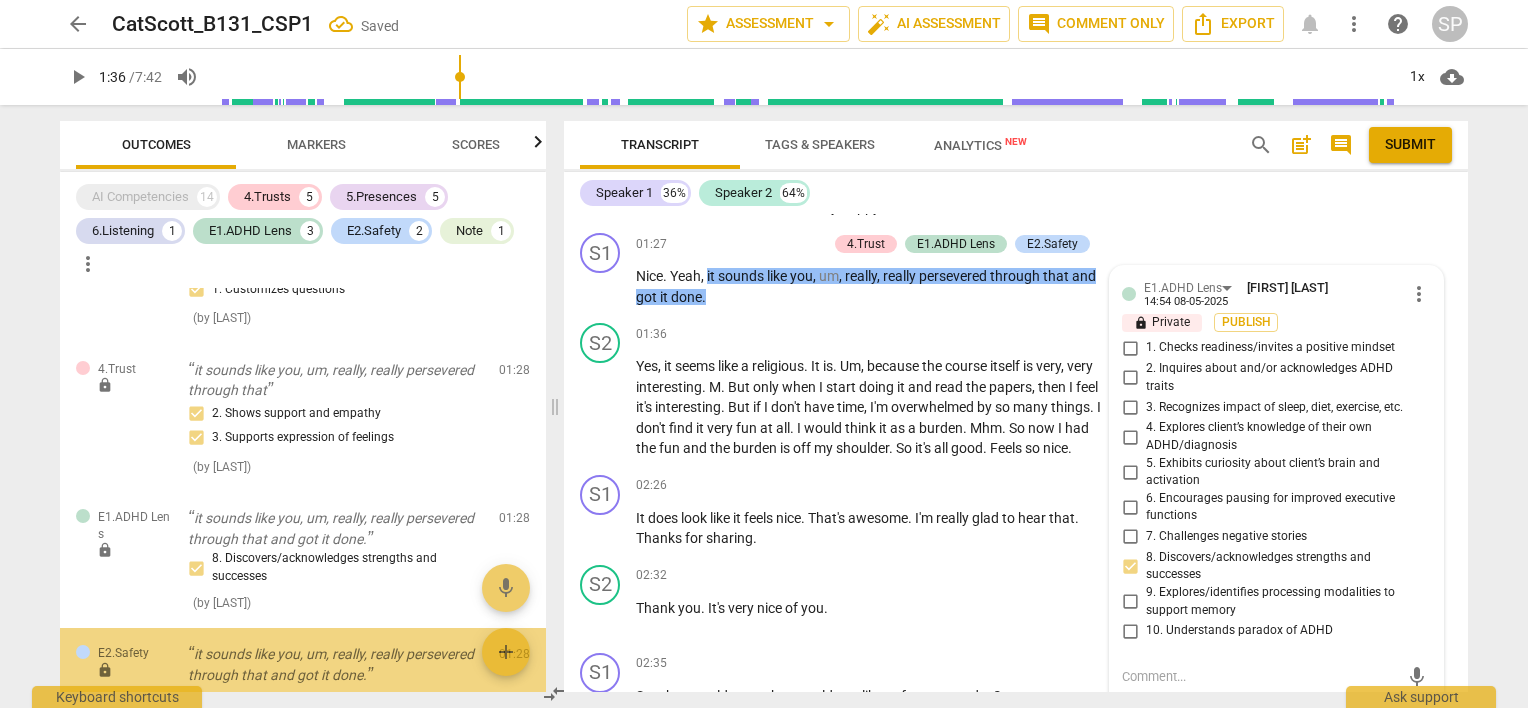 scroll, scrollTop: 1908, scrollLeft: 0, axis: vertical 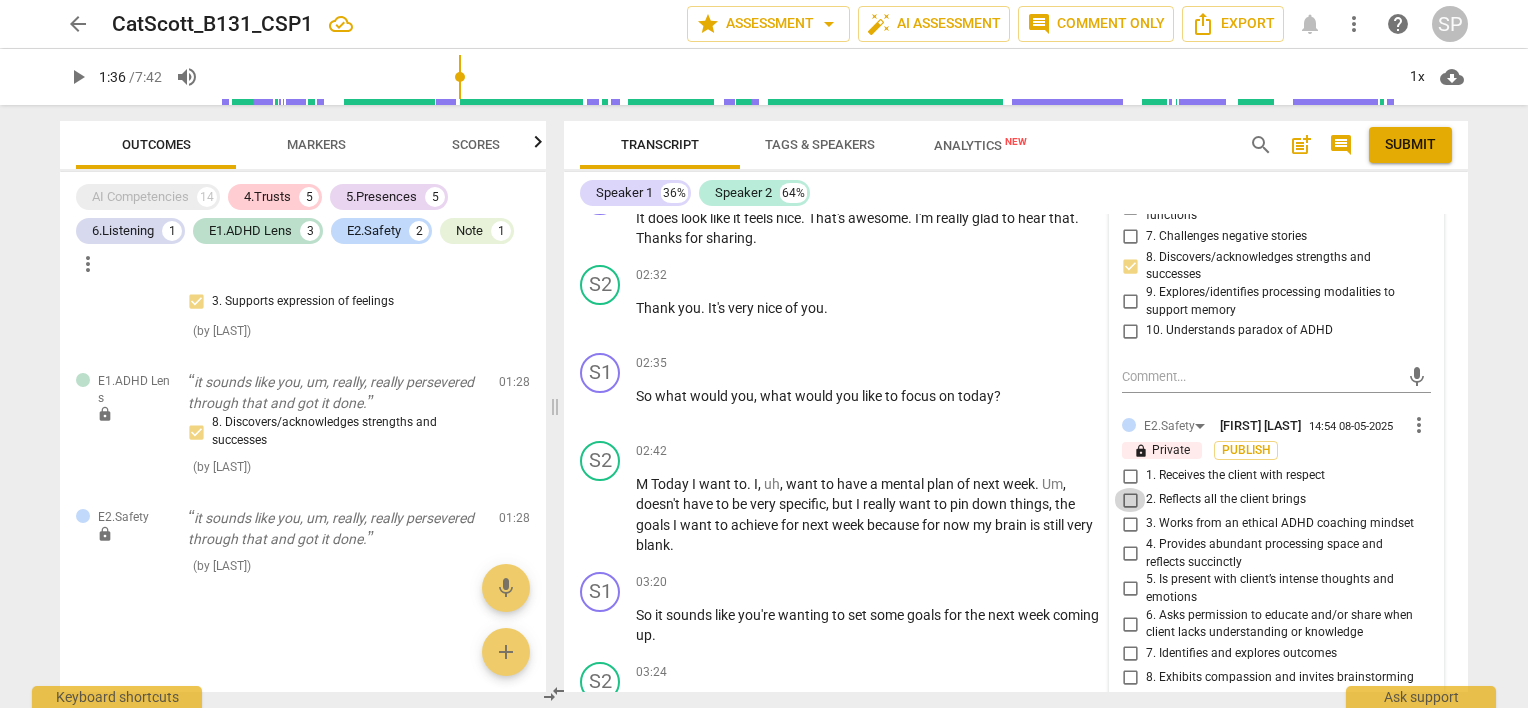 click on "2. Reflects all the client brings" at bounding box center (1130, 500) 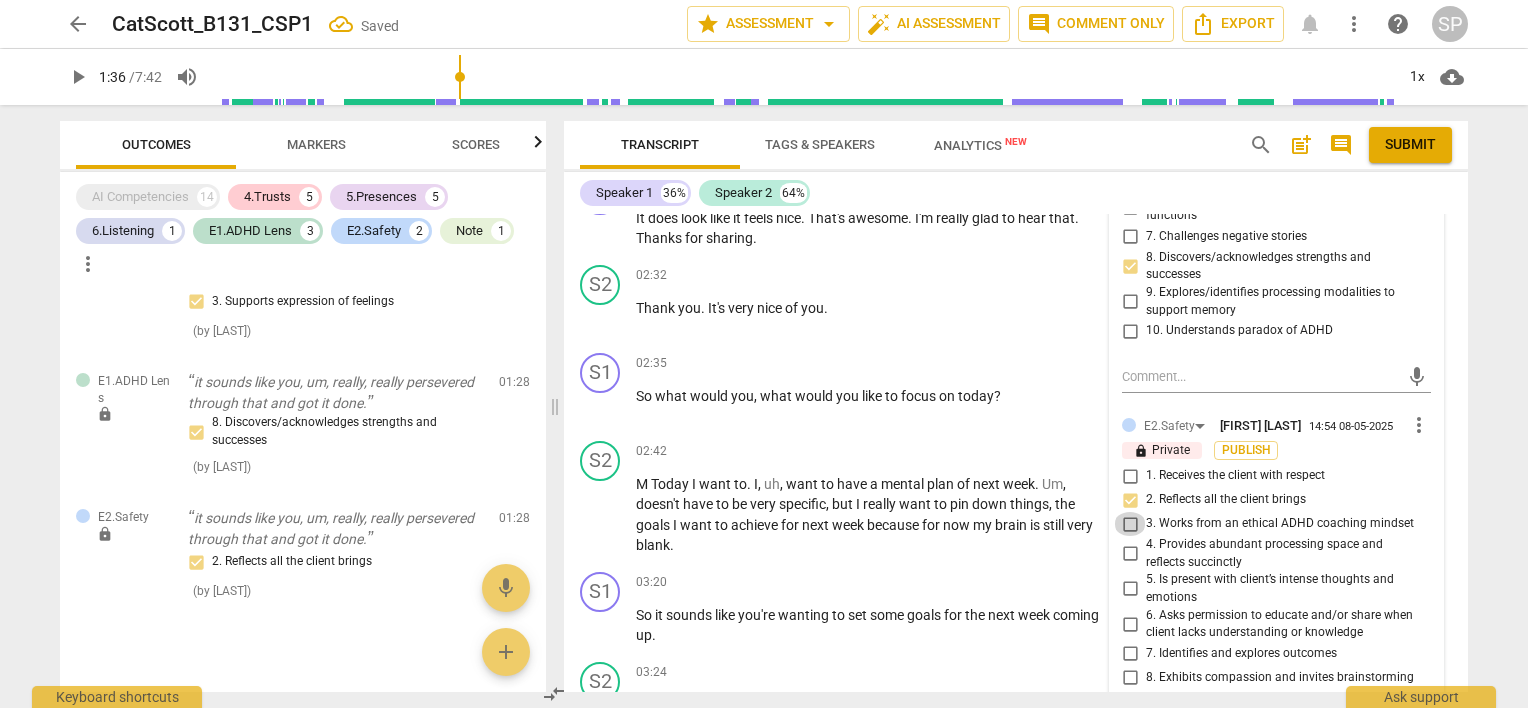 click on "3. Works from an ethical ADHD coaching mindset" at bounding box center [1130, 524] 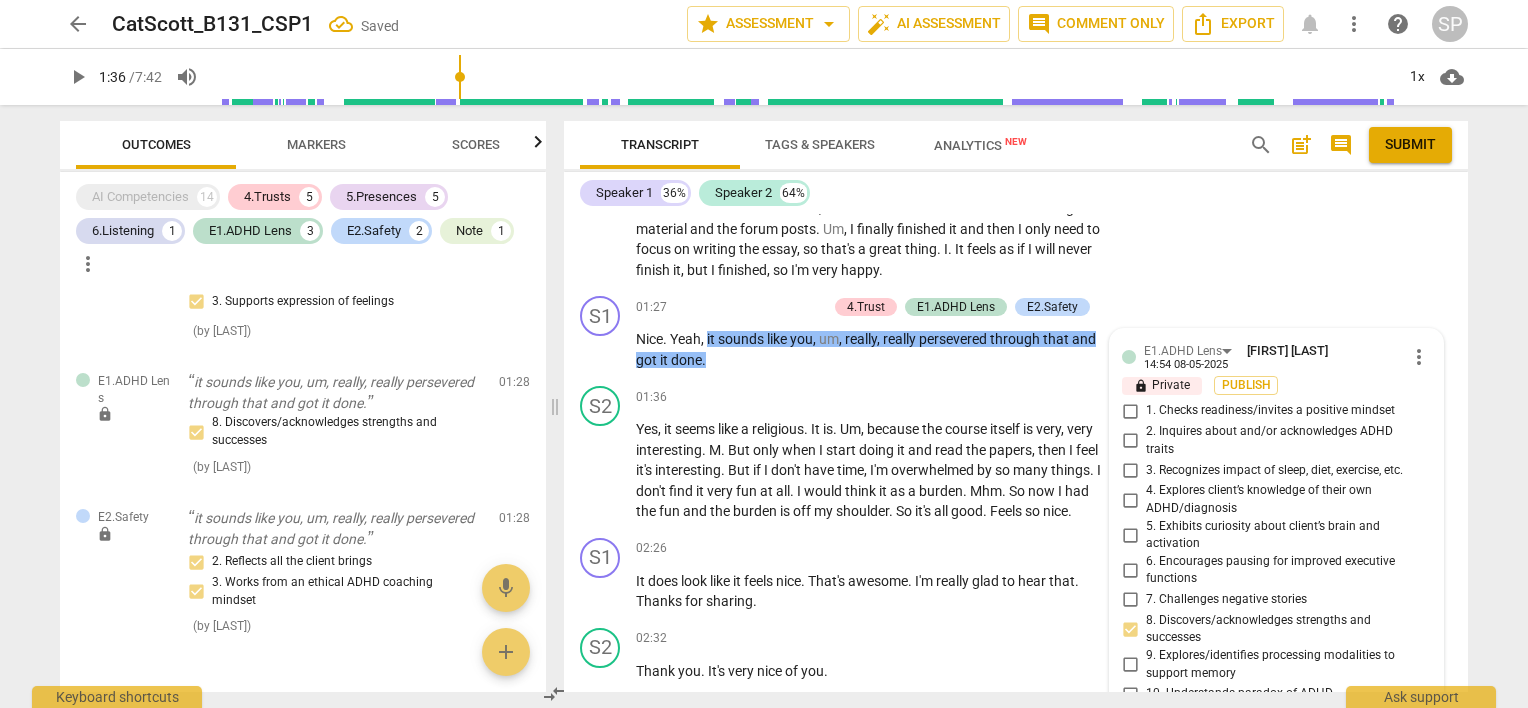 scroll, scrollTop: 840, scrollLeft: 0, axis: vertical 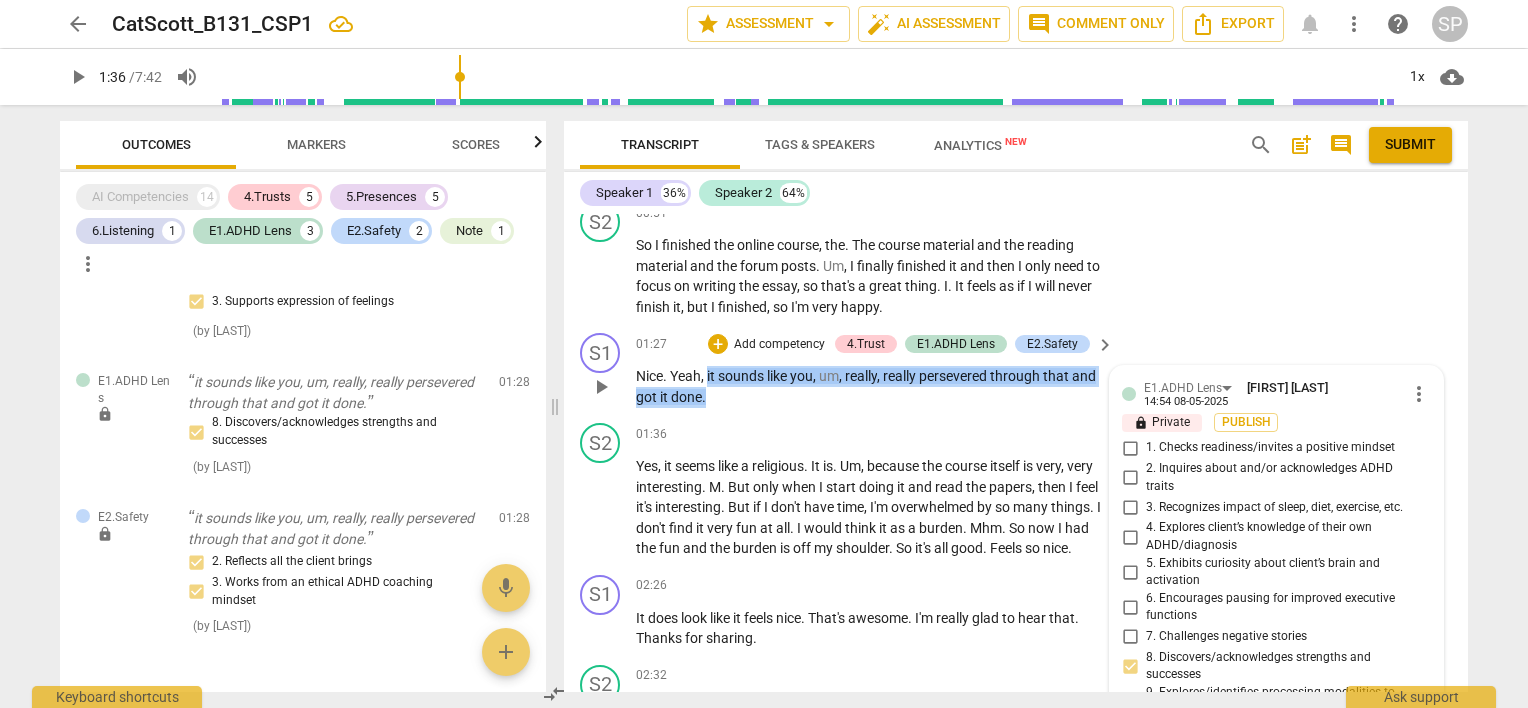 drag, startPoint x: 706, startPoint y: 364, endPoint x: 713, endPoint y: 391, distance: 27.89265 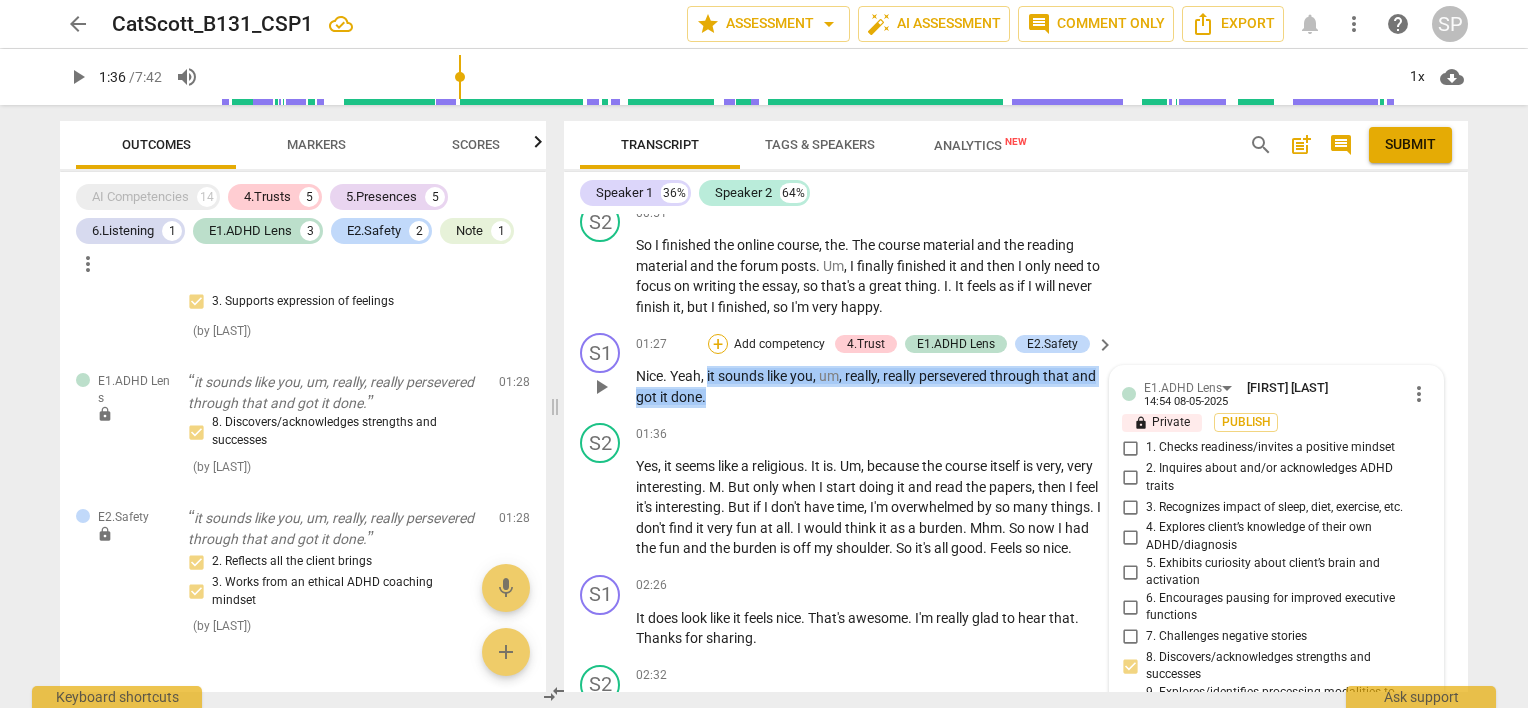 click on "+" at bounding box center [718, 344] 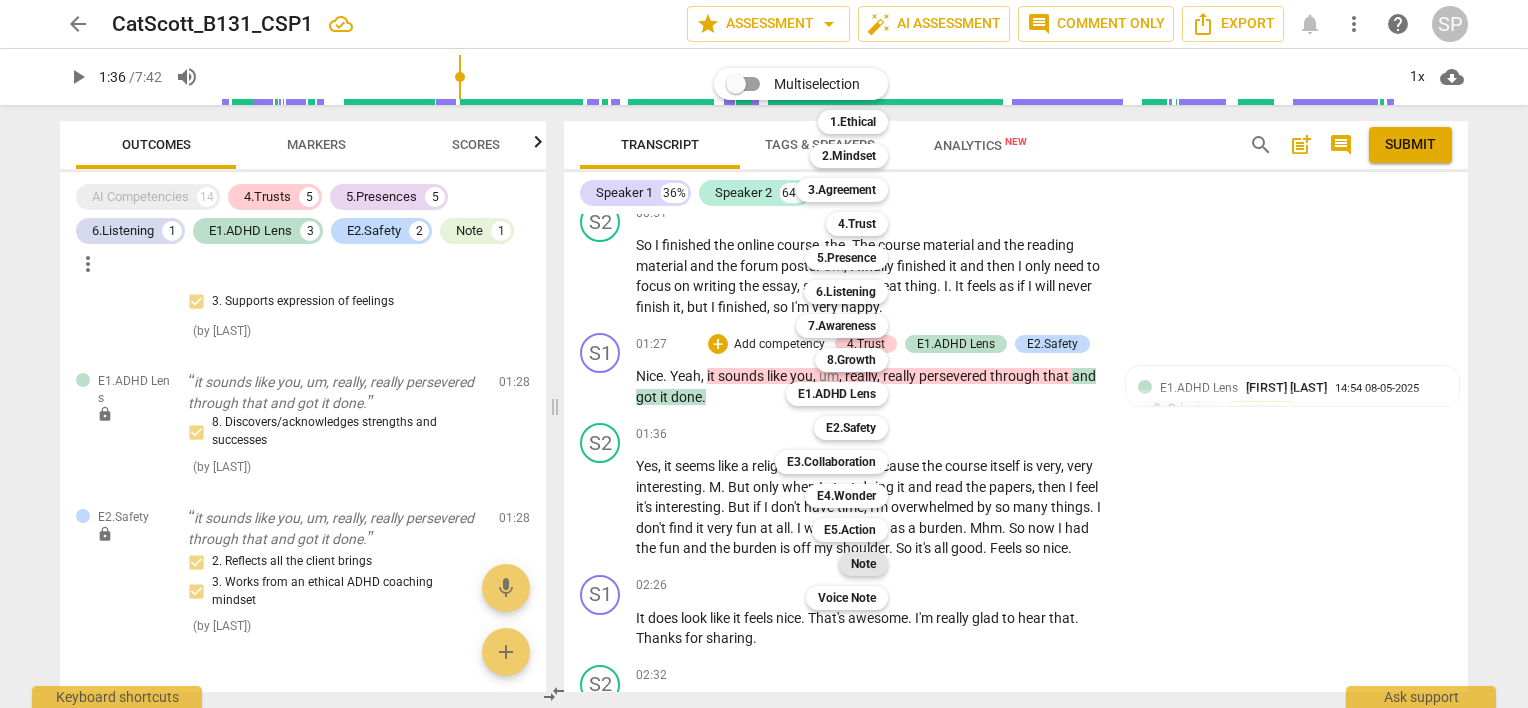 click on "Note" at bounding box center [863, 564] 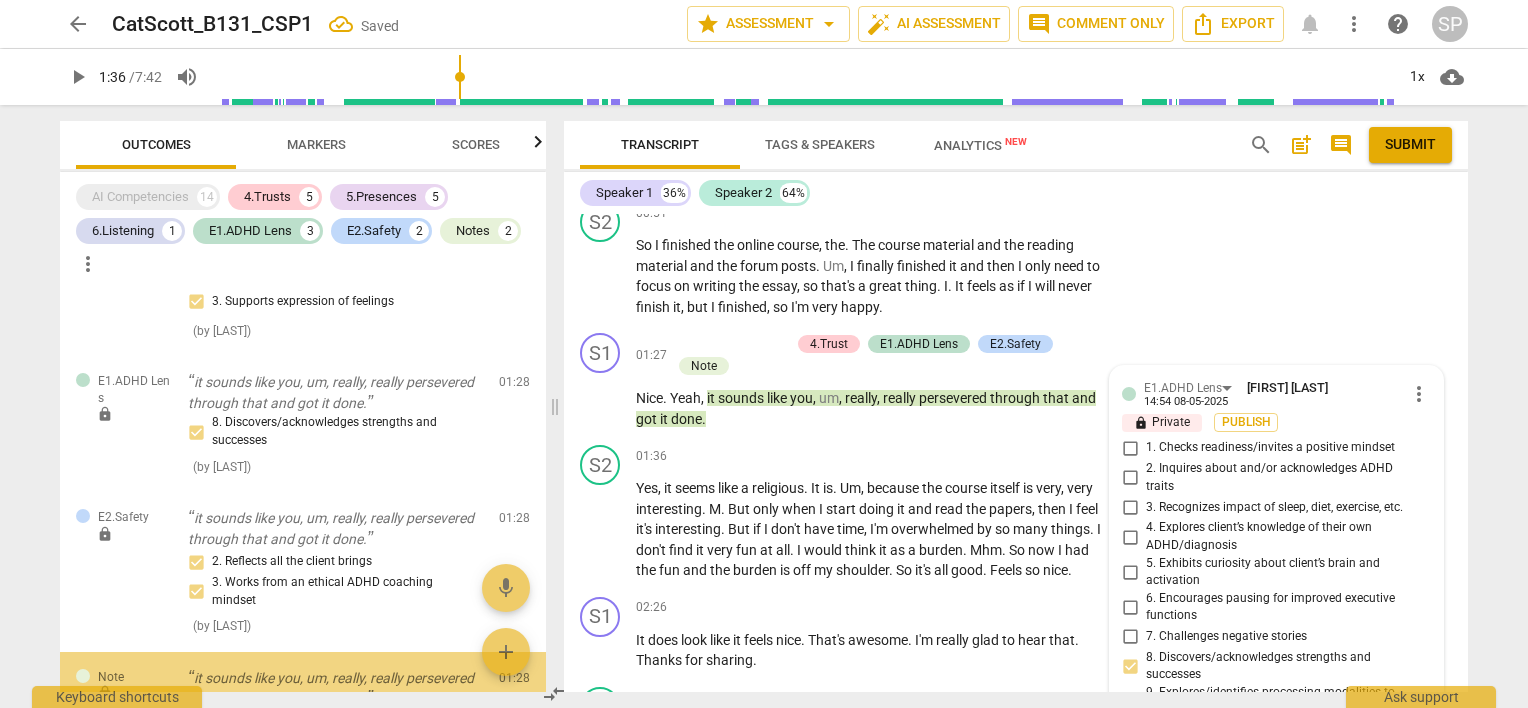 scroll, scrollTop: 1148, scrollLeft: 0, axis: vertical 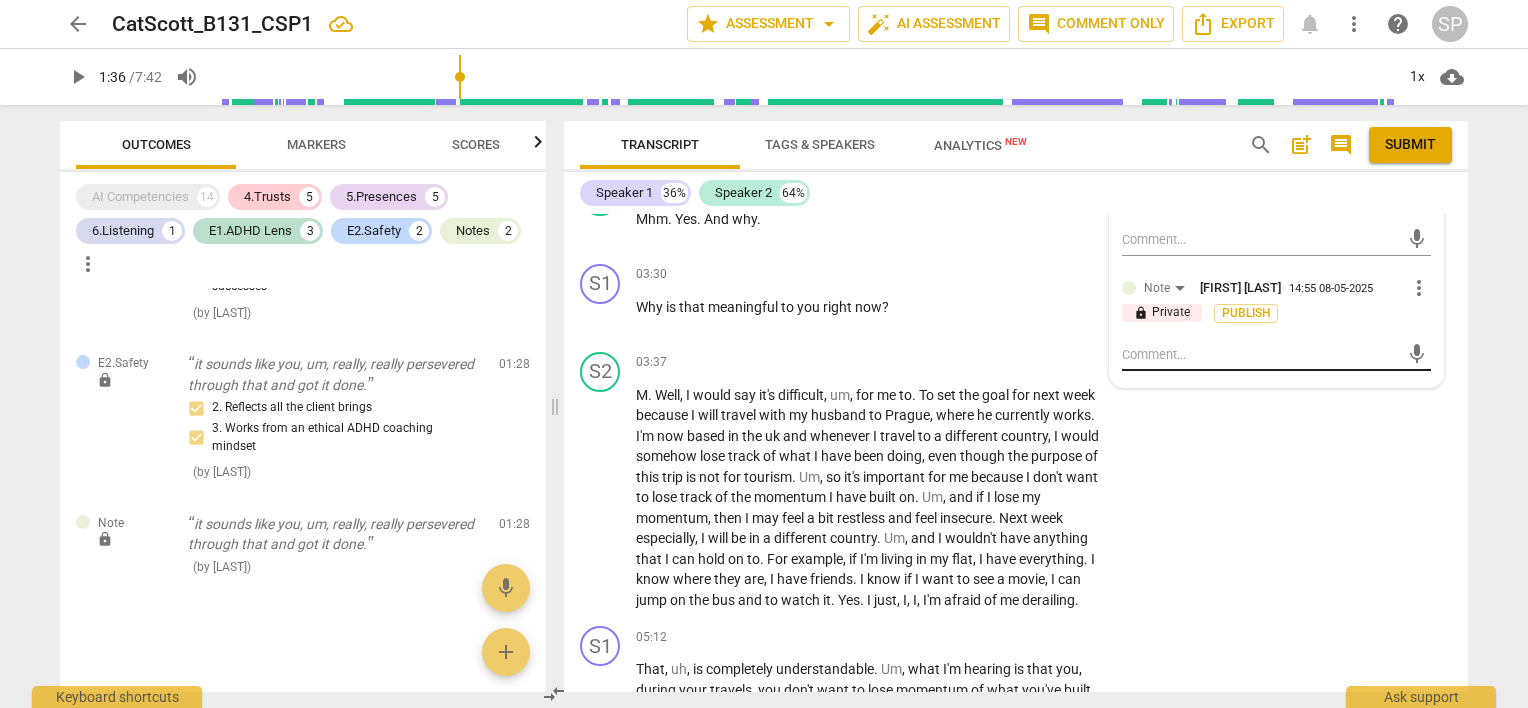 click at bounding box center (1260, 354) 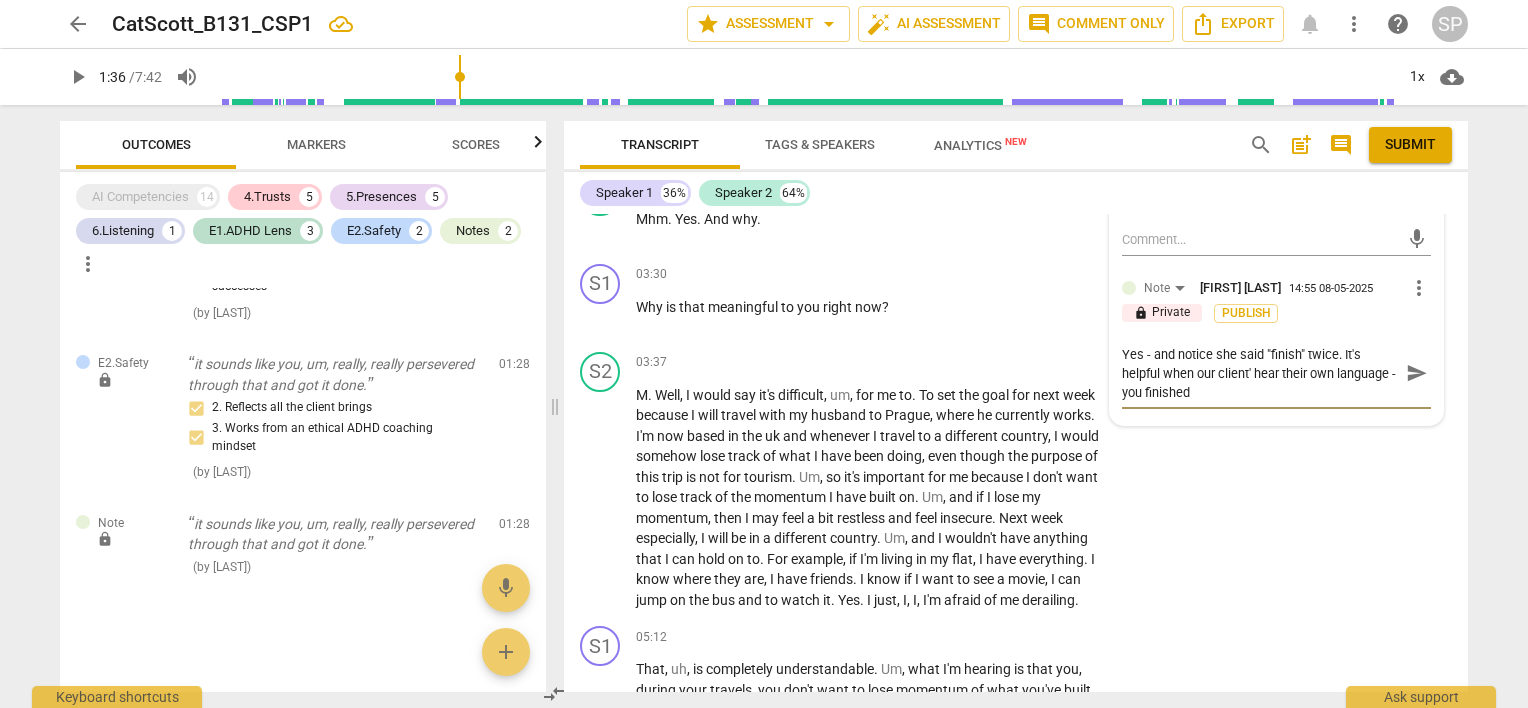 scroll, scrollTop: 0, scrollLeft: 0, axis: both 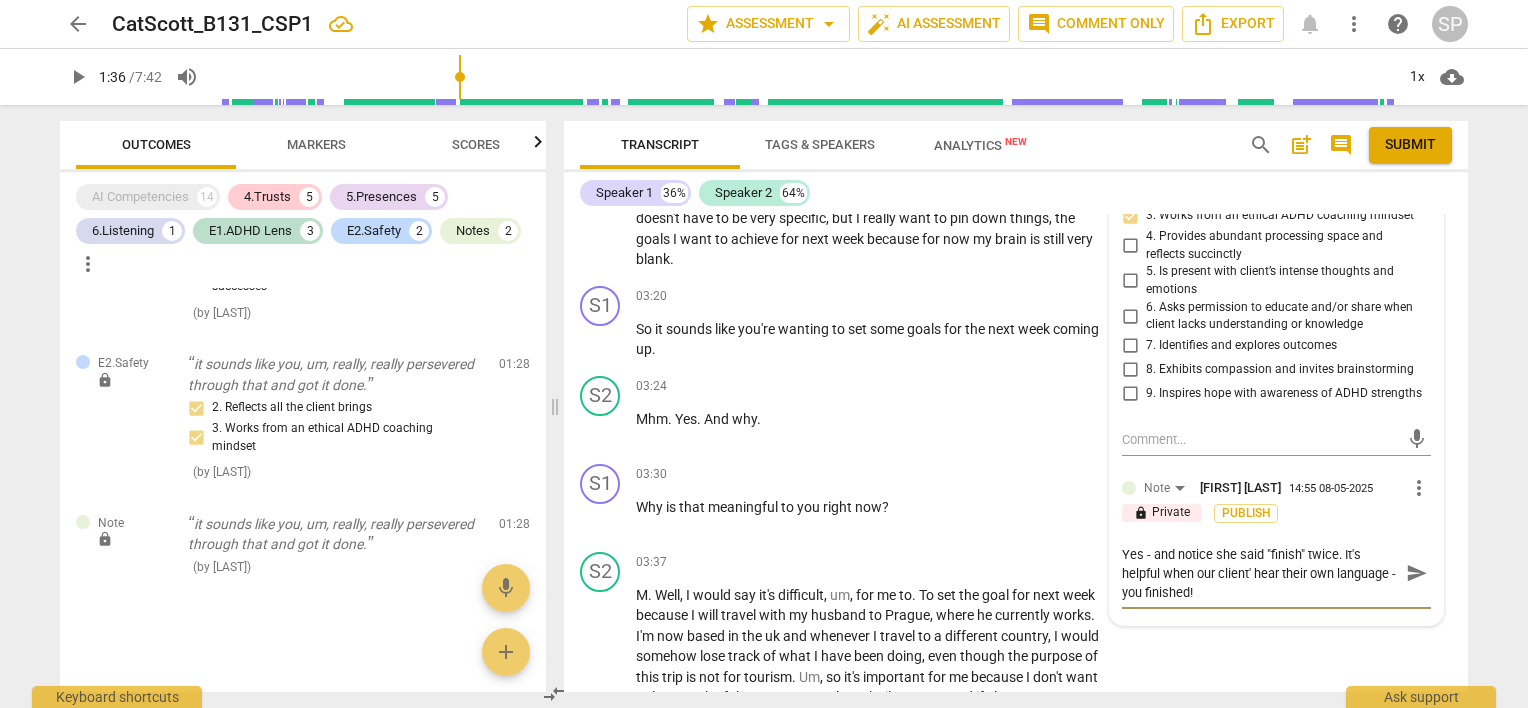 click on "Yes - and notice she said "finish" twice. It's helpful when our client' hear their own language - you finished!" at bounding box center (1260, 573) 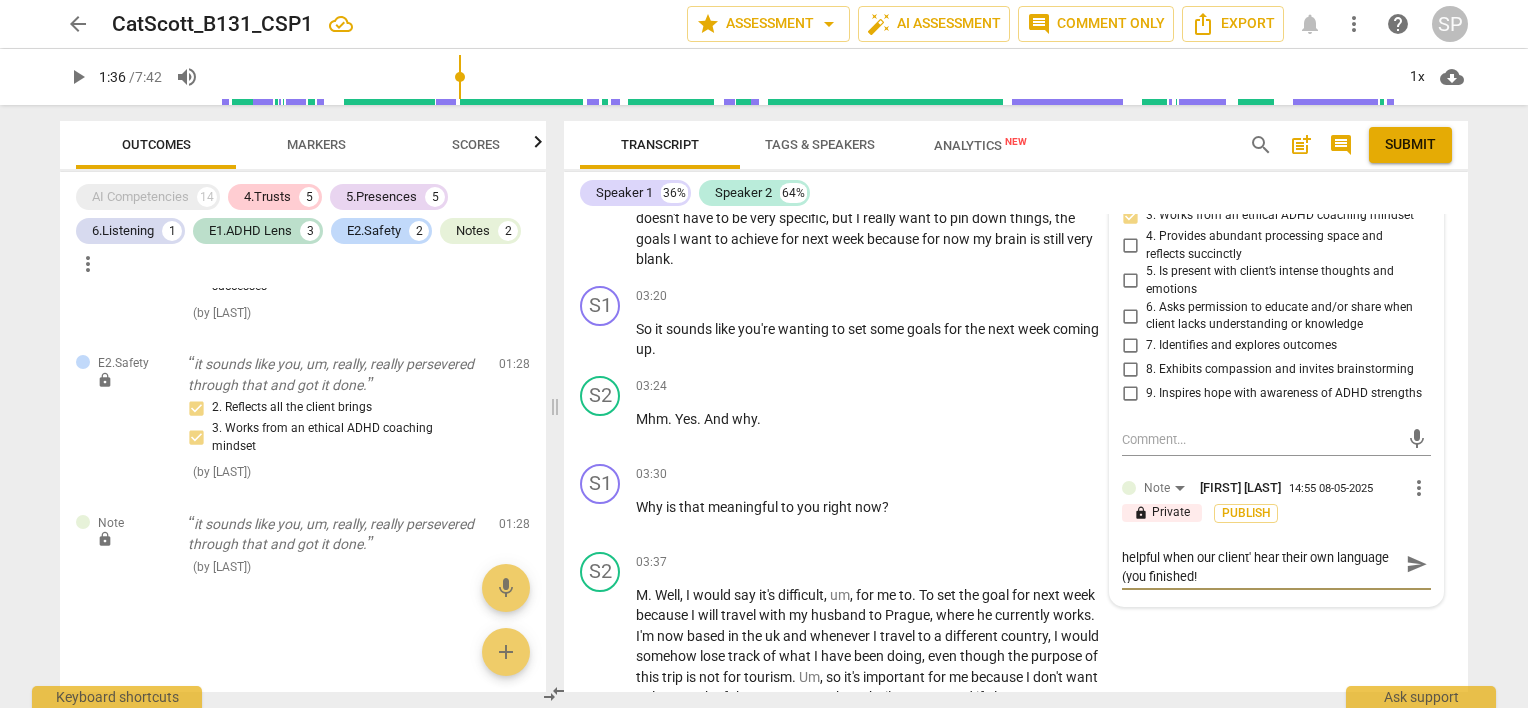 scroll, scrollTop: 0, scrollLeft: 0, axis: both 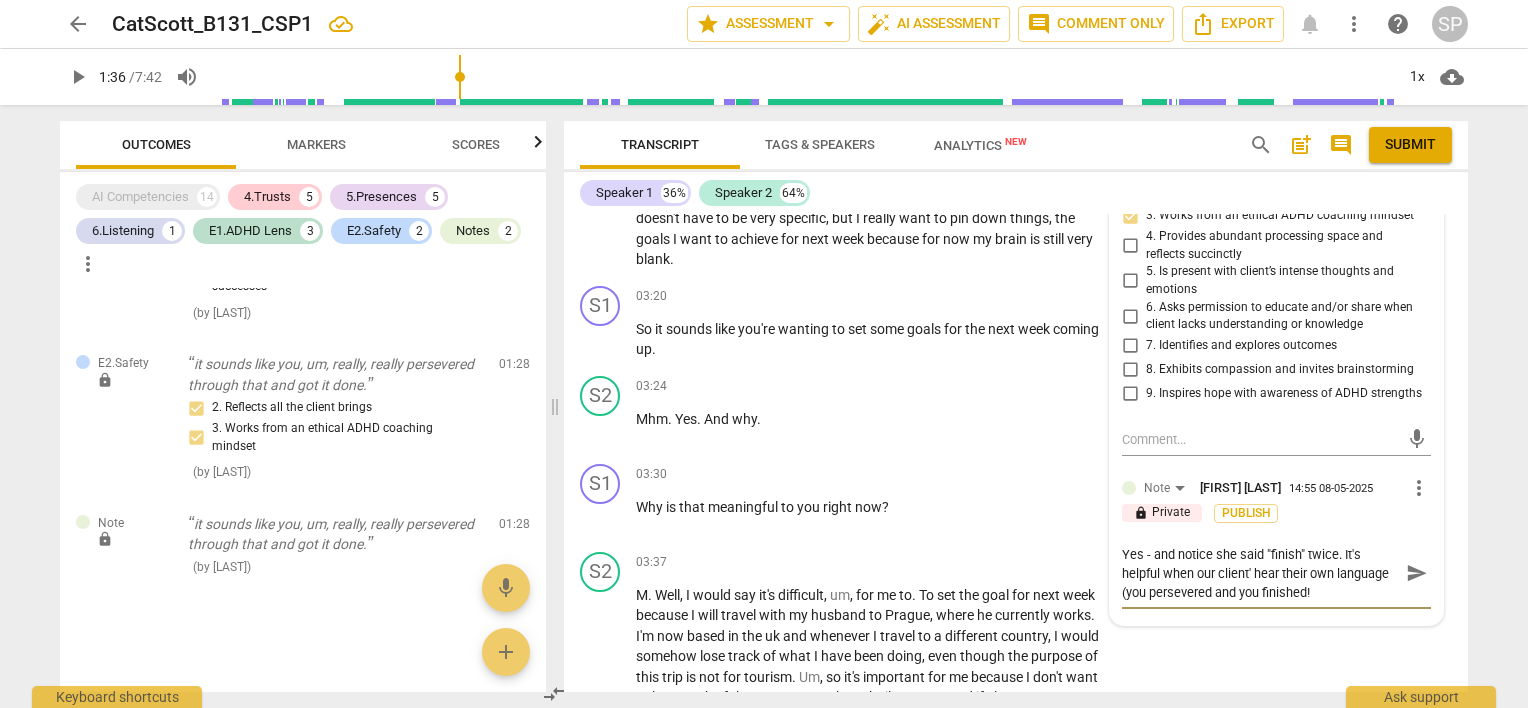 click on "Yes - and notice she said "finish" twice. It's helpful when our client' hear their own language (you persevered and you finished!" at bounding box center [1260, 573] 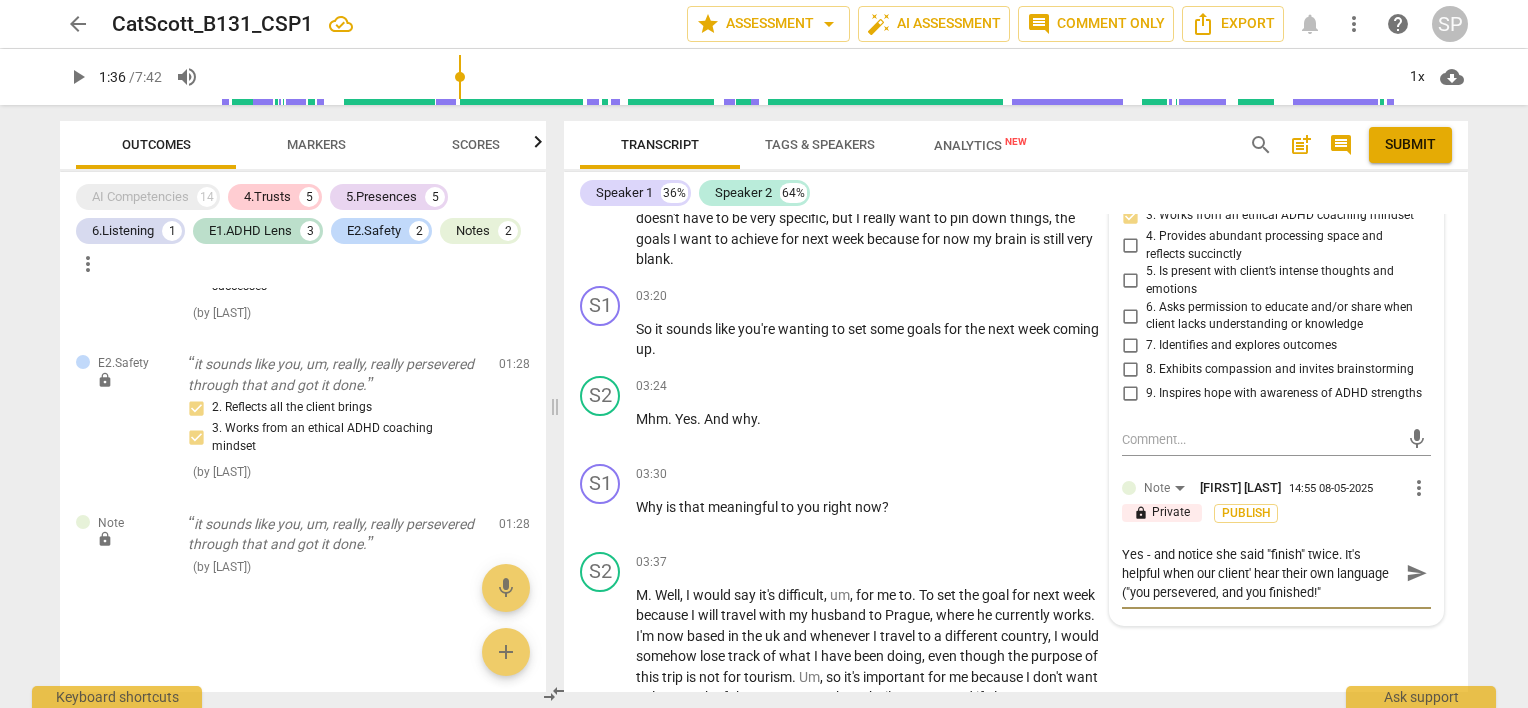 click on "Yes - and notice she said "finish" twice. It's helpful when our client' hear their own language ("you persevered, and you finished!"" at bounding box center (1260, 573) 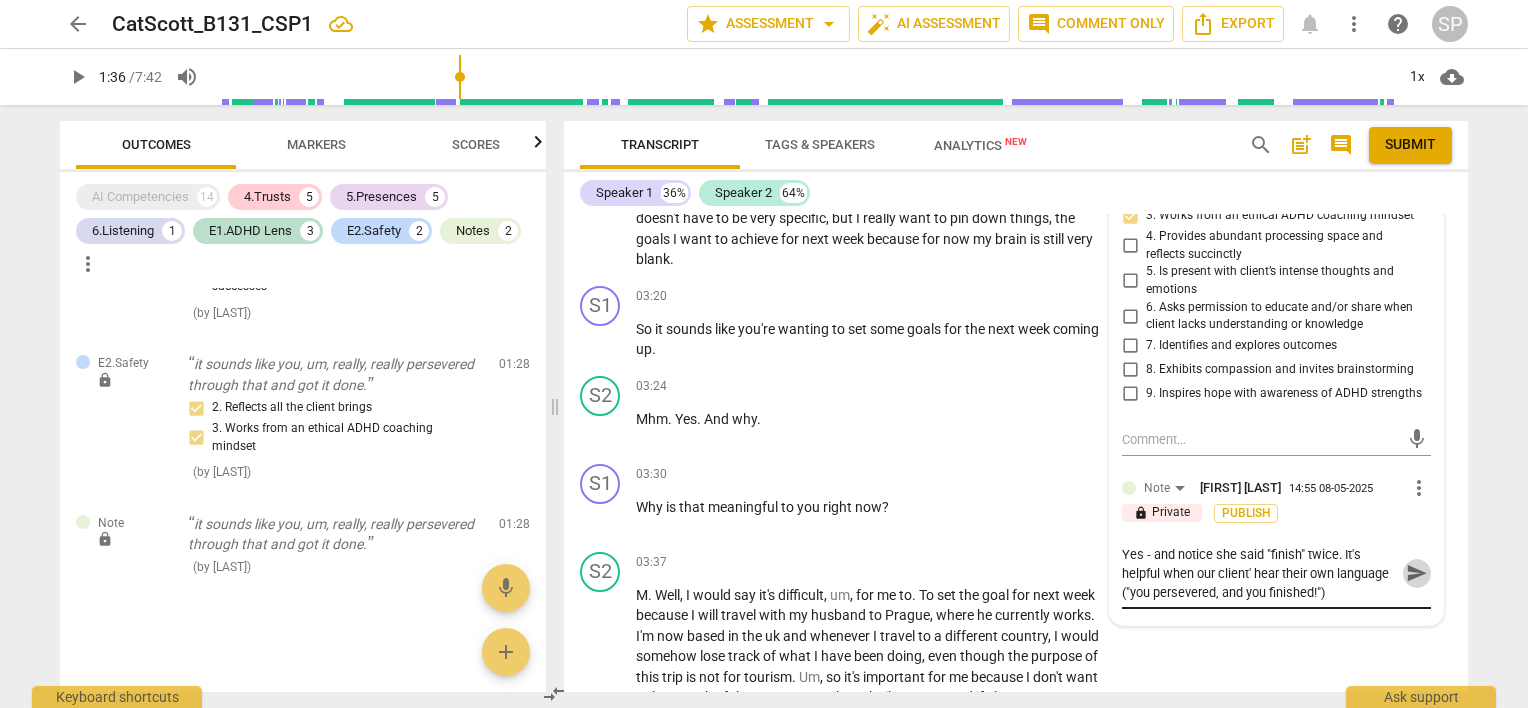 click on "send" at bounding box center (1417, 573) 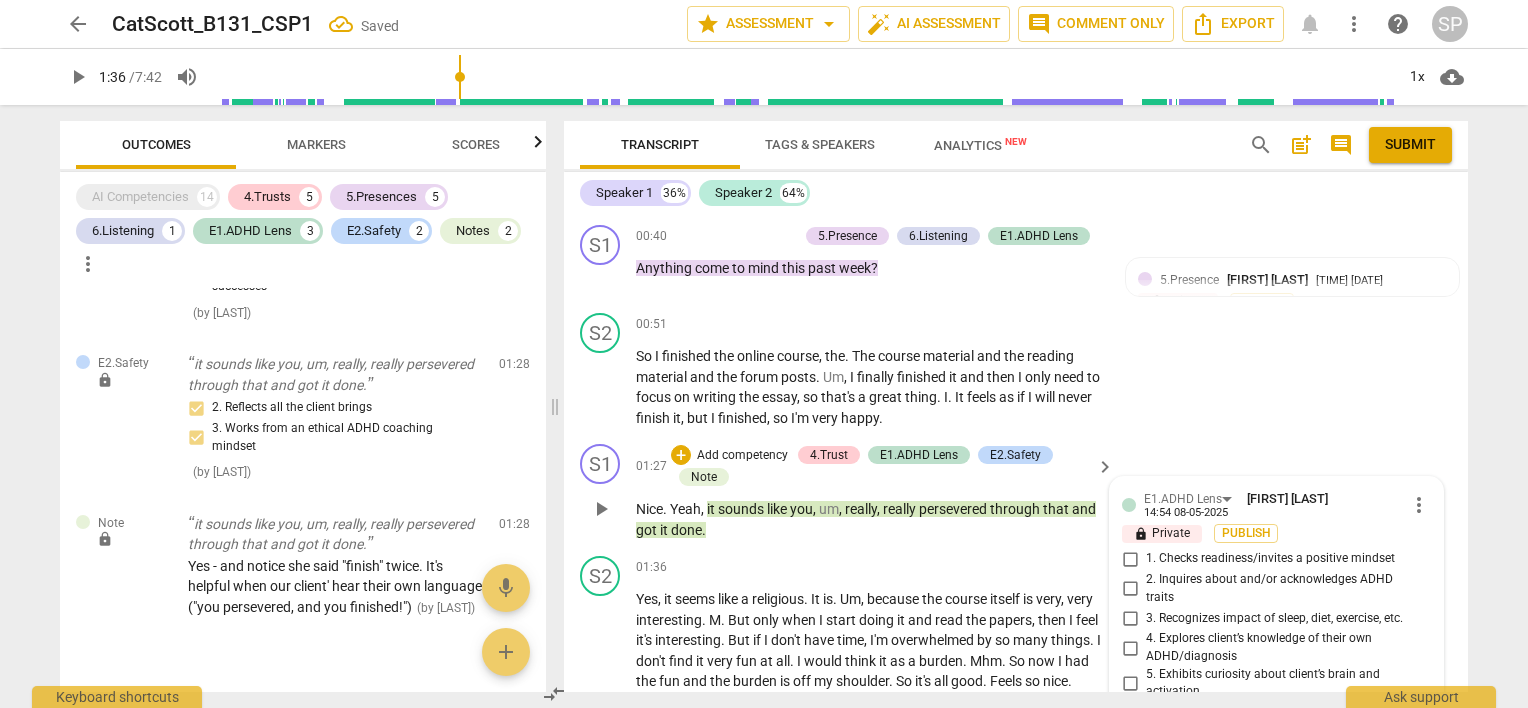 scroll, scrollTop: 848, scrollLeft: 0, axis: vertical 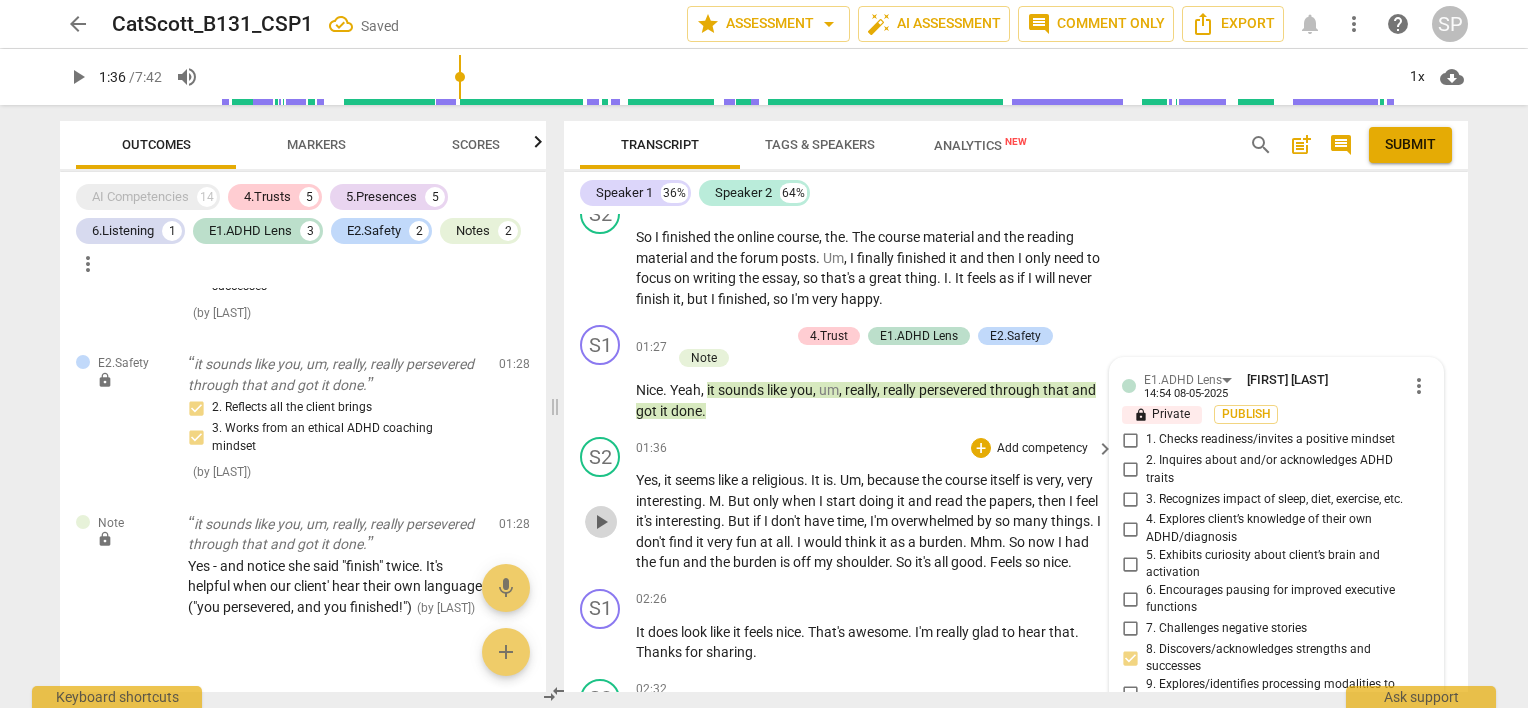 click on "play_arrow" at bounding box center (601, 522) 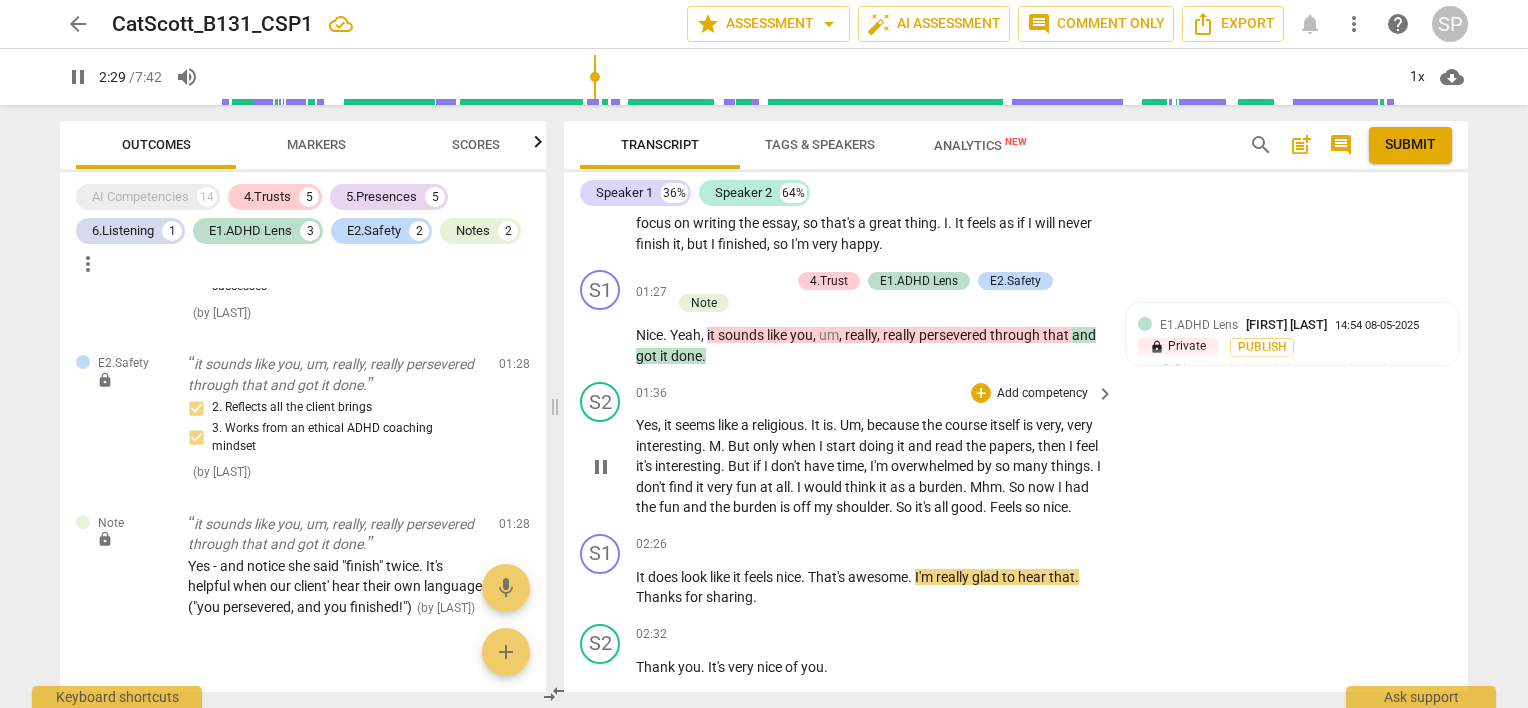 scroll, scrollTop: 948, scrollLeft: 0, axis: vertical 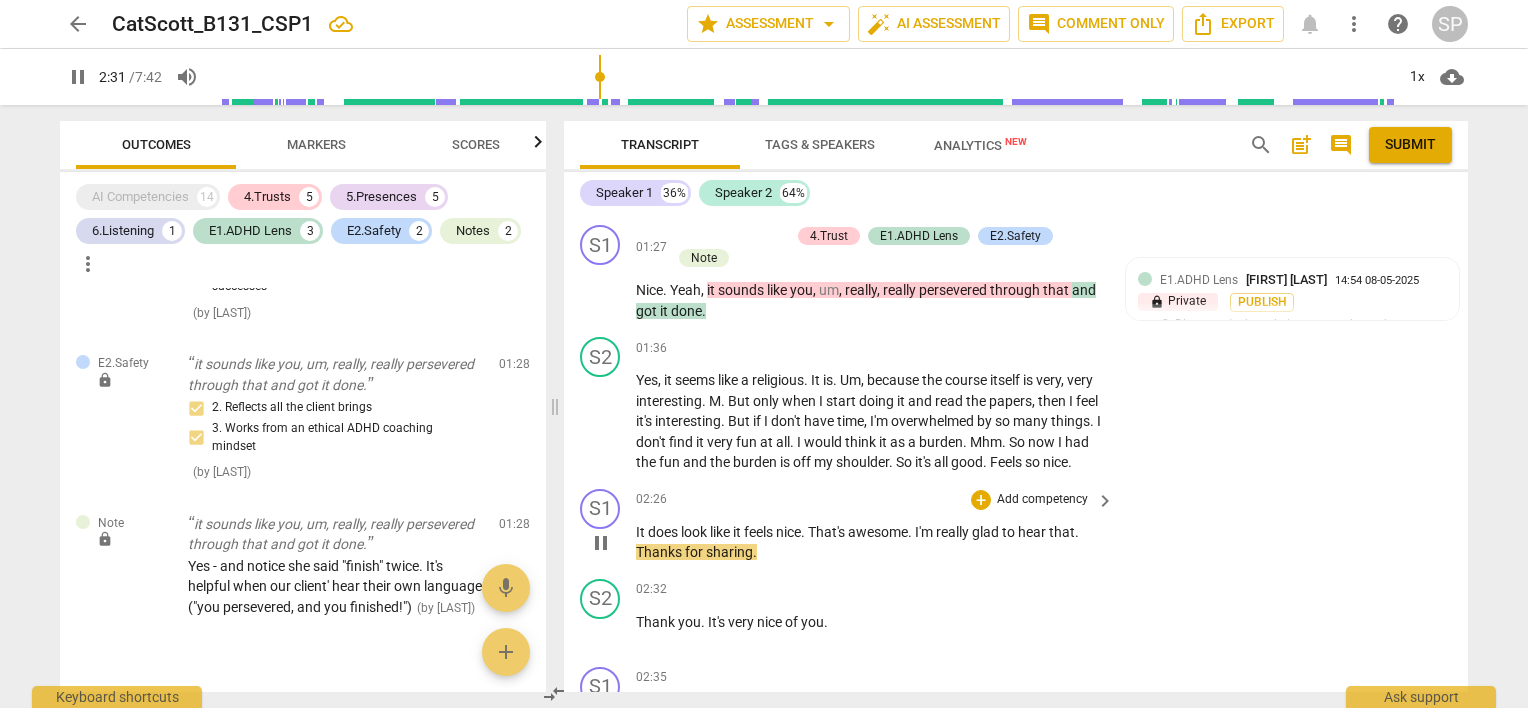 click on "pause" at bounding box center [601, 543] 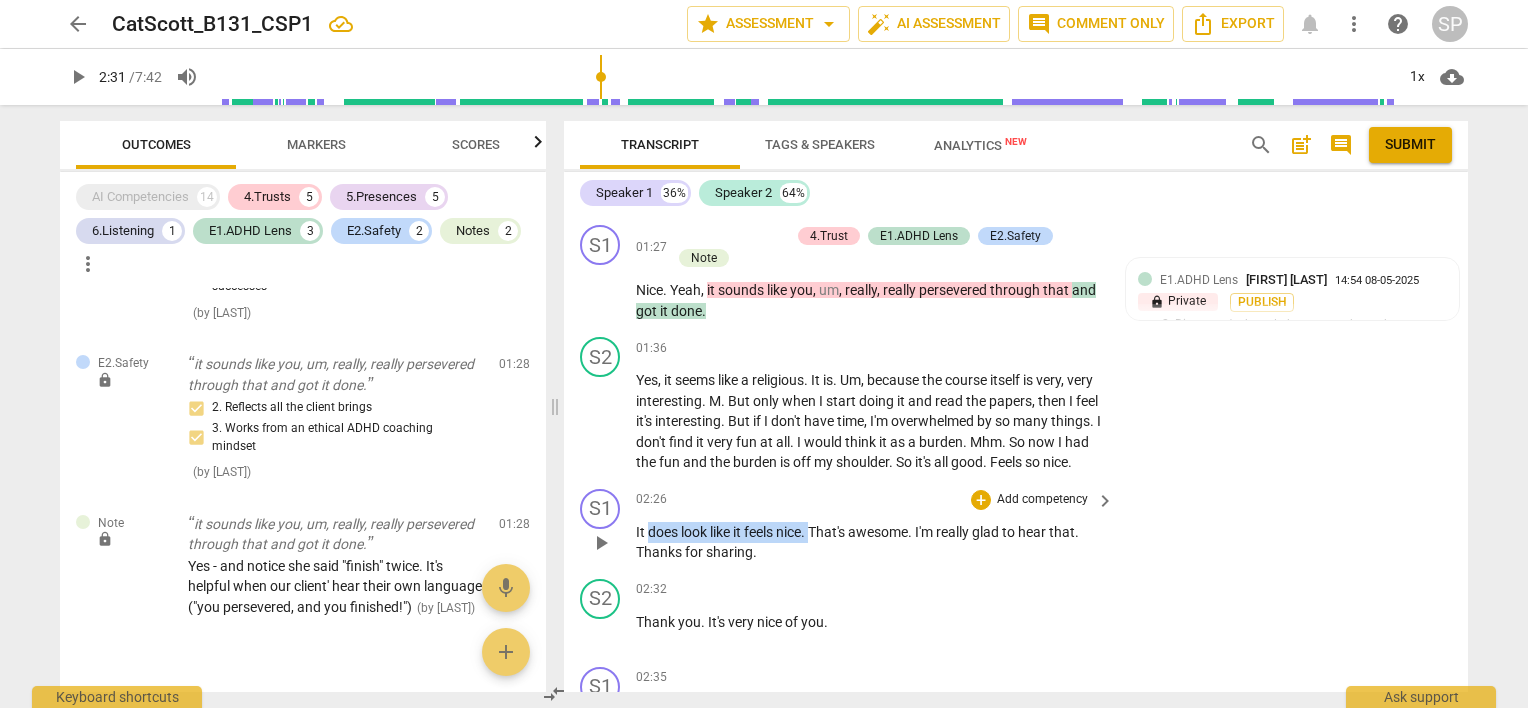 drag, startPoint x: 648, startPoint y: 545, endPoint x: 815, endPoint y: 551, distance: 167.10774 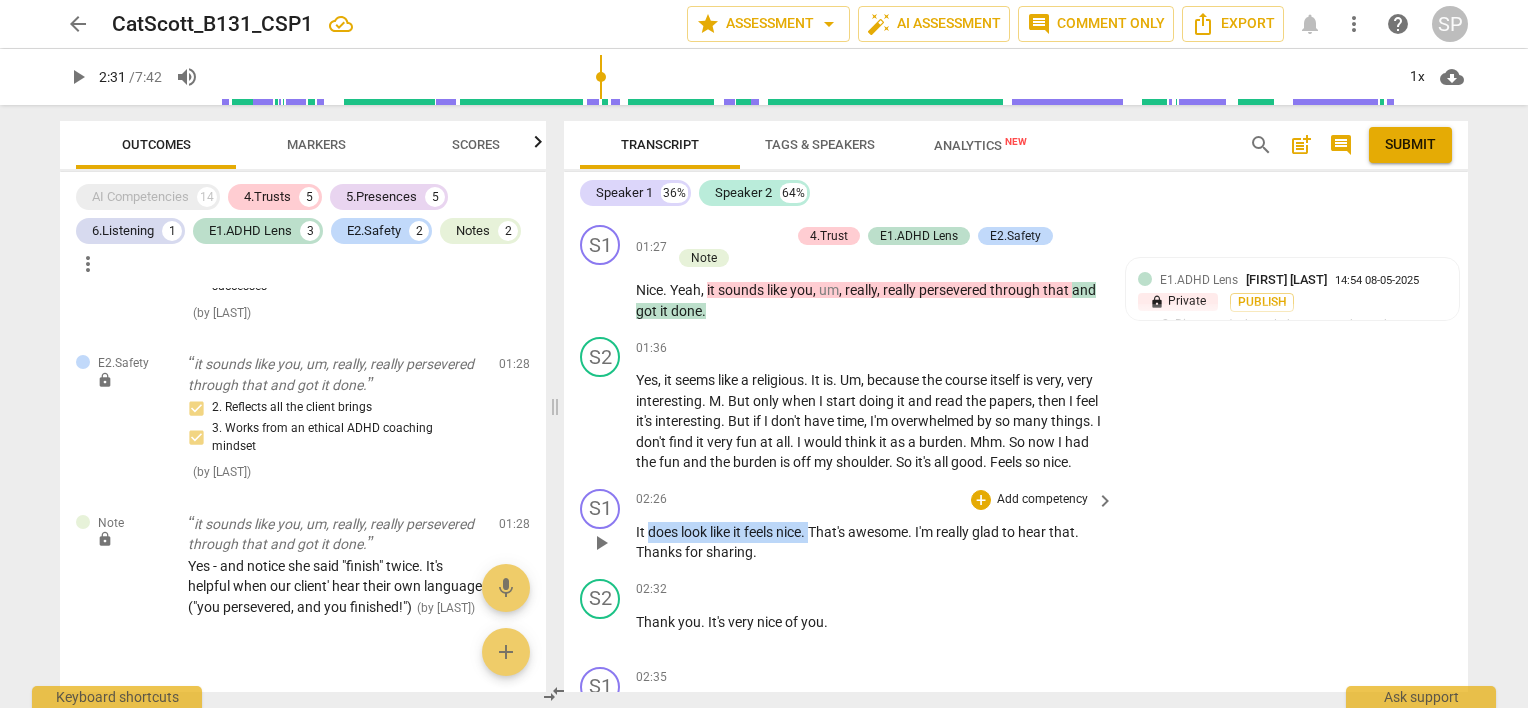 click on "It   does   look   like   it   feels   nice .   That's   awesome .   I'm   really   glad   to   hear   that .   Thanks   for   sharing ." at bounding box center [870, 542] 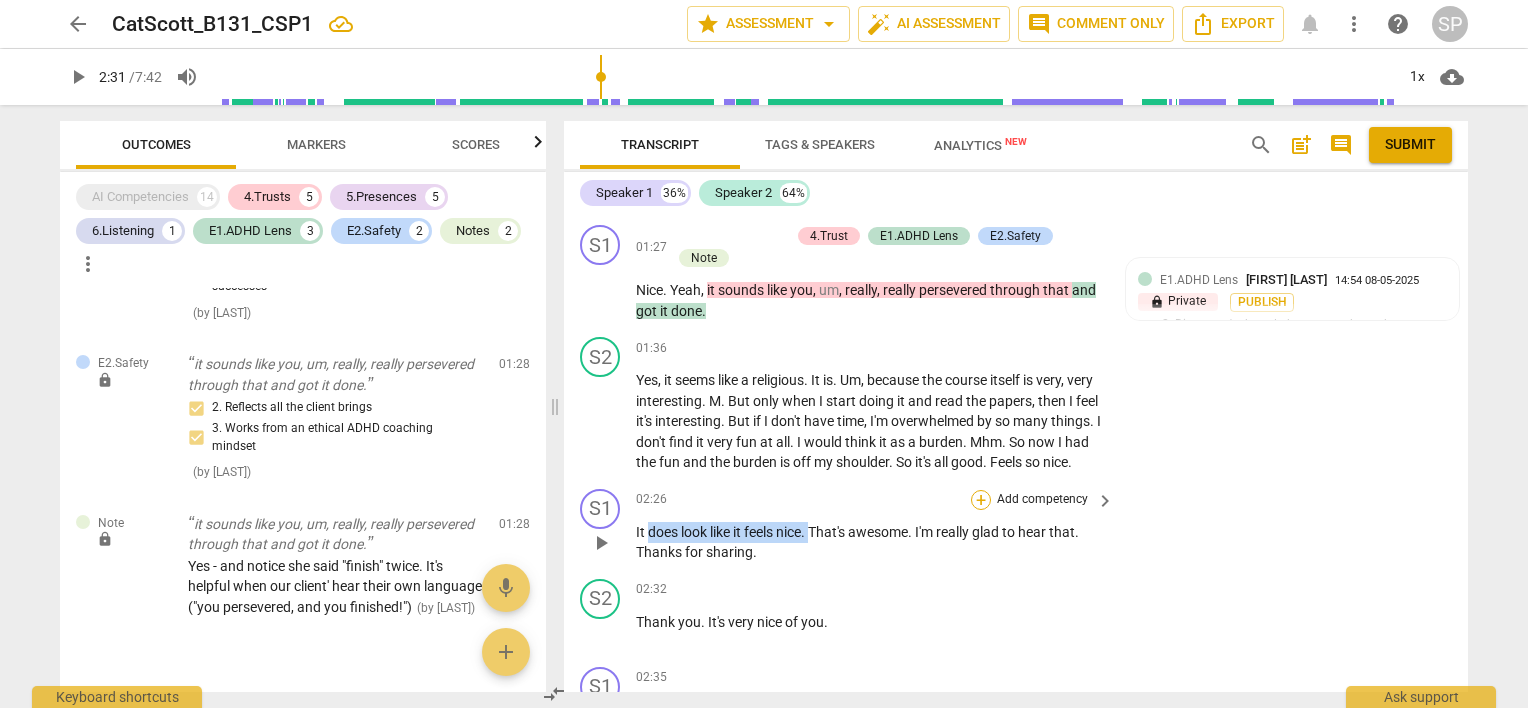 click on "+" at bounding box center [981, 500] 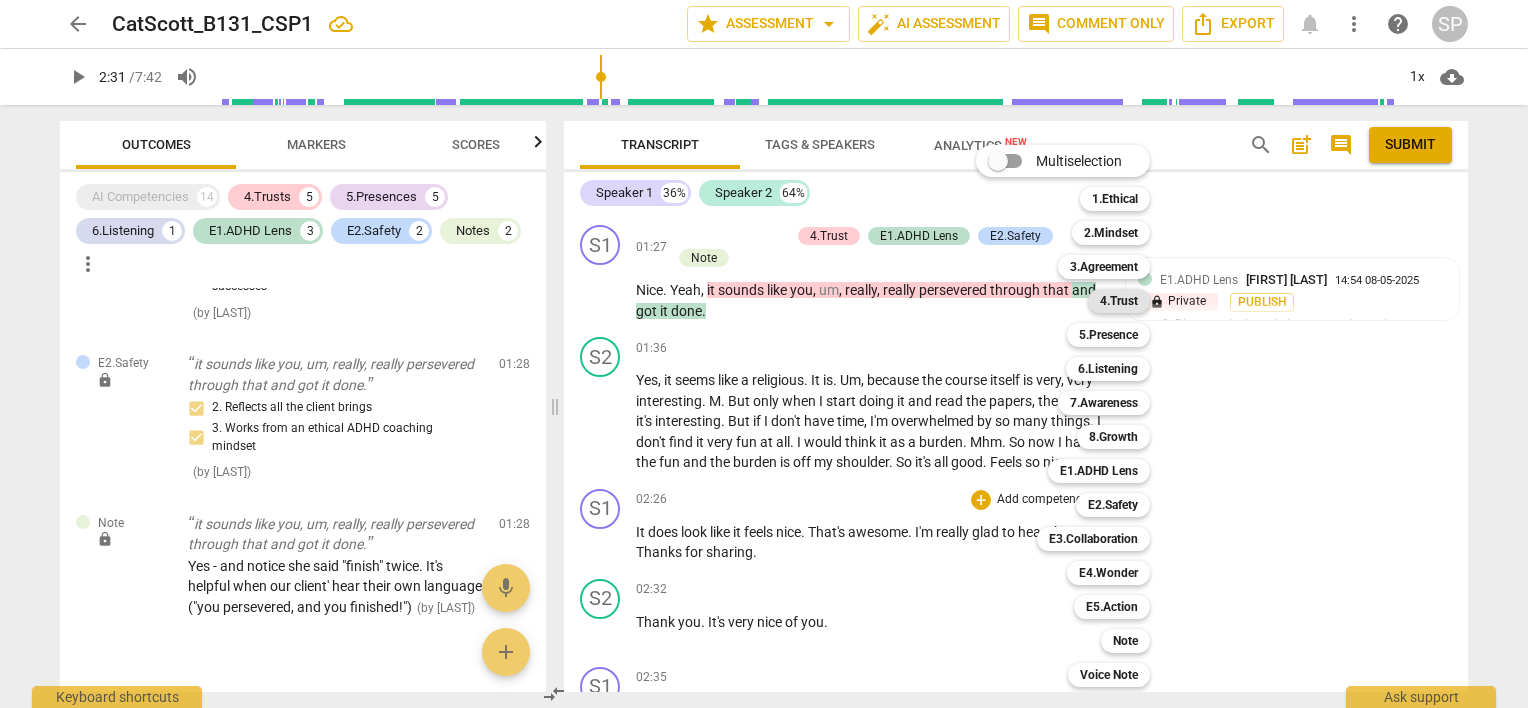 click on "4.Trust" at bounding box center (1119, 301) 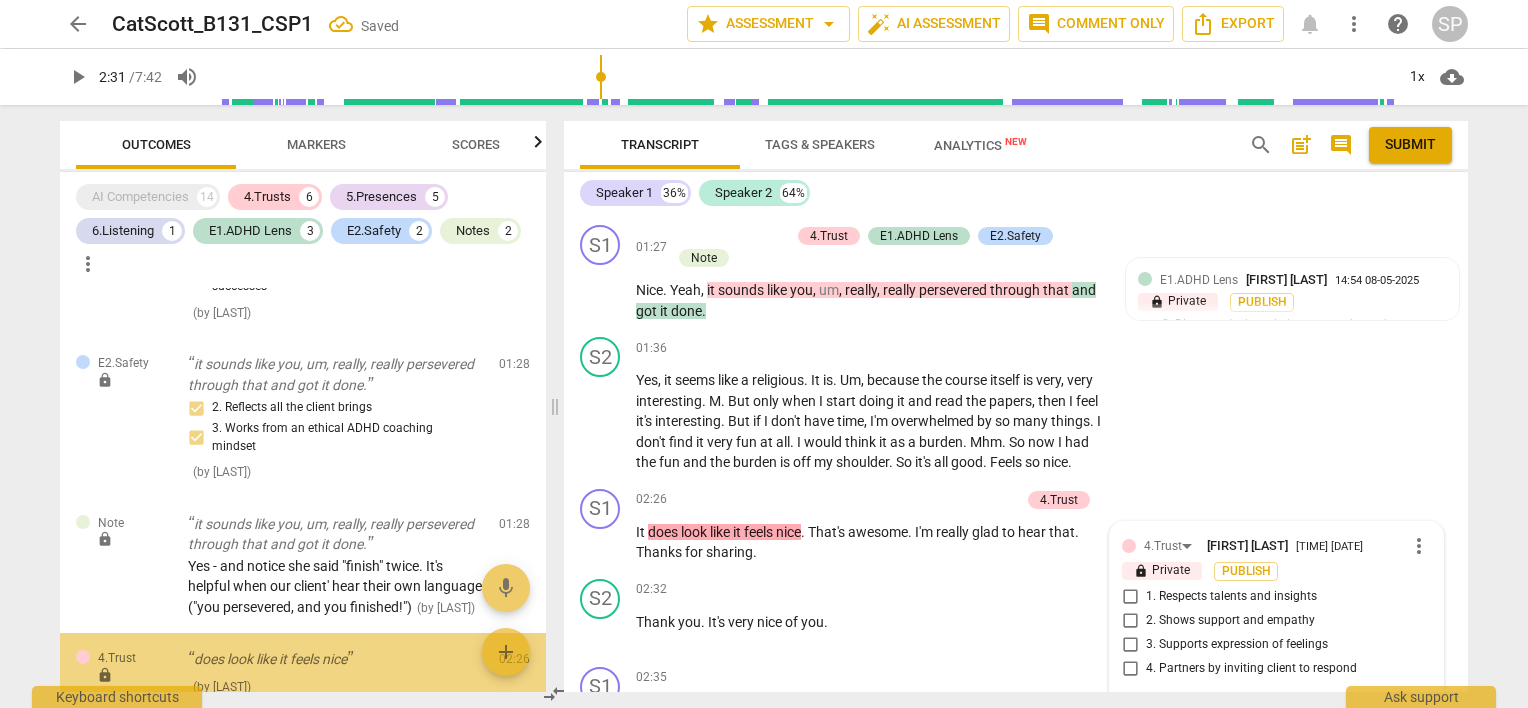 scroll, scrollTop: 1224, scrollLeft: 0, axis: vertical 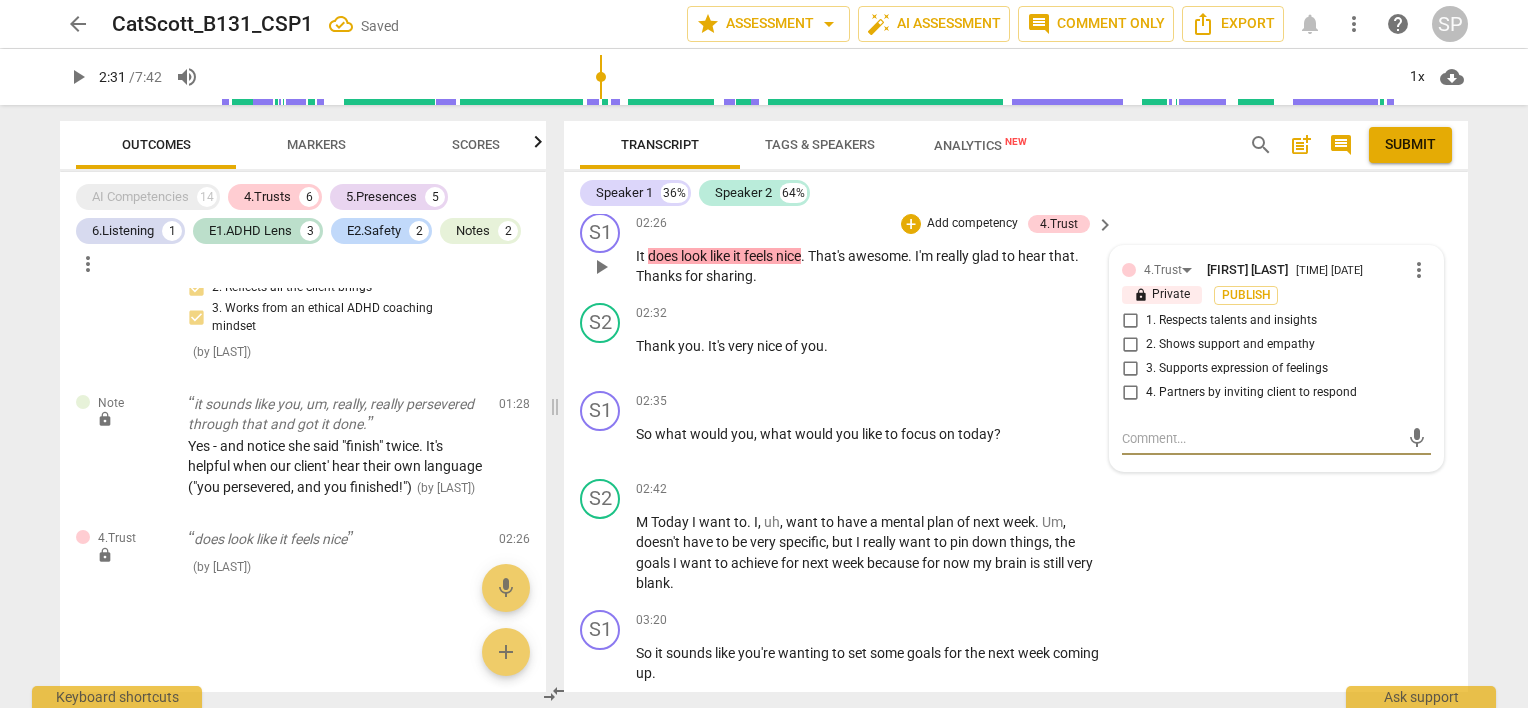 click on "3. Supports expression of feelings" at bounding box center (1130, 369) 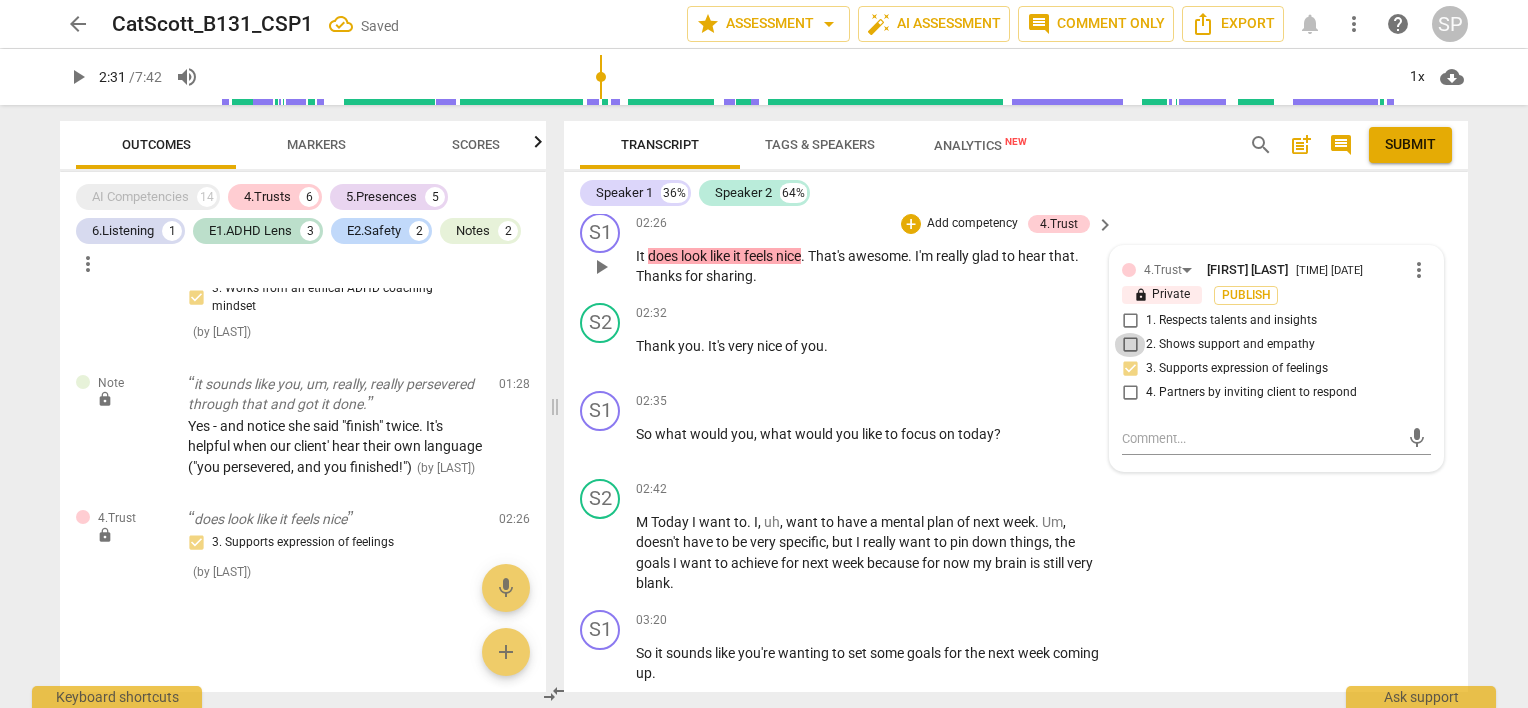 click on "2. Shows support and empathy" at bounding box center (1130, 345) 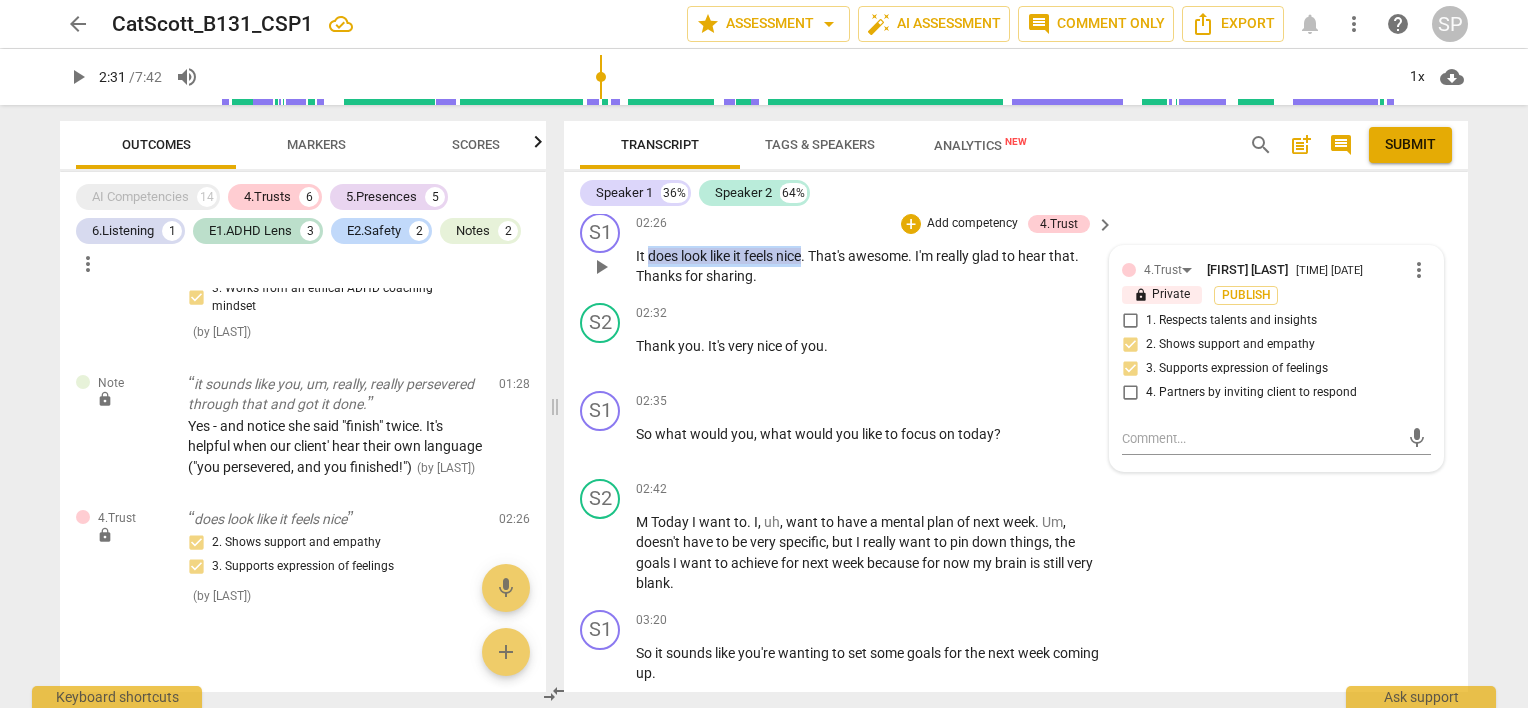 drag, startPoint x: 646, startPoint y: 267, endPoint x: 807, endPoint y: 267, distance: 161 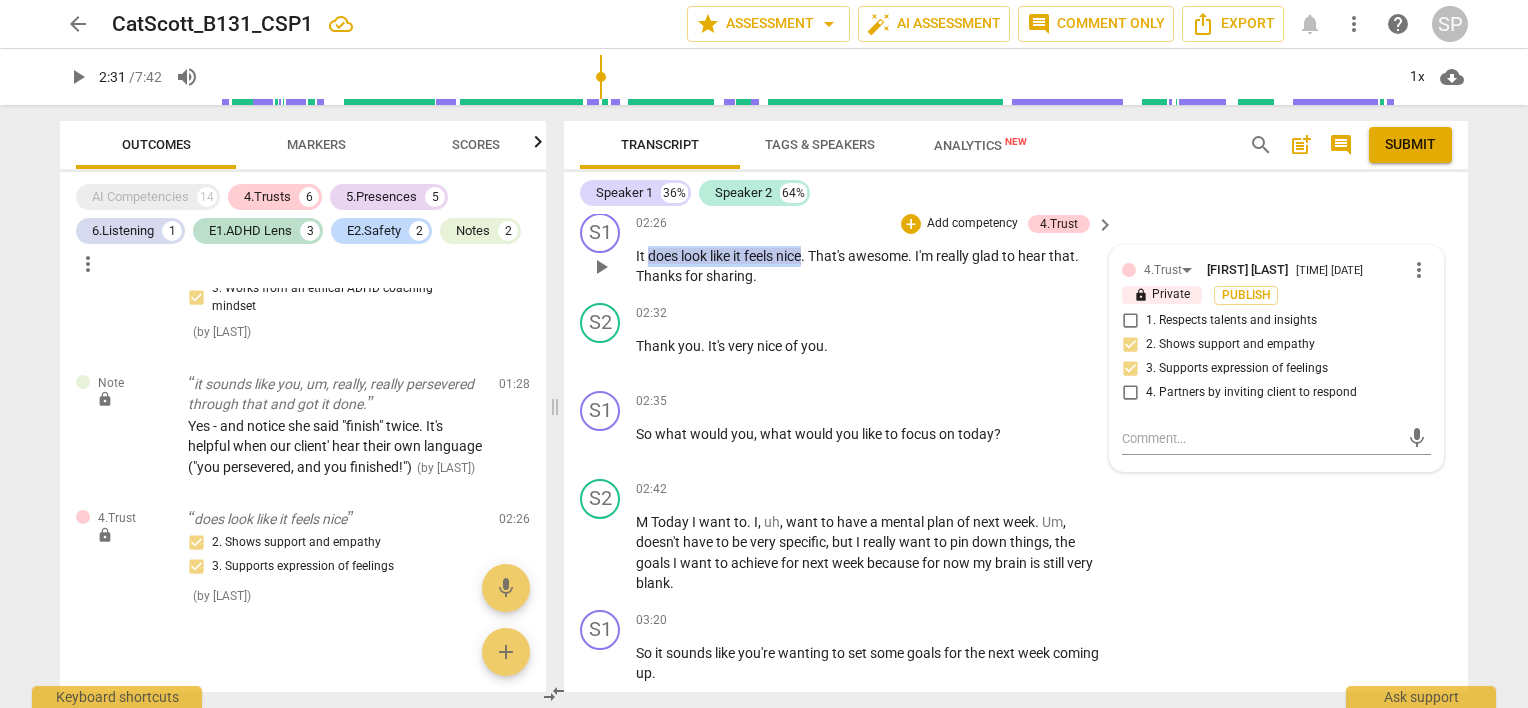click on "It   does   look   like   it   feels   nice .   That's   awesome .   I'm   really   glad   to   hear   that .   Thanks   for   sharing ." at bounding box center [870, 266] 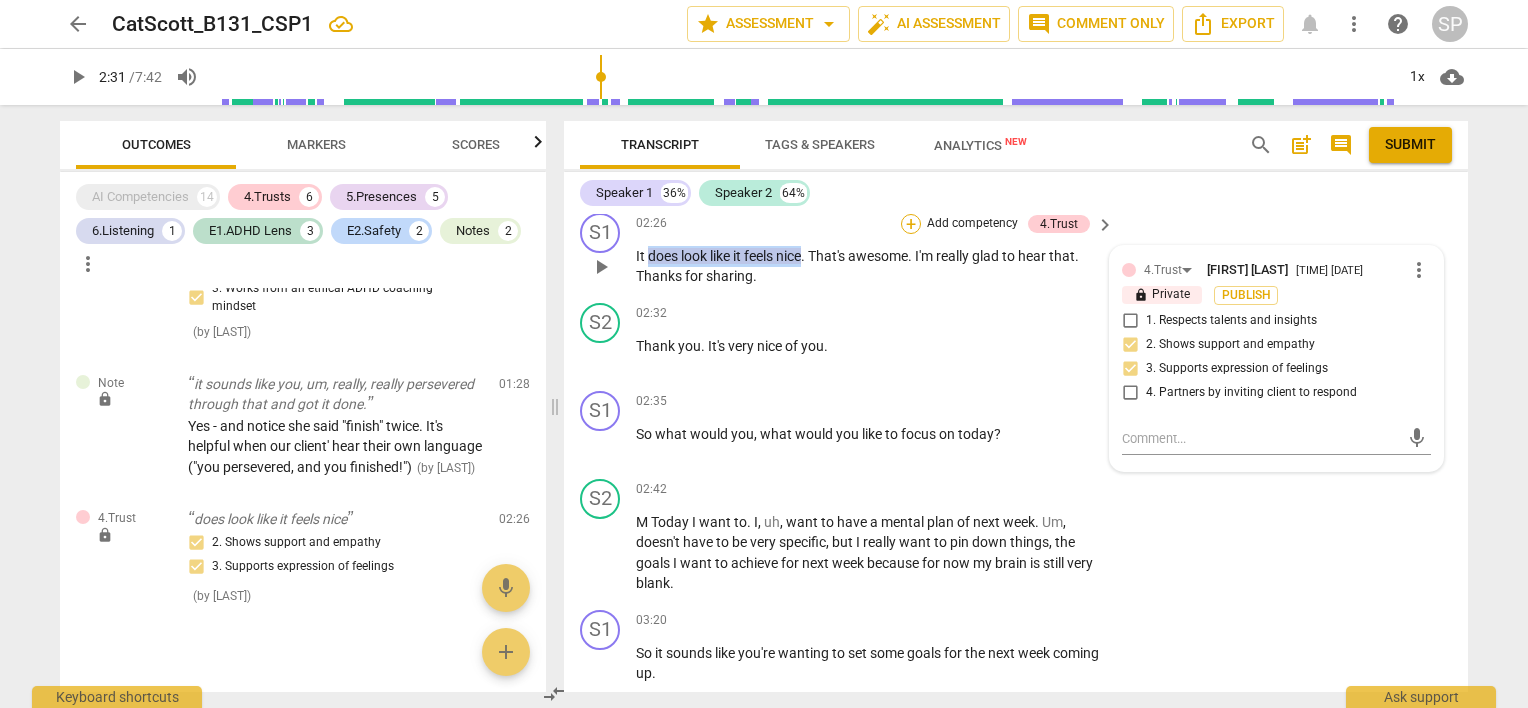 click on "+" at bounding box center (911, 224) 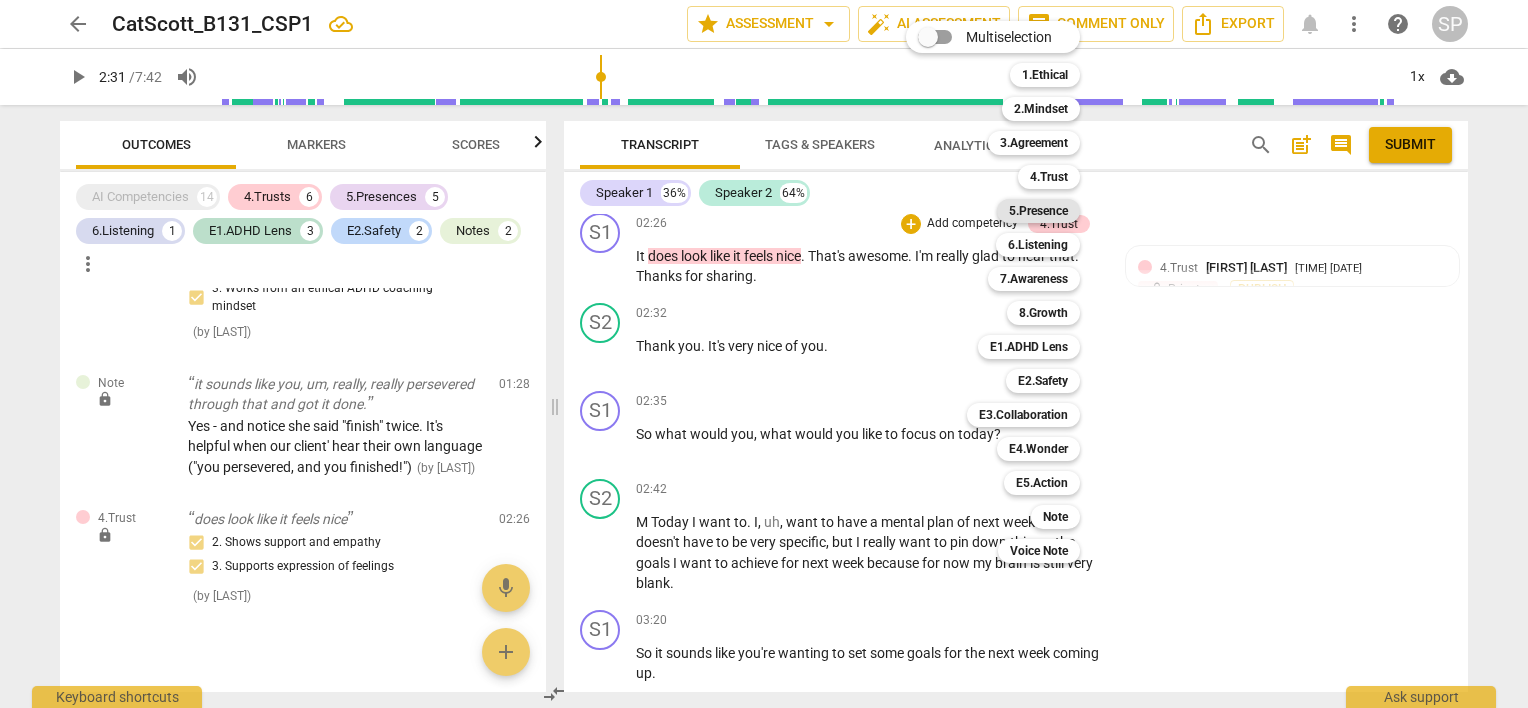 click on "5.Presence" at bounding box center (1038, 211) 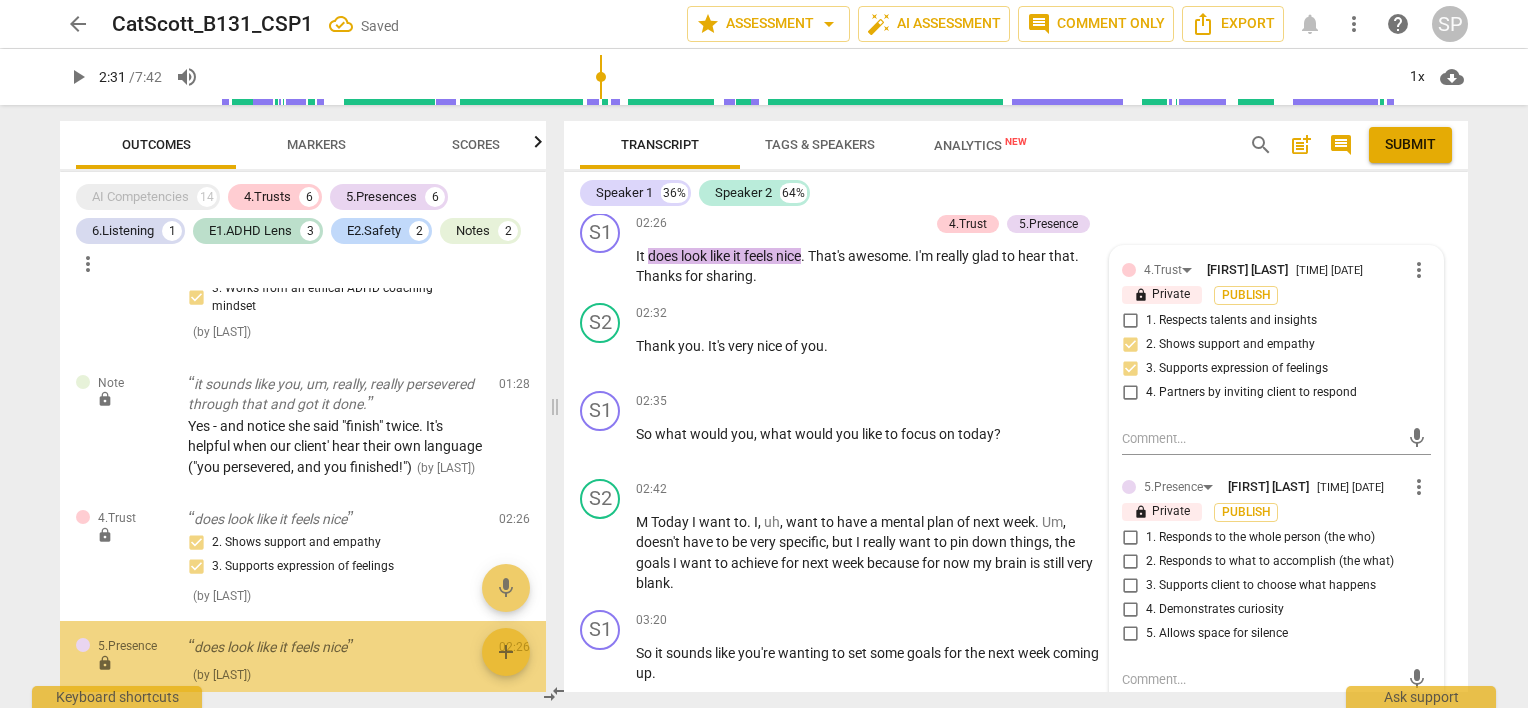 scroll, scrollTop: 2330, scrollLeft: 0, axis: vertical 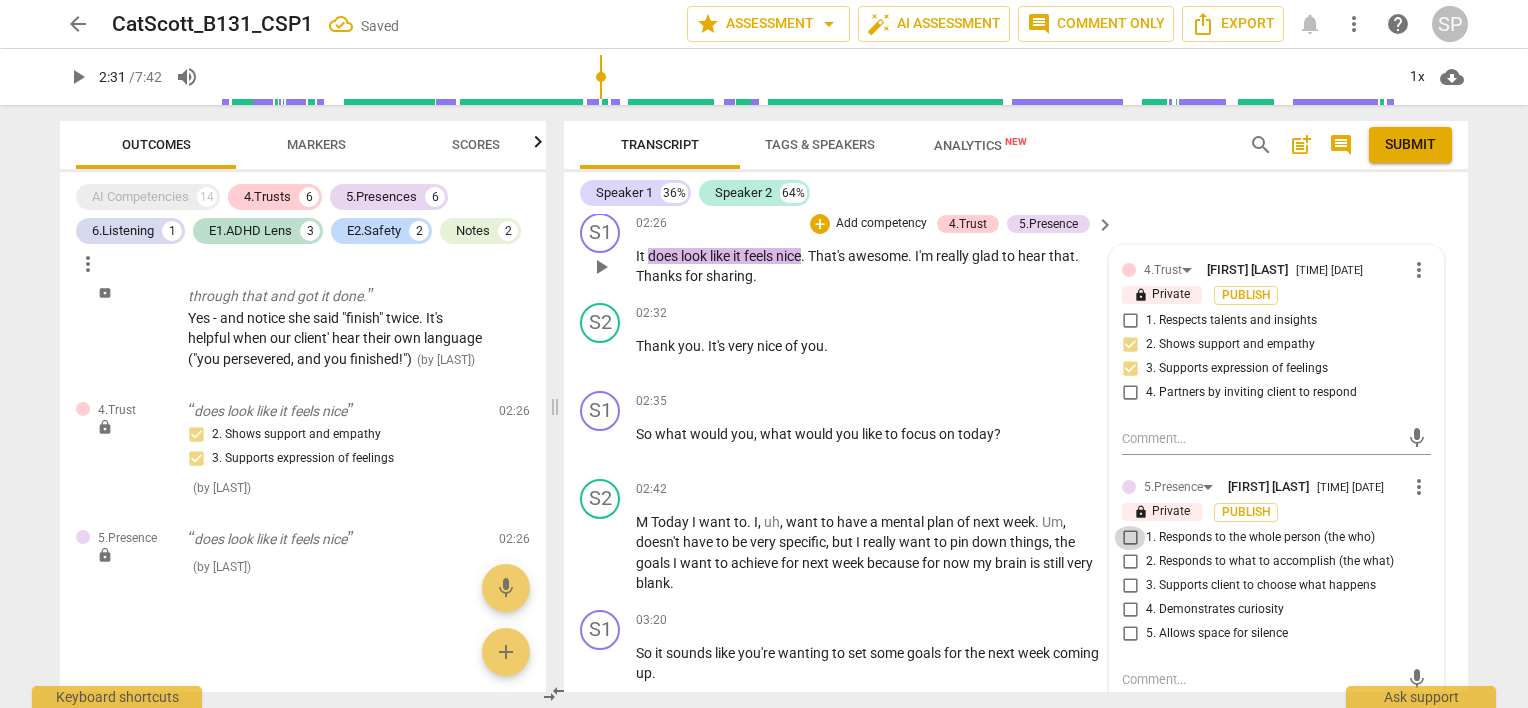 click on "1. Responds to the whole person (the who)" at bounding box center (1130, 538) 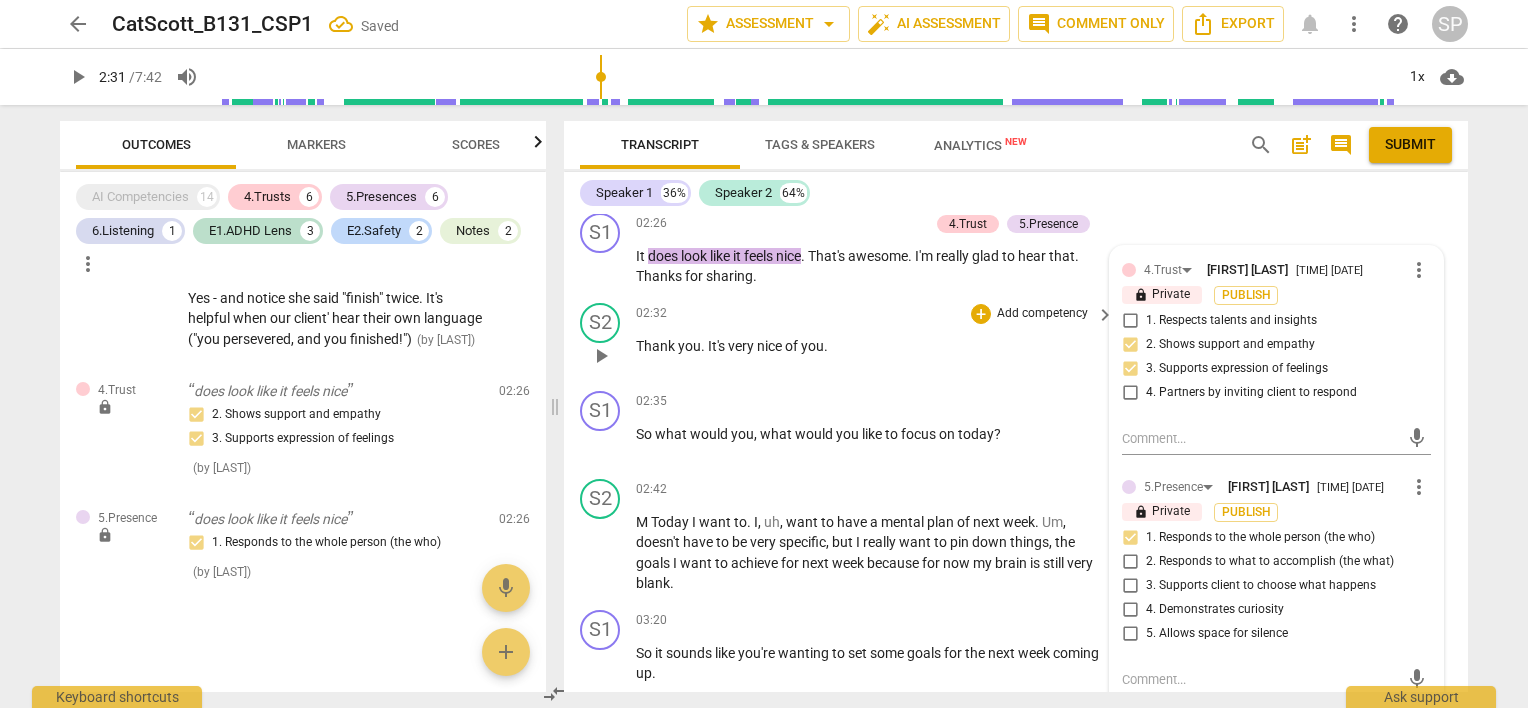 click on "S2 play_arrow pause 02:32 + Add competency keyboard_arrow_right Thank   you .   It's   very   nice   of   you ." at bounding box center [1016, 339] 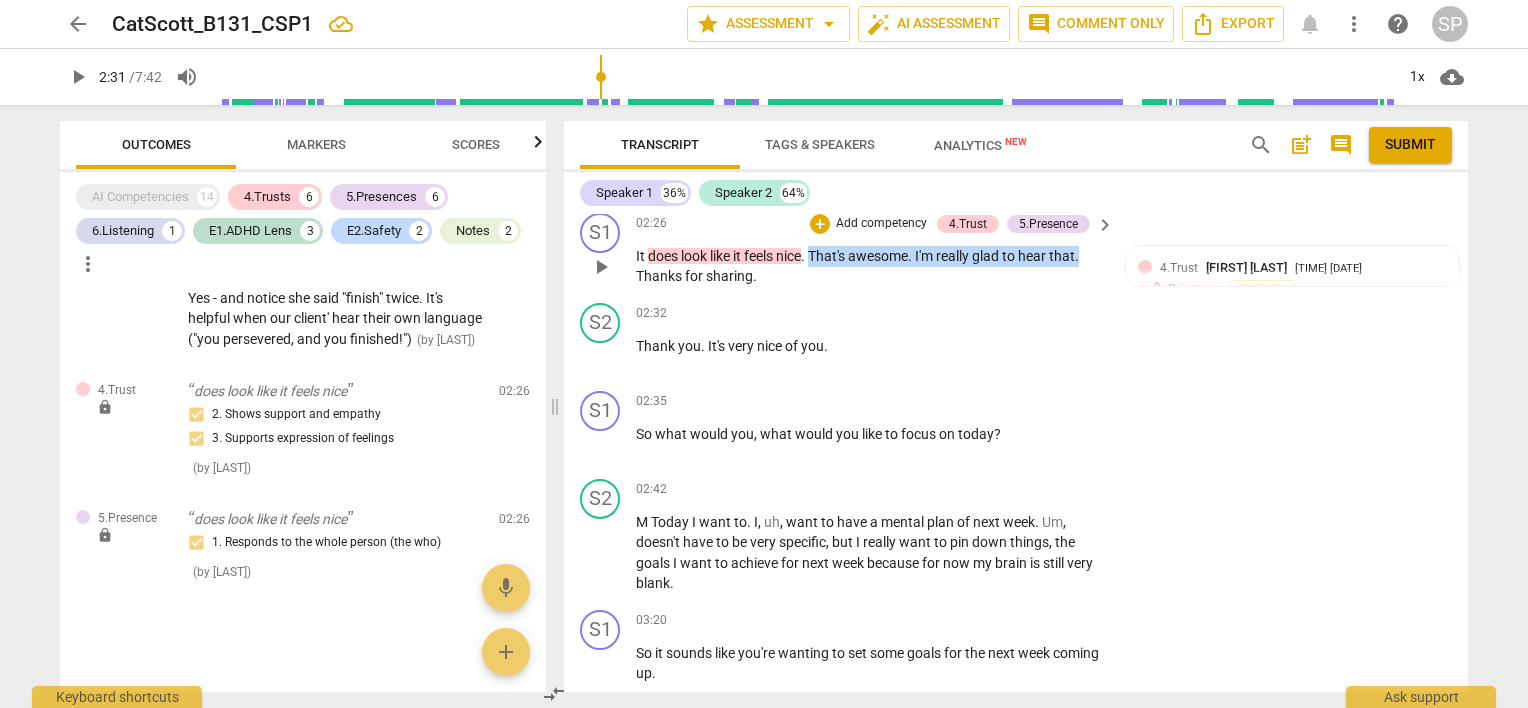 drag, startPoint x: 815, startPoint y: 264, endPoint x: 1095, endPoint y: 268, distance: 280.02856 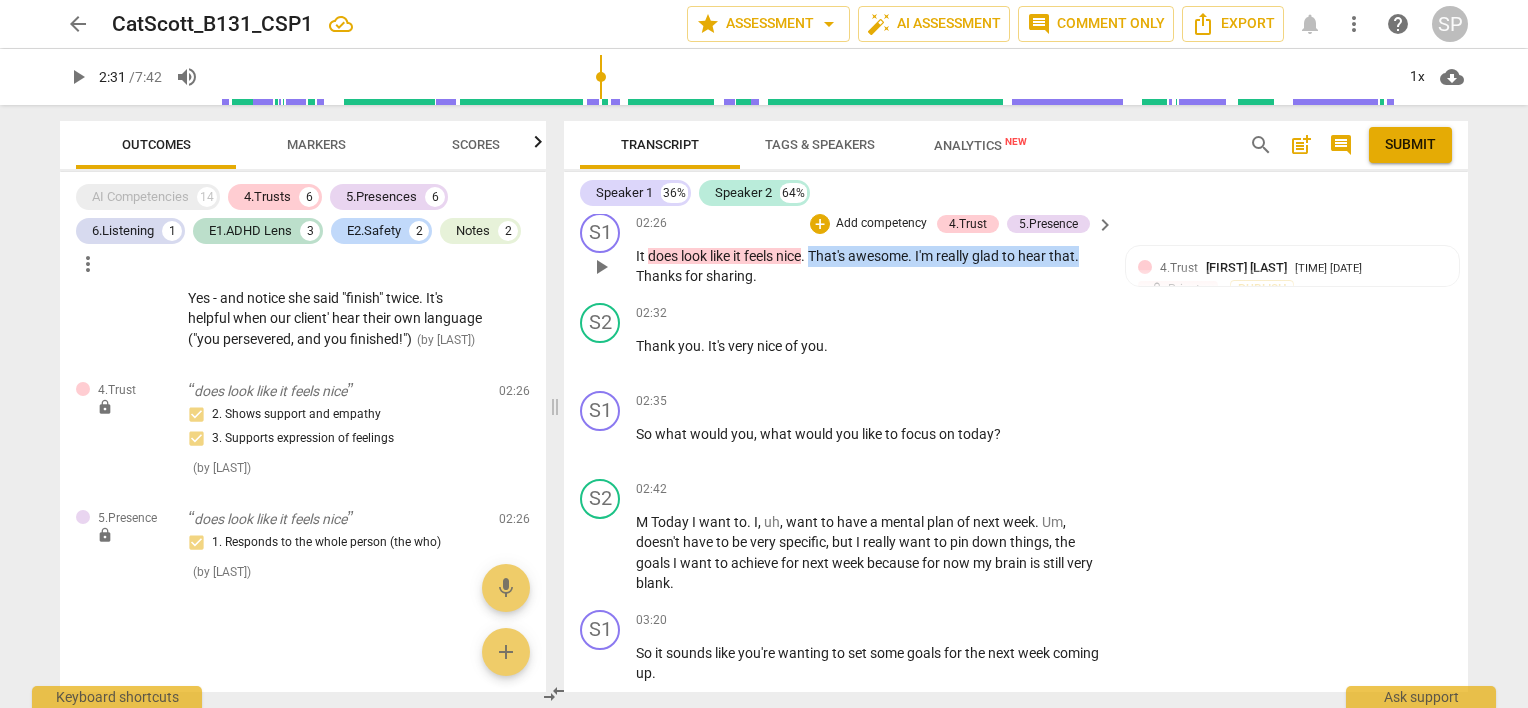 click on "It   does   look   like   it   feels   nice .   That's   awesome .   I'm   really   glad   to   hear   that .   Thanks   for   sharing ." at bounding box center [870, 266] 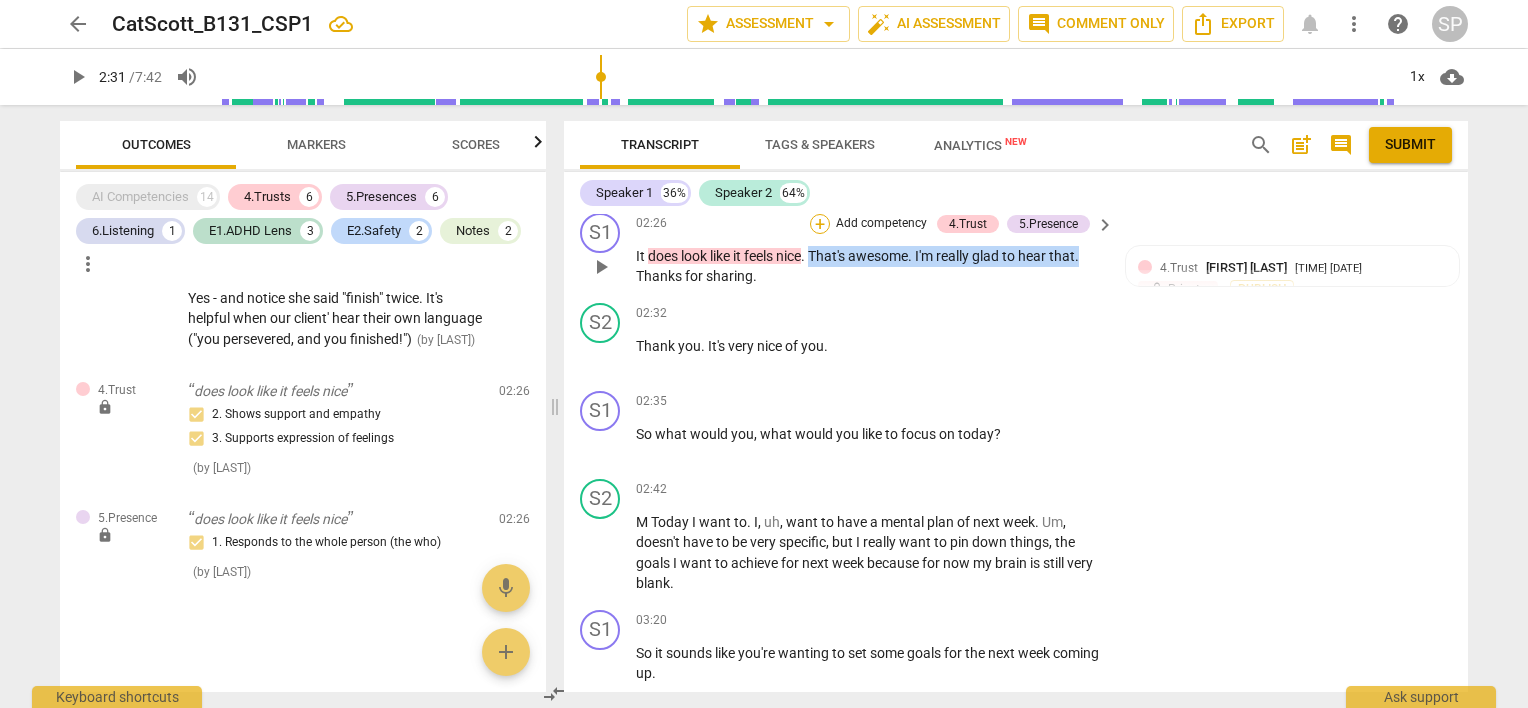 click on "+" at bounding box center [820, 224] 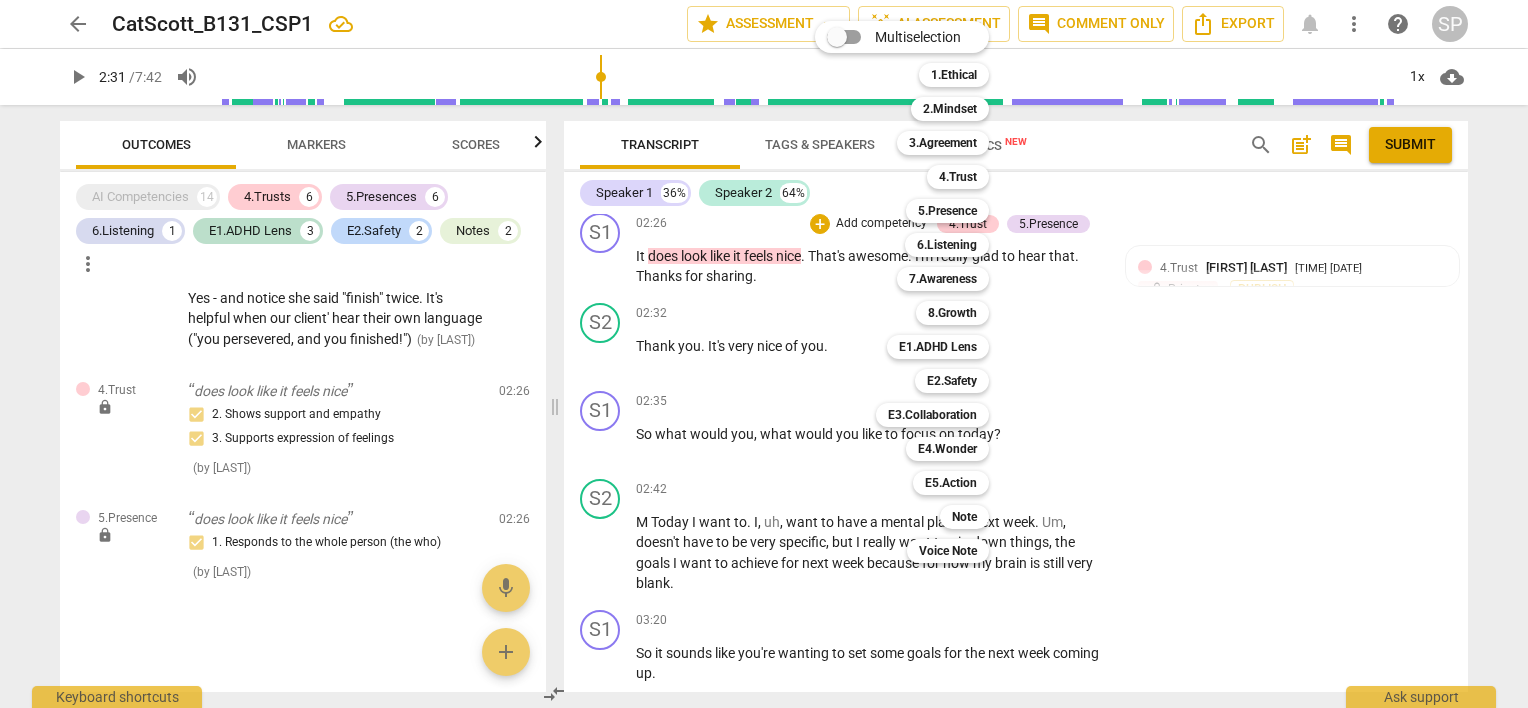 click on "Multiselection m 1.Ethical 1 2.Mindset 2 3.Agreement 3 4.Trust 4 5.Presence 5 6.Listening 6 7.Awareness 7 8.Growth 8 E1.ADHD Lens 9 E2.Safety 0 E3.Collaboration q E4.Wonder w E5.Action r Note t Voice Note y" at bounding box center (917, 292) 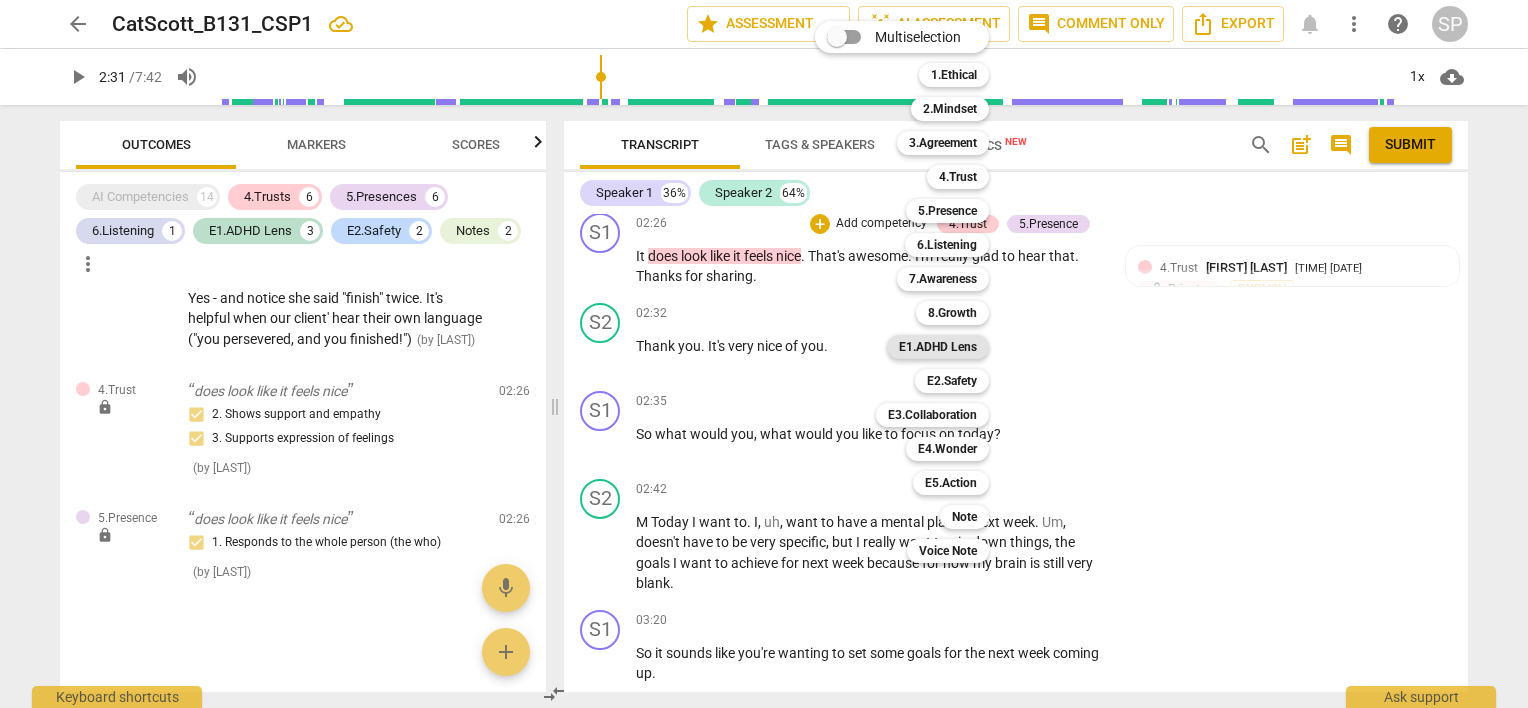 click on "E1.ADHD Lens" at bounding box center (938, 347) 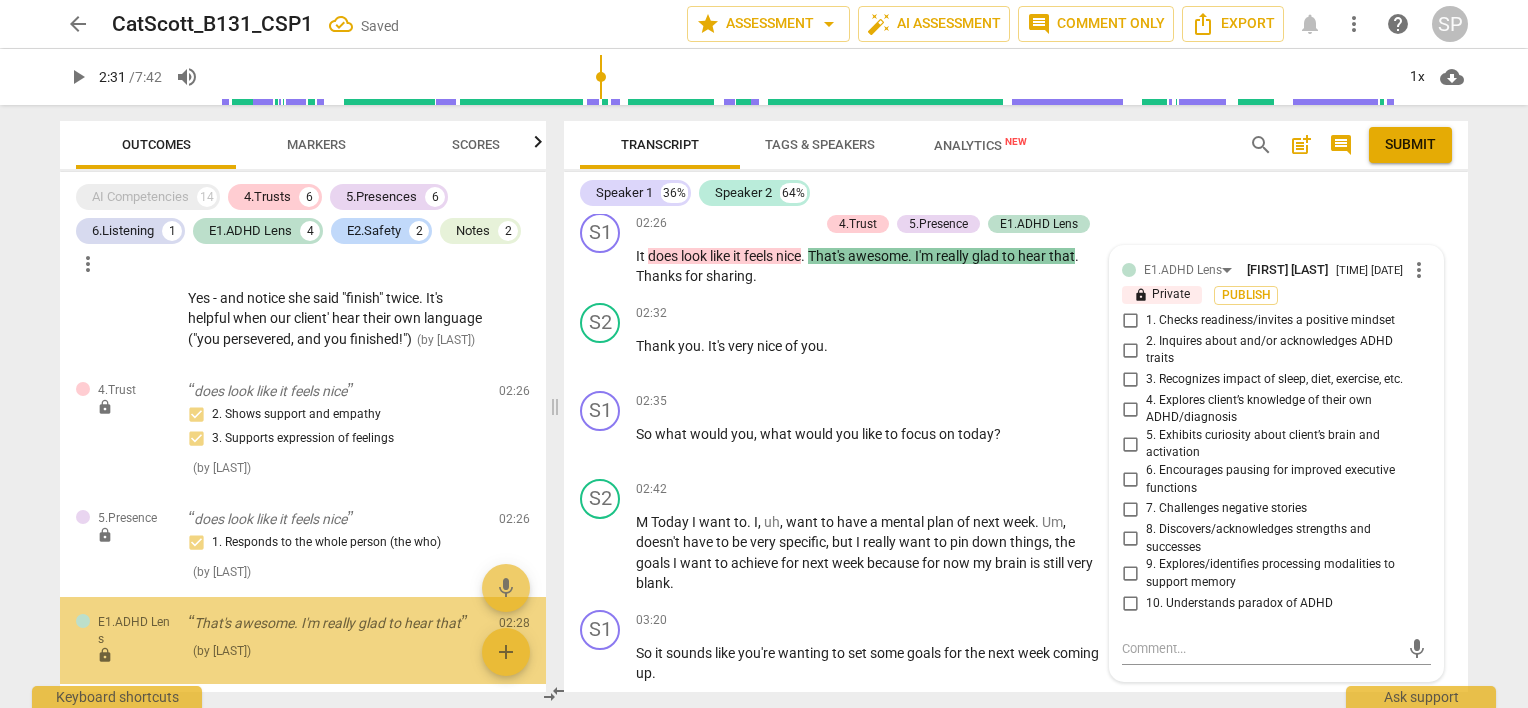 scroll, scrollTop: 2442, scrollLeft: 0, axis: vertical 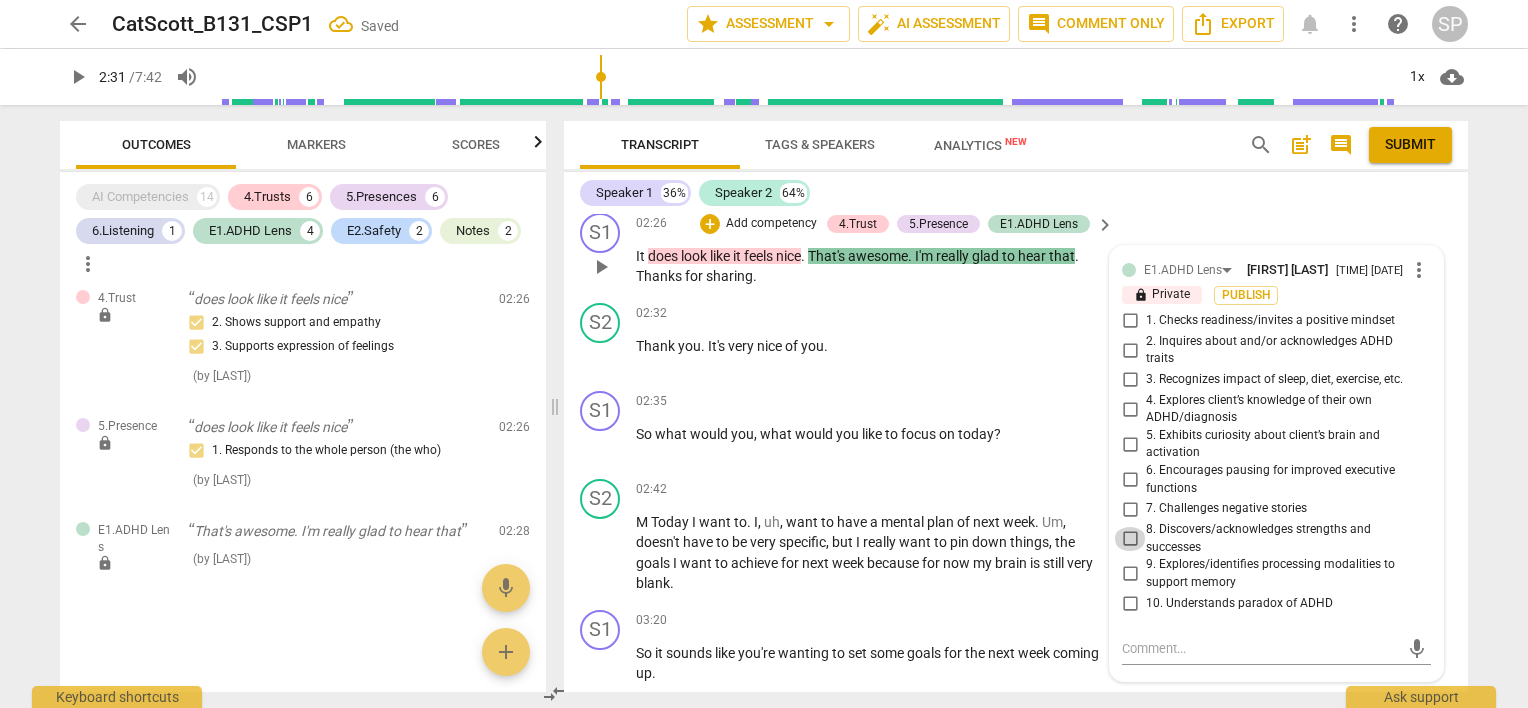 click on "8. Discovers/acknowledges strengths and successes" at bounding box center (1130, 539) 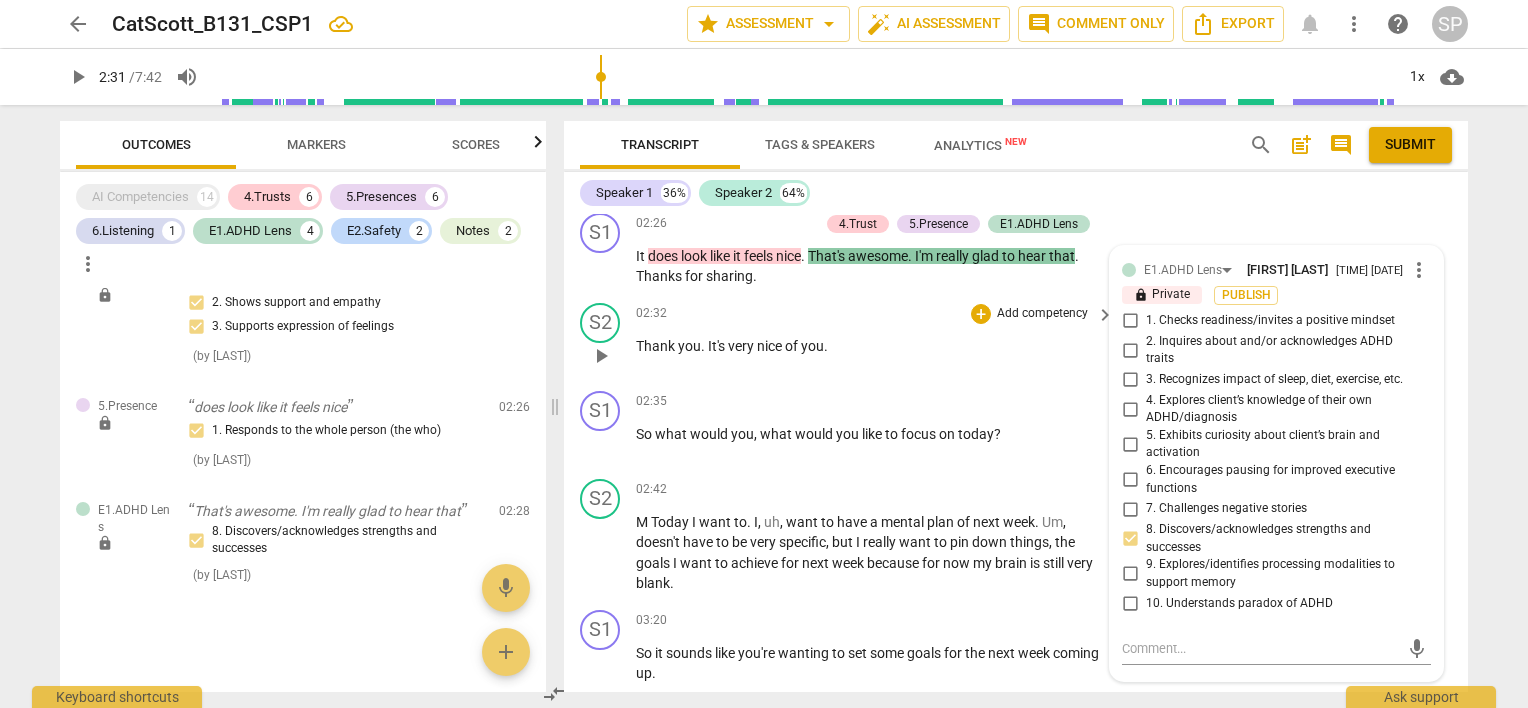 click on "02:32 + Add competency keyboard_arrow_right Thank   you .   It's   very   nice   of   you ." at bounding box center (876, 339) 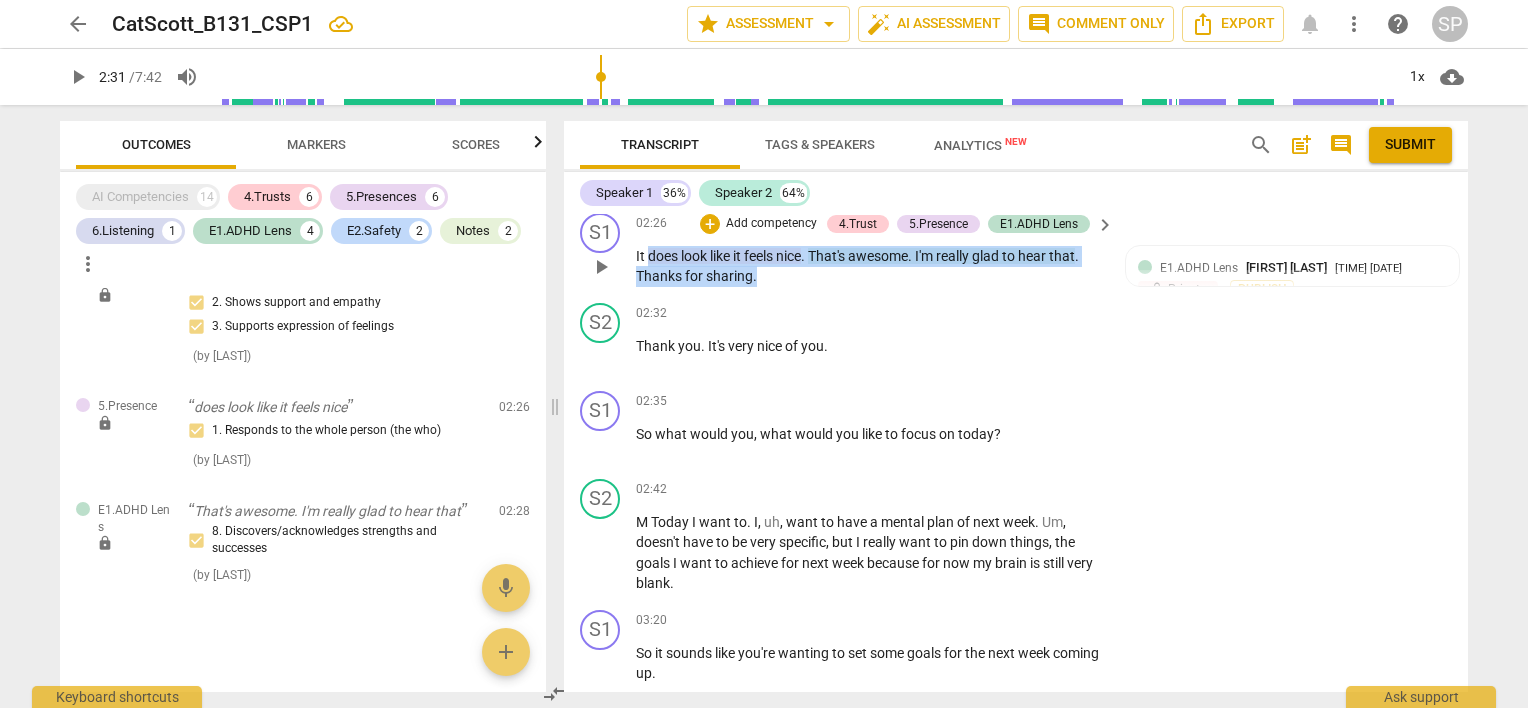 drag, startPoint x: 648, startPoint y: 268, endPoint x: 895, endPoint y: 282, distance: 247.39644 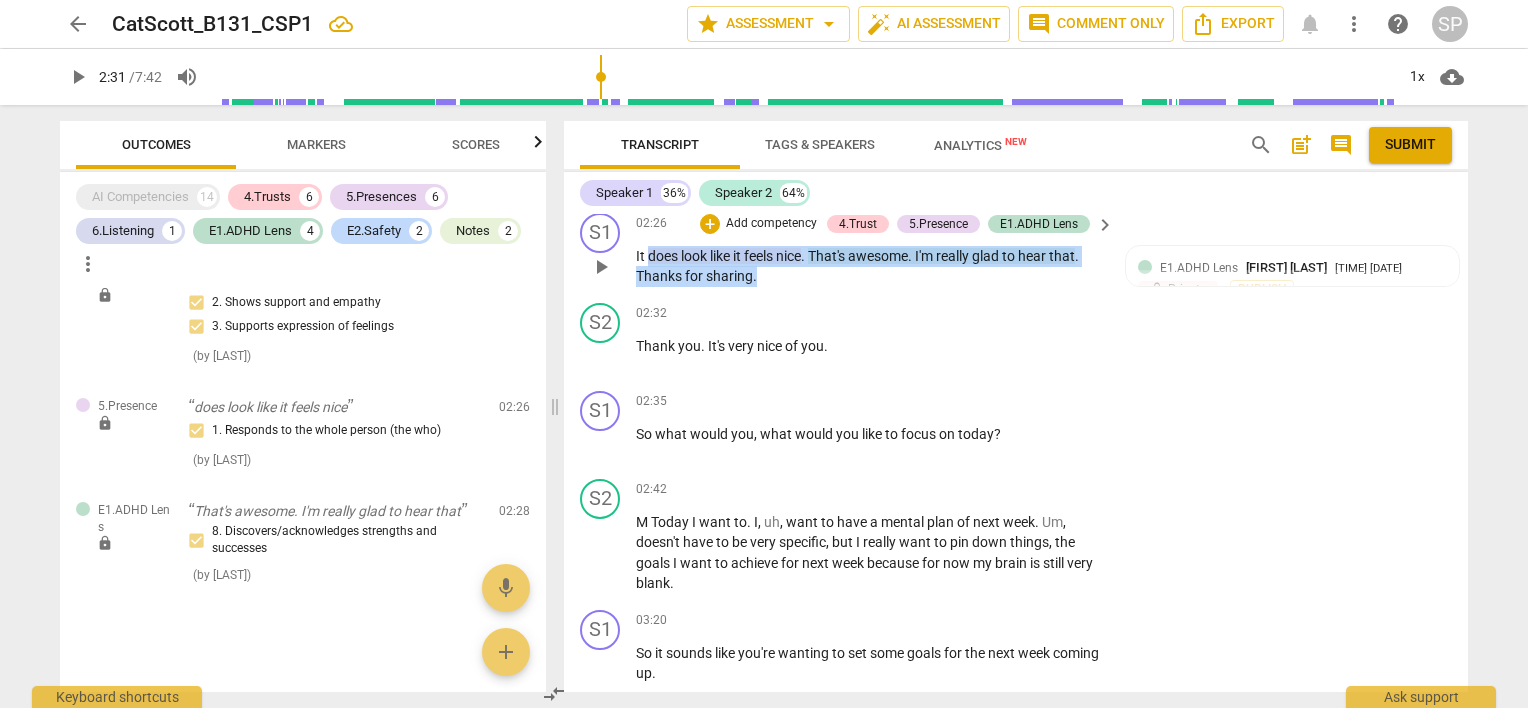 click on "It   does   look   like   it   feels   nice .   That's   awesome .   I'm   really   glad   to   hear   that .   Thanks   for   sharing ." at bounding box center (870, 266) 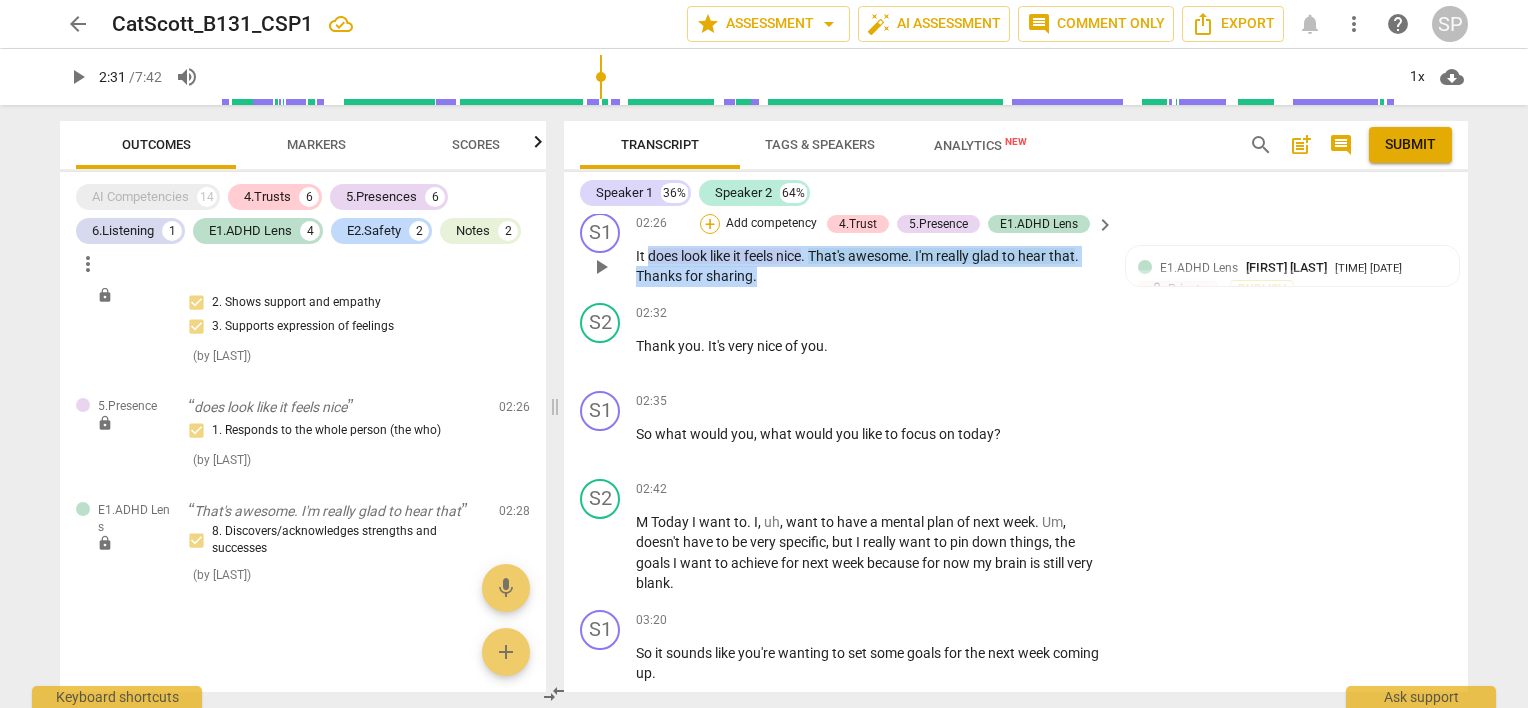 click on "+" at bounding box center [710, 224] 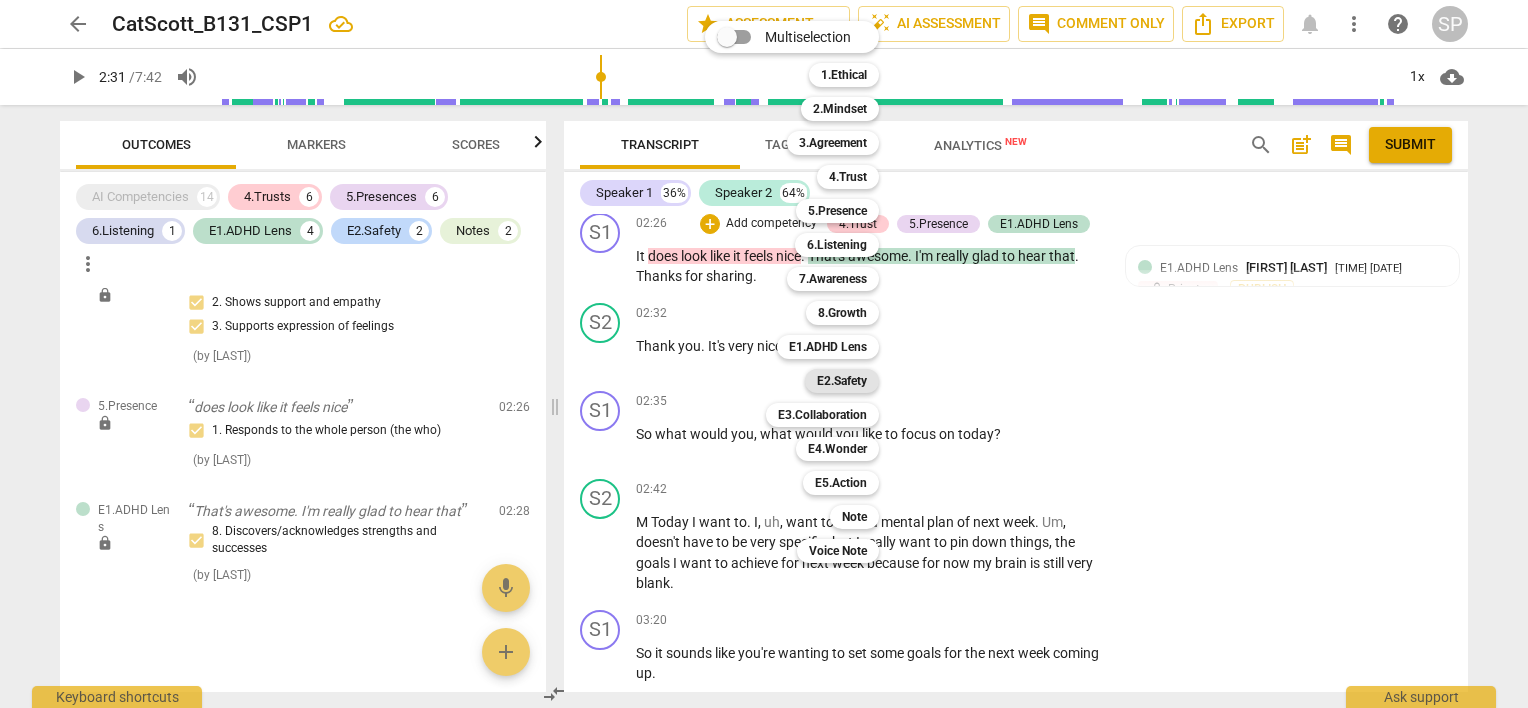 click on "E2.Safety" at bounding box center [842, 381] 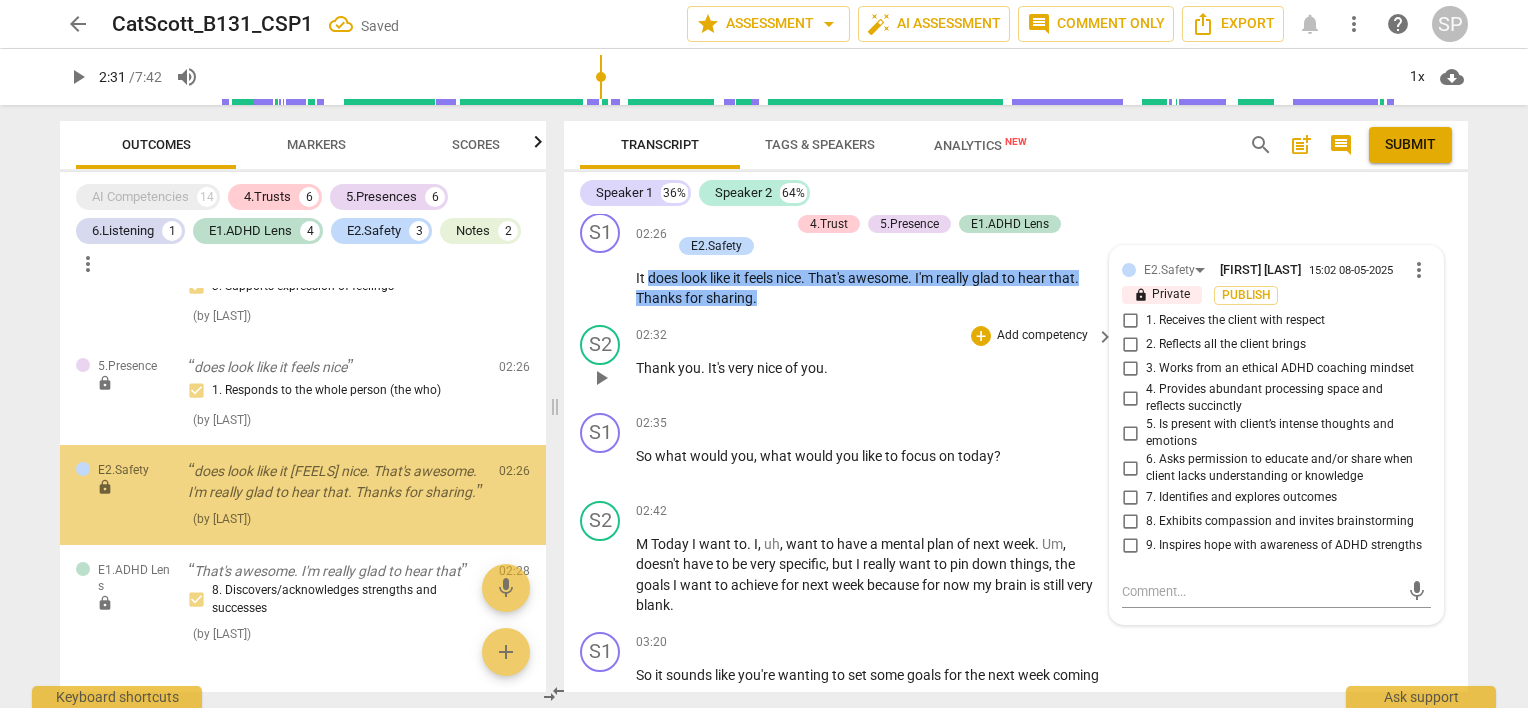 scroll, scrollTop: 2517, scrollLeft: 0, axis: vertical 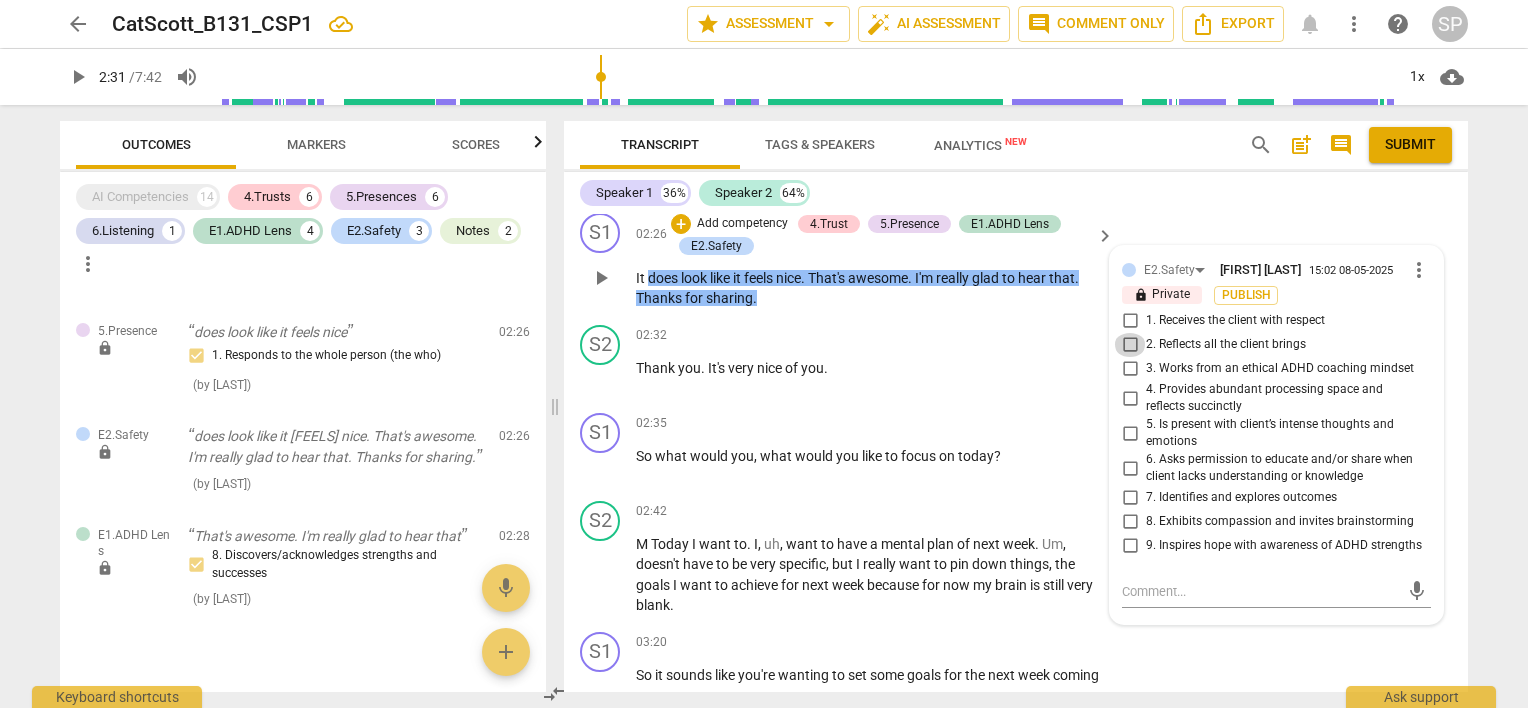 click on "2. Reflects all the client brings" at bounding box center [1130, 345] 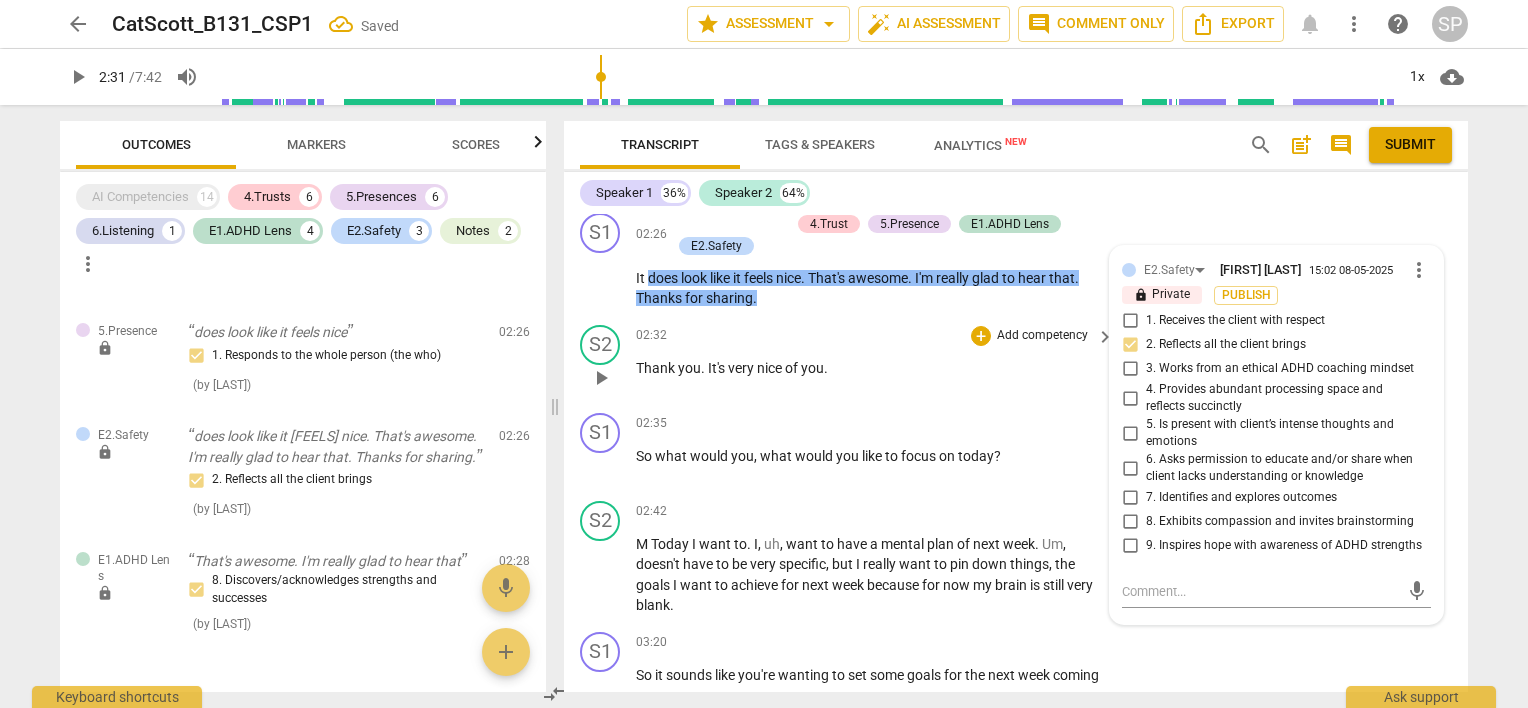 click on "play_arrow" at bounding box center [601, 378] 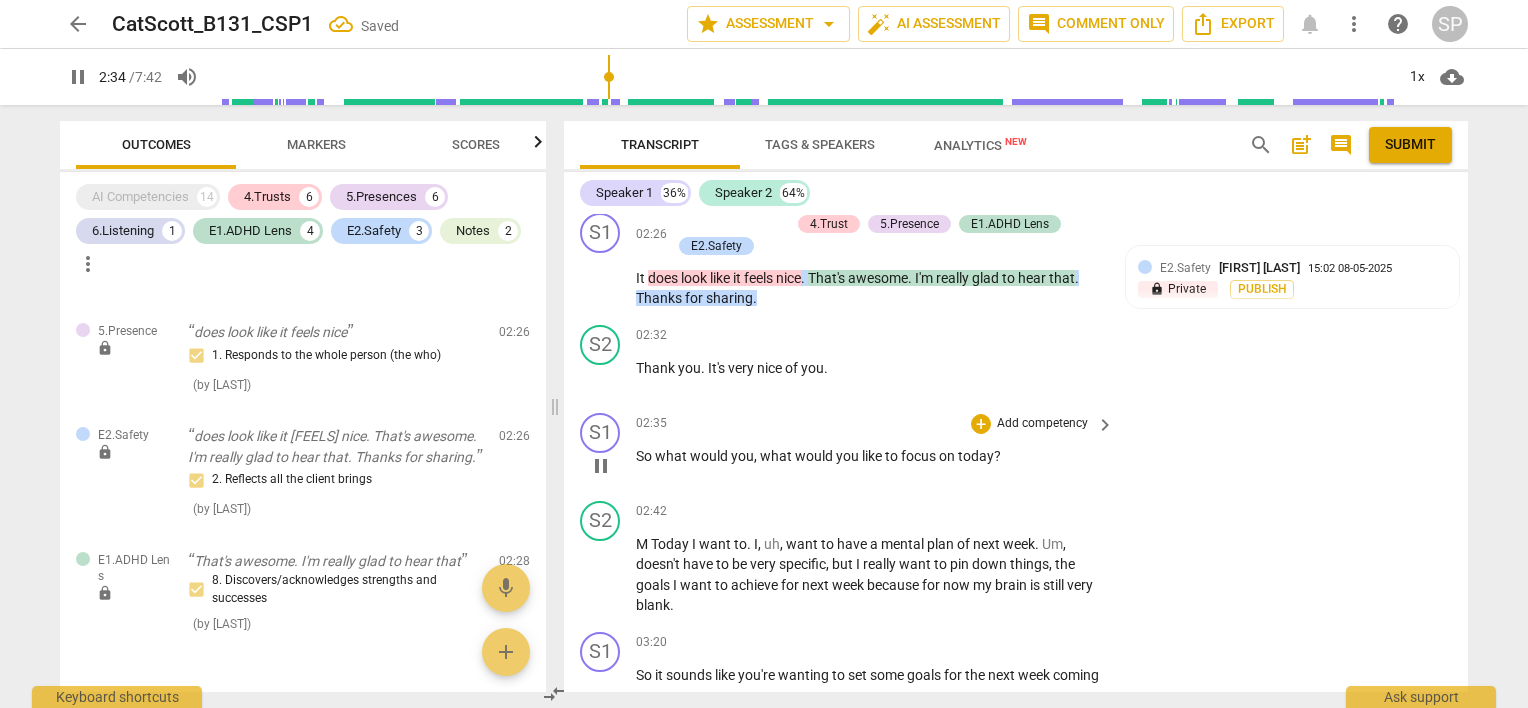 scroll, scrollTop: 1324, scrollLeft: 0, axis: vertical 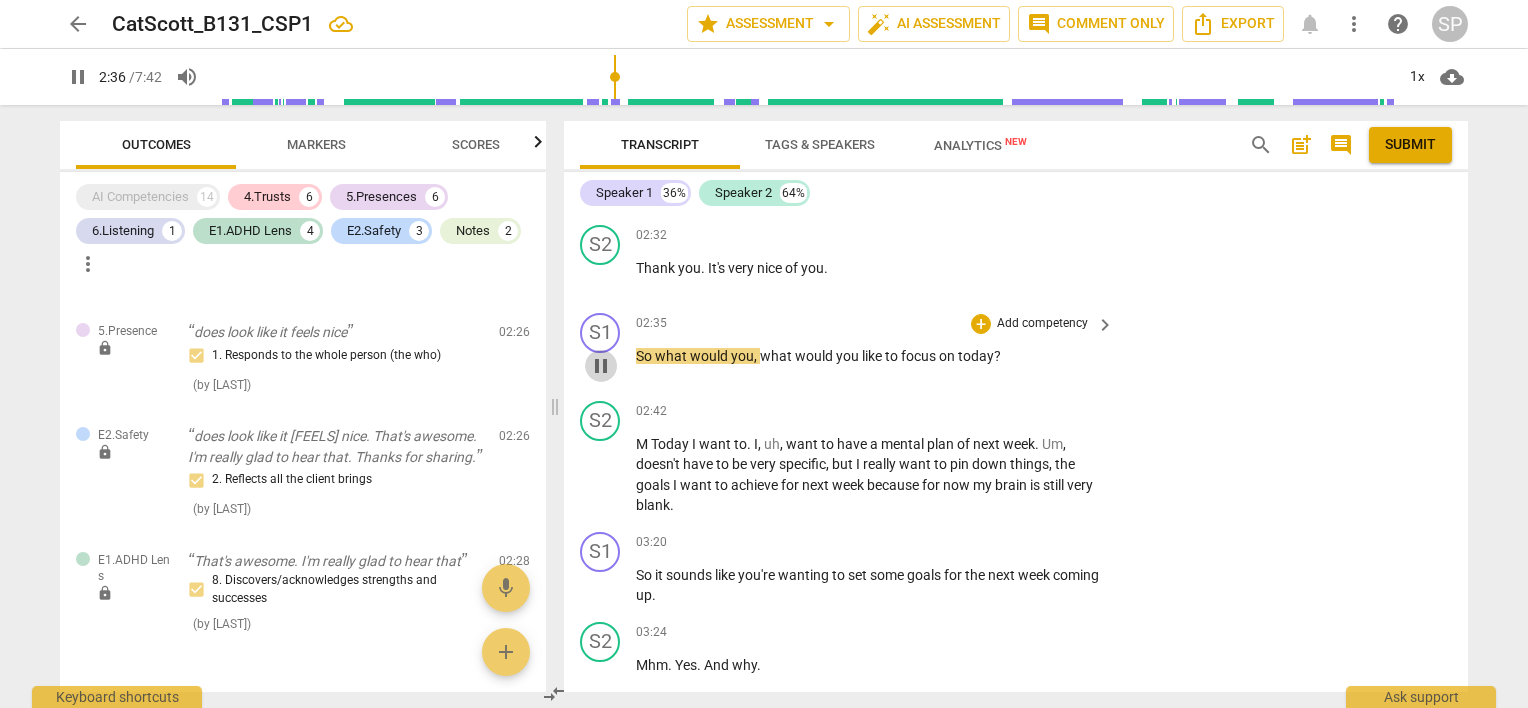 click on "pause" at bounding box center (601, 366) 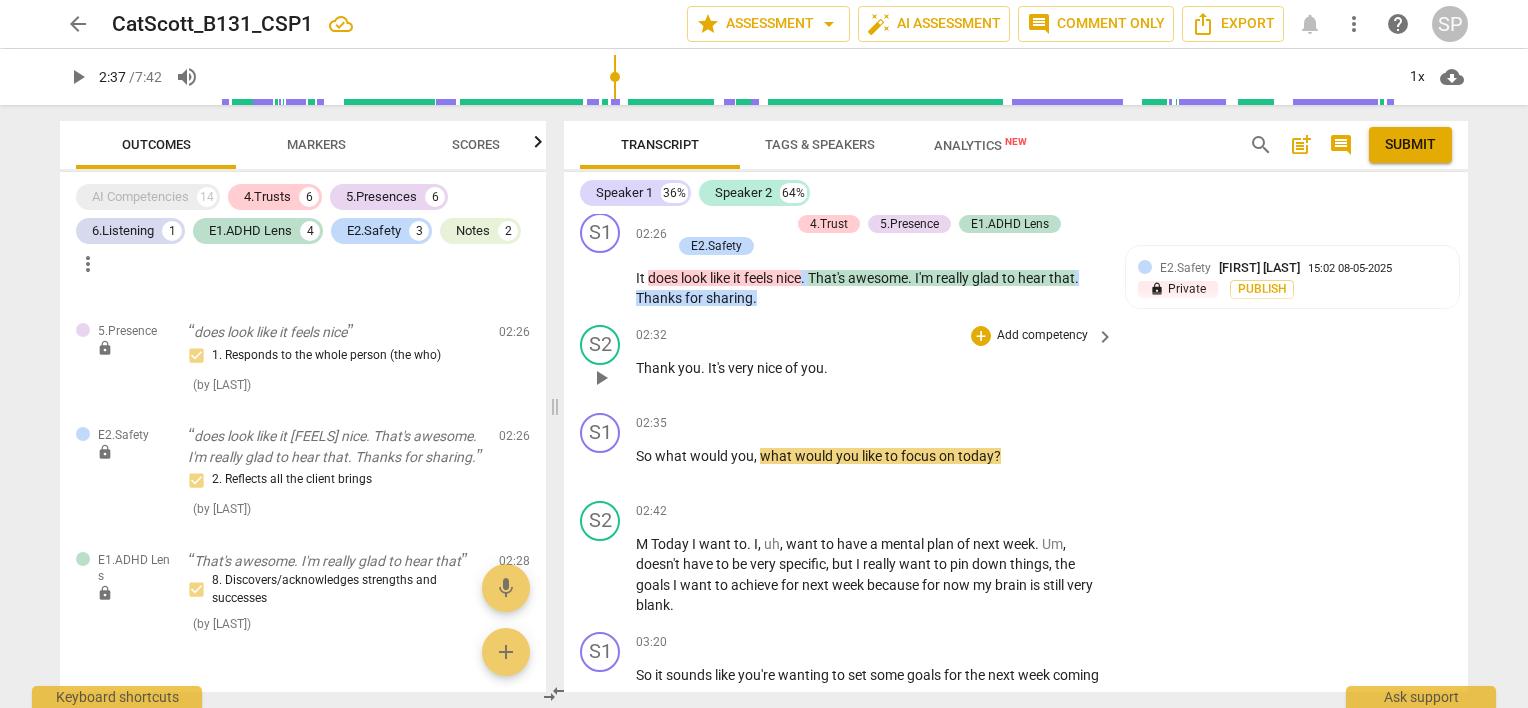 scroll, scrollTop: 1124, scrollLeft: 0, axis: vertical 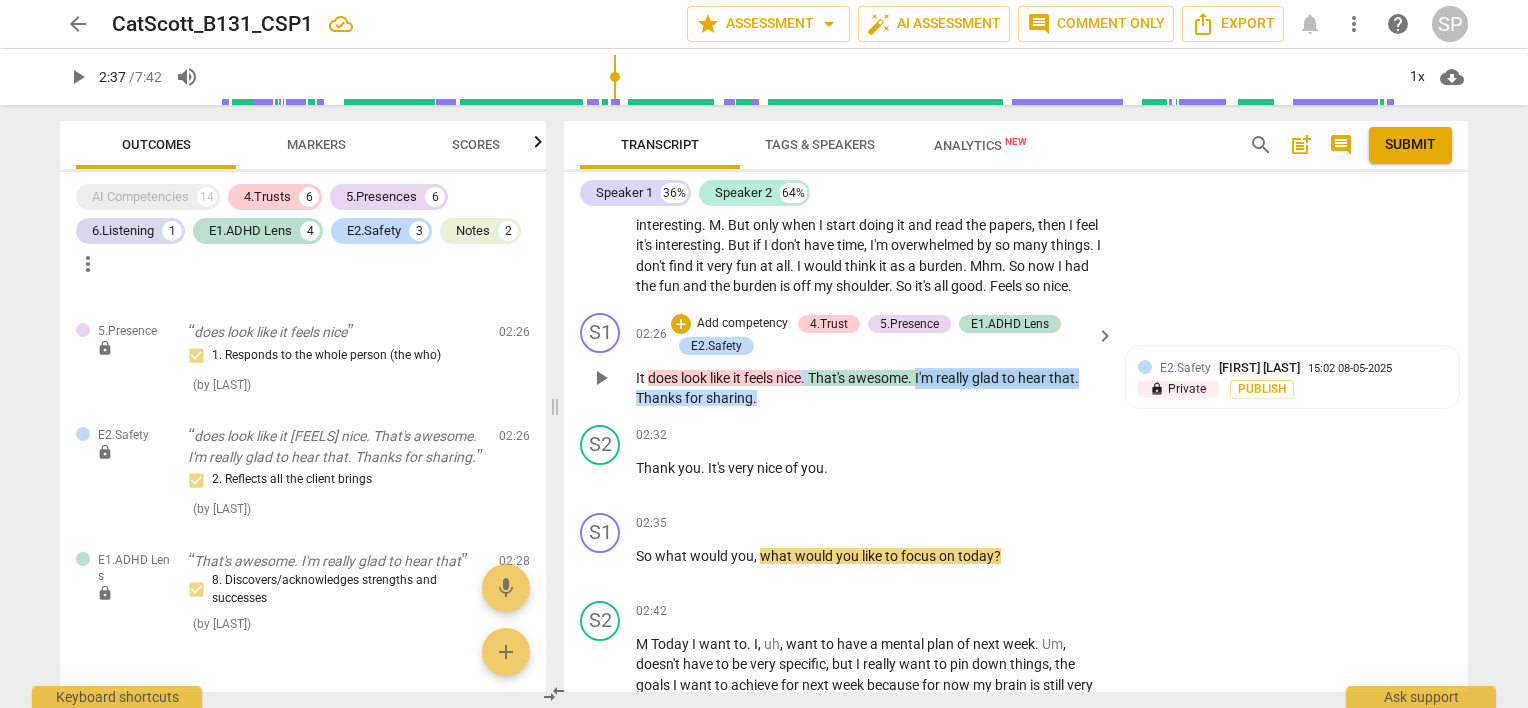 drag, startPoint x: 920, startPoint y: 391, endPoint x: 1067, endPoint y: 389, distance: 147.01361 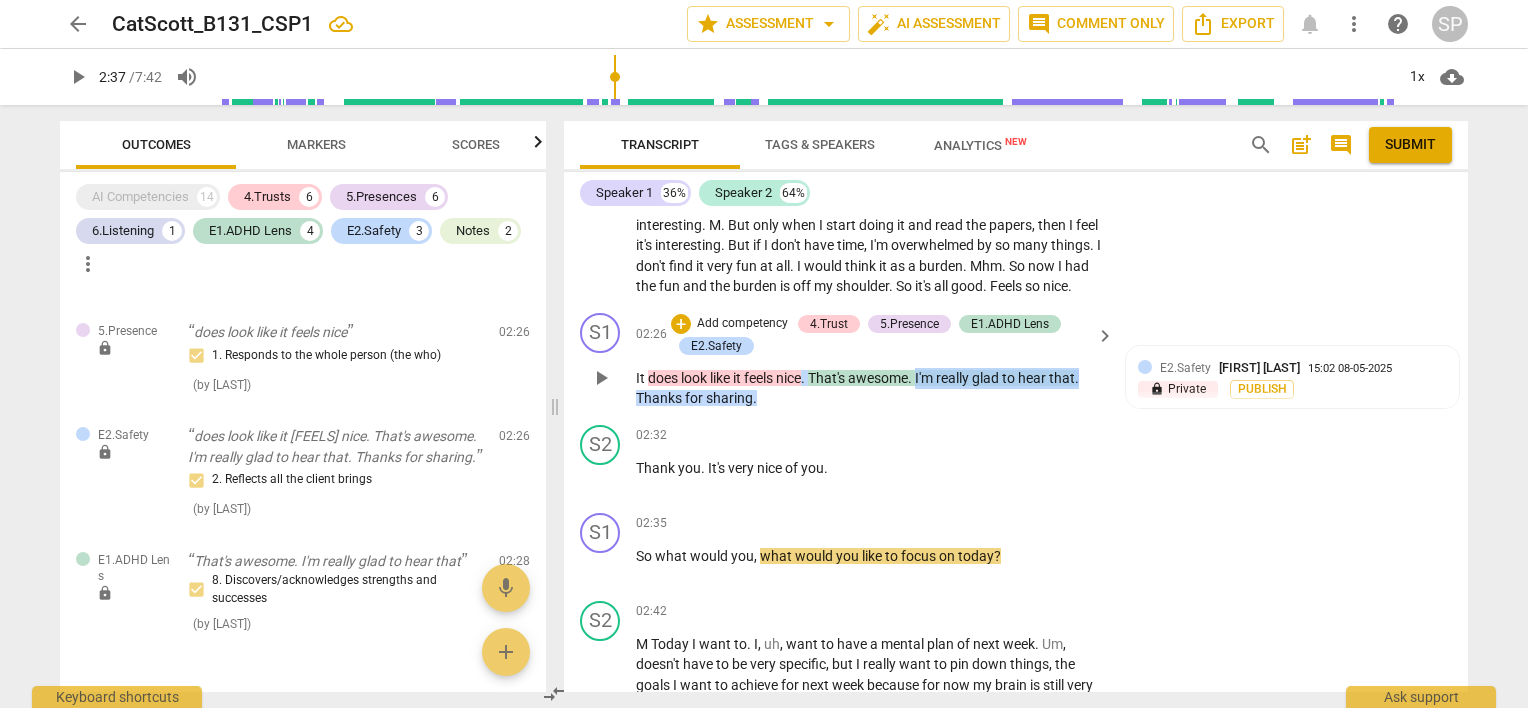 click on "It   does   look   like   it   feels   nice .   That's   awesome .   I'm   really   glad   to   hear   that .   Thanks   for   sharing ." at bounding box center (870, 388) 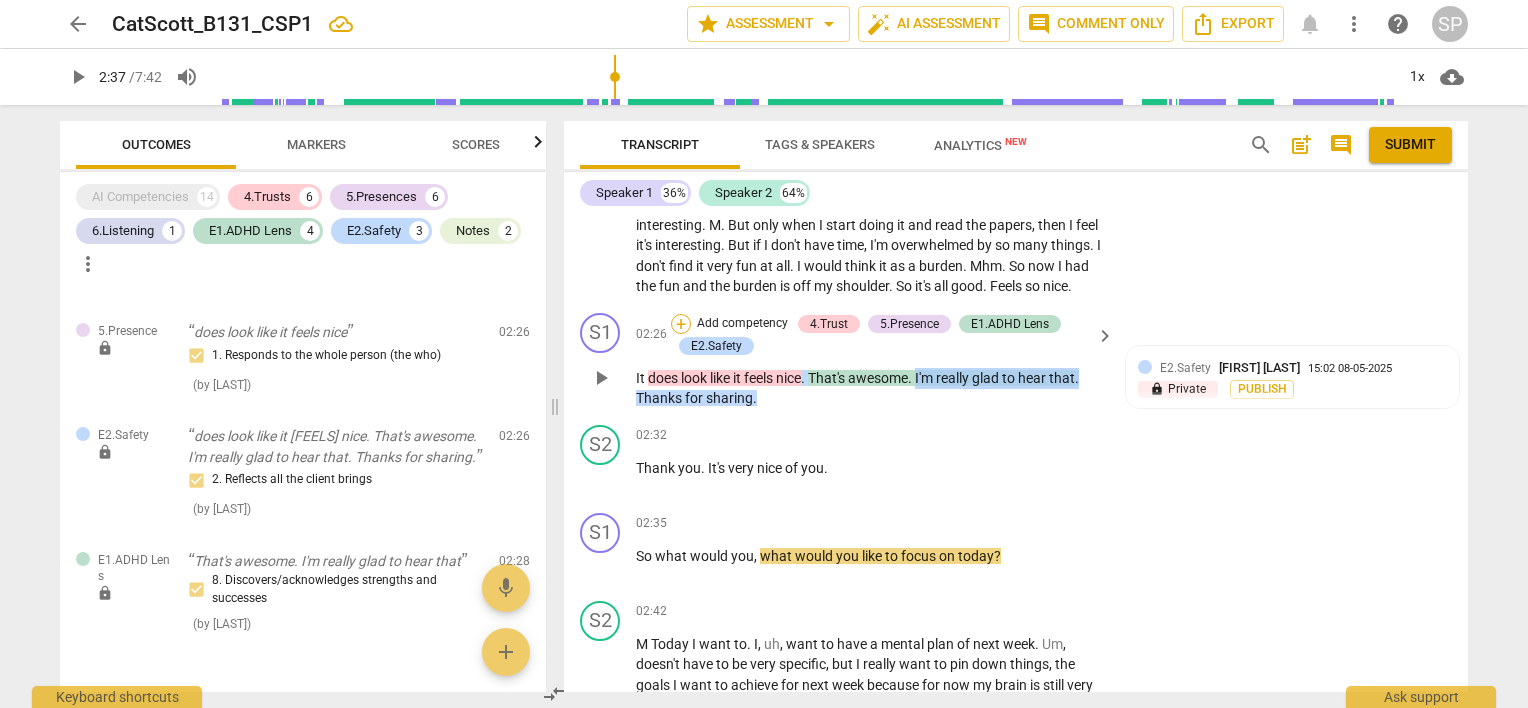 click on "+" at bounding box center (681, 324) 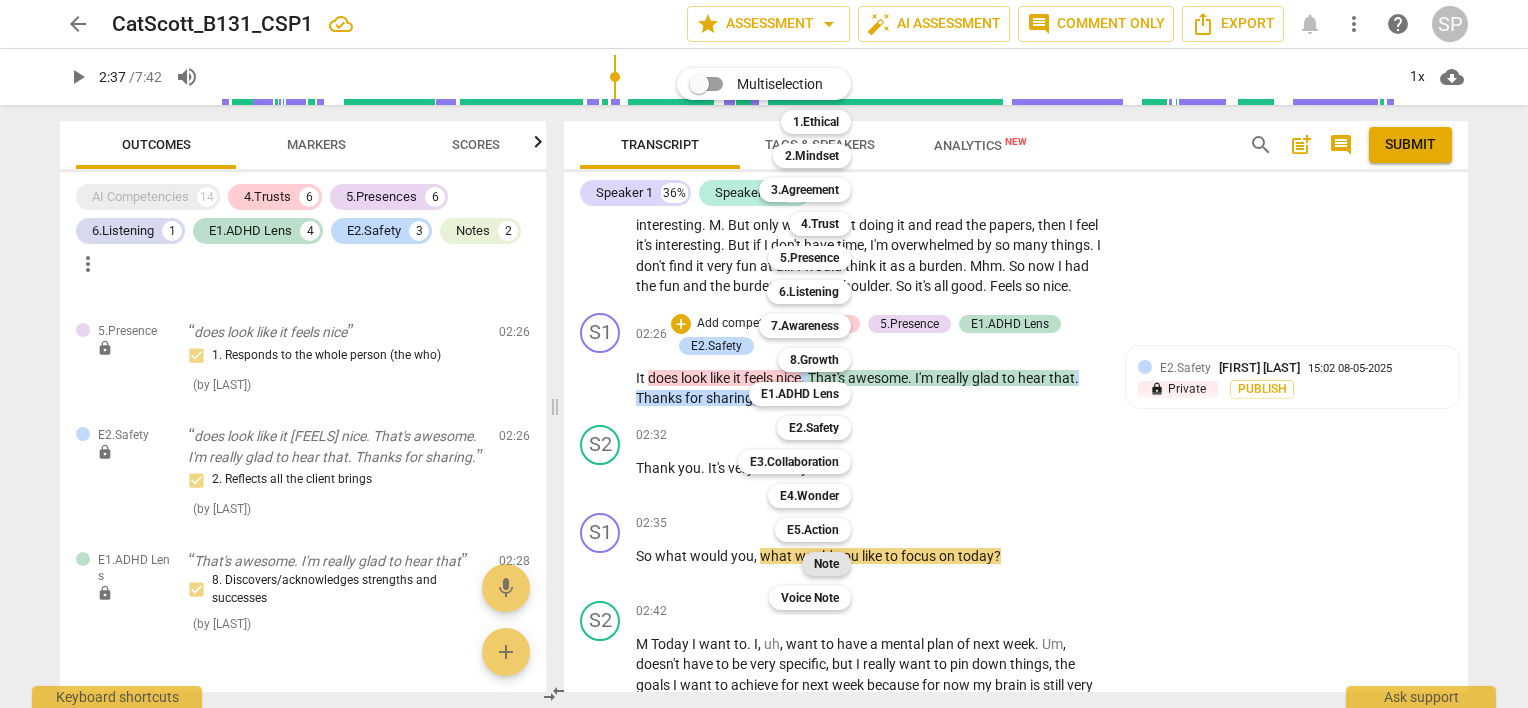 click on "Note" at bounding box center [826, 564] 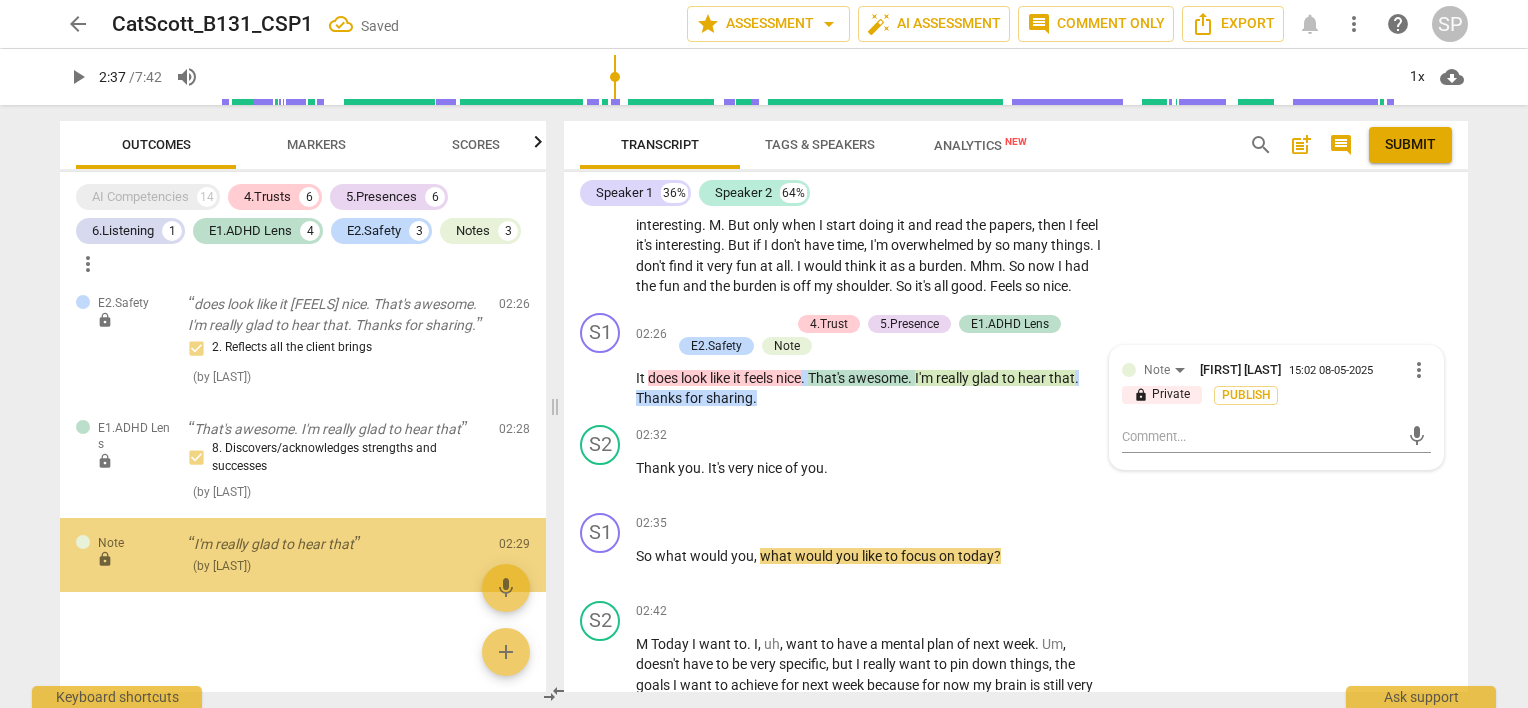 scroll, scrollTop: 2689, scrollLeft: 0, axis: vertical 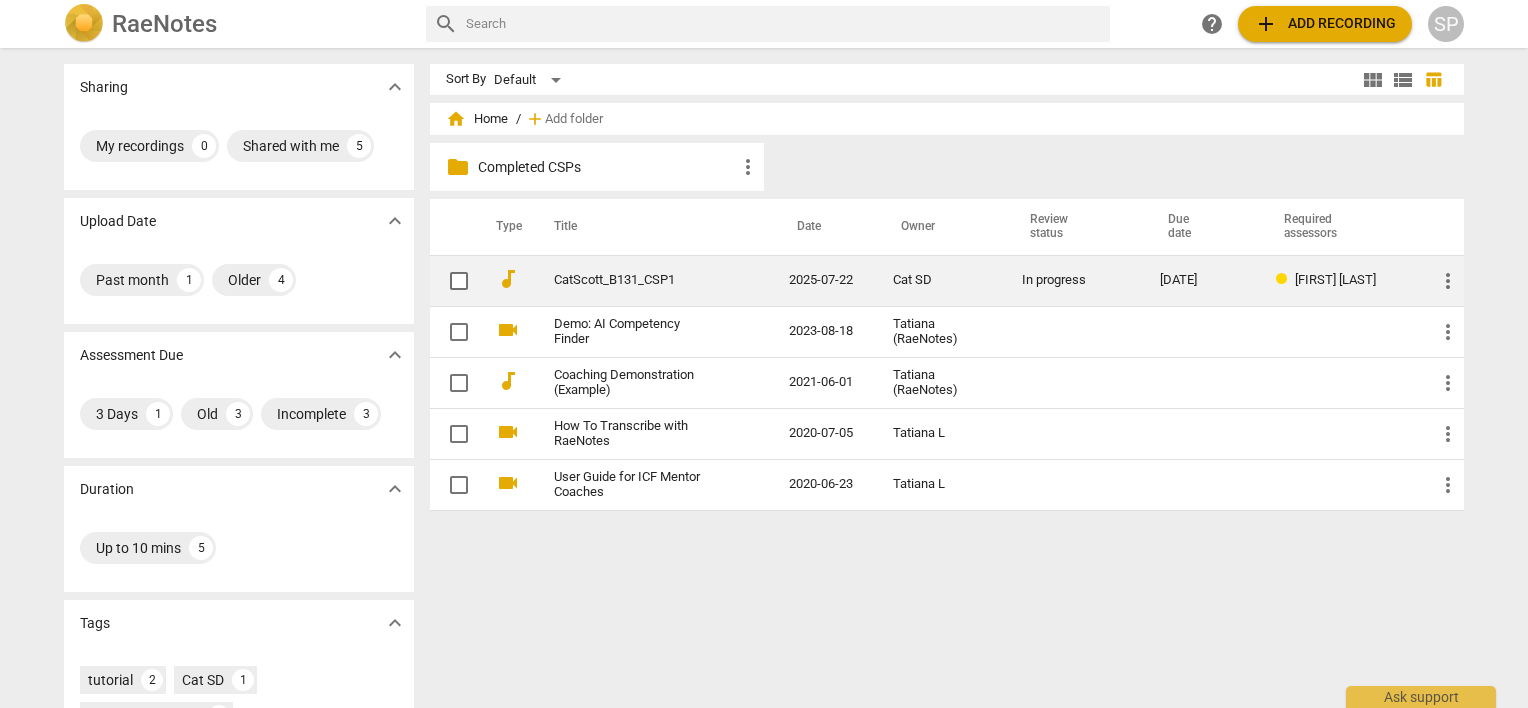 click on "CatScott_B131_CSP1" at bounding box center [635, 280] 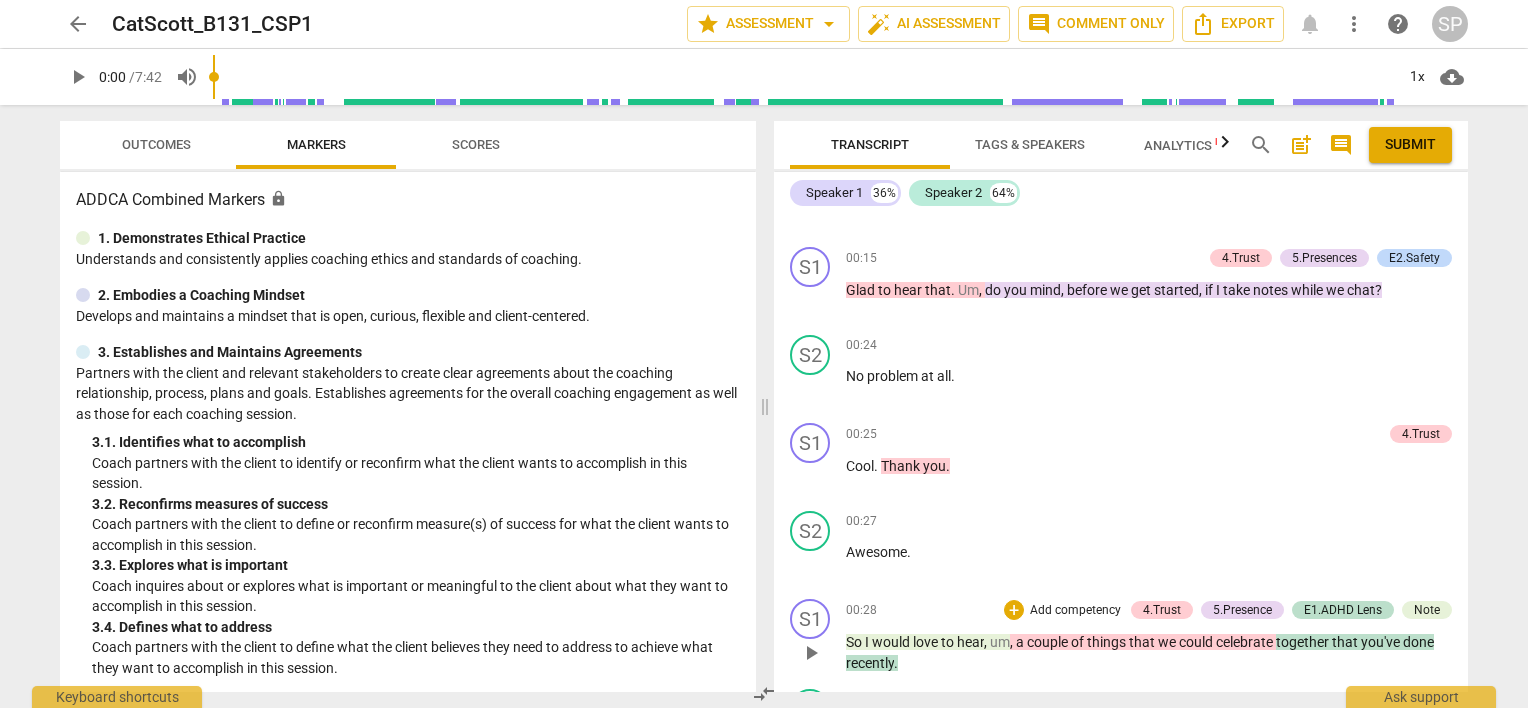 scroll, scrollTop: 200, scrollLeft: 0, axis: vertical 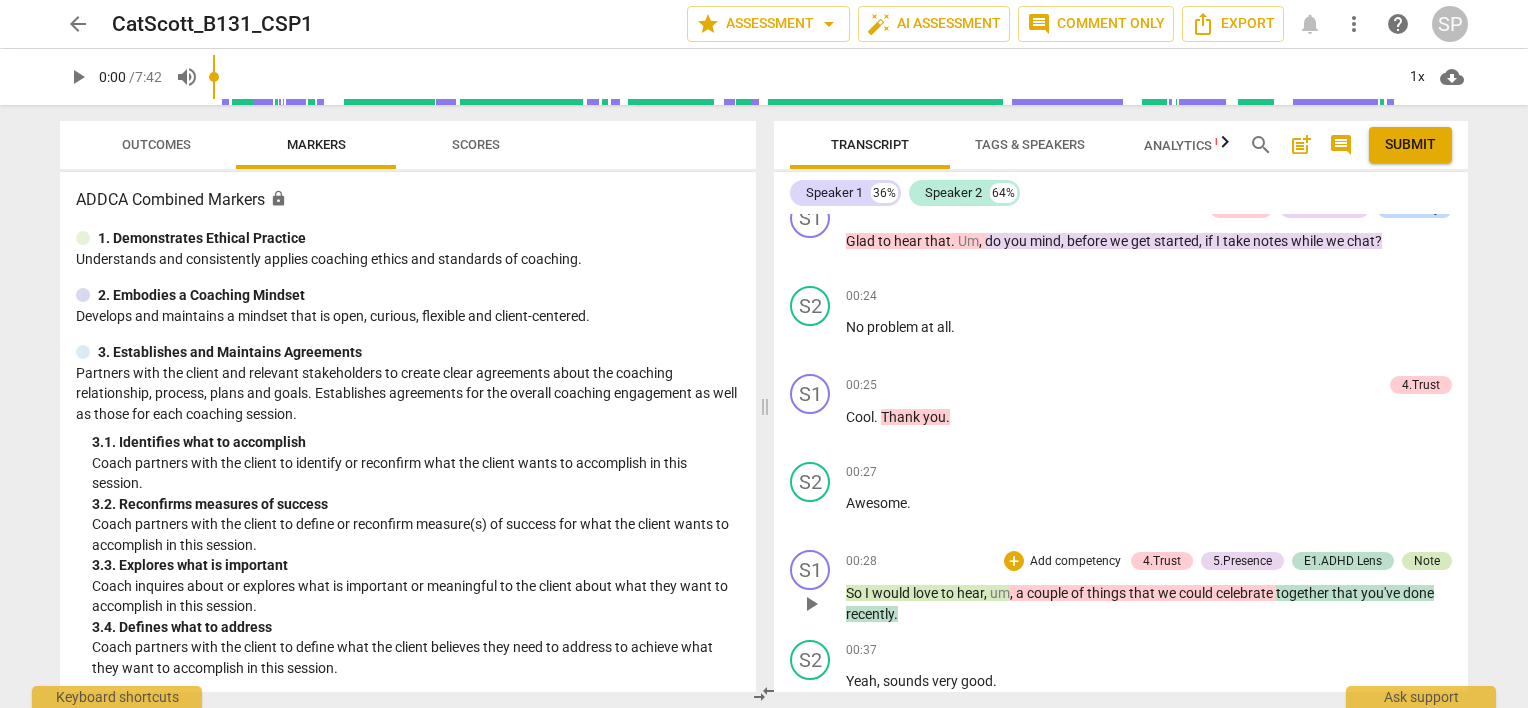 click on "Note" at bounding box center (1427, 561) 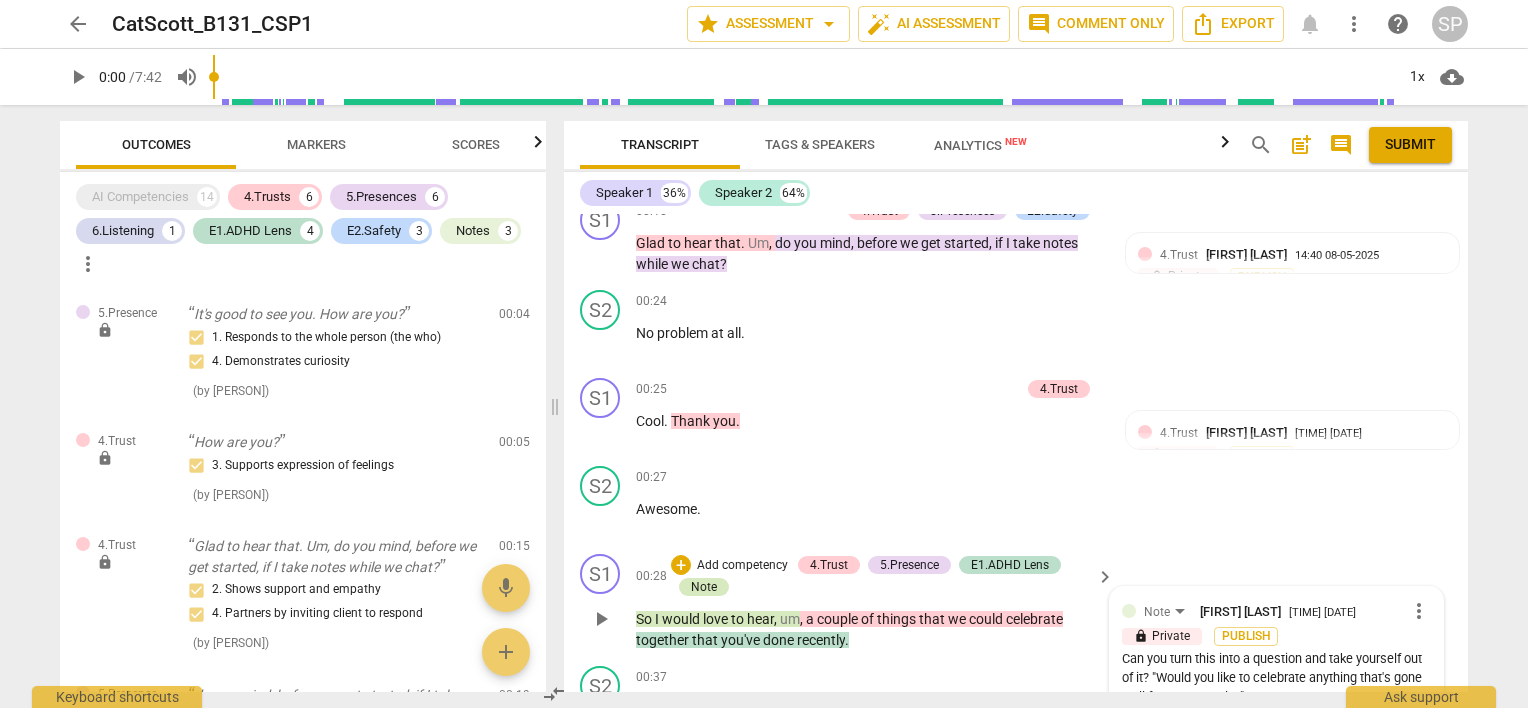 scroll, scrollTop: 203, scrollLeft: 0, axis: vertical 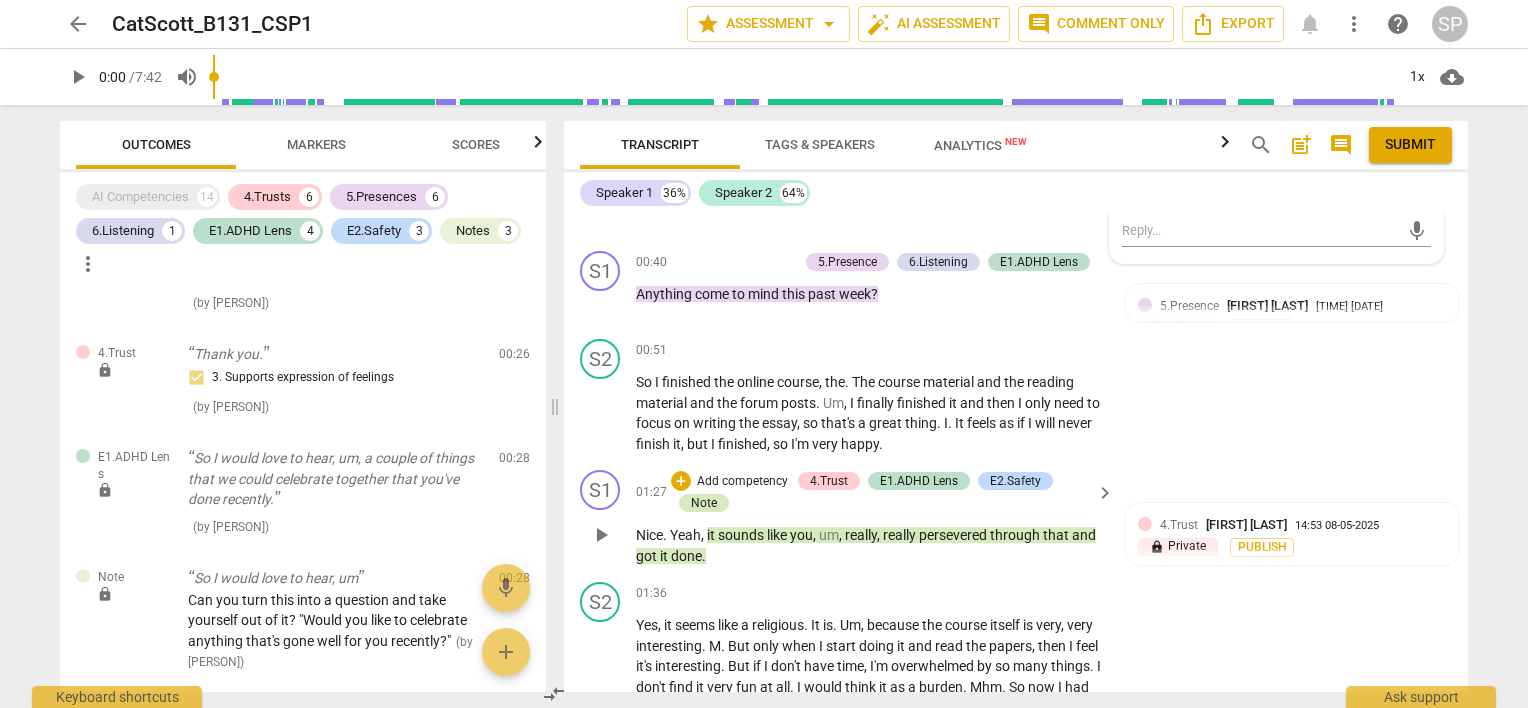 click on "Note" at bounding box center [704, 503] 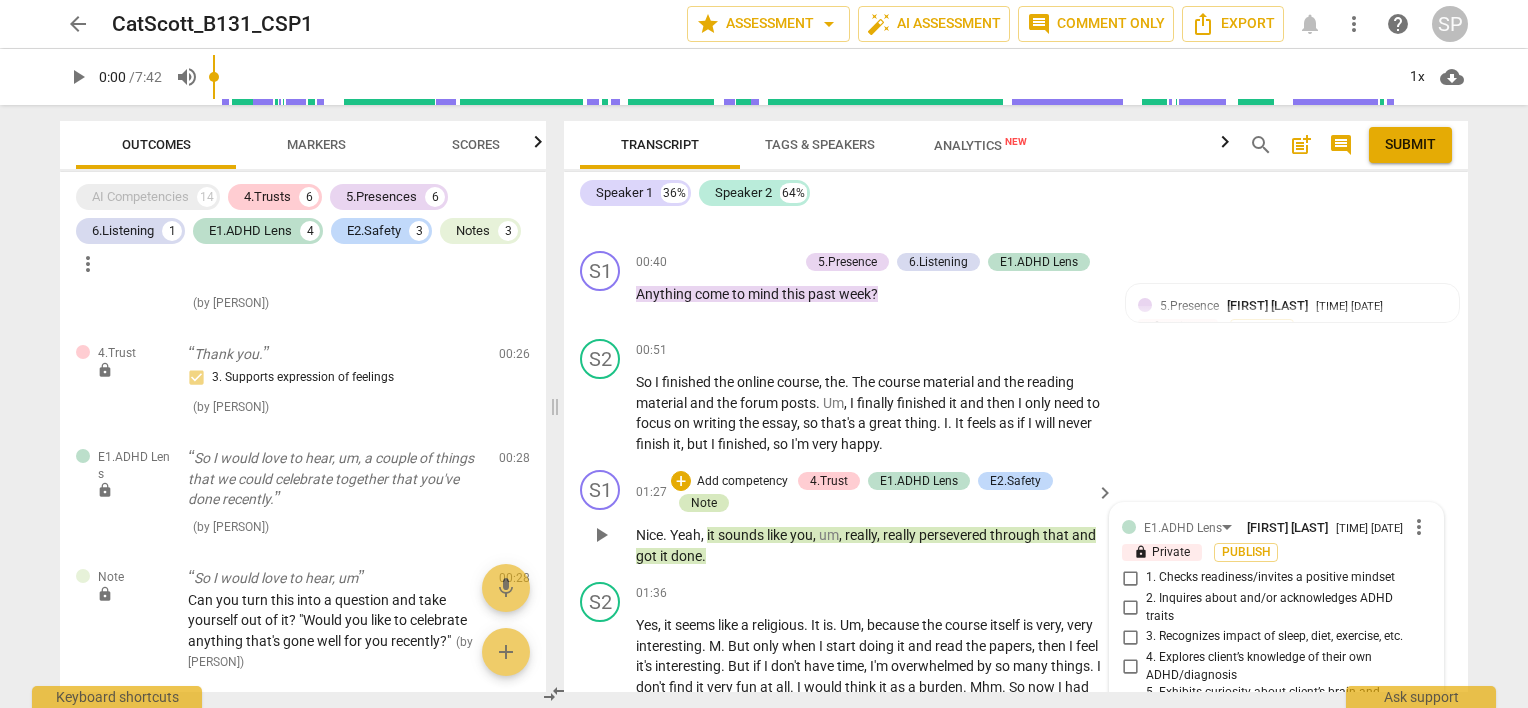 scroll, scrollTop: 1148, scrollLeft: 0, axis: vertical 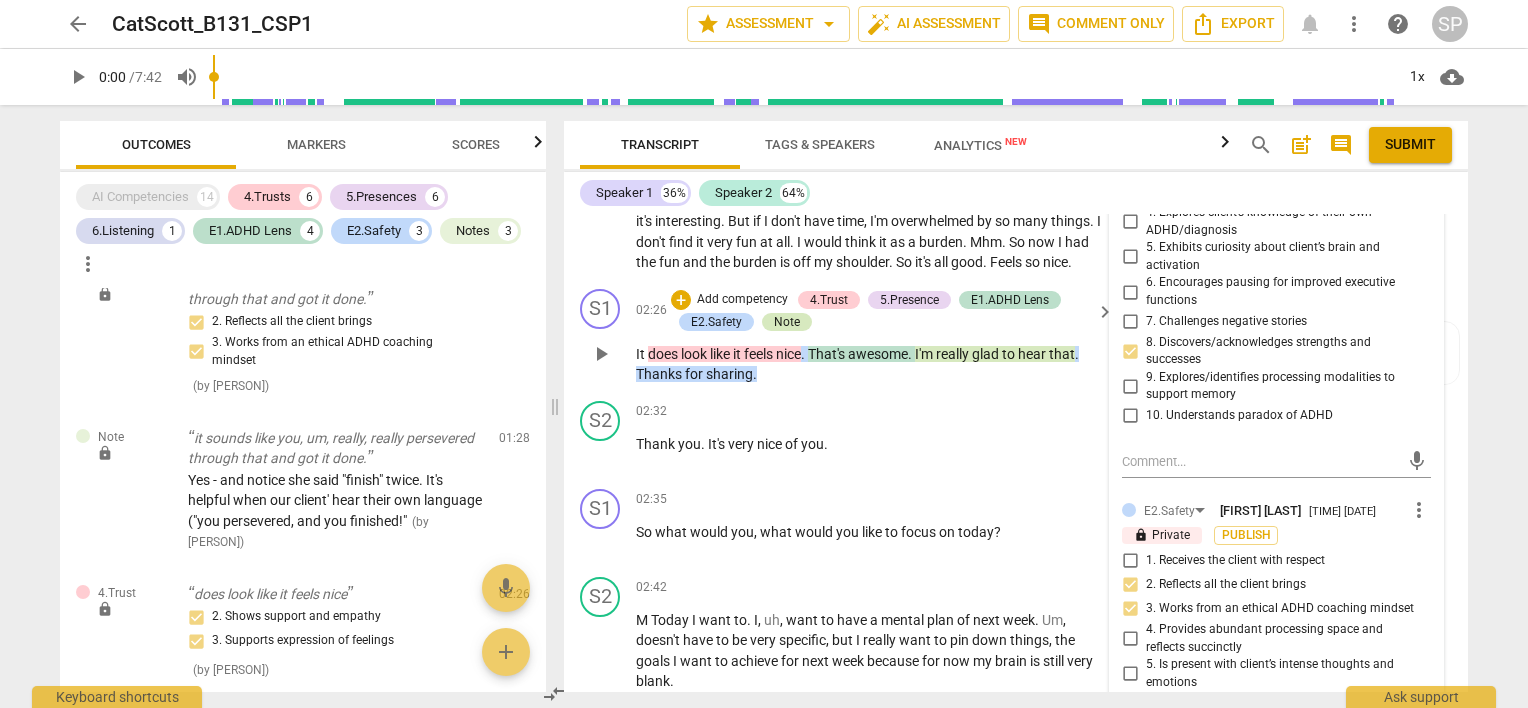 click on "Note" at bounding box center [787, 322] 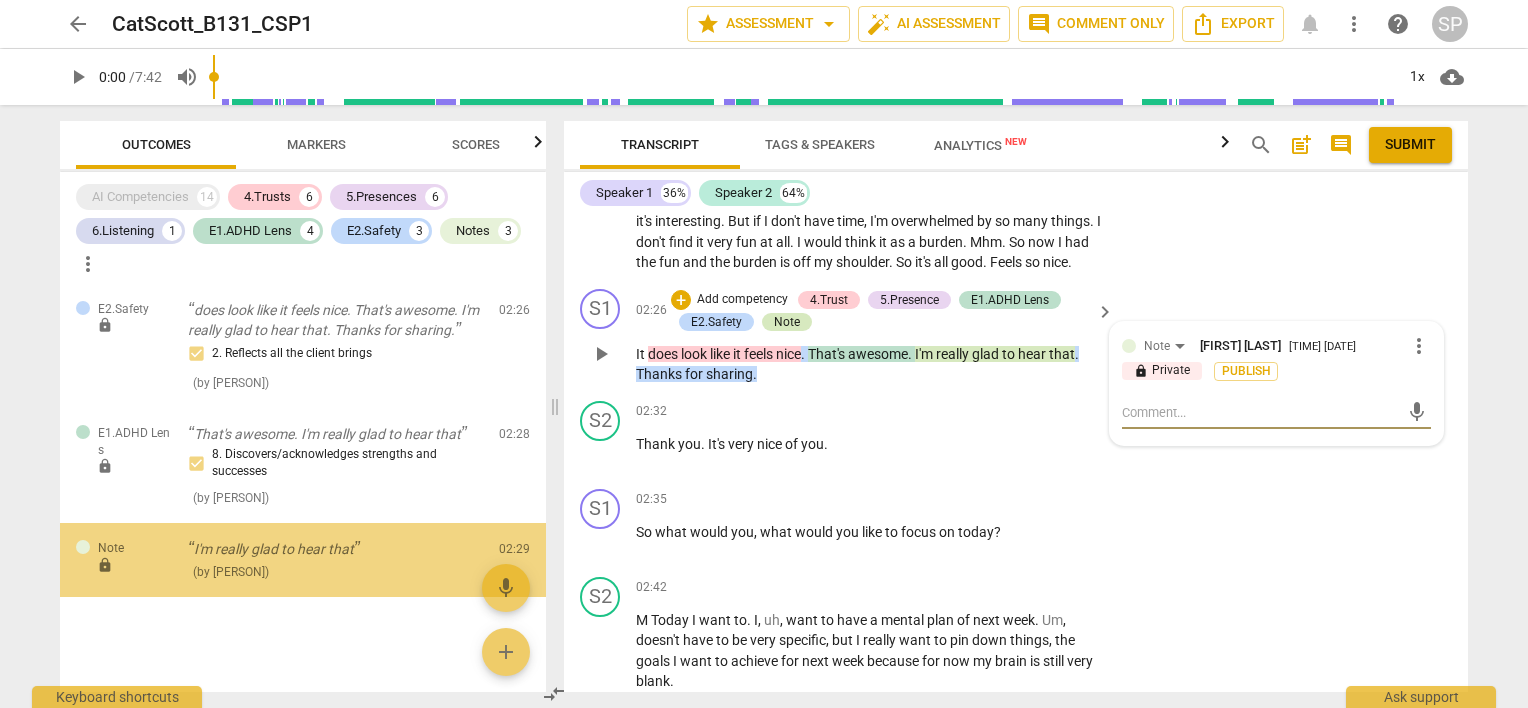 scroll, scrollTop: 2689, scrollLeft: 0, axis: vertical 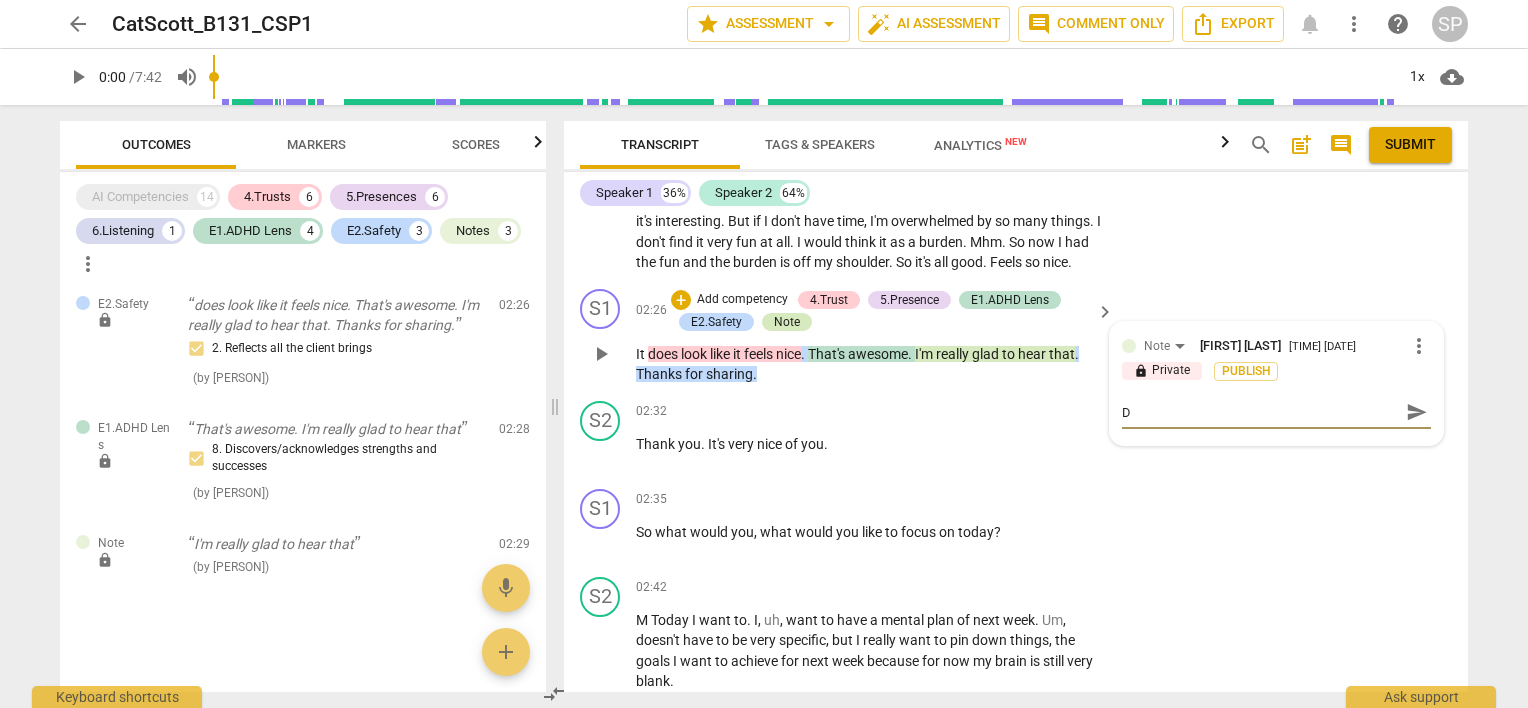 type on "D" 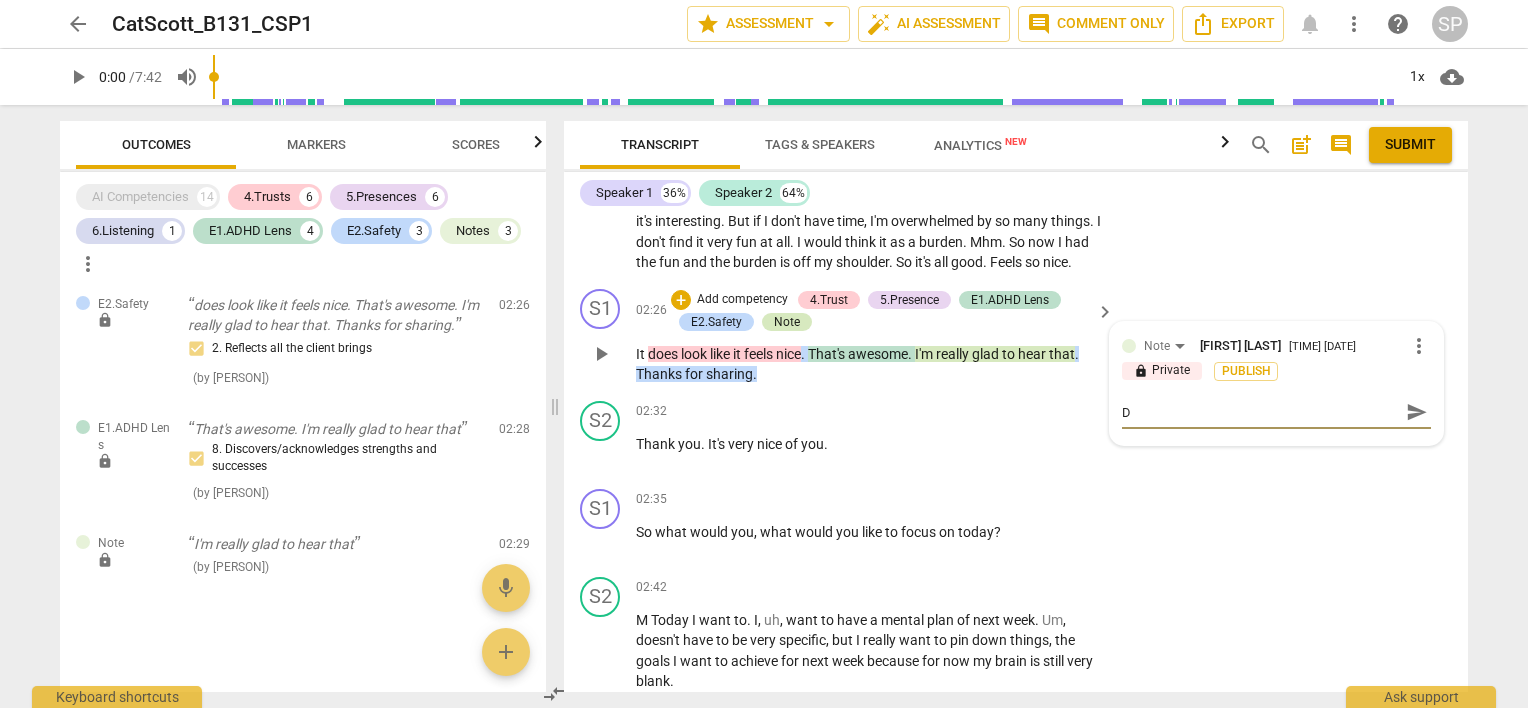 type on "D" 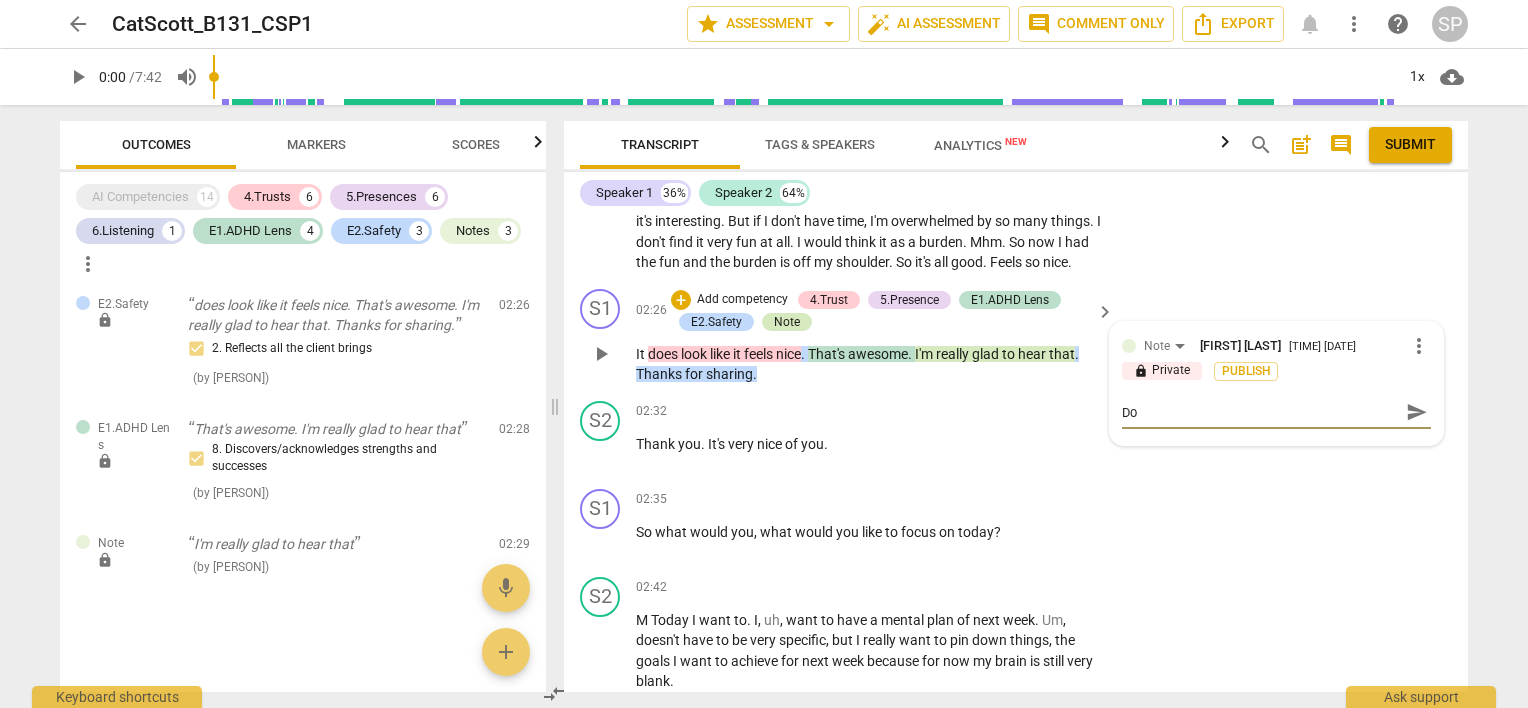 type on "Don" 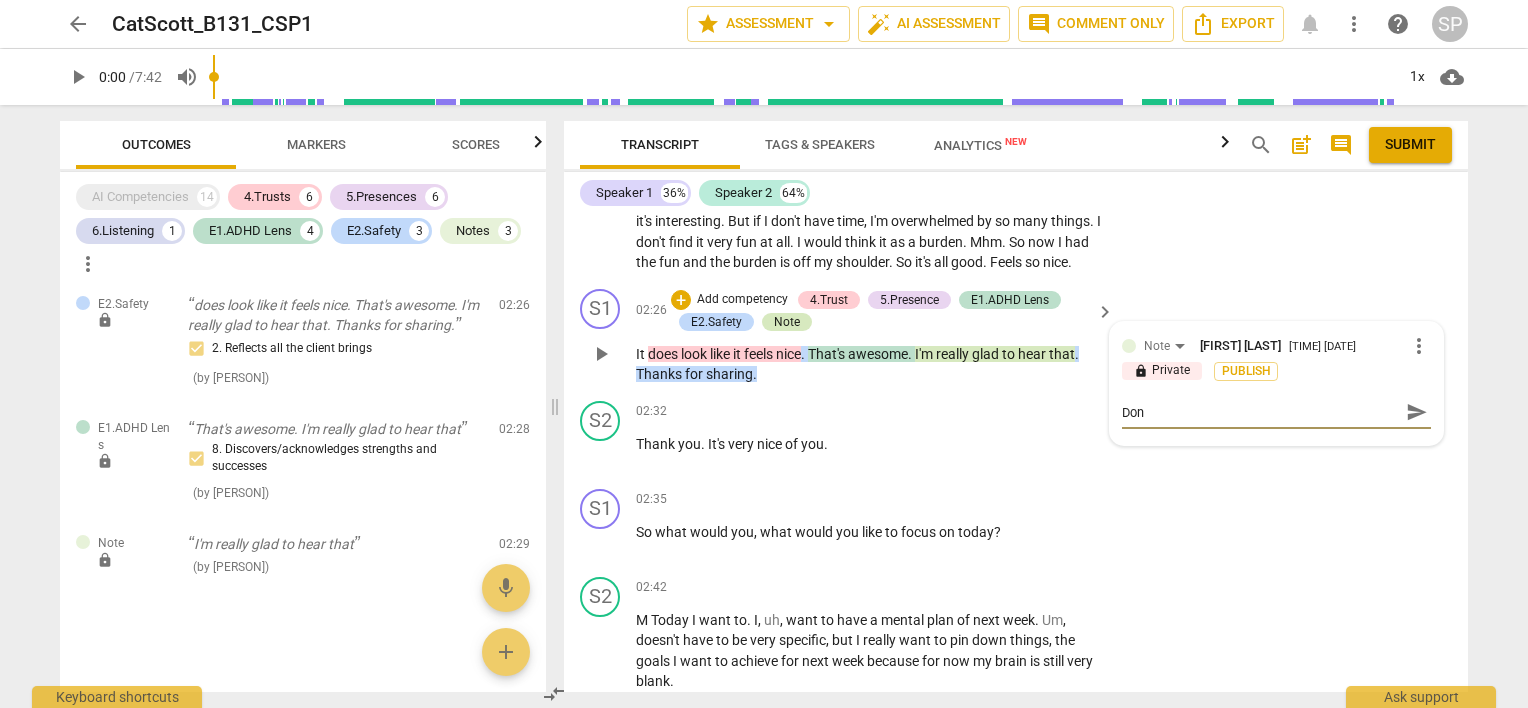 type on "Don'" 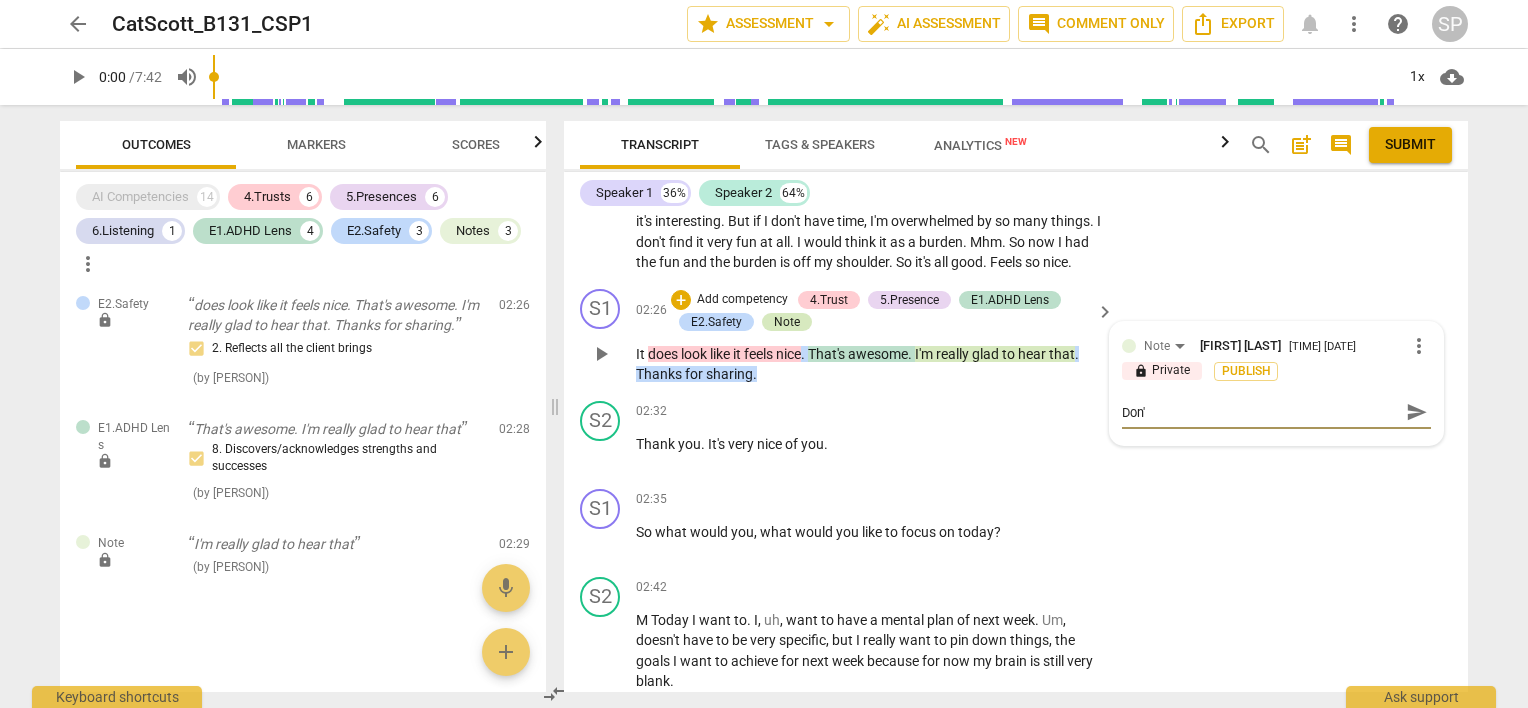 type on "Don't" 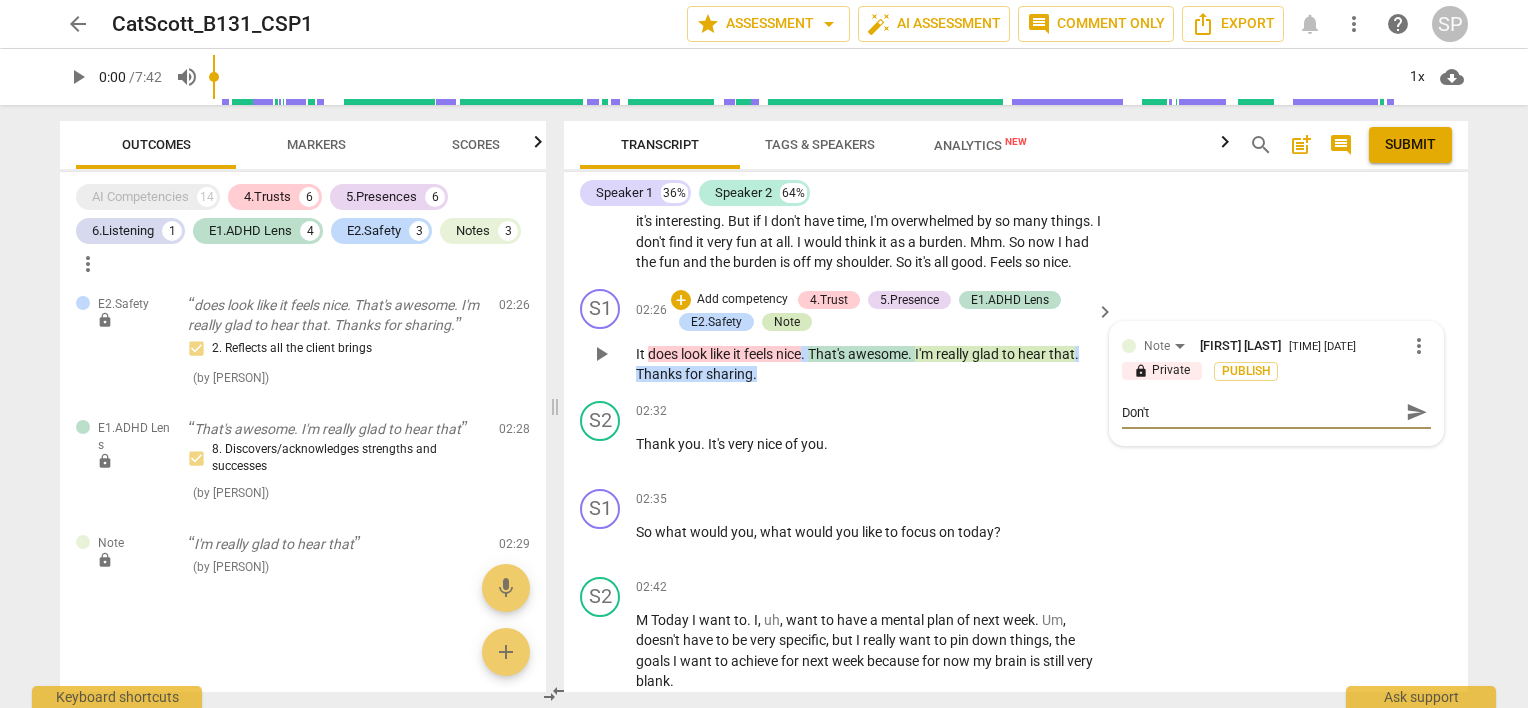 type on "Don't" 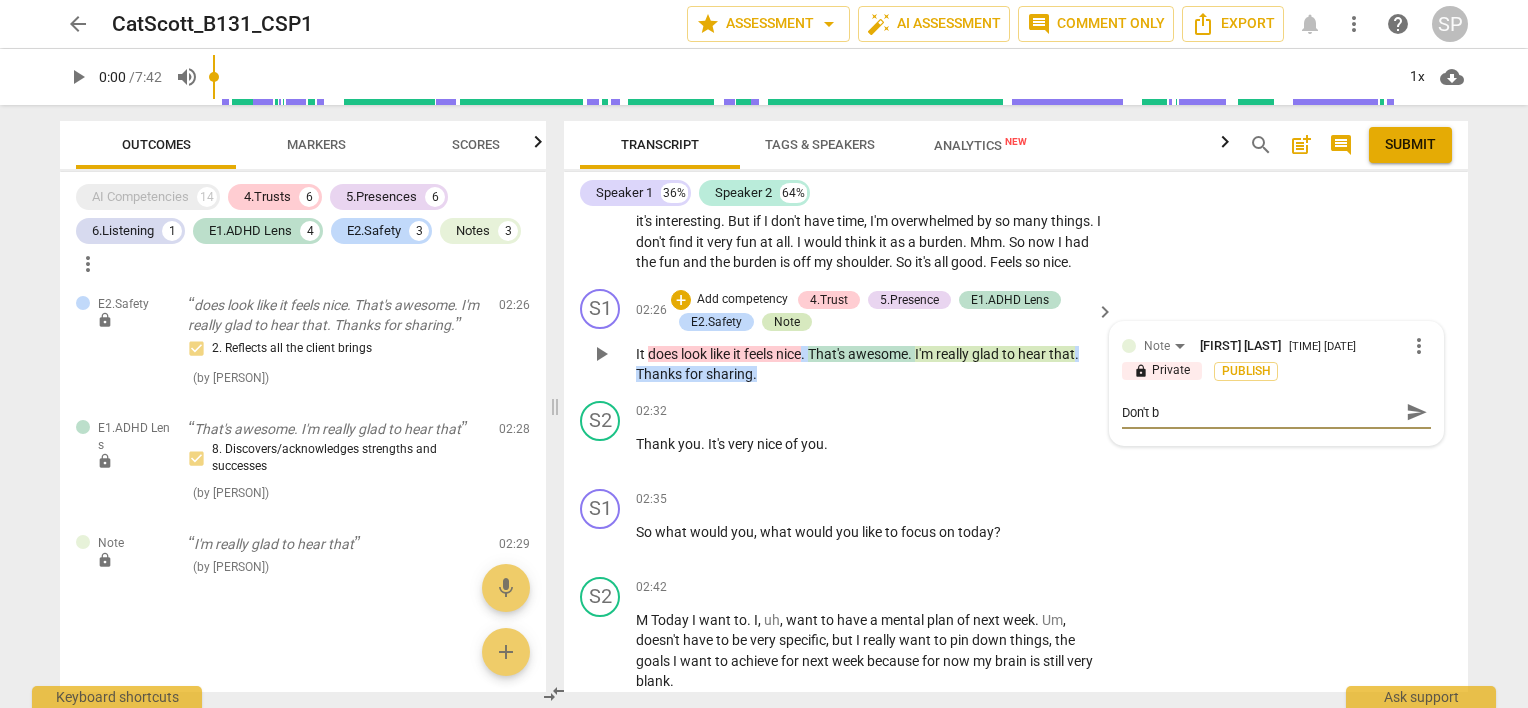 type on "Don't be" 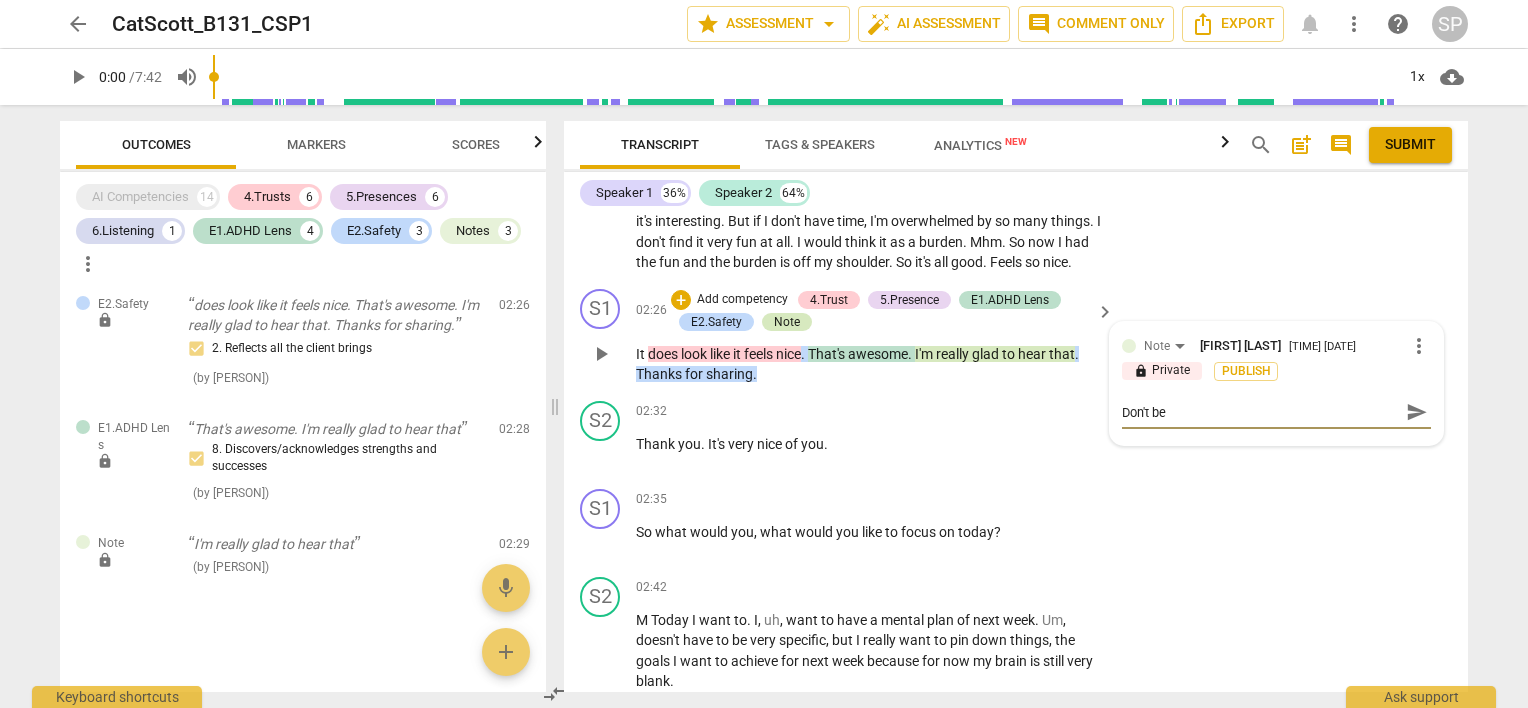 type on "Don't be" 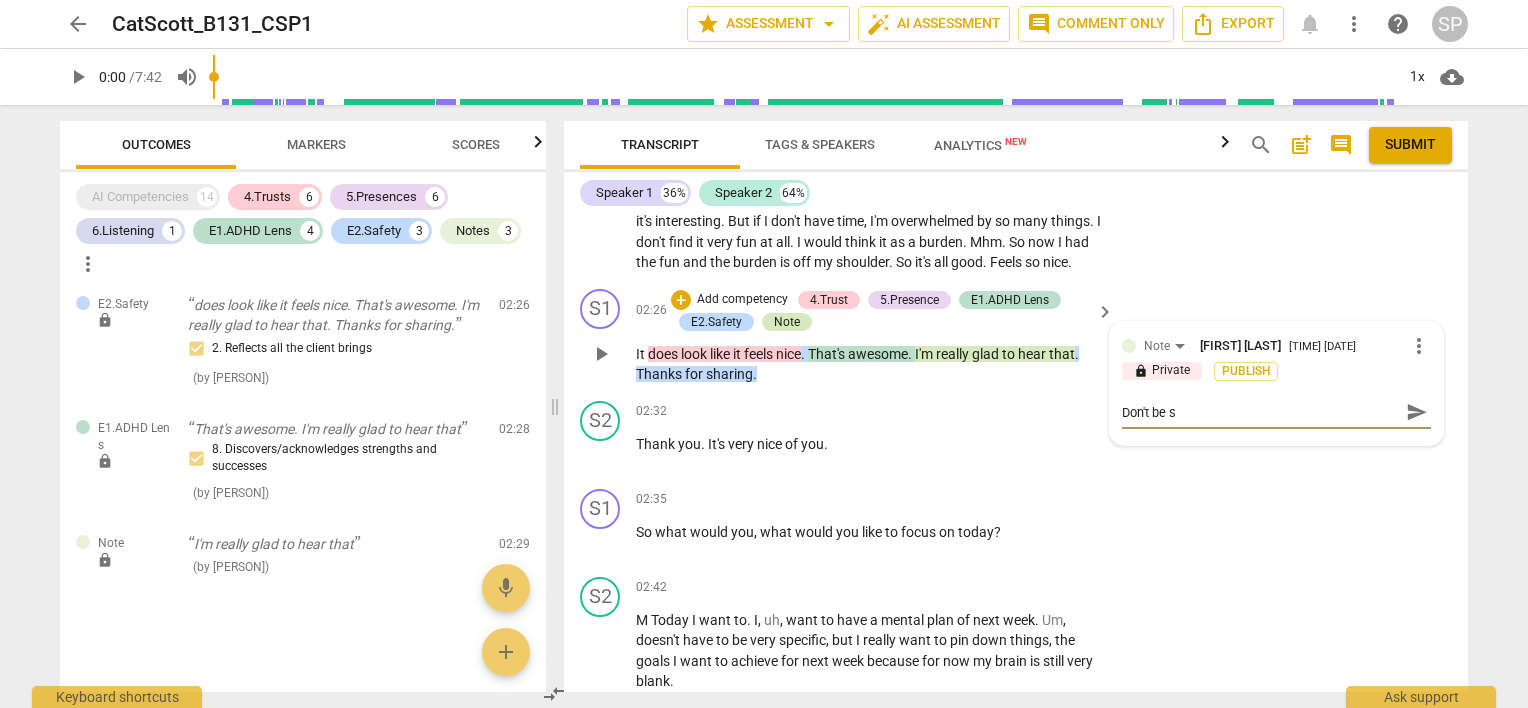 type on "Don't be sh" 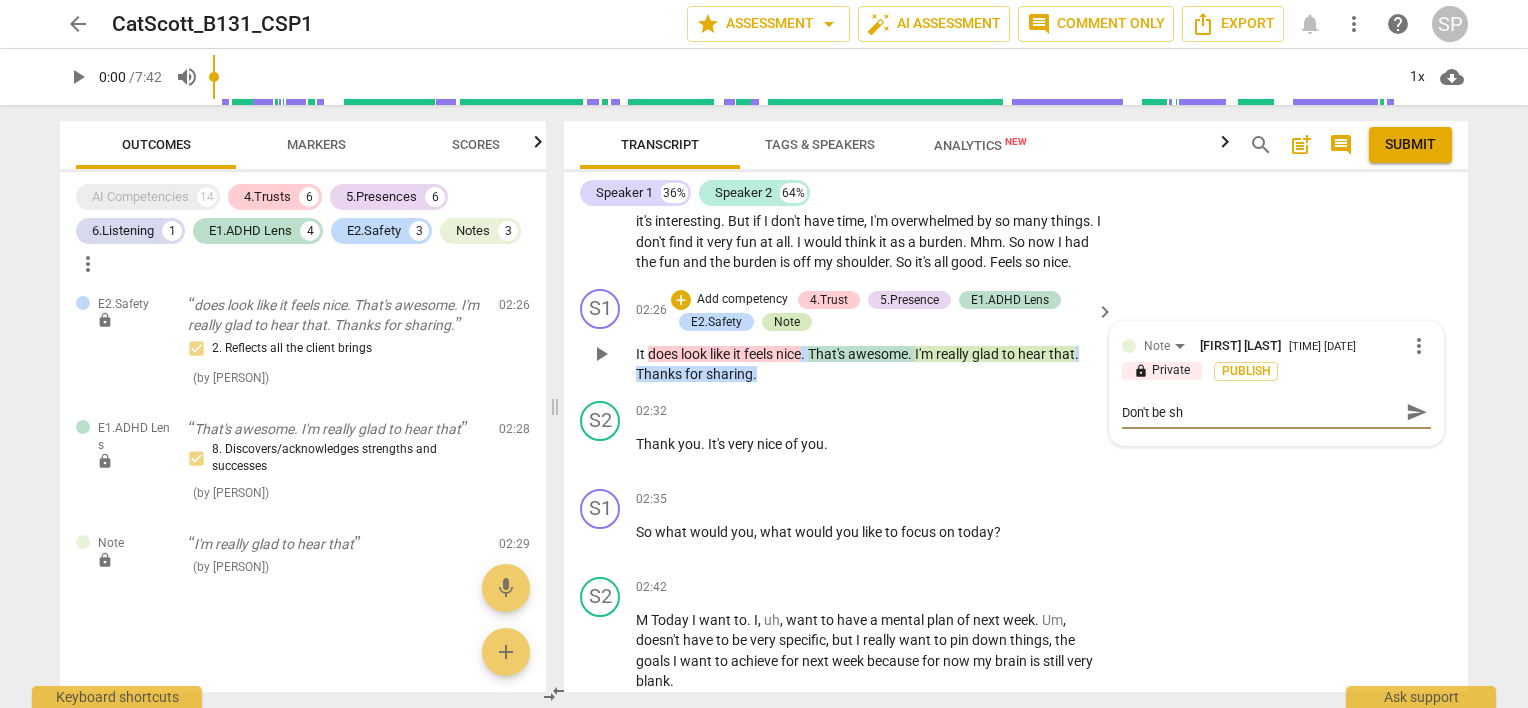 type on "Don't be shy" 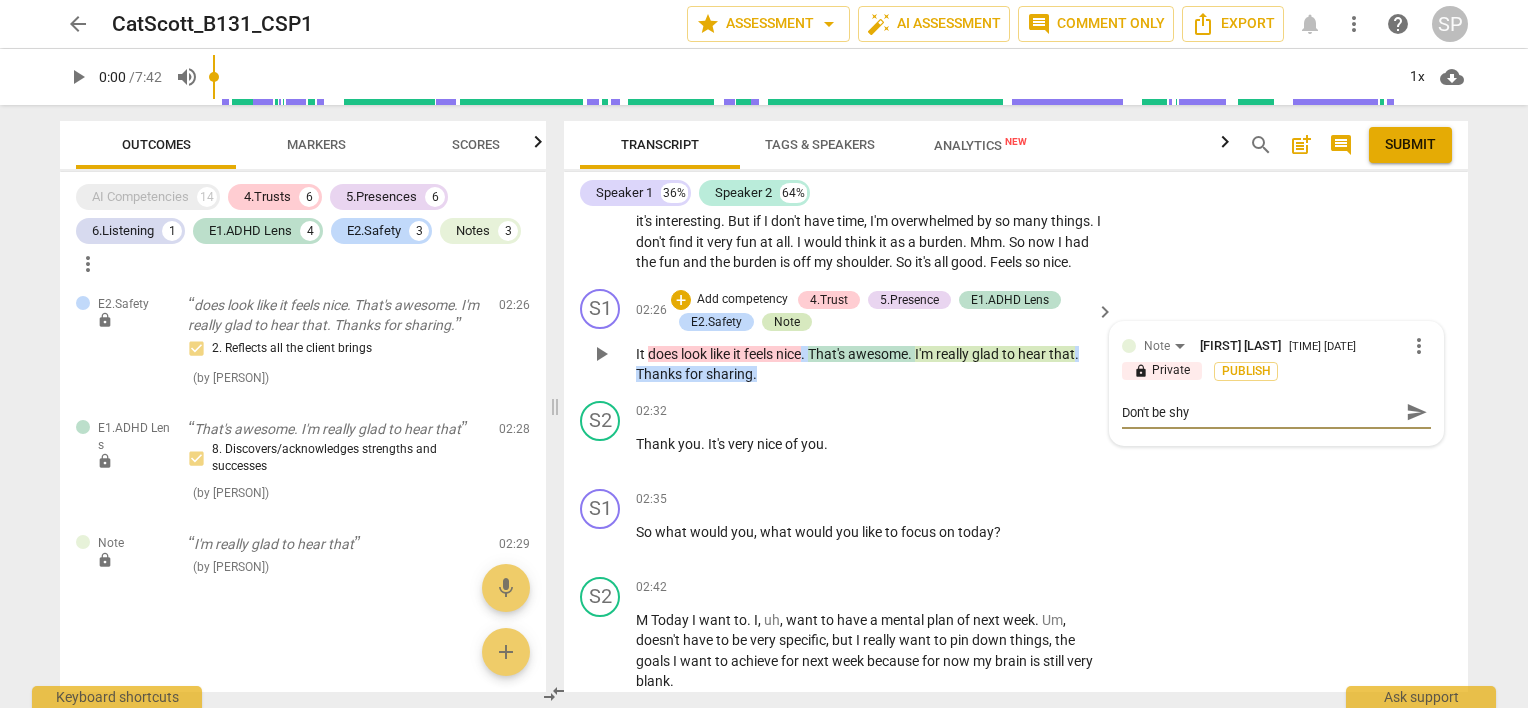 type on "Don't be shy" 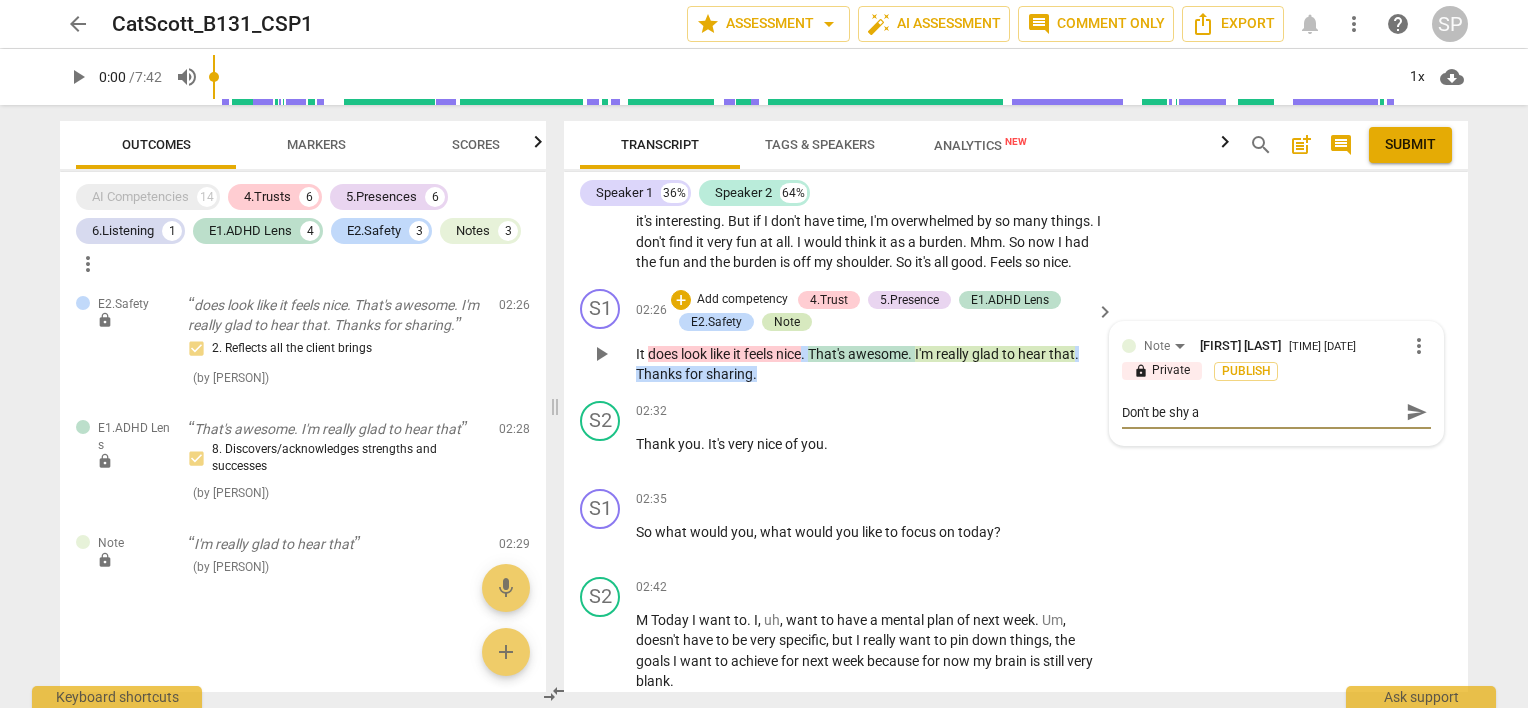 type on "Don't be shy ab" 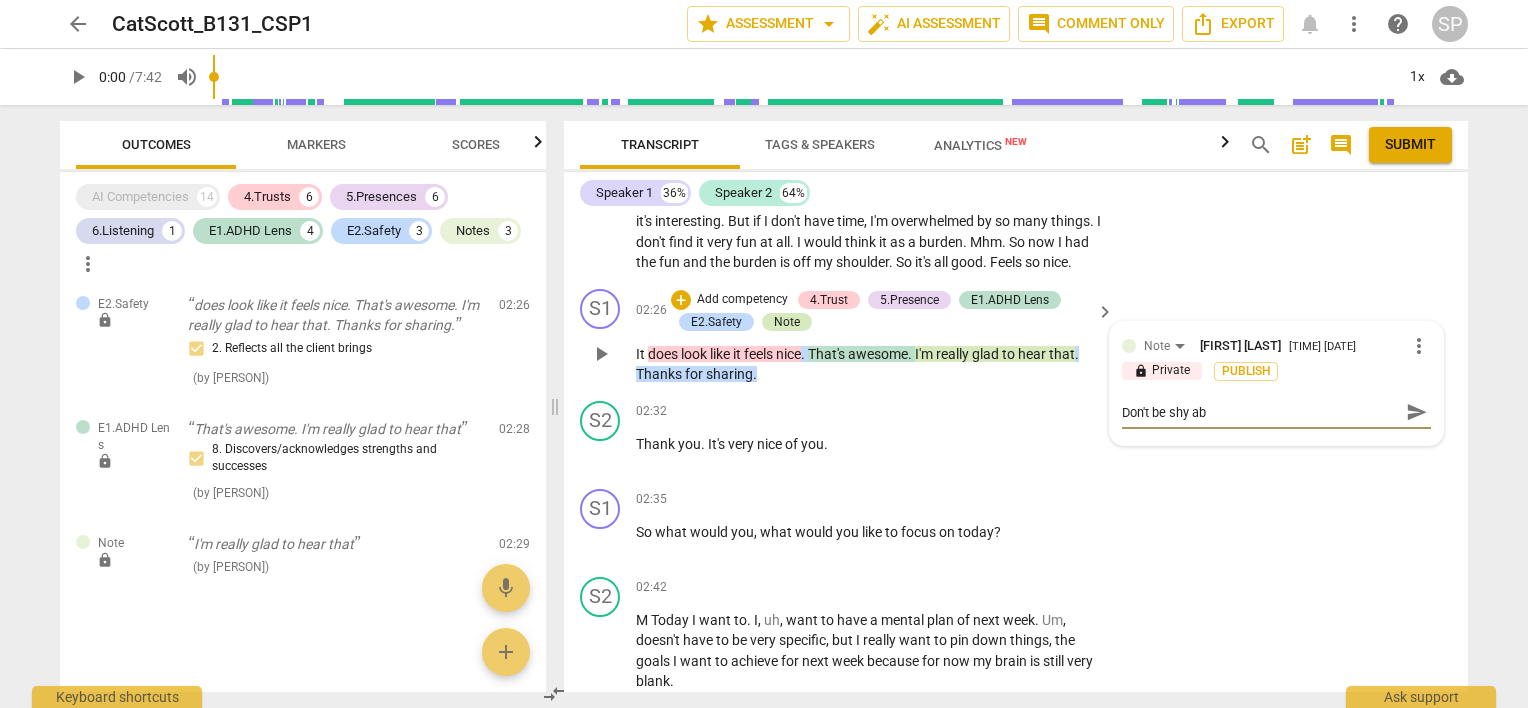 type on "Don't be shy abo" 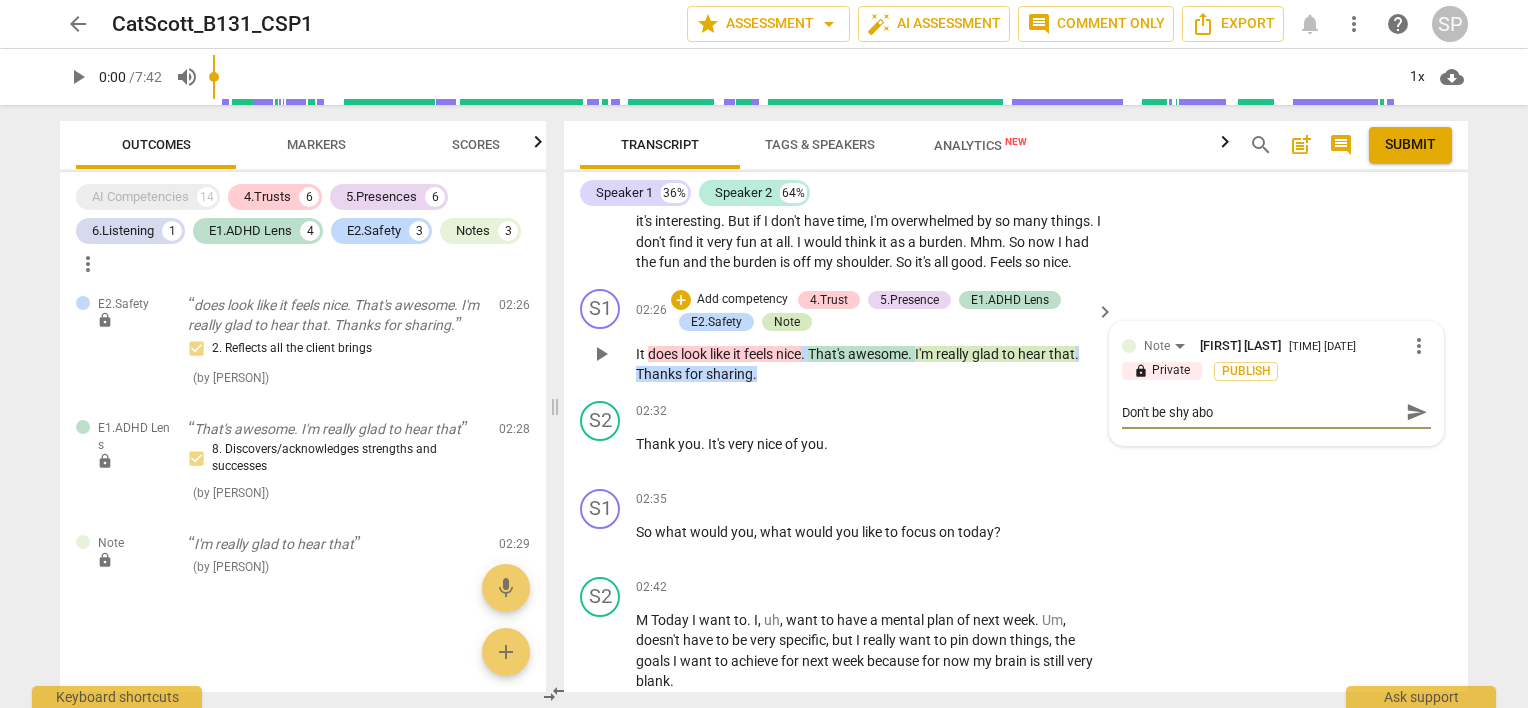 type on "Don't be shy abou" 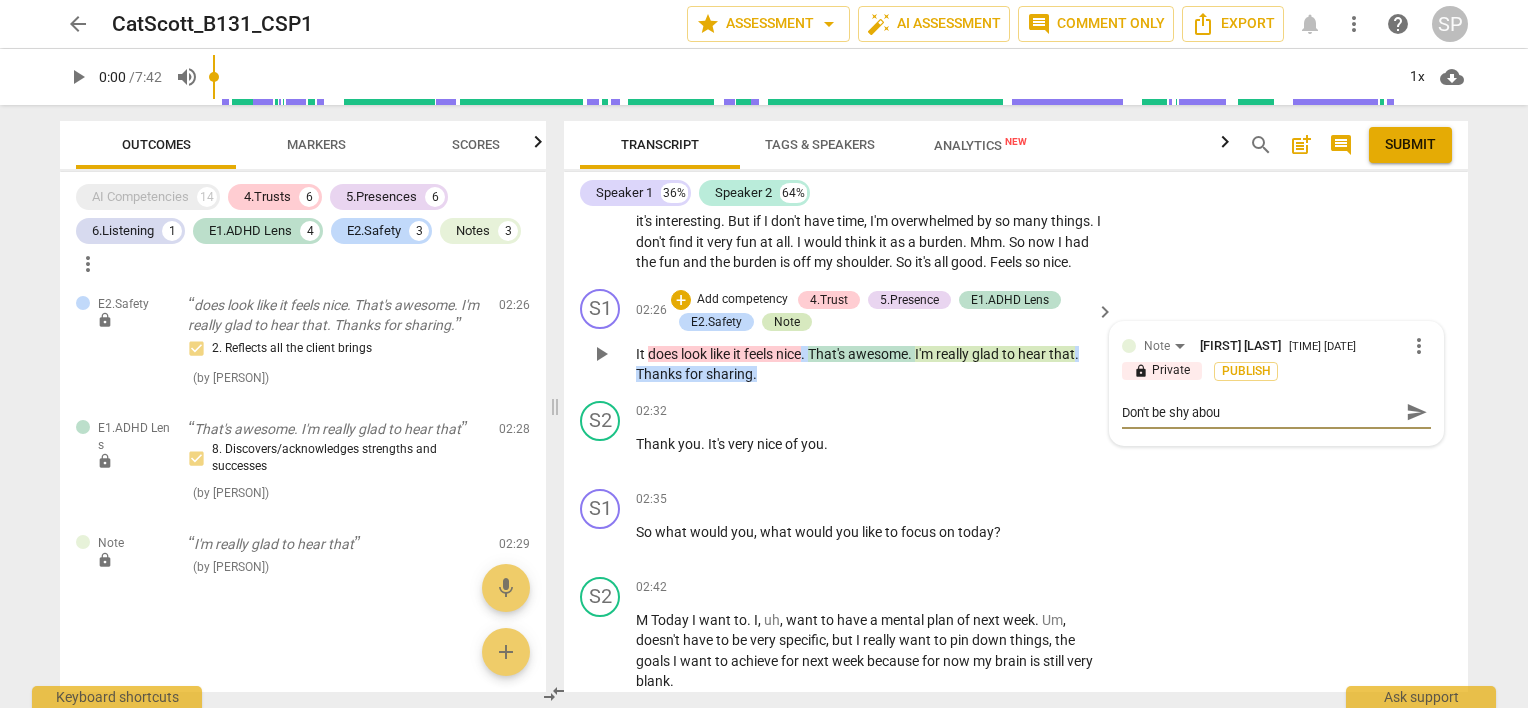 type on "Don't be shy about" 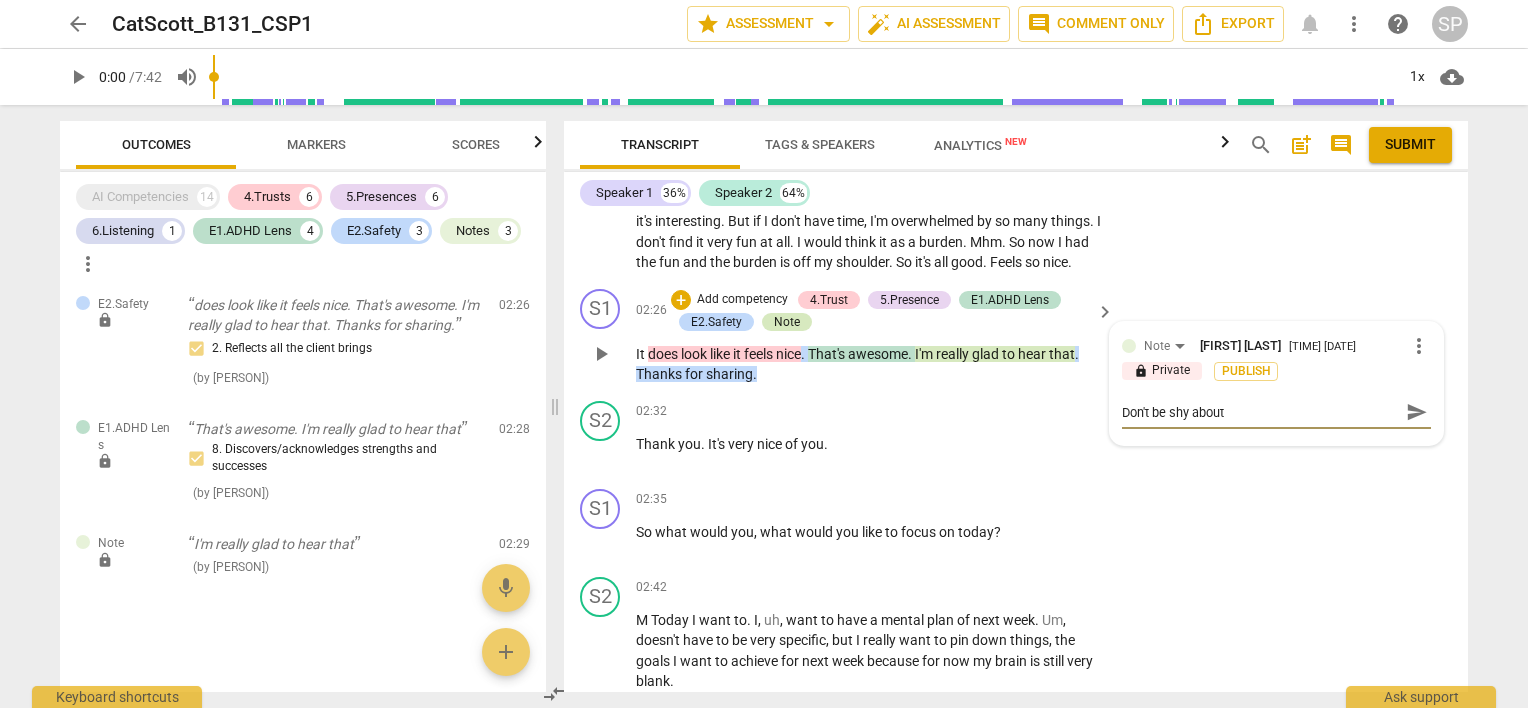 type on "Don't be shy about" 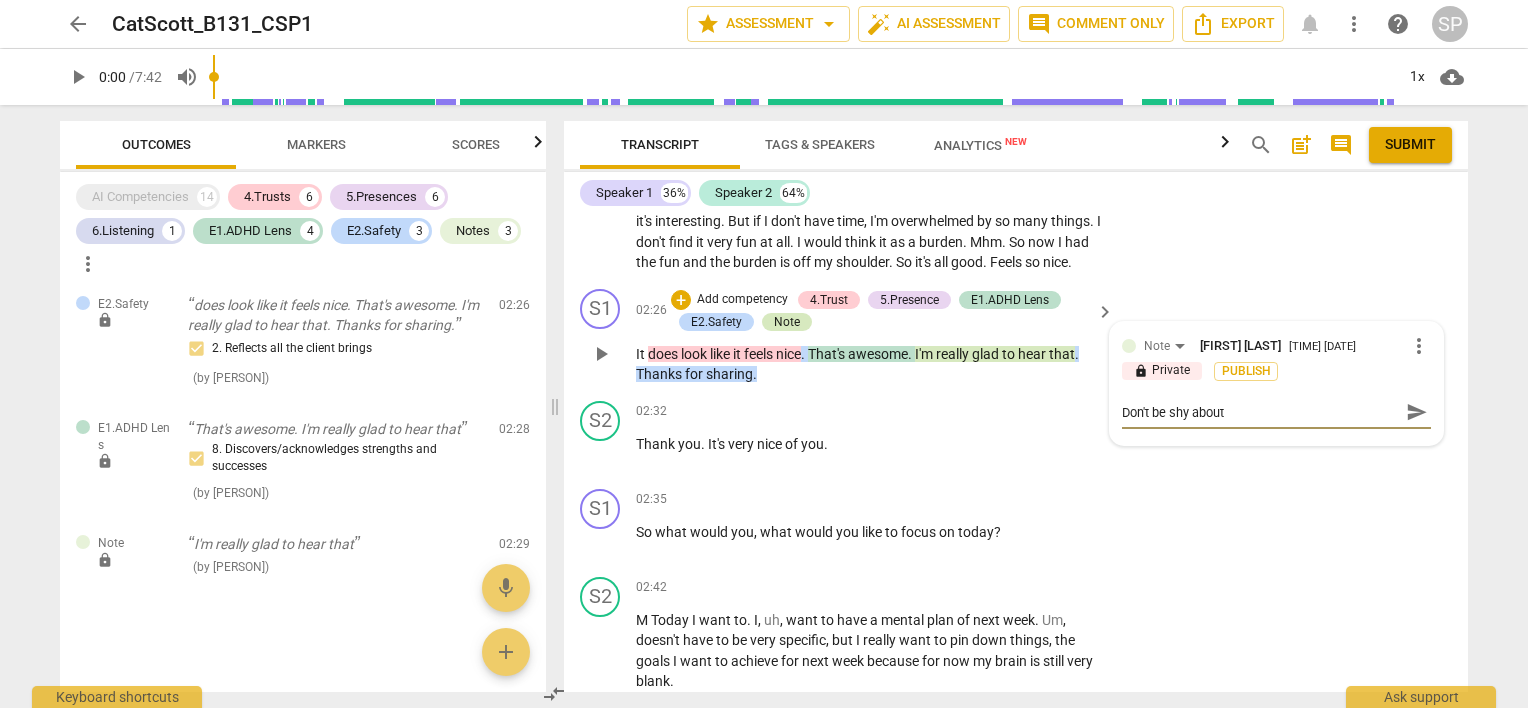 type on "Don't be shy about" 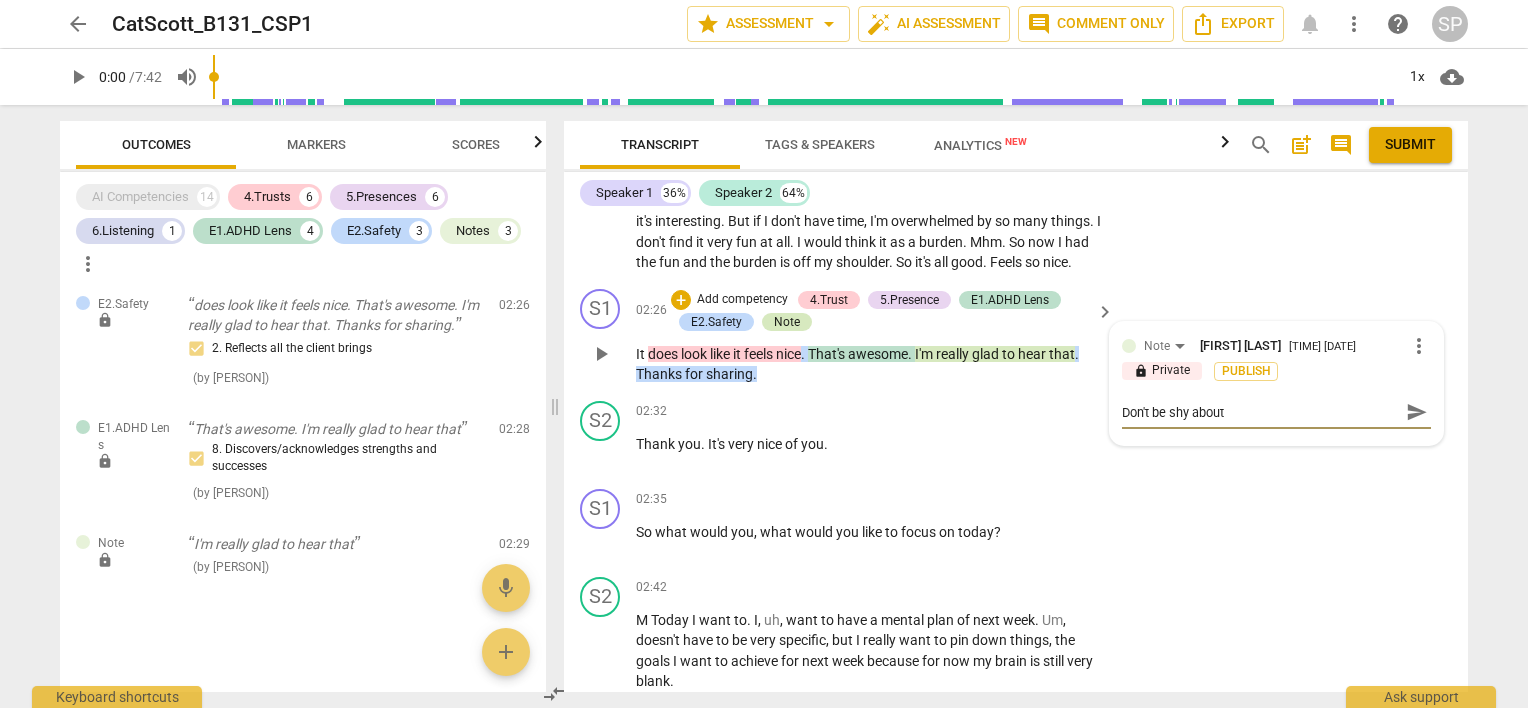 type on "Don't be shy about t" 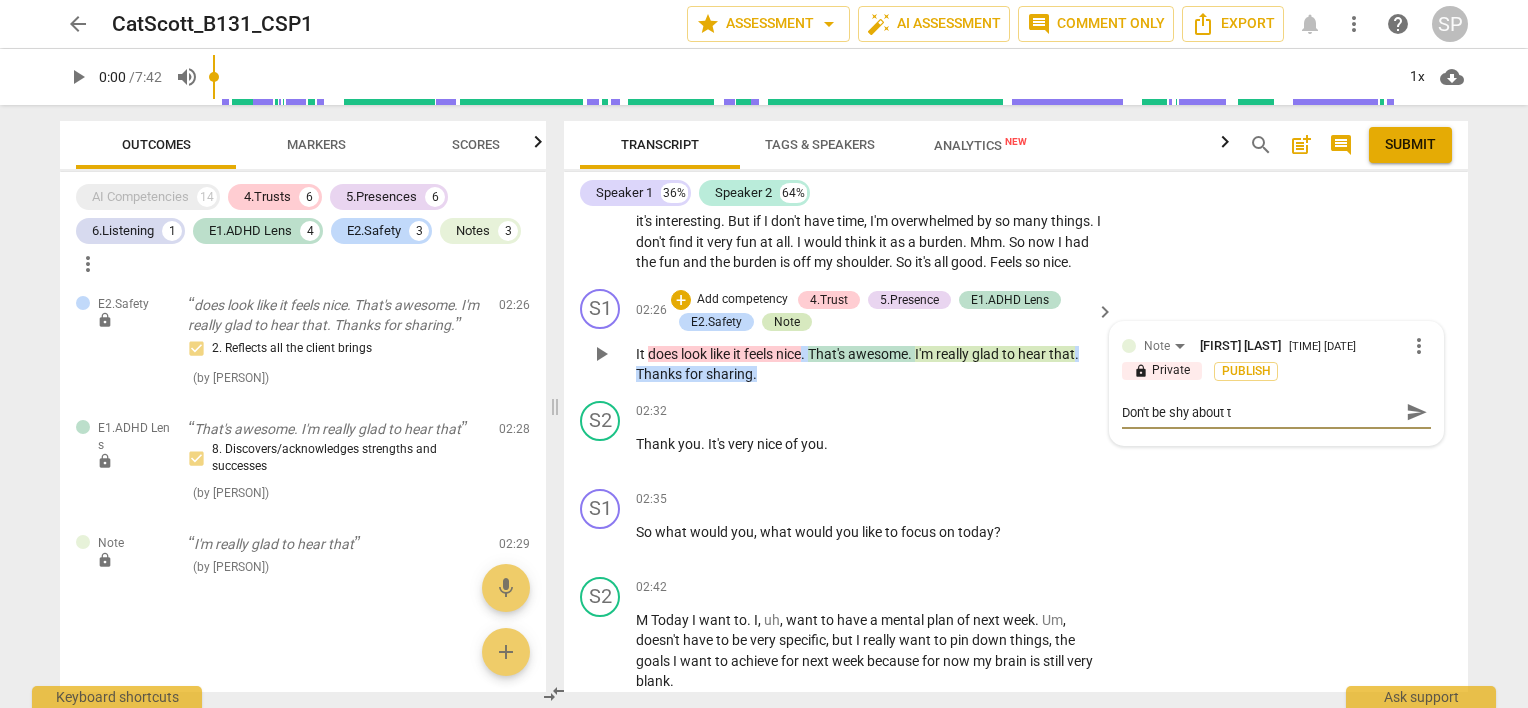 type on "Don't be shy about ta" 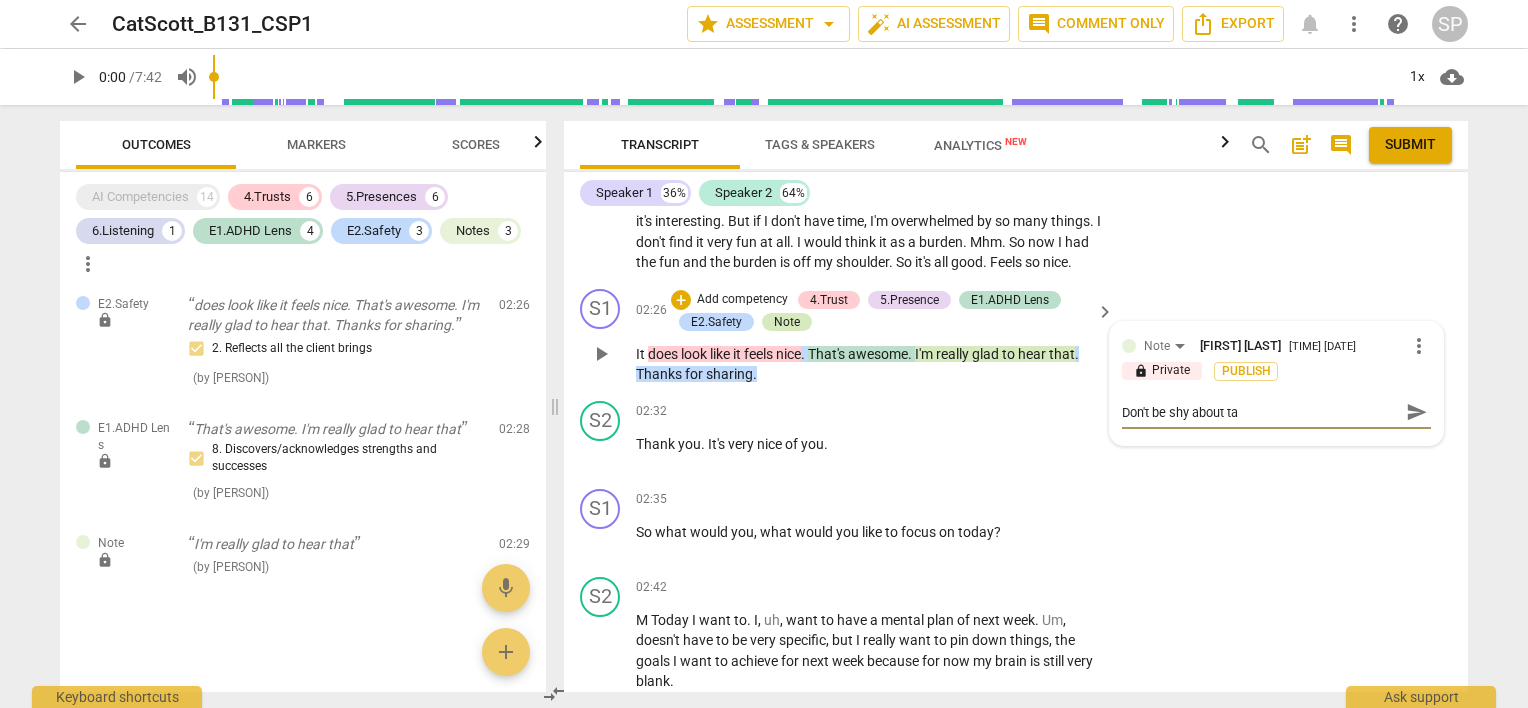 type on "Don't be shy about tak" 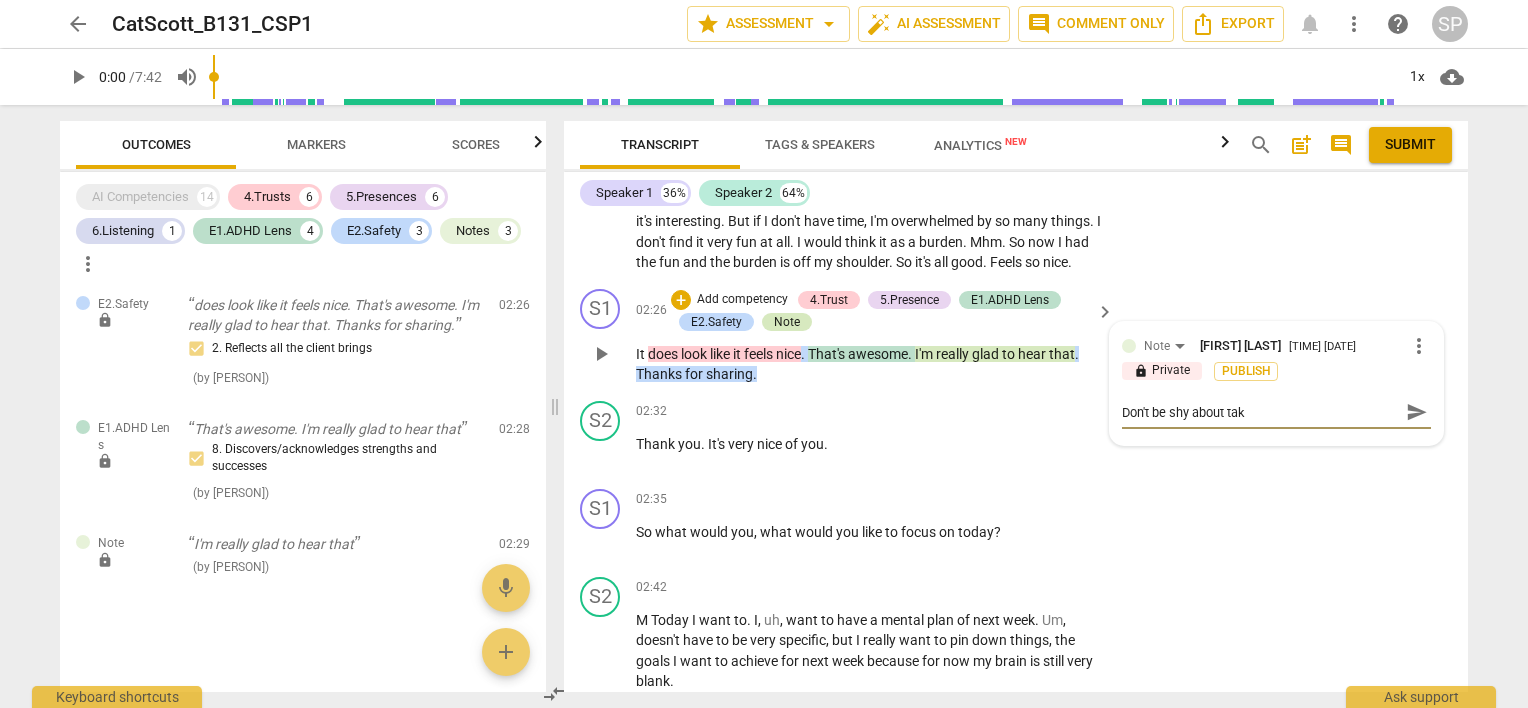 type on "Don't be shy about taki" 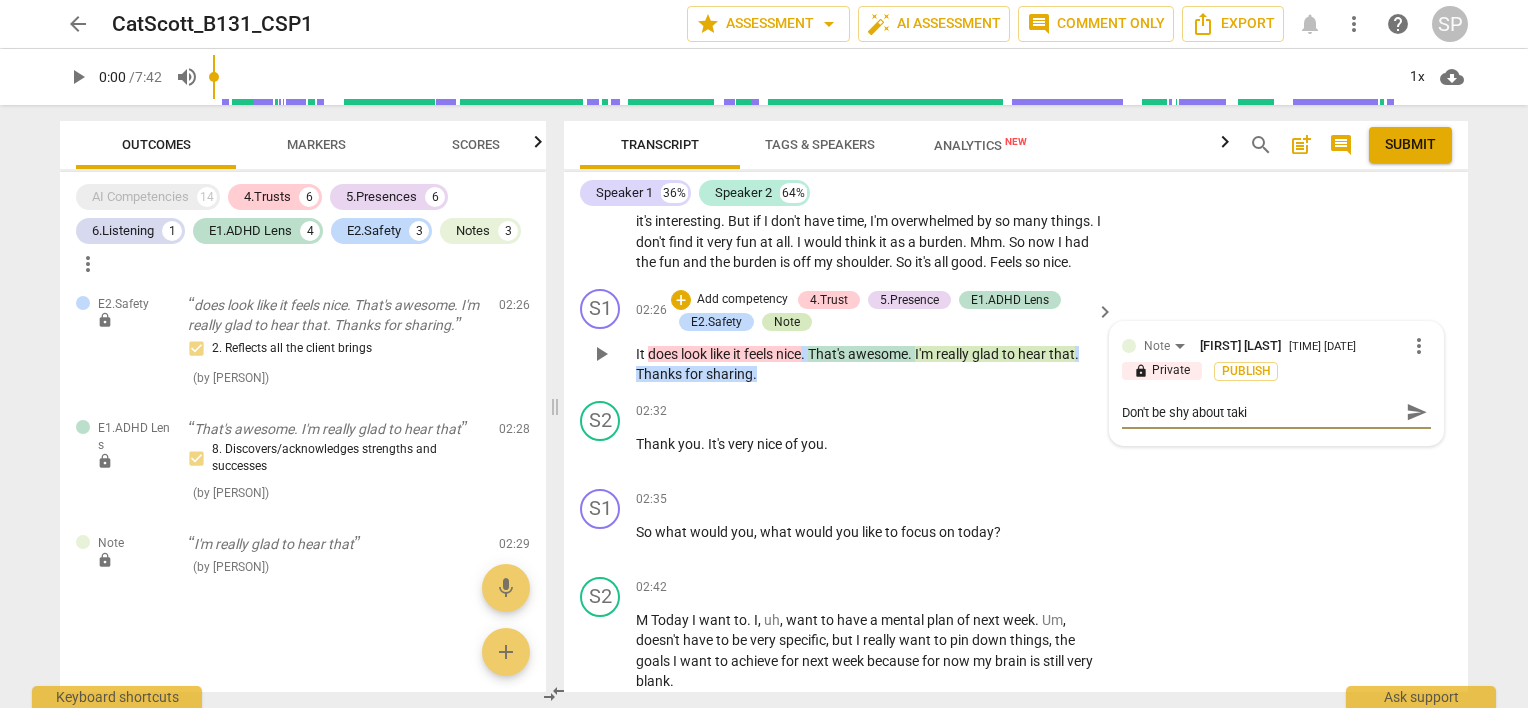 type on "Don't be shy about takin" 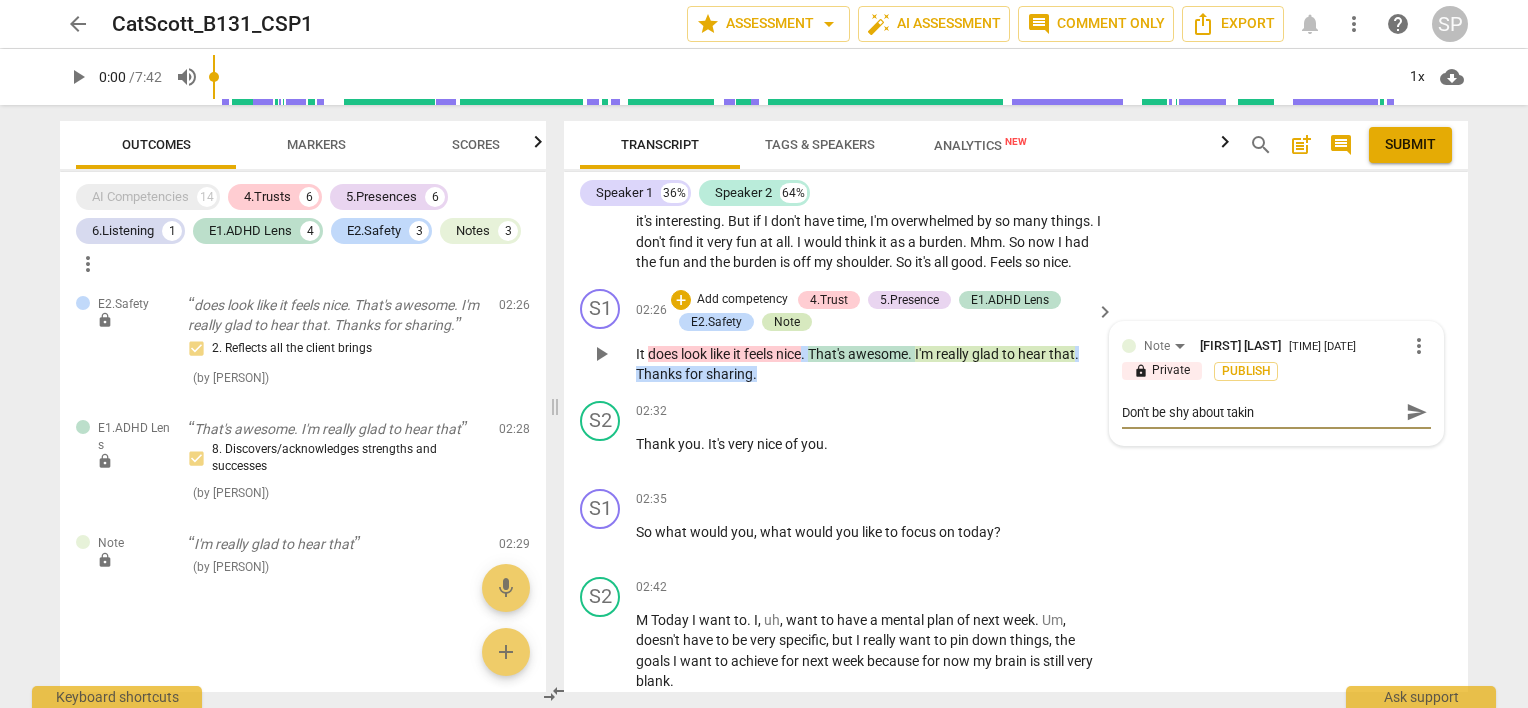 type on "Don't be shy about taking" 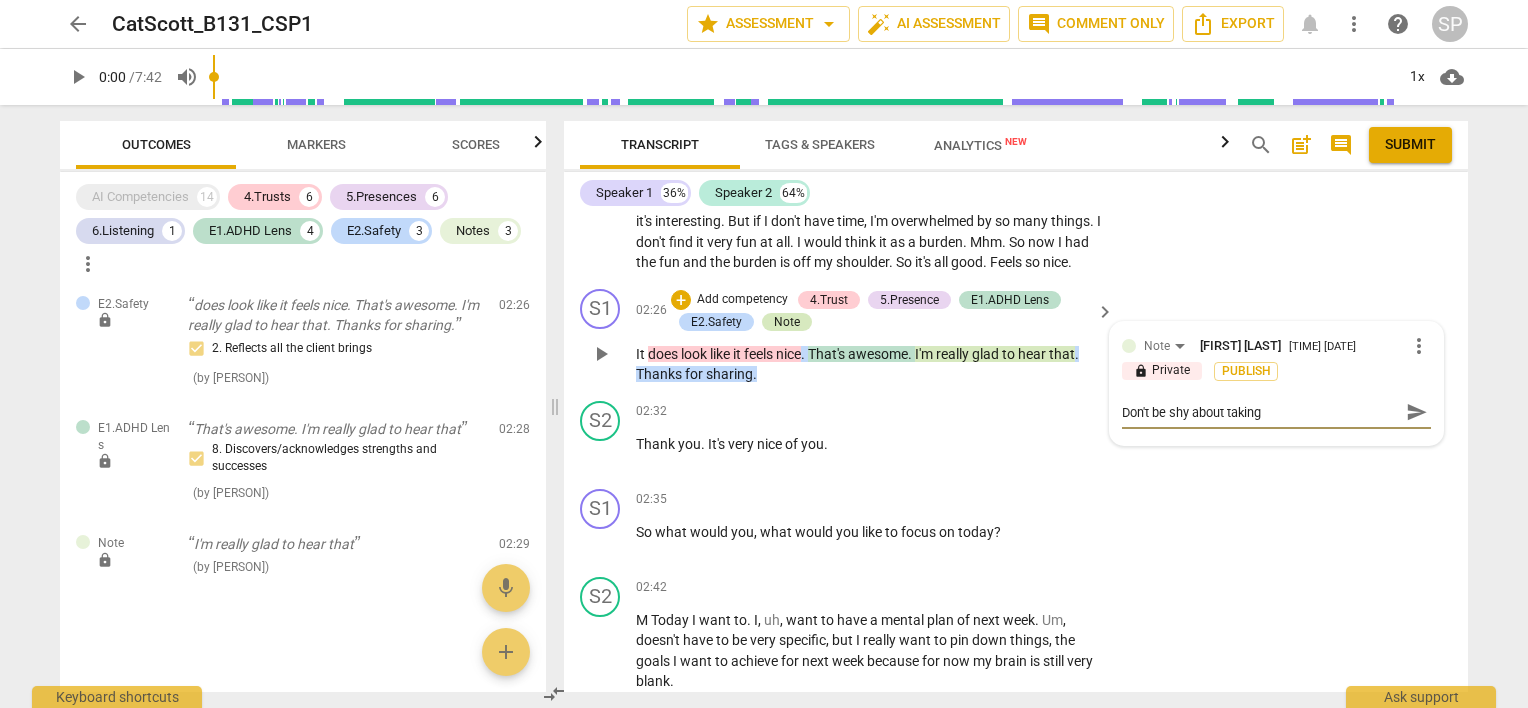 type on "Don't be shy about taking" 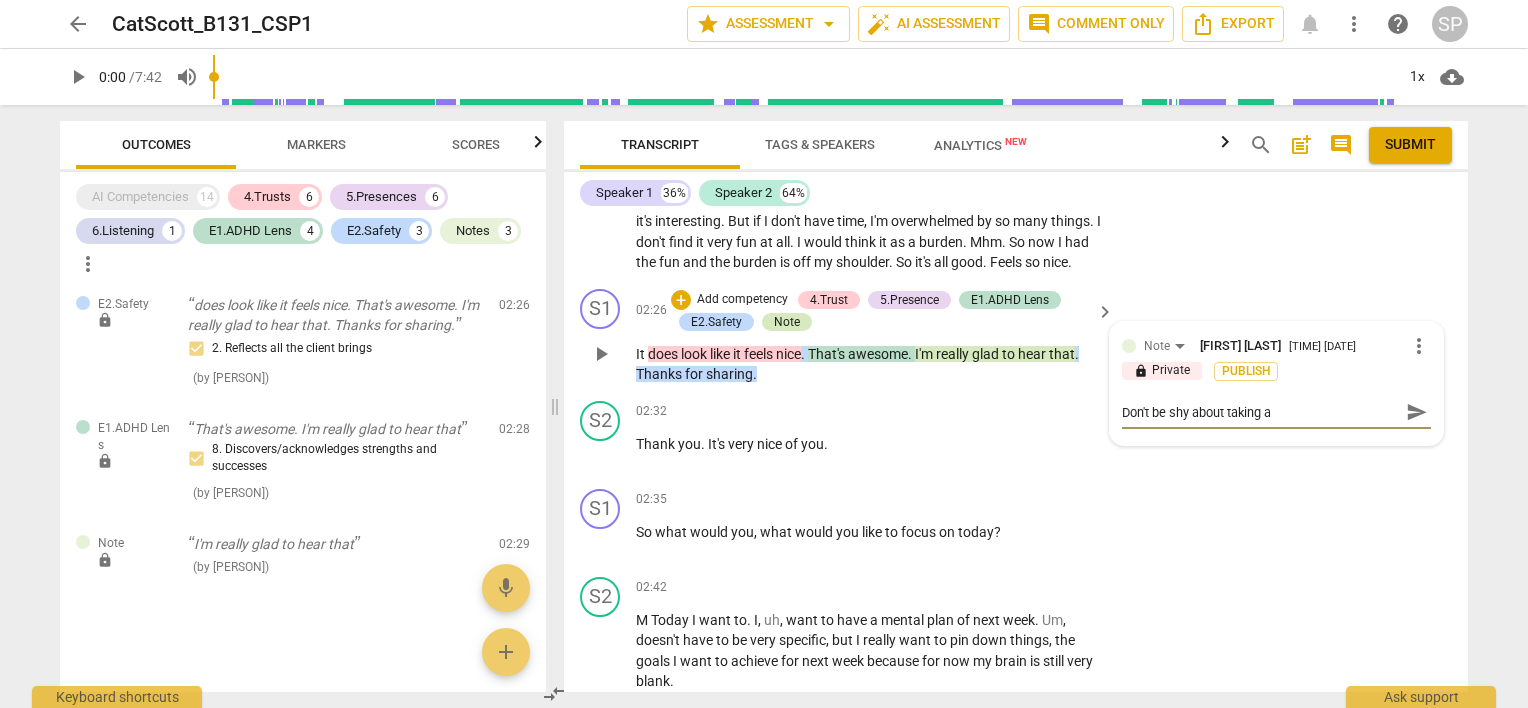 type on "Don't be shy about taking a" 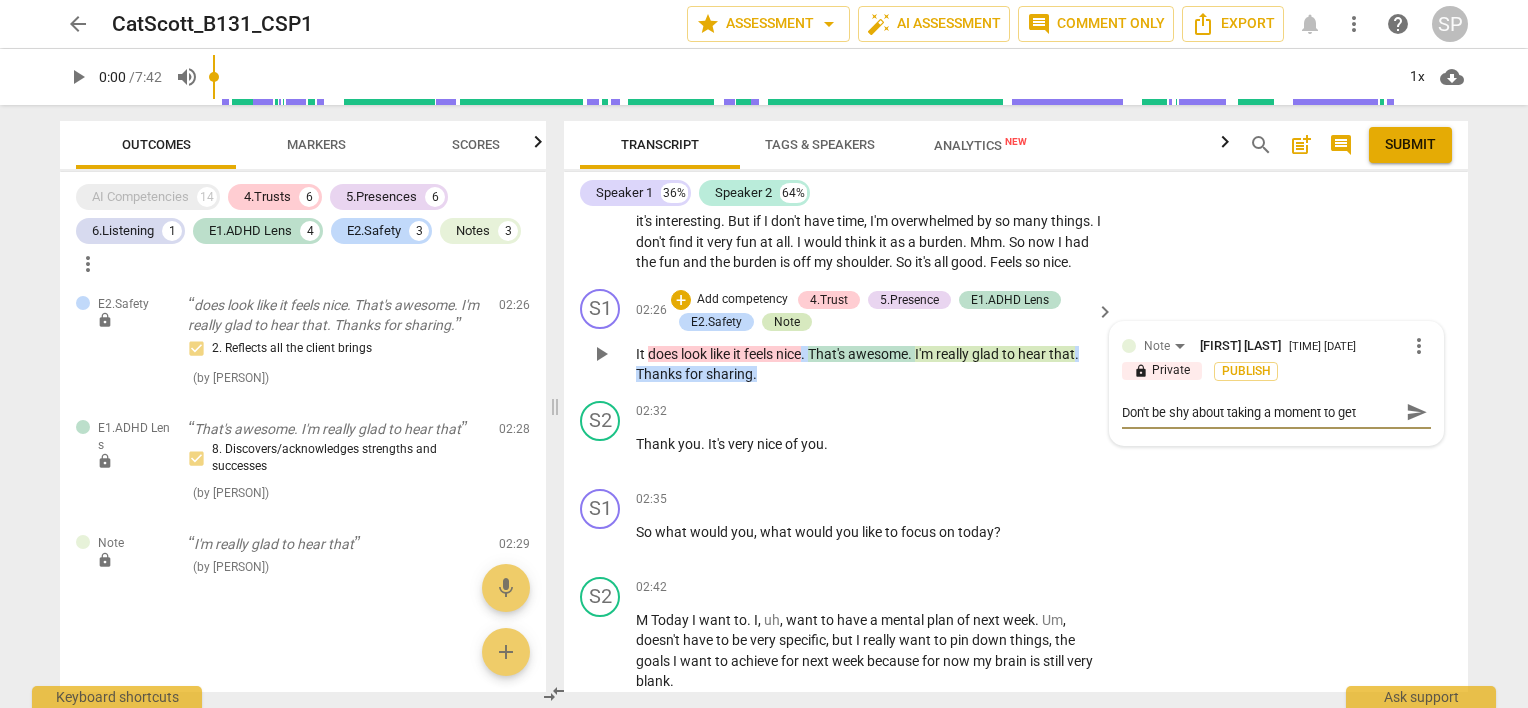 type on "Don't be shy about taking a mo" 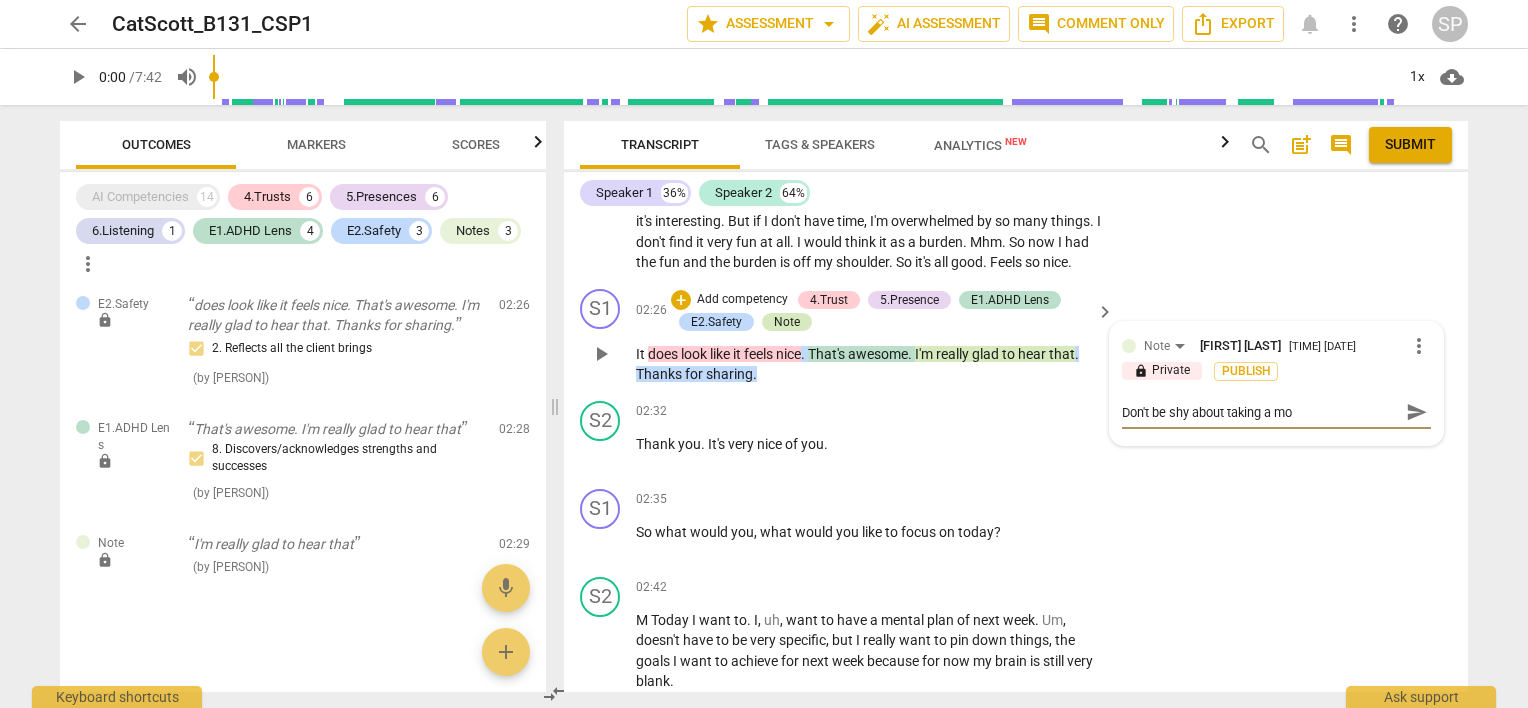 type on "Don't be shy about taking a mom" 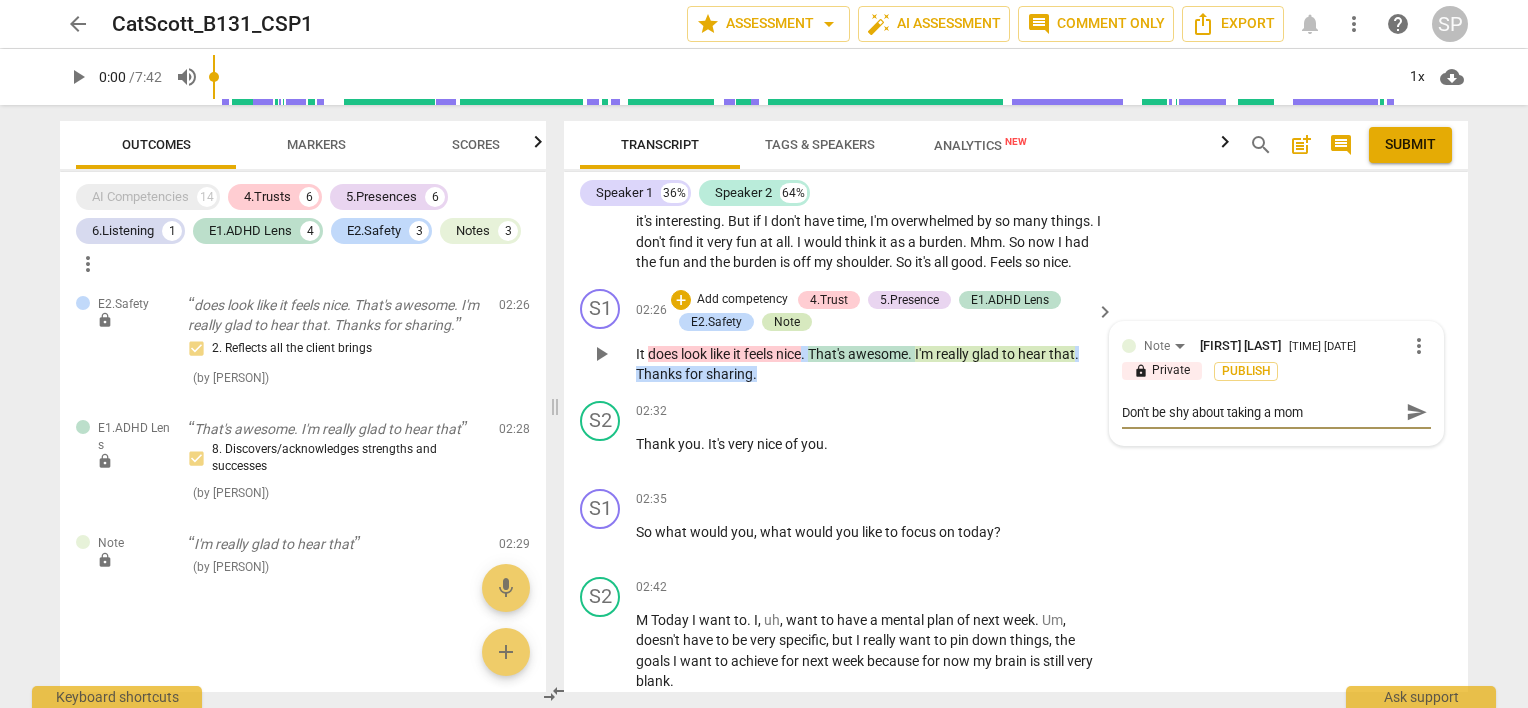 type on "Don't be shy about taking a mome" 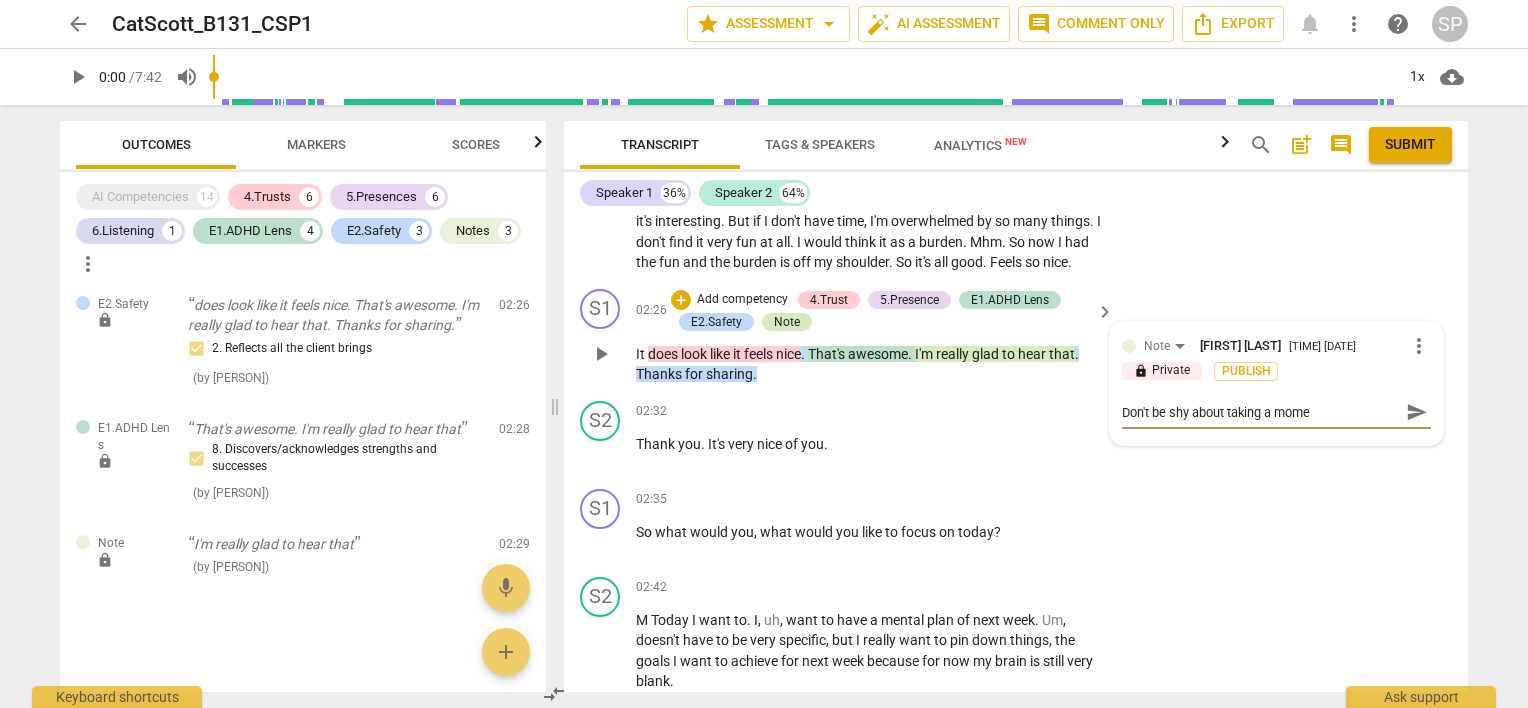 type on "Don't be shy about taking a momen" 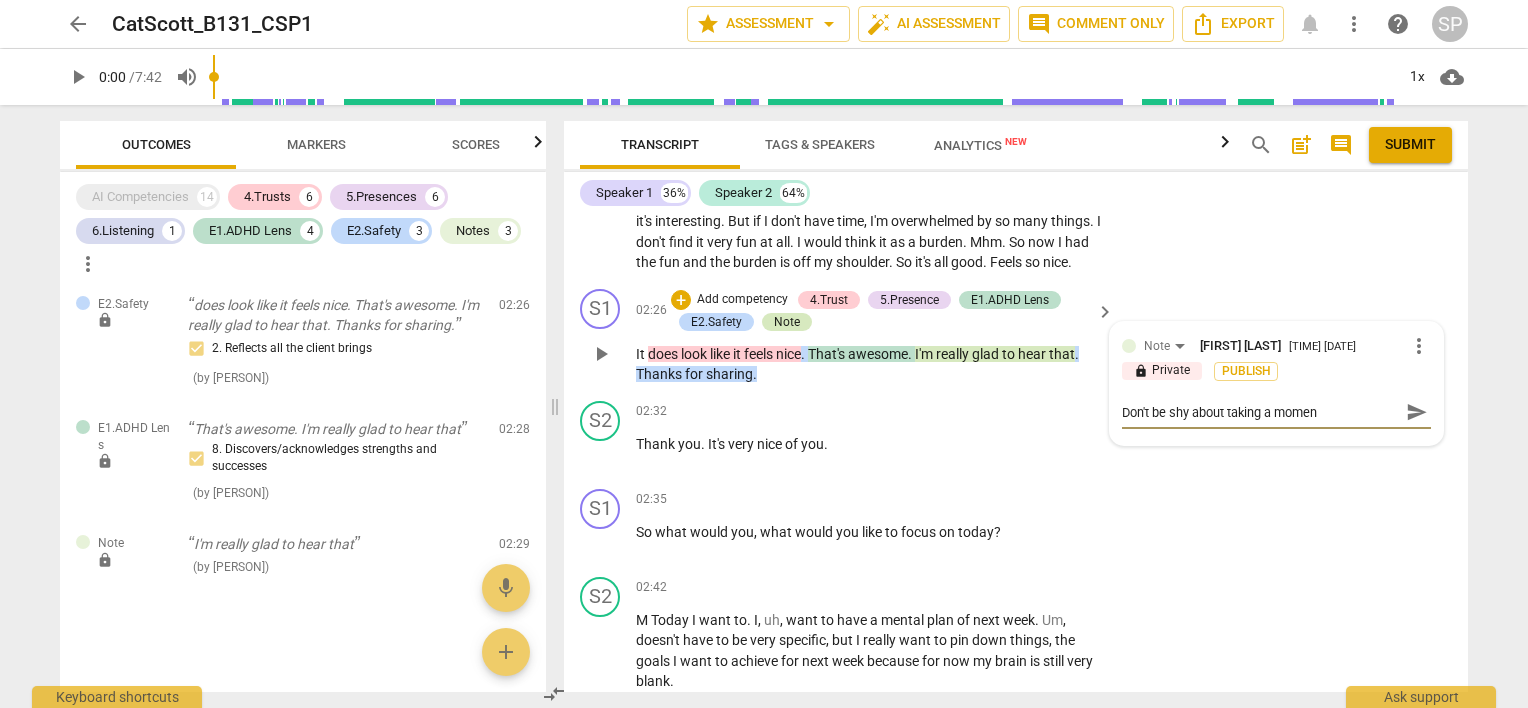 type on "Don't be shy about taking a moment" 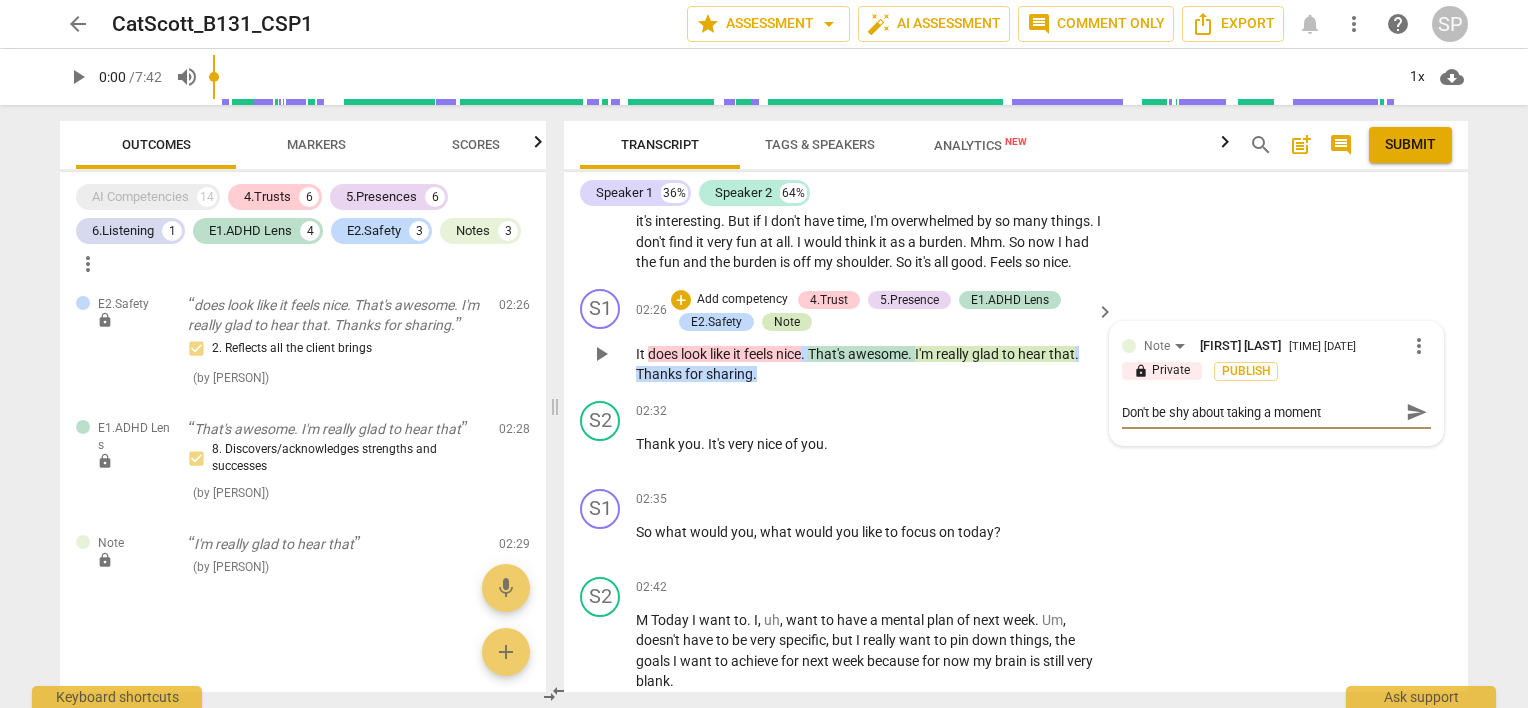 type on "Don't be shy about taking a moment" 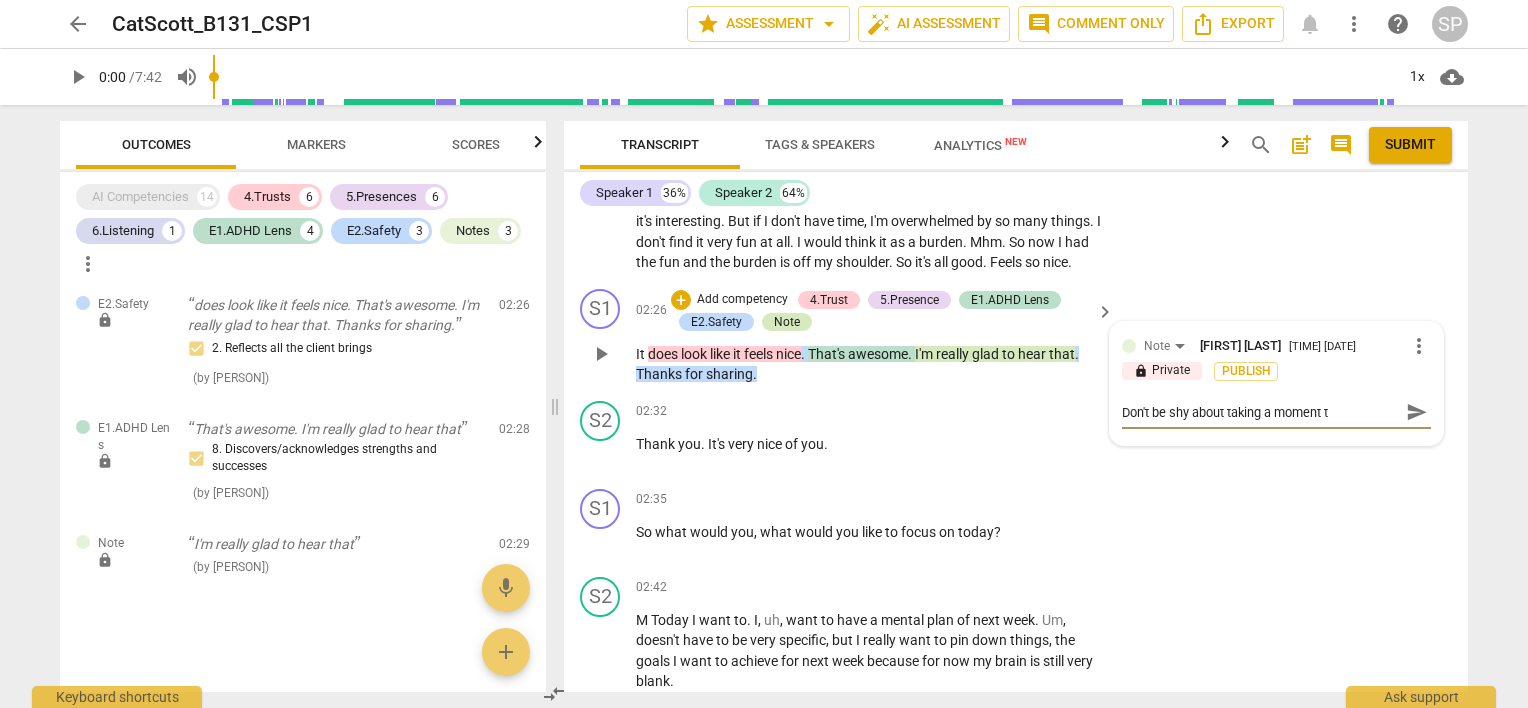 type on "Don't be shy about taking a moment to" 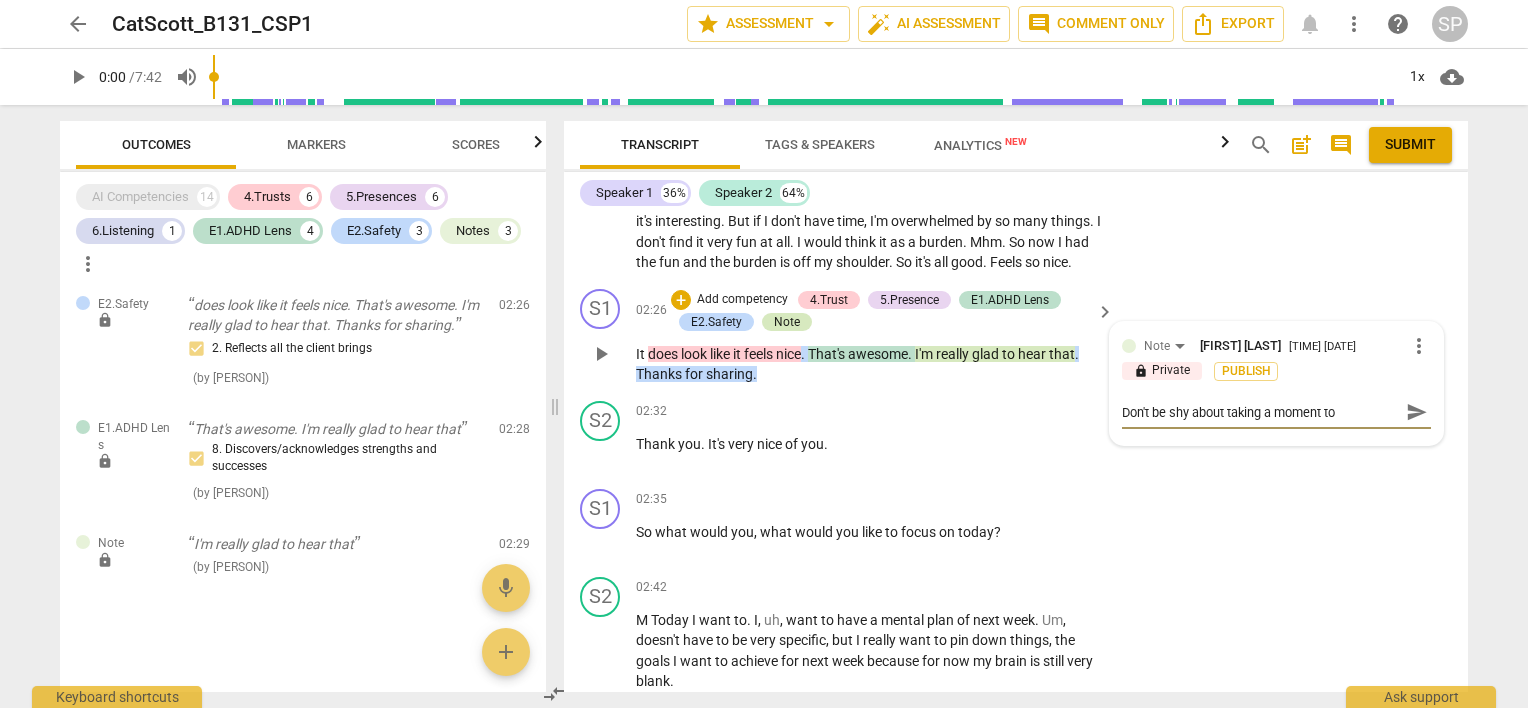 type on "Don't be shy about taking a moment to" 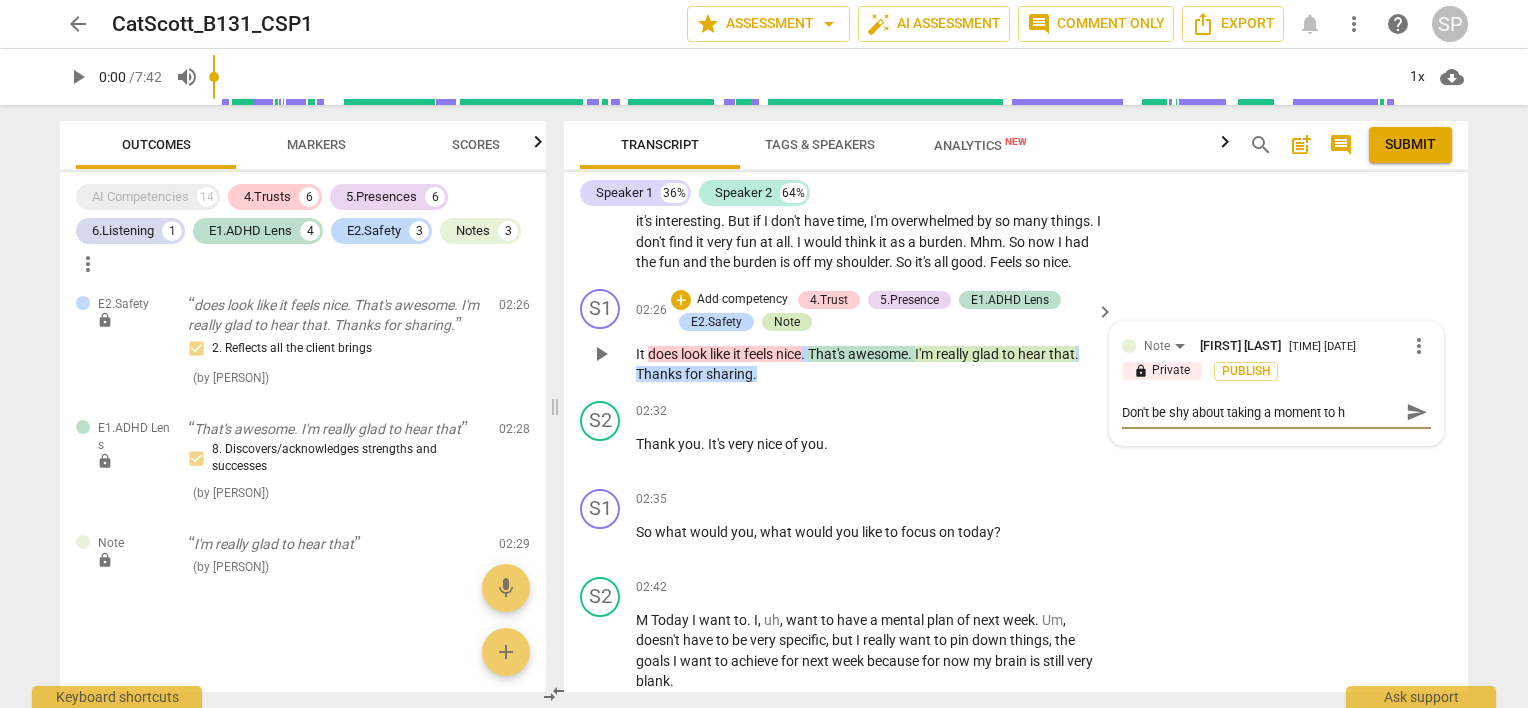type on "Don't be shy about taking a moment to he" 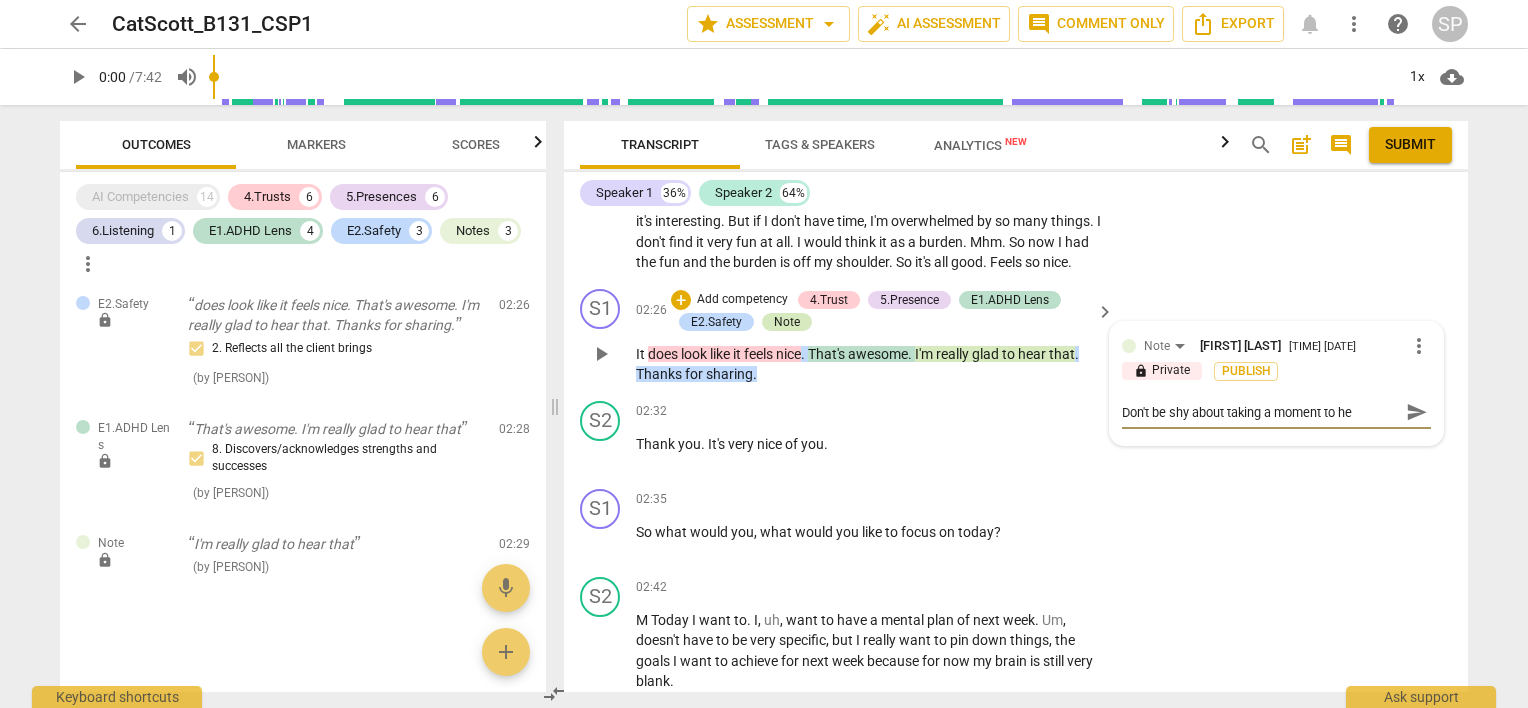 type on "Don't be shy about taking a moment to hek" 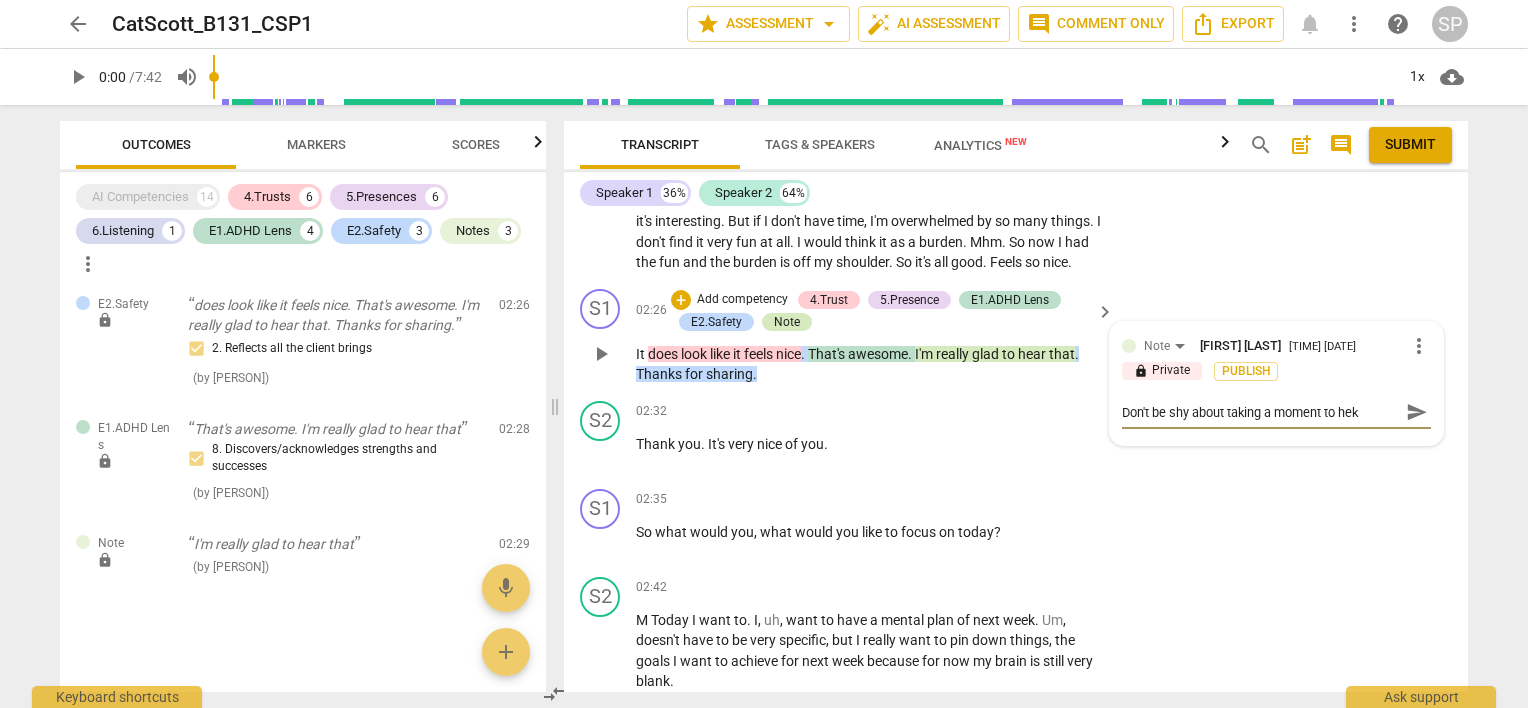 type on "Don't be shy about taking a moment to hekp" 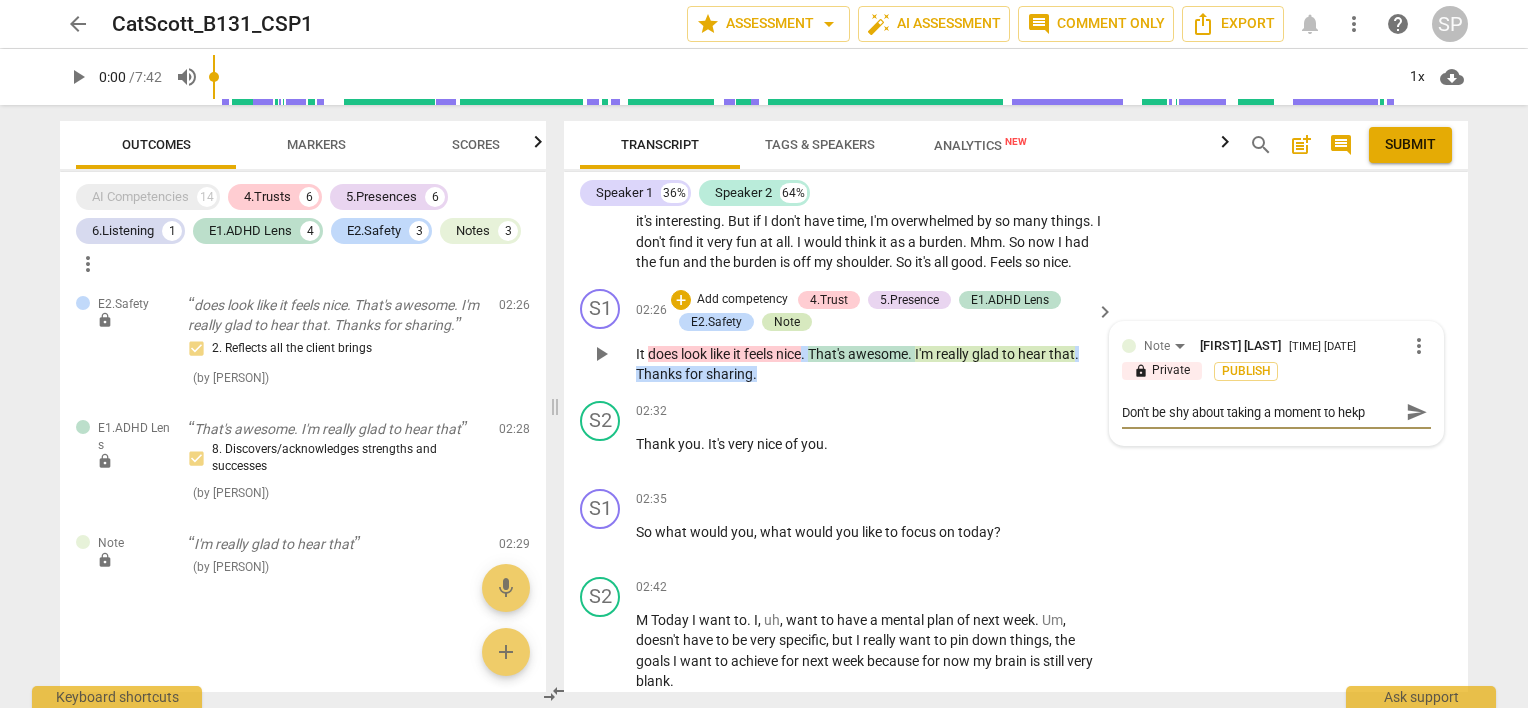 type on "Don't be shy about taking a moment to hekp=" 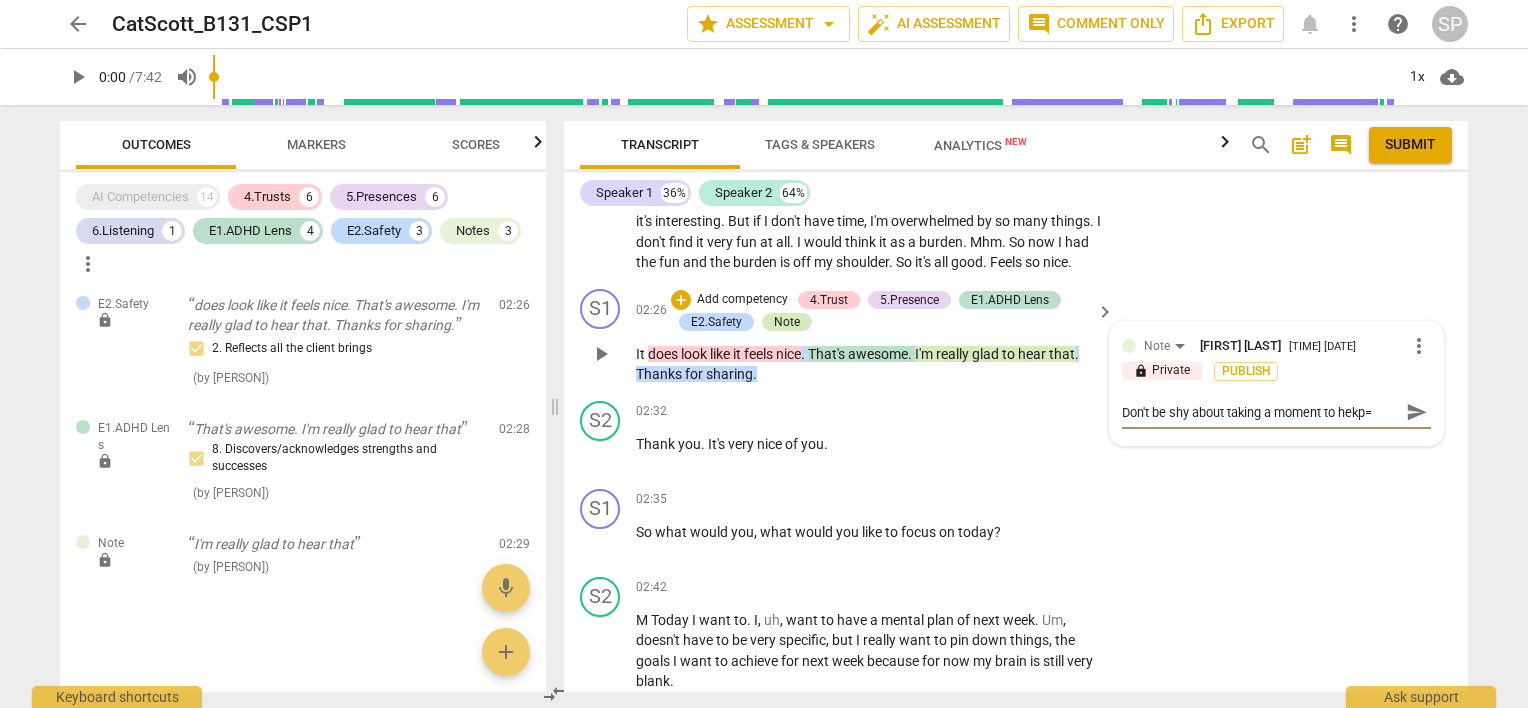 type on "Don't be shy about taking a moment to hekp" 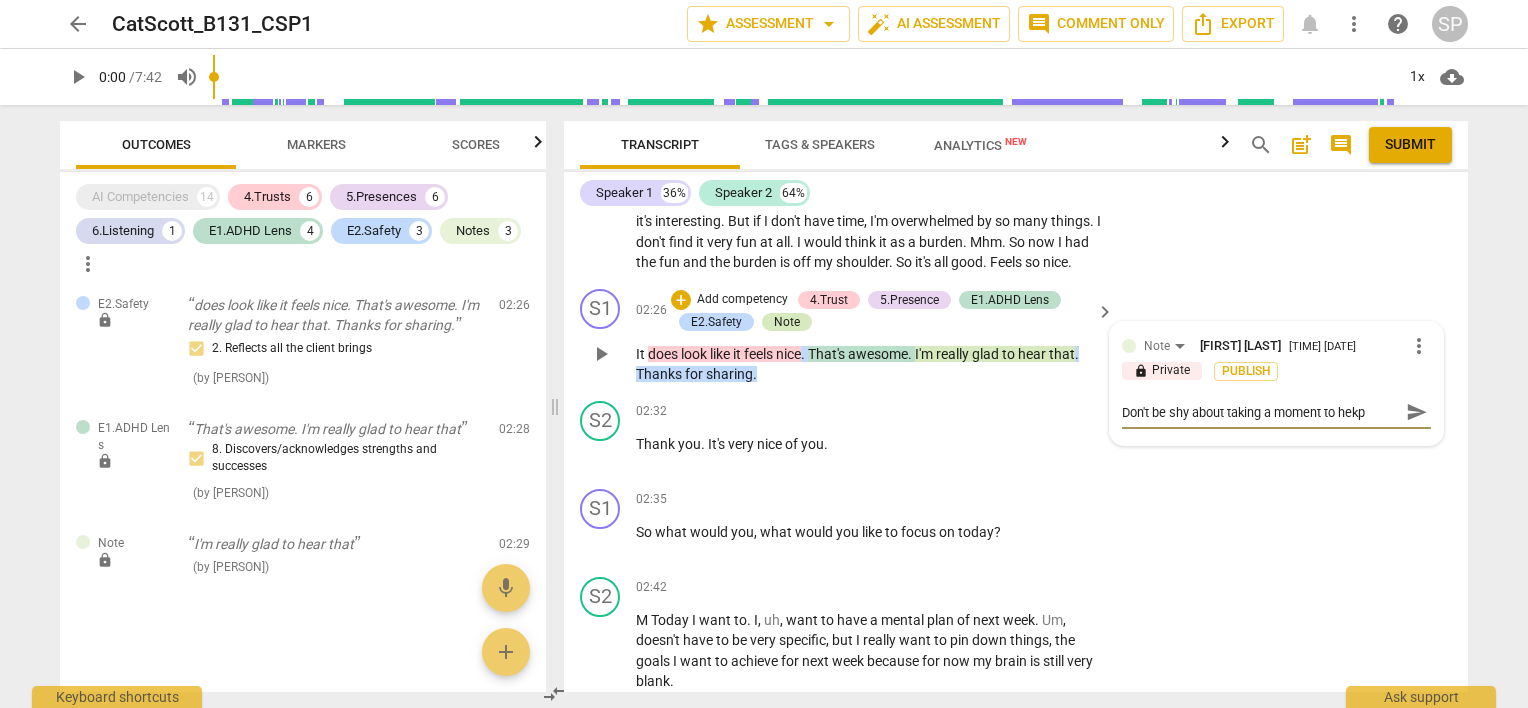 type on "Don't be shy about taking a moment to hek" 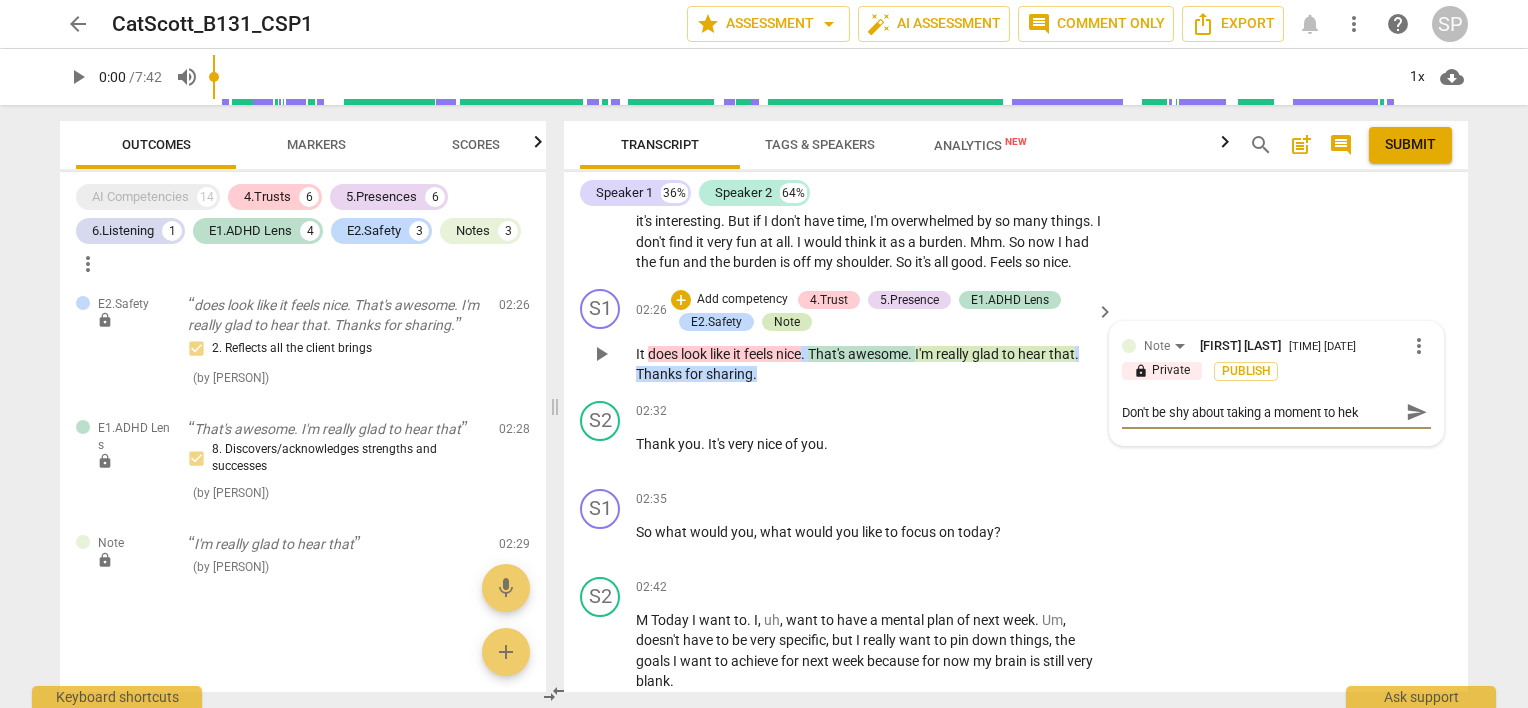 type on "Don't be shy about taking a moment to he" 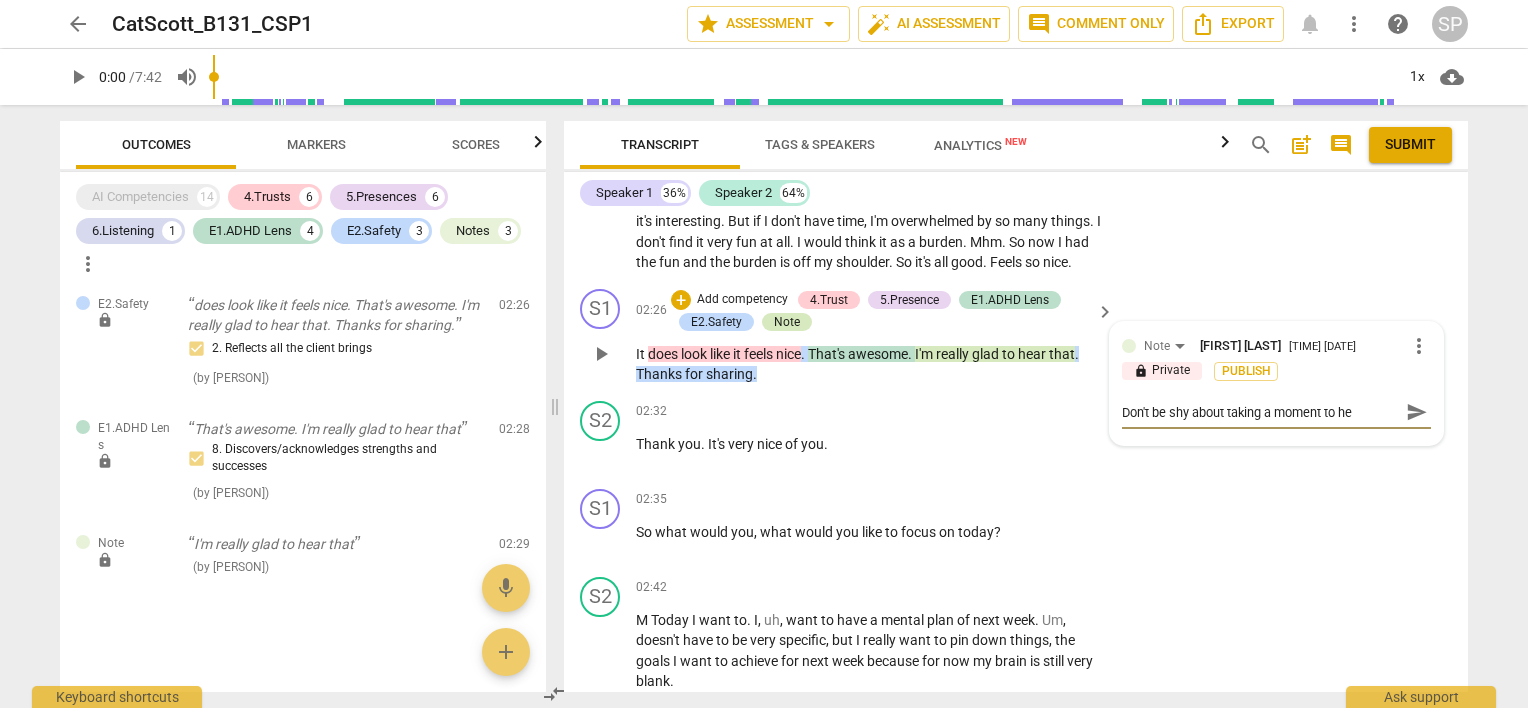 type on "Don't be shy about taking a moment to hel" 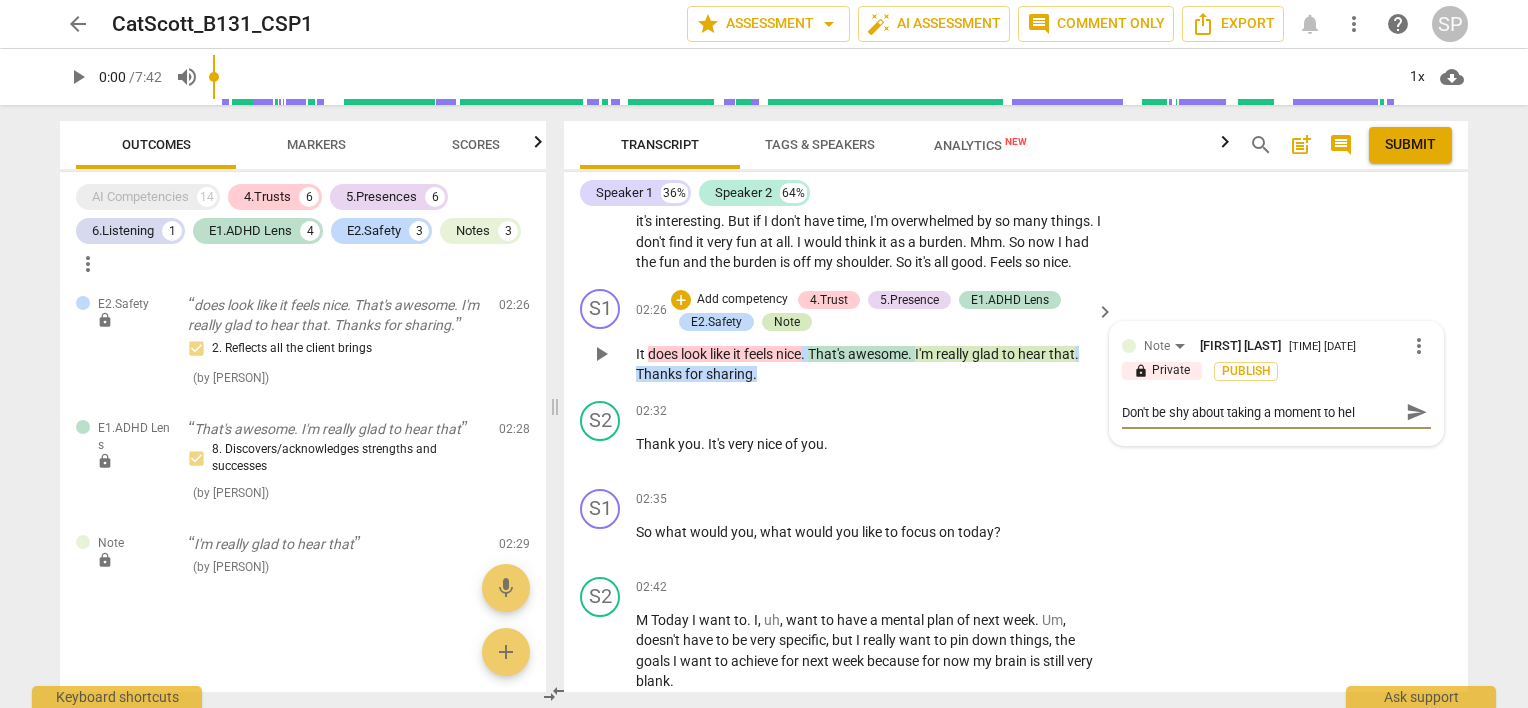 type on "Don't be shy about taking a moment to help" 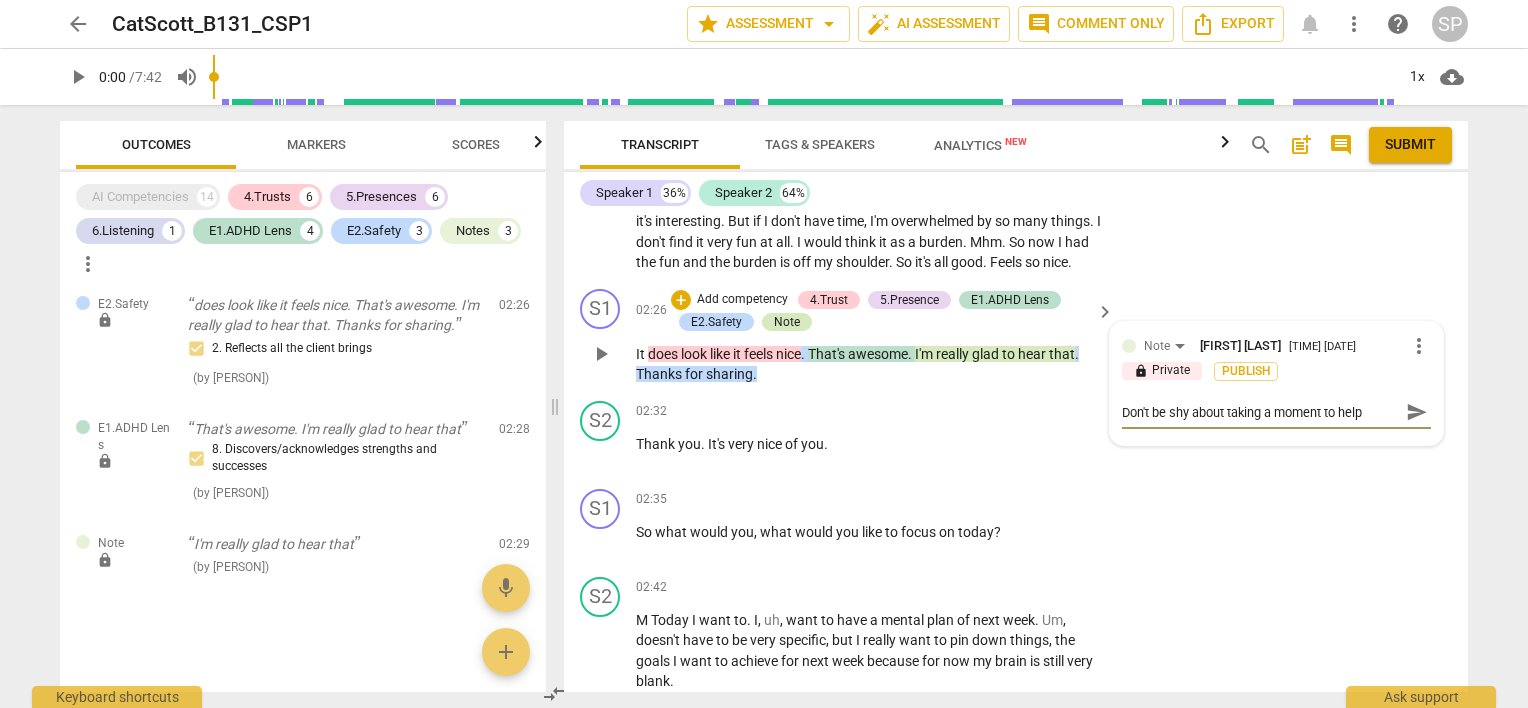 type on "Don't be shy about taking a moment to hel" 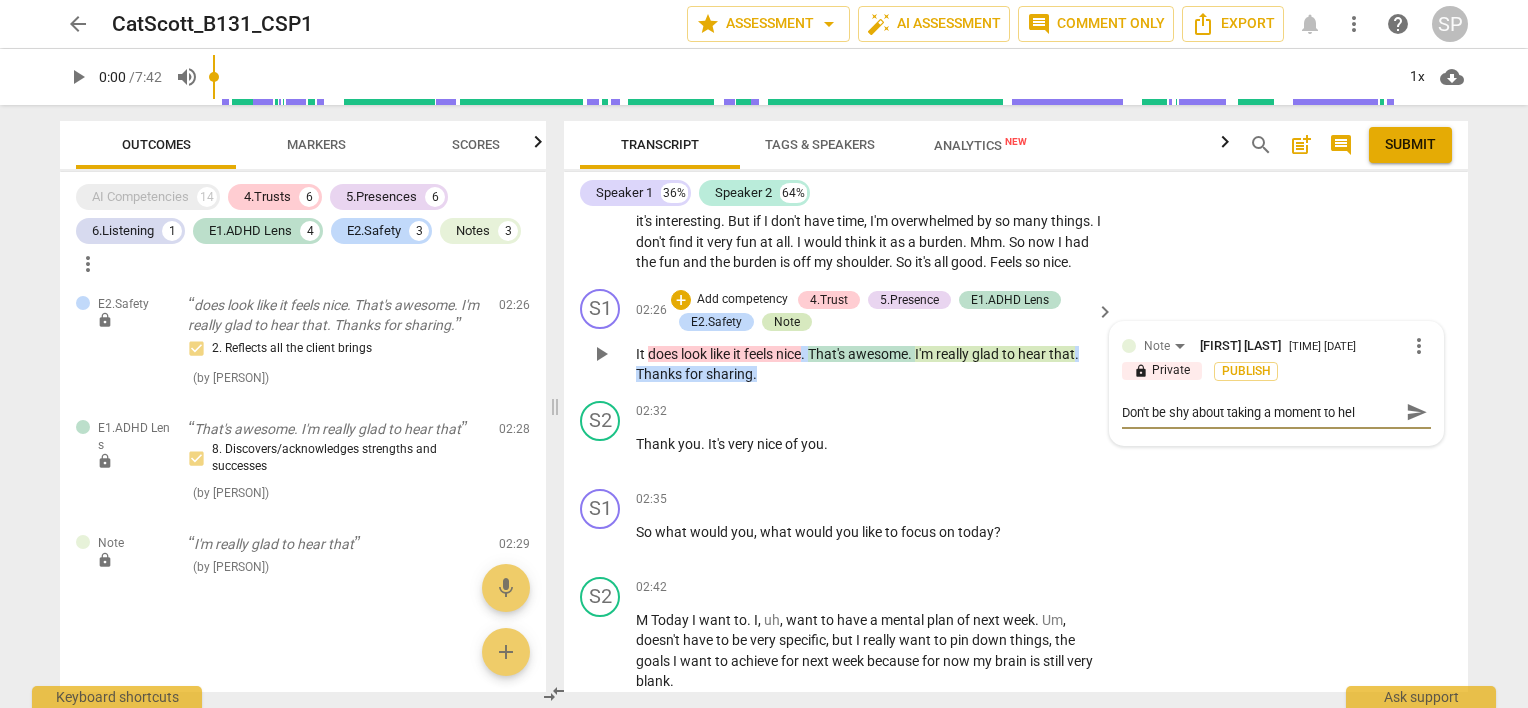 type on "Don't be shy about taking a moment to he" 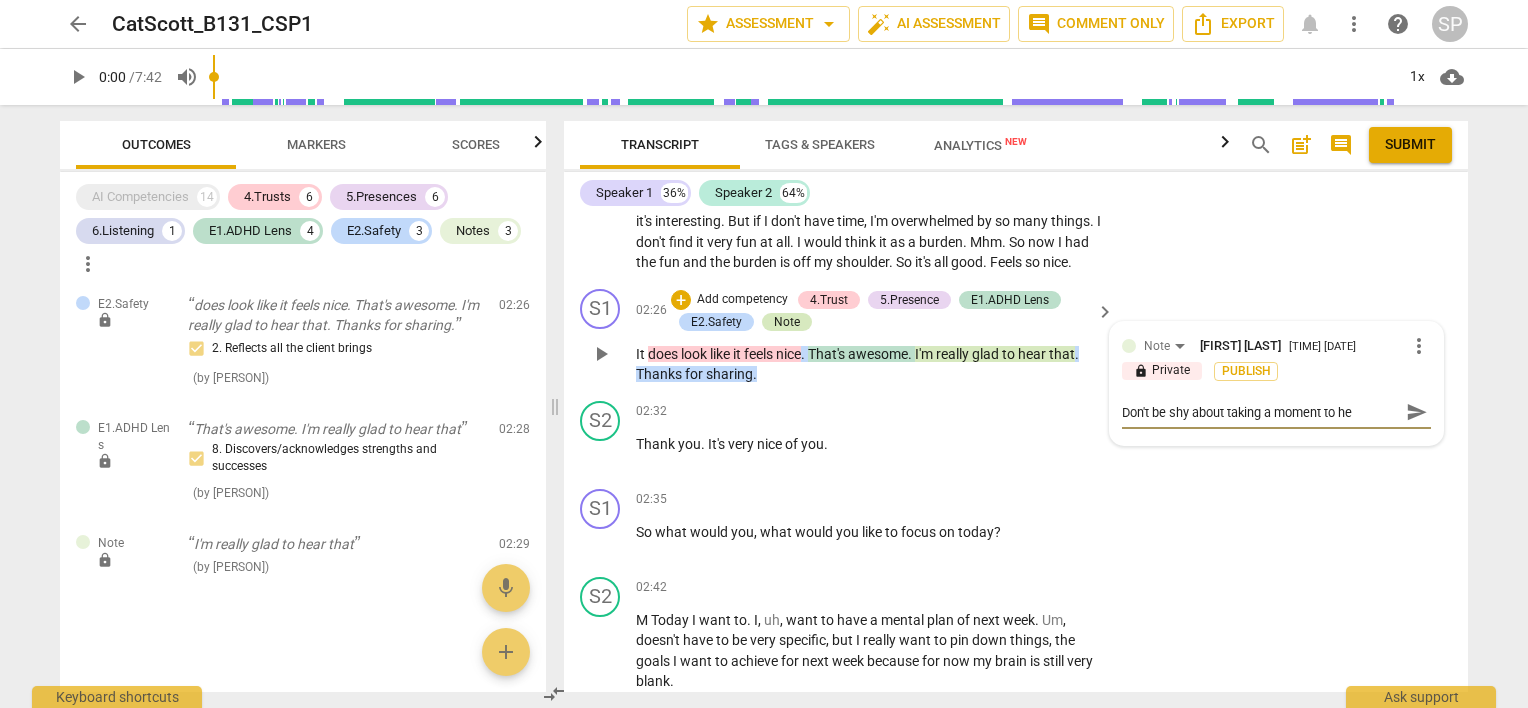 type on "Don't be shy about taking a moment to h" 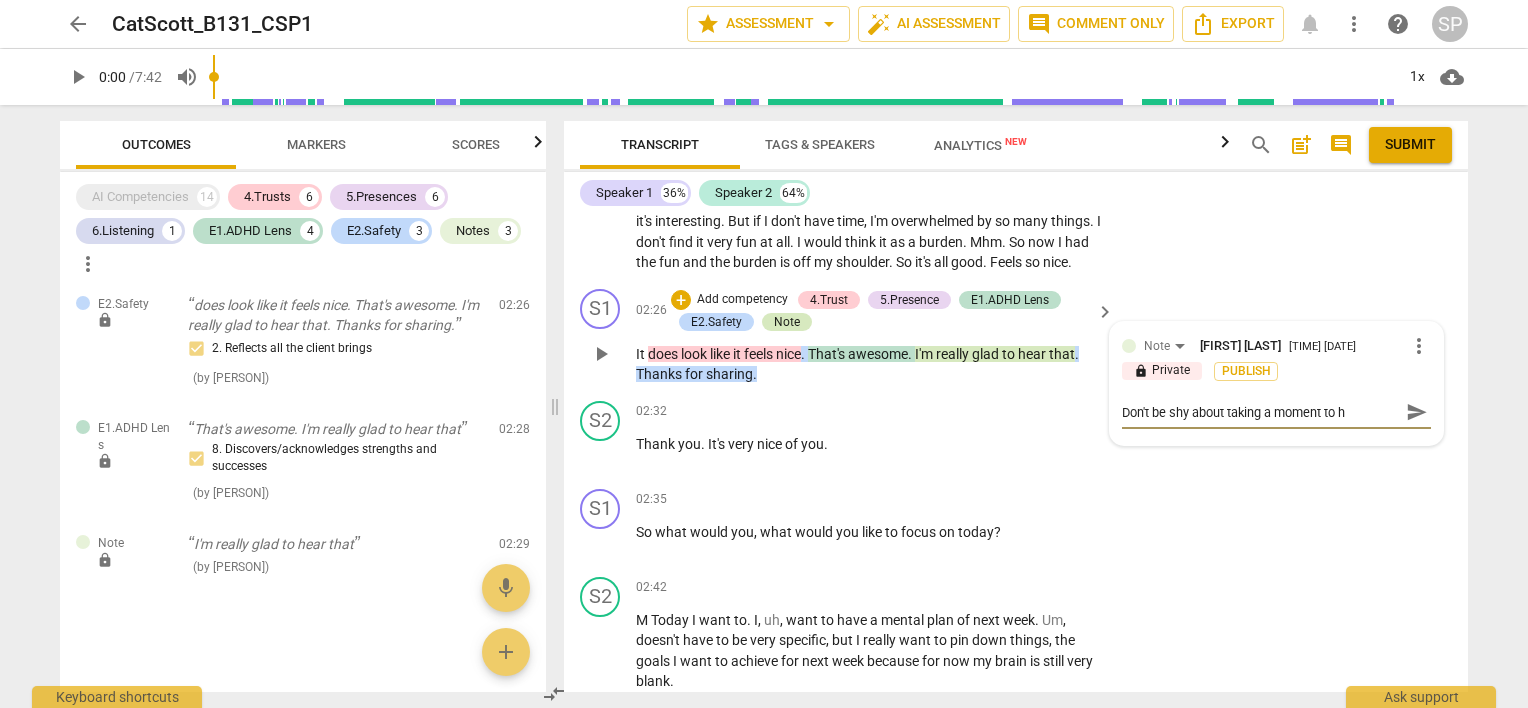 type on "Don't be shy about taking a moment to" 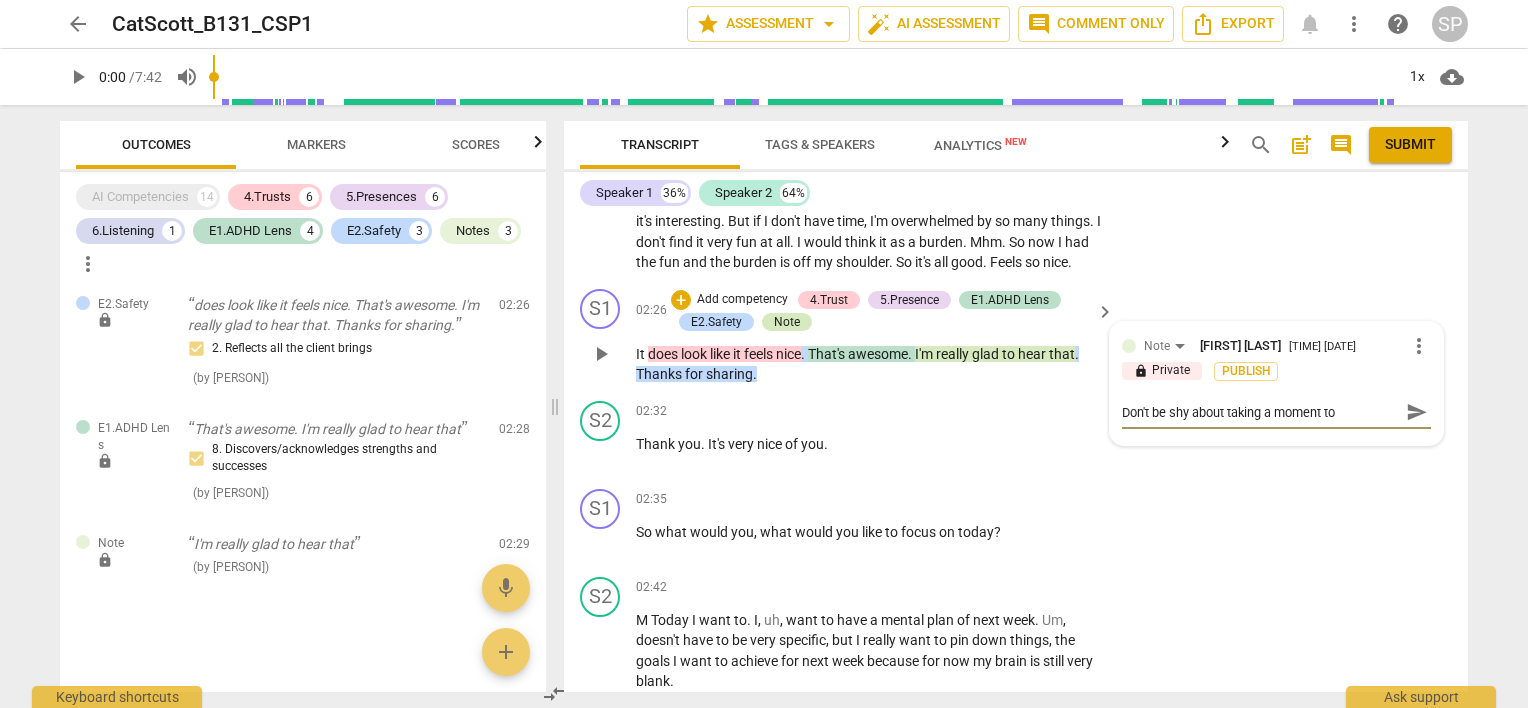type on "Don't be shy about taking a moment to g" 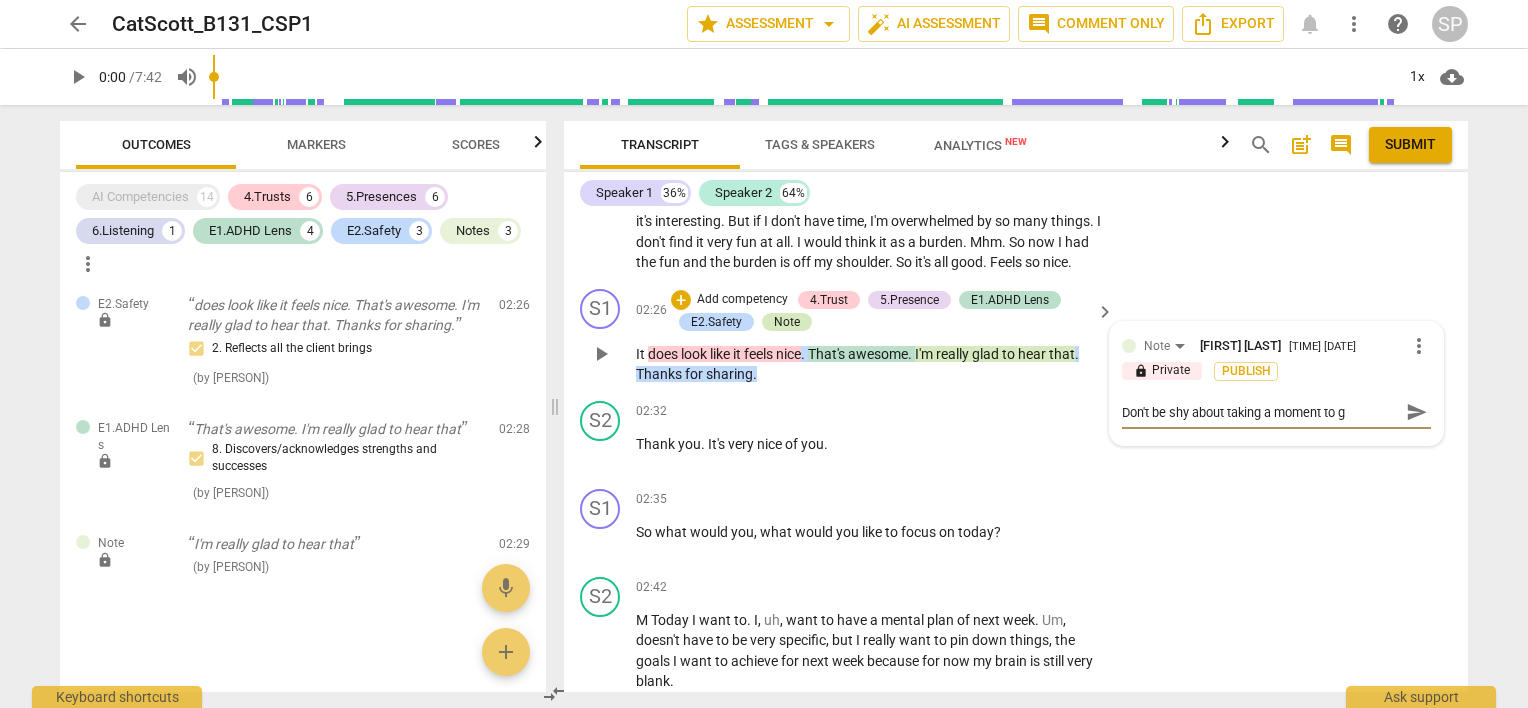 type on "Don't be shy about taking a moment to get curiou" 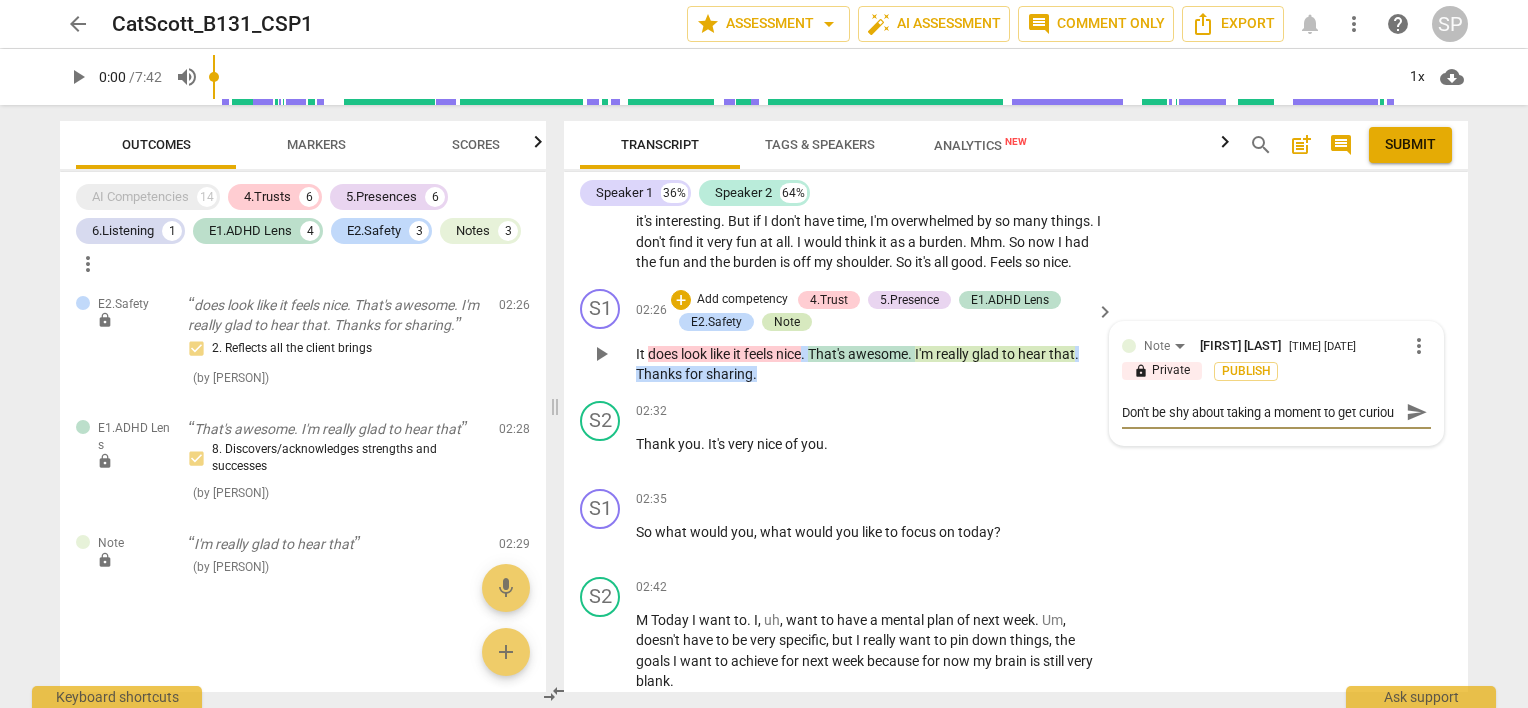 type on "Don't be shy about taking a moment to get" 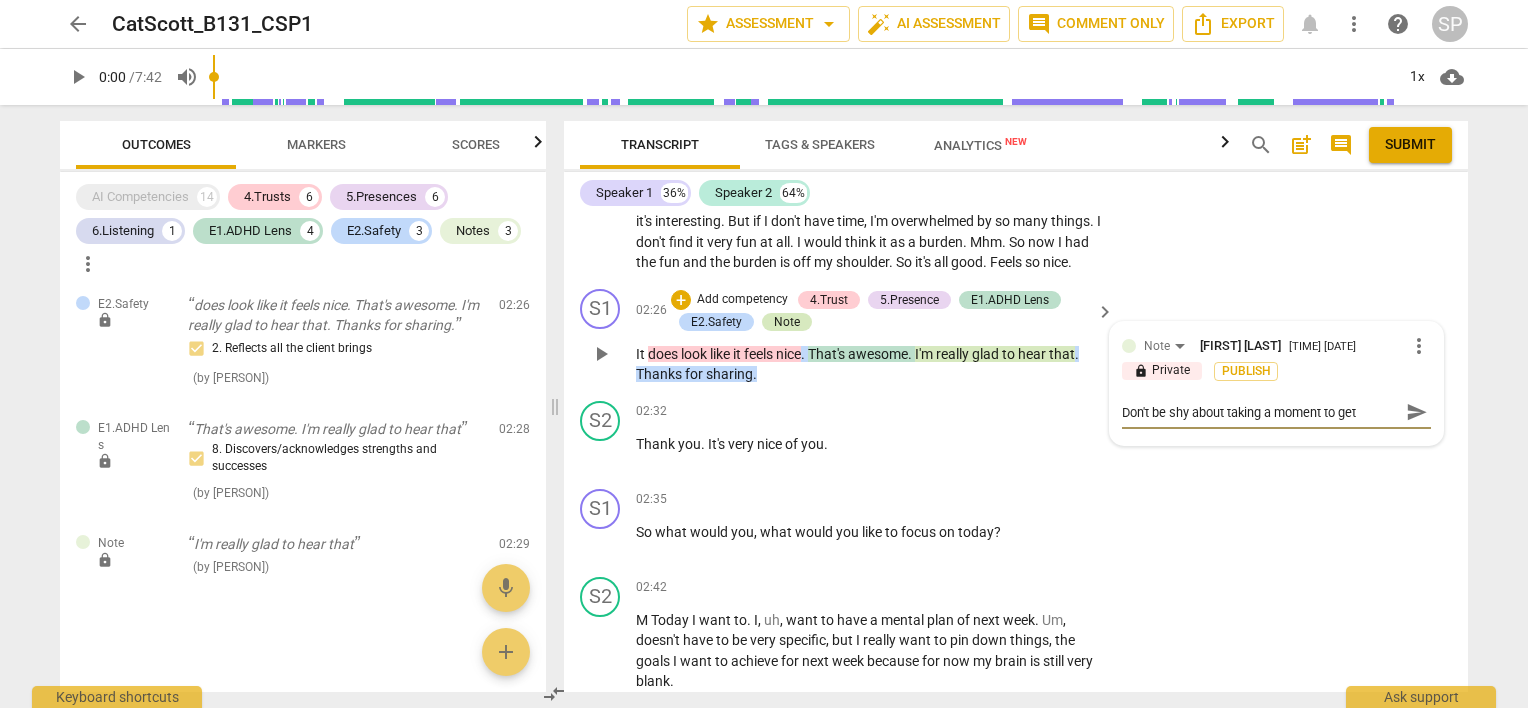 type on "Don't be shy about taking a moment to get" 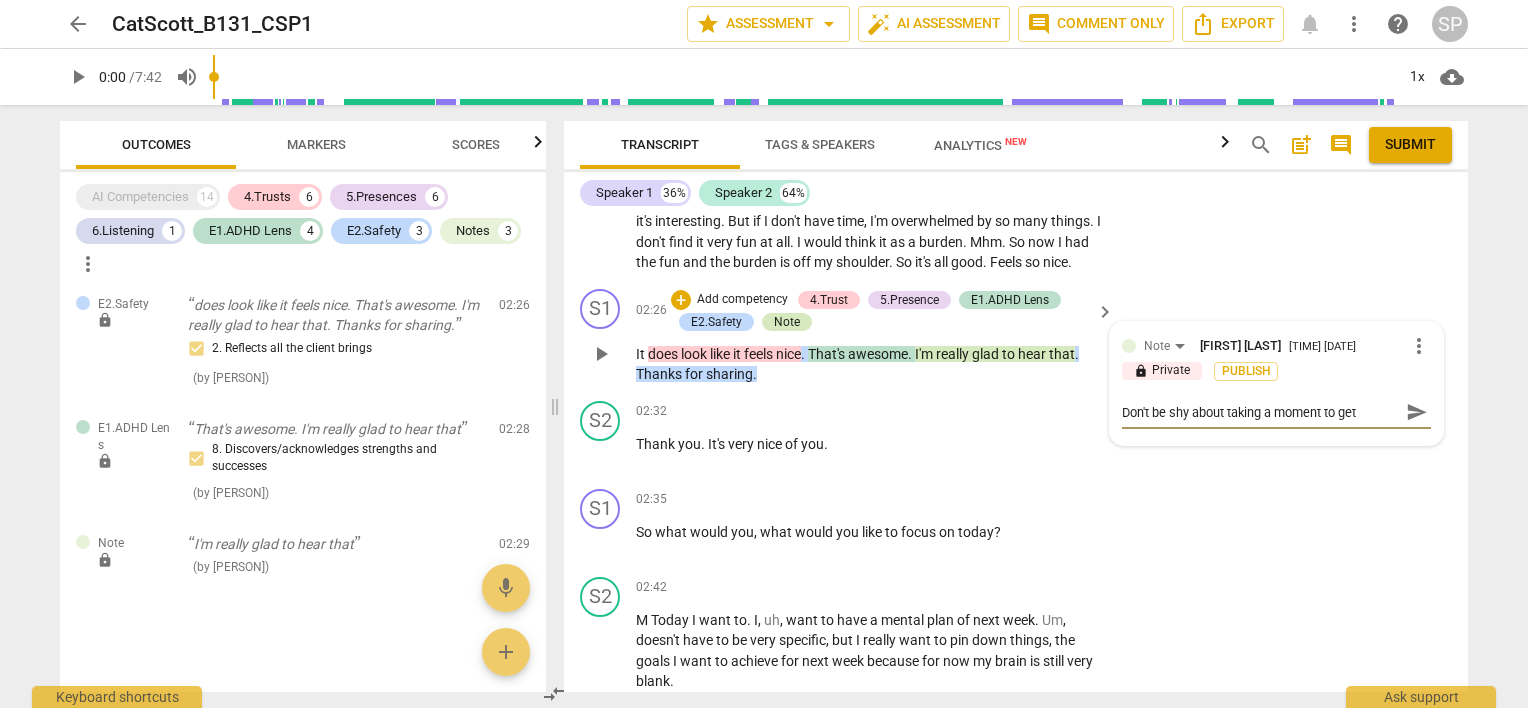type on "Don't be shy about taking a moment to get c" 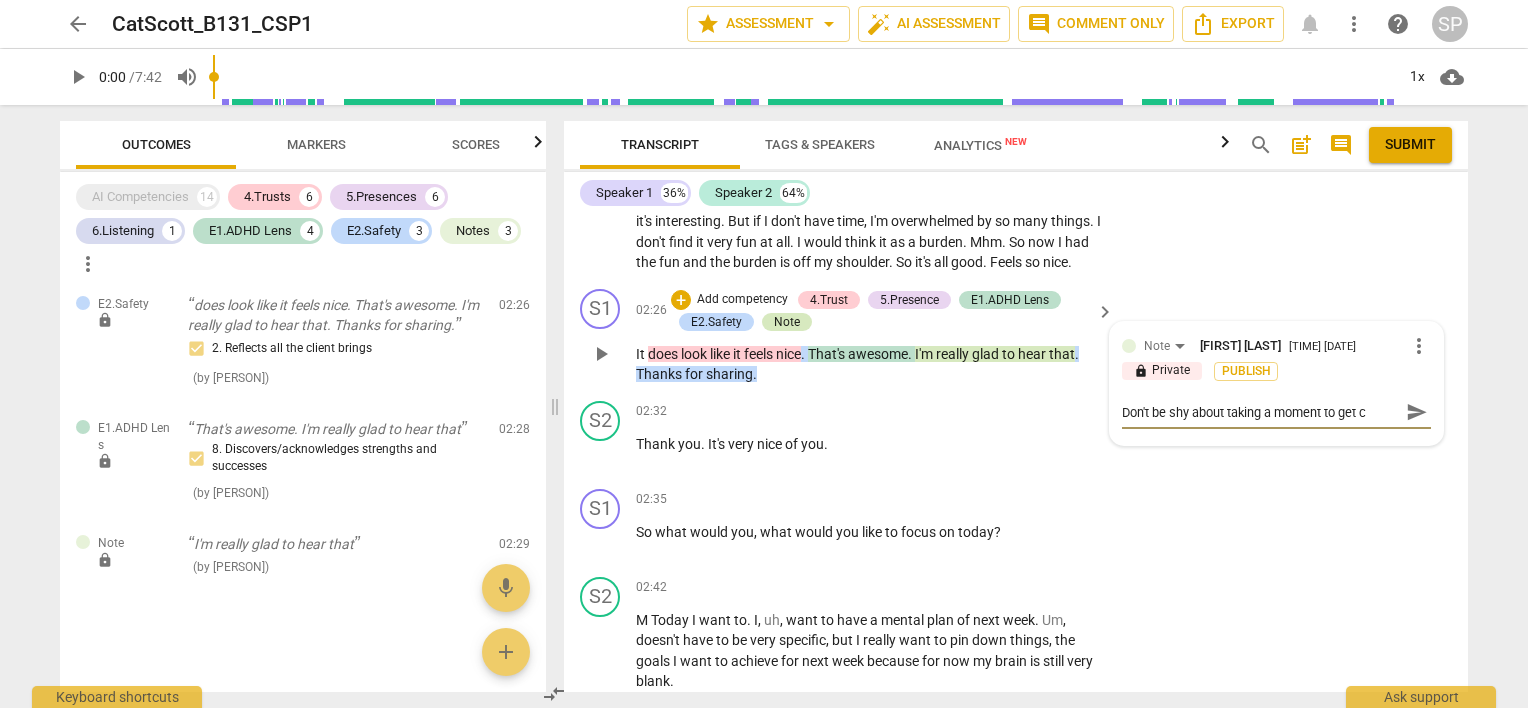 type on "Don't be shy about taking a moment to get cu" 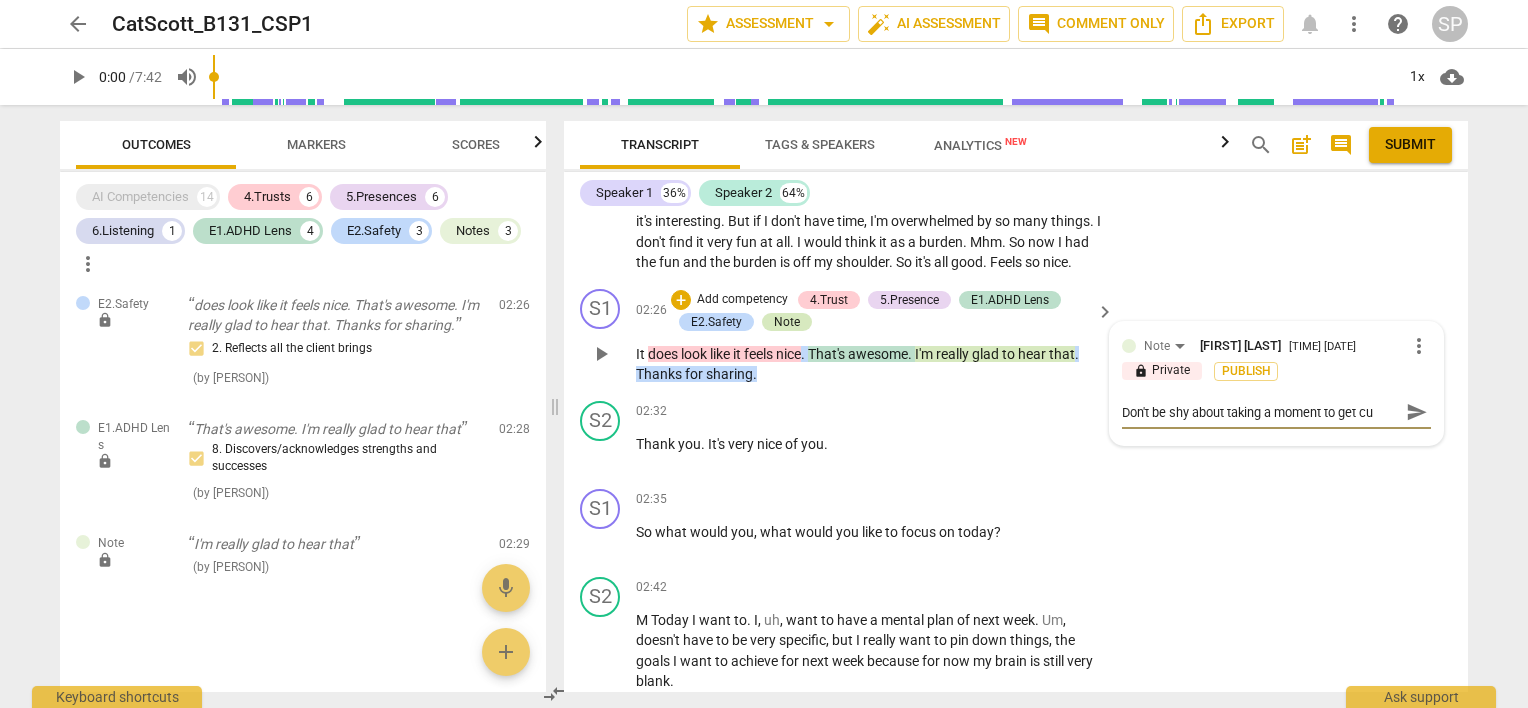 type on "Don't be shy about taking a moment to get cur" 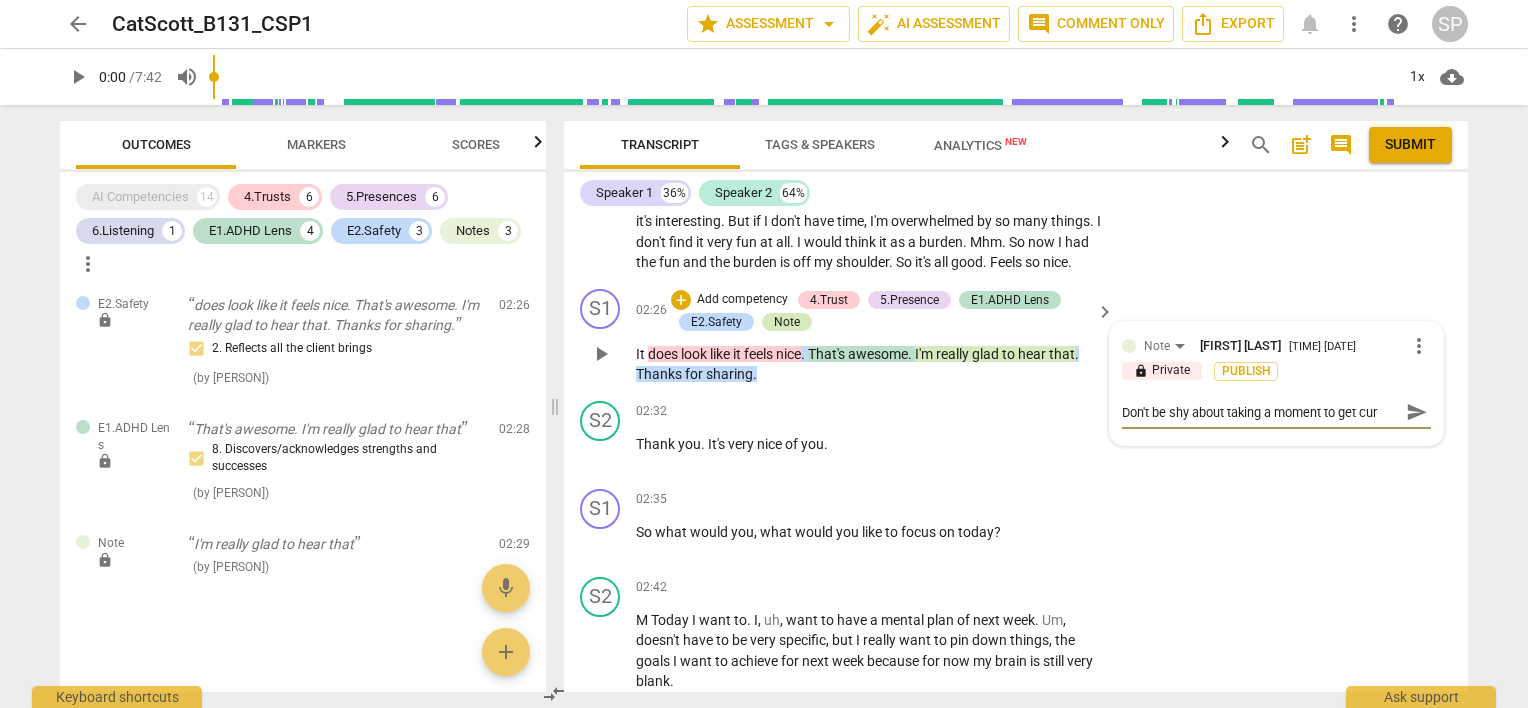 type on "Don't be shy about taking a moment to get curi" 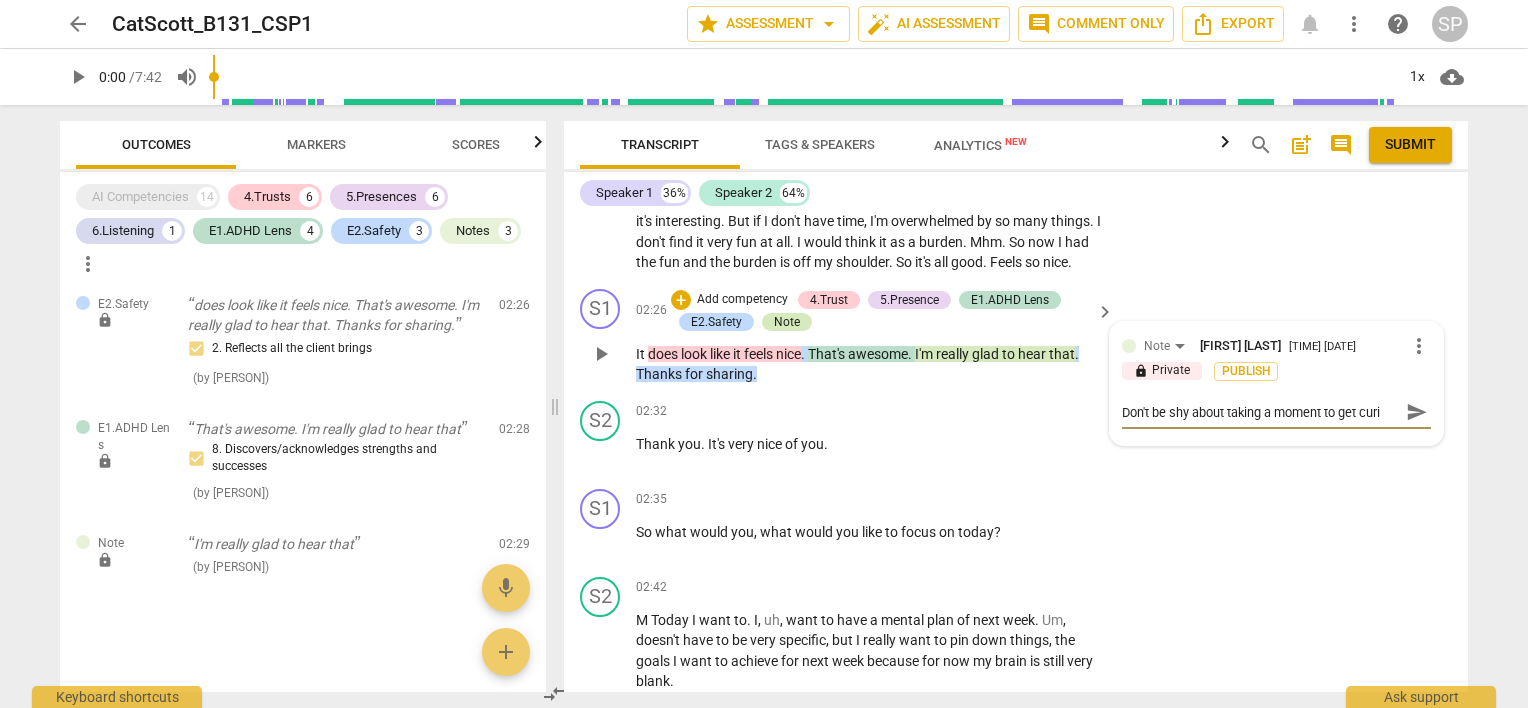 type on "Don't be shy about taking a moment to get curio" 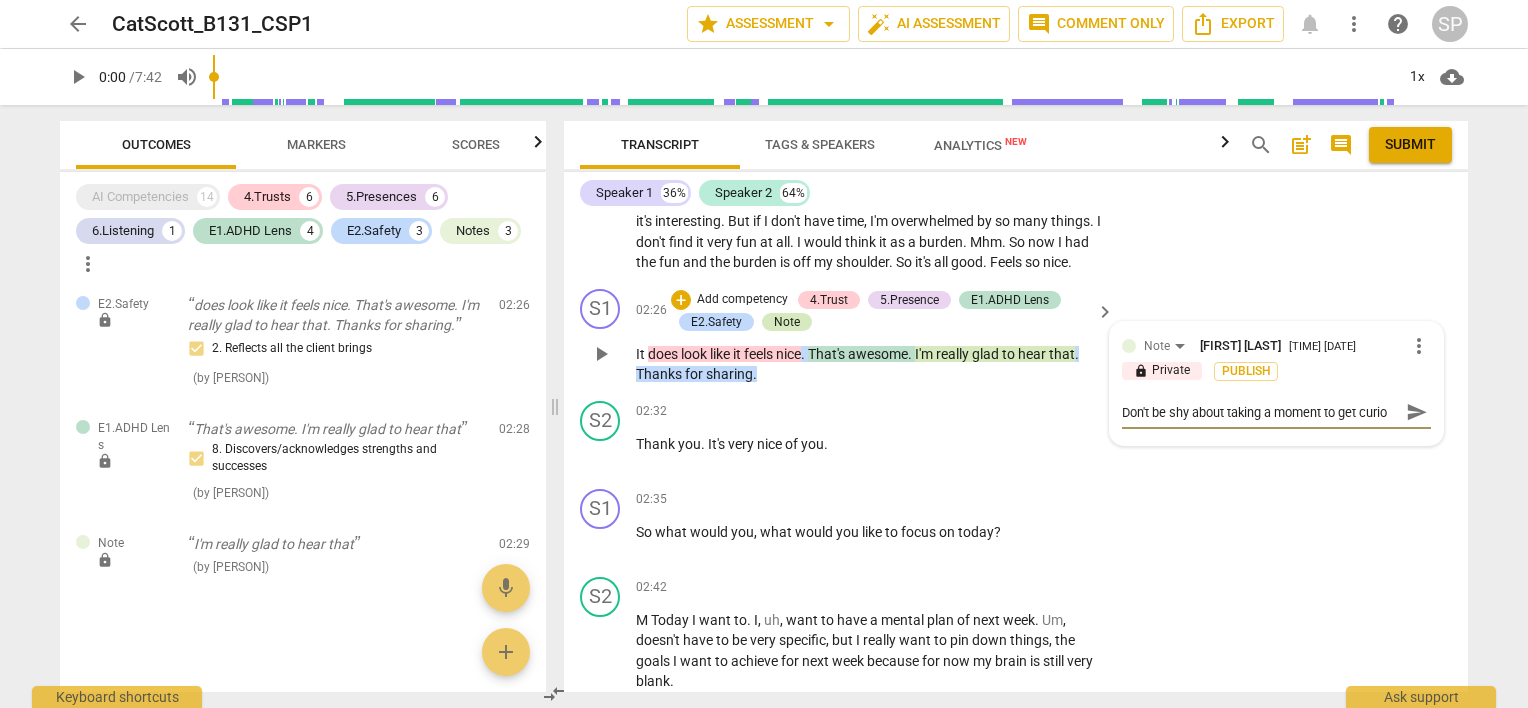 type on "Don't be shy about taking a moment to get curios" 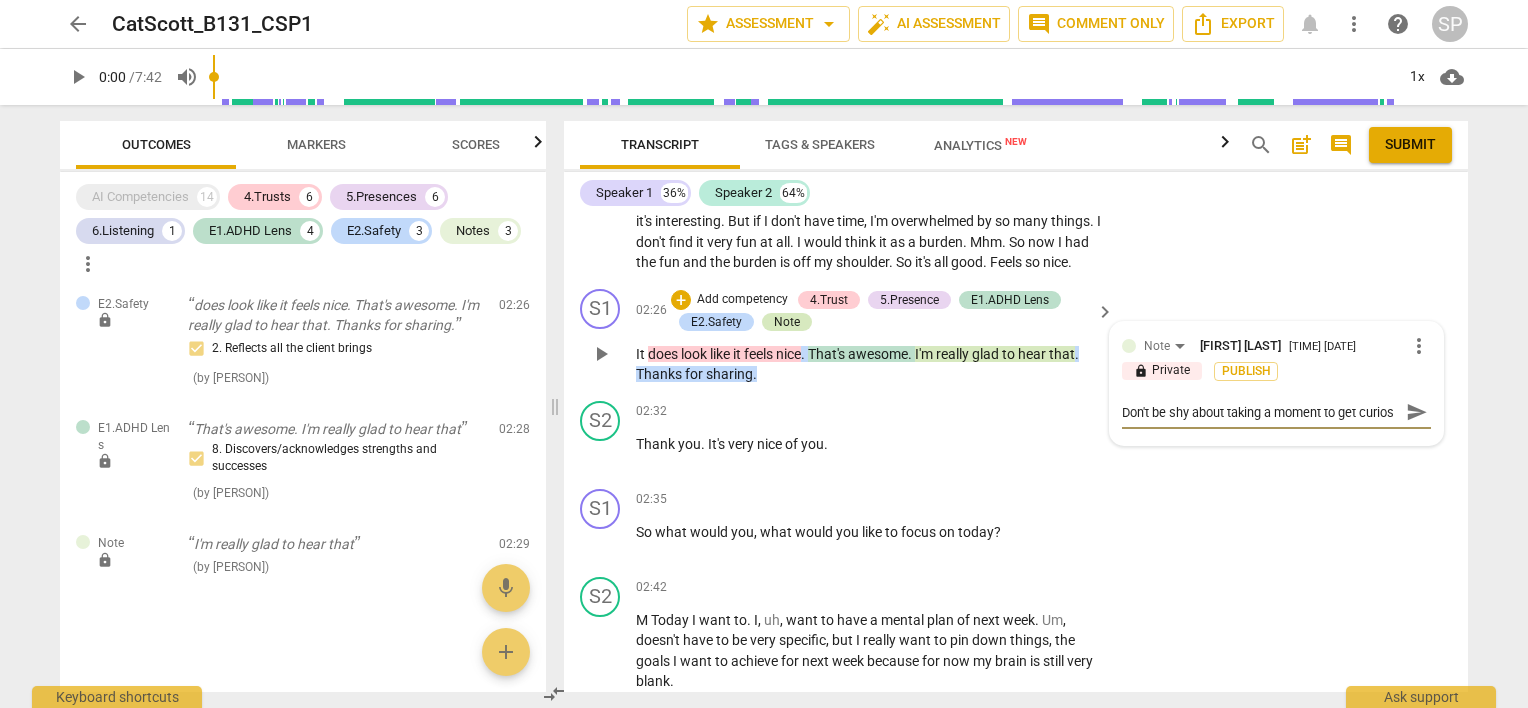 scroll, scrollTop: 16, scrollLeft: 0, axis: vertical 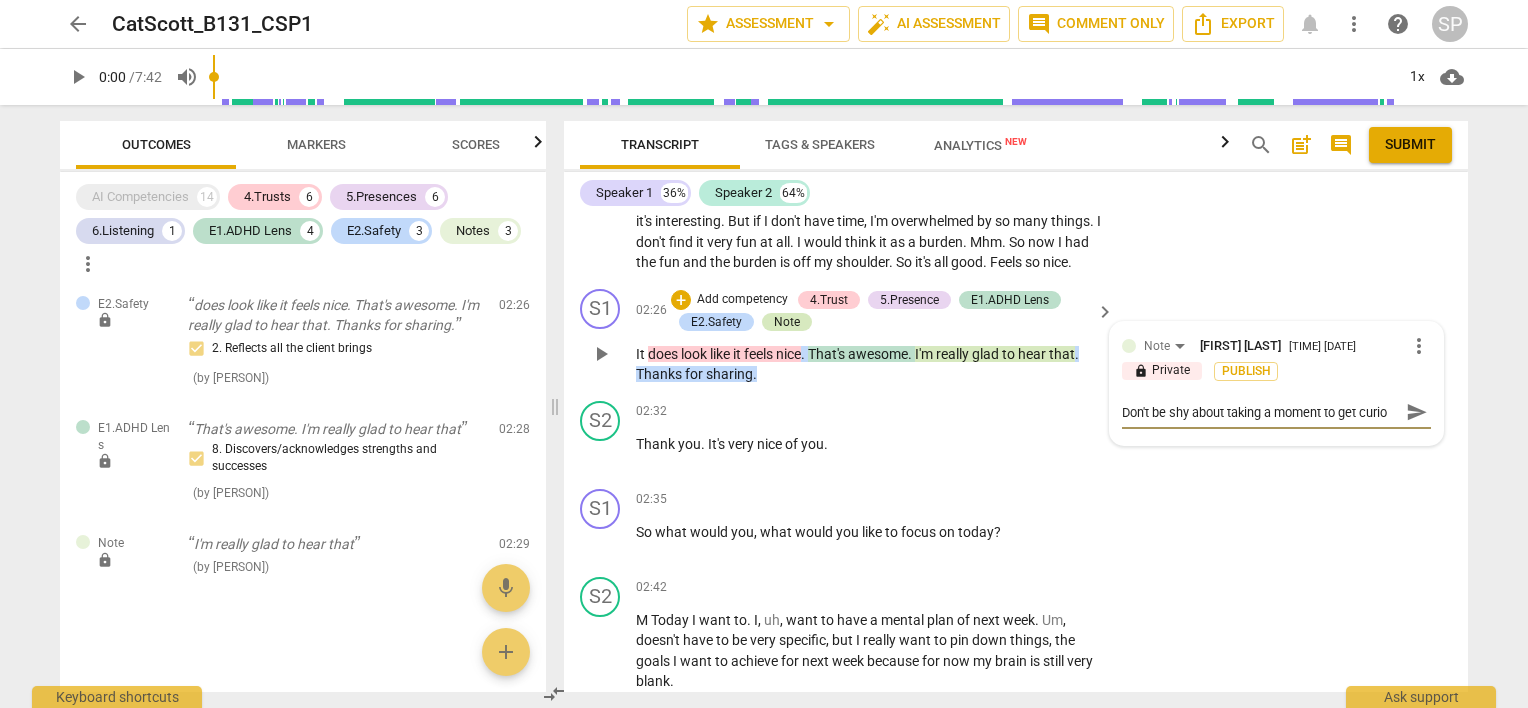 type on "Don't be shy about taking a moment to get curiou" 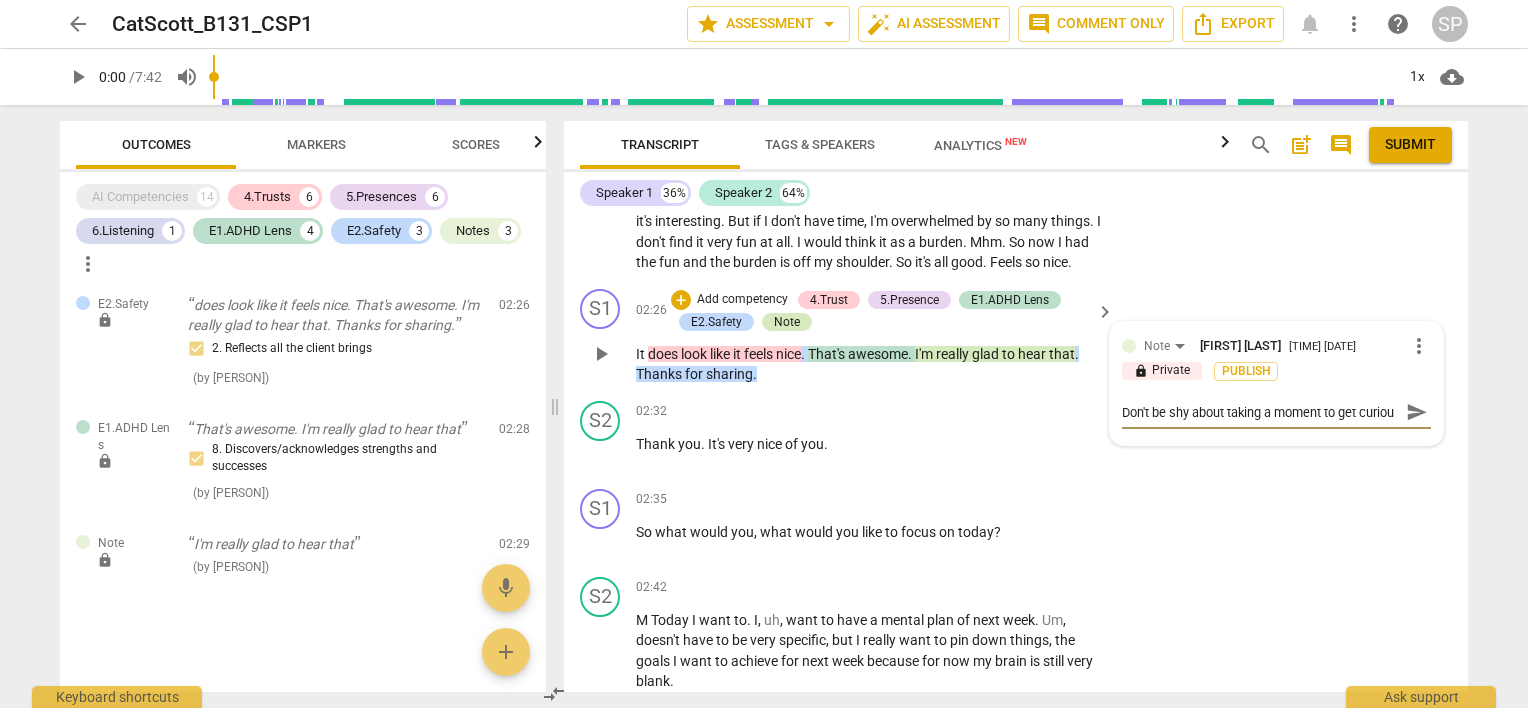 type on "Don't be shy about taking a moment to get curious" 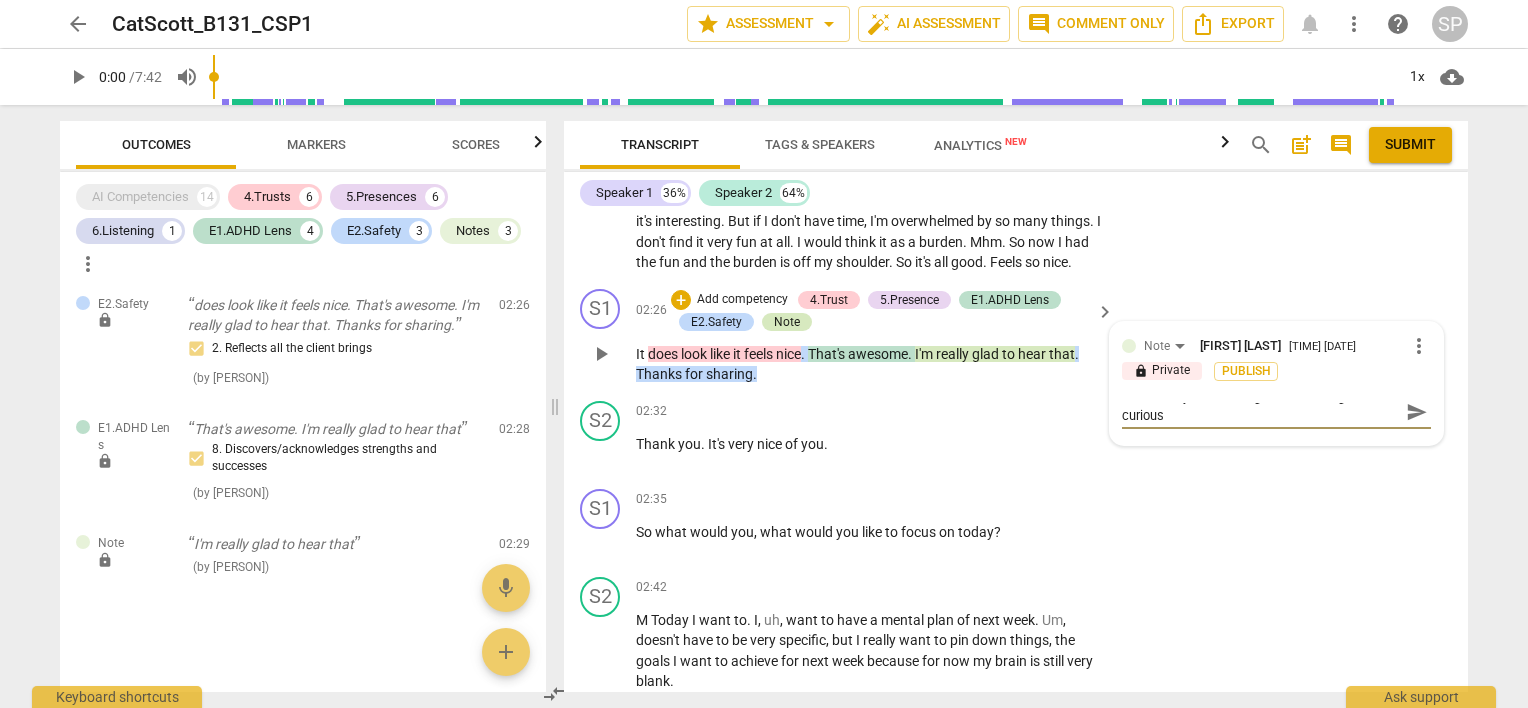type on "Don't be shy about taking a moment to get curious" 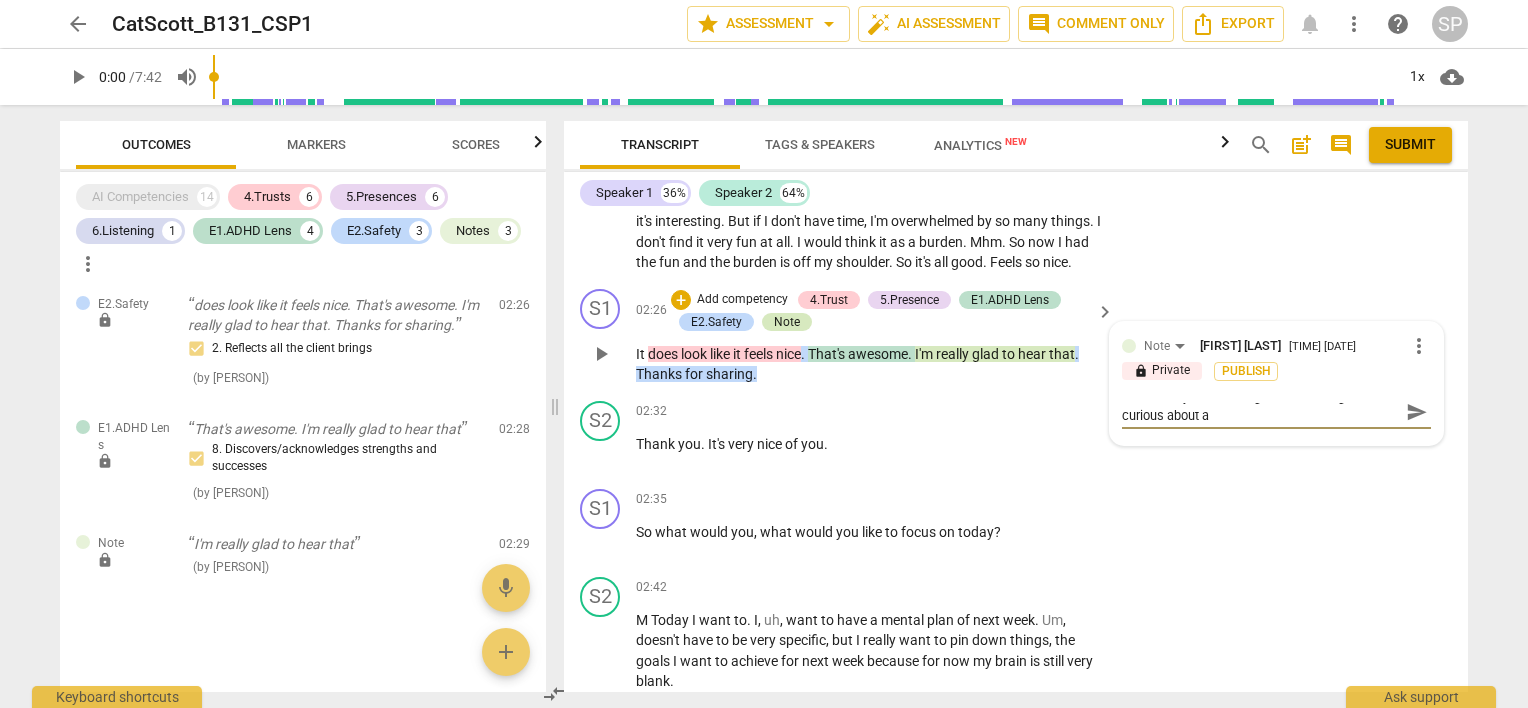 type on "Don't be shy about taking a moment to get curious ab" 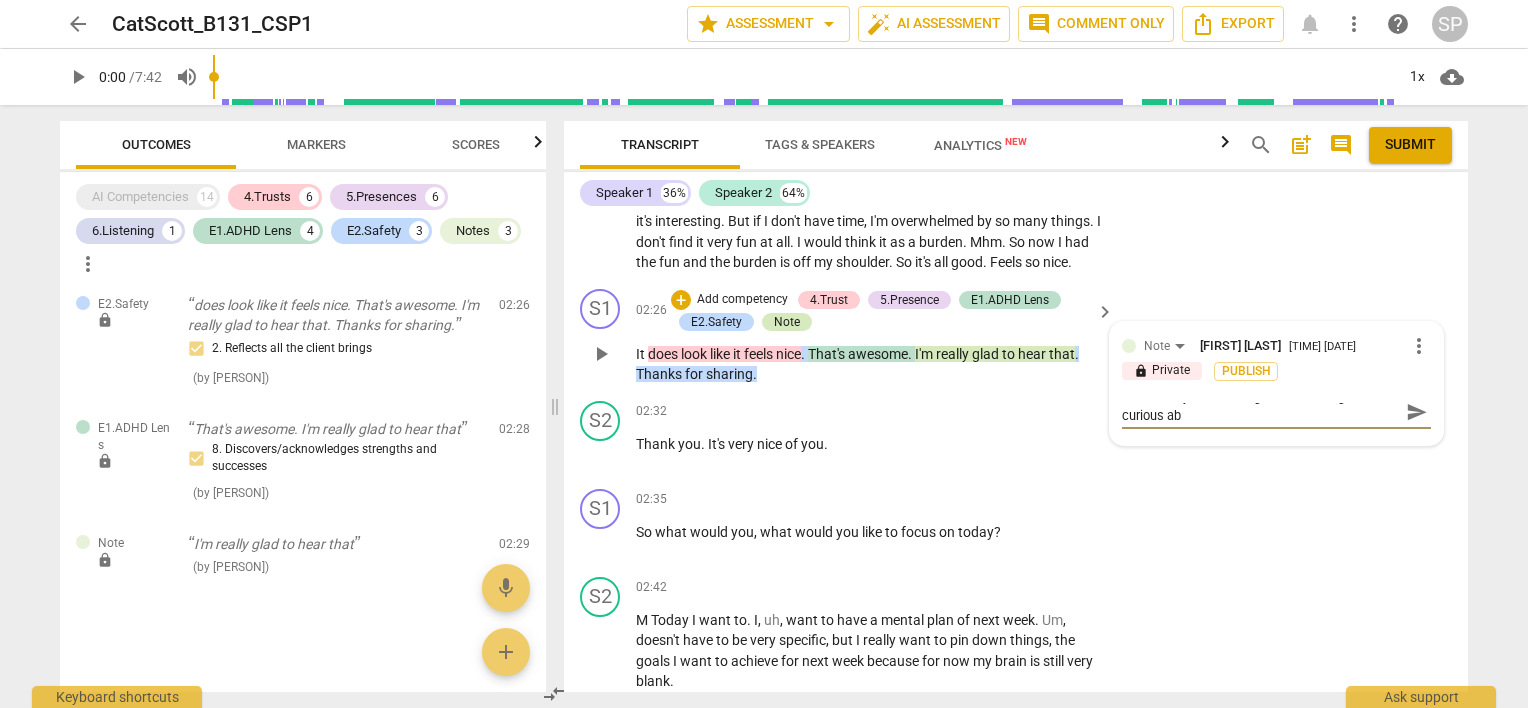 type on "Don't be shy about taking a moment to get curious abo" 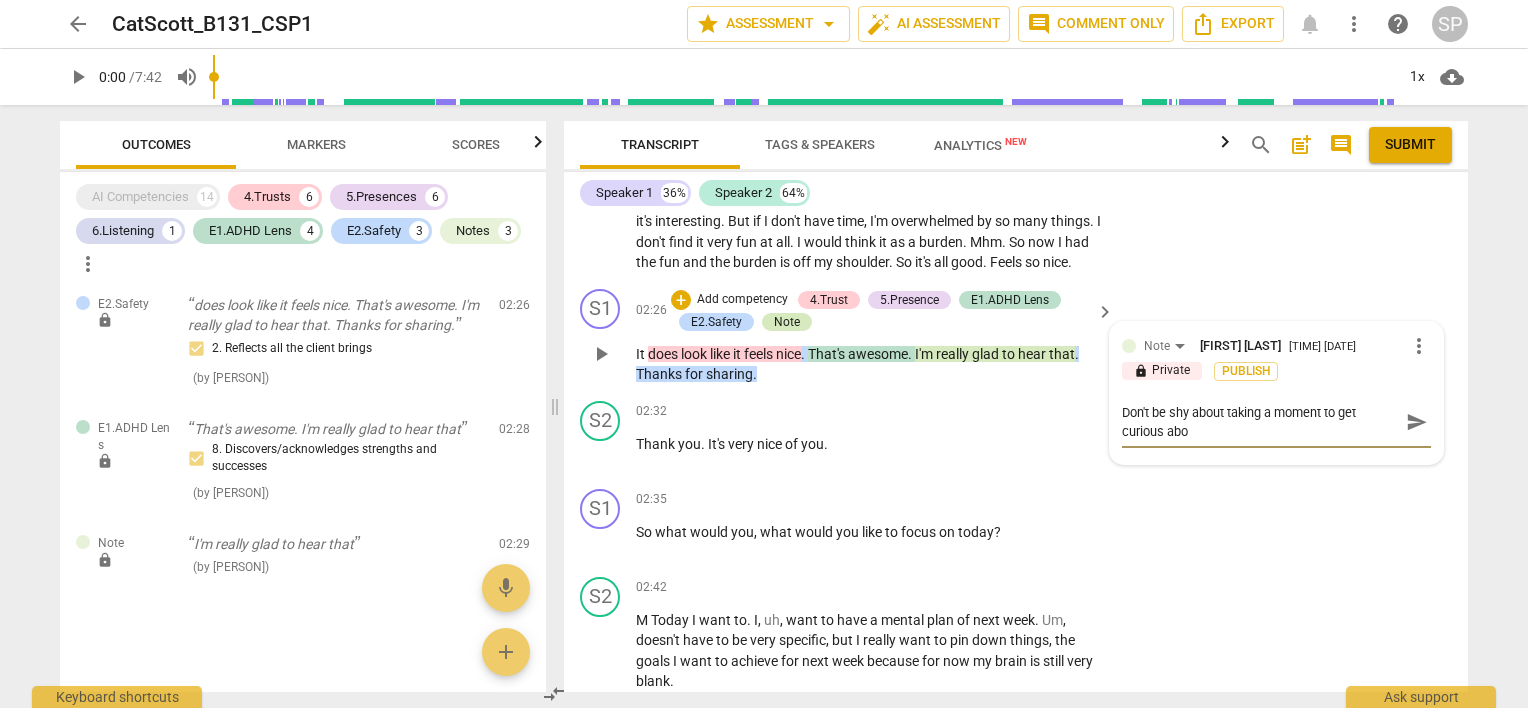 scroll, scrollTop: 0, scrollLeft: 0, axis: both 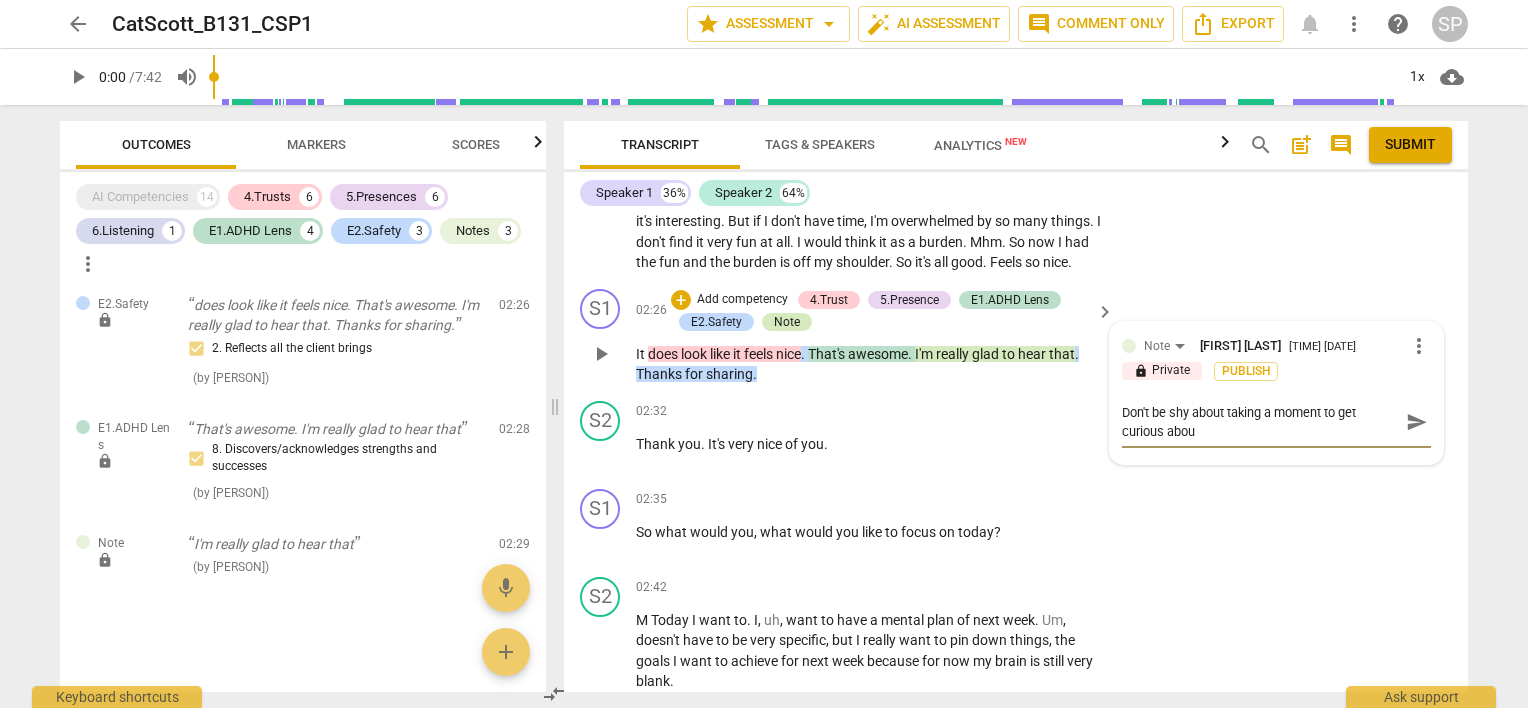 type on "Don't be shy about taking a moment to get curious about" 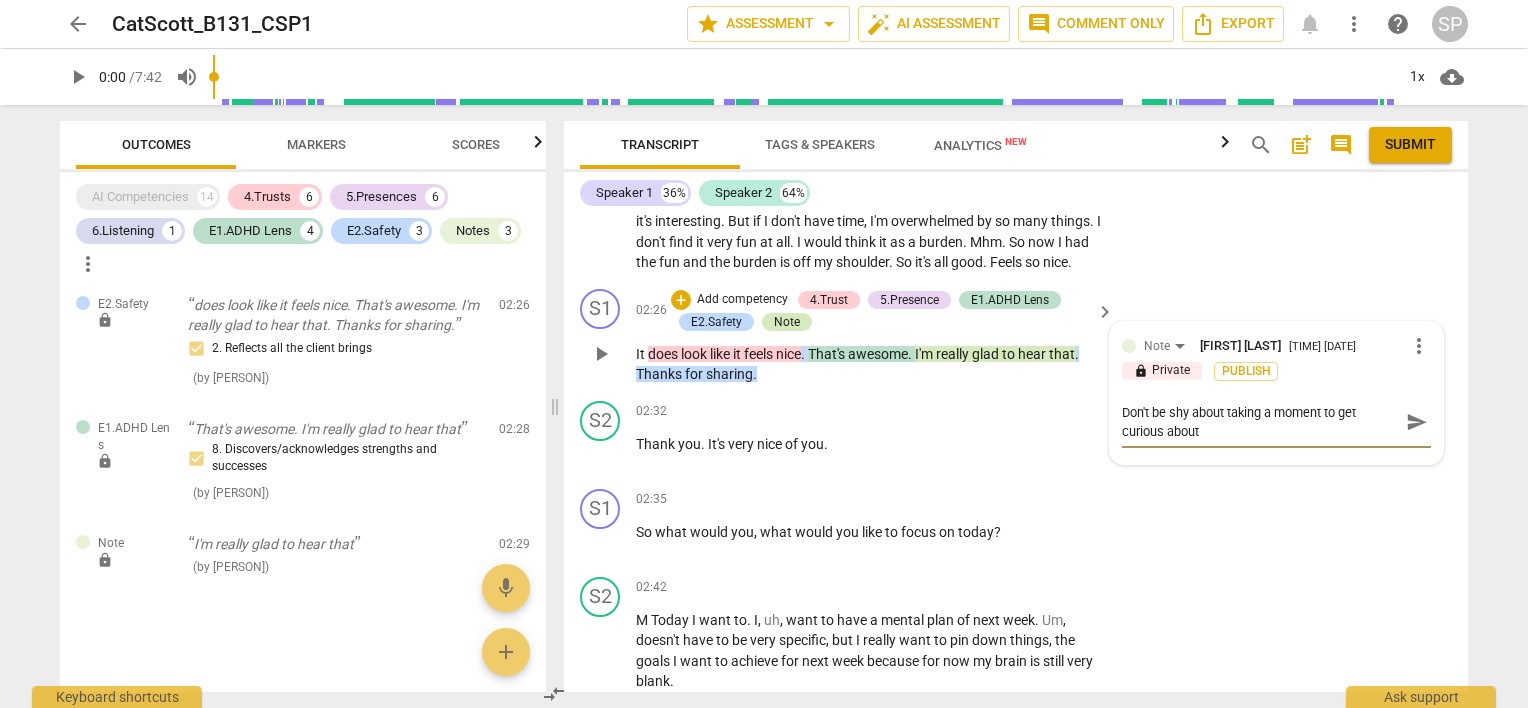 type on "Don't be shy about taking a moment to get curious about" 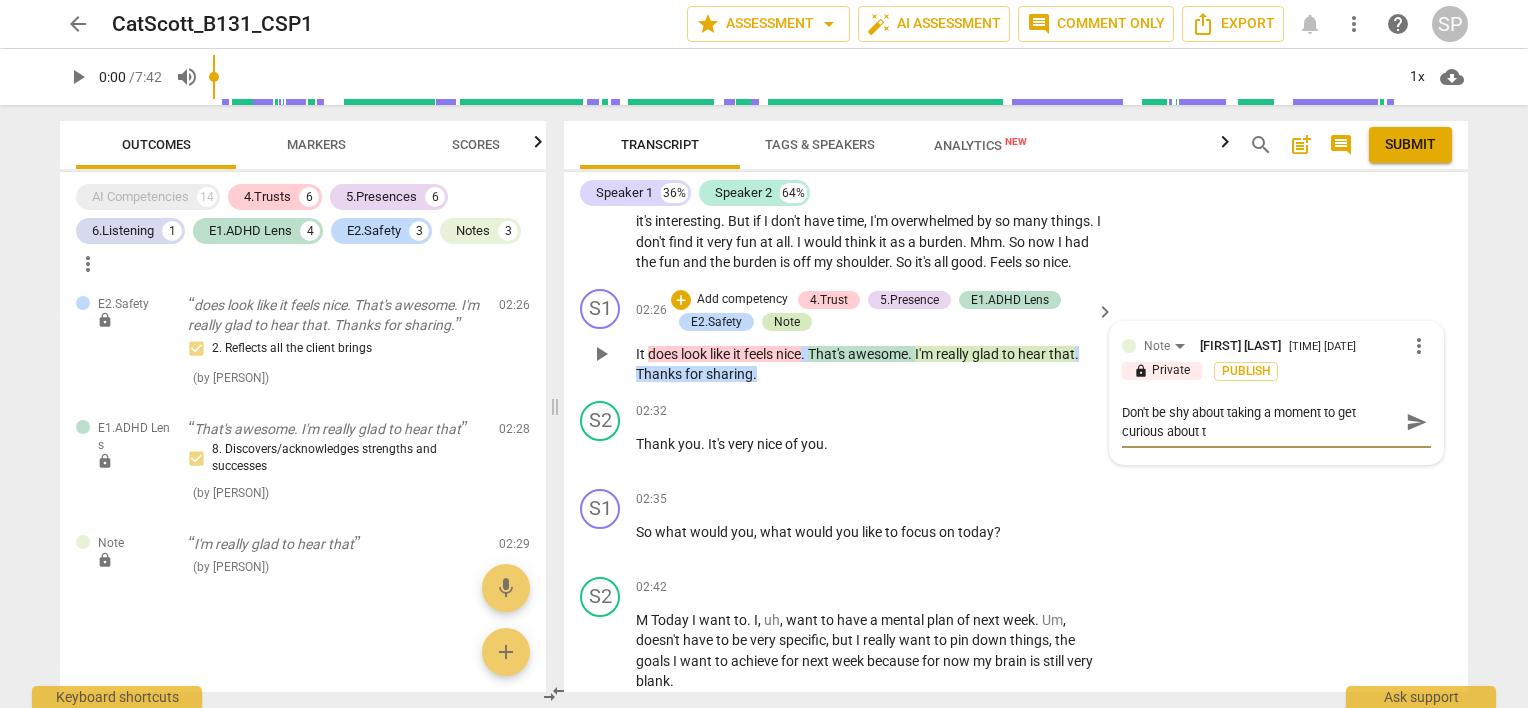 type on "Don't be shy about taking a moment to get curious about th" 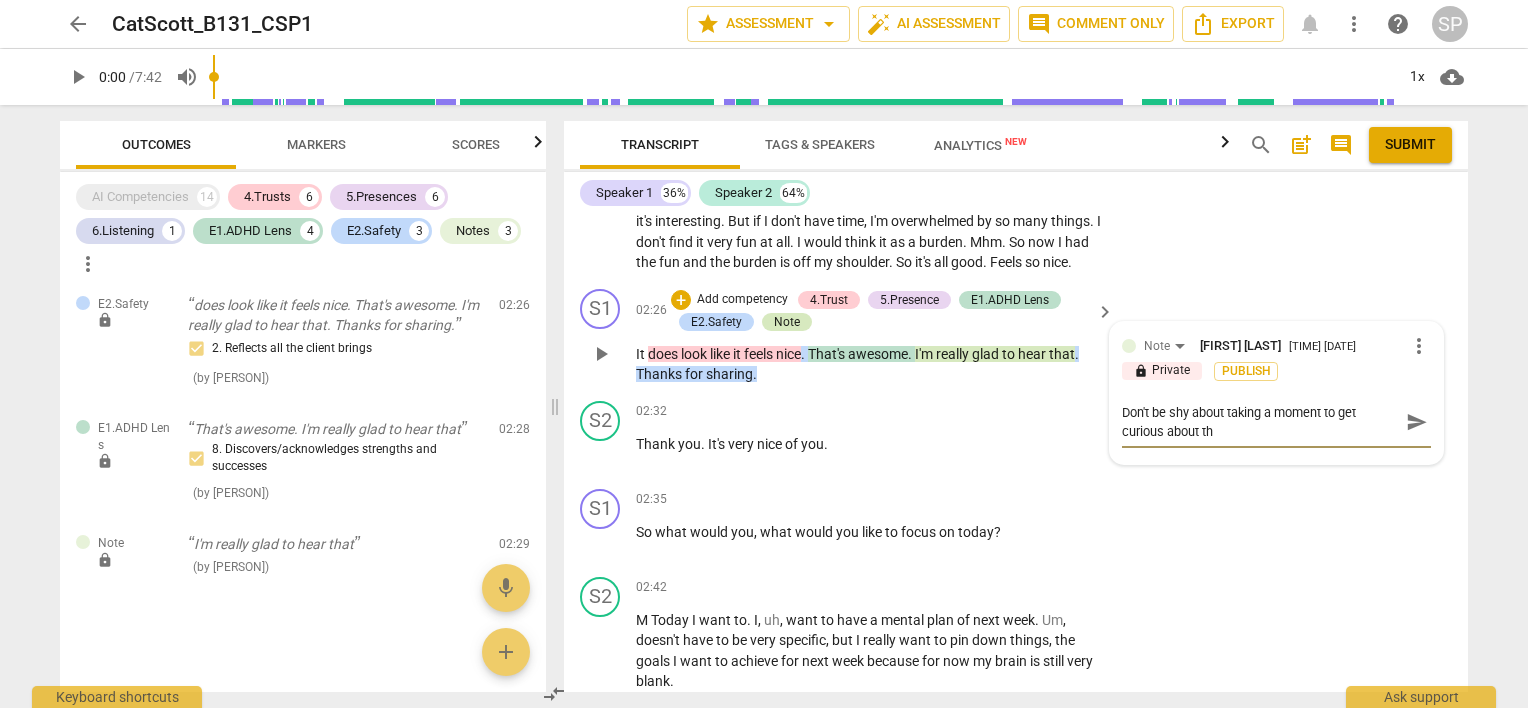 type on "Don't be shy about taking a moment to get curious about thi" 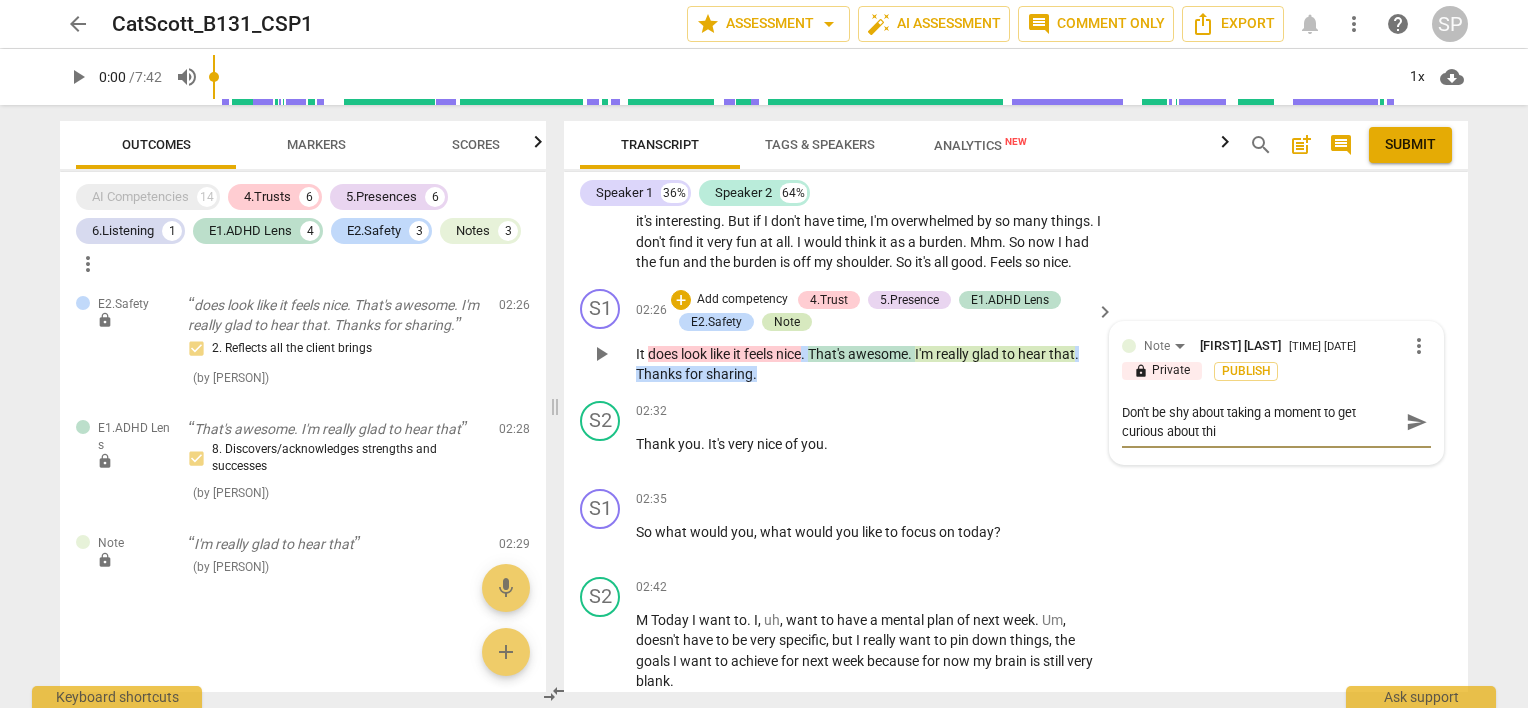 type on "Don't be shy about taking a moment to get curious about this" 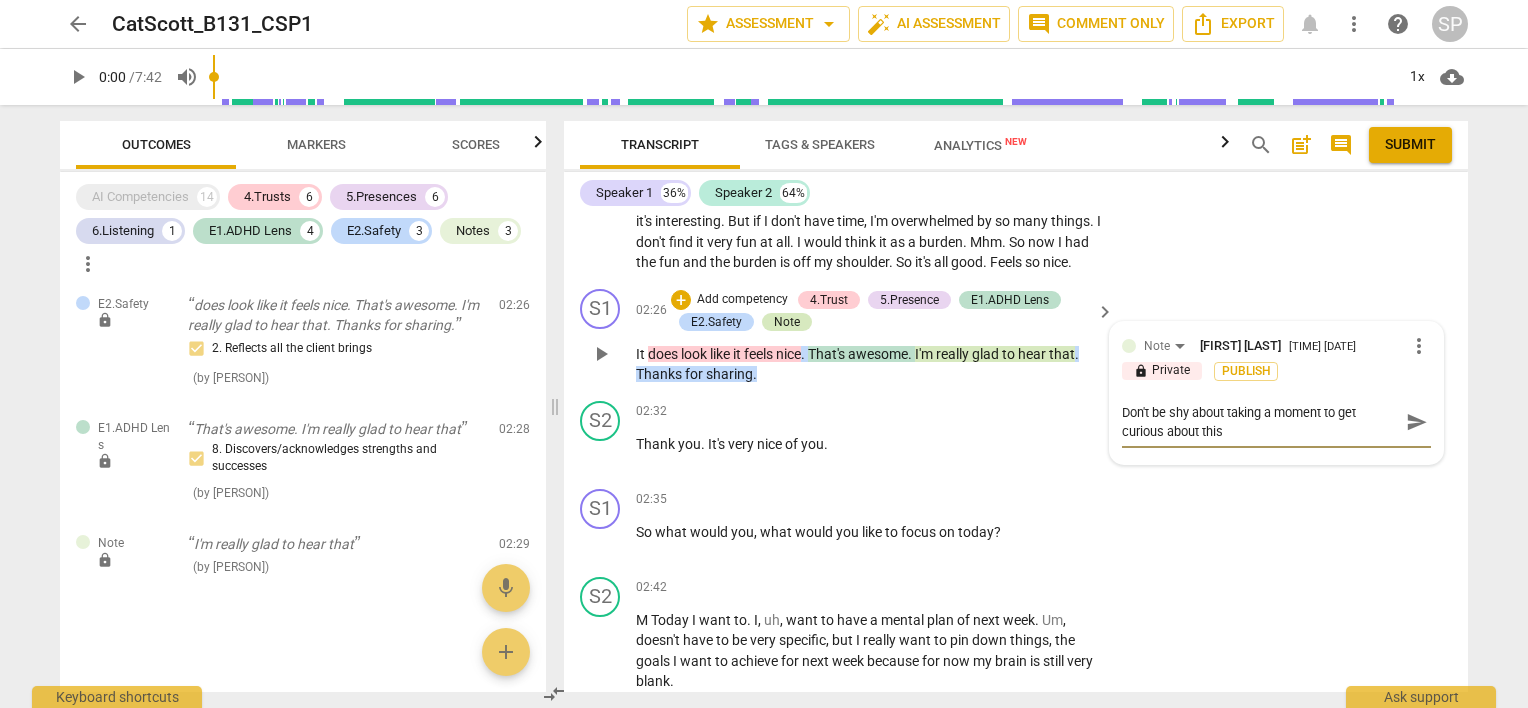 type on "Don't be shy about taking a moment to get curious about this." 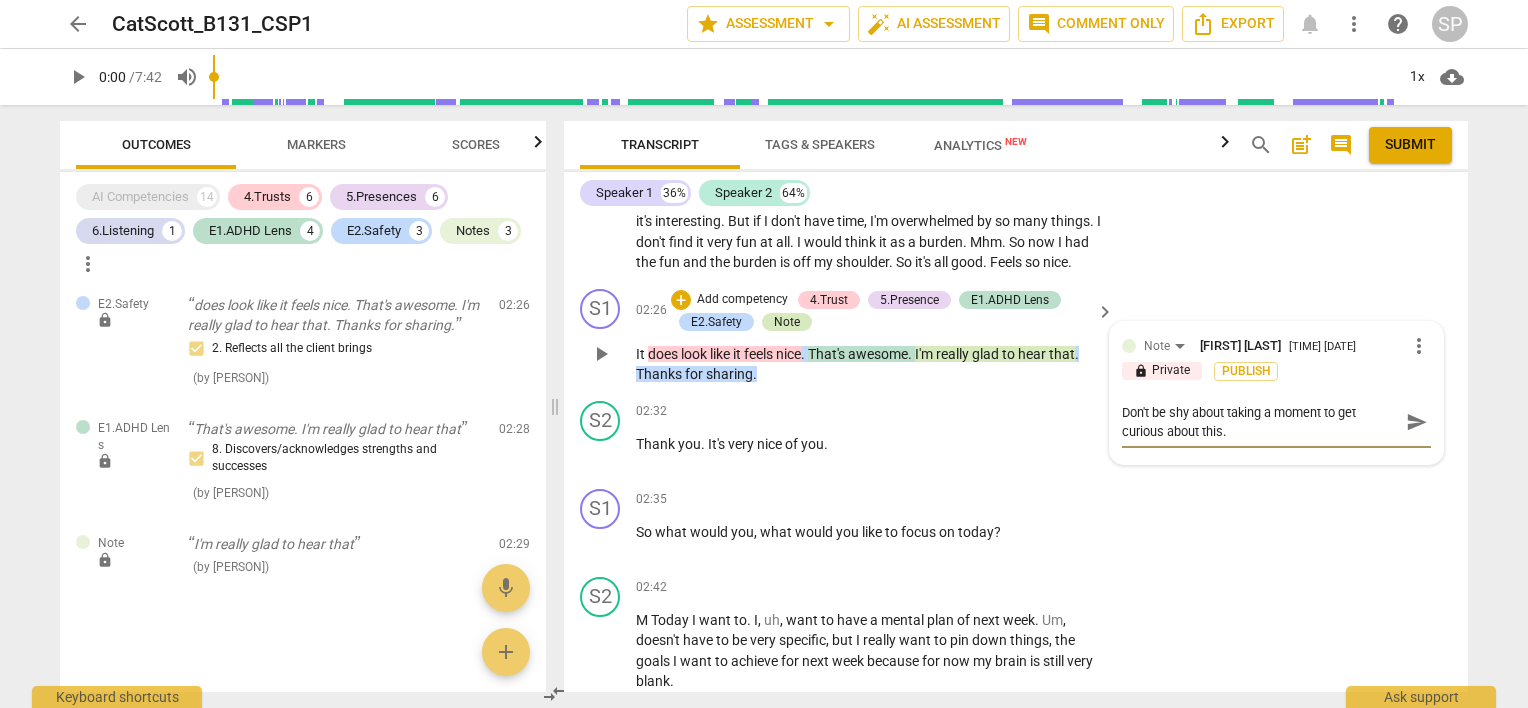 type on "Don't be shy about taking a moment to get curious about this." 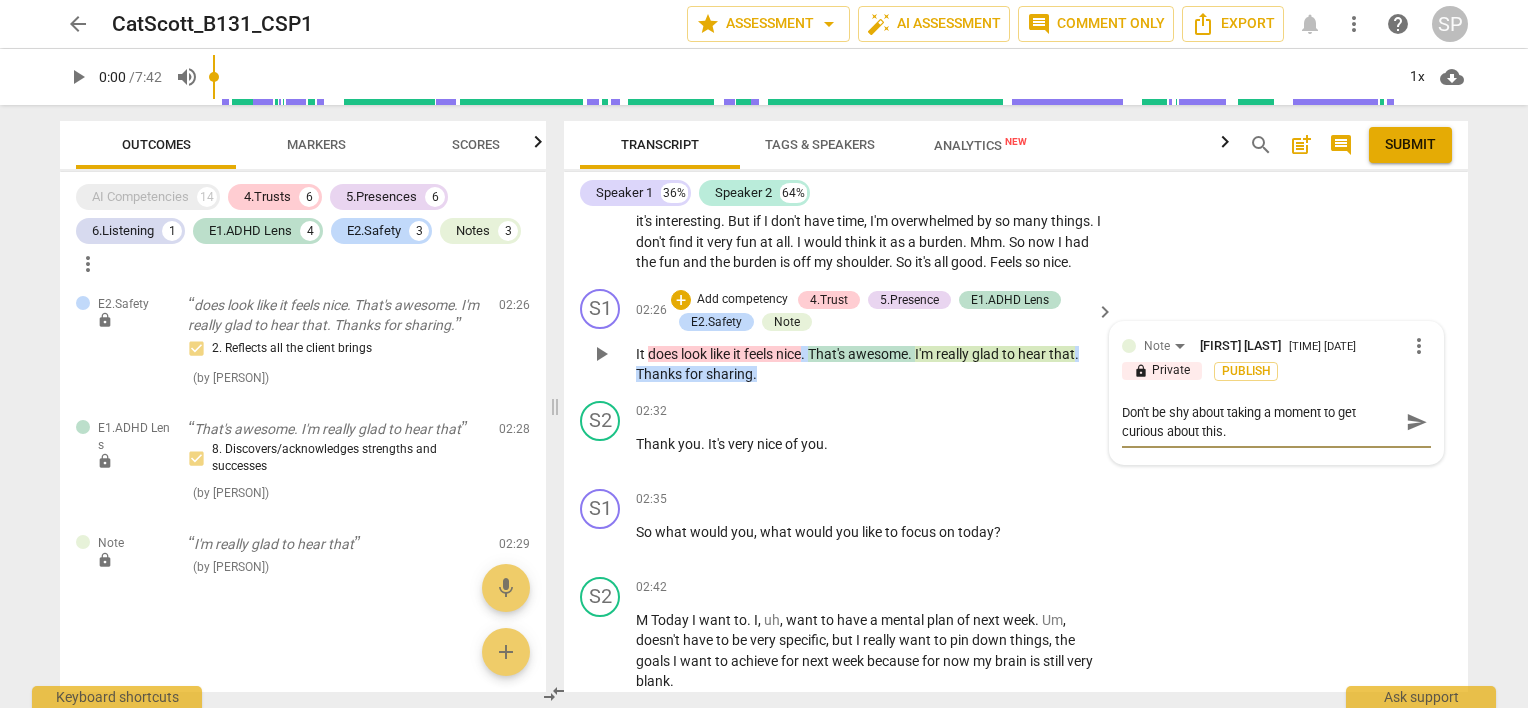 type on "Don't be shy about taking a moment to get curious about this. E" 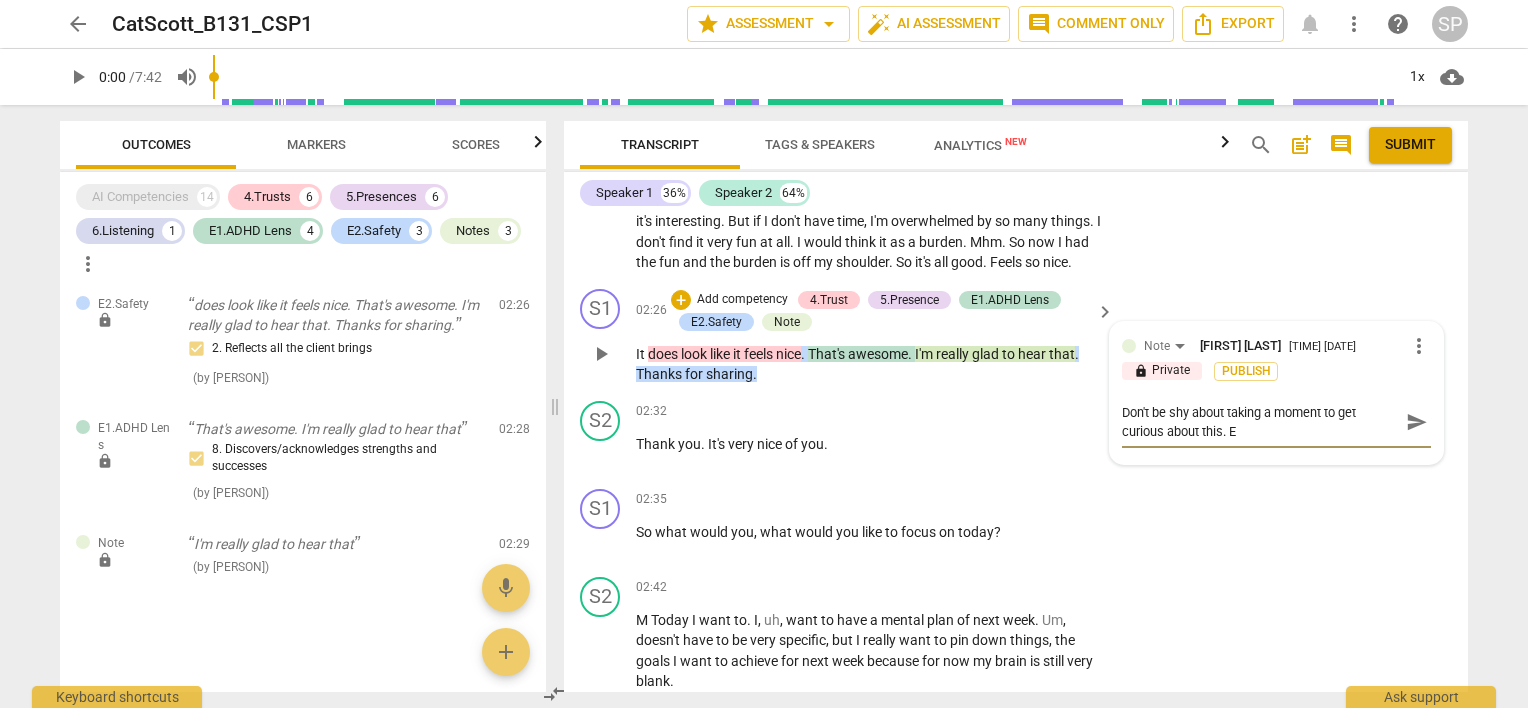 type on "Don't be shy about taking a moment to get curious about this. Ex" 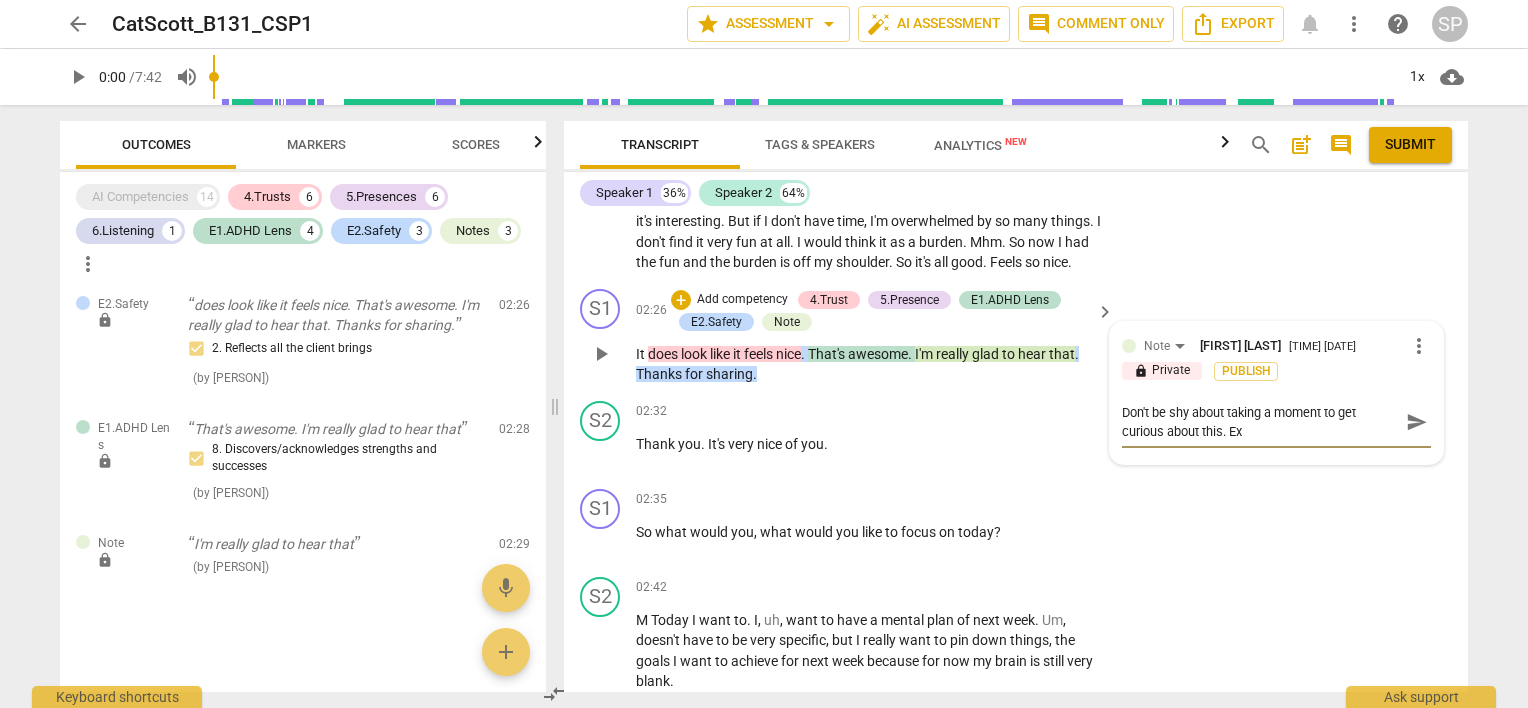 type on "Don't be shy about taking a moment to get curious about this. Ex"" 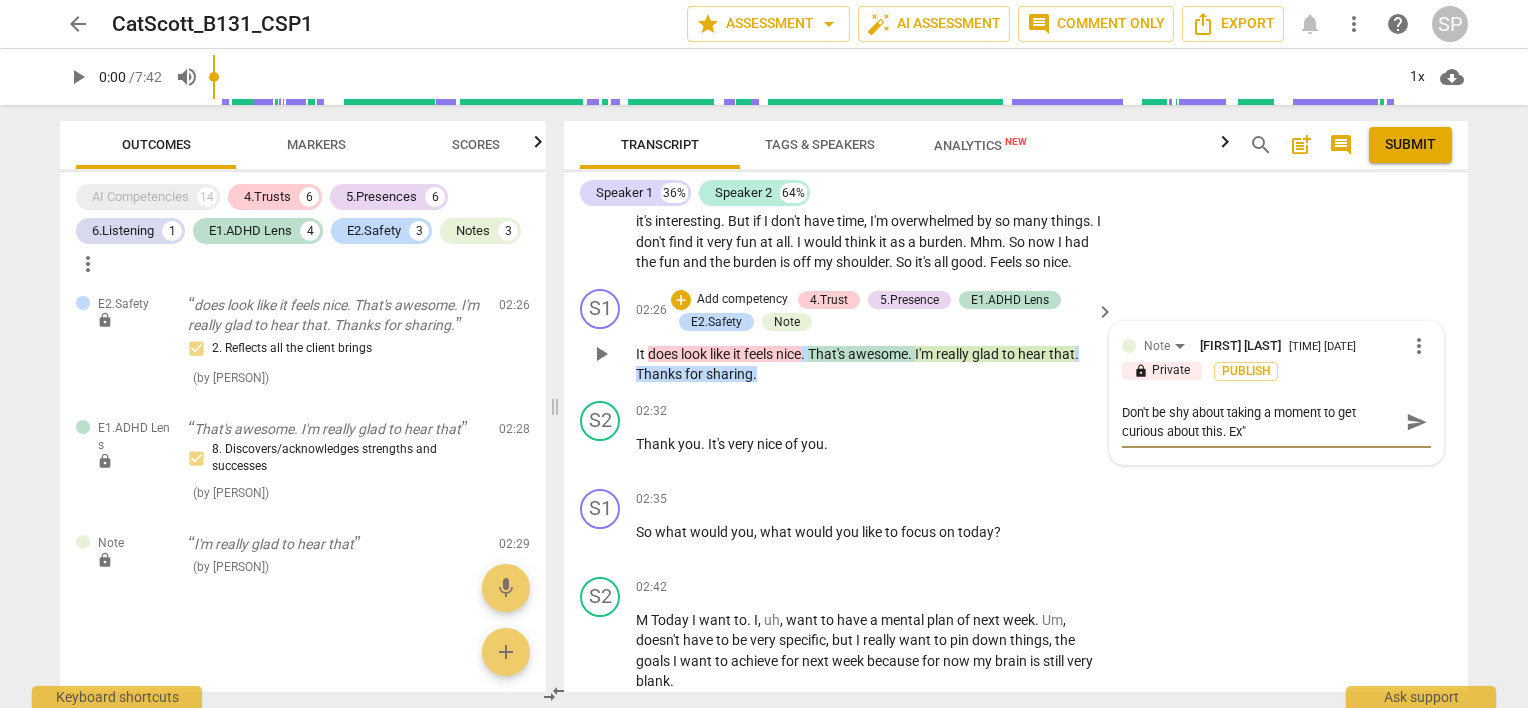 type on "Don't be shy about taking a moment to get curious about this. Ex"" 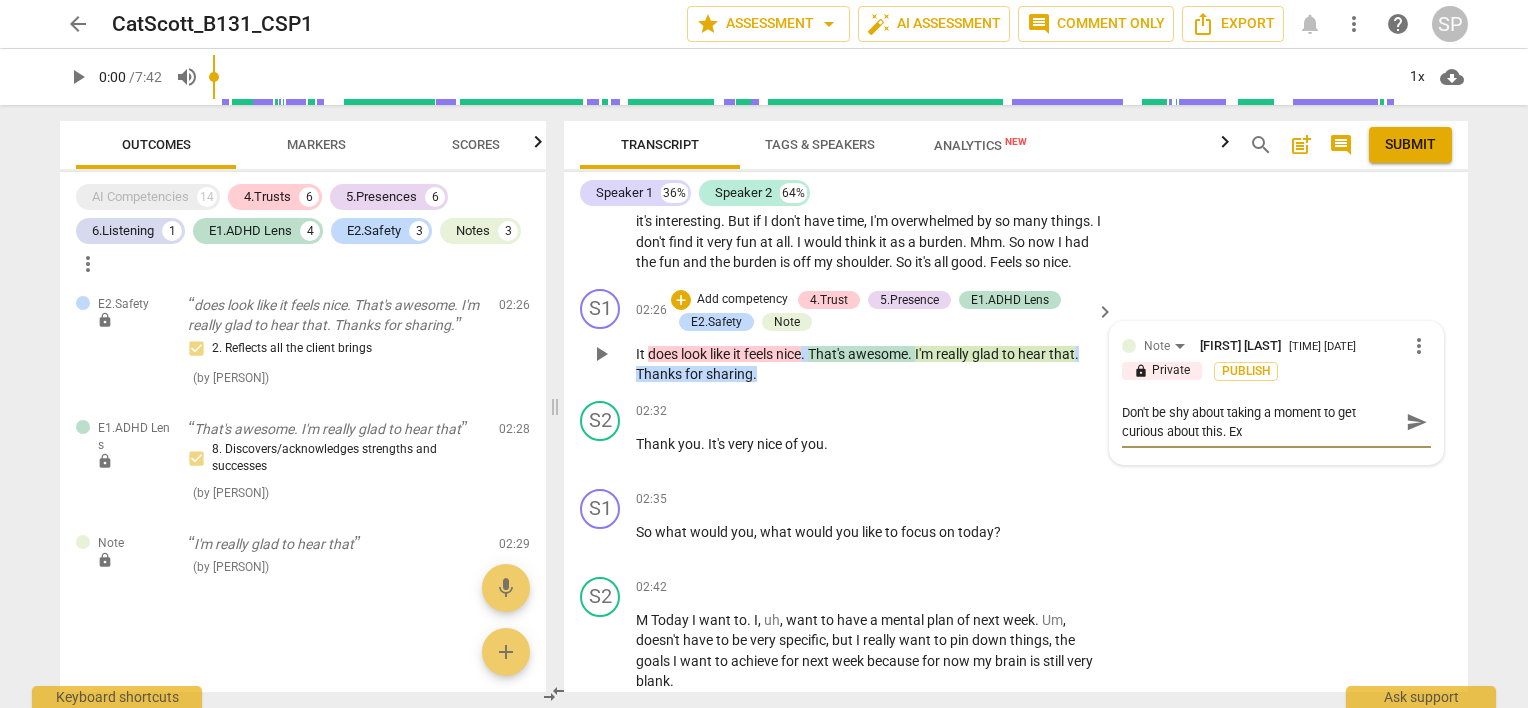 type on "Don't be shy about taking a moment to get curious about this. Ex:" 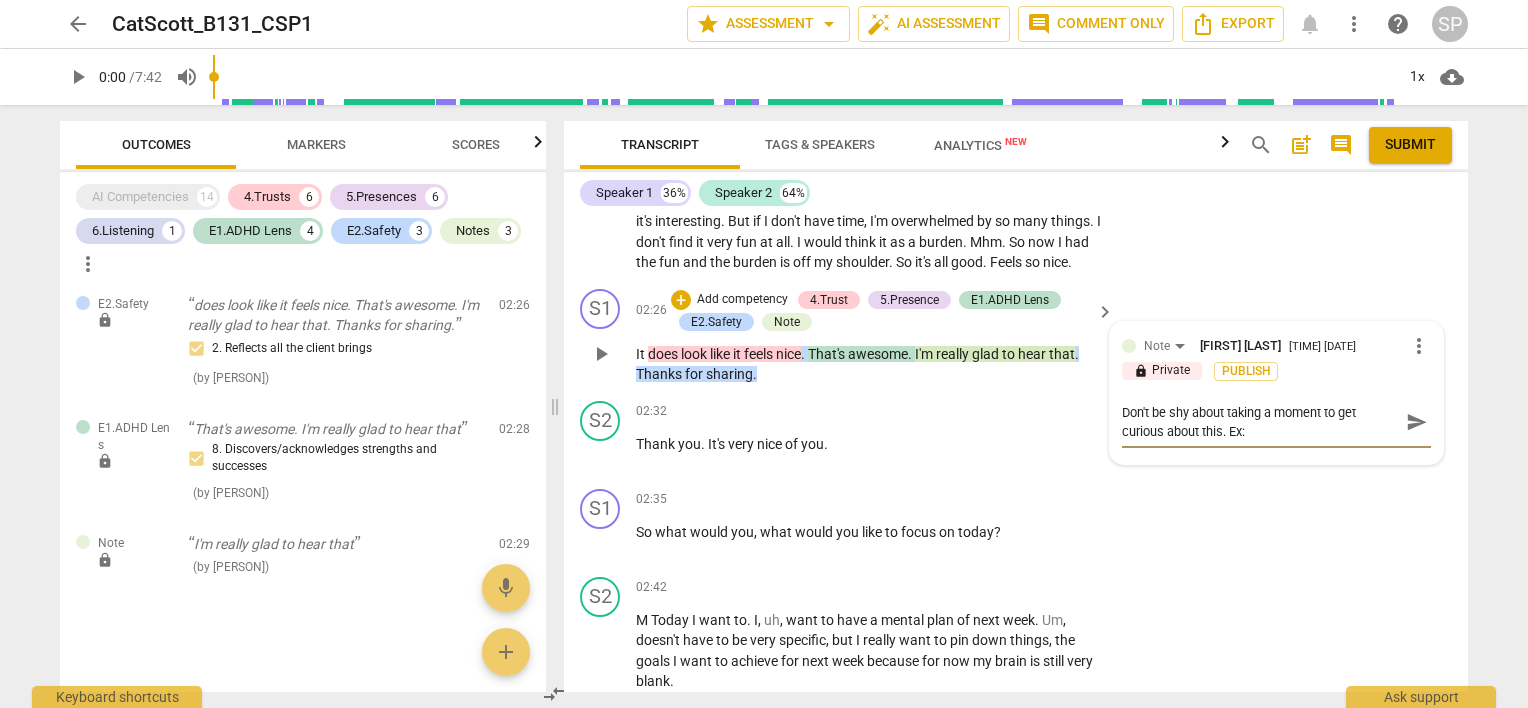 type on "Don't be shy about taking a moment to get curious about this. Ex:" 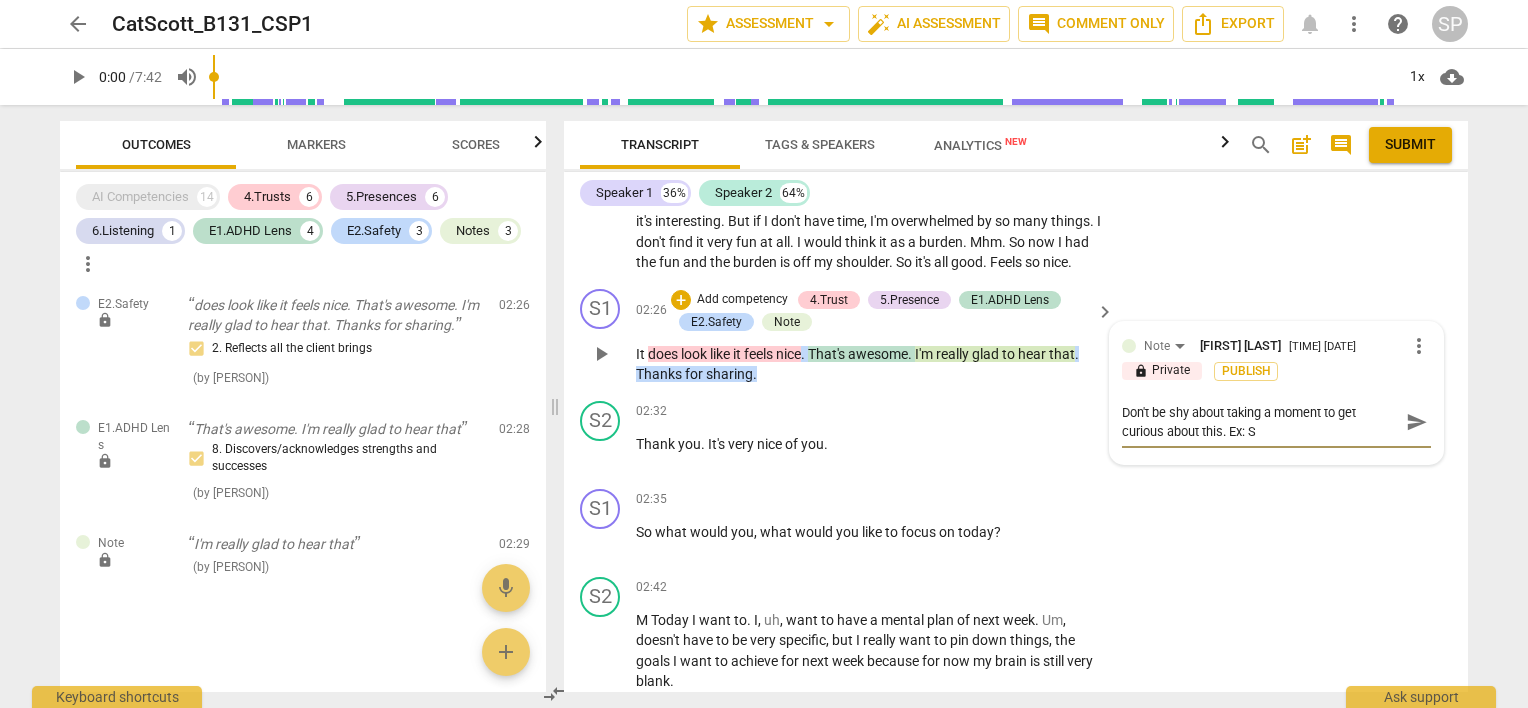 type on "Don't be shy about taking a moment to get curious about this. Ex: So" 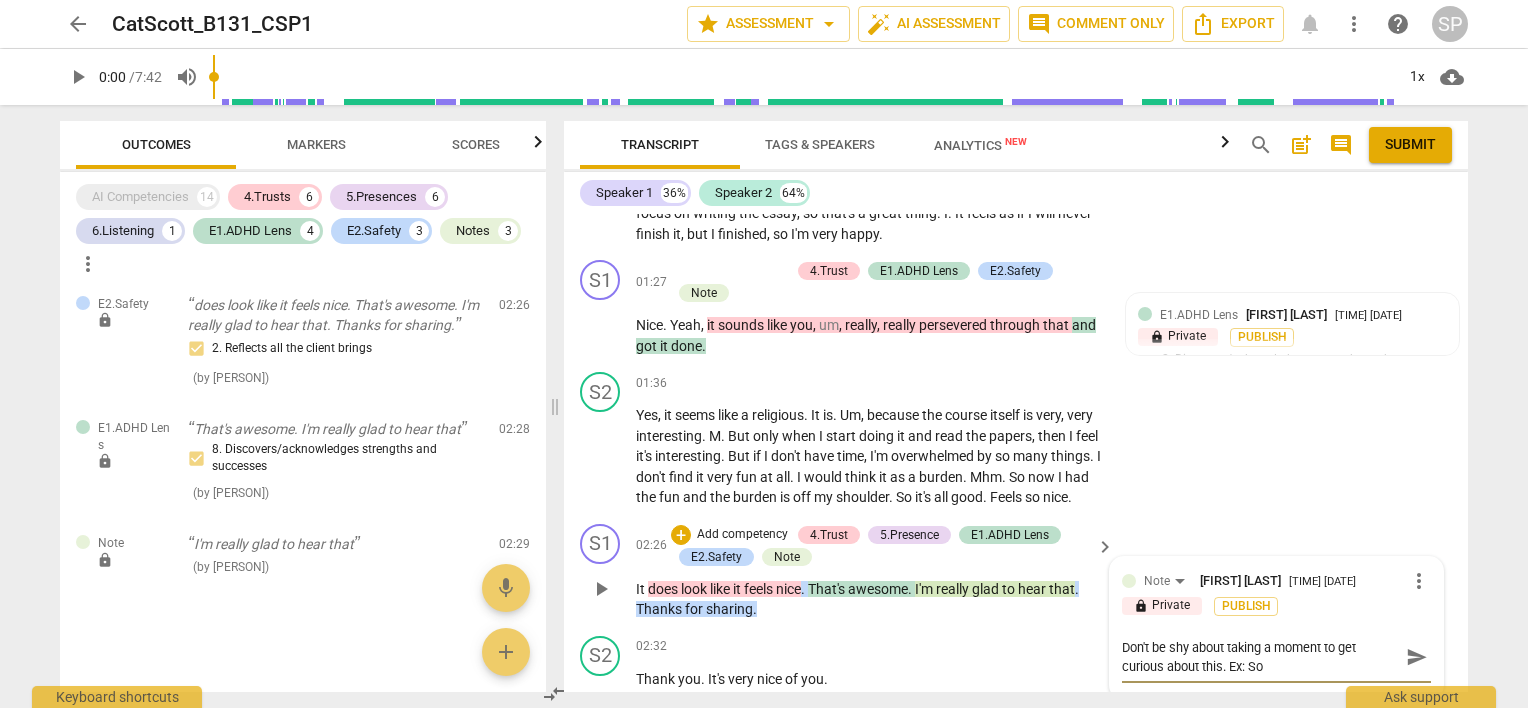scroll, scrollTop: 948, scrollLeft: 0, axis: vertical 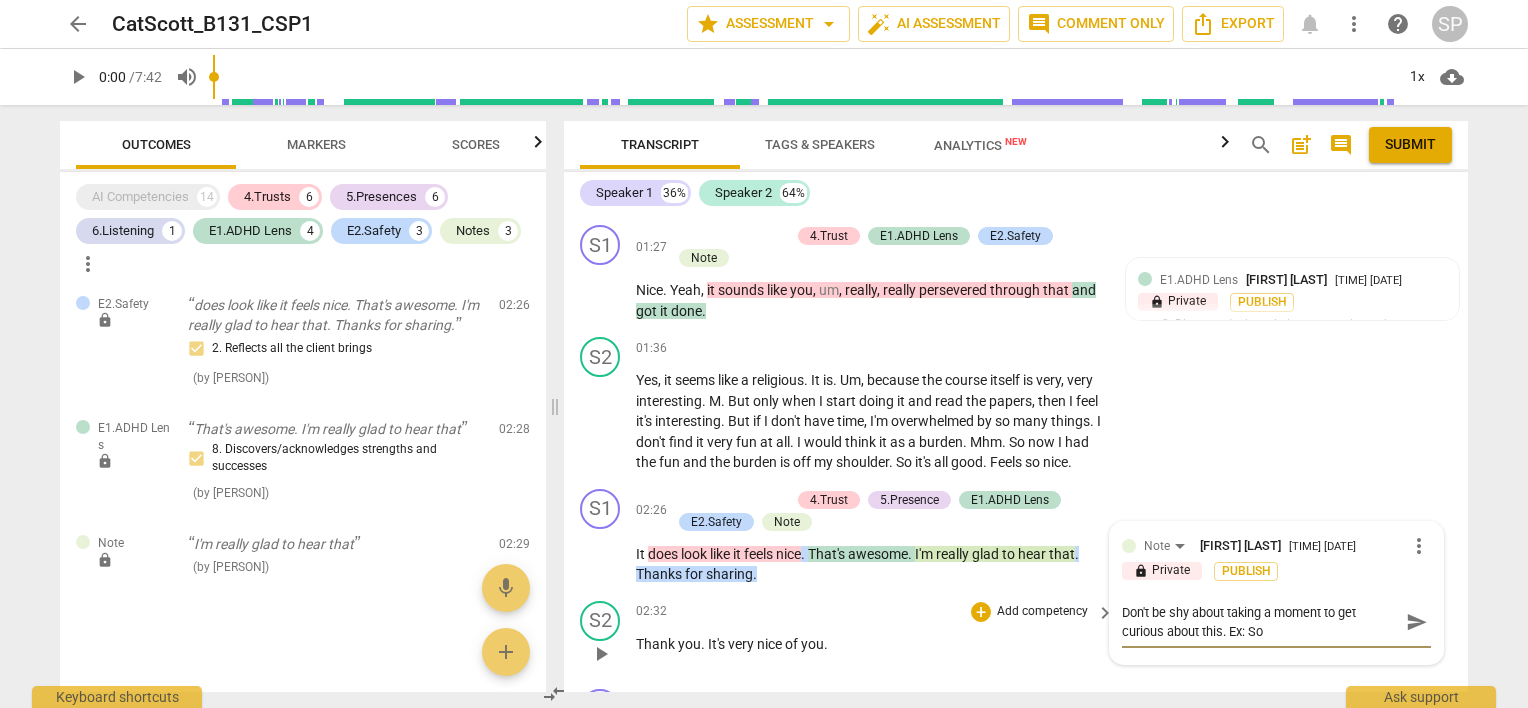 type on "Don't be shy about taking a moment to get curious about this. Ex: S" 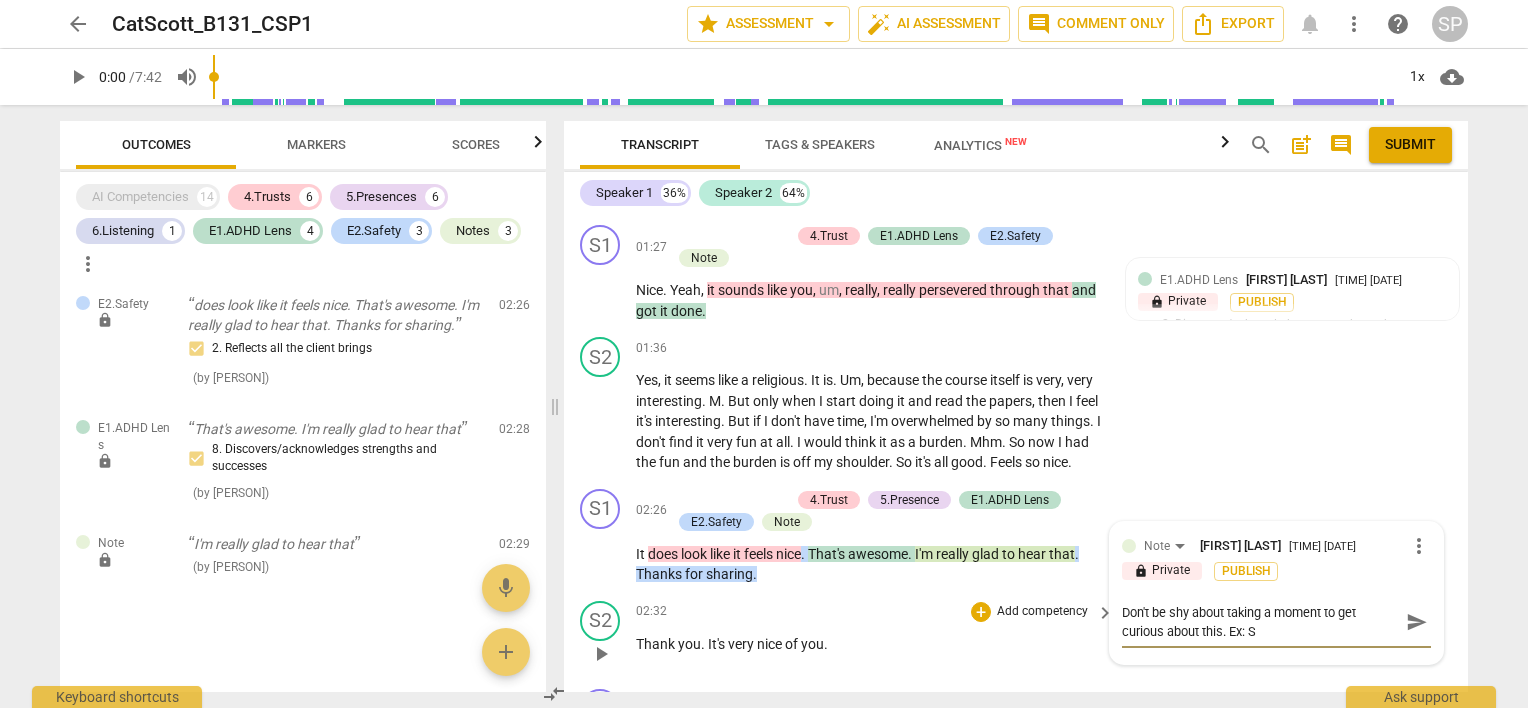 type on "Don't be shy about taking a moment to get curious about this. Ex:" 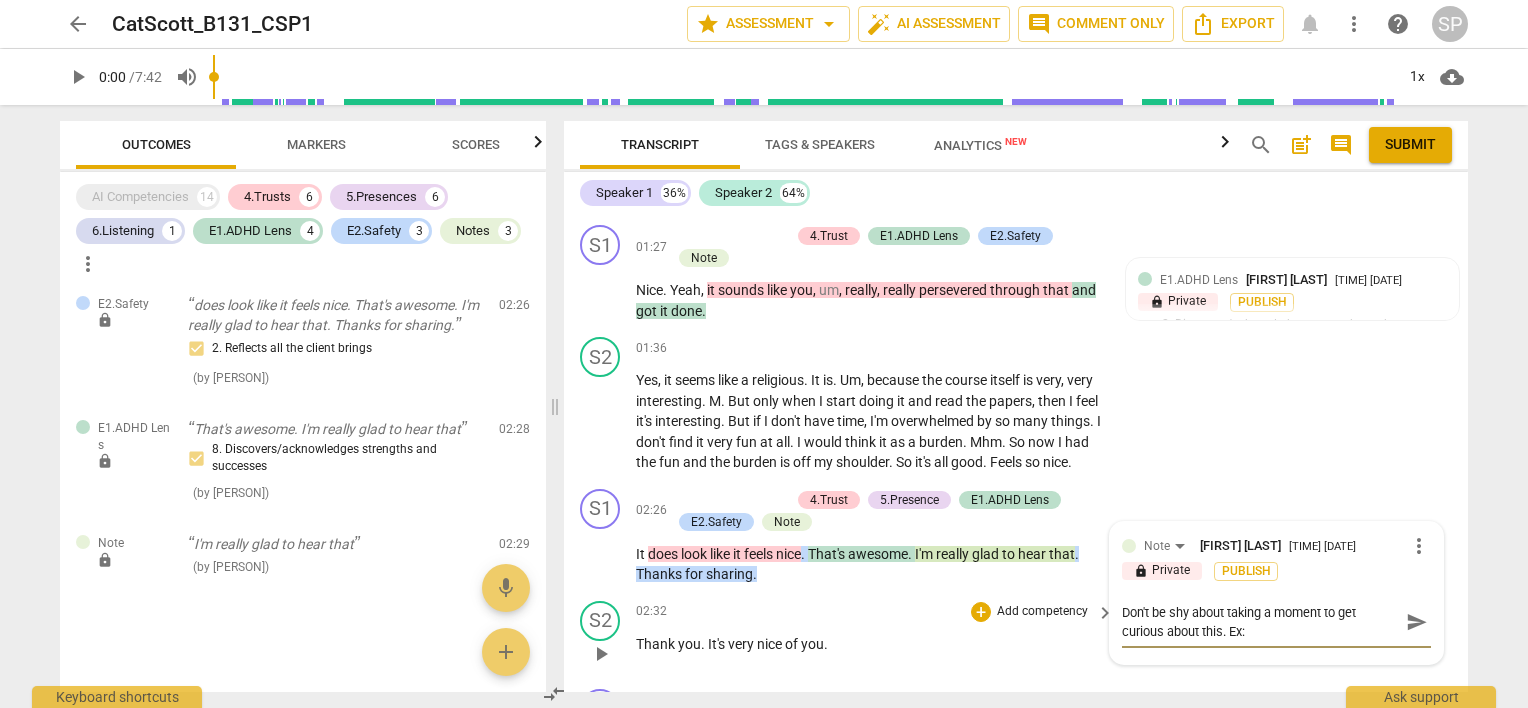 type on "Don't be shy about taking a moment to get curious about this. Ex:" 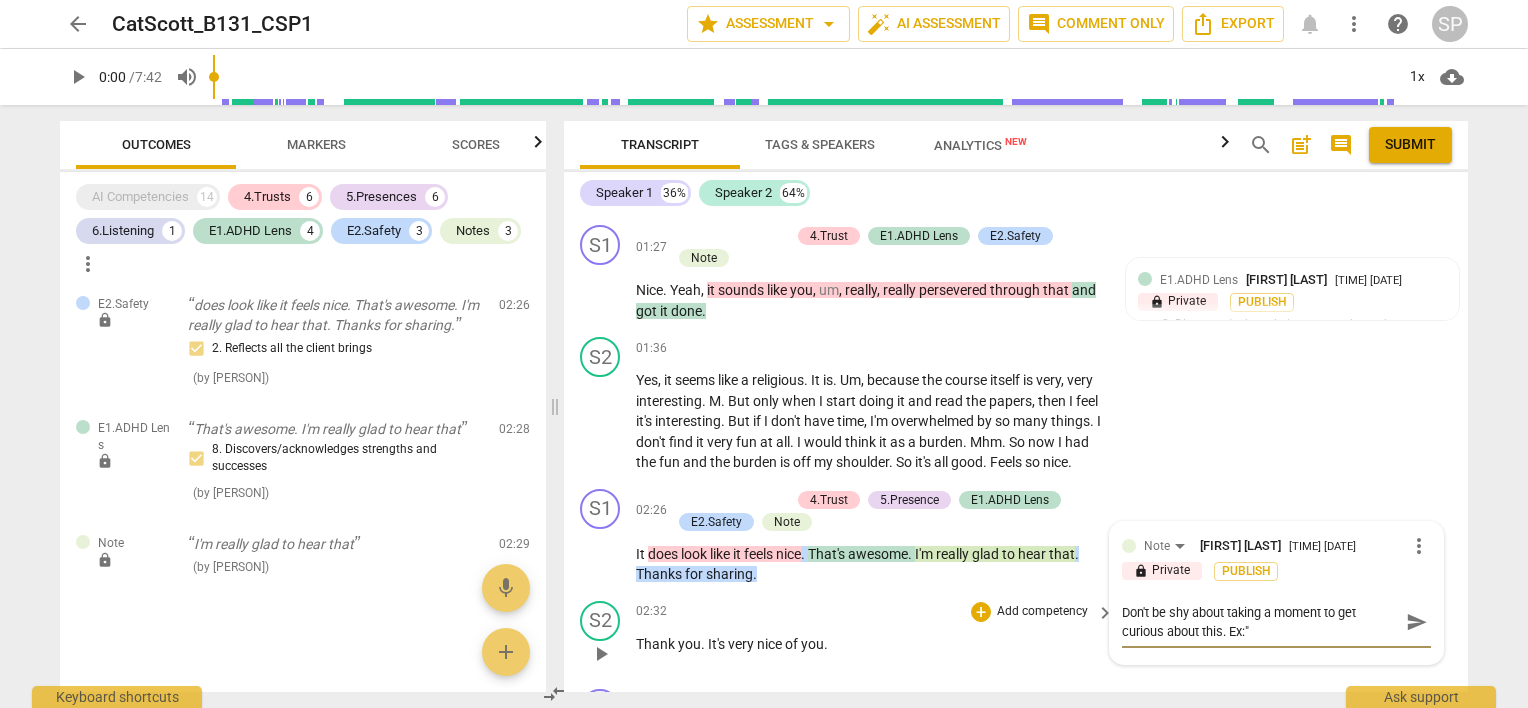 type on "Don't be shy about taking a moment to get curious about this. Ex:"Y" 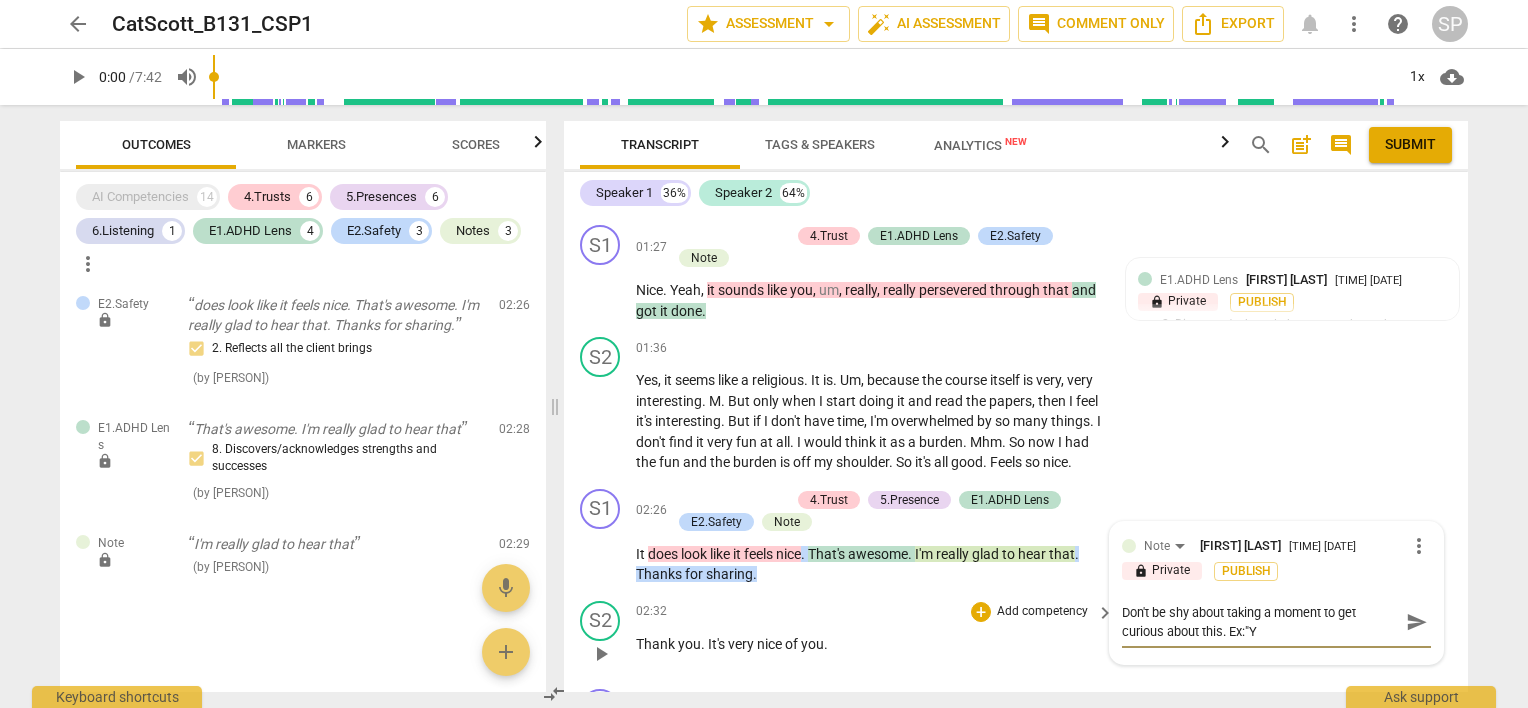 type on "Don't be shy about taking a moment to get curious about this. Ex:"Yo" 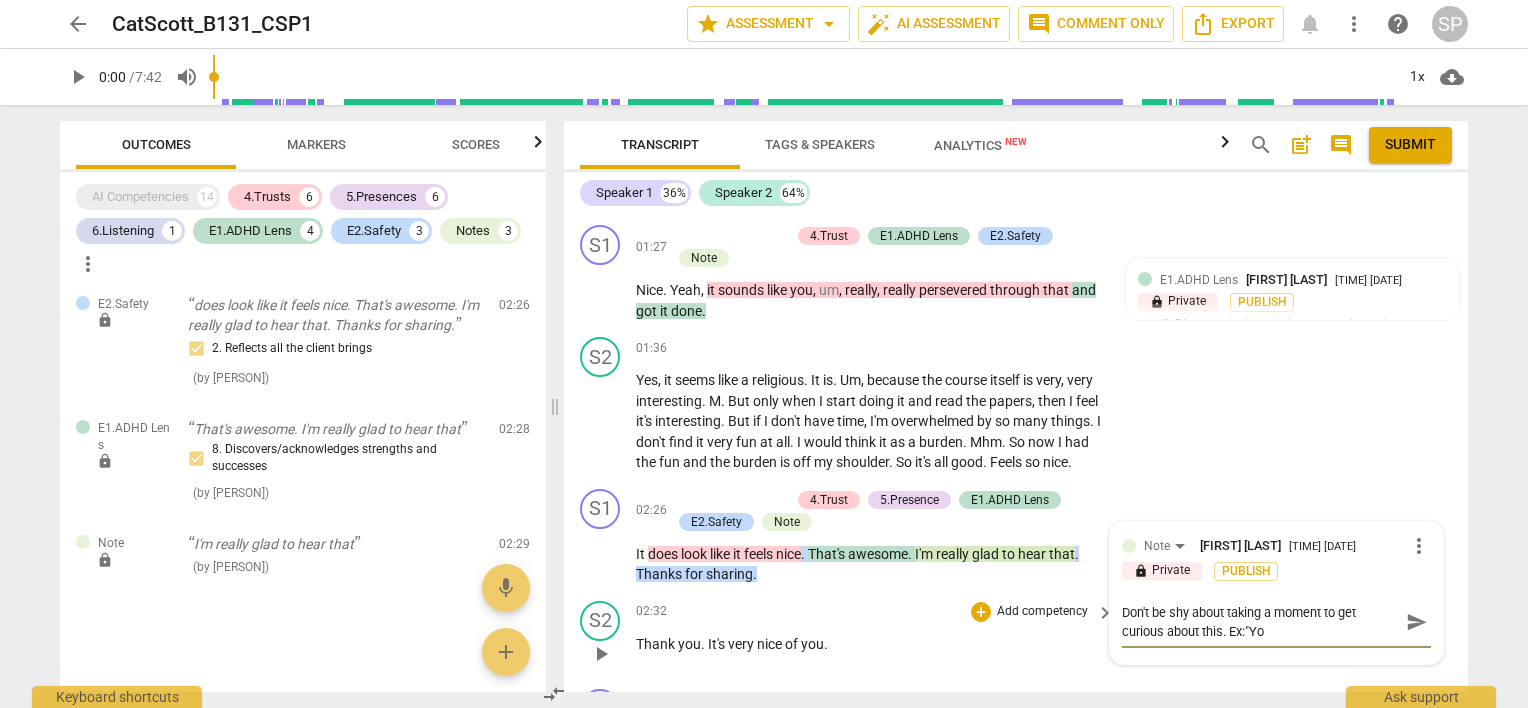 type on "Don't be shy about taking a moment to get curious about this. Ex:"Y" 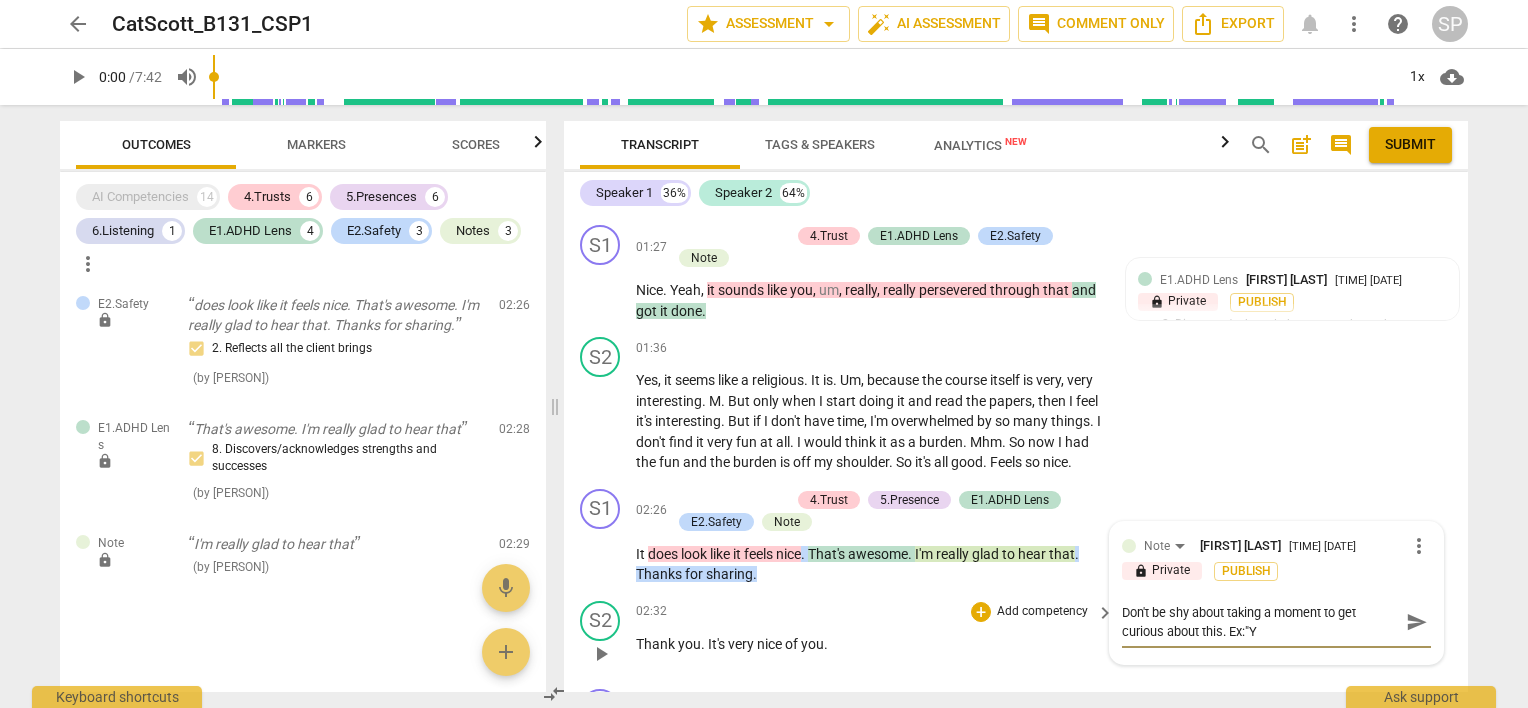 type on "Don't be shy about taking a moment to get curious about this. Ex:"" 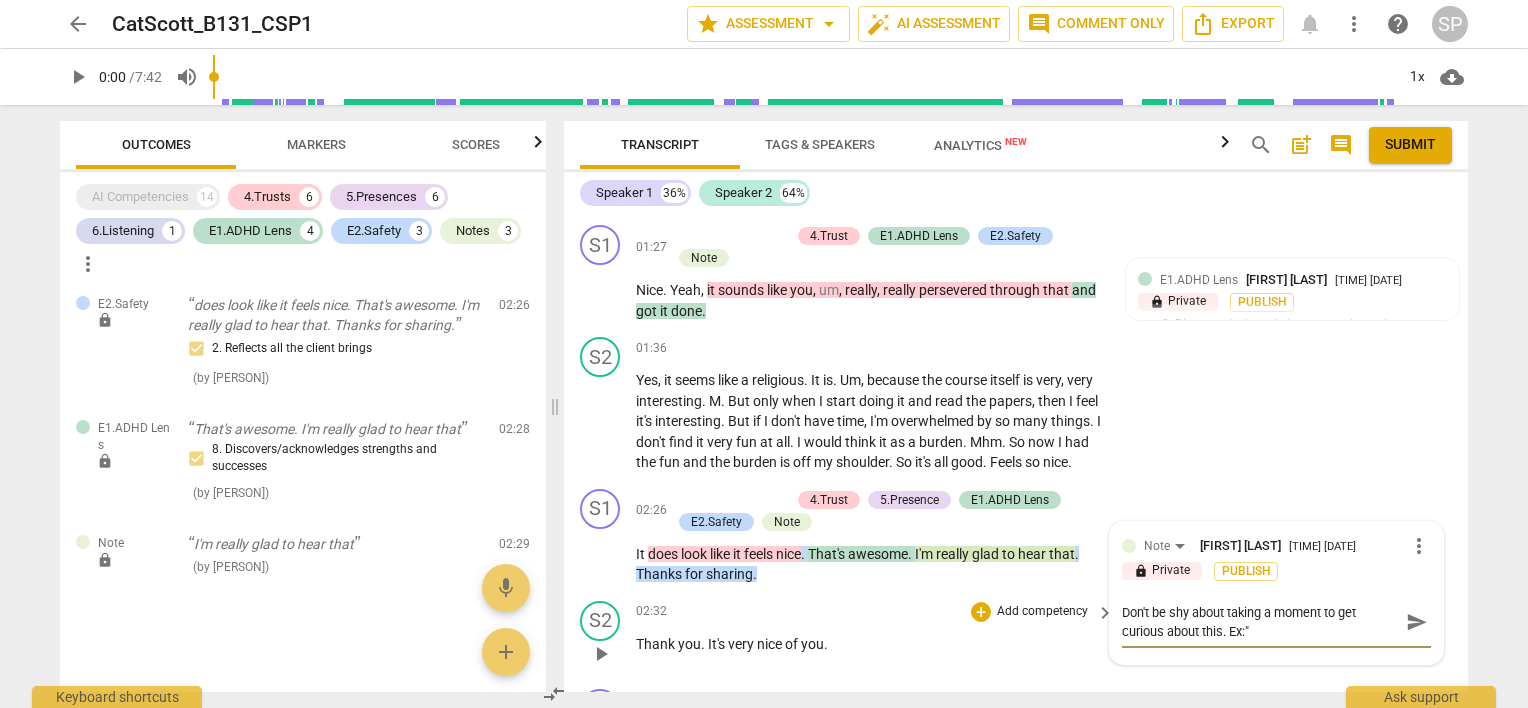 type on "Don't be shy about taking a moment to get curious about this. Ex:" 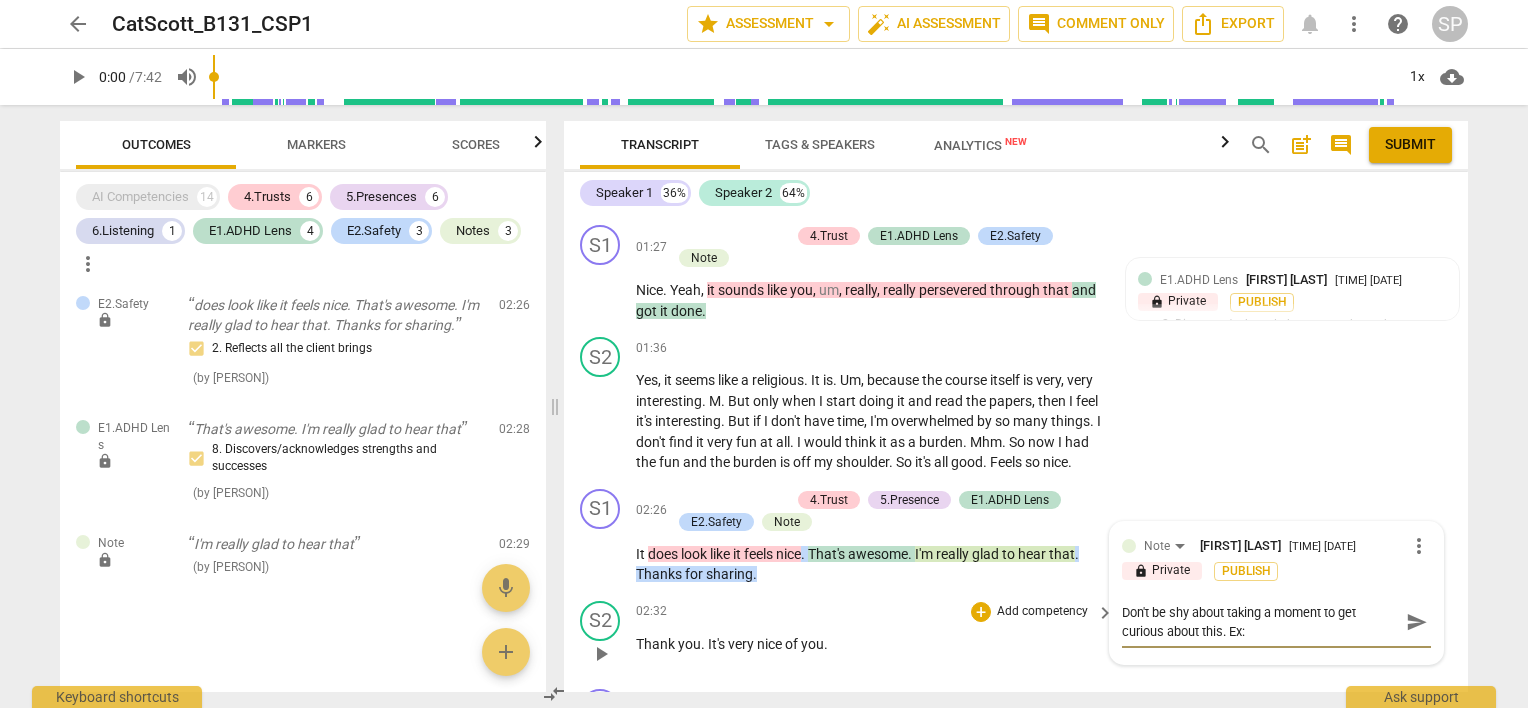 type on "Don't be shy about taking a moment to get curious about this. Ex:S" 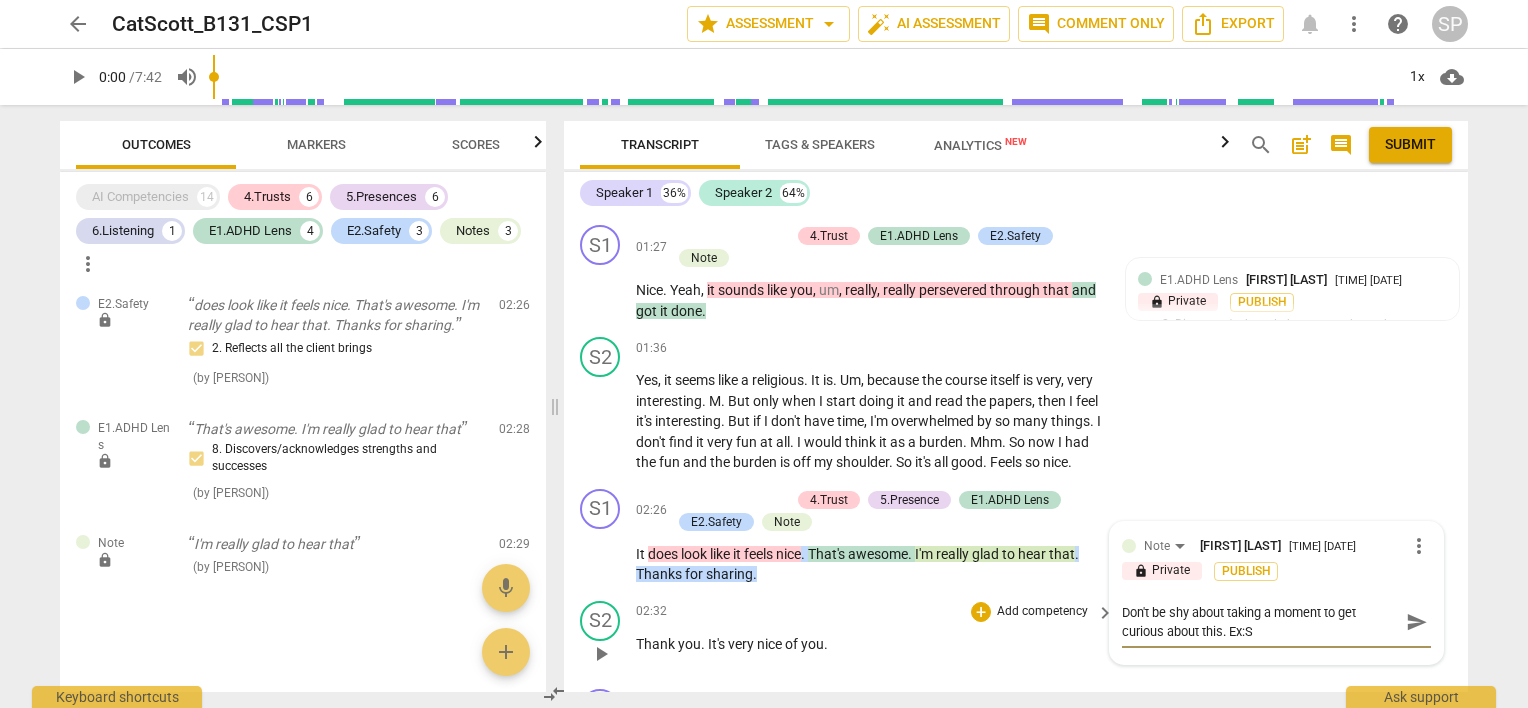 type on "Don't be shy about taking a moment to get curious about this. Ex:" 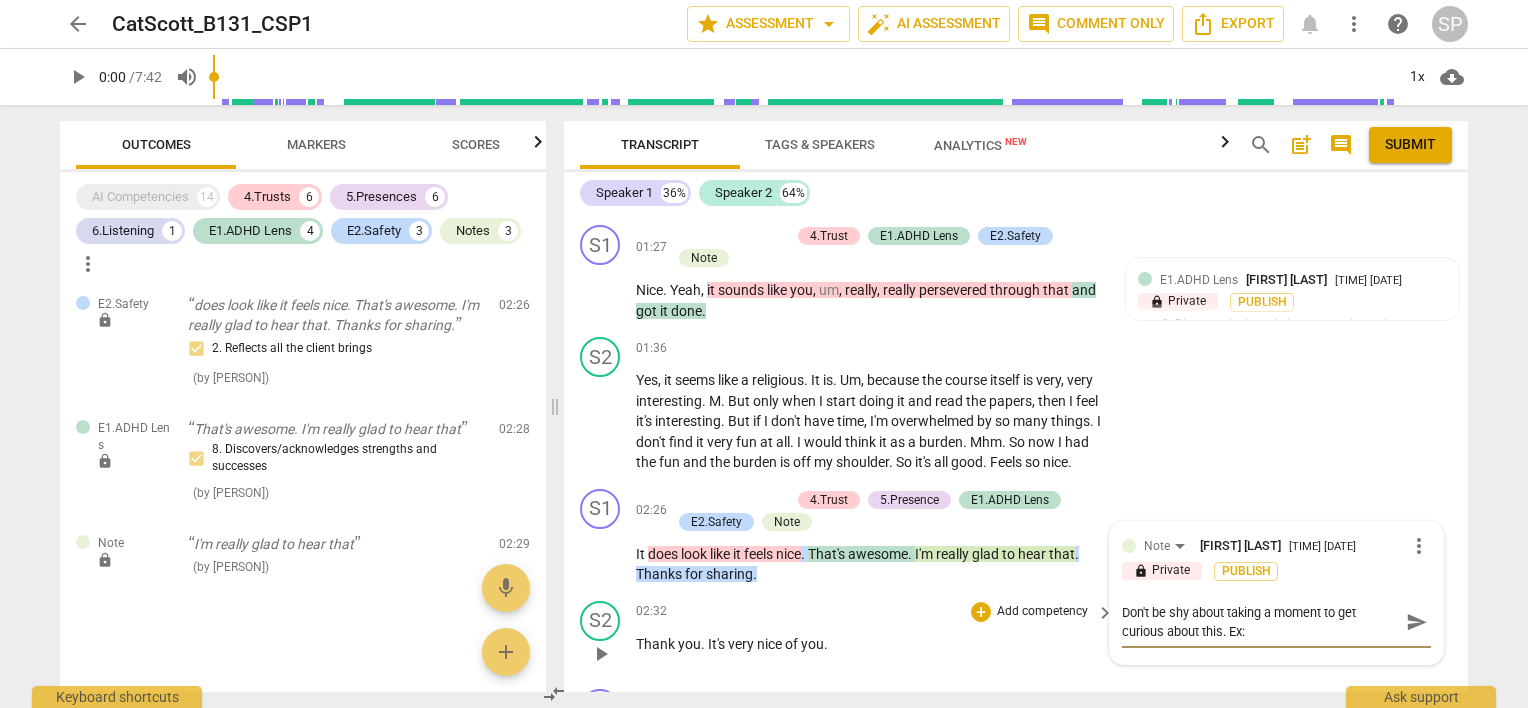 type on "Don't be shy about taking a moment to get curious about this. Ex:"" 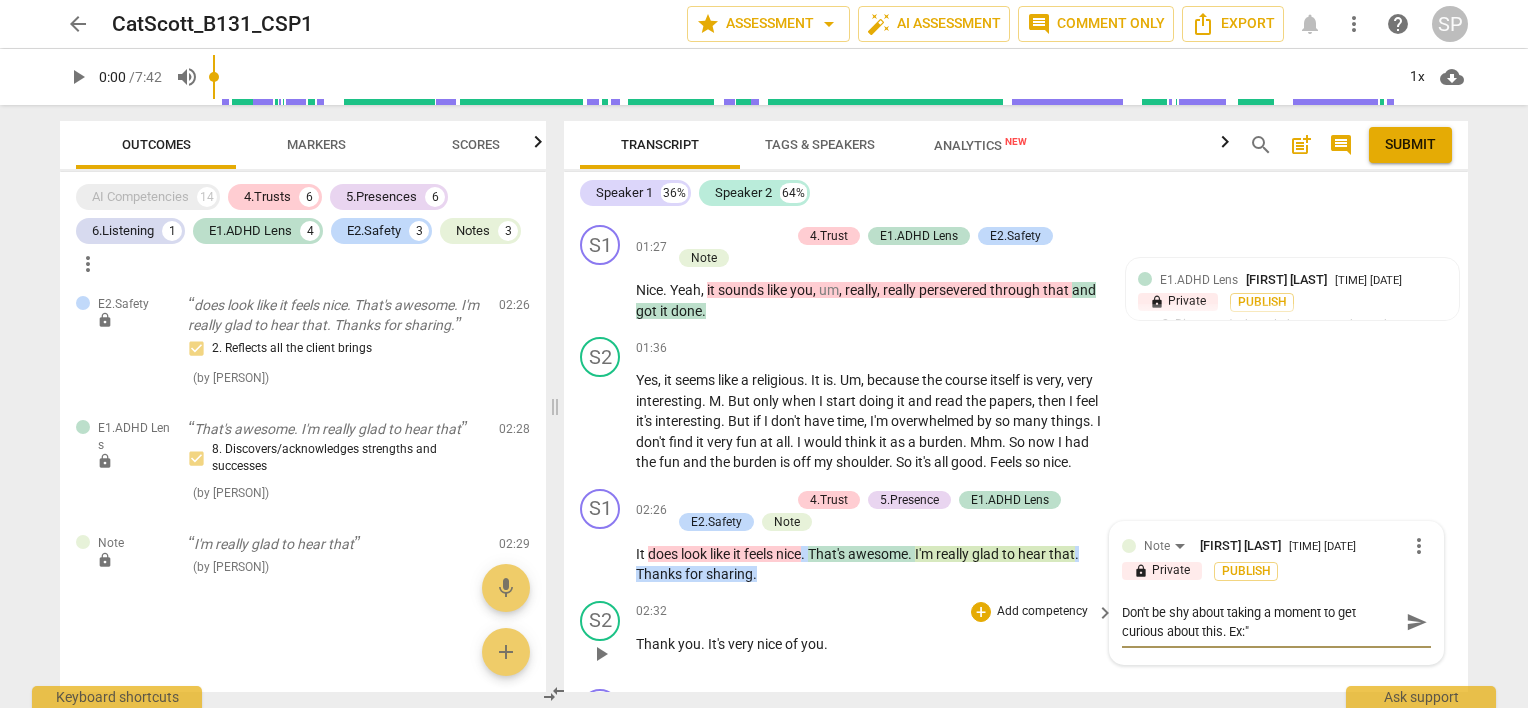 type on "Don't be shy about taking a moment to get curious about this. Ex:"S" 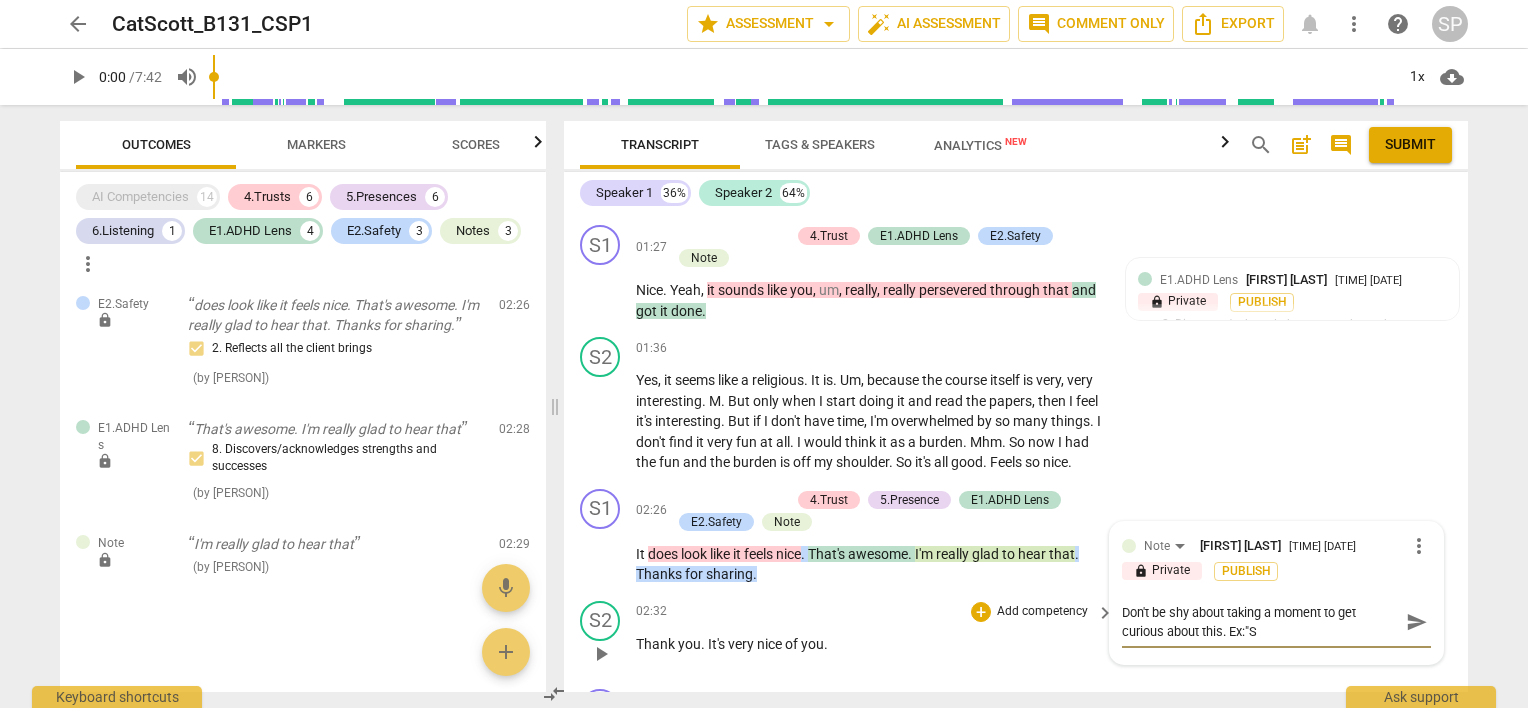 type on "Don't be shy about taking a moment to get curious about this. Ex:"Si" 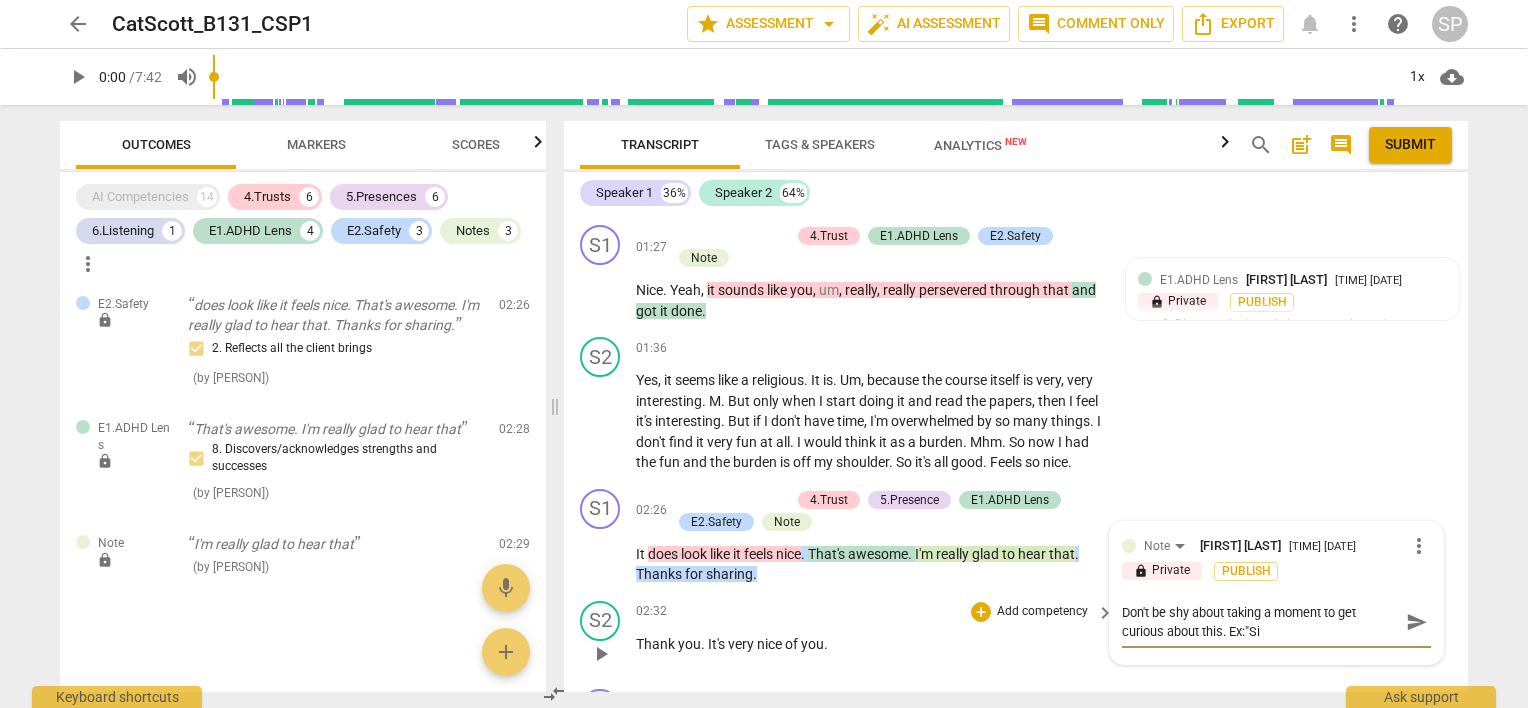 type 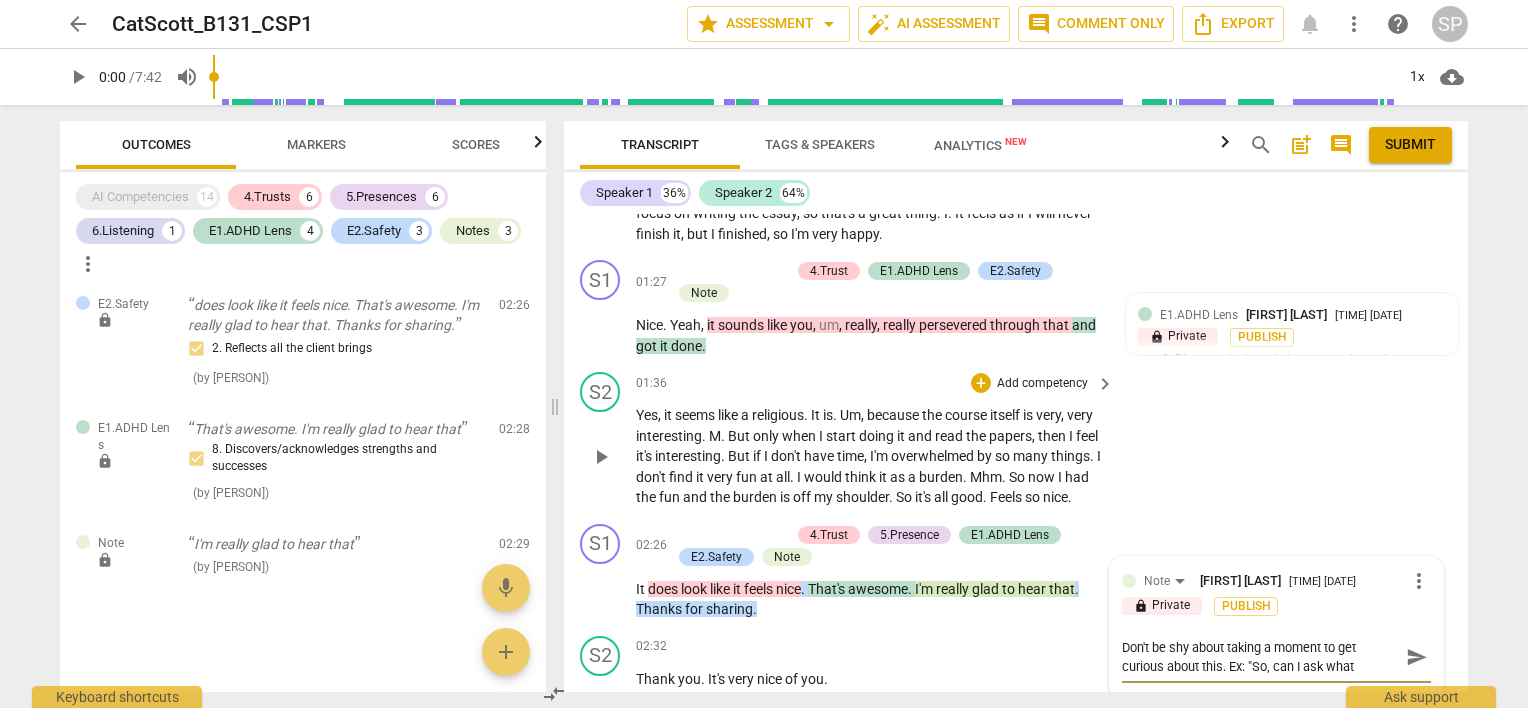 scroll, scrollTop: 948, scrollLeft: 0, axis: vertical 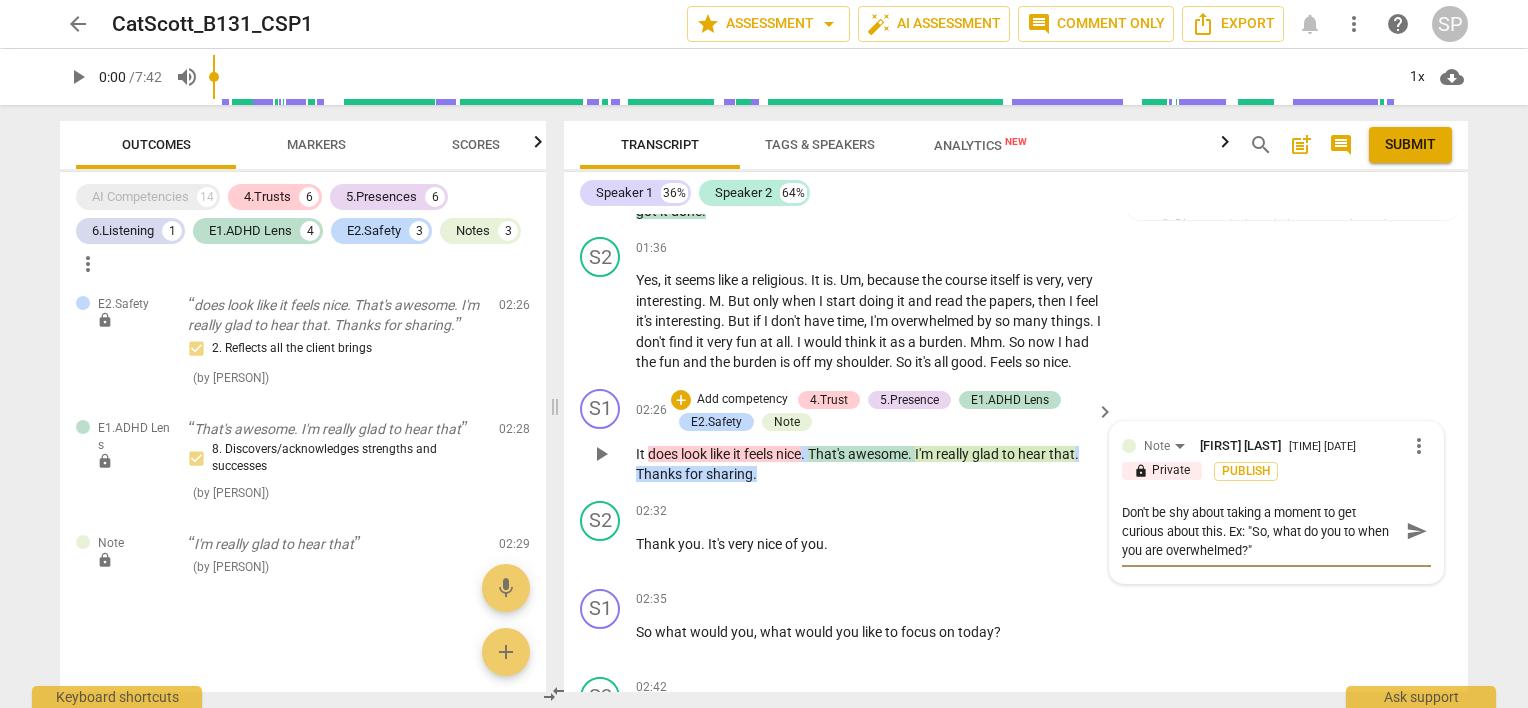 drag, startPoint x: 1199, startPoint y: 545, endPoint x: 1298, endPoint y: 568, distance: 101.636604 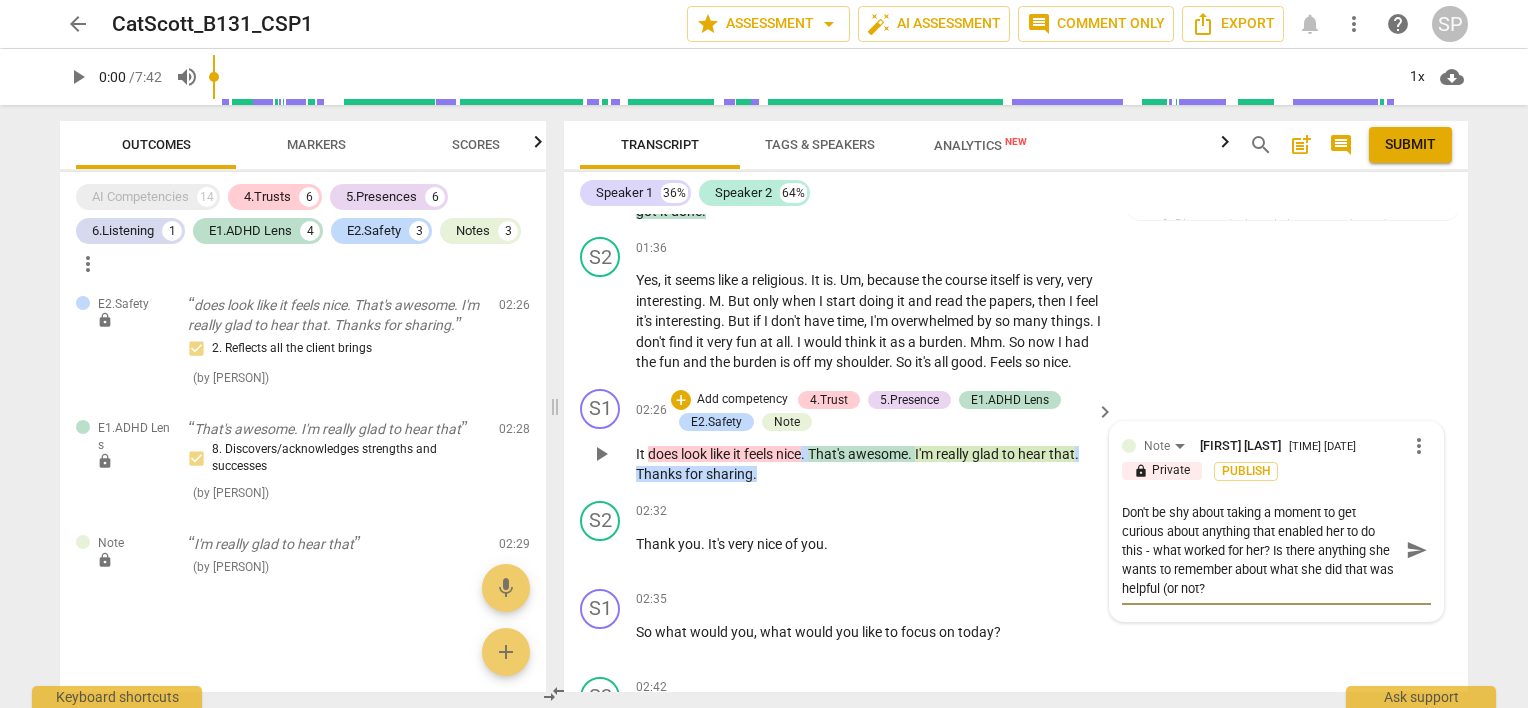scroll, scrollTop: 0, scrollLeft: 0, axis: both 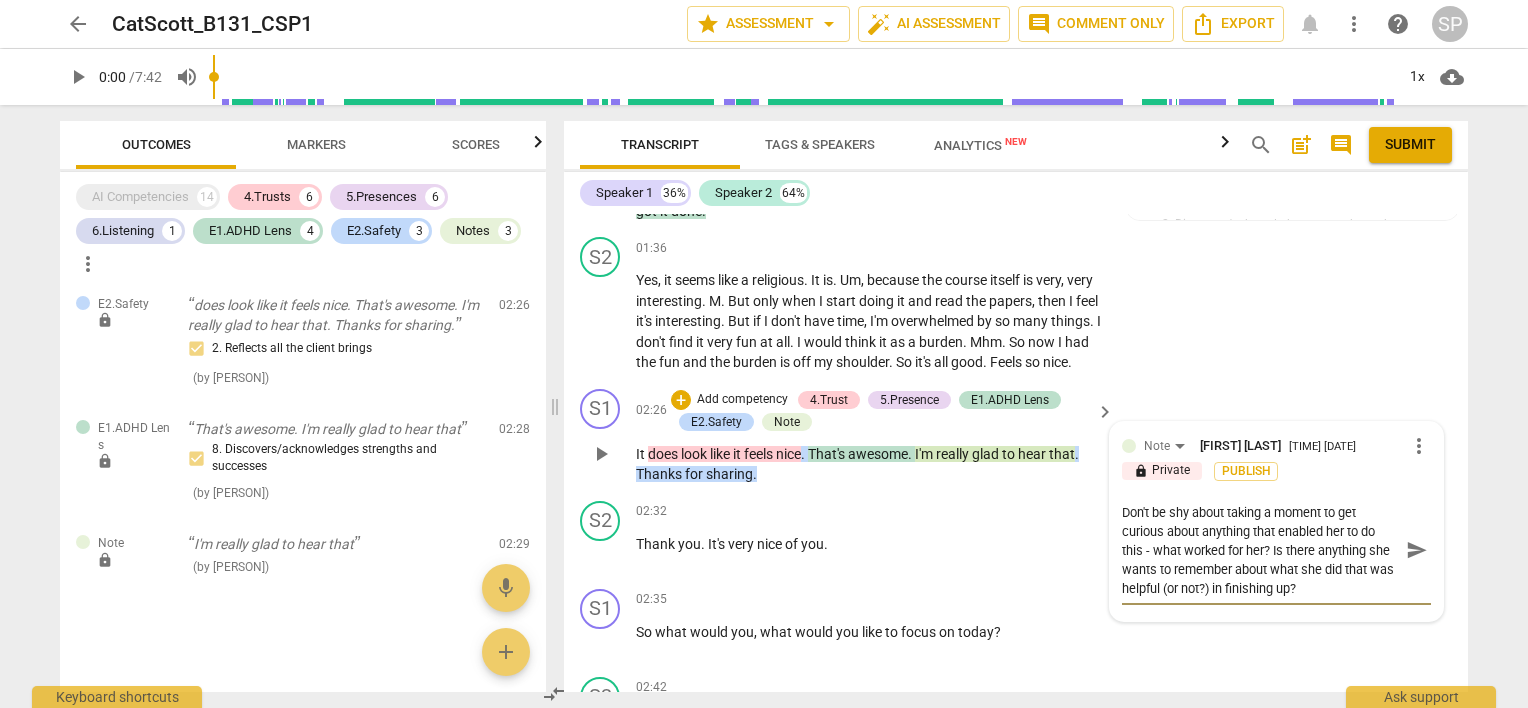 click on "Don't be shy about taking a moment to get curious about anything that enabled her to do this - what worked for her? Is there anything she wants to remember about what she did that was helpful (or not?) in finishing up?" at bounding box center (1260, 550) 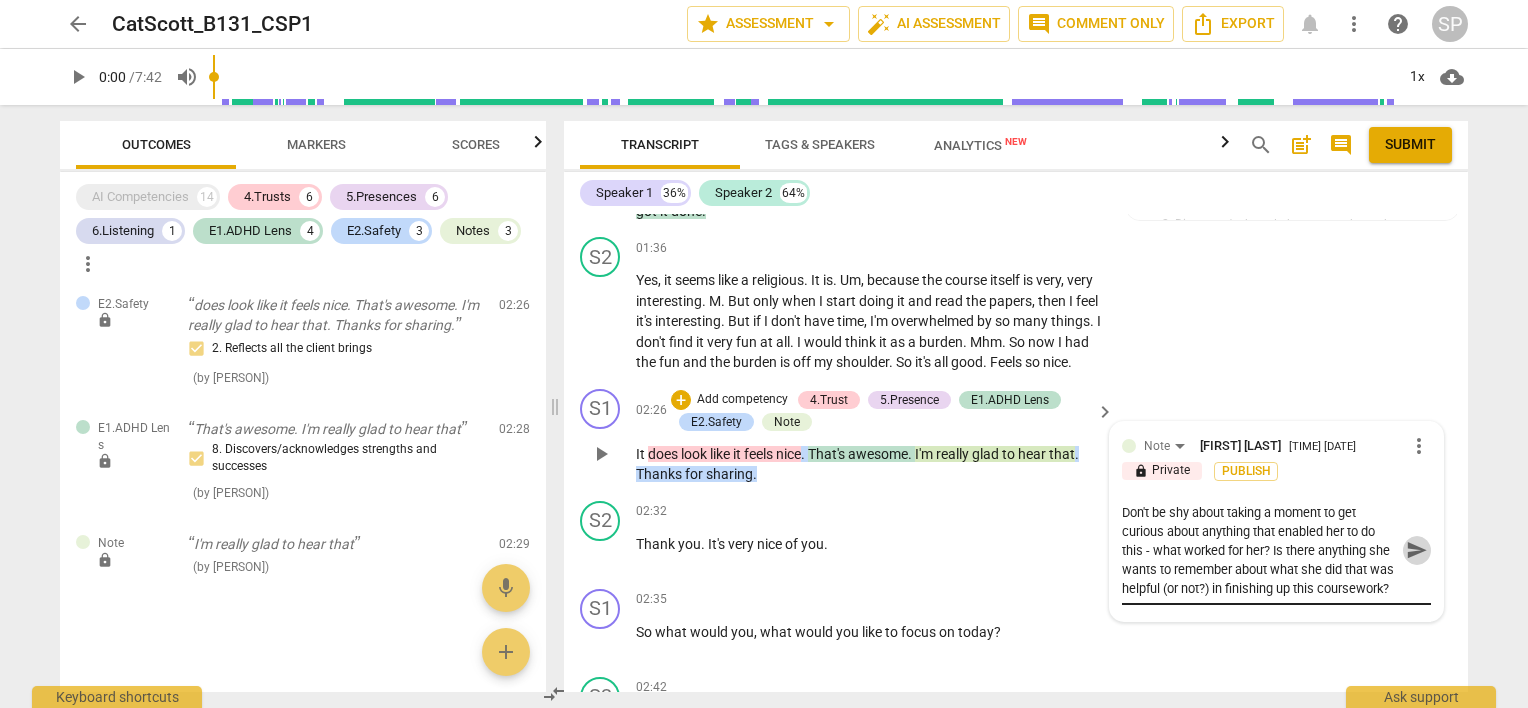 click on "send" at bounding box center (1417, 550) 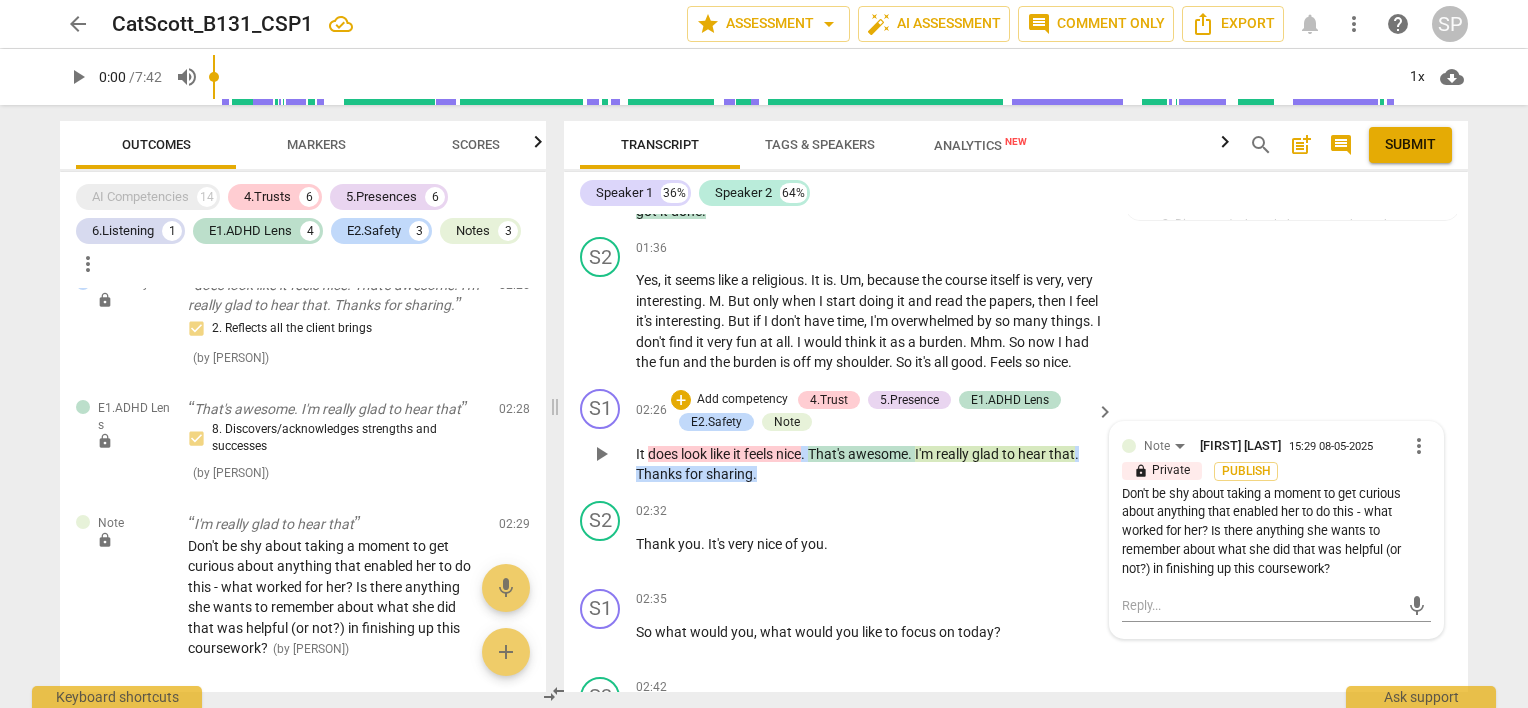click on "more_vert" at bounding box center [1419, 446] 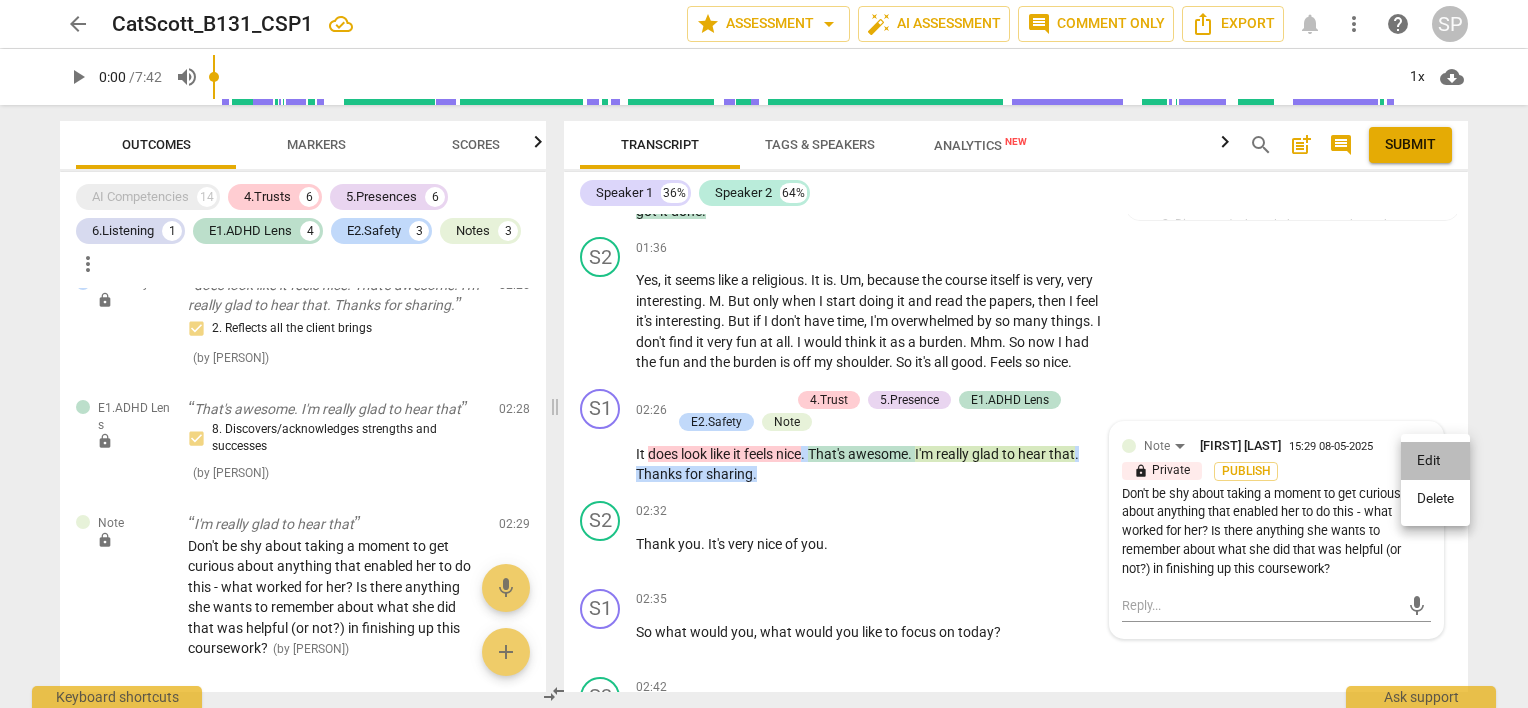 click on "Edit" at bounding box center [1435, 461] 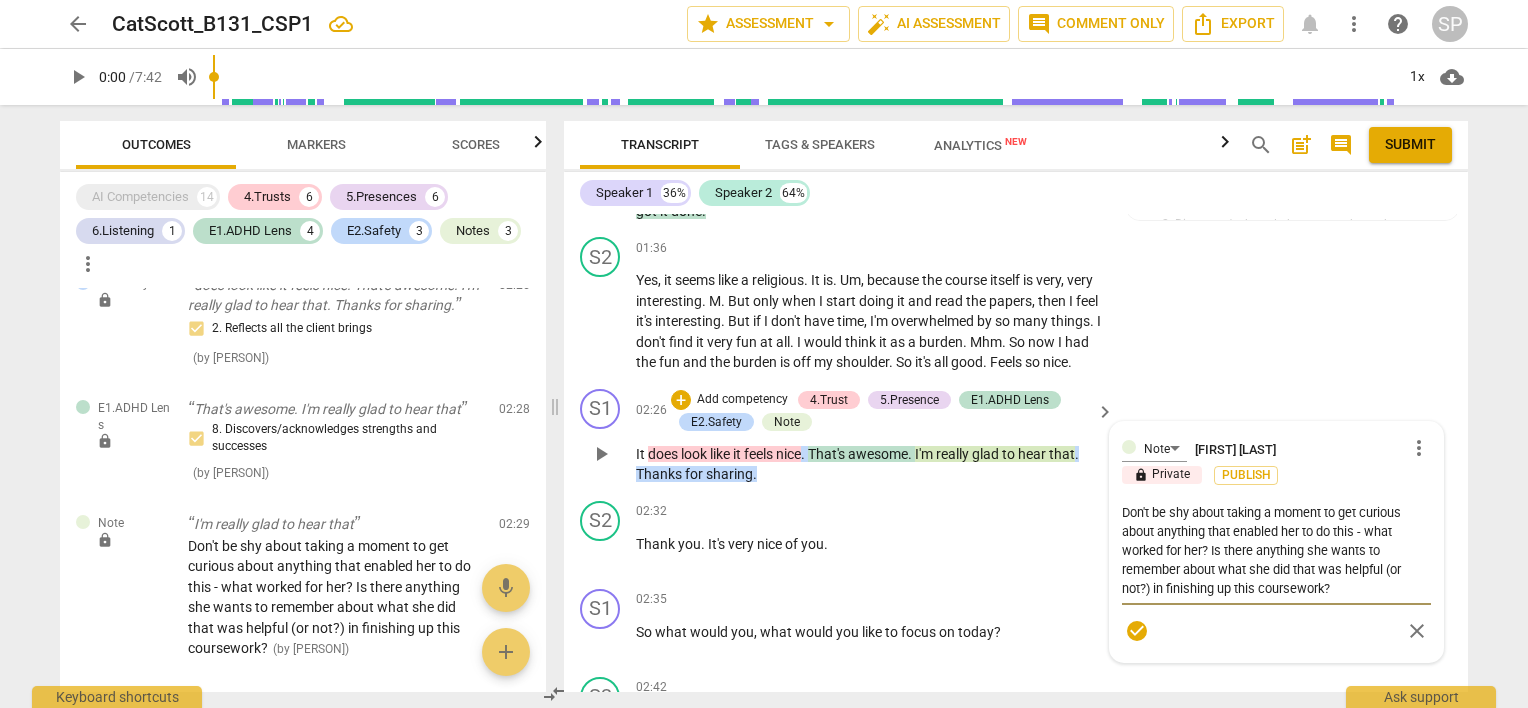 click on "Don't be shy about taking a moment to get curious about anything that enabled her to do this - what worked for her? Is there anything she wants to remember about what she did that was helpful (or not?) in finishing up this coursework?" at bounding box center (1276, 550) 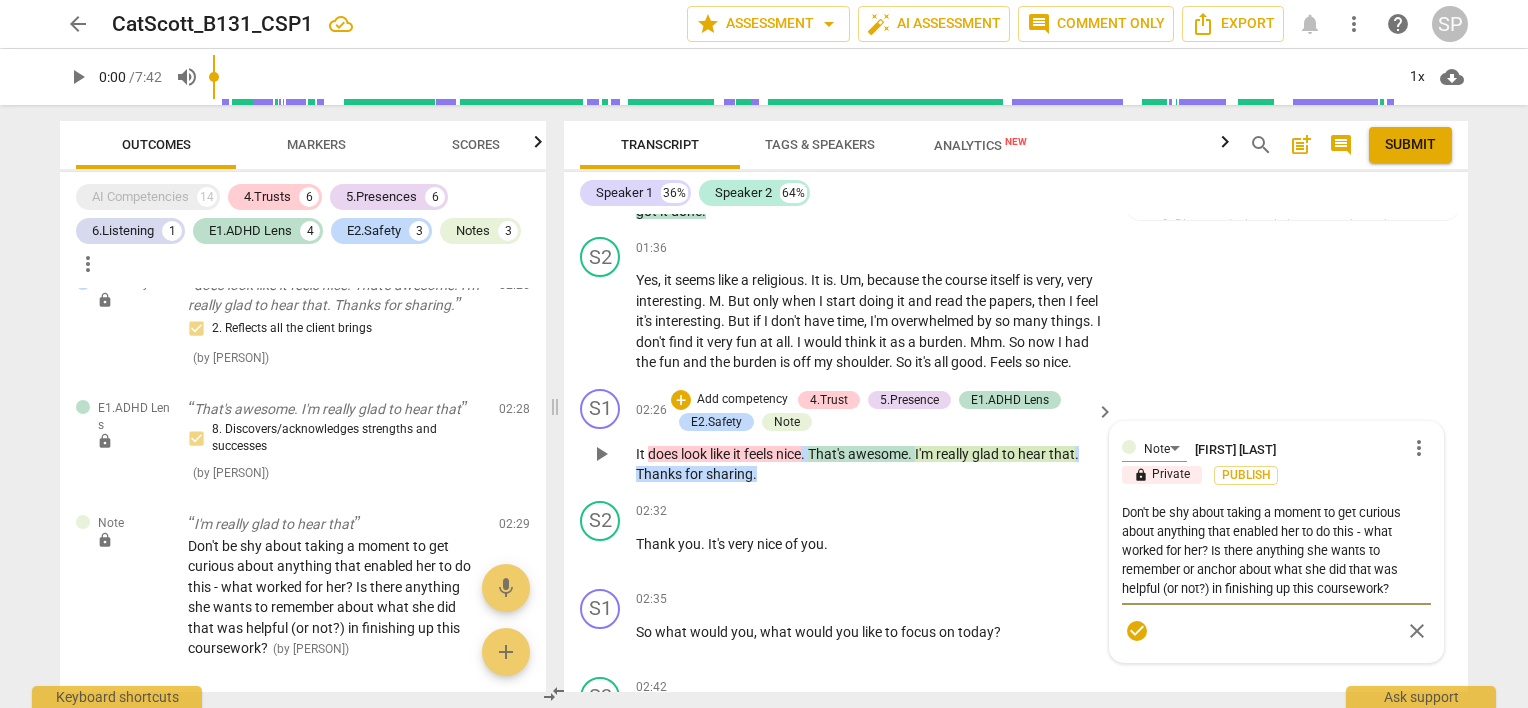 click on "Don't be shy about taking a moment to get curious about anything that enabled her to do this - what worked for her? Is there anything she wants to remember or anchor about what she did that was helpful (or not?) in finishing up this coursework?" at bounding box center (1276, 550) 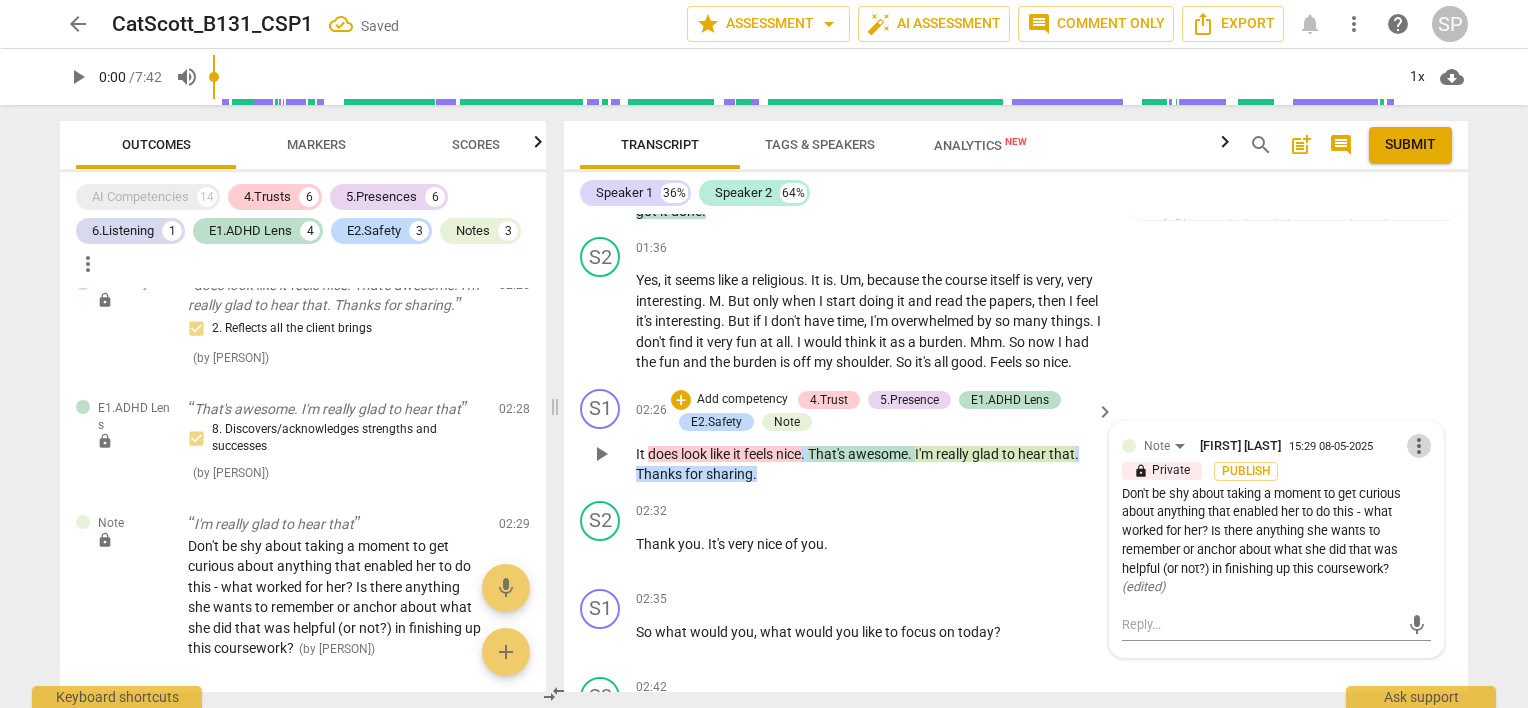 click on "more_vert" at bounding box center (1419, 446) 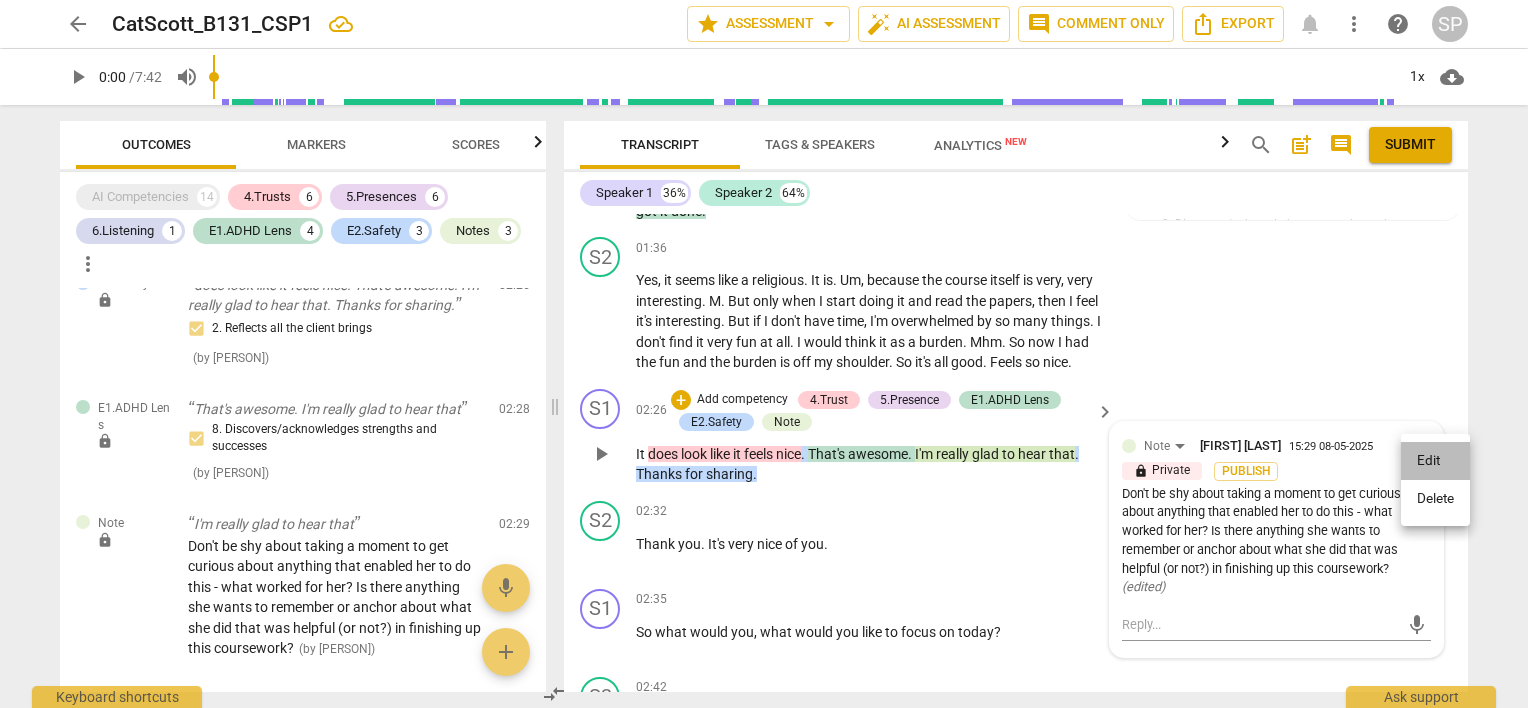 click on "Edit" at bounding box center [1435, 461] 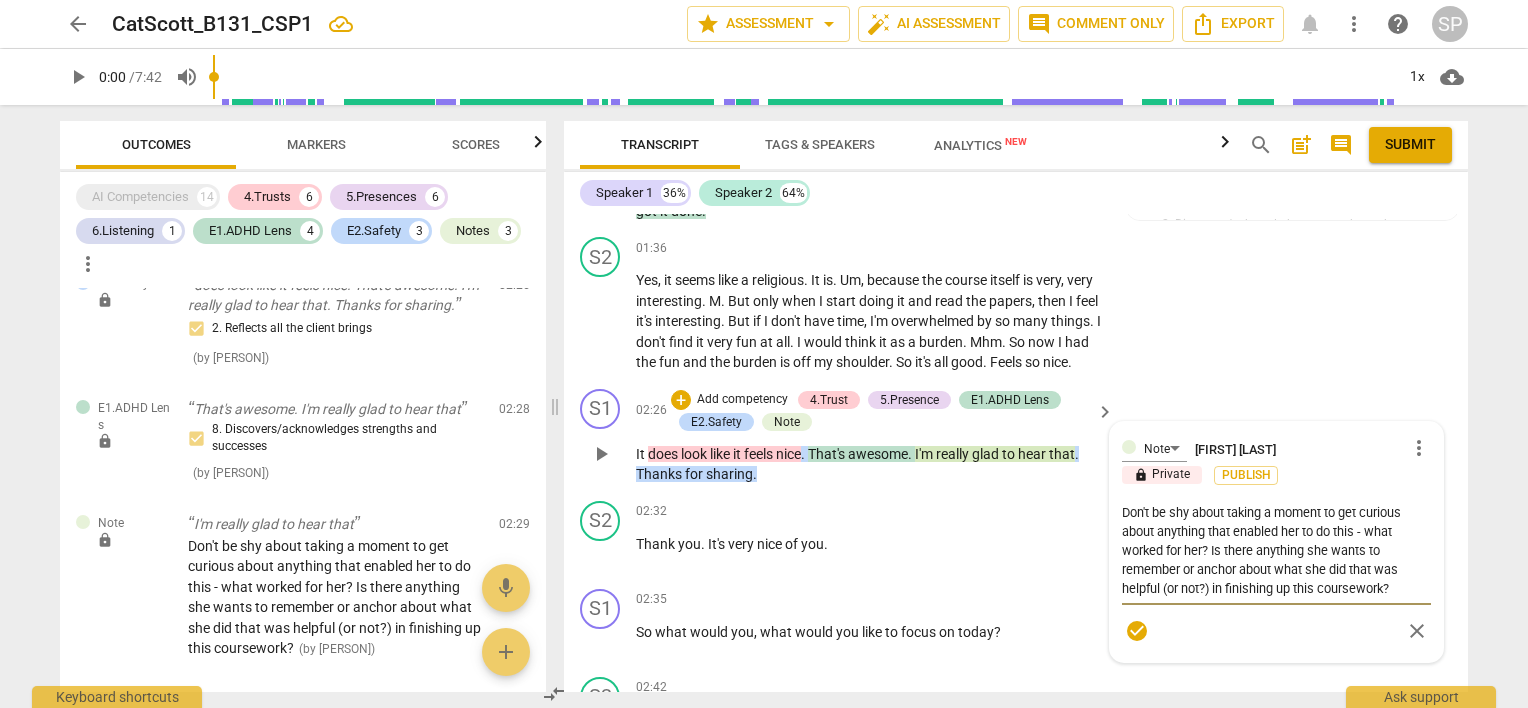 click on "Don't be shy about taking a moment to get curious about anything that enabled her to do this - what worked for her? Is there anything she wants to remember or anchor about what she did that was helpful (or not?) in finishing up this coursework?" at bounding box center (1276, 550) 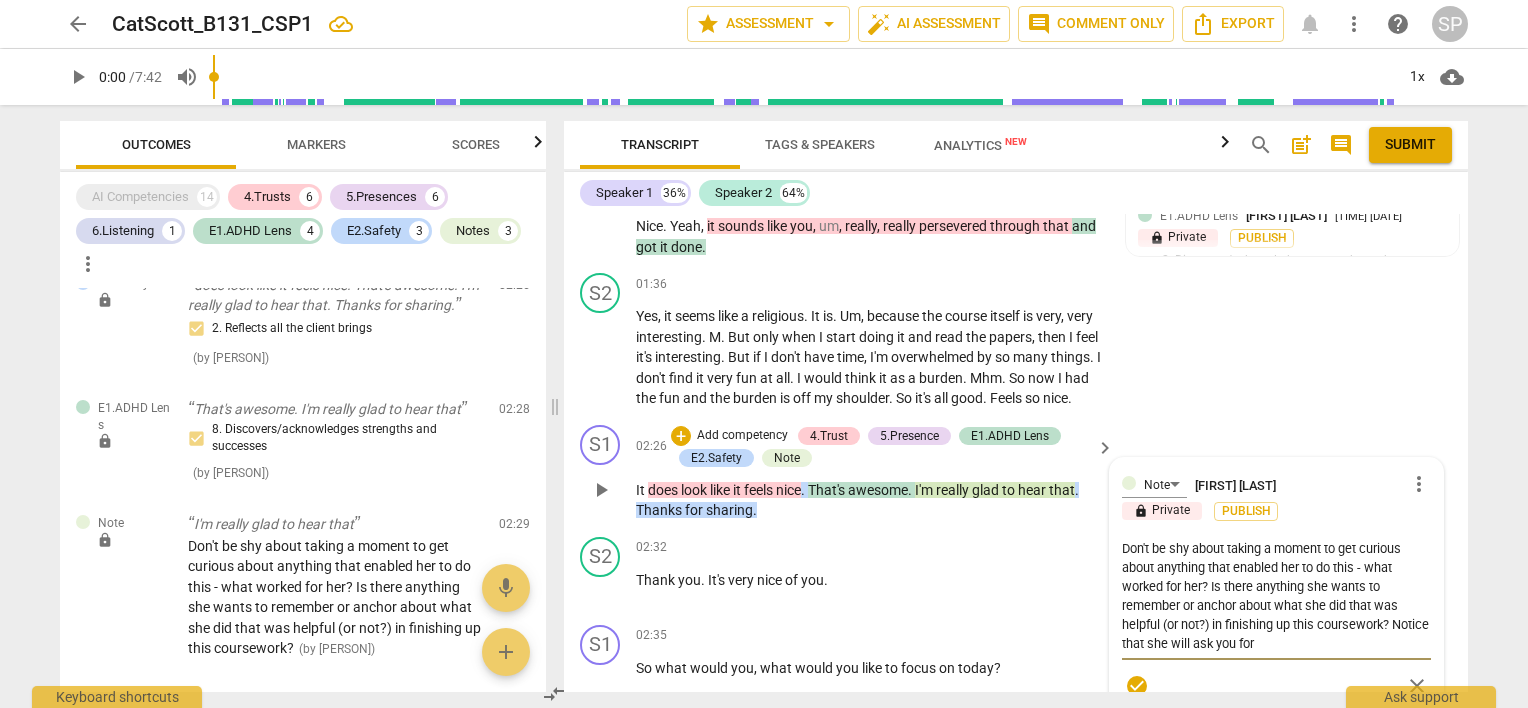 scroll, scrollTop: 1048, scrollLeft: 0, axis: vertical 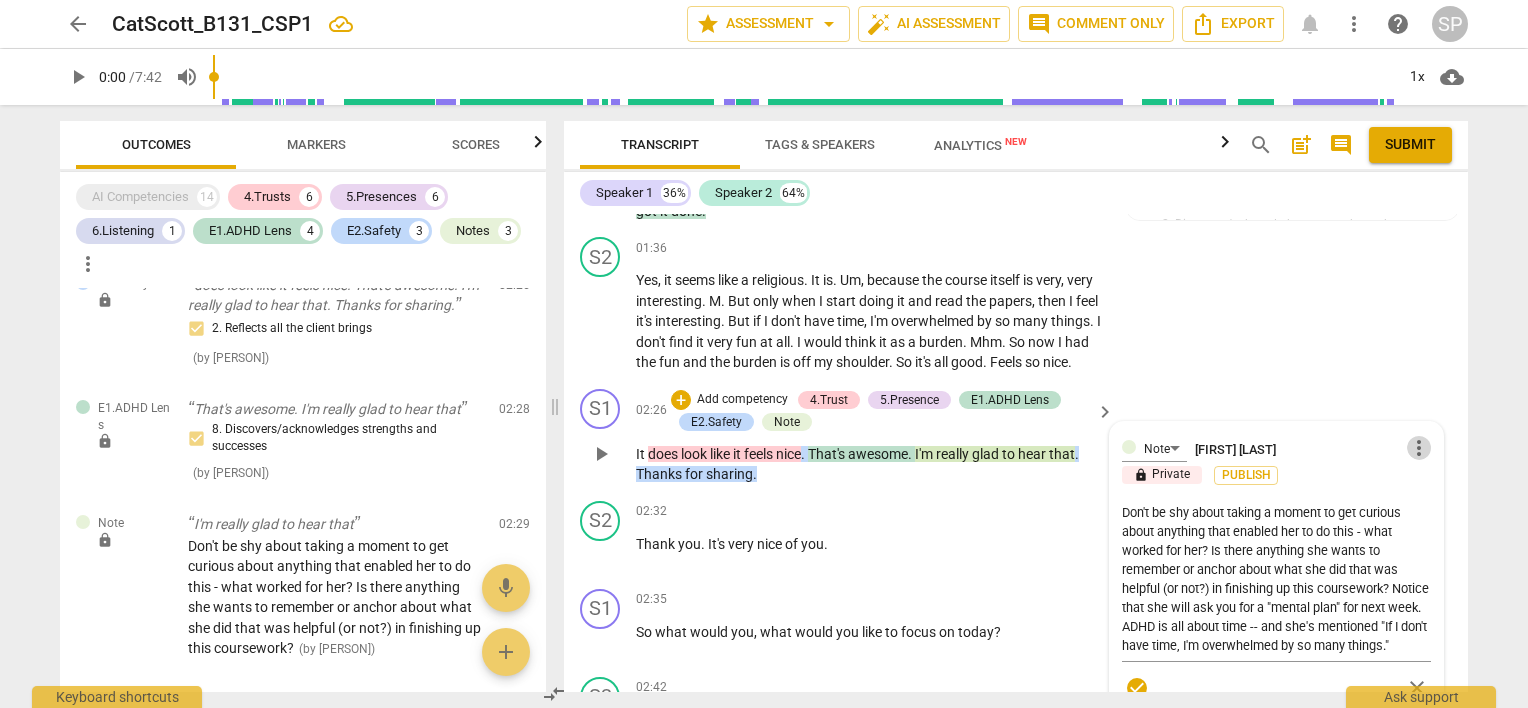 click on "more_vert" at bounding box center (1419, 448) 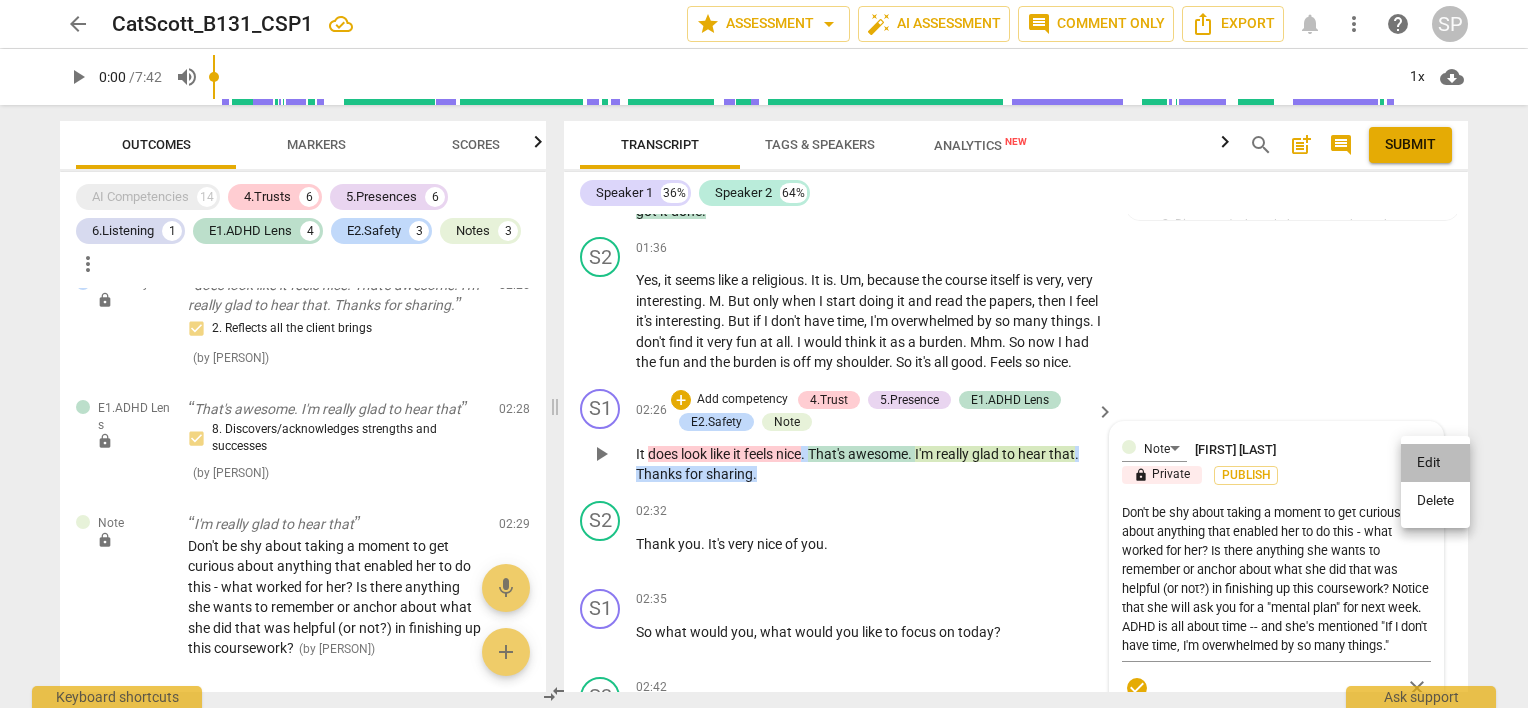 click on "Edit" at bounding box center [1435, 463] 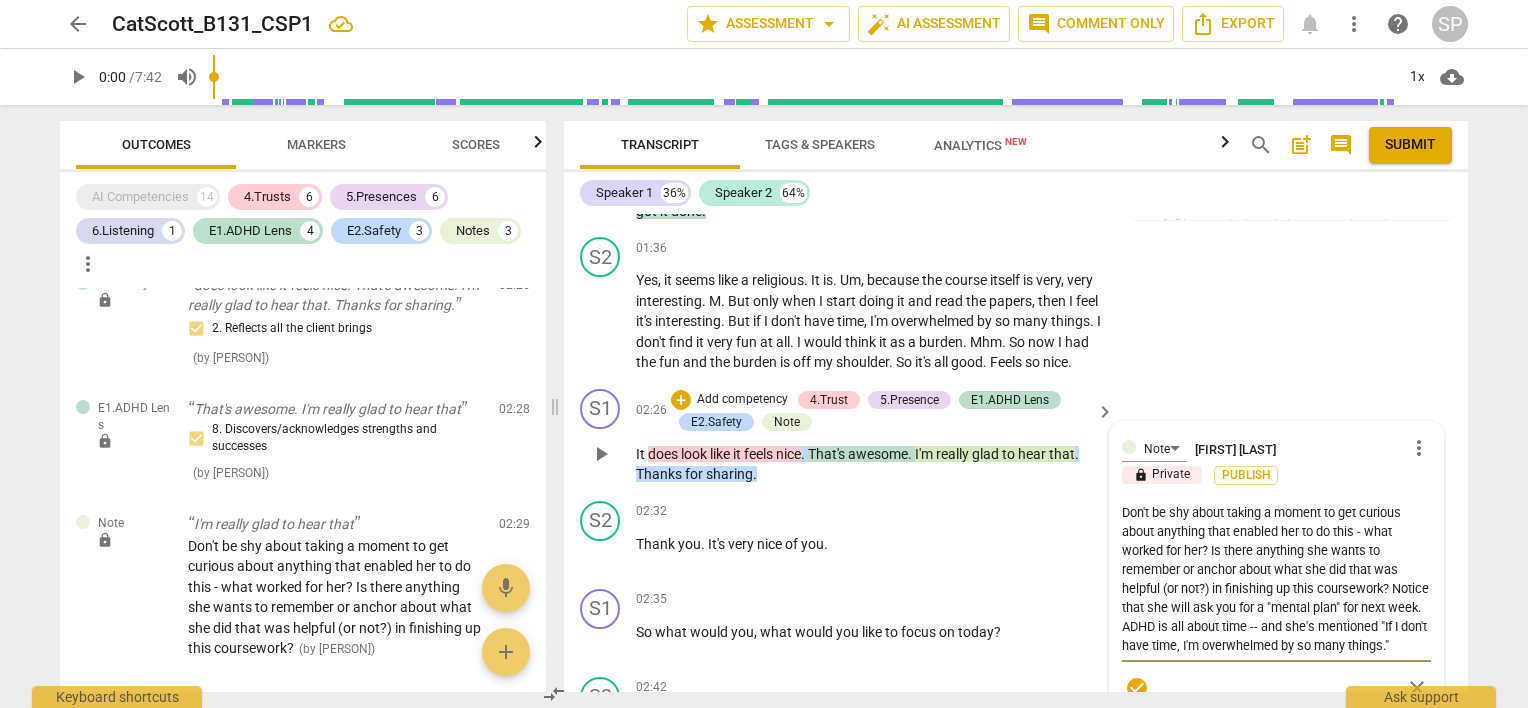 click on "Don't be shy about taking a moment to get curious about anything that enabled her to do this - what worked for her? Is there anything she wants to remember or anchor about what she did that was helpful (or not?) in finishing up this coursework? Notice that she will ask you for a "mental plan" for next week.  ADHD is all about time -- and she's mentioned "If I don't have time, I'm overwhelmed by so many things."" at bounding box center [1276, 579] 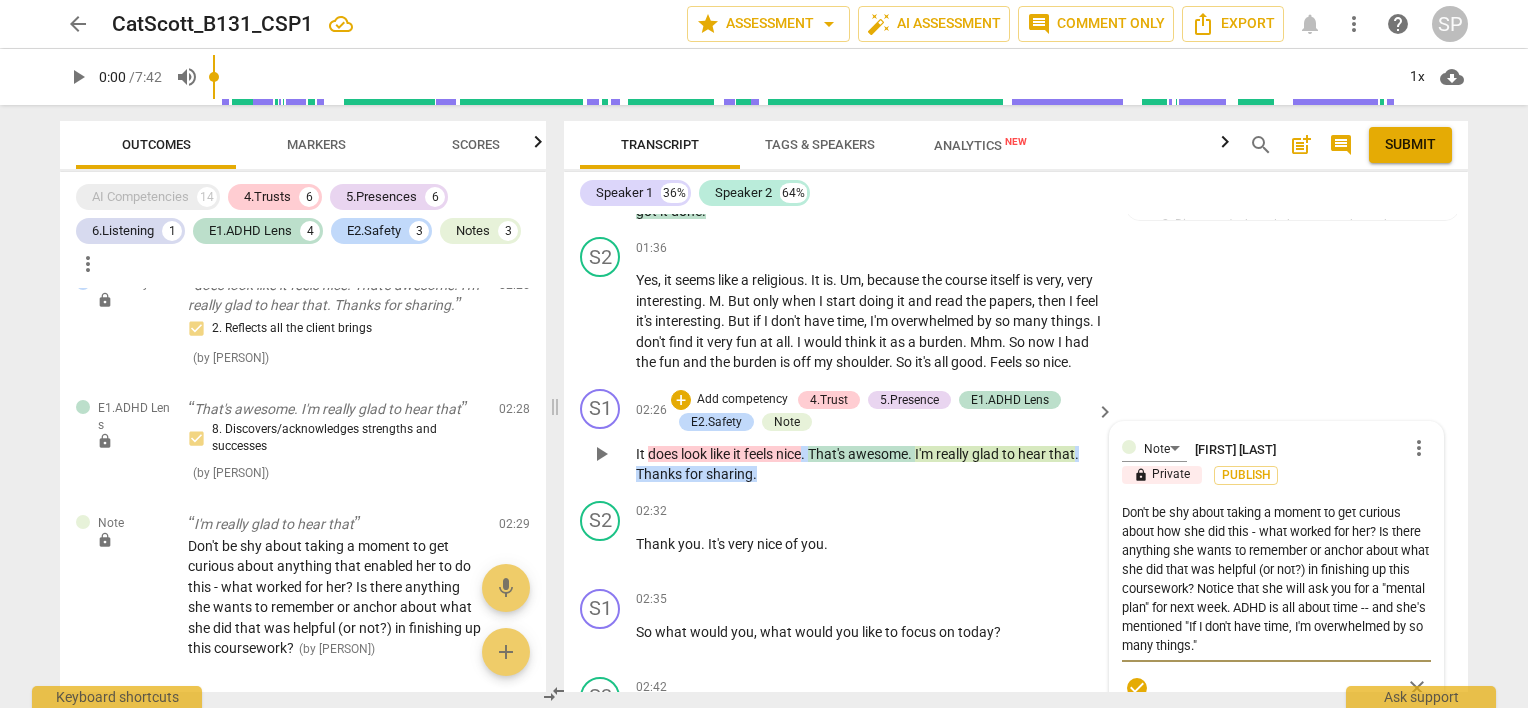 click on "Don't be shy about taking a moment to get curious about how she did this - what worked for her? Is there anything she wants to remember or anchor about what she did that was helpful (or not?) in finishing up this coursework? Notice that she will ask you for a "mental plan" for next week. ADHD is all about time -- and she's mentioned "If I don't have time, I'm overwhelmed by so many things."" at bounding box center [1276, 579] 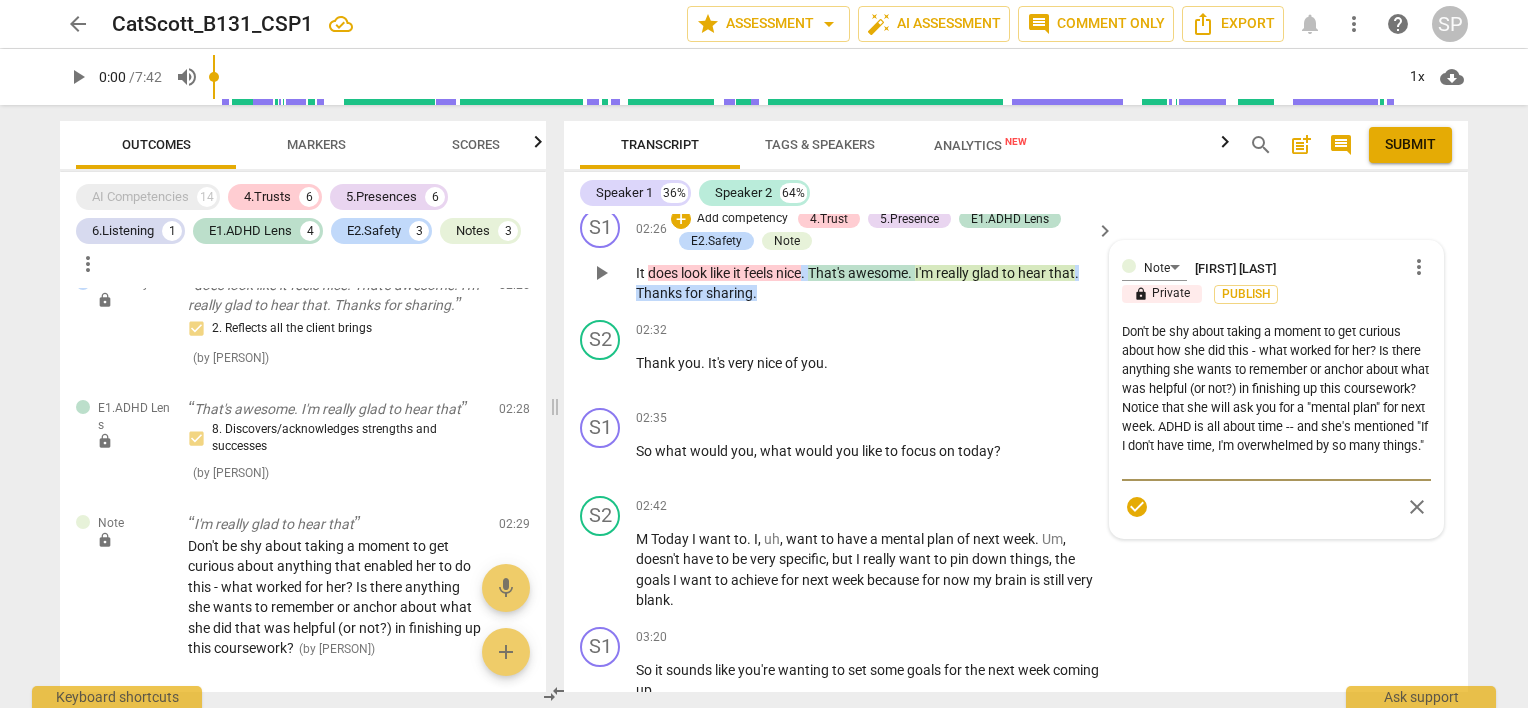 scroll, scrollTop: 1248, scrollLeft: 0, axis: vertical 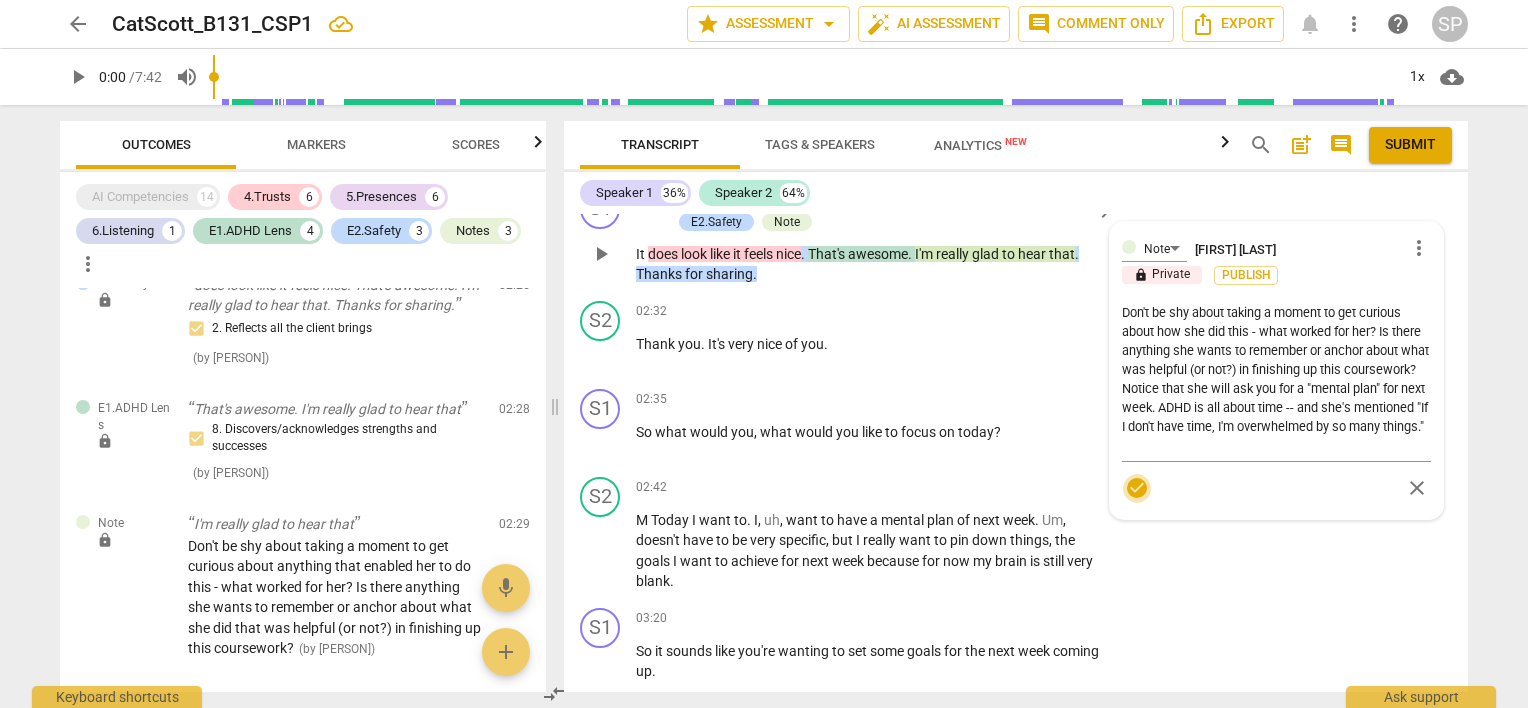click on "check_circle" at bounding box center (1137, 488) 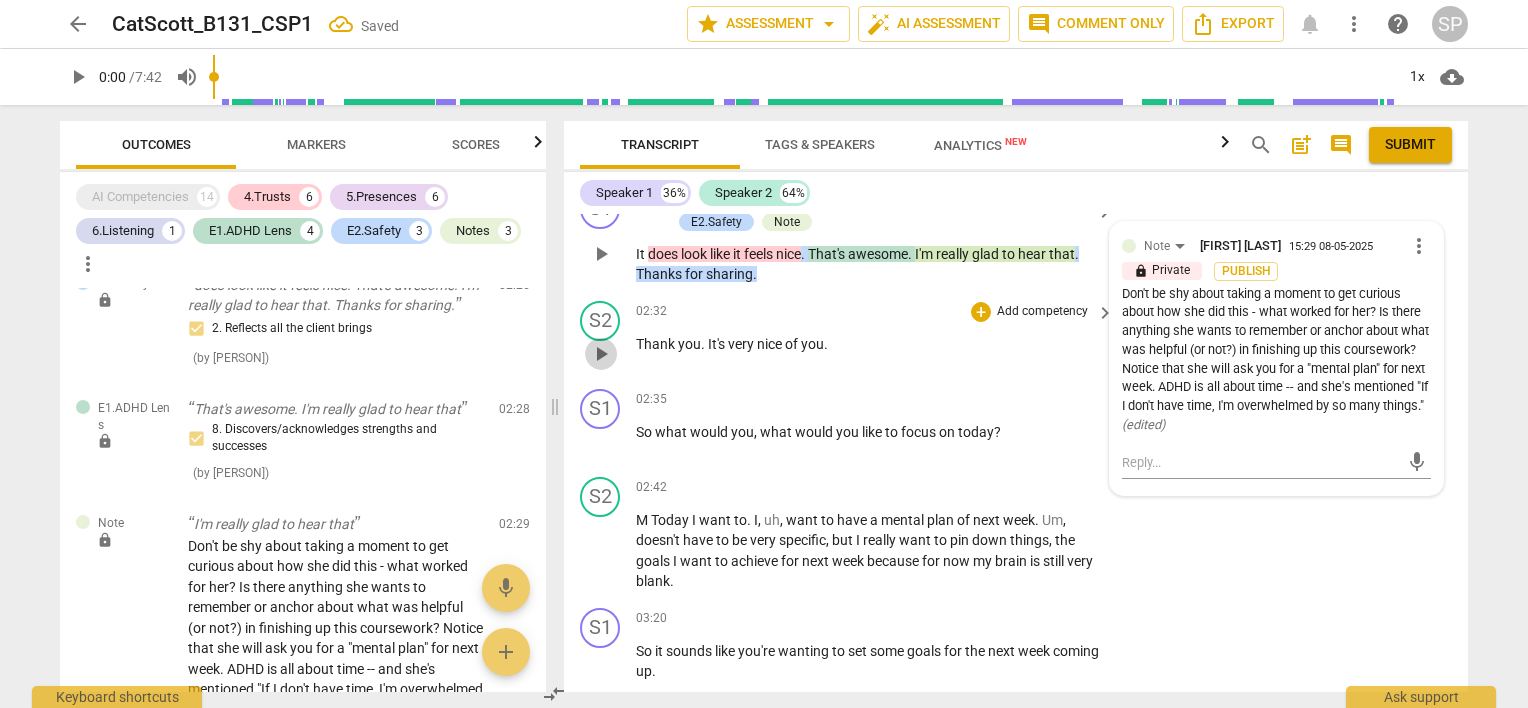 click on "play_arrow" at bounding box center (601, 354) 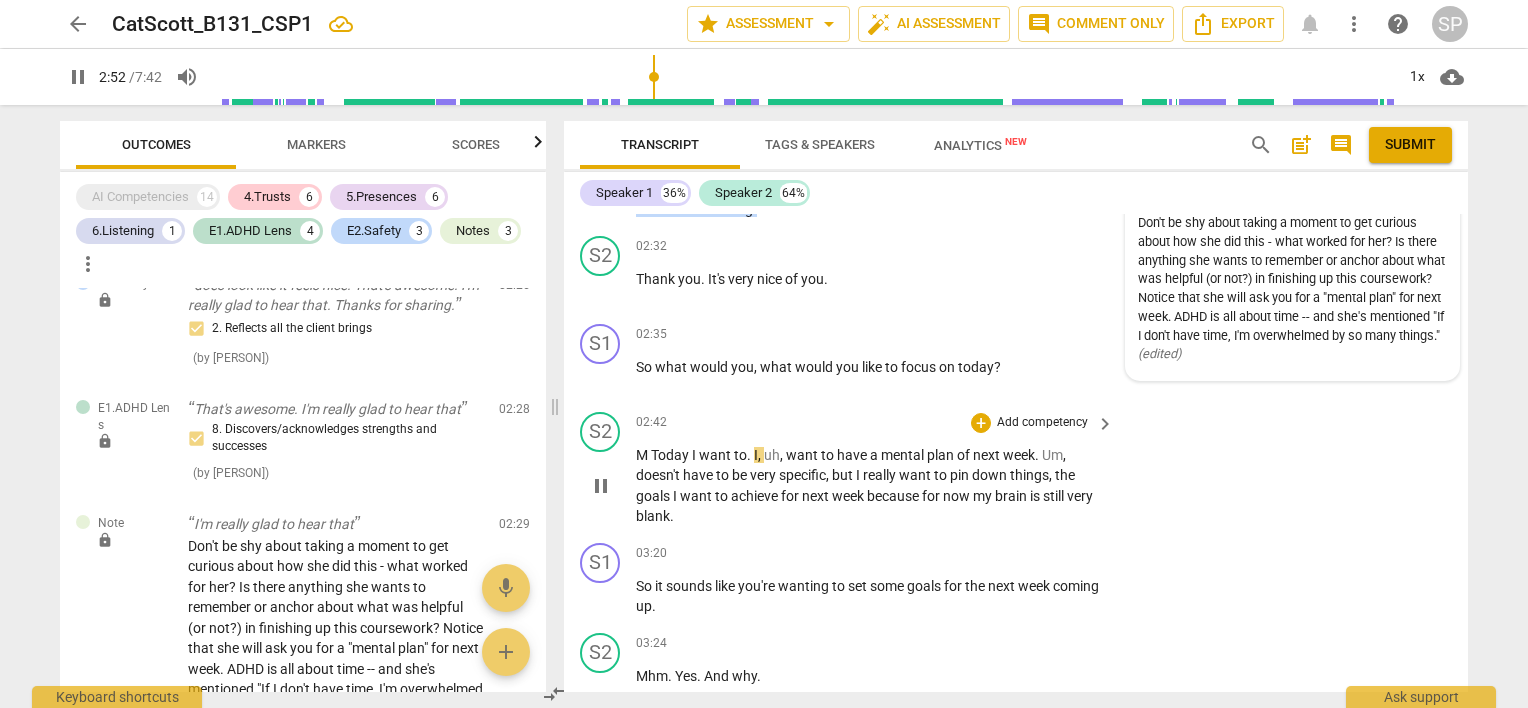 scroll, scrollTop: 1348, scrollLeft: 0, axis: vertical 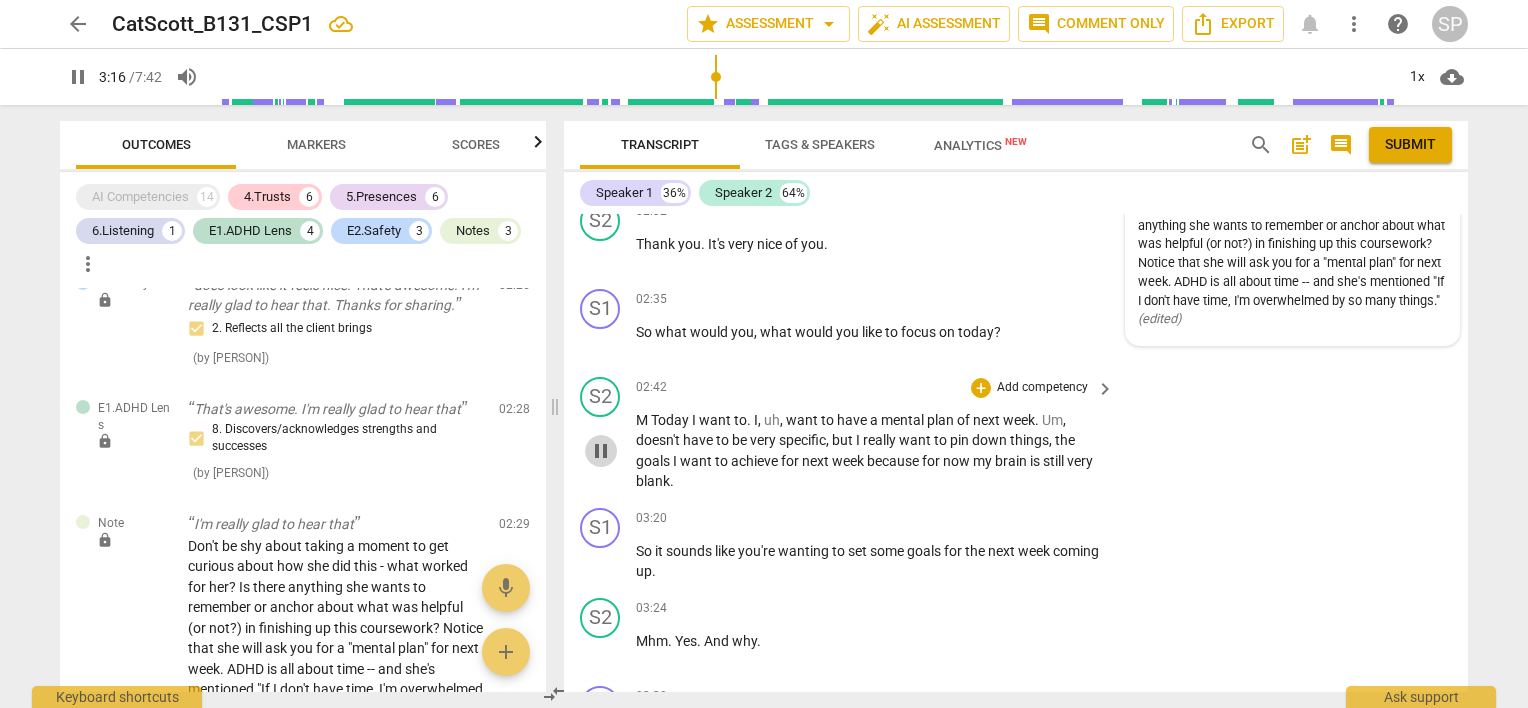 click on "pause" at bounding box center [601, 451] 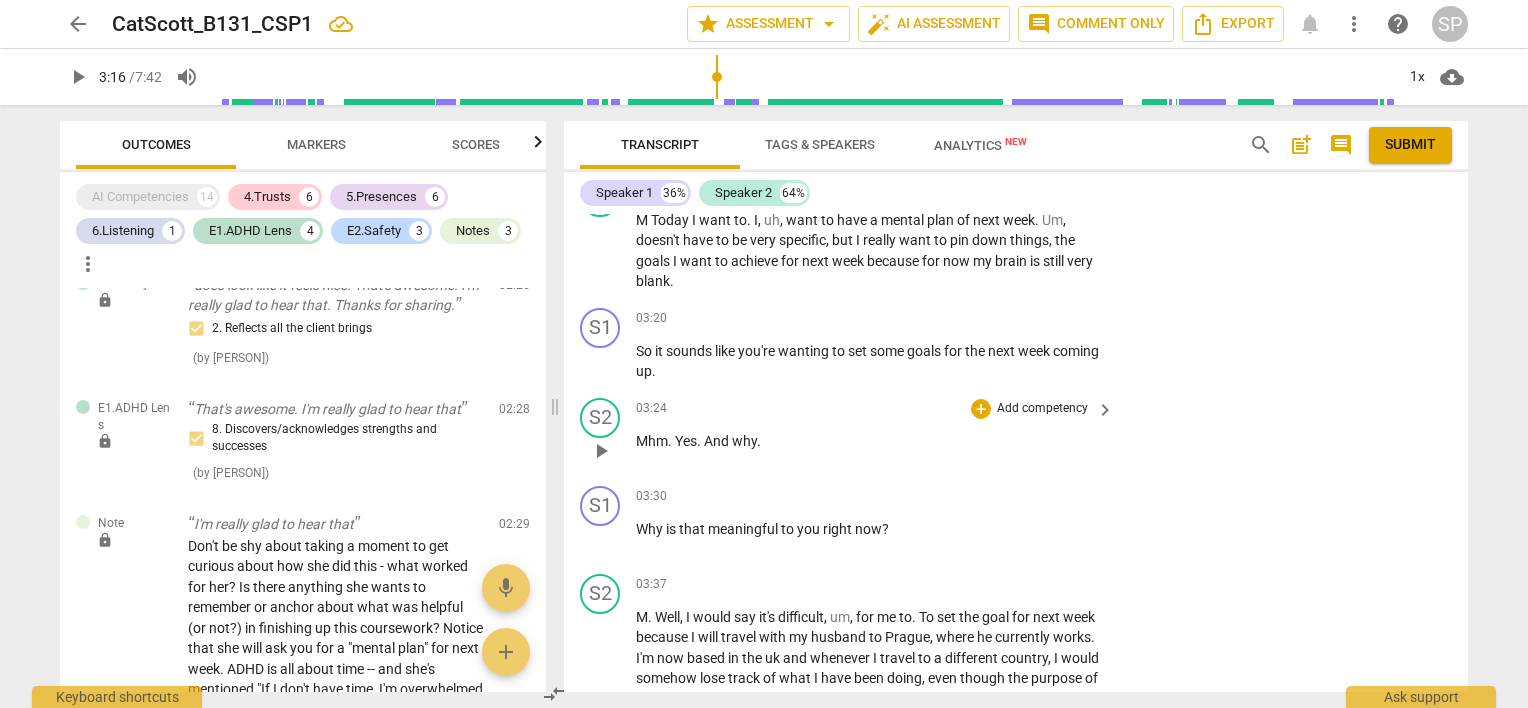 scroll, scrollTop: 1448, scrollLeft: 0, axis: vertical 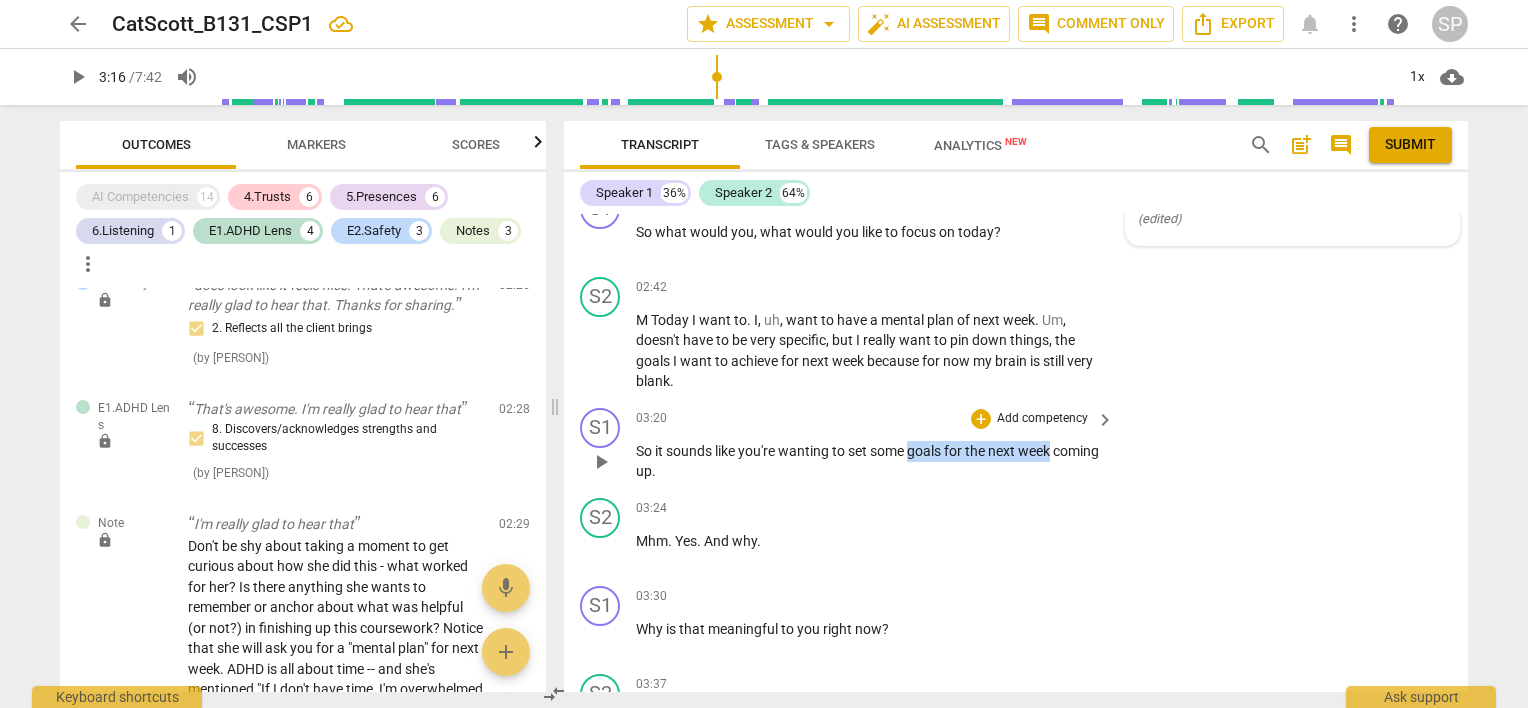 drag, startPoint x: 912, startPoint y: 469, endPoint x: 1059, endPoint y: 469, distance: 147 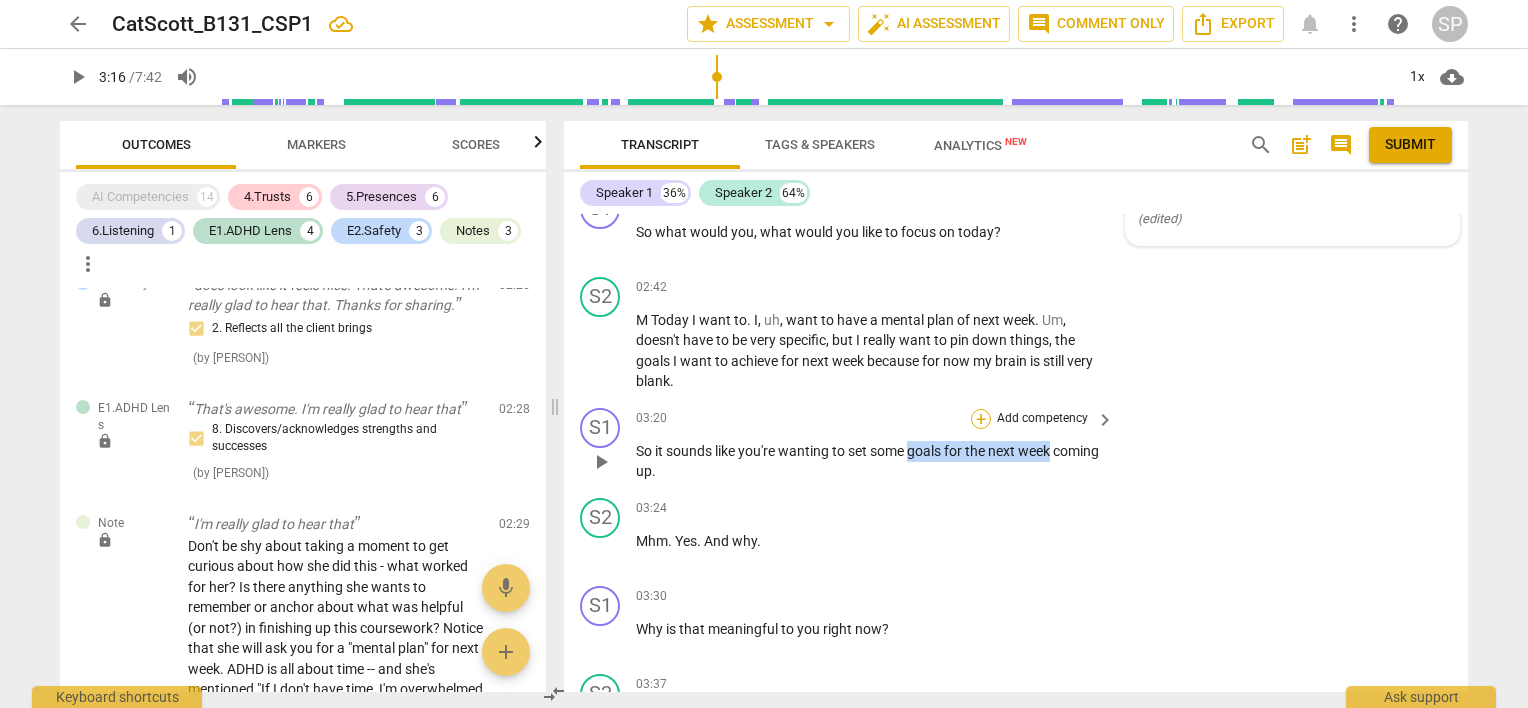 click on "+" at bounding box center [981, 419] 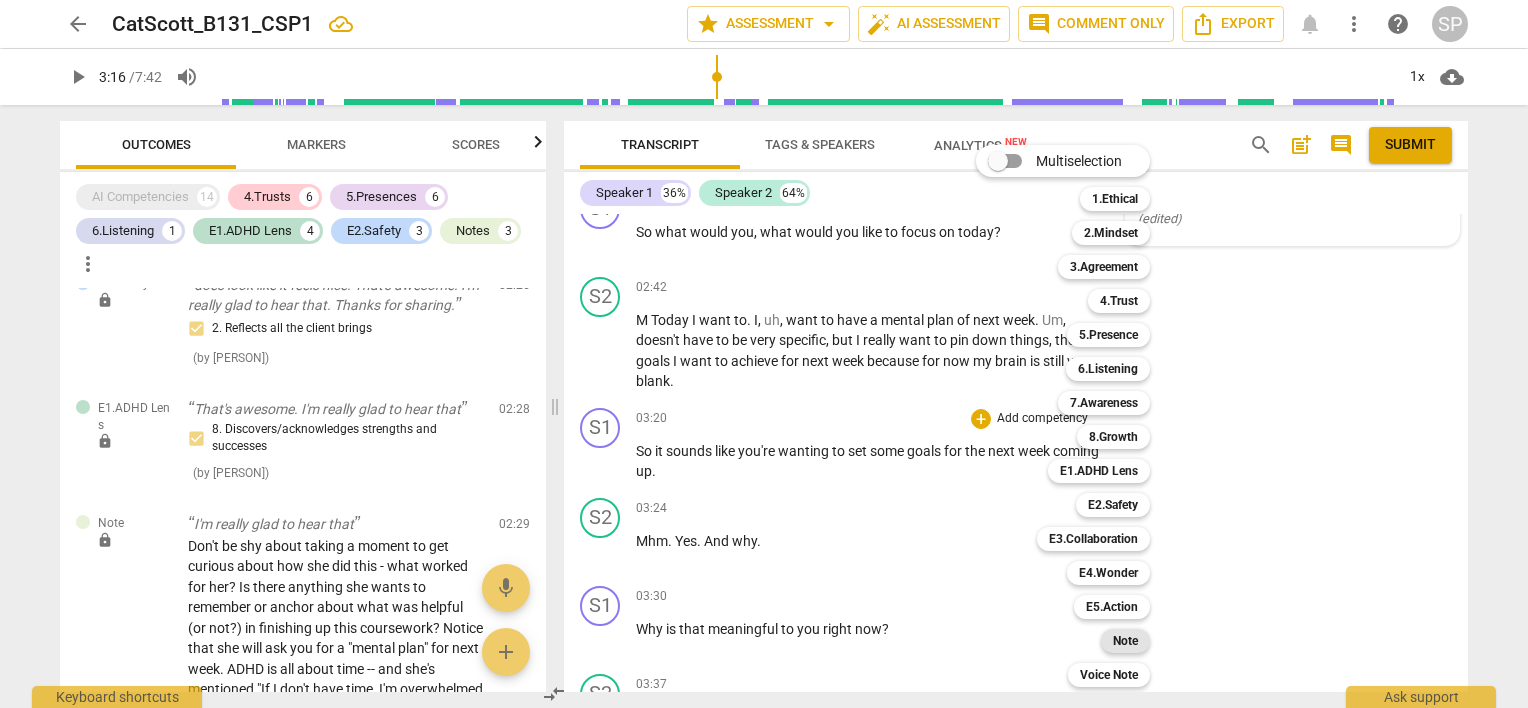 click on "Note" at bounding box center [1125, 641] 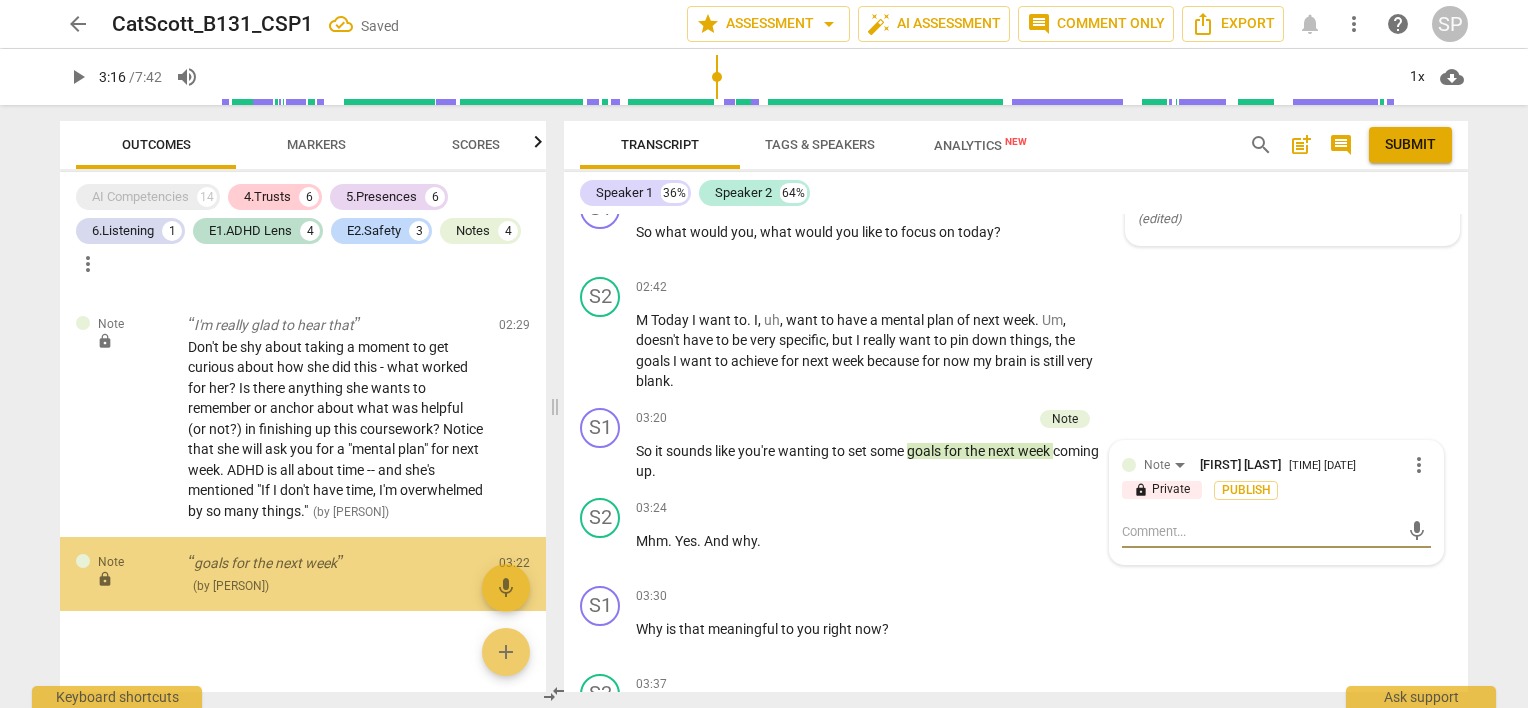 scroll, scrollTop: 2948, scrollLeft: 0, axis: vertical 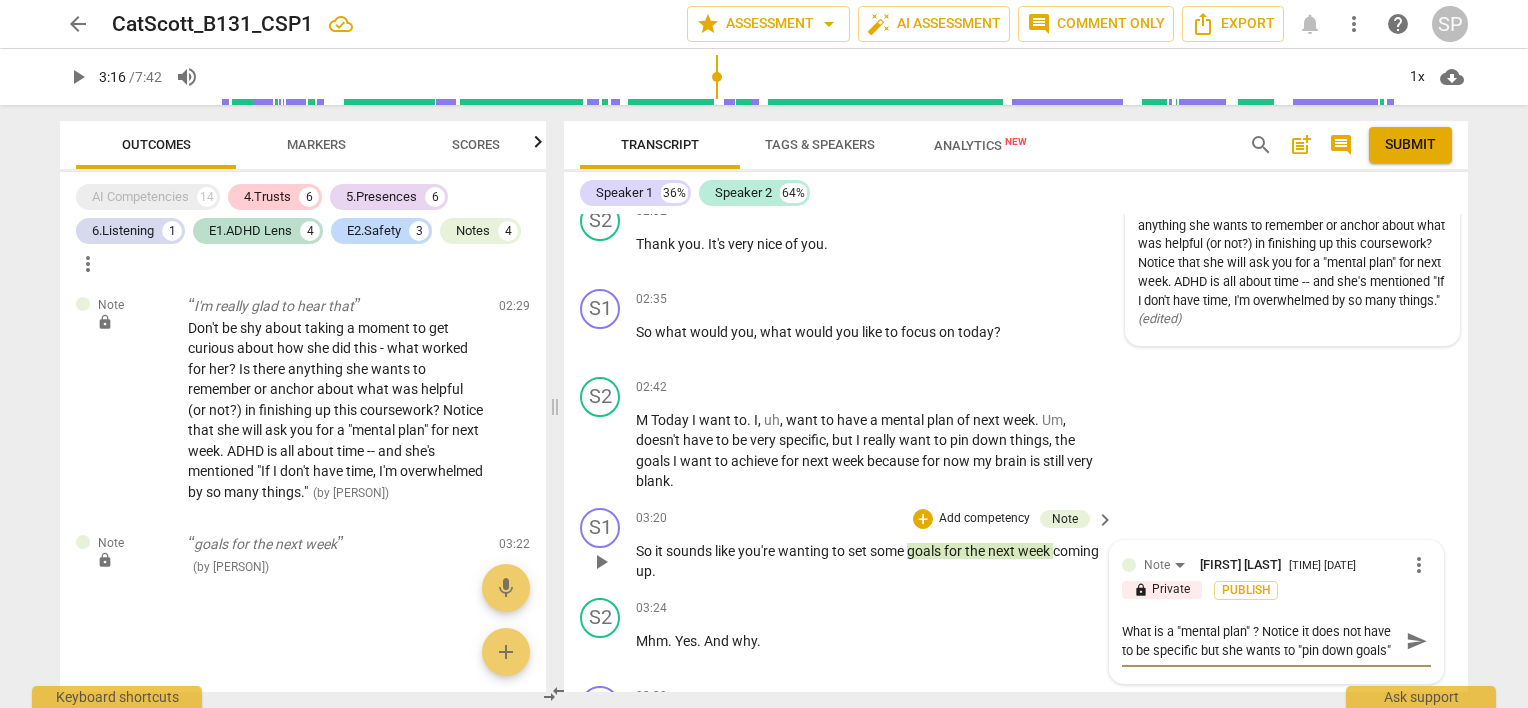 click on "What is a "mental plan" ? Notice it does not have to be specific but she wants to "pin down goals"" at bounding box center (1260, 641) 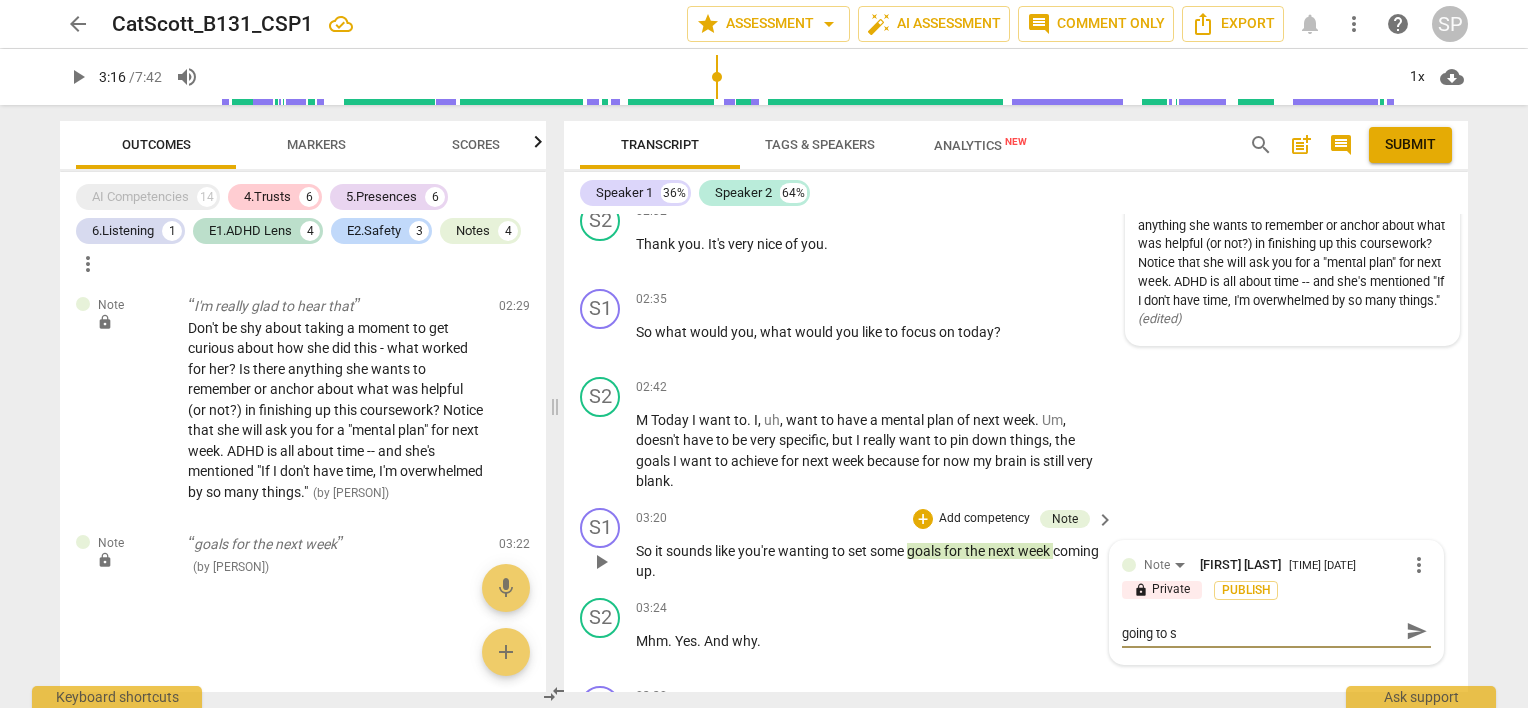 scroll, scrollTop: 0, scrollLeft: 0, axis: both 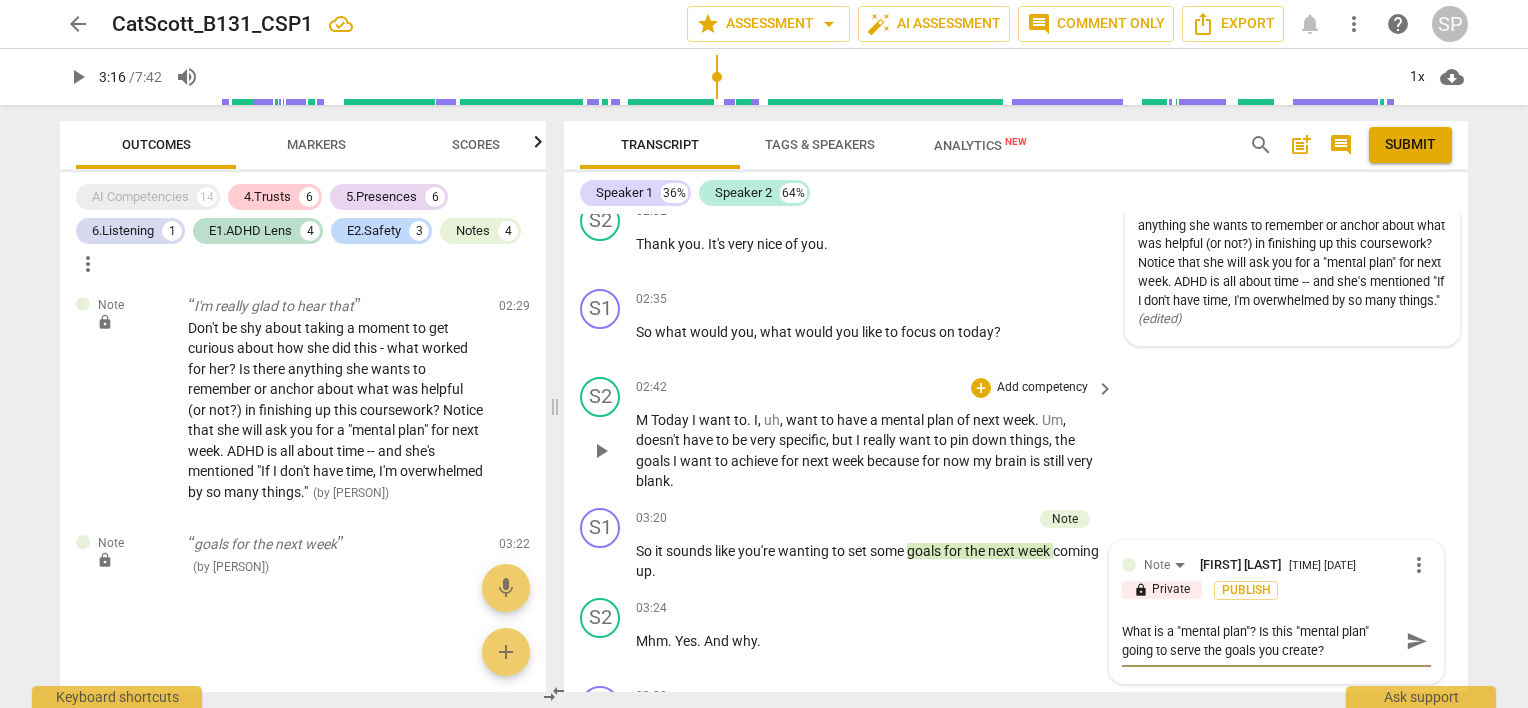 click on "play_arrow" at bounding box center (601, 451) 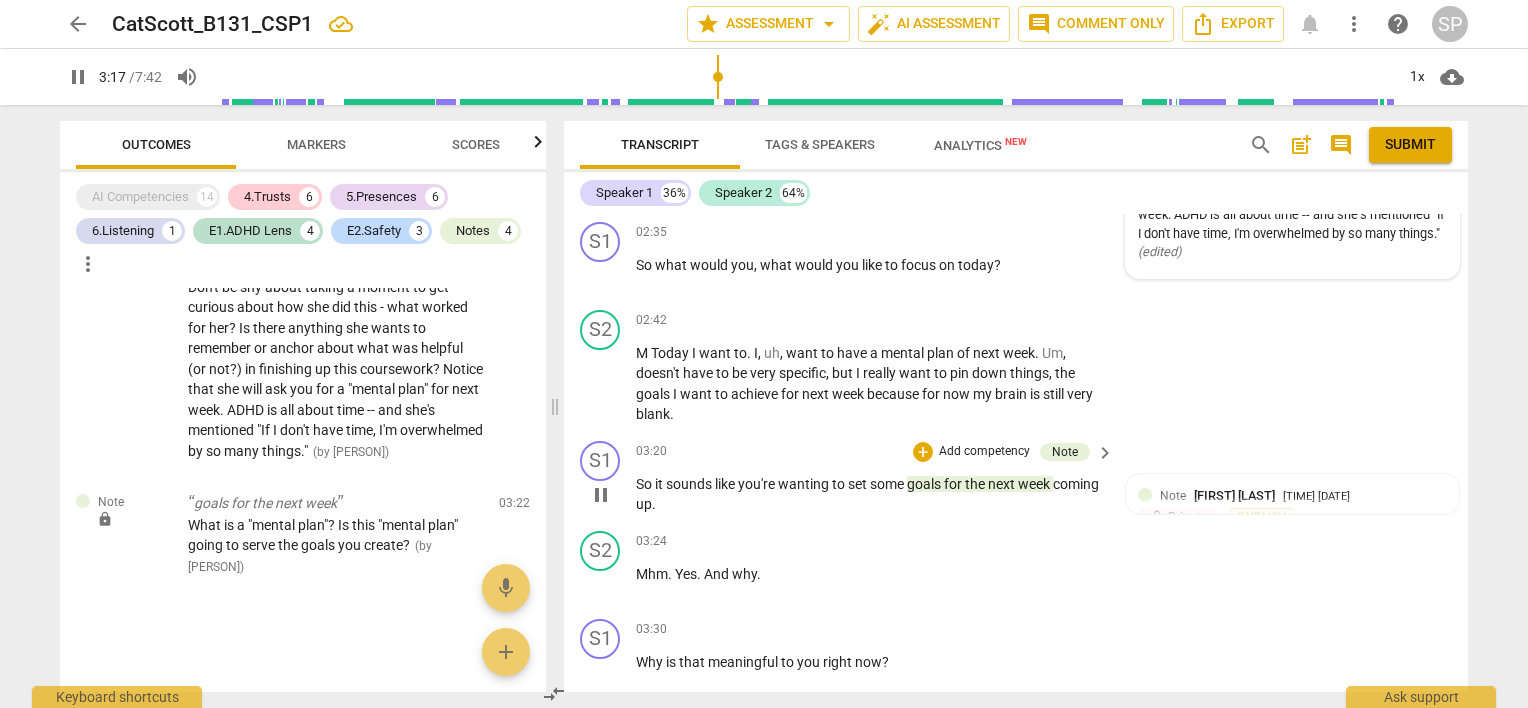 scroll, scrollTop: 1448, scrollLeft: 0, axis: vertical 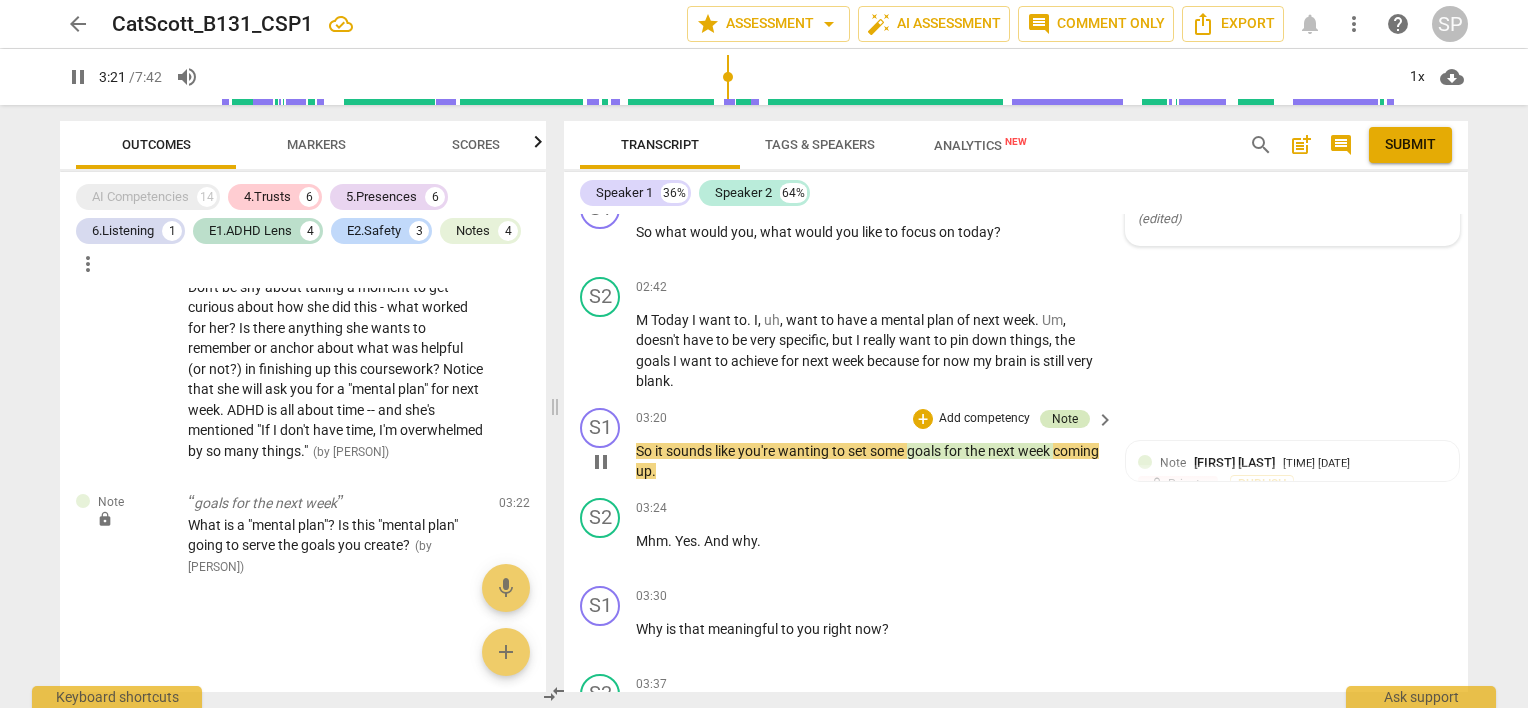 click on "Note" at bounding box center [1065, 419] 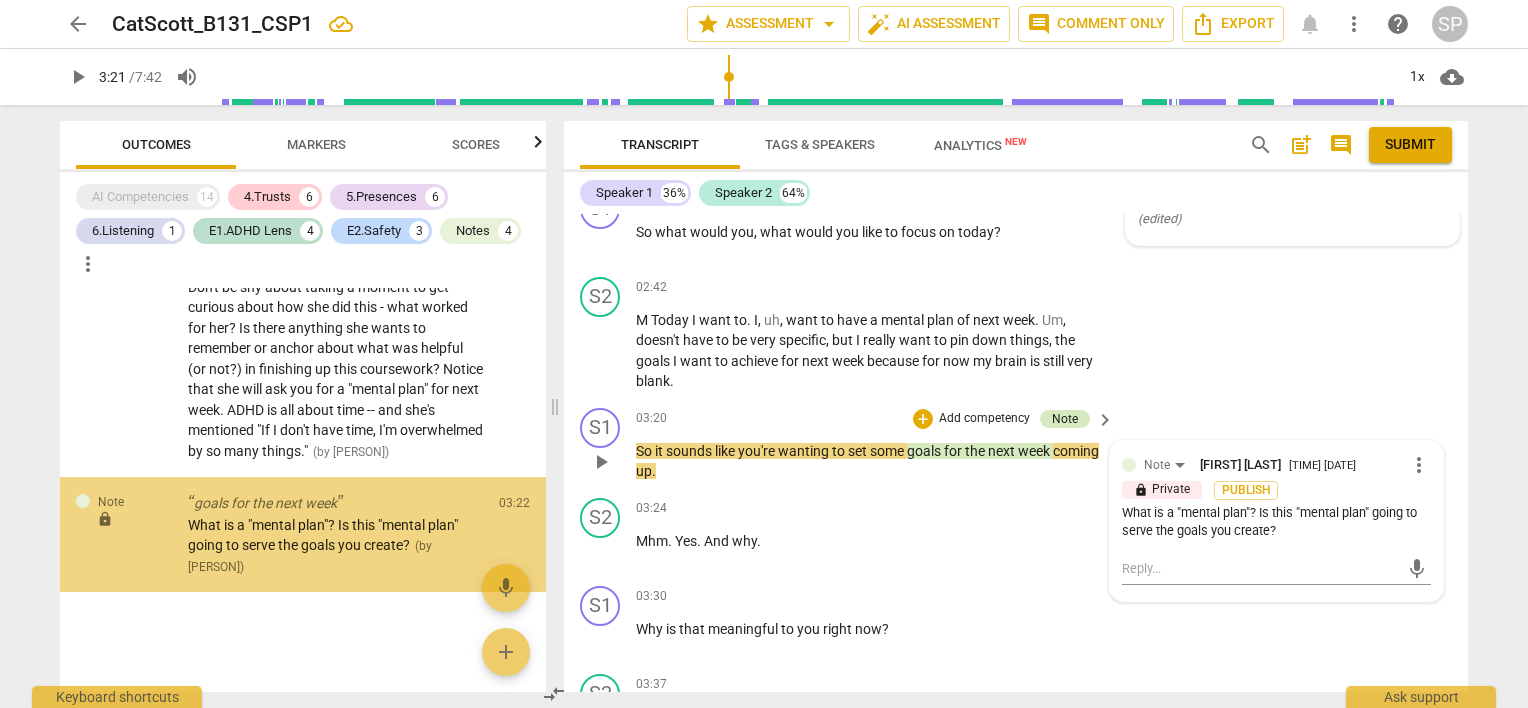 scroll, scrollTop: 2989, scrollLeft: 0, axis: vertical 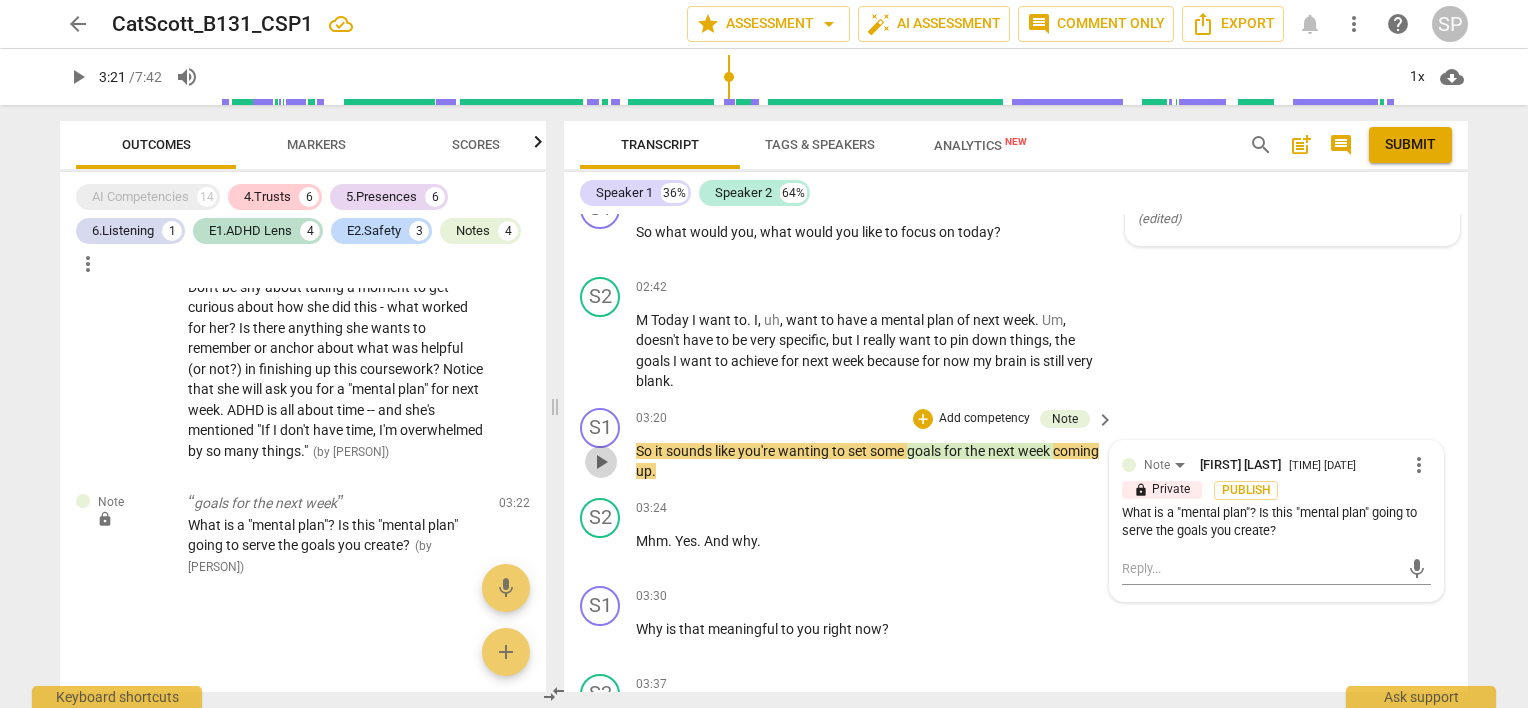 click on "play_arrow" at bounding box center (601, 462) 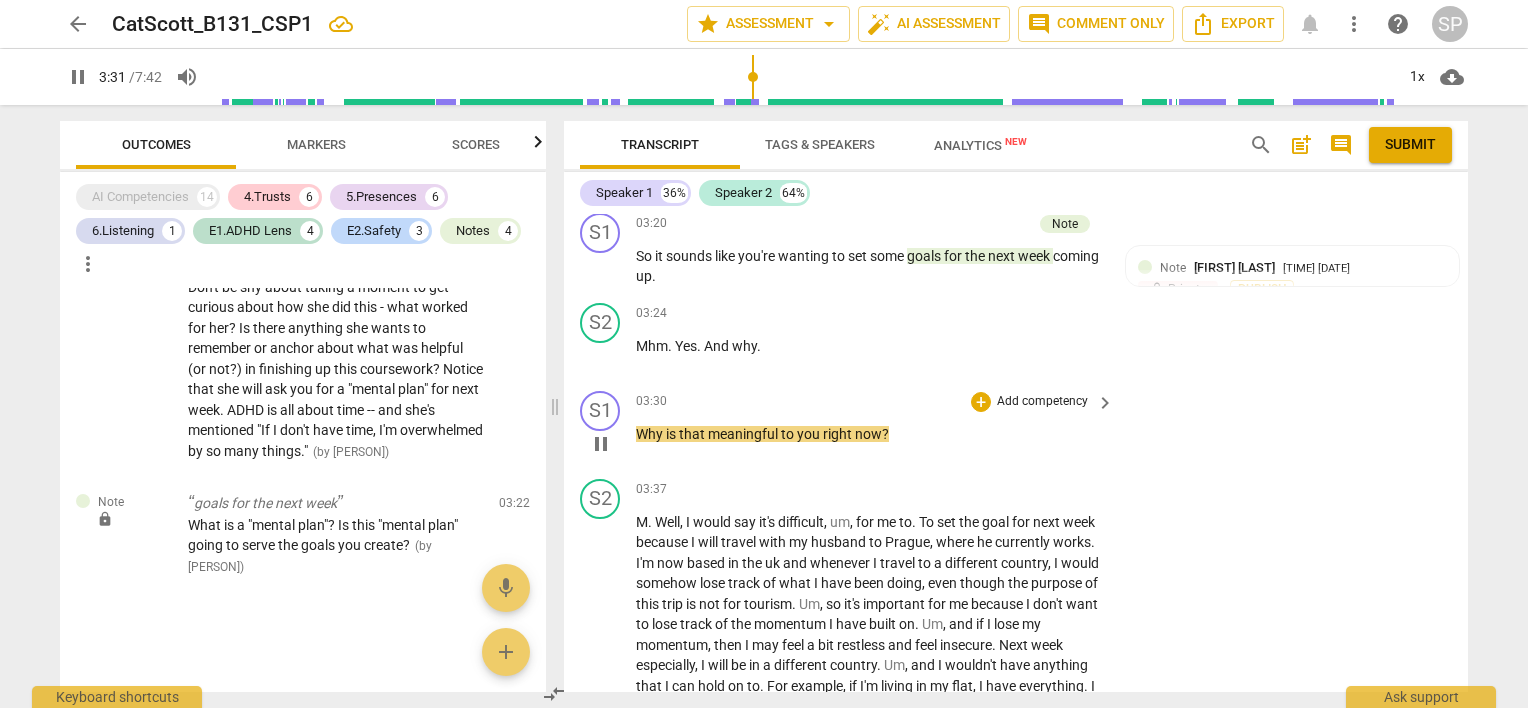 scroll, scrollTop: 1648, scrollLeft: 0, axis: vertical 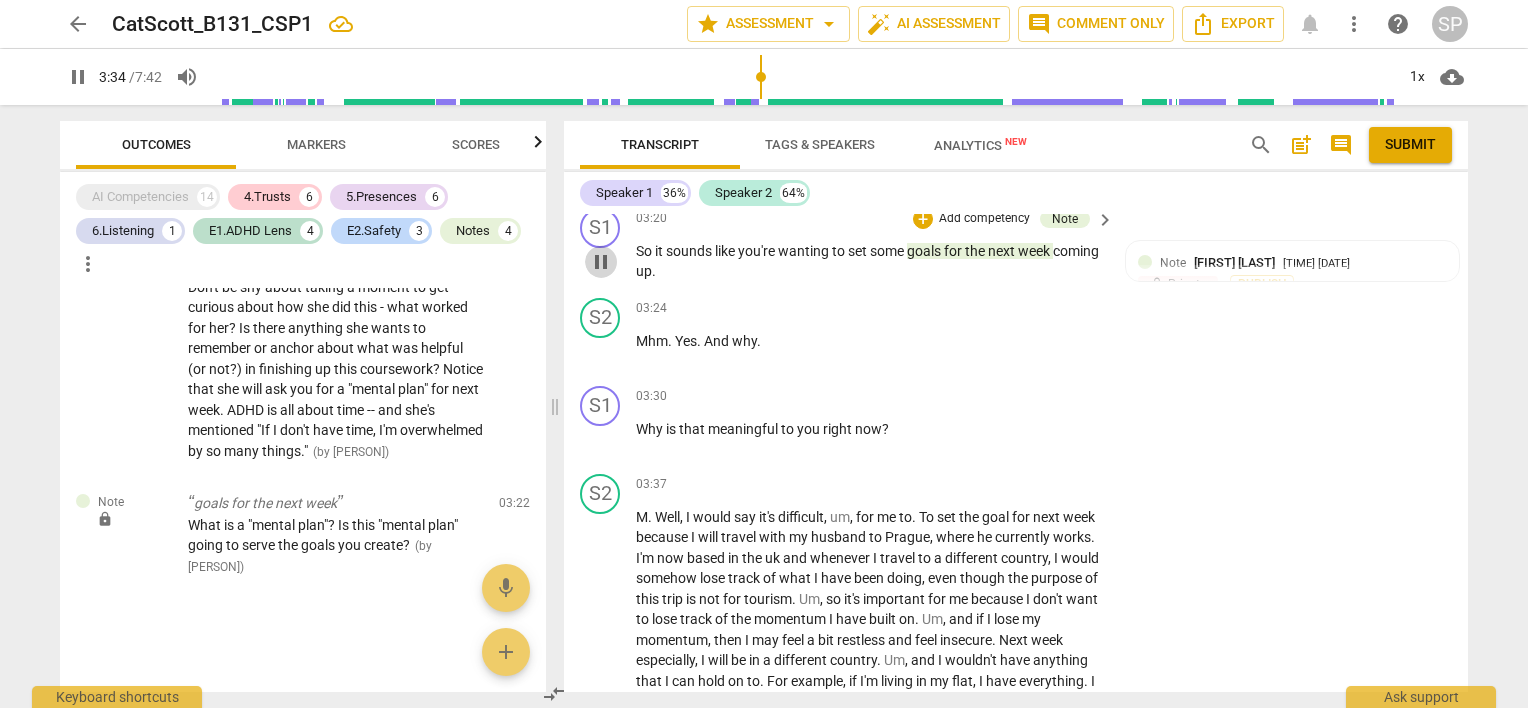 click on "pause" at bounding box center [601, 262] 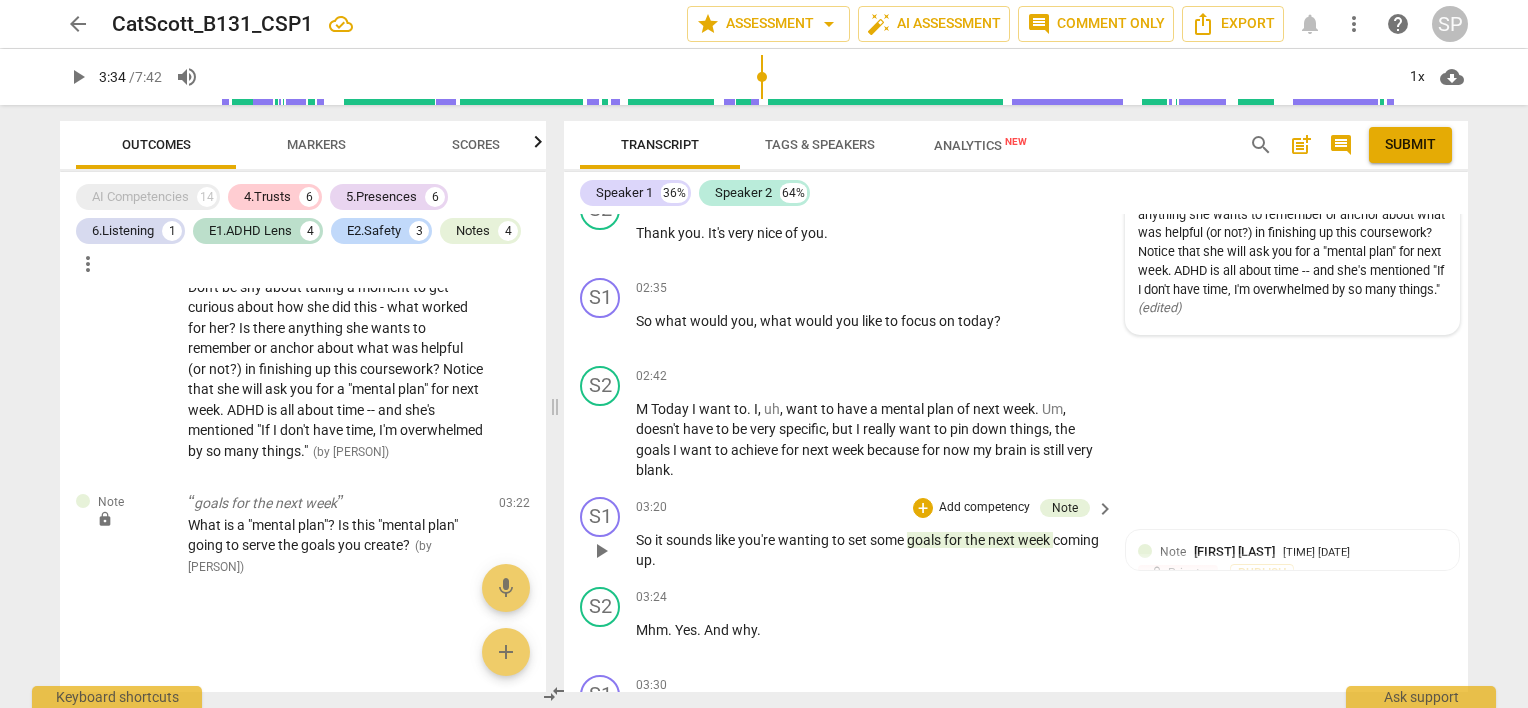 scroll, scrollTop: 1248, scrollLeft: 0, axis: vertical 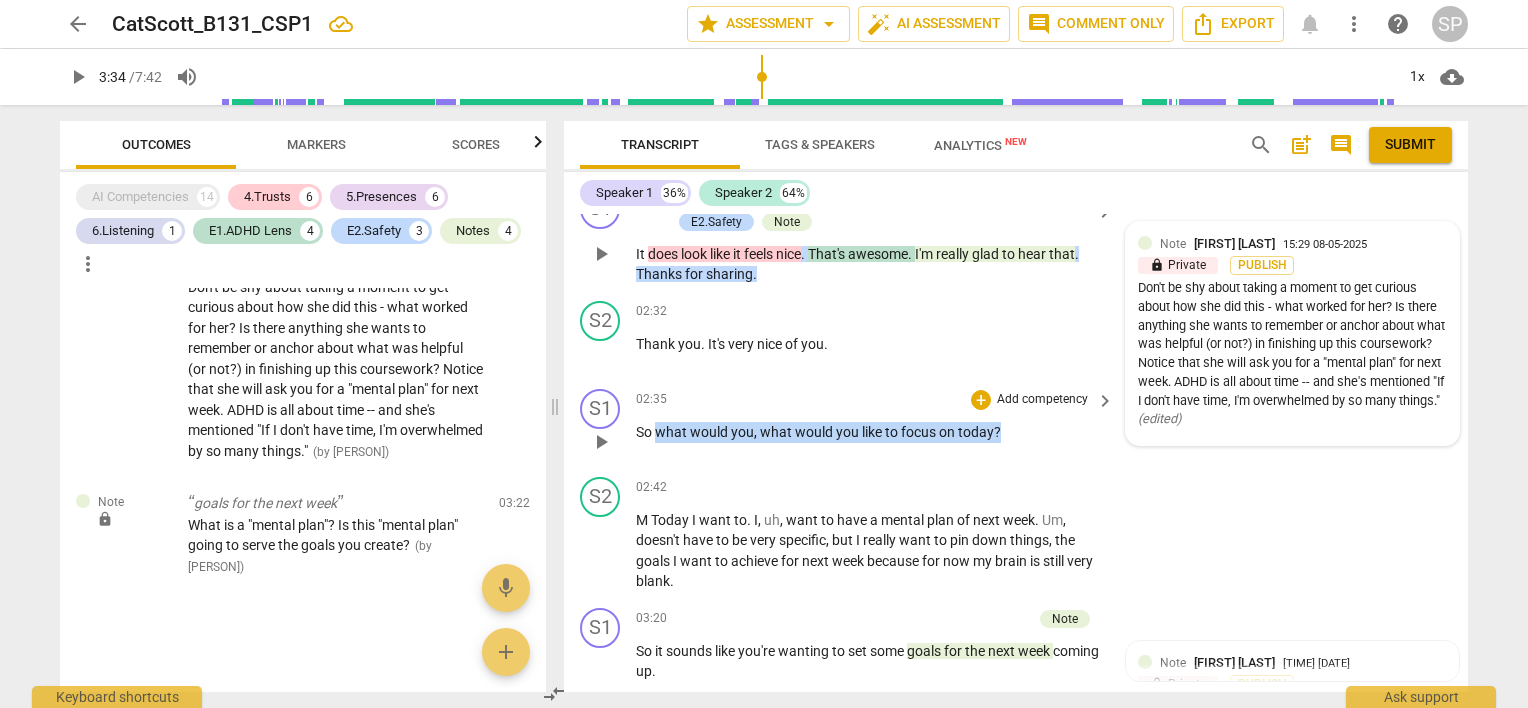 drag, startPoint x: 654, startPoint y: 446, endPoint x: 1000, endPoint y: 440, distance: 346.05203 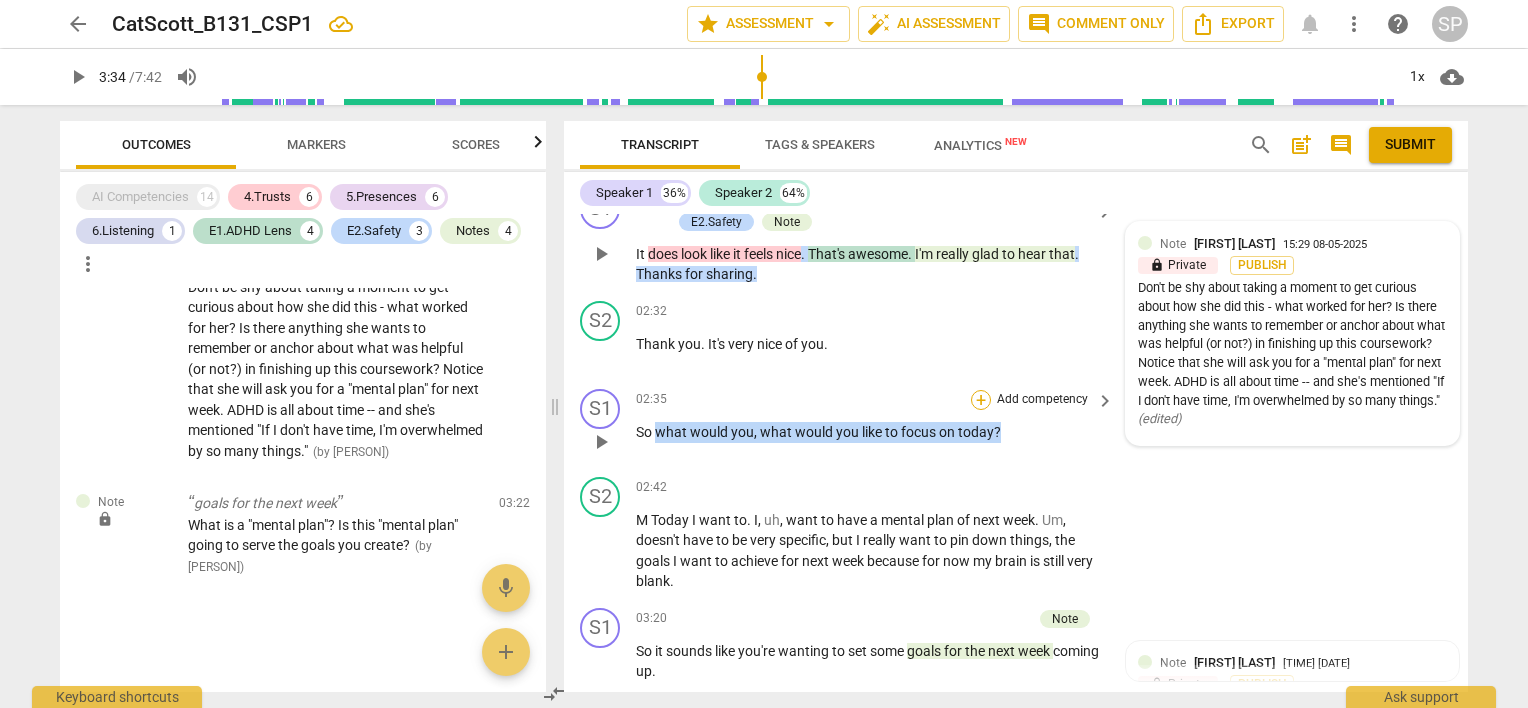 click on "+" at bounding box center [981, 400] 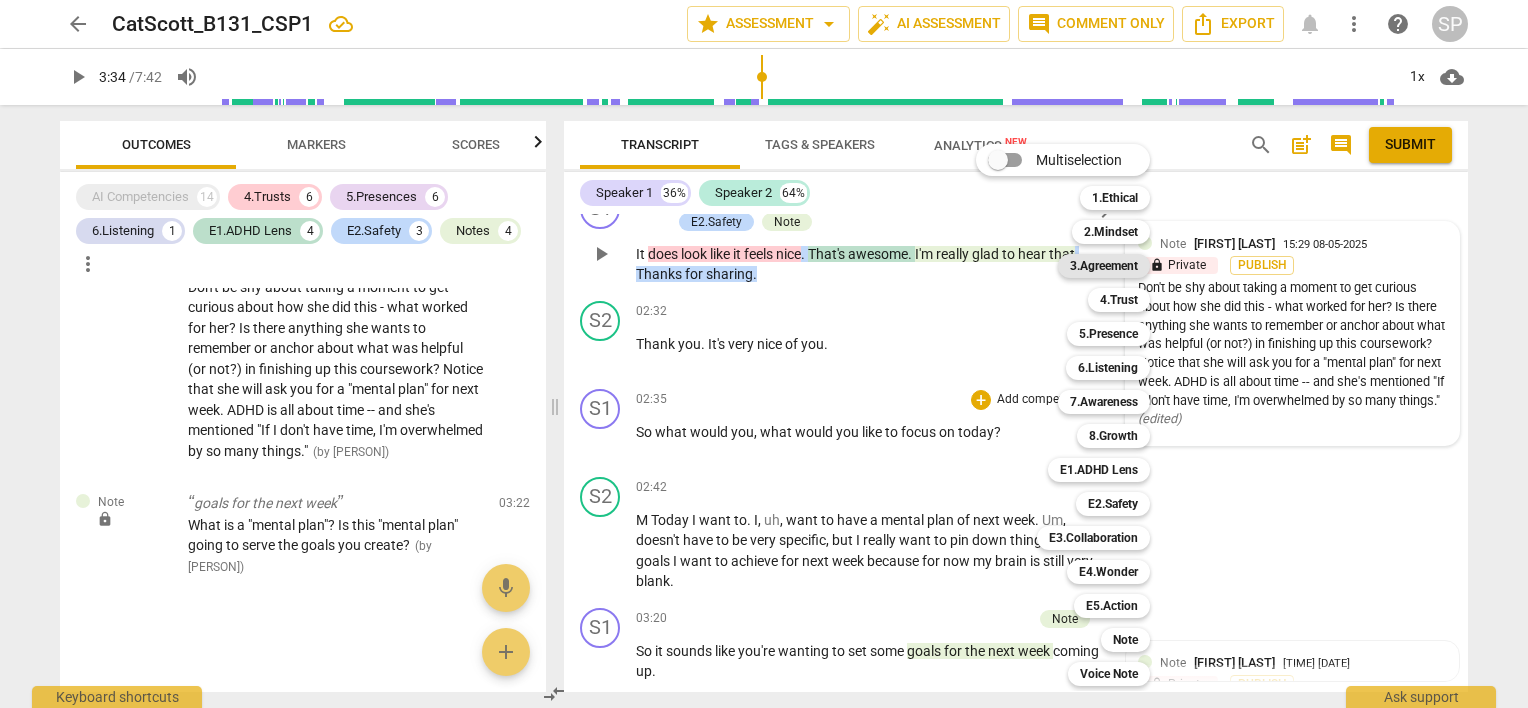 click on "3.Agreement" at bounding box center [1104, 266] 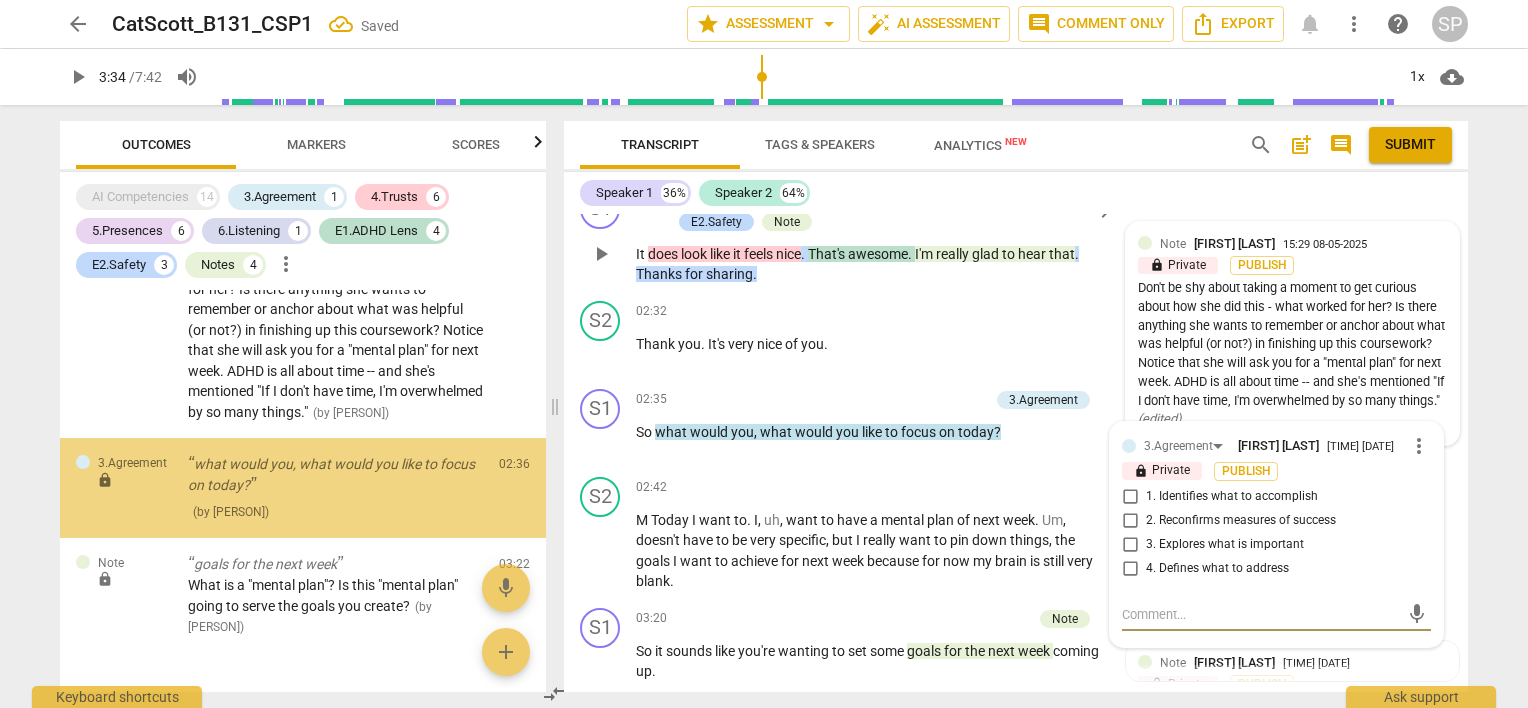 scroll, scrollTop: 3027, scrollLeft: 0, axis: vertical 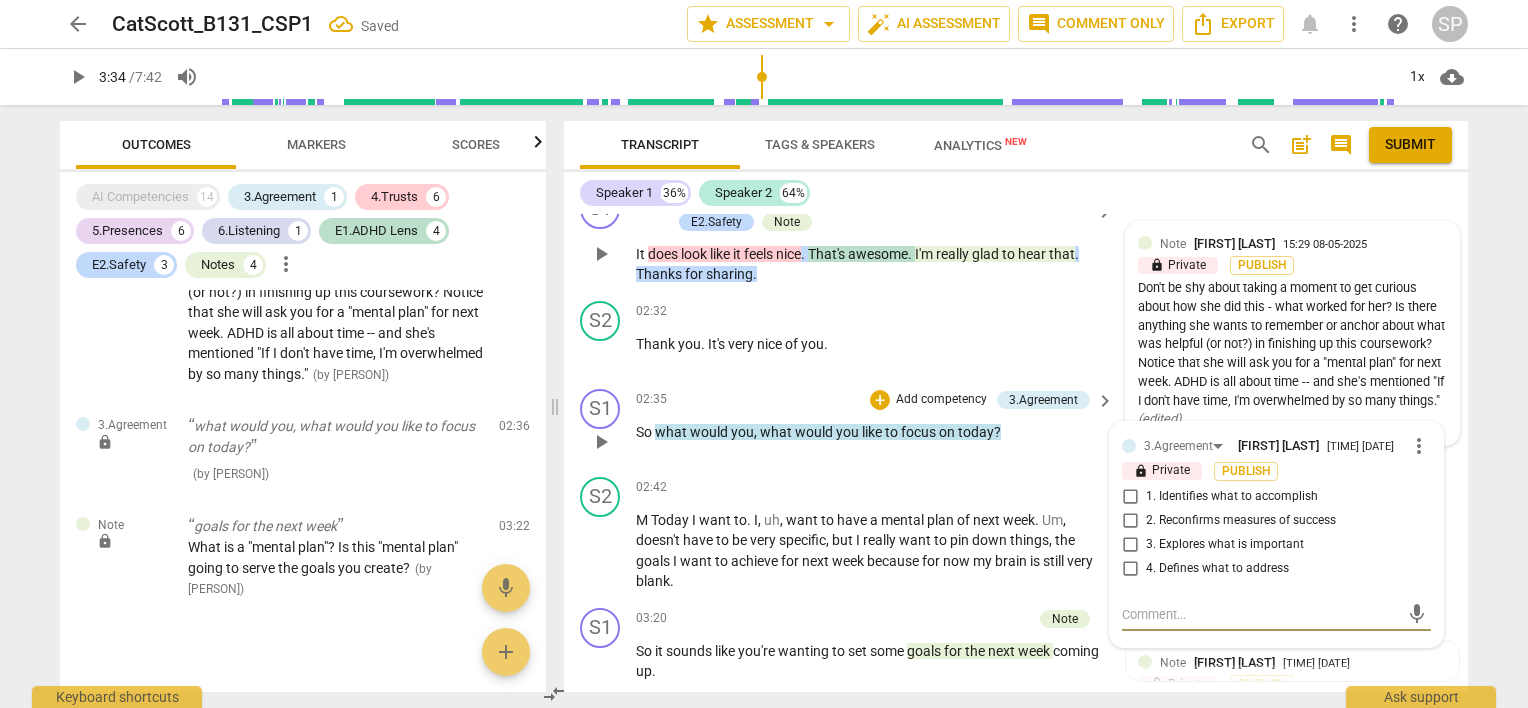 click on "1. Identifies what to accomplish" at bounding box center [1130, 497] 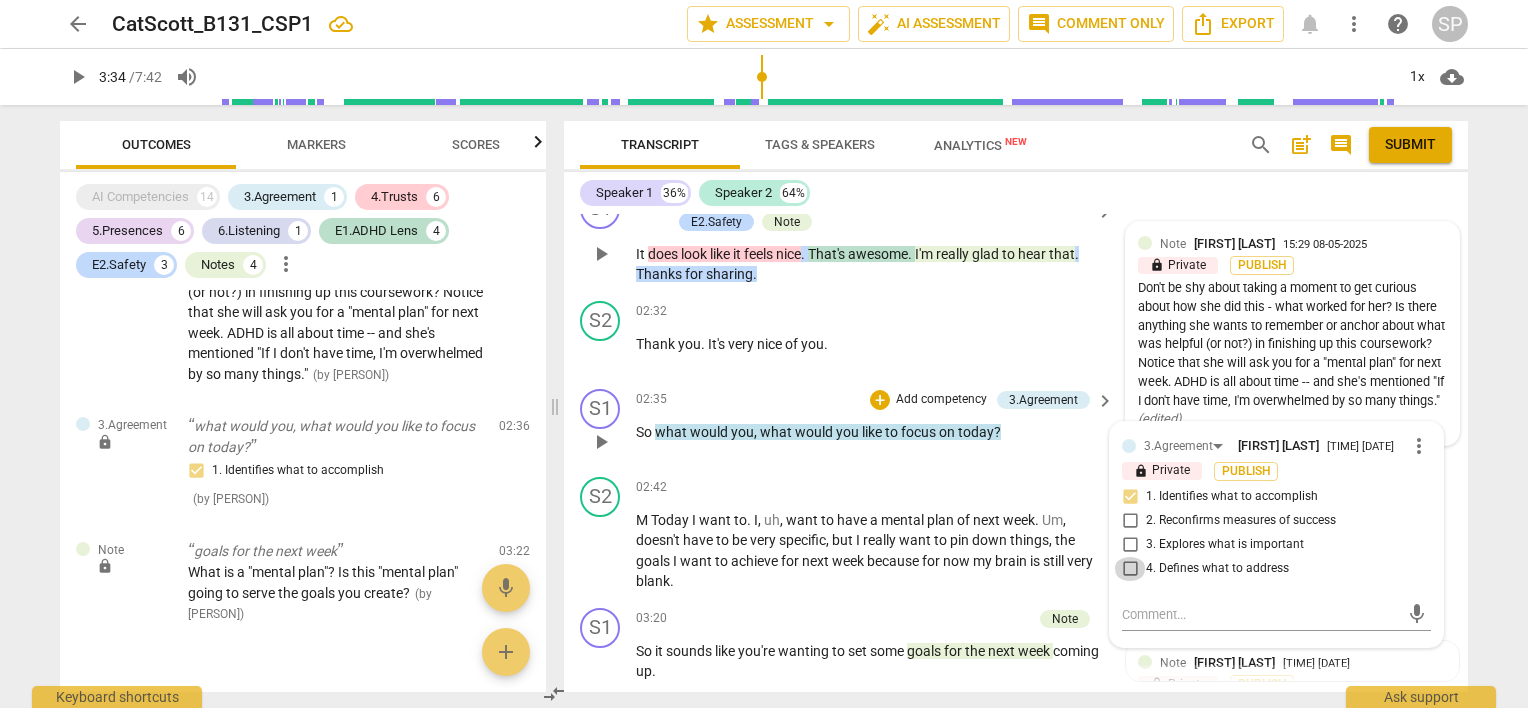 click on "4. Defines what to address" at bounding box center [1130, 569] 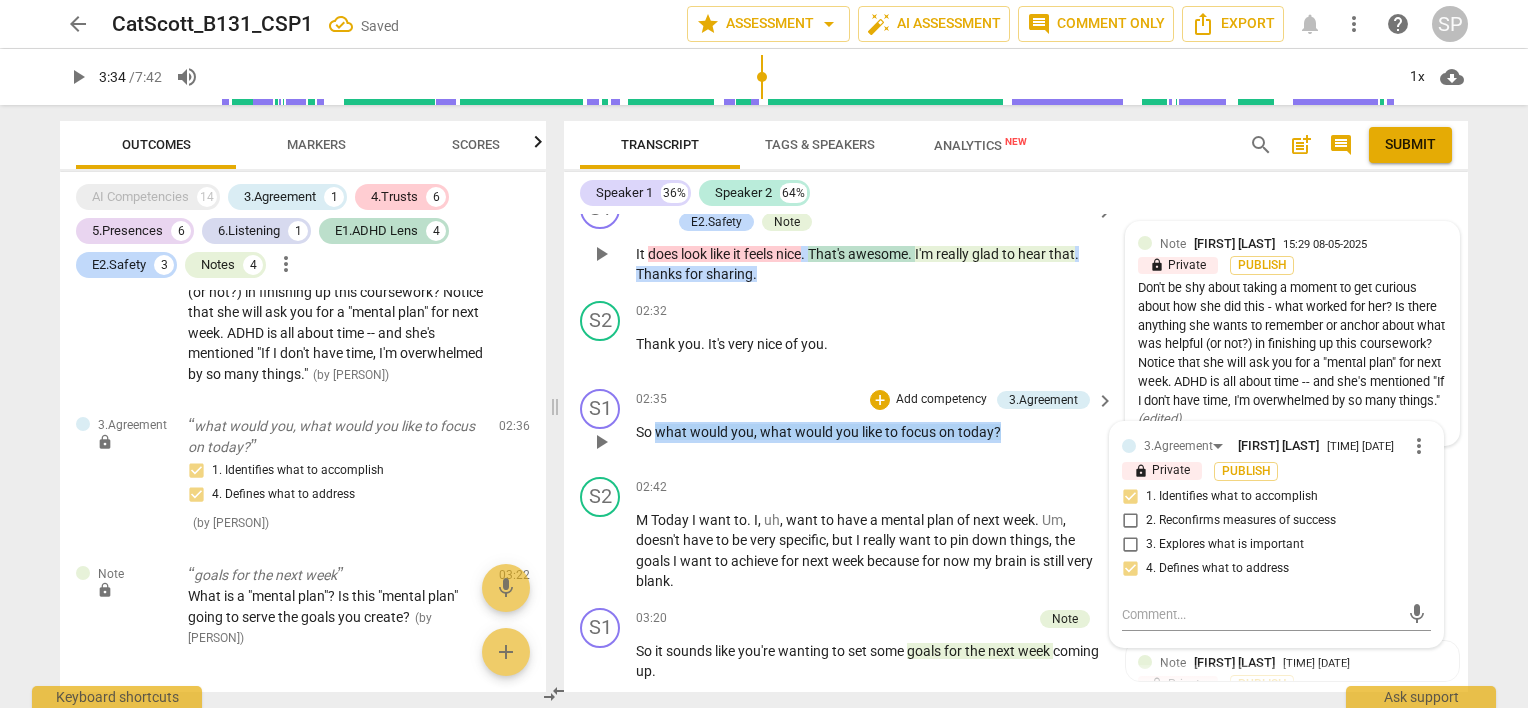 drag, startPoint x: 656, startPoint y: 446, endPoint x: 1003, endPoint y: 444, distance: 347.00577 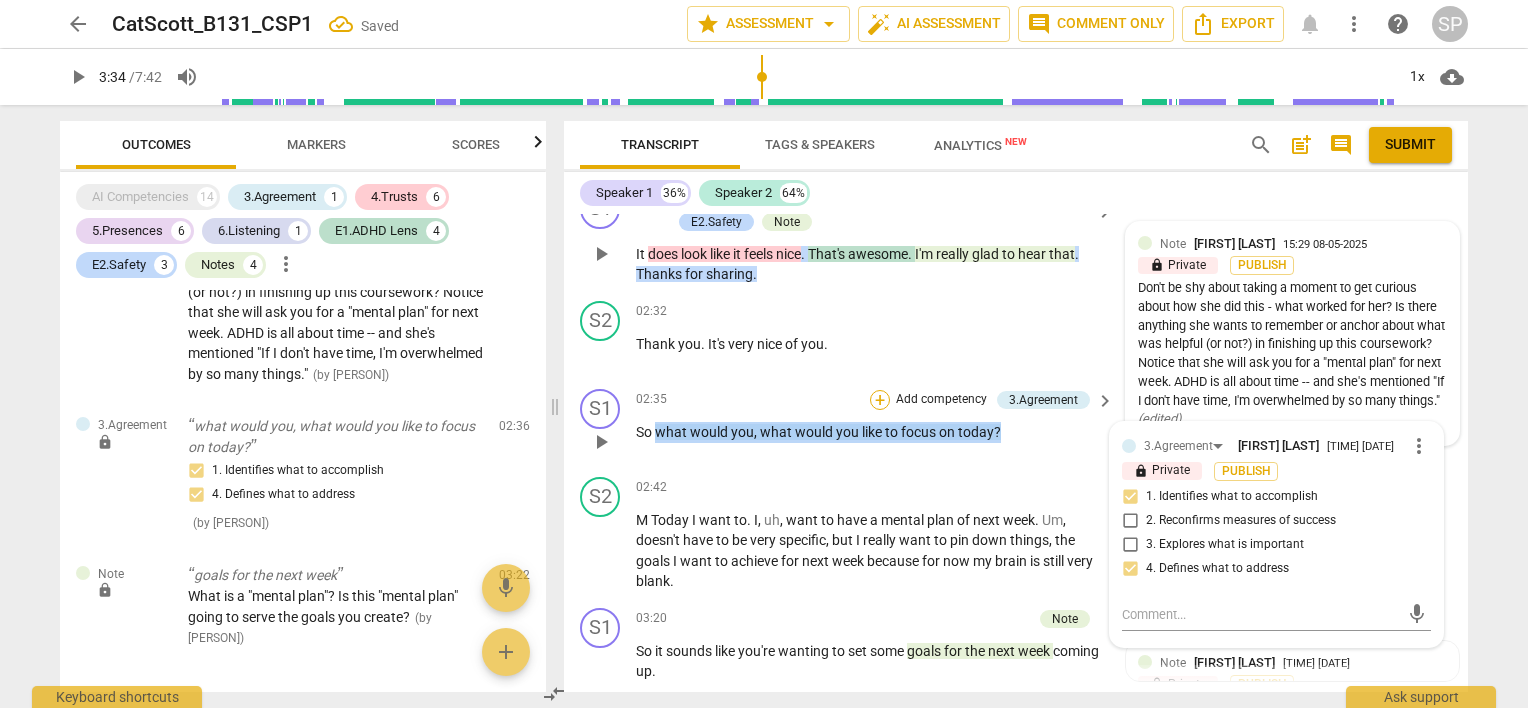 click on "+" at bounding box center (880, 400) 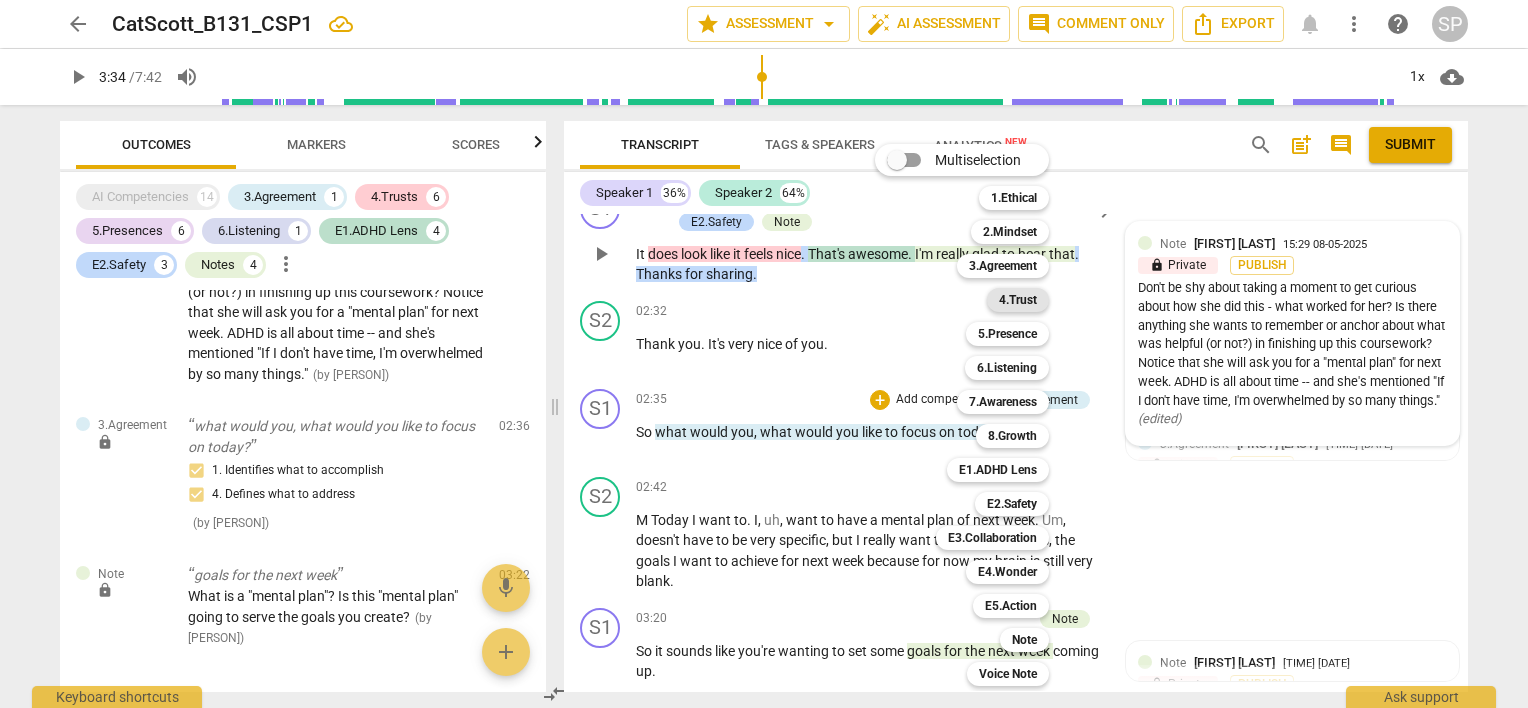click on "4.Trust" at bounding box center (1018, 300) 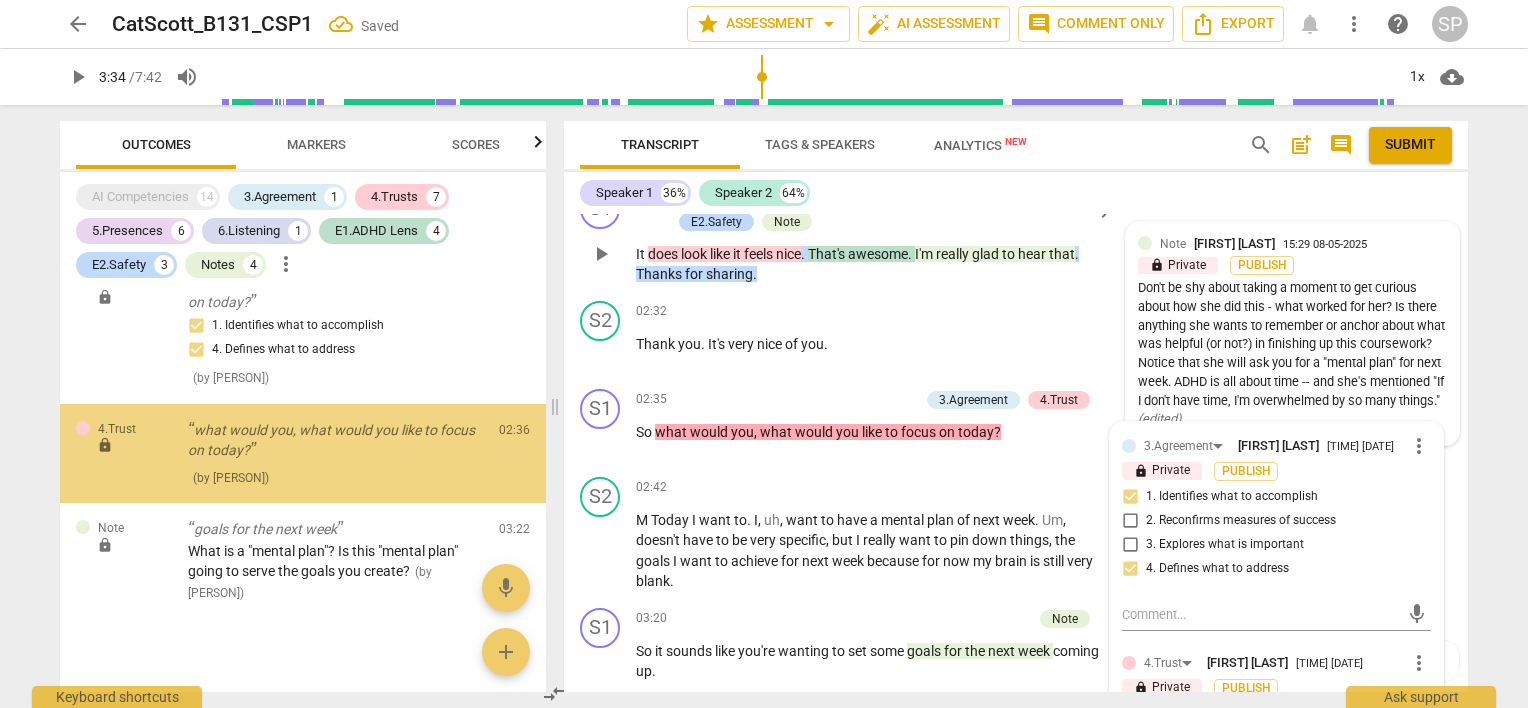 scroll, scrollTop: 3176, scrollLeft: 0, axis: vertical 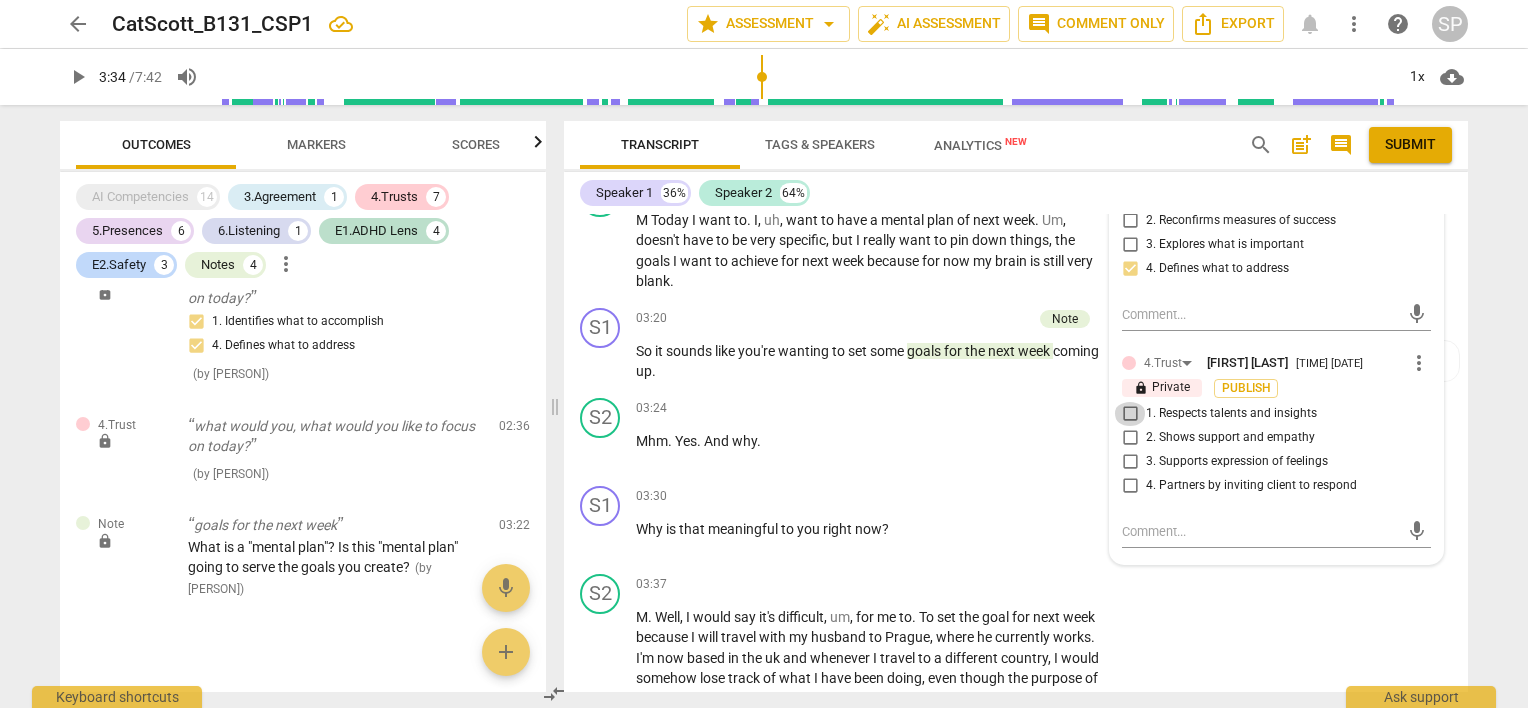 click on "1. Respects talents and insights" at bounding box center [1130, 414] 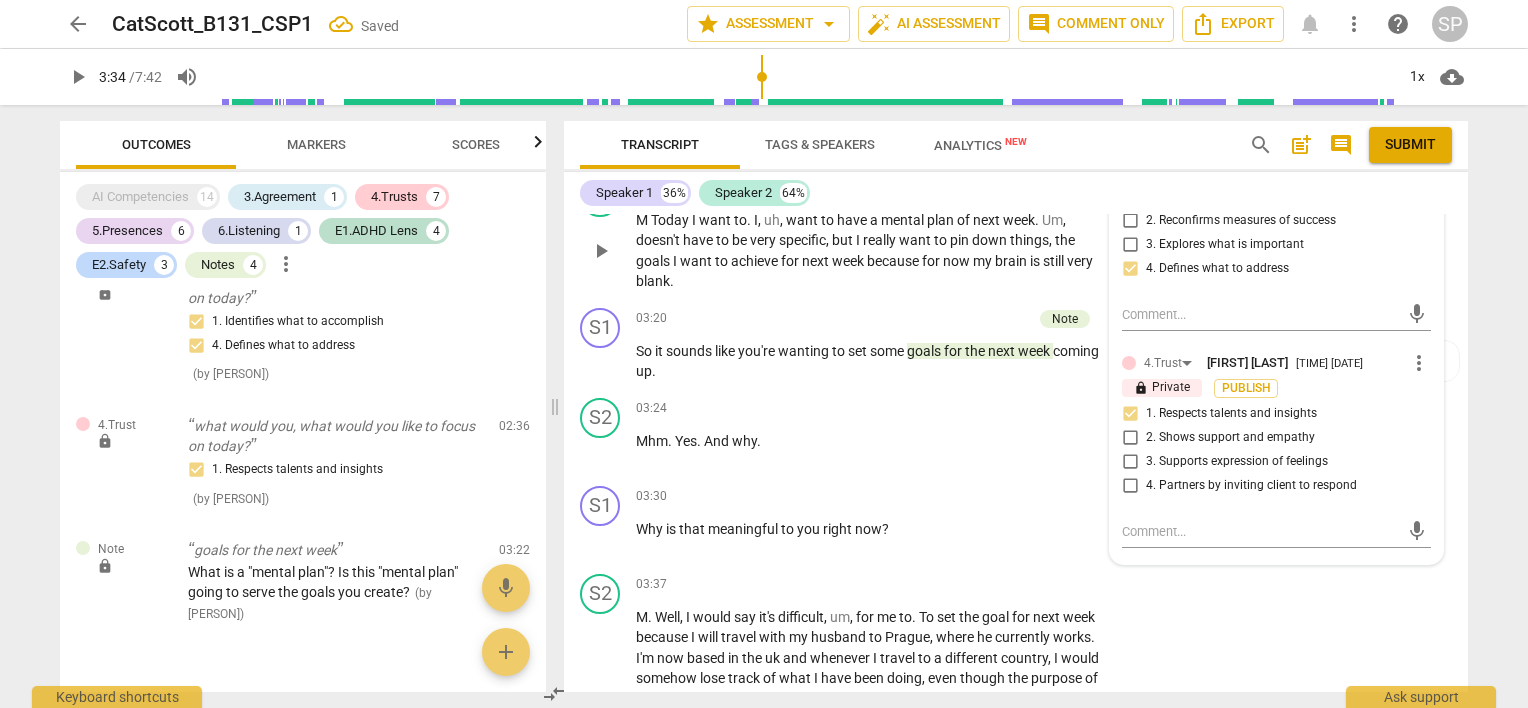click on "M Today I want to . I uh want to have a [MENTAL PLAN] of next week . Um doesn't have to be very specific but I really want to pin down things the [GOALS] I want to achieve for next week because for now my brain is still very blank ." at bounding box center (870, 251) 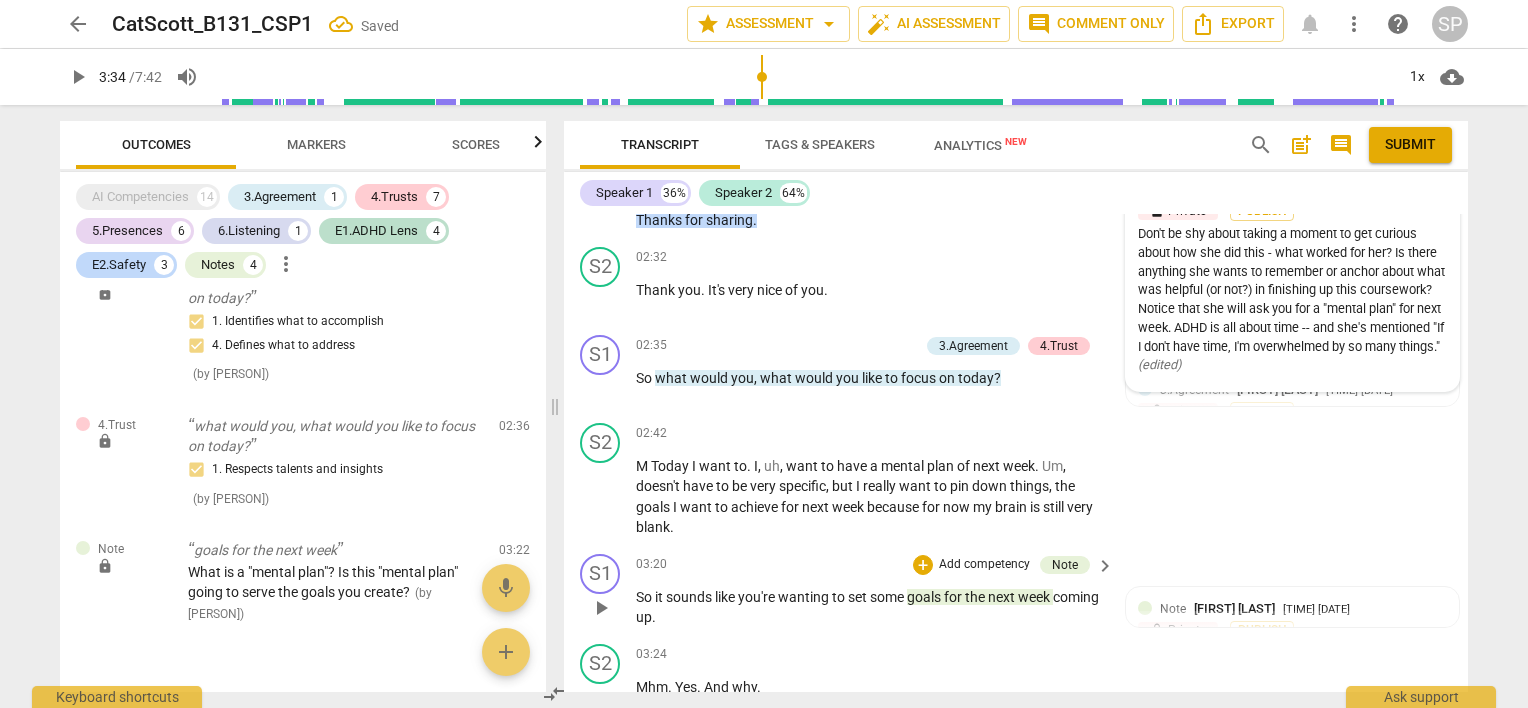 scroll, scrollTop: 1148, scrollLeft: 0, axis: vertical 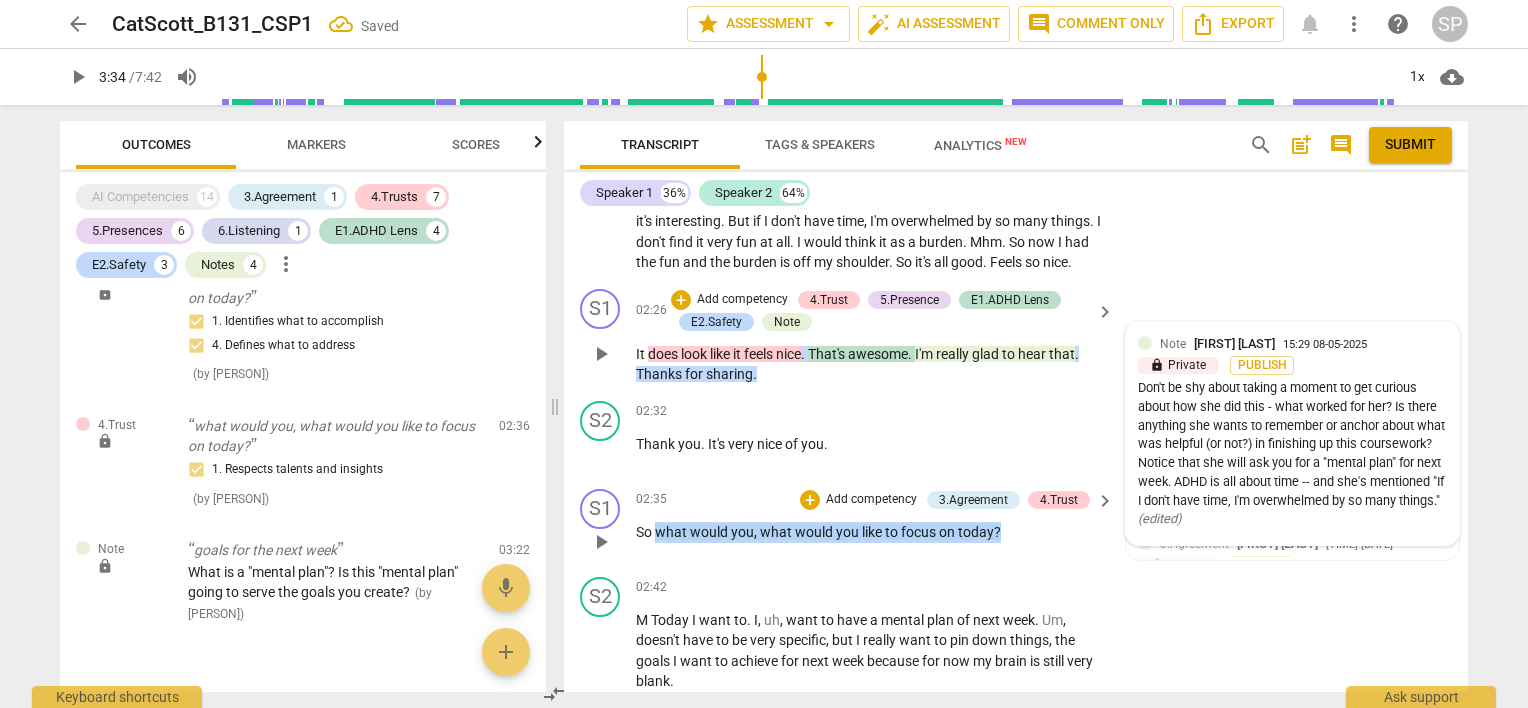 drag, startPoint x: 653, startPoint y: 546, endPoint x: 1008, endPoint y: 537, distance: 355.11407 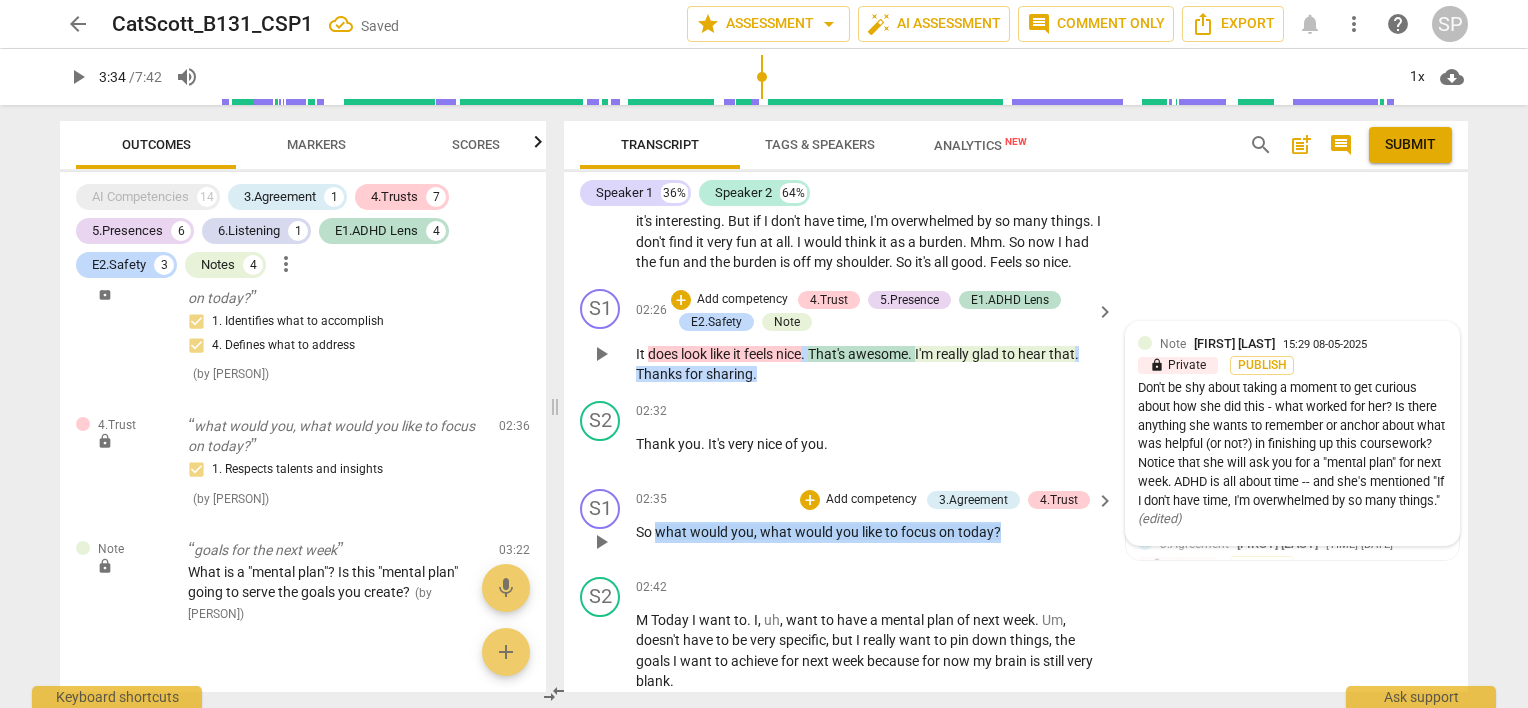 click on "So what would you , what would you like to focus on today ?" at bounding box center (870, 532) 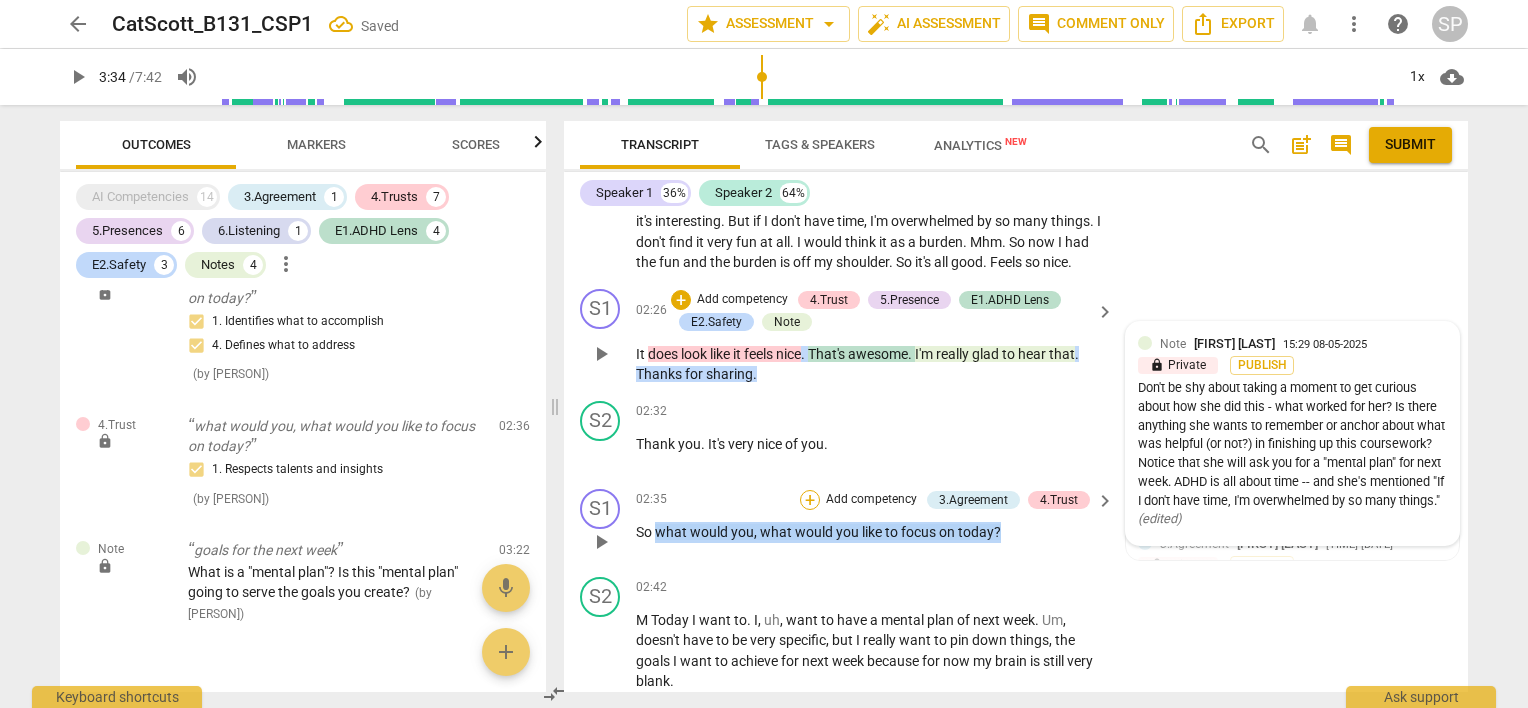 click on "+" at bounding box center [810, 500] 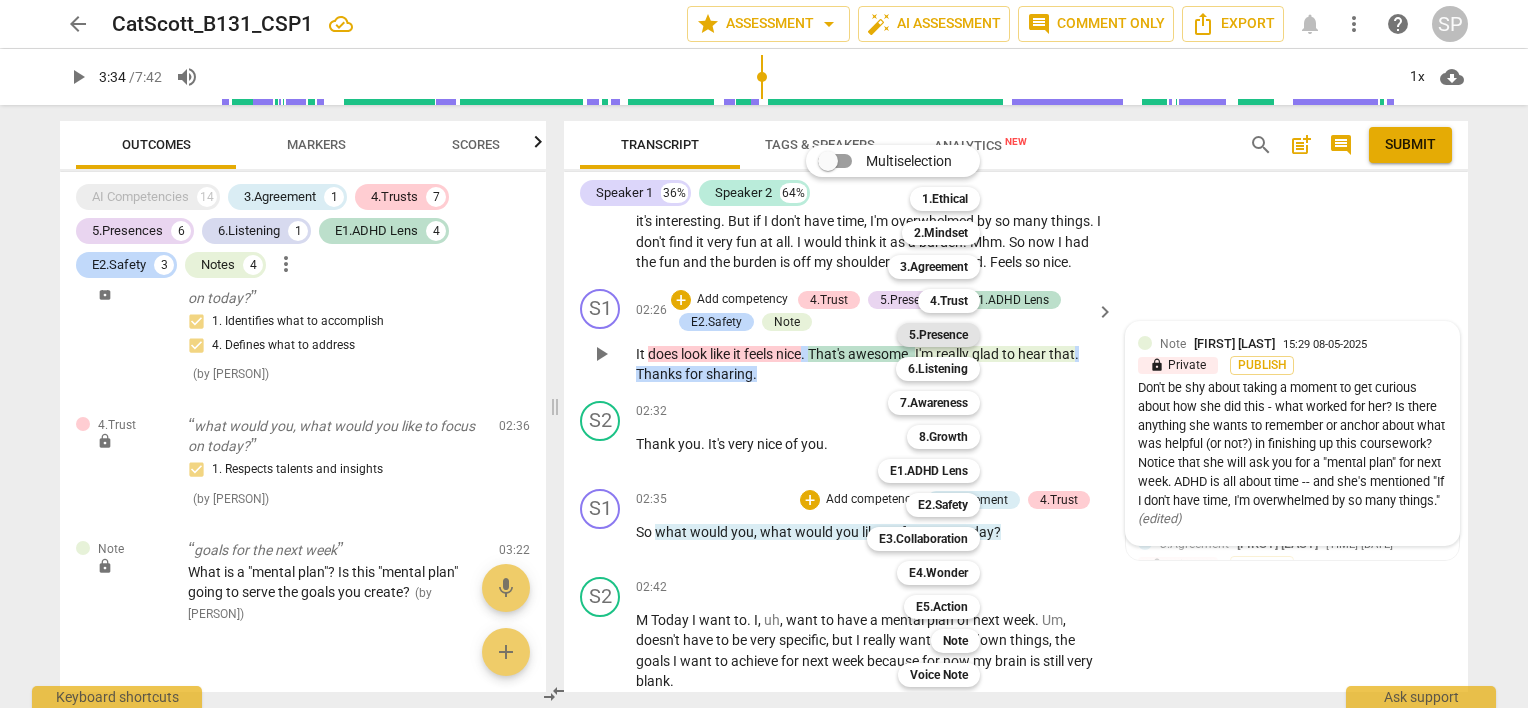 click on "5.Presence" at bounding box center (938, 335) 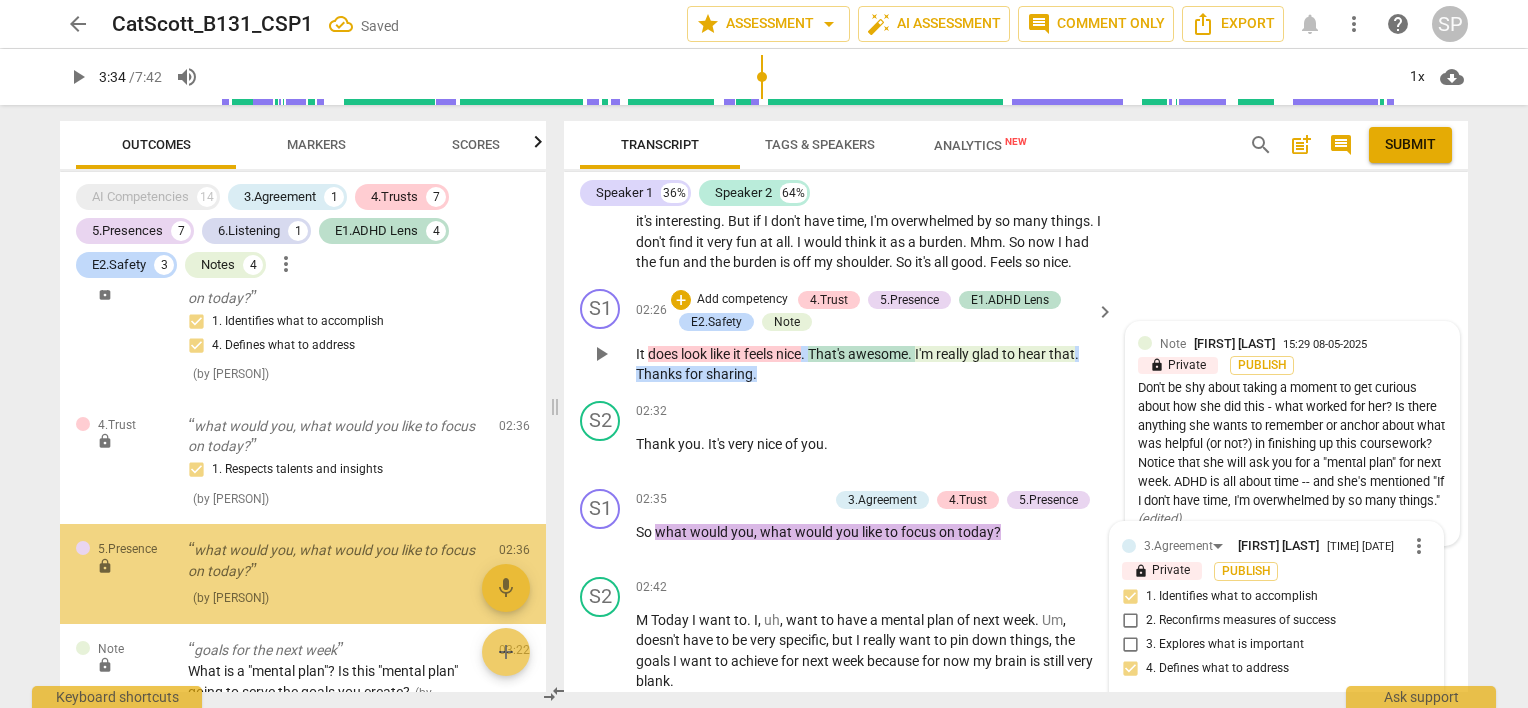 scroll, scrollTop: 1424, scrollLeft: 0, axis: vertical 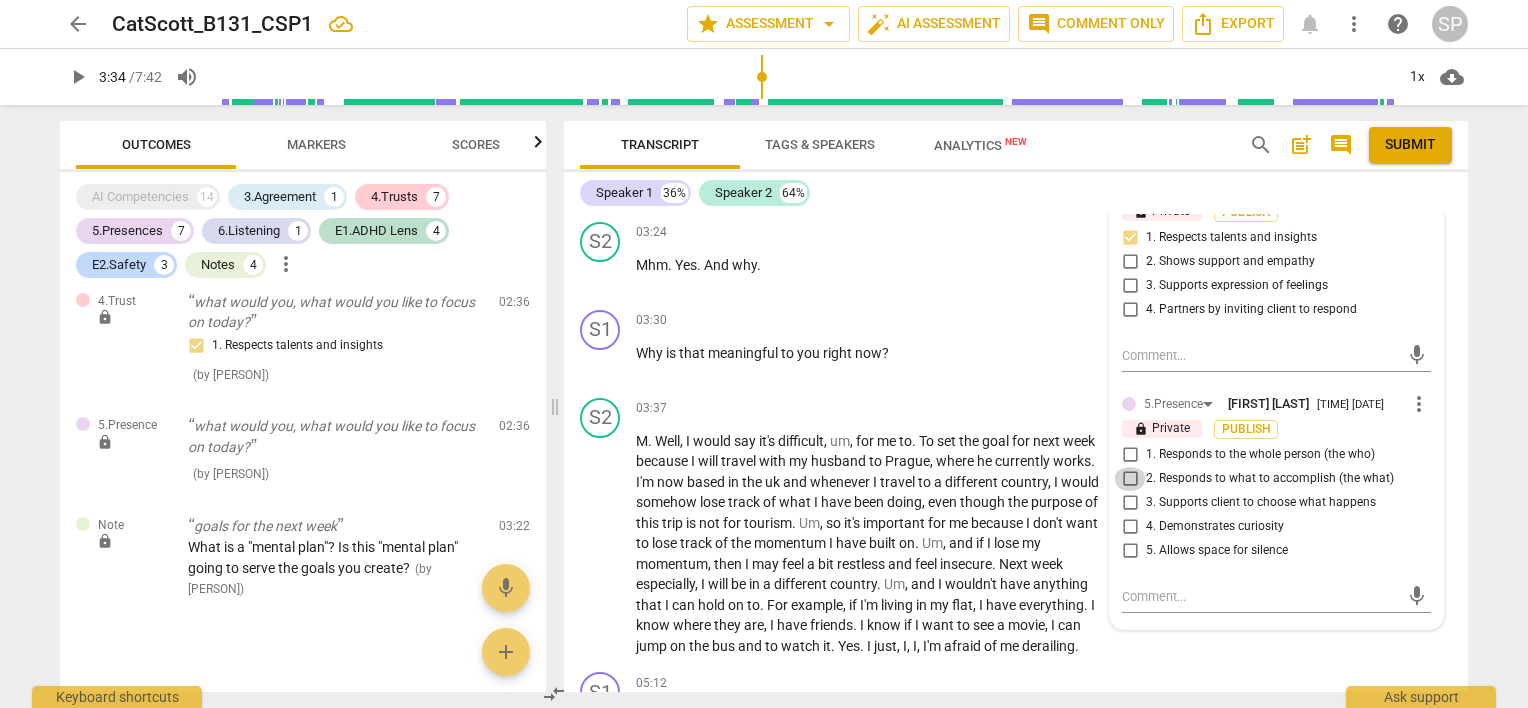 click on "2. Responds to what to accomplish (the what)" at bounding box center (1130, 479) 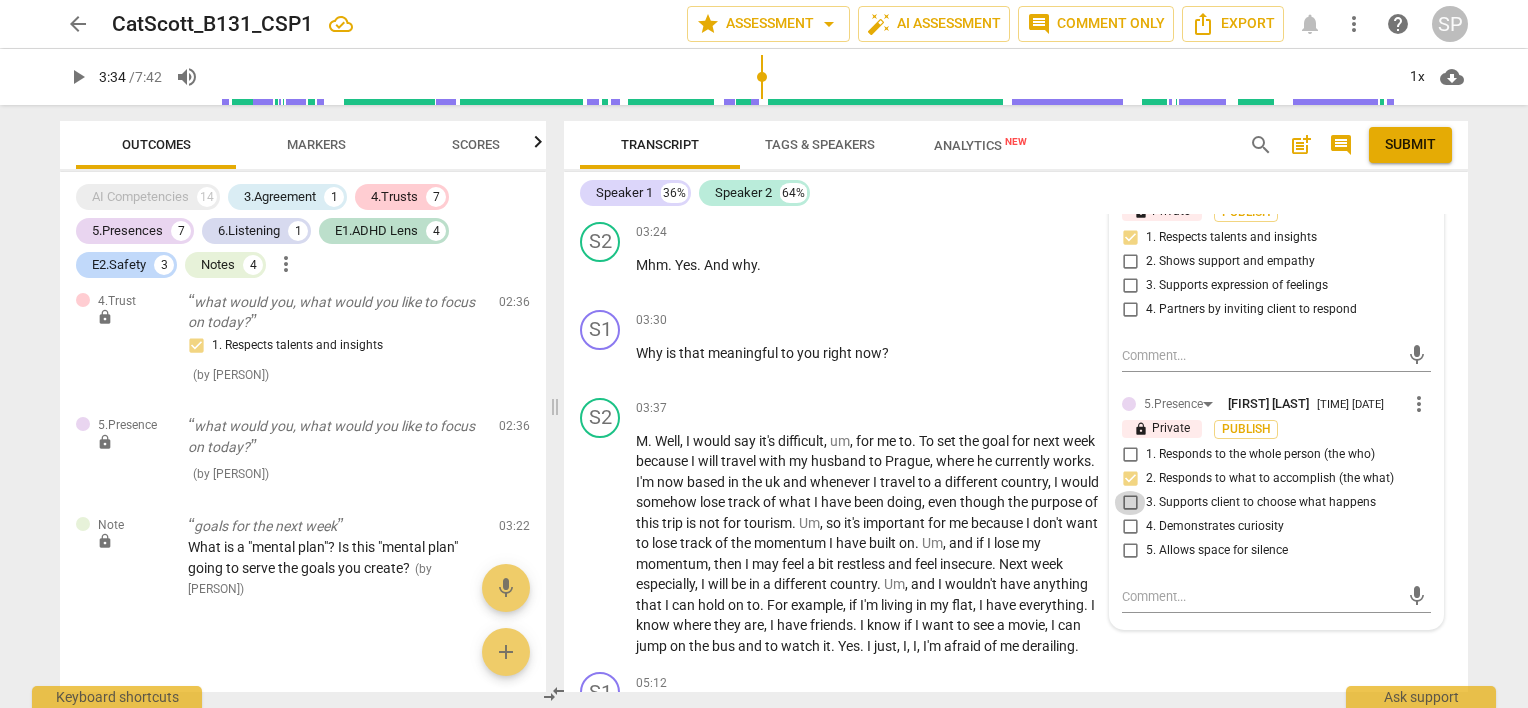 click on "3. Supports client to choose what happens" at bounding box center (1130, 503) 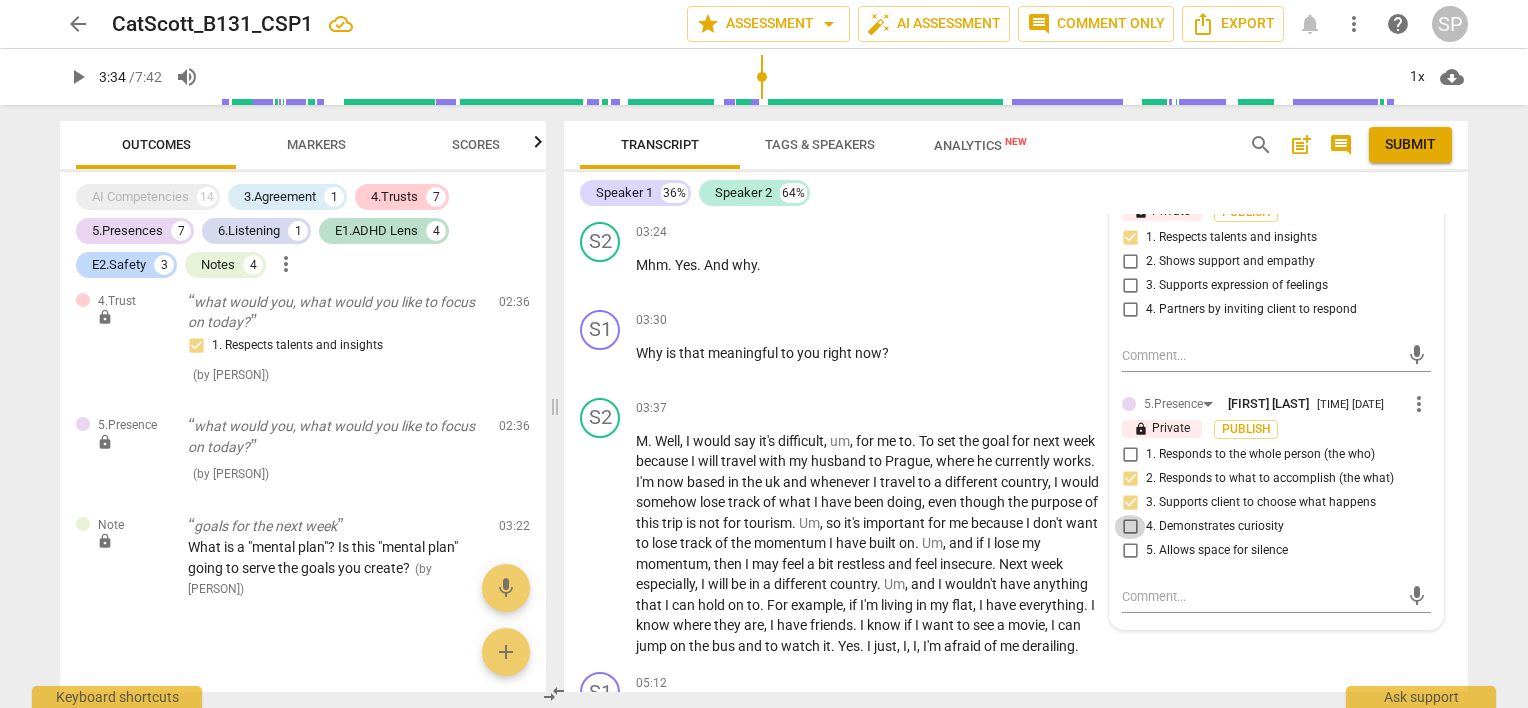 click on "4. Demonstrates curiosity" at bounding box center (1130, 527) 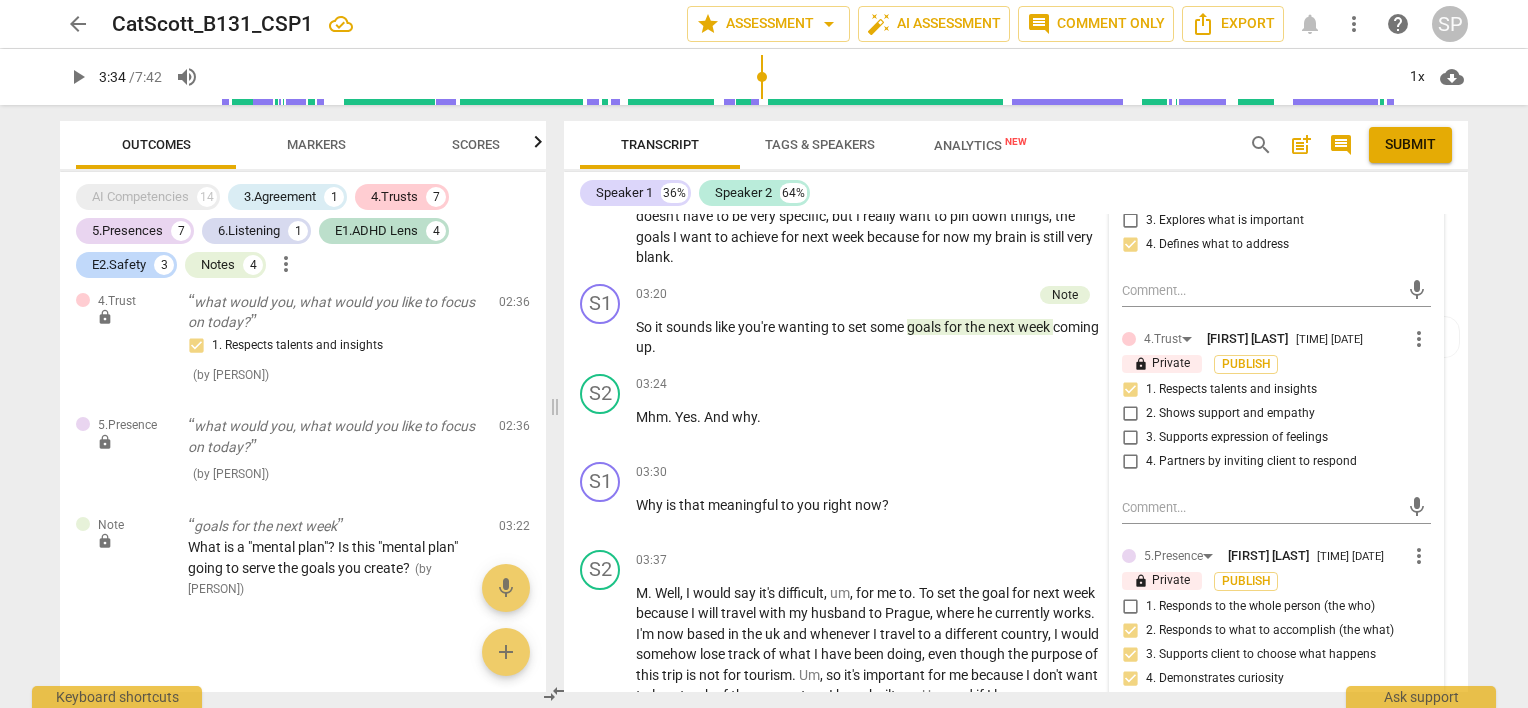 scroll, scrollTop: 1324, scrollLeft: 0, axis: vertical 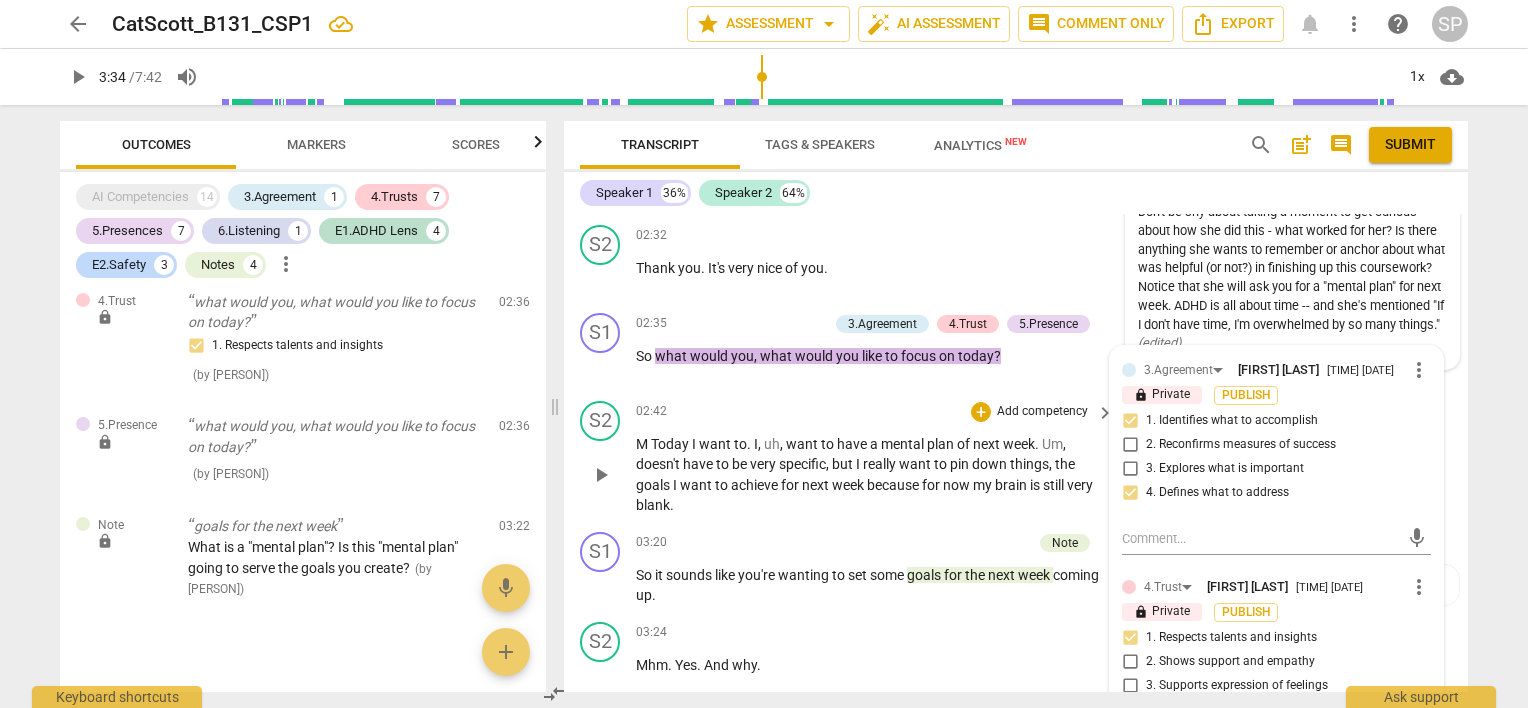 click on "02:42 + Add competency keyboard_arrow_right" at bounding box center [876, 412] 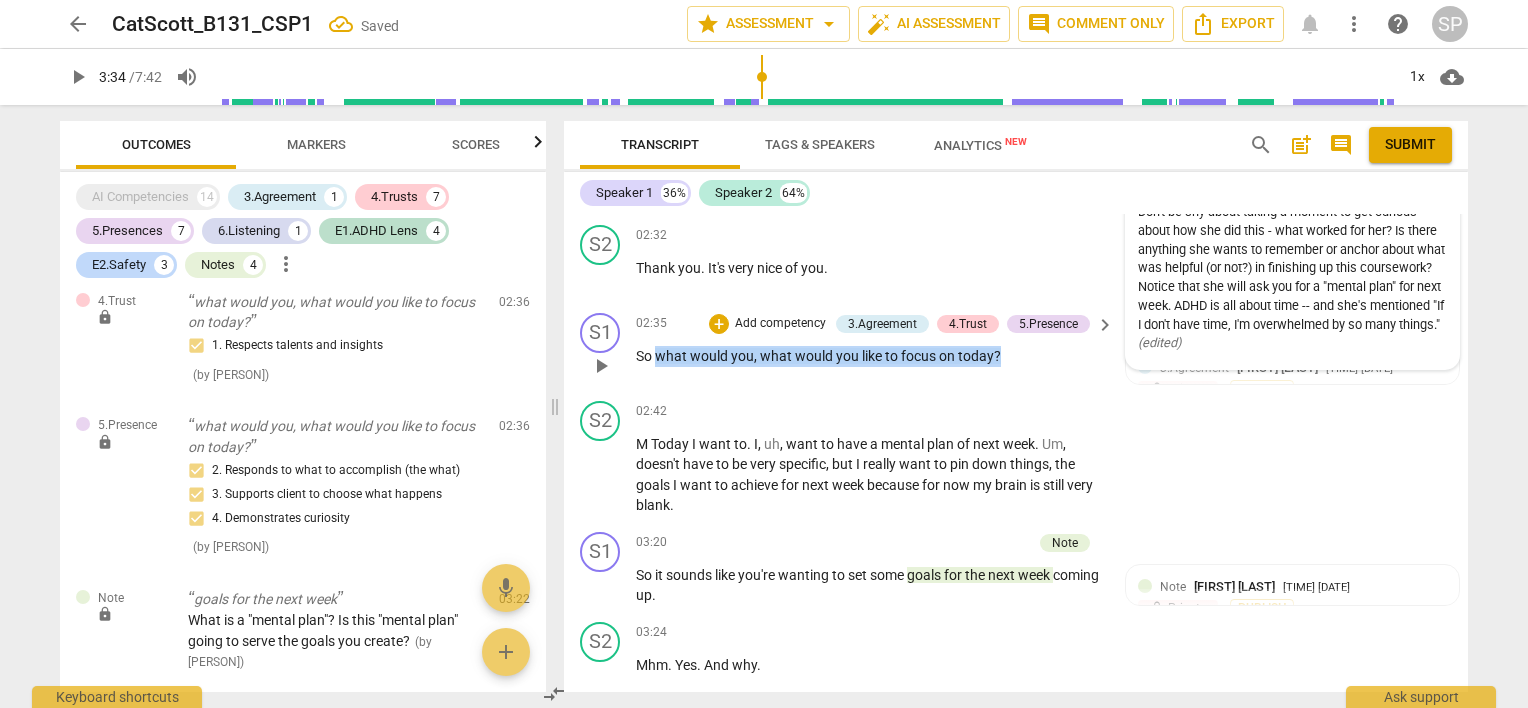 drag, startPoint x: 656, startPoint y: 374, endPoint x: 1006, endPoint y: 387, distance: 350.24133 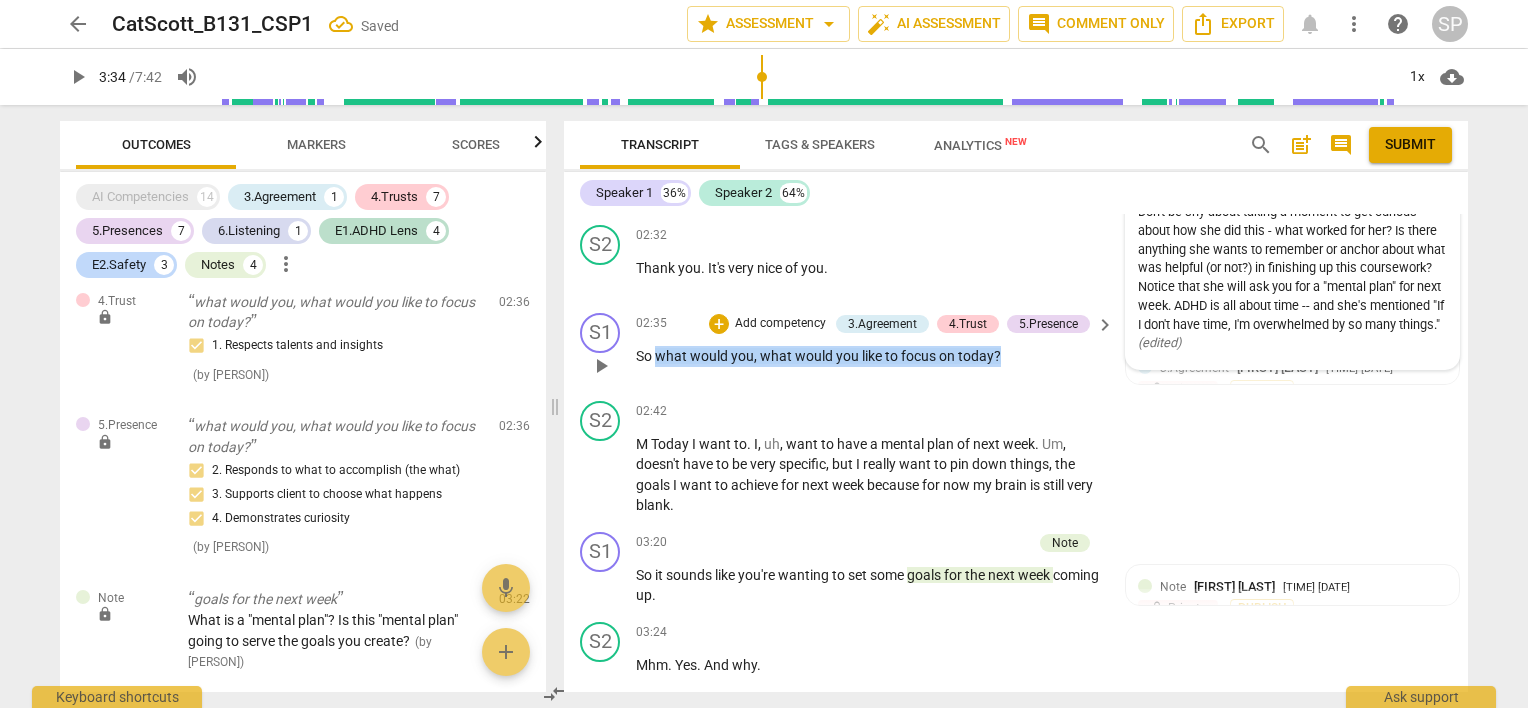 click on "02:35 + Add competency 3.Agreement 4.Trust 5.Presence keyboard_arrow_right So   what   would   you ,   what   would   you   like   to   focus   on   today ?" at bounding box center [876, 349] 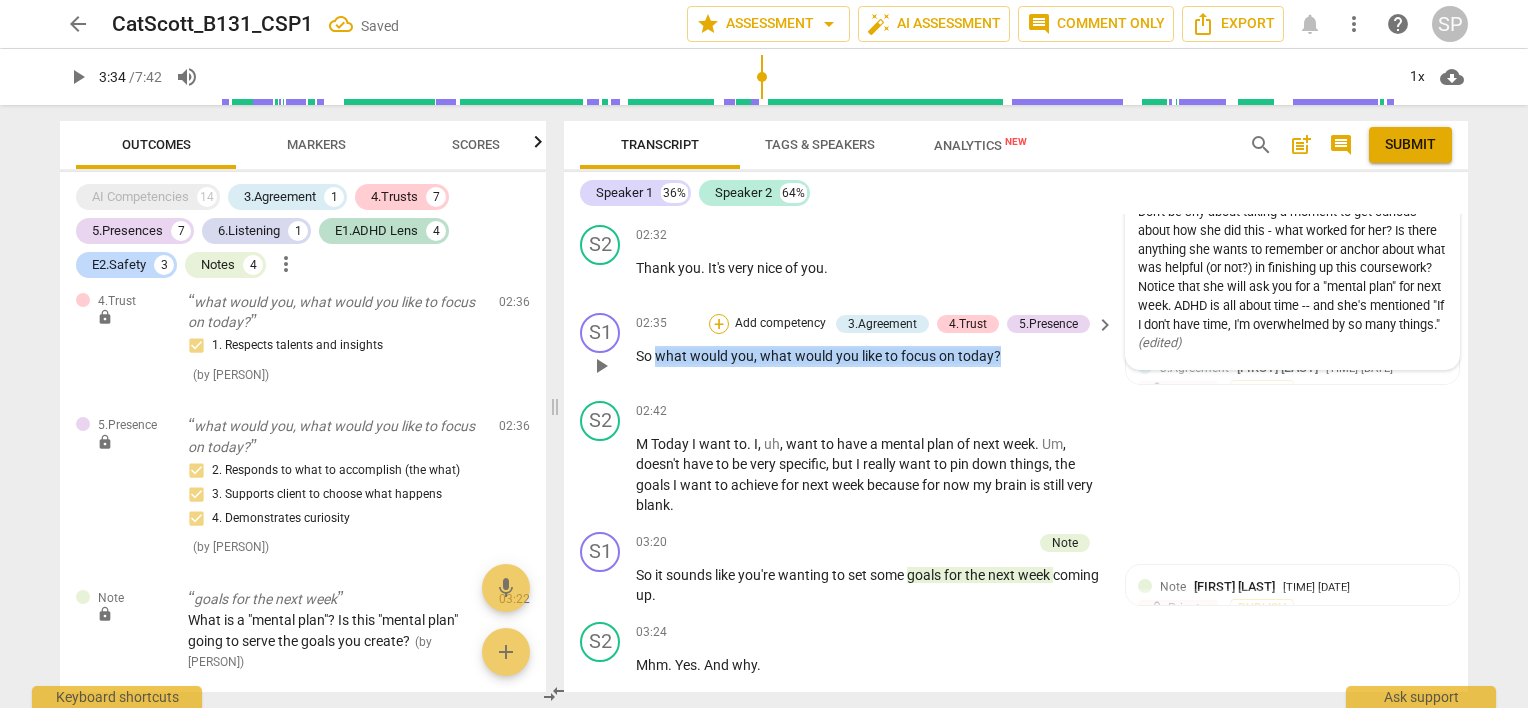 click on "+" at bounding box center (719, 324) 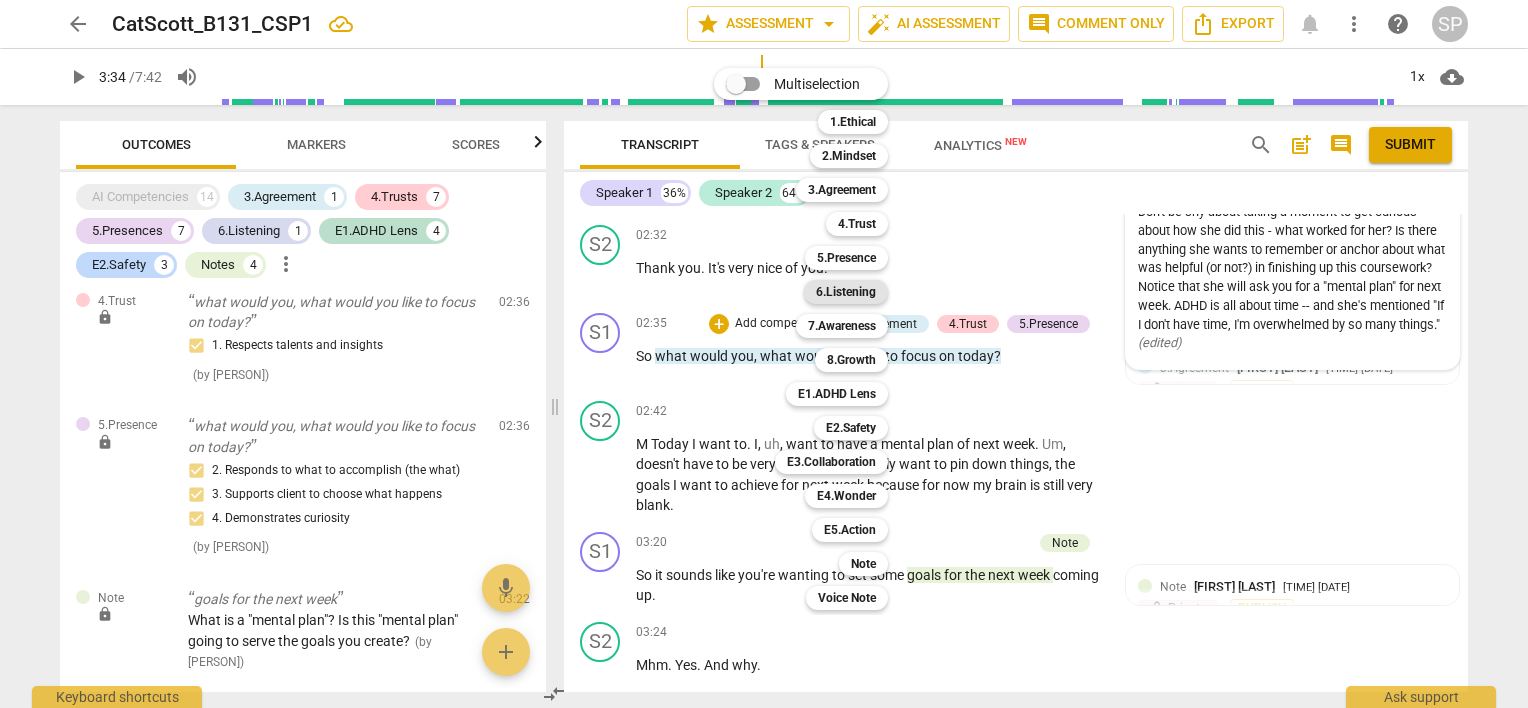 click on "6.Listening" at bounding box center [846, 292] 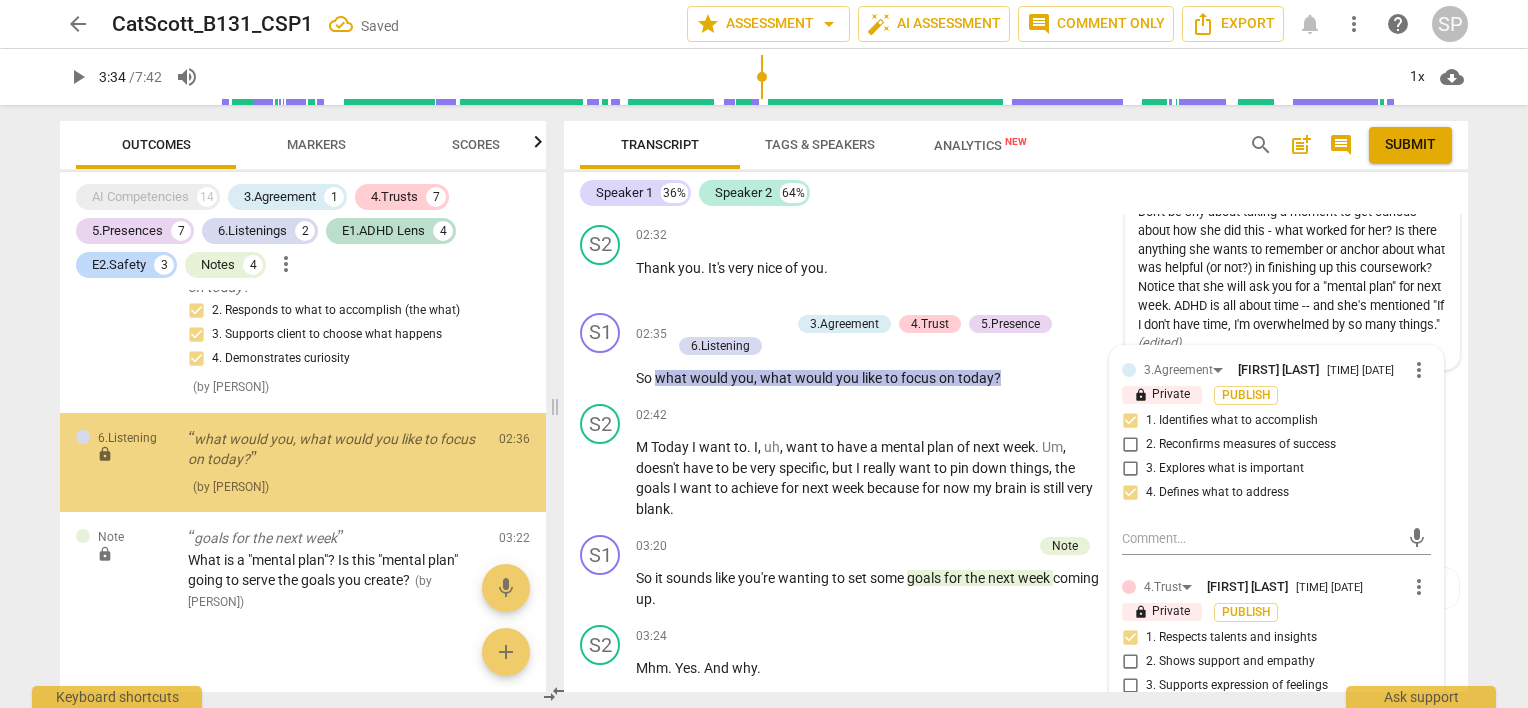 scroll, scrollTop: 3472, scrollLeft: 0, axis: vertical 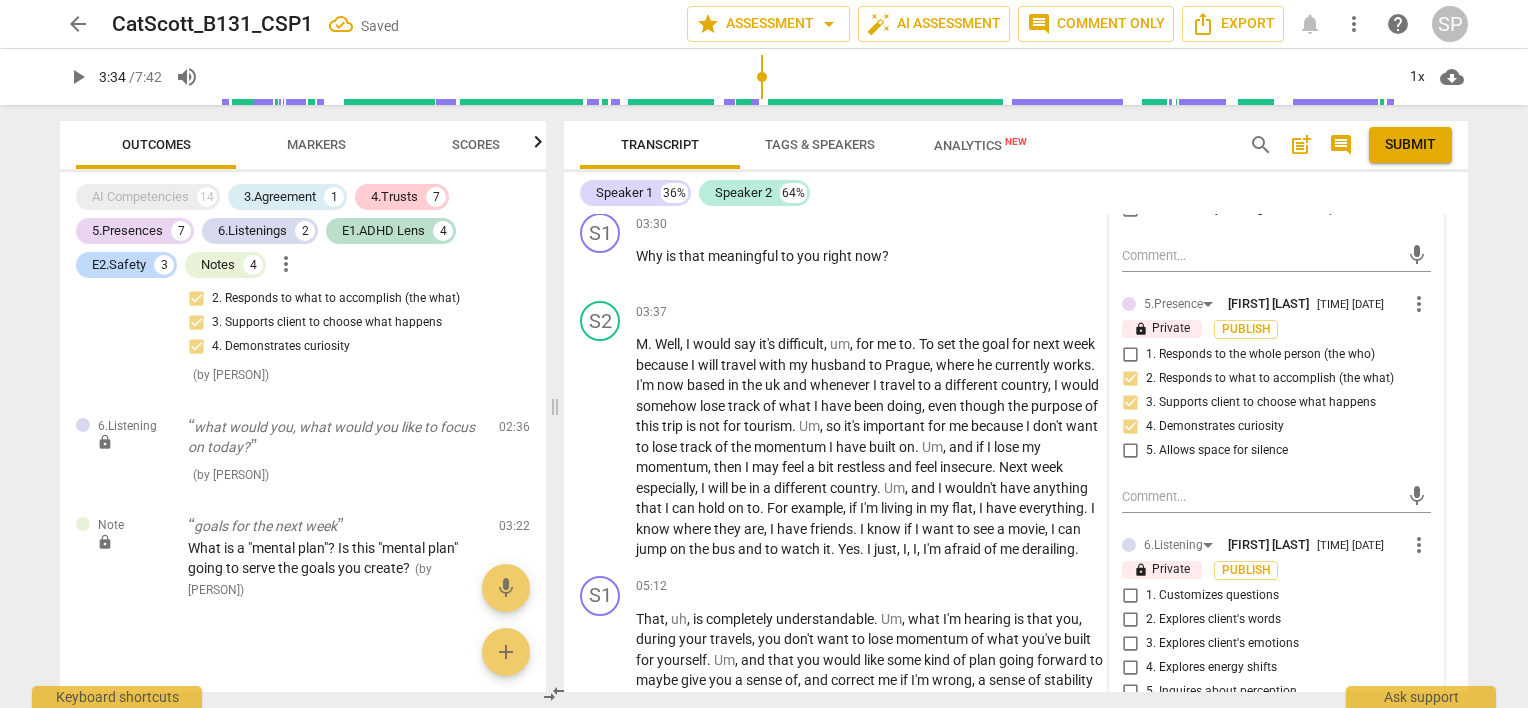 click on "1. Customizes questions" at bounding box center (1130, 596) 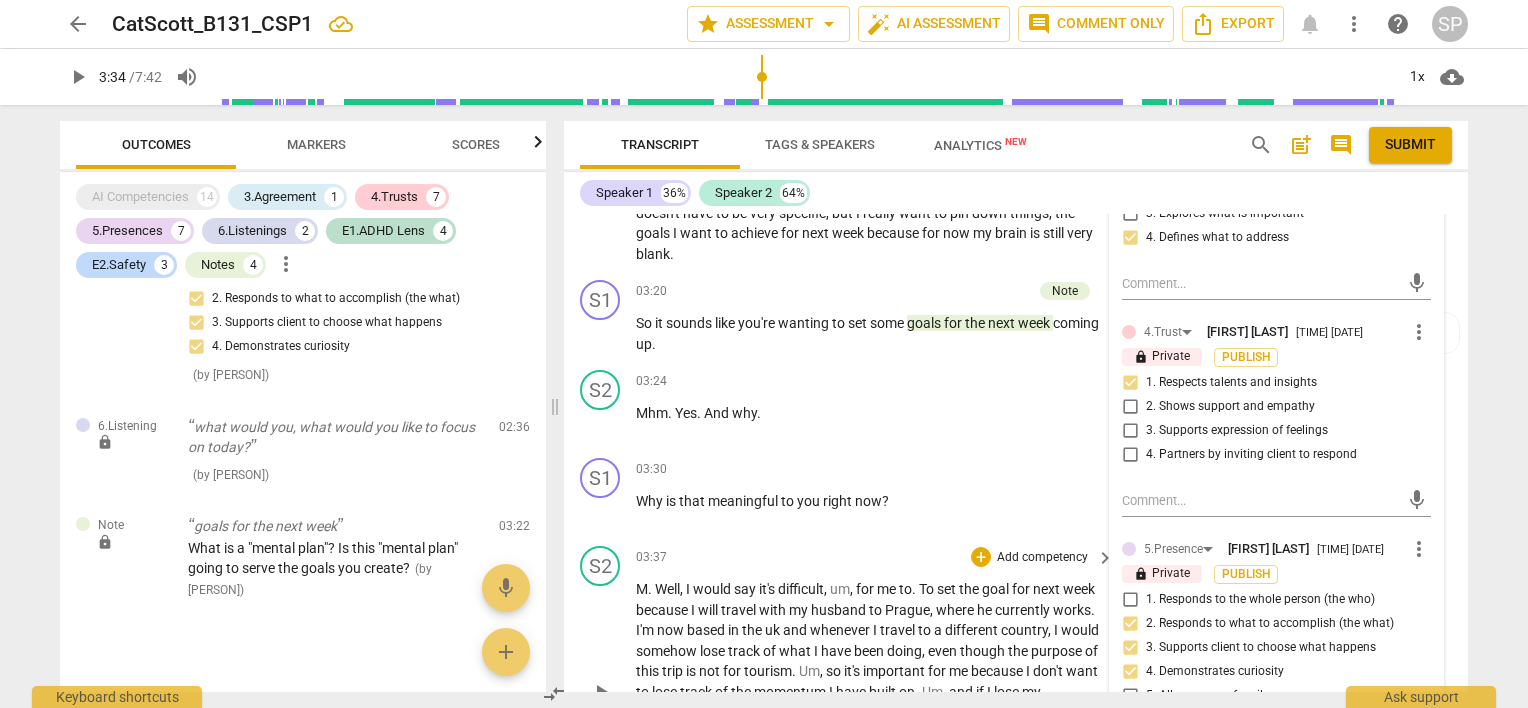 scroll, scrollTop: 1224, scrollLeft: 0, axis: vertical 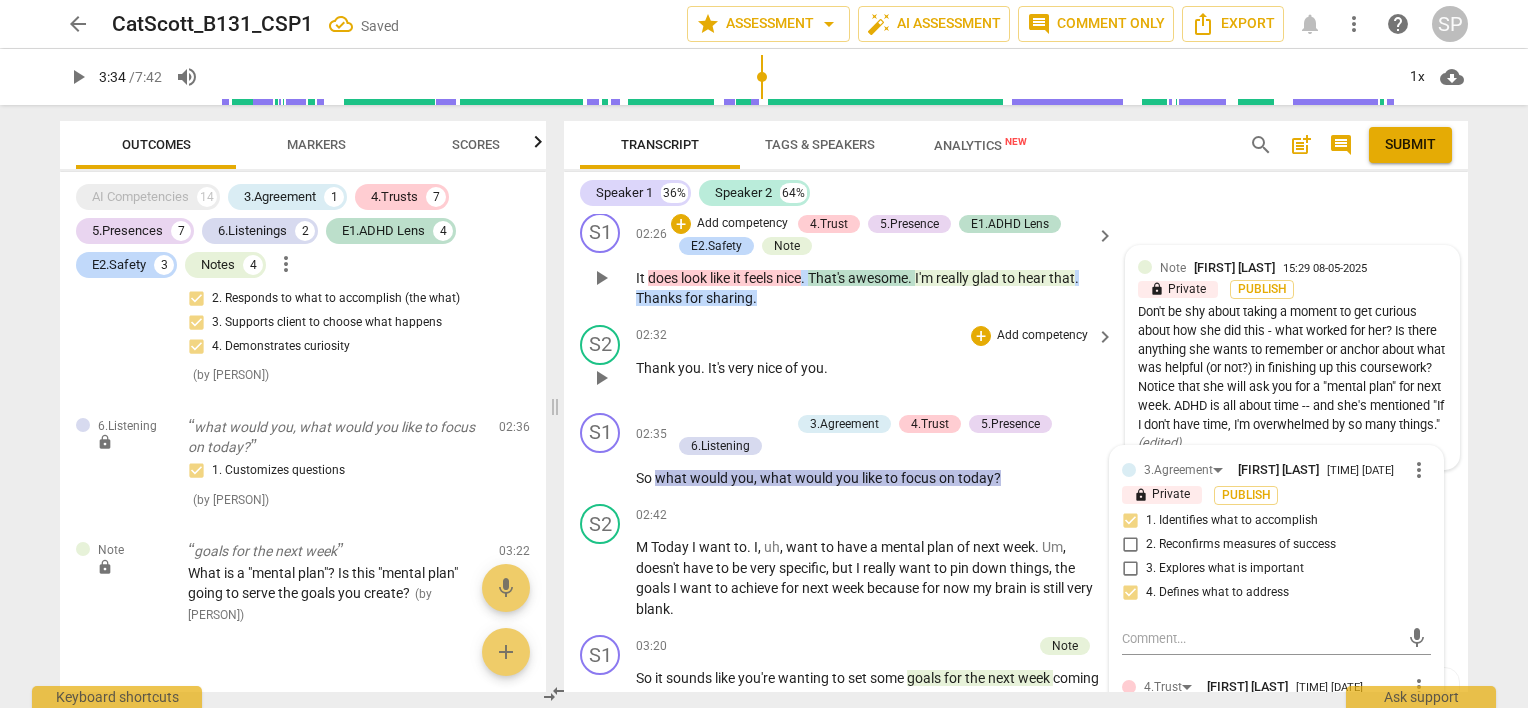 click on "Thank   you .   It's   very   nice   of   you ." at bounding box center [870, 368] 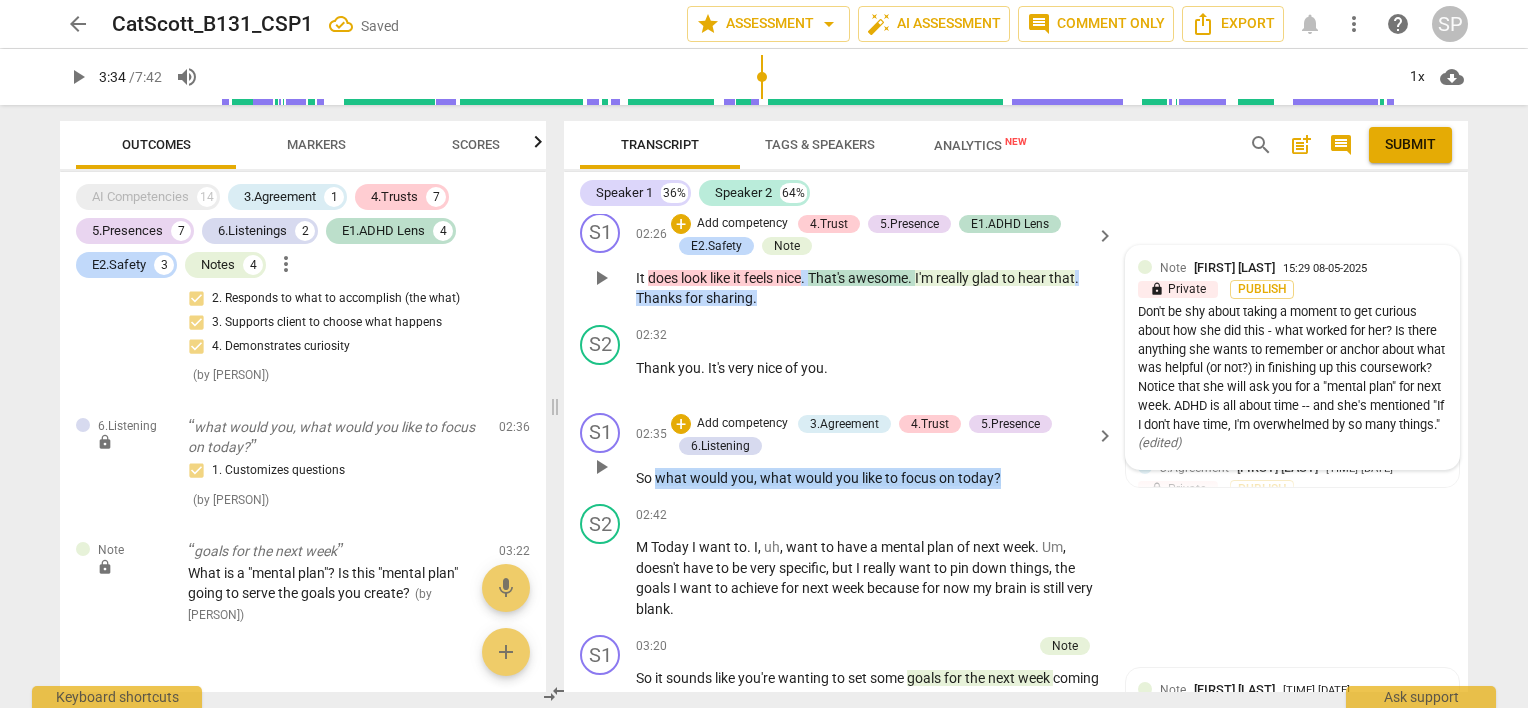 drag, startPoint x: 656, startPoint y: 490, endPoint x: 996, endPoint y: 495, distance: 340.03677 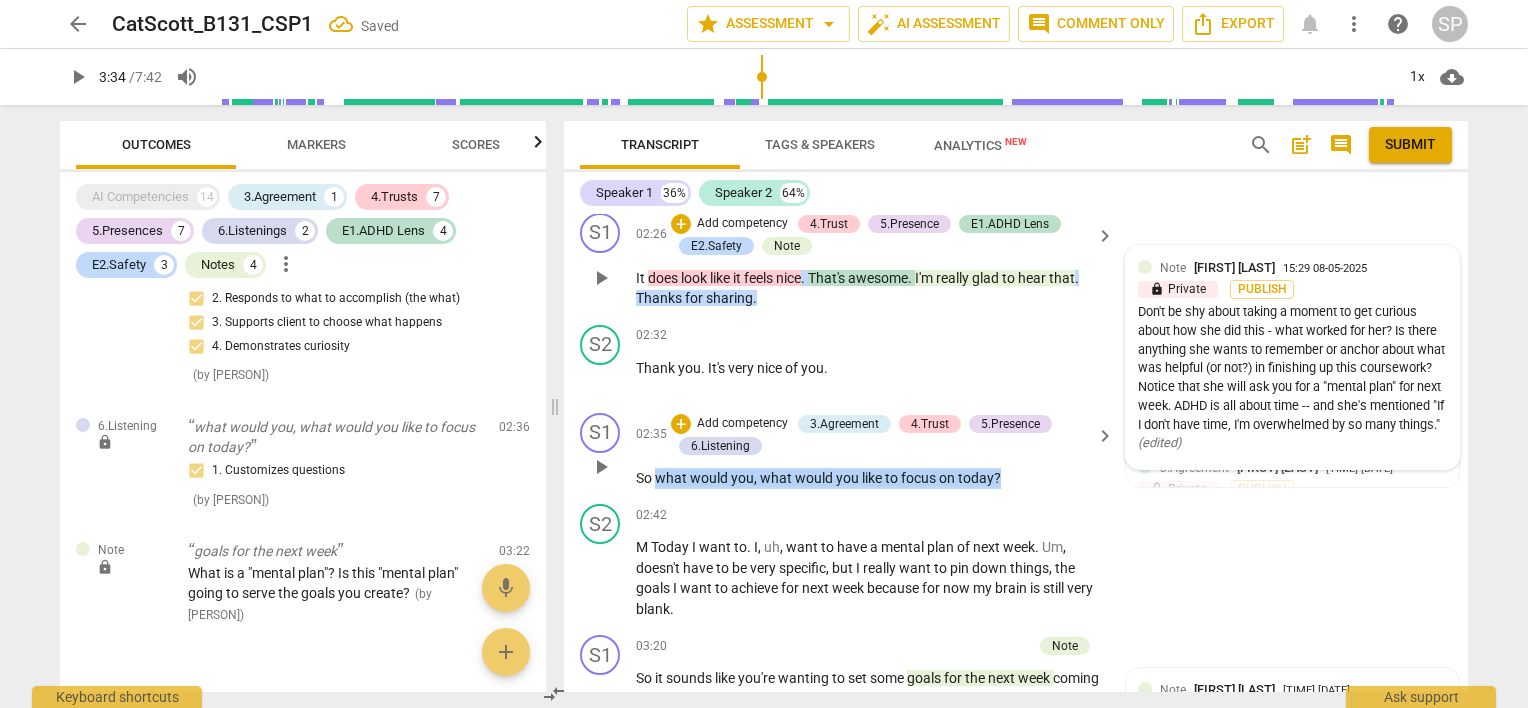 click on "So what would you , what would you like to focus on today ?" at bounding box center (870, 478) 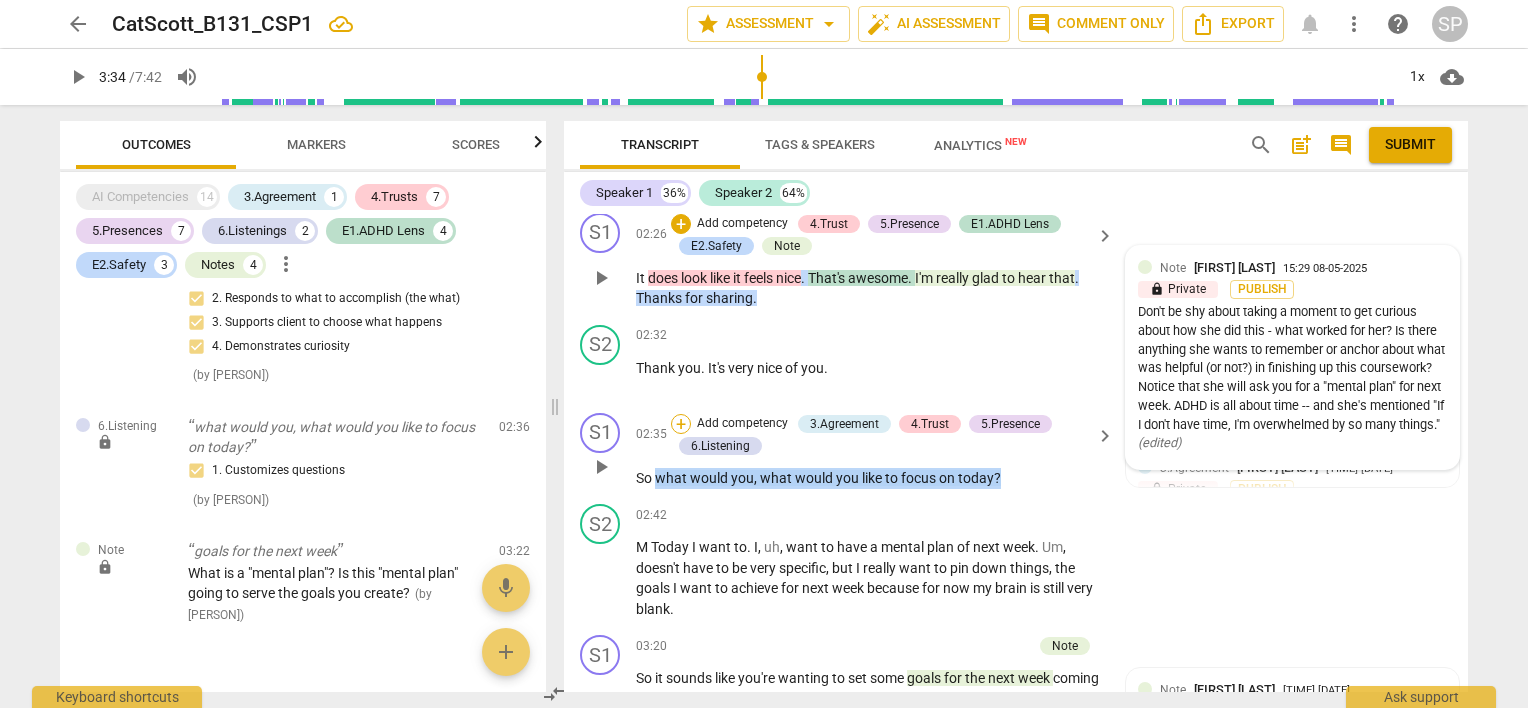 click on "+" at bounding box center [681, 424] 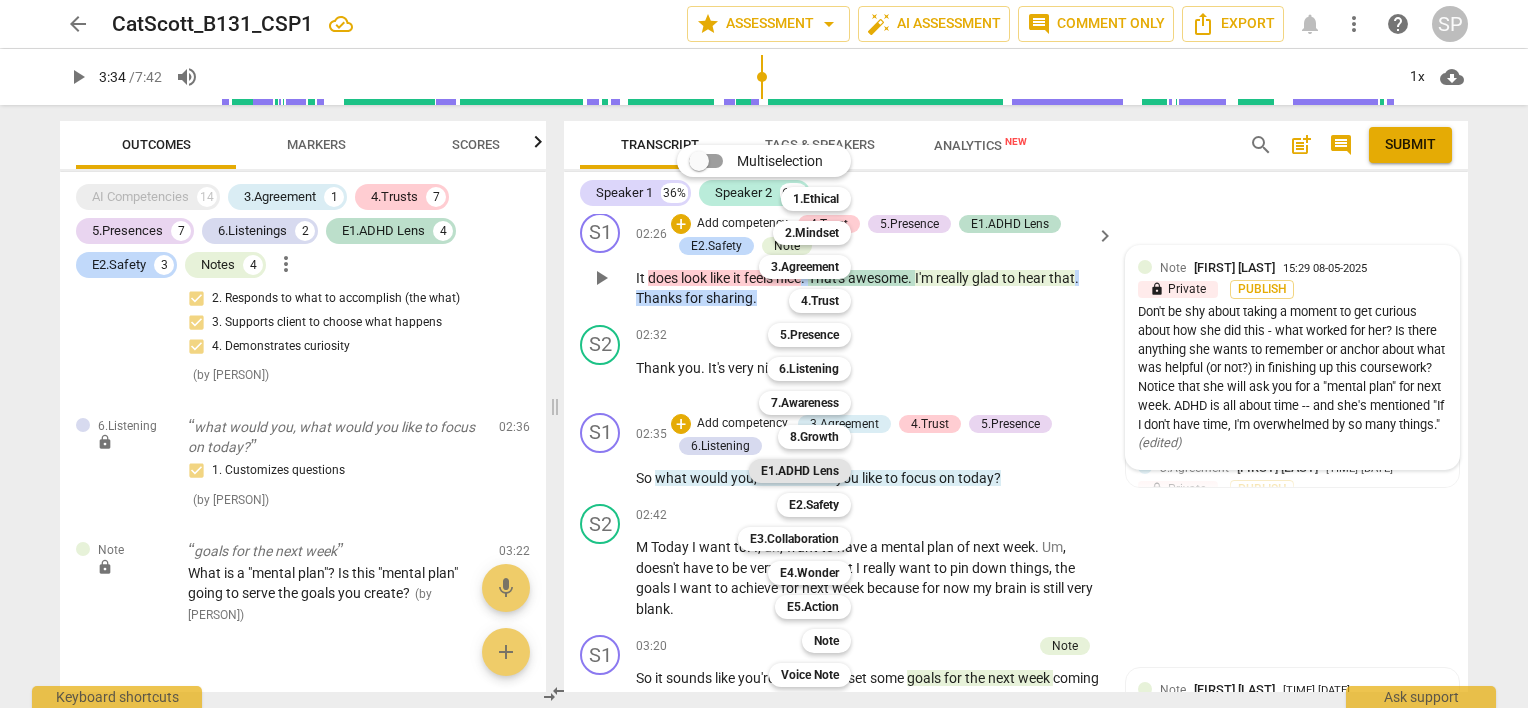 click on "E1.ADHD Lens" at bounding box center [800, 471] 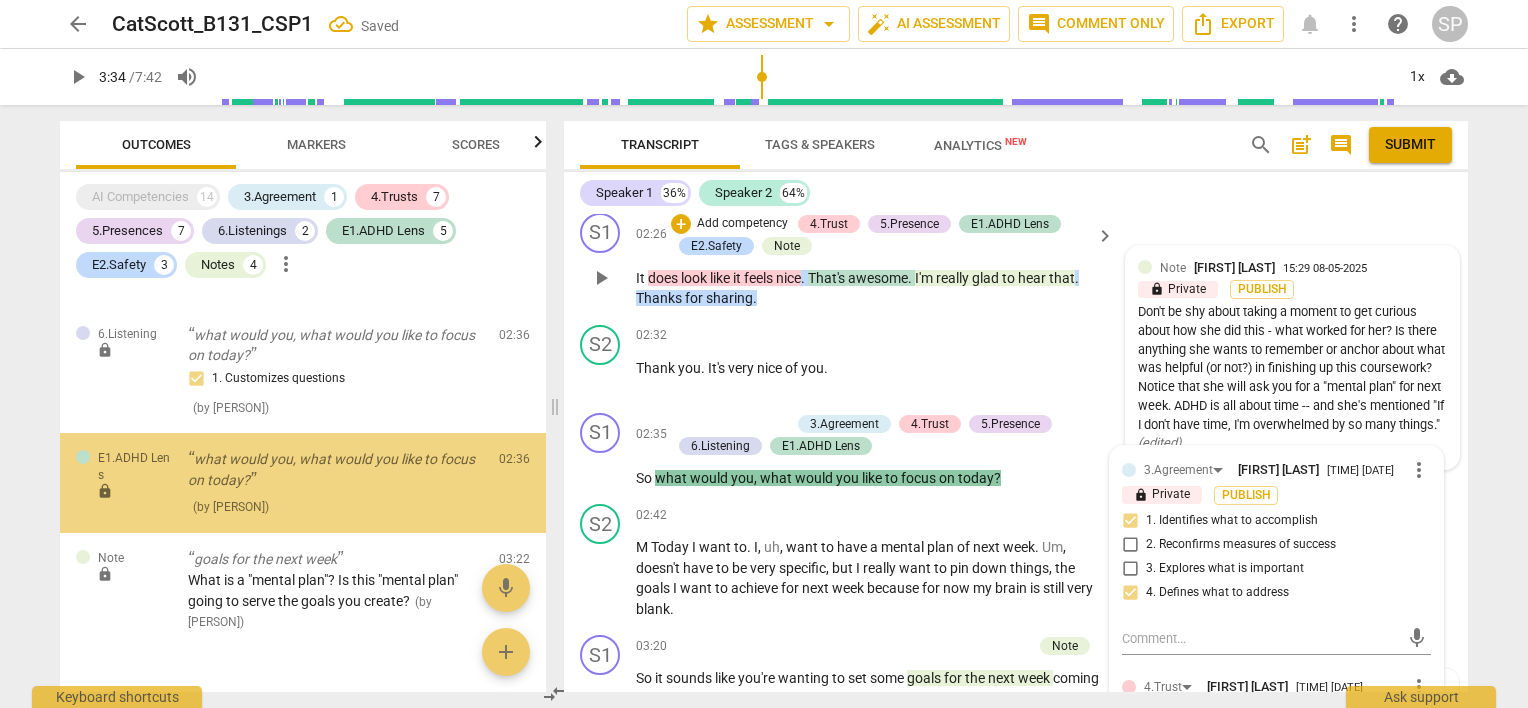 scroll, scrollTop: 3597, scrollLeft: 0, axis: vertical 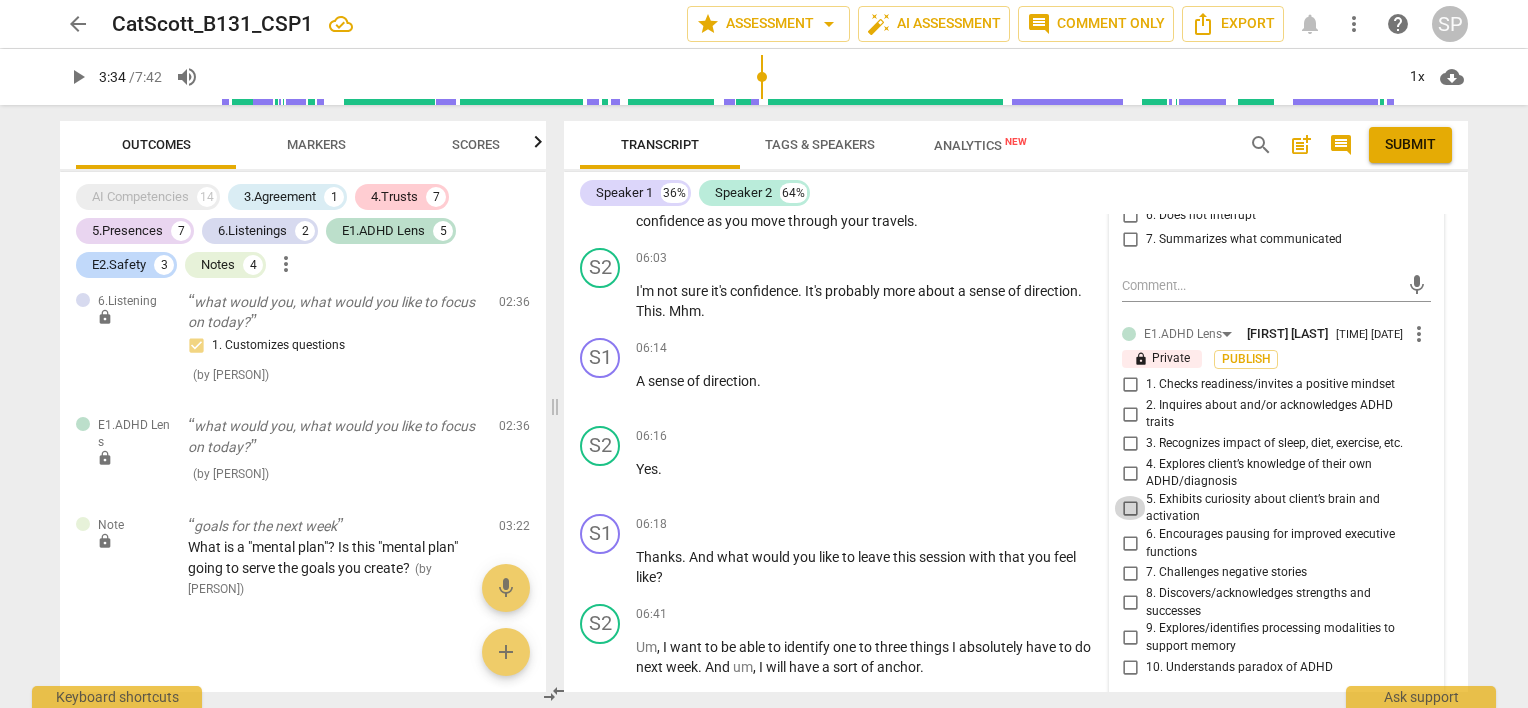 click on "5. Exhibits curiosity about client’s brain and activation" at bounding box center (1130, 508) 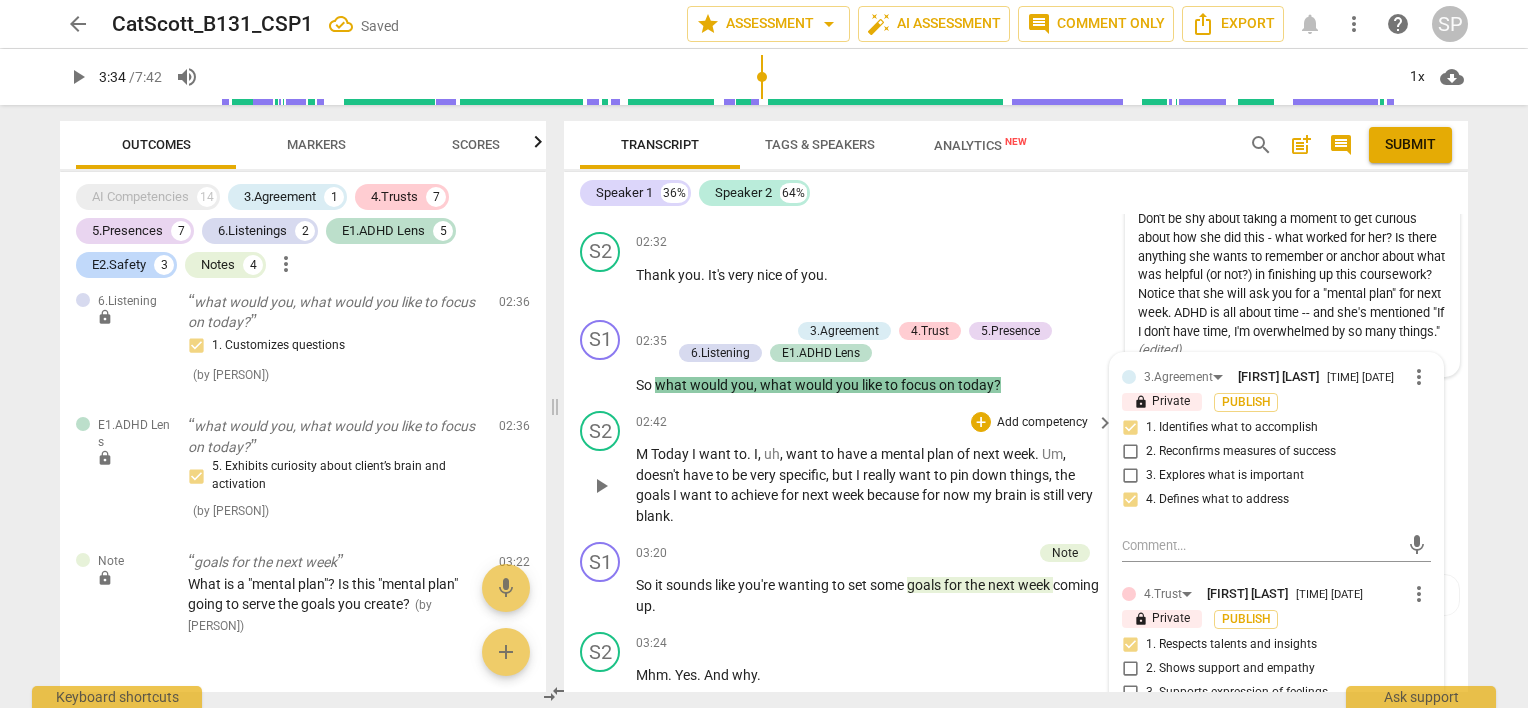 scroll, scrollTop: 1124, scrollLeft: 0, axis: vertical 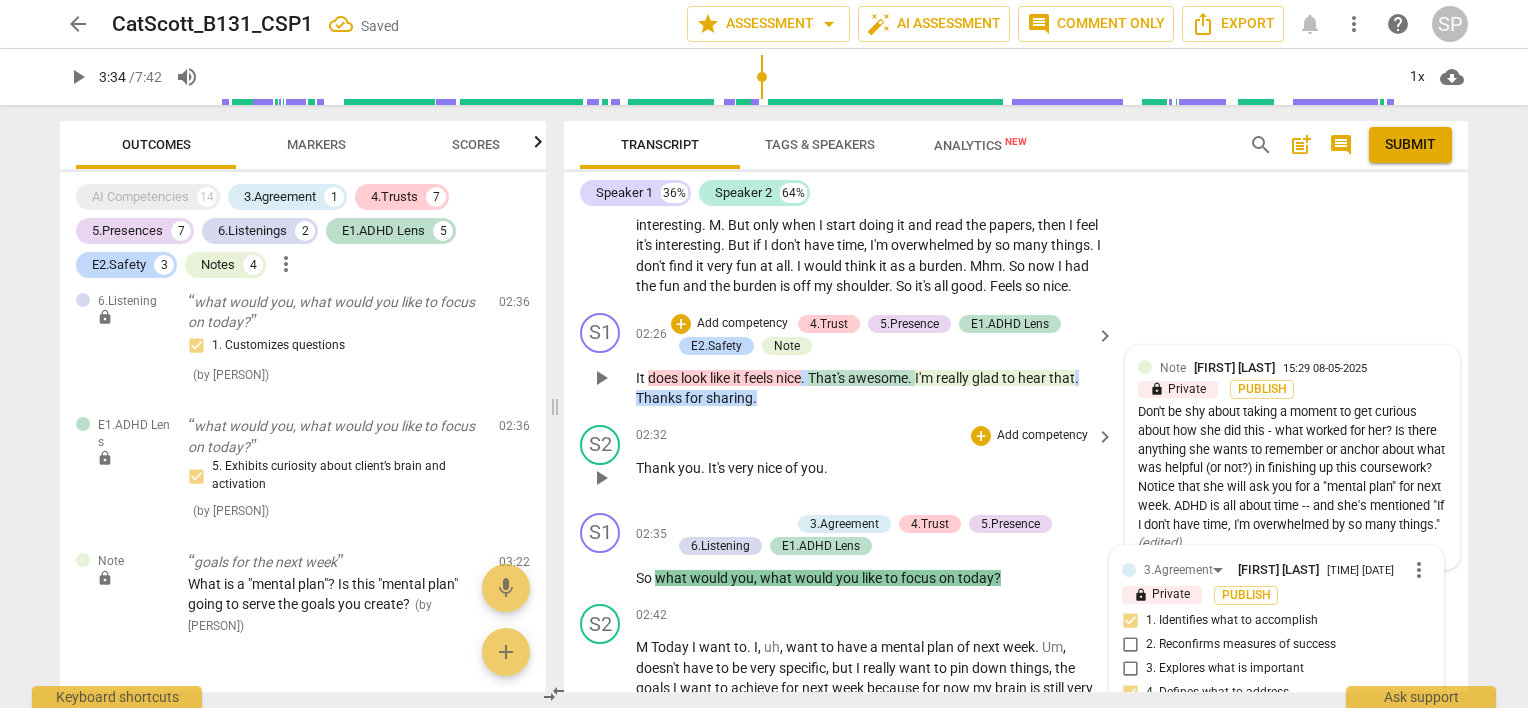 click on "[TIME] + Add competency keyboard_arrow_right" at bounding box center [876, 436] 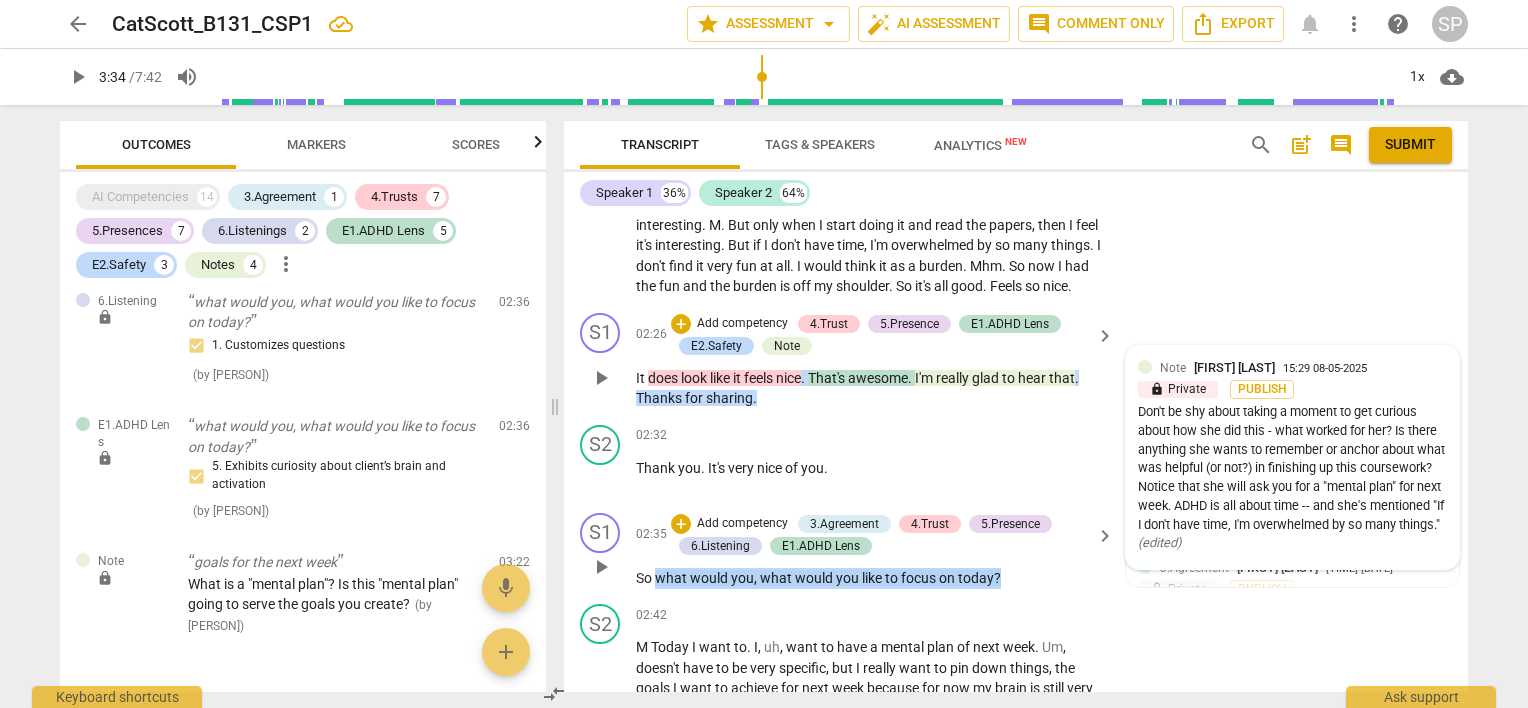 drag, startPoint x: 657, startPoint y: 596, endPoint x: 1014, endPoint y: 599, distance: 357.0126 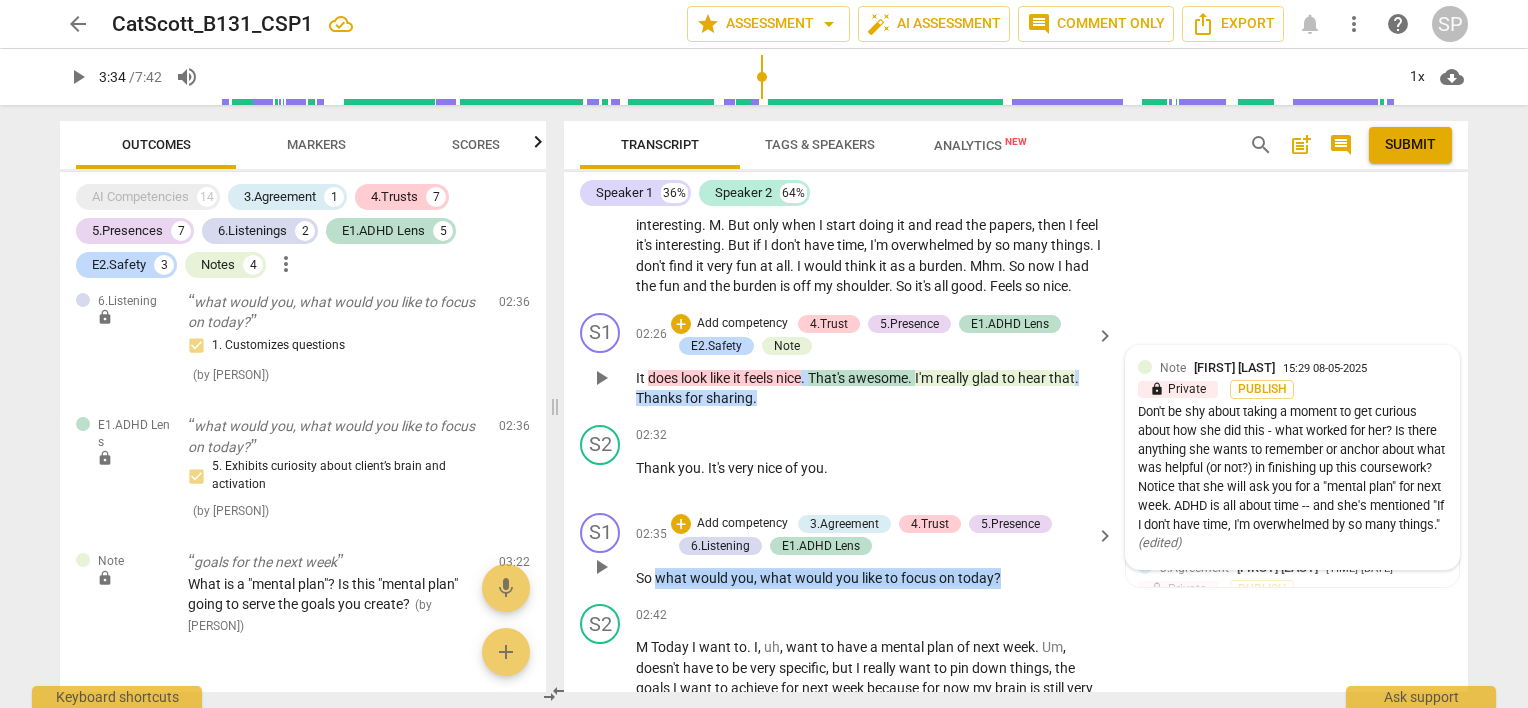 click on "So what would you , what would you like to focus on today ?" at bounding box center (870, 578) 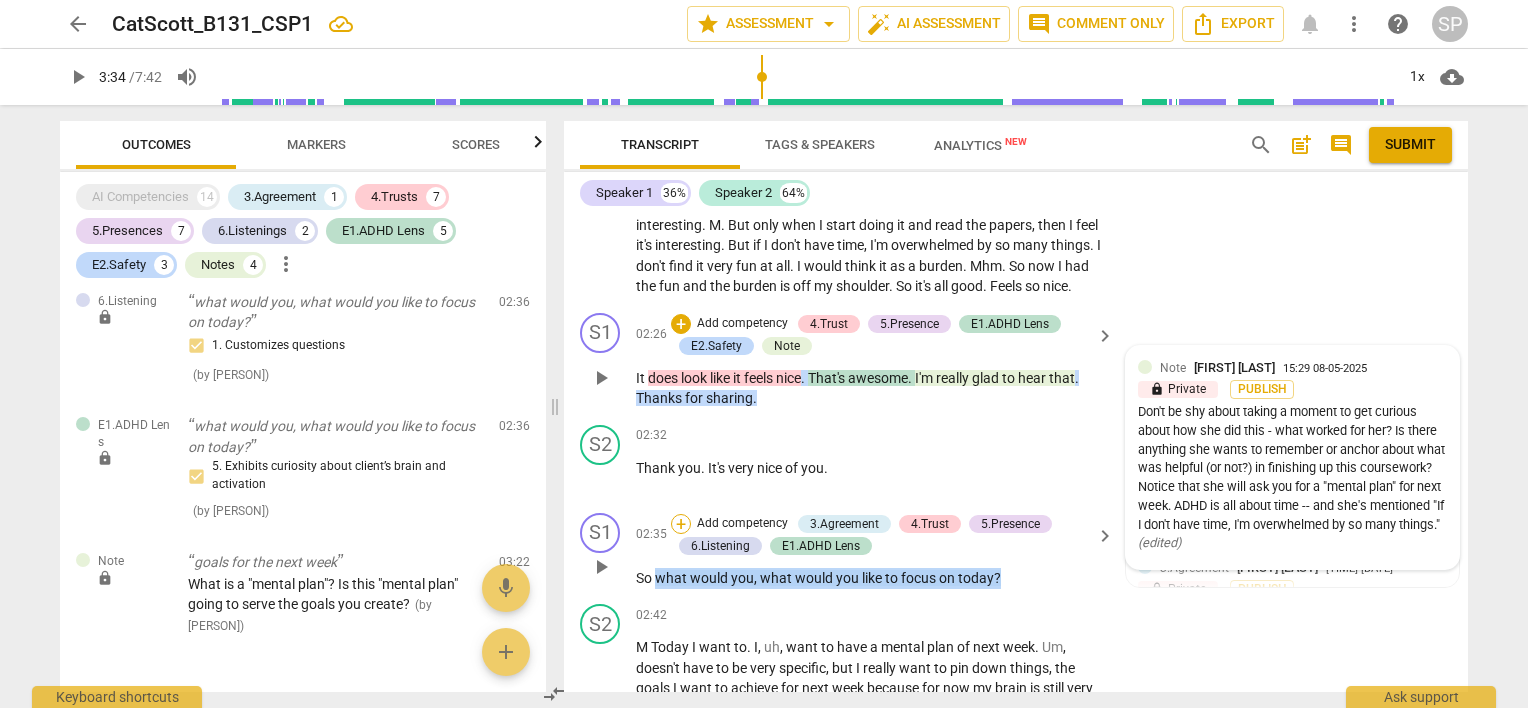 click on "+" at bounding box center (681, 524) 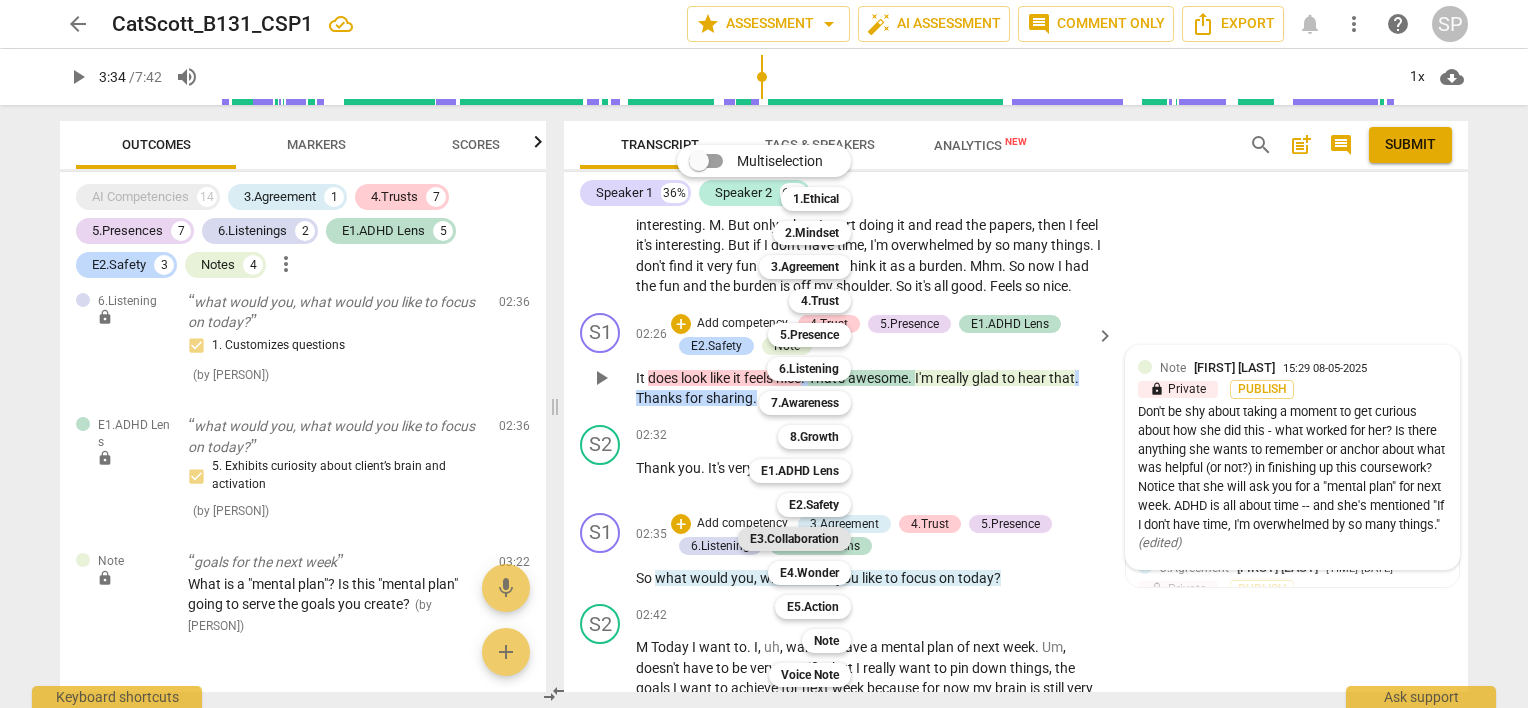 click on "E3.Collaboration" at bounding box center [794, 539] 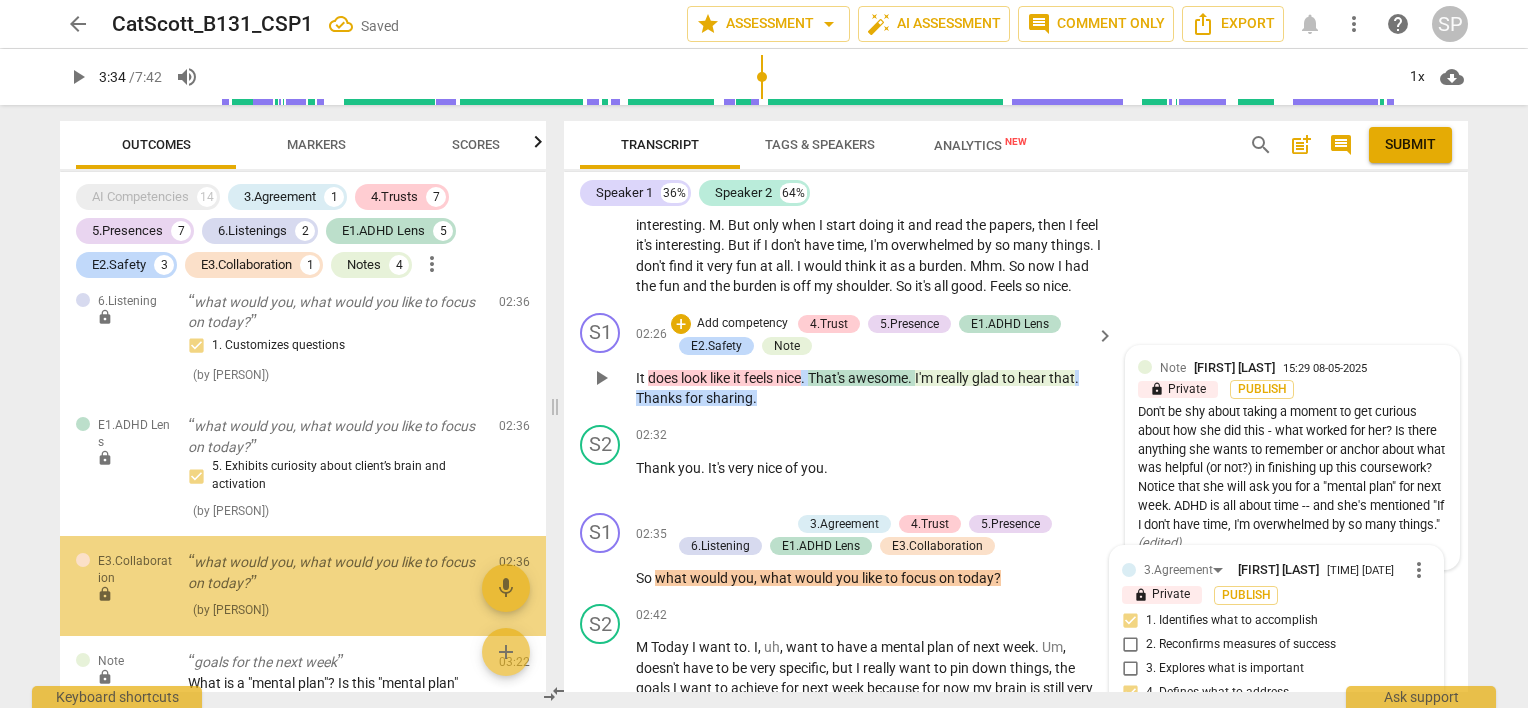 scroll, scrollTop: 1424, scrollLeft: 0, axis: vertical 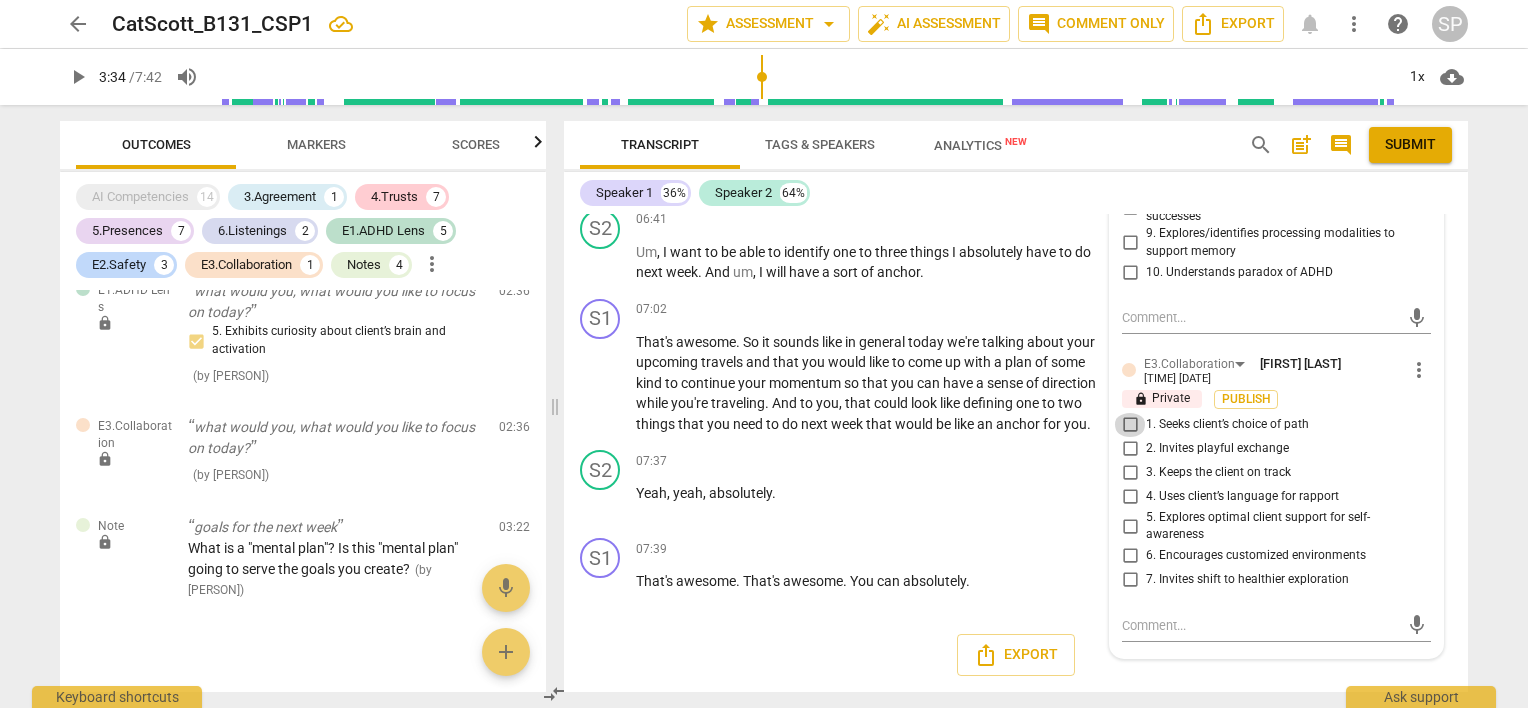 click on "1. Seeks client’s choice of path" at bounding box center (1130, 425) 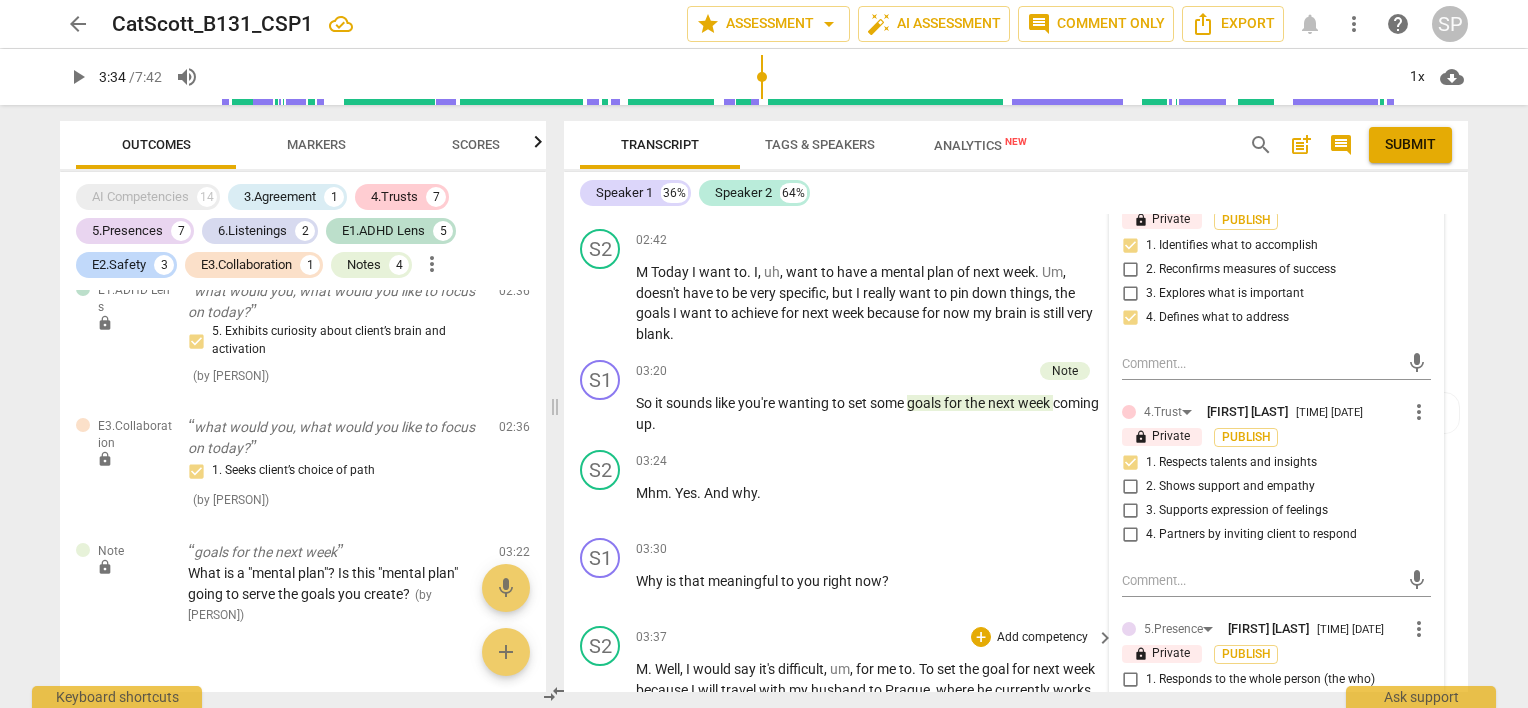 scroll, scrollTop: 1228, scrollLeft: 0, axis: vertical 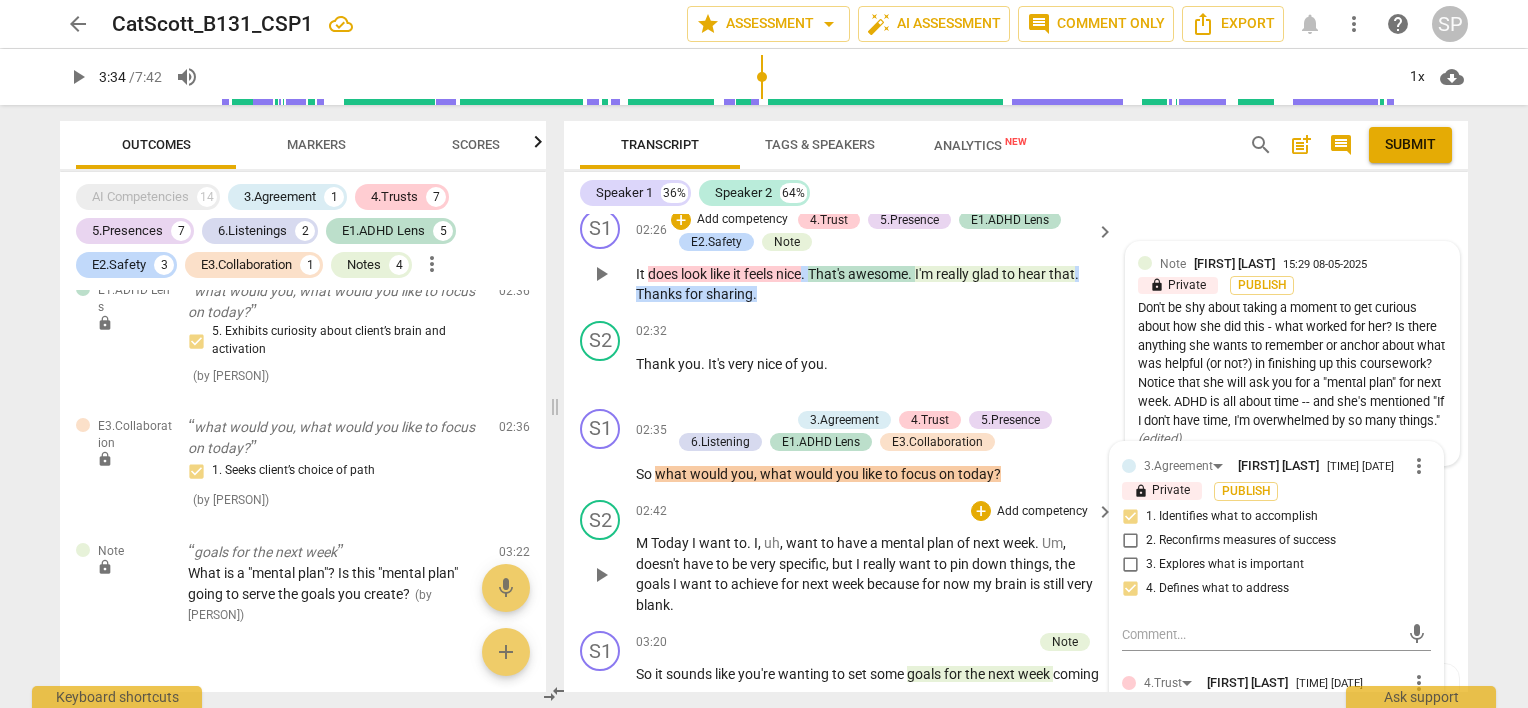 click on "02:42 + Add competency keyboard_arrow_right" at bounding box center (876, 511) 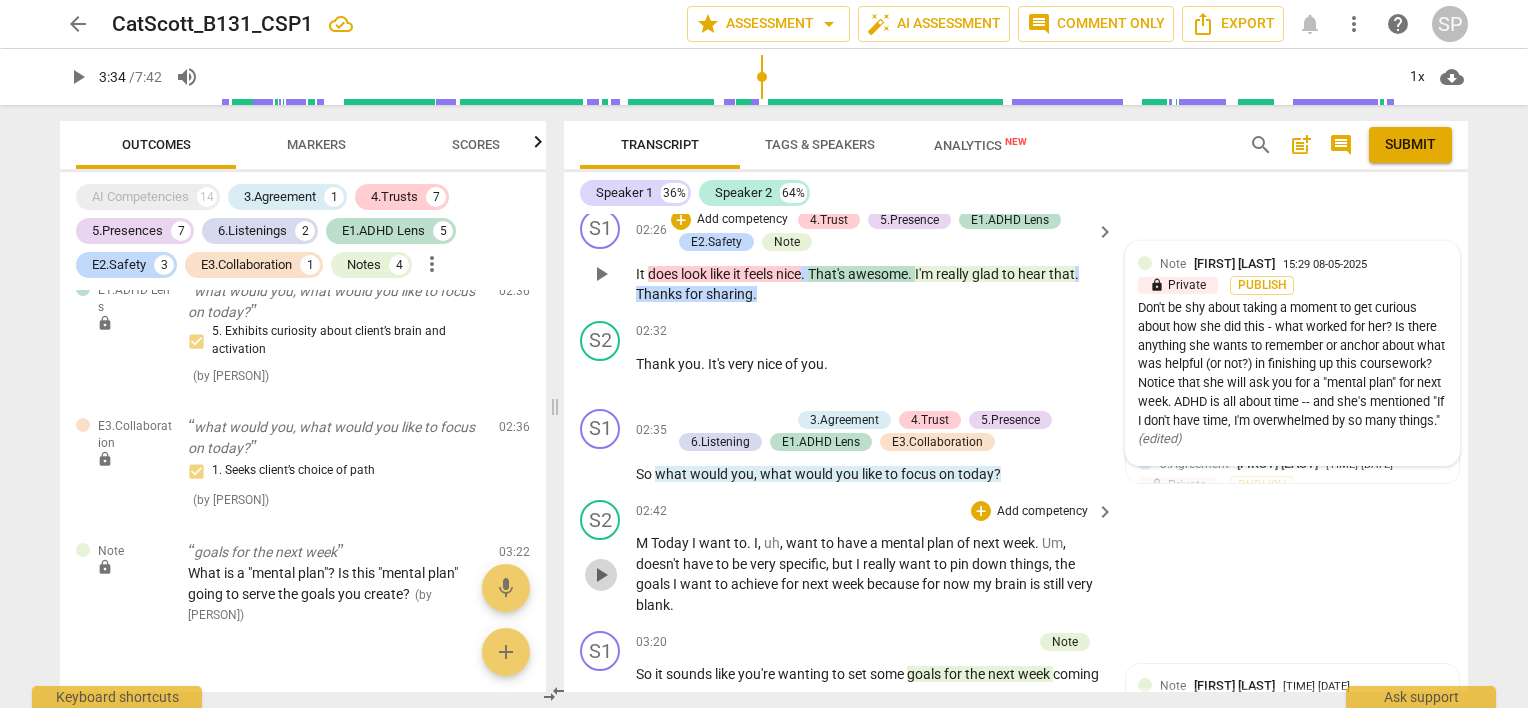 click on "play_arrow" at bounding box center [601, 575] 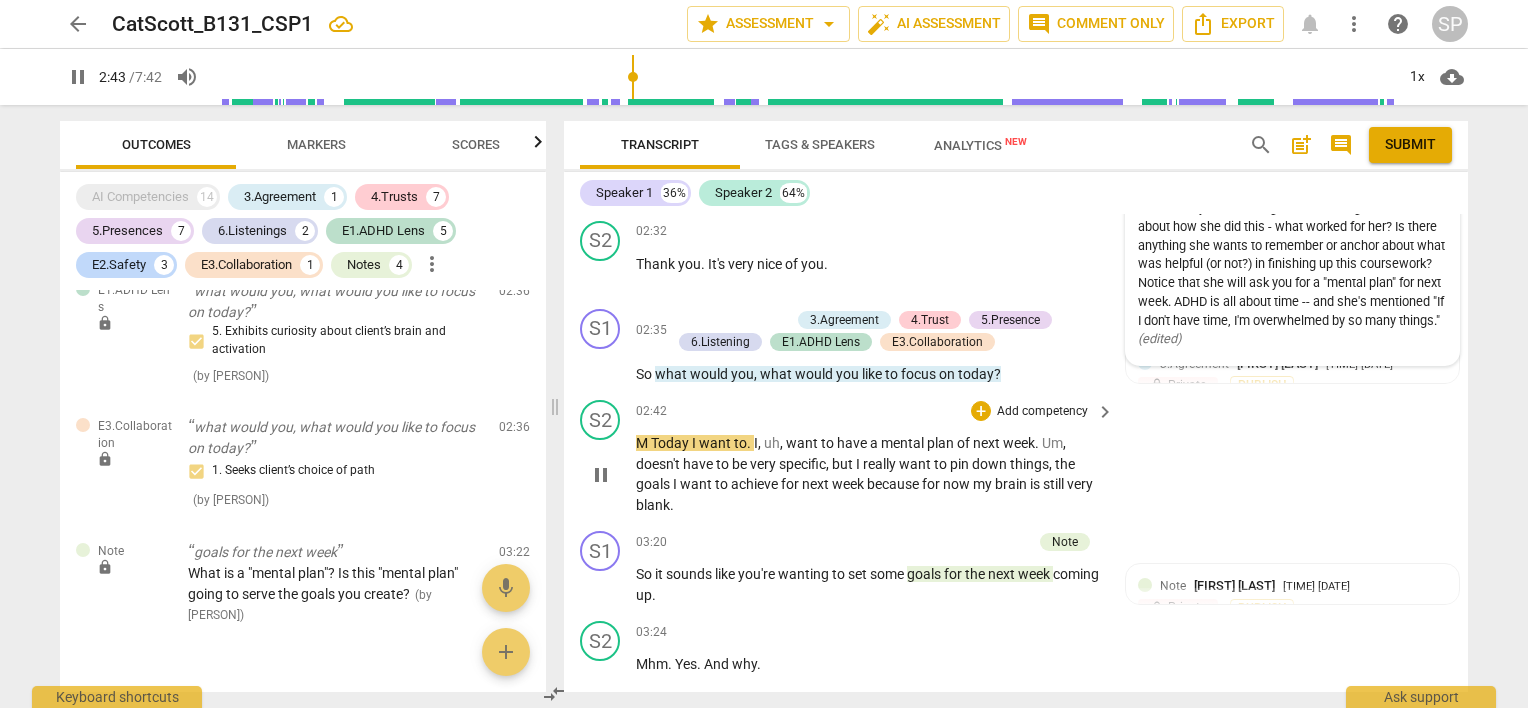 scroll, scrollTop: 1328, scrollLeft: 0, axis: vertical 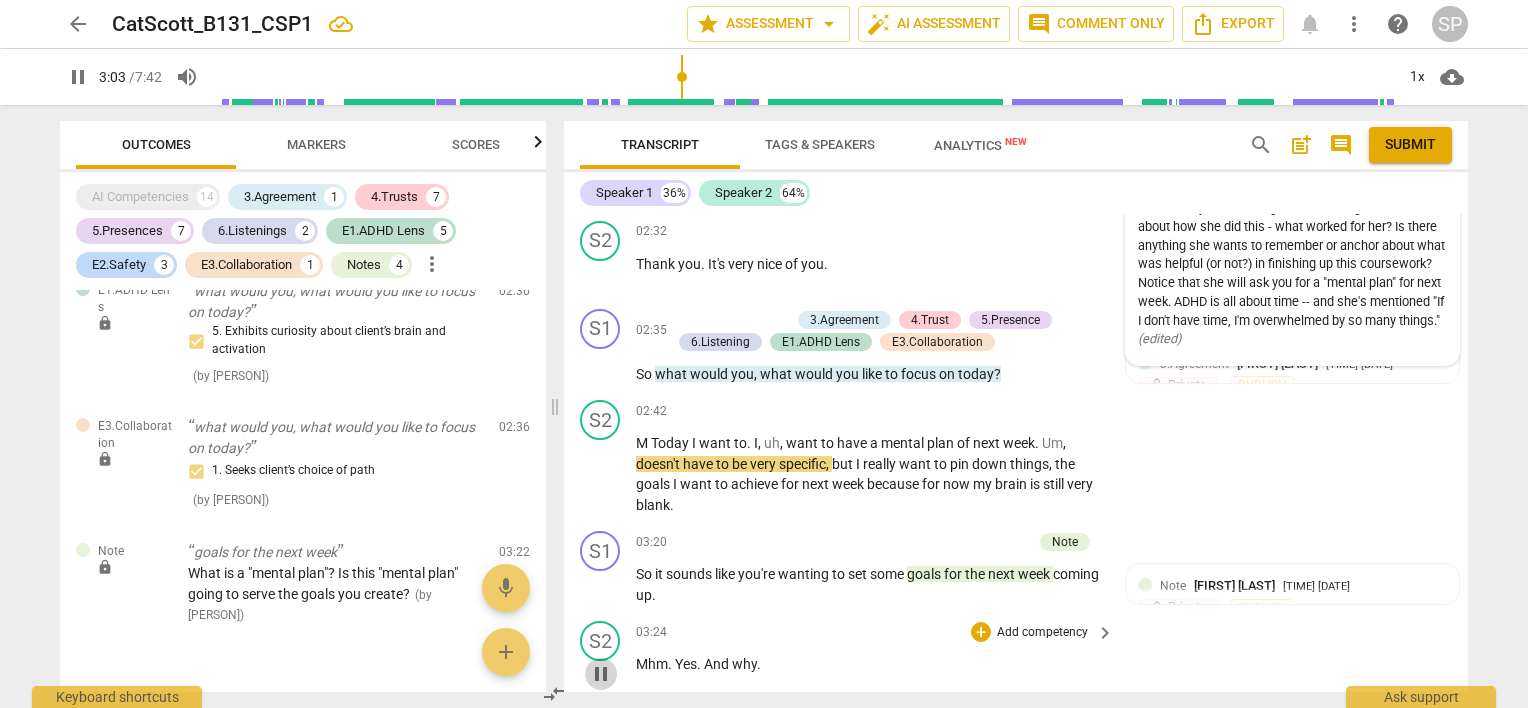click on "pause" at bounding box center (601, 674) 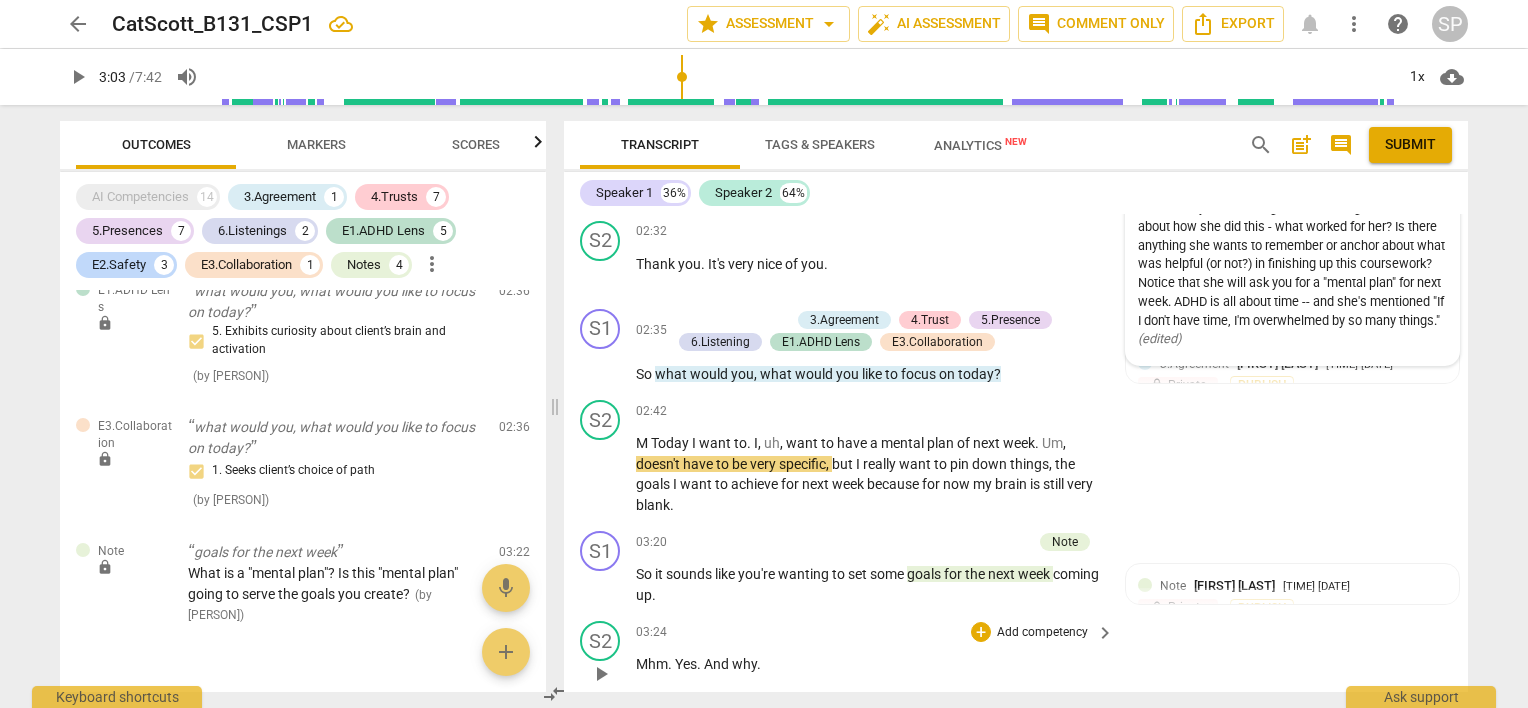 scroll, scrollTop: 1428, scrollLeft: 0, axis: vertical 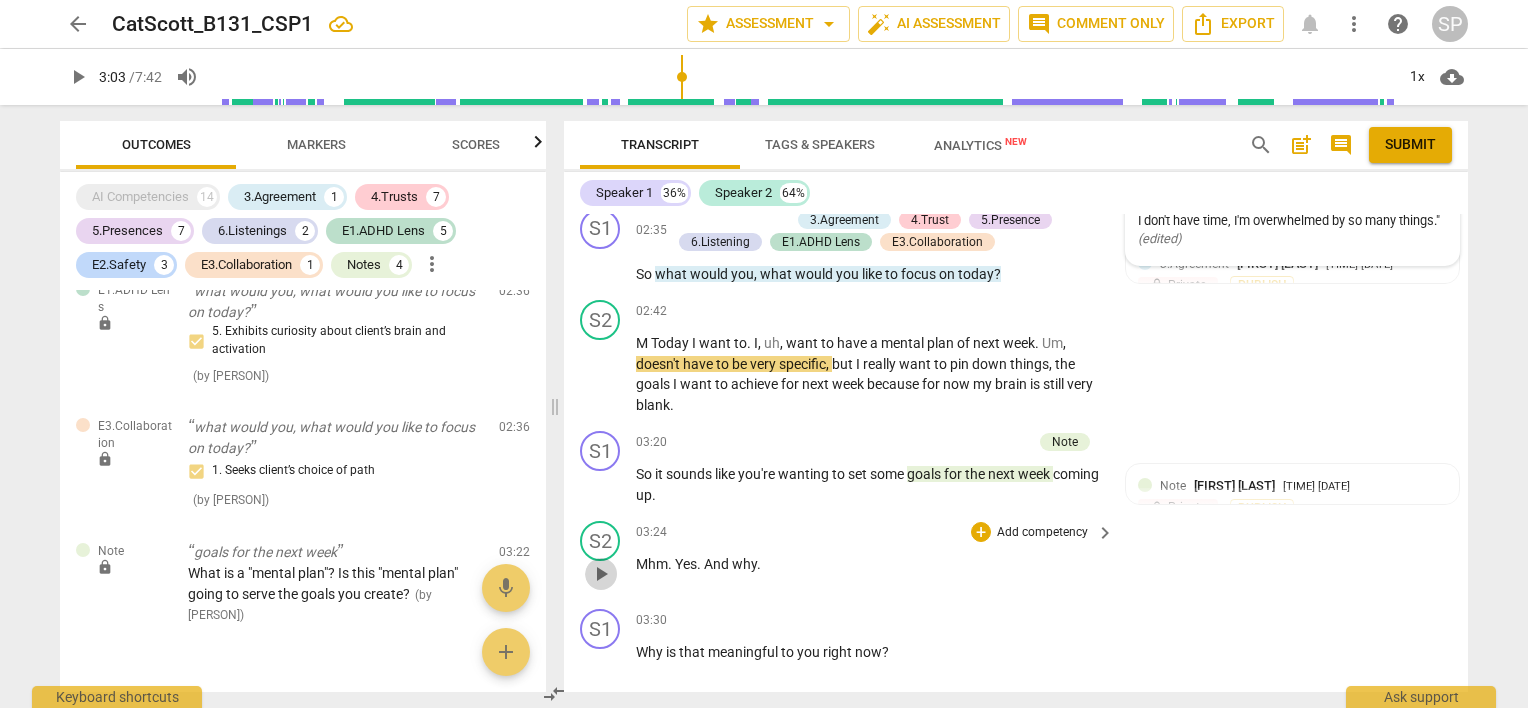 click on "play_arrow" at bounding box center (601, 574) 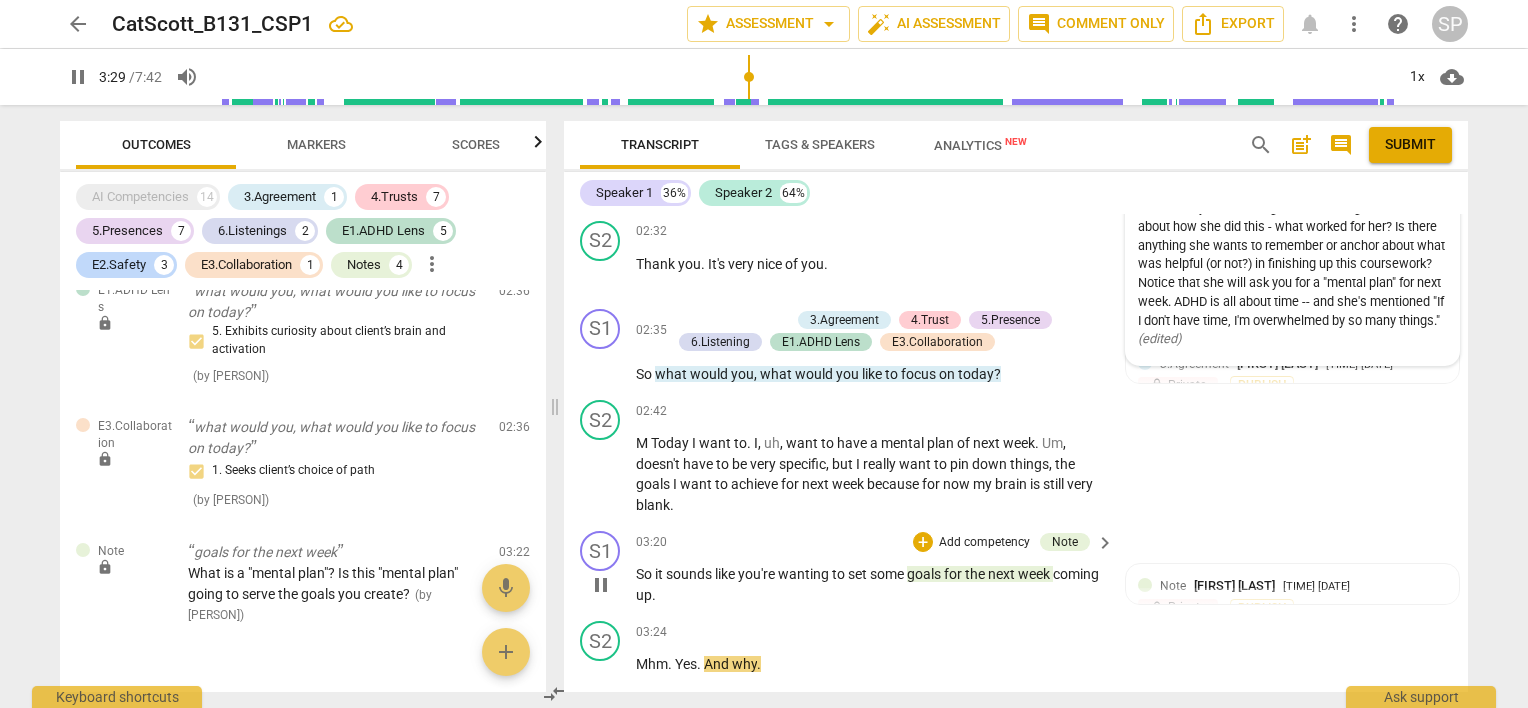 scroll, scrollTop: 1328, scrollLeft: 0, axis: vertical 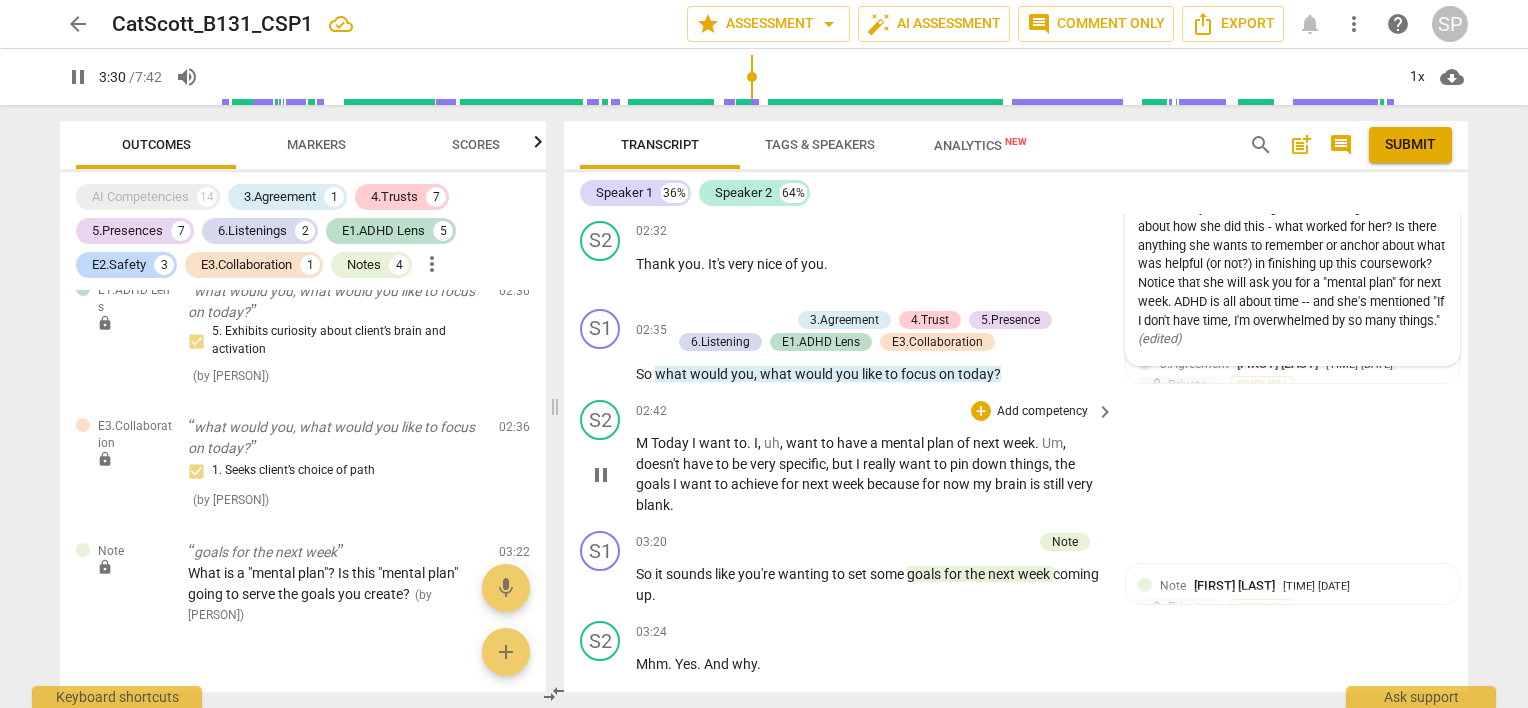 click on "pause" at bounding box center (601, 475) 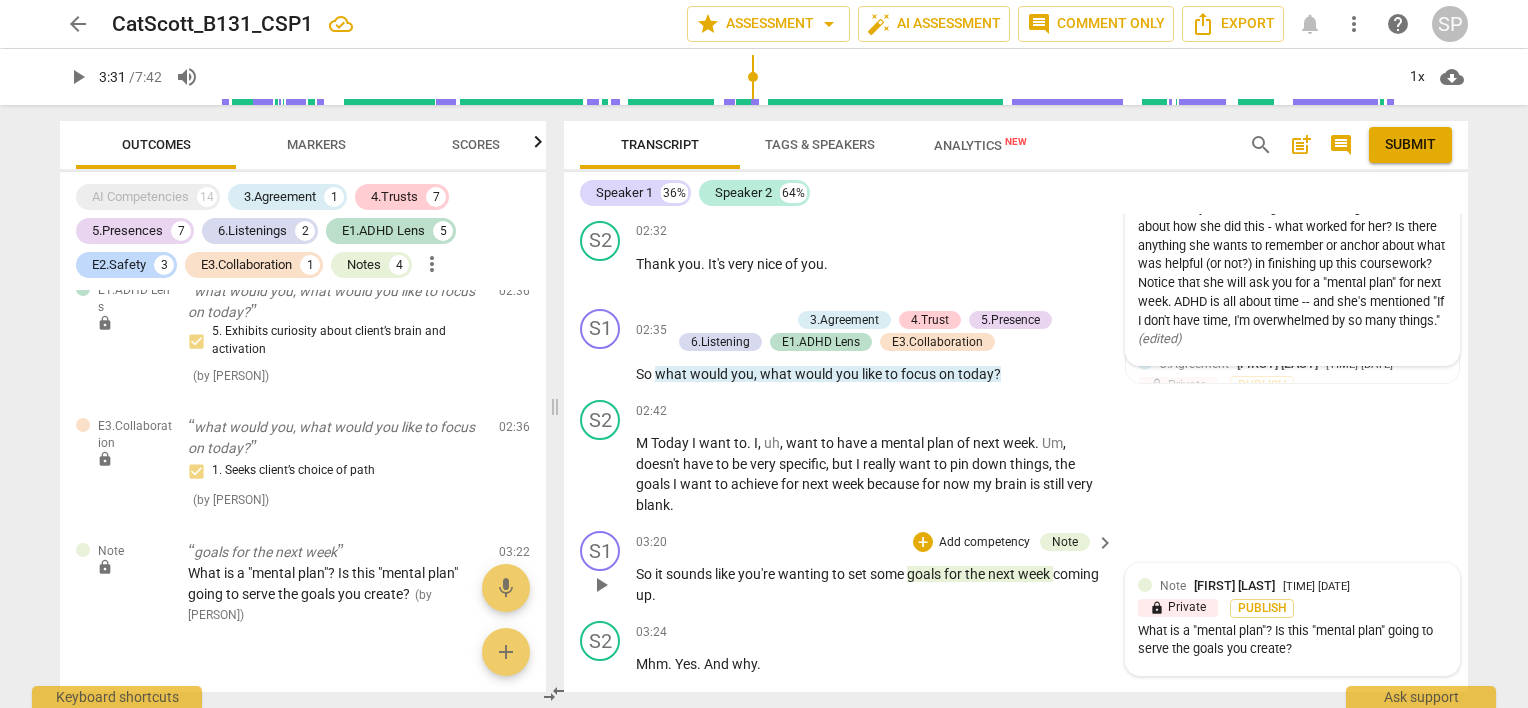 click at bounding box center [1145, 585] 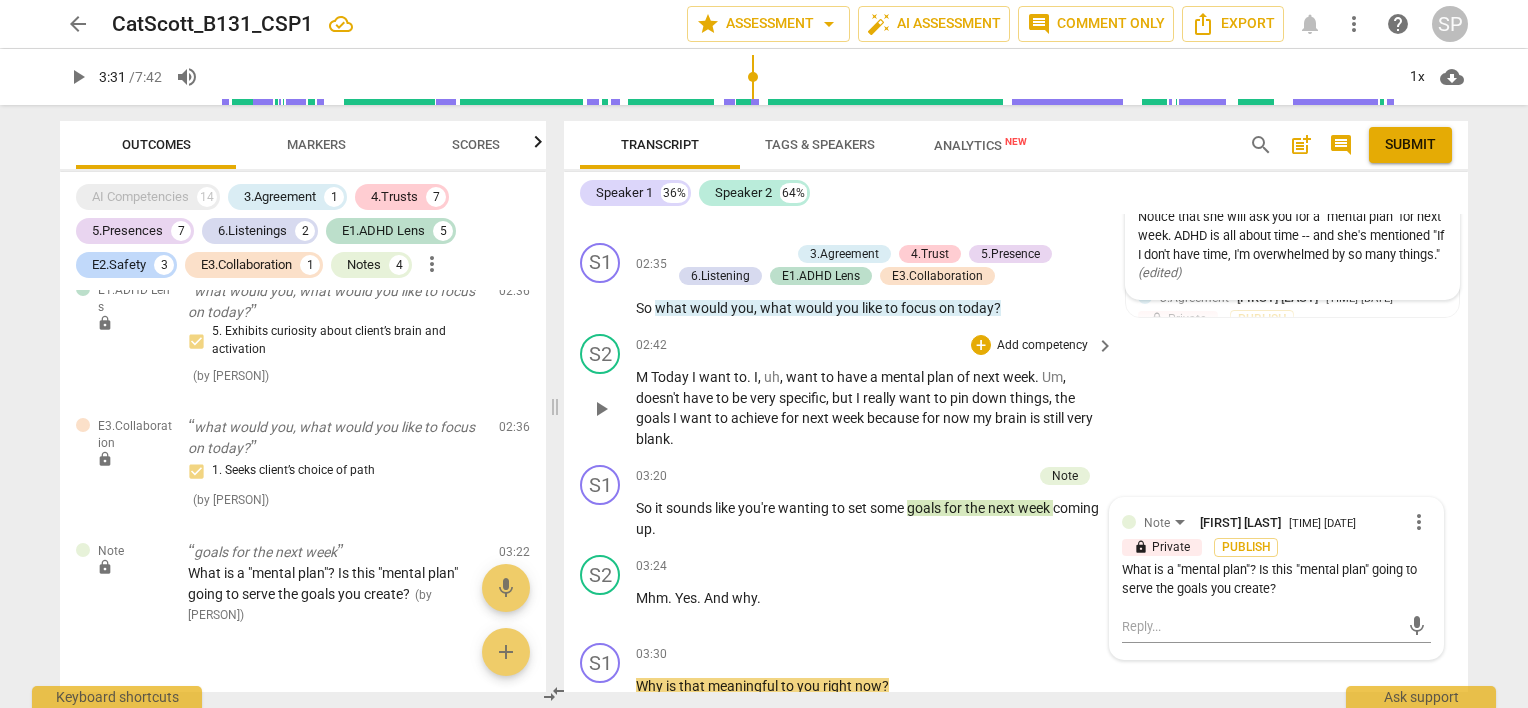scroll, scrollTop: 1428, scrollLeft: 0, axis: vertical 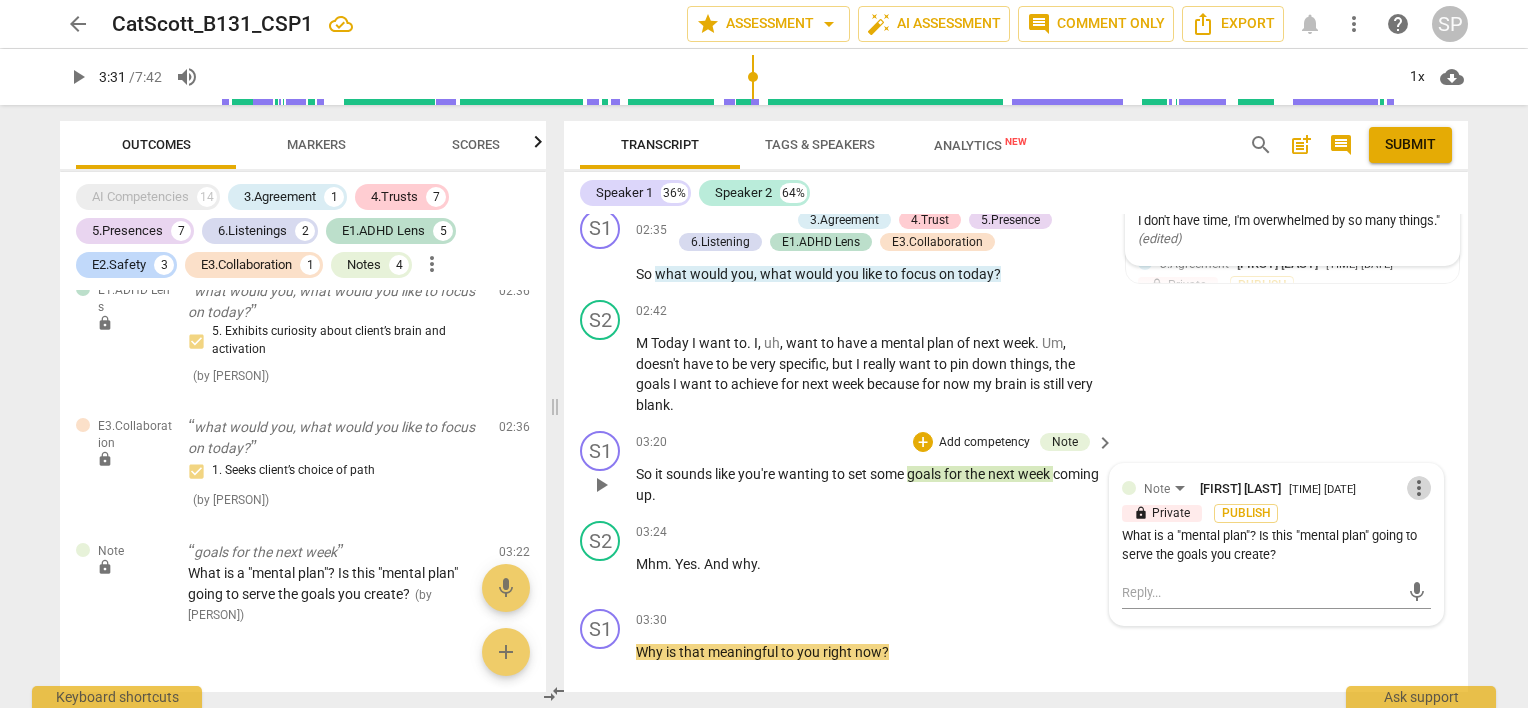 click on "more_vert" at bounding box center [1419, 488] 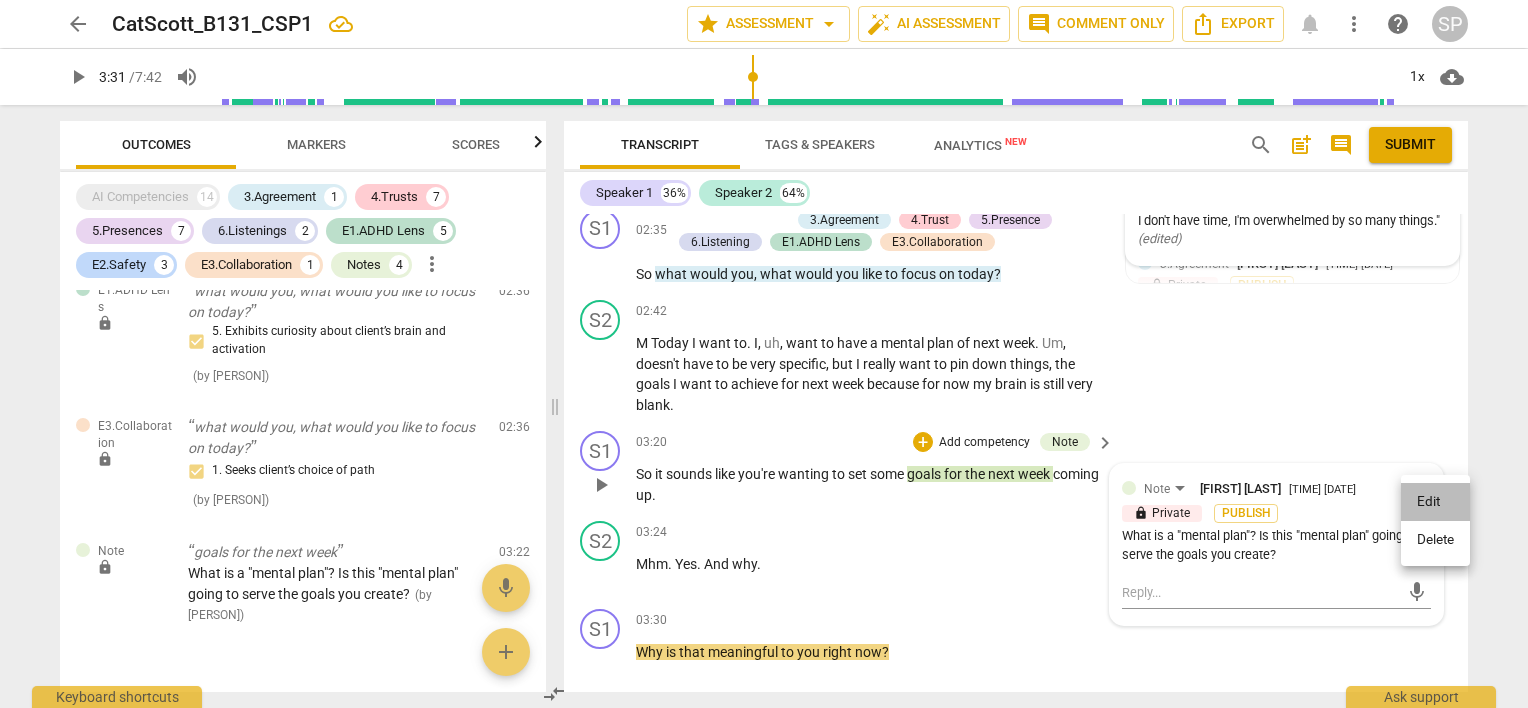 click on "Edit" at bounding box center (1435, 502) 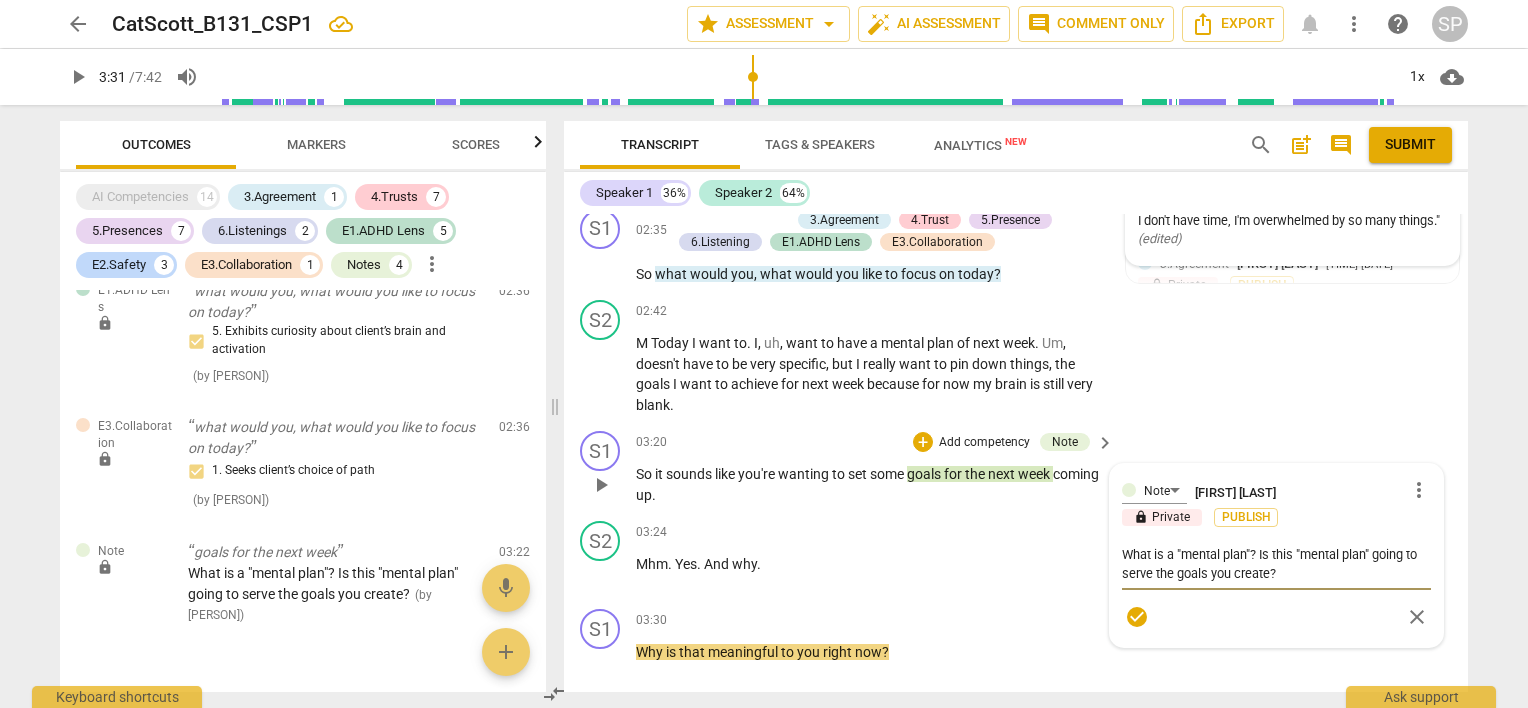 click on "What is a "mental plan"? Is this "mental plan" going to serve the goals you create?" at bounding box center (1276, 564) 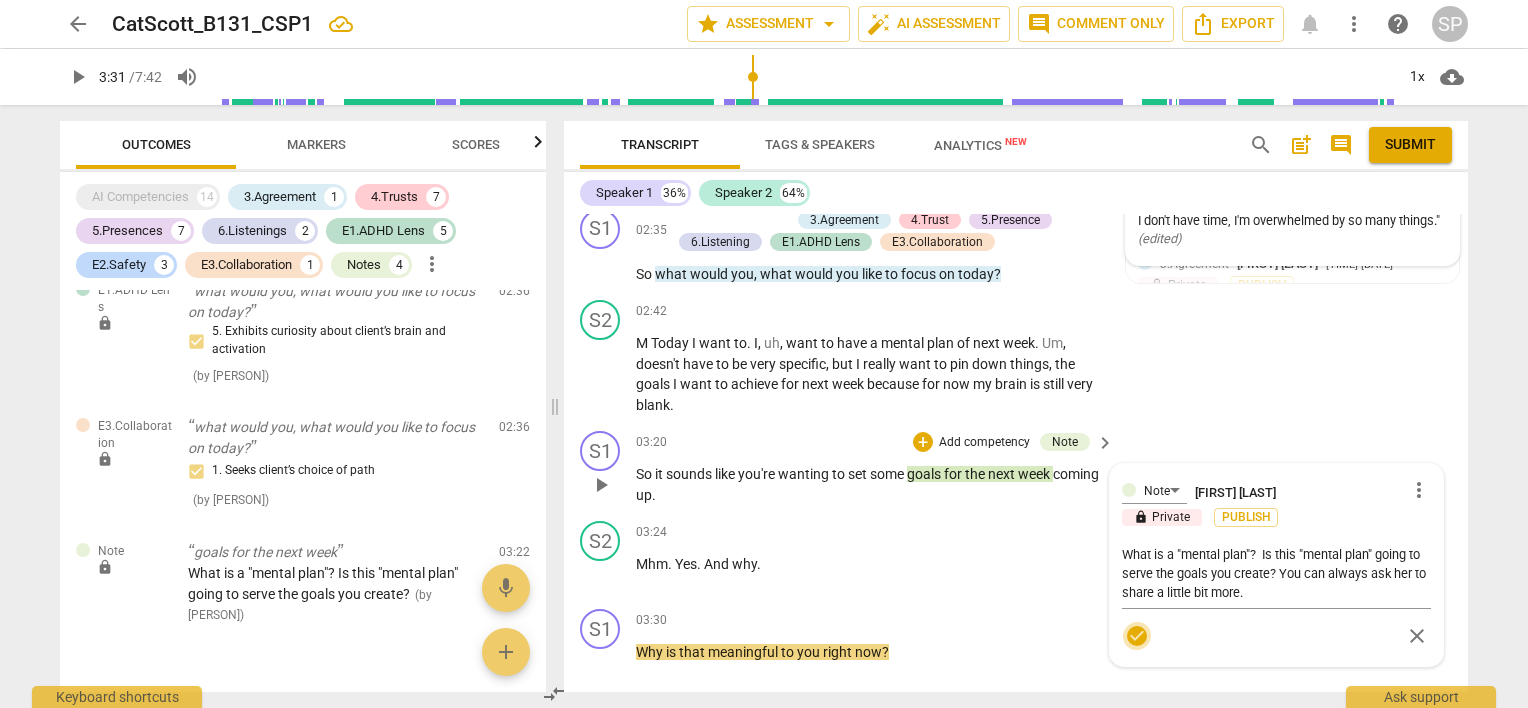 click on "check_circle" at bounding box center (1137, 636) 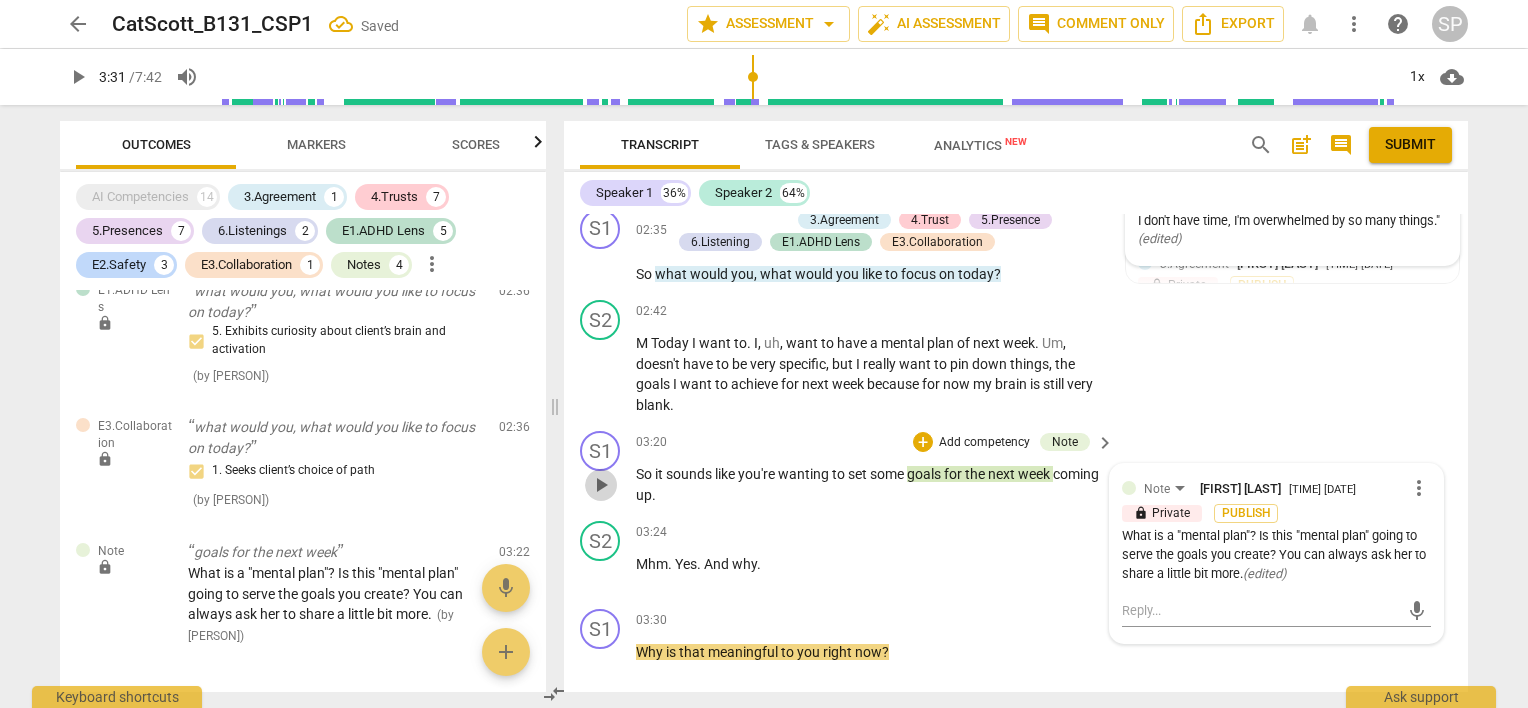 click on "play_arrow" at bounding box center [601, 485] 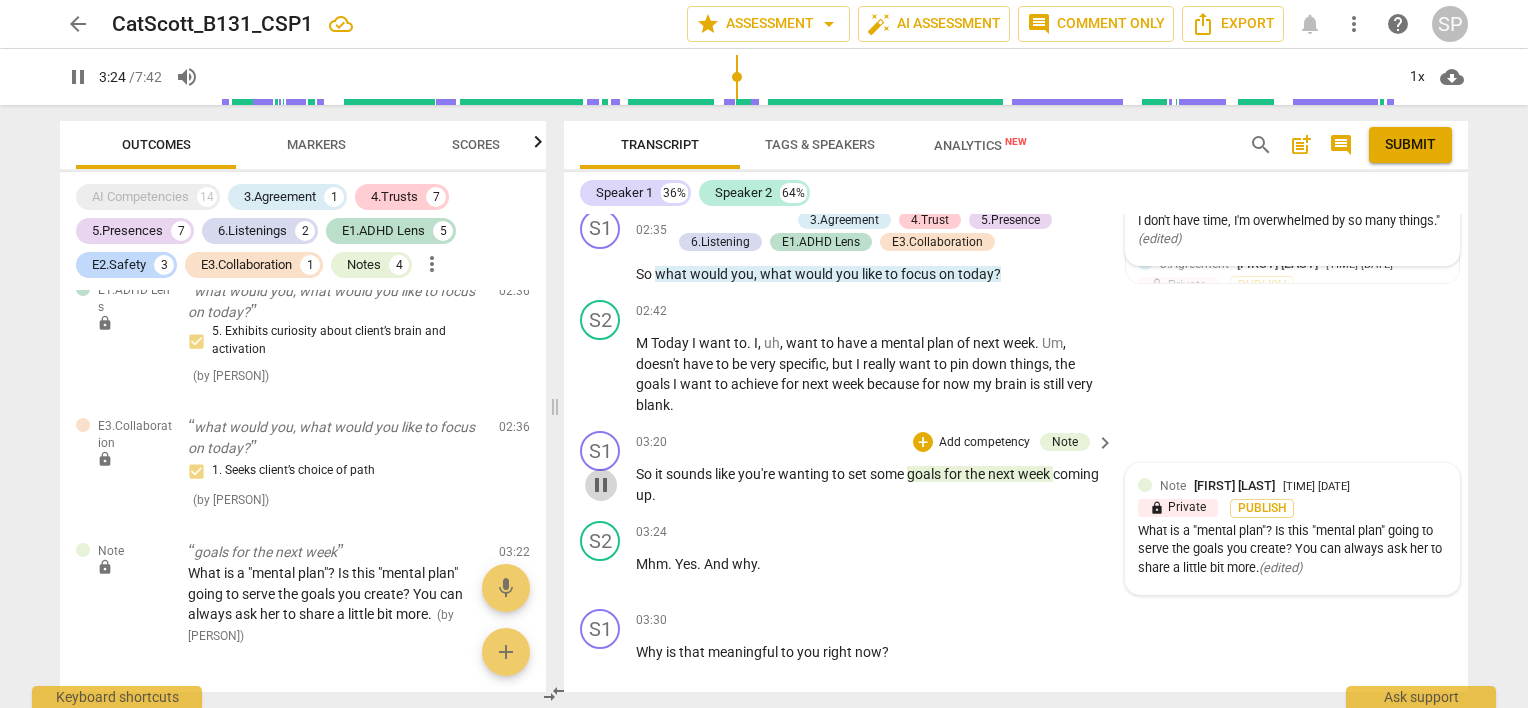 click on "pause" at bounding box center [601, 485] 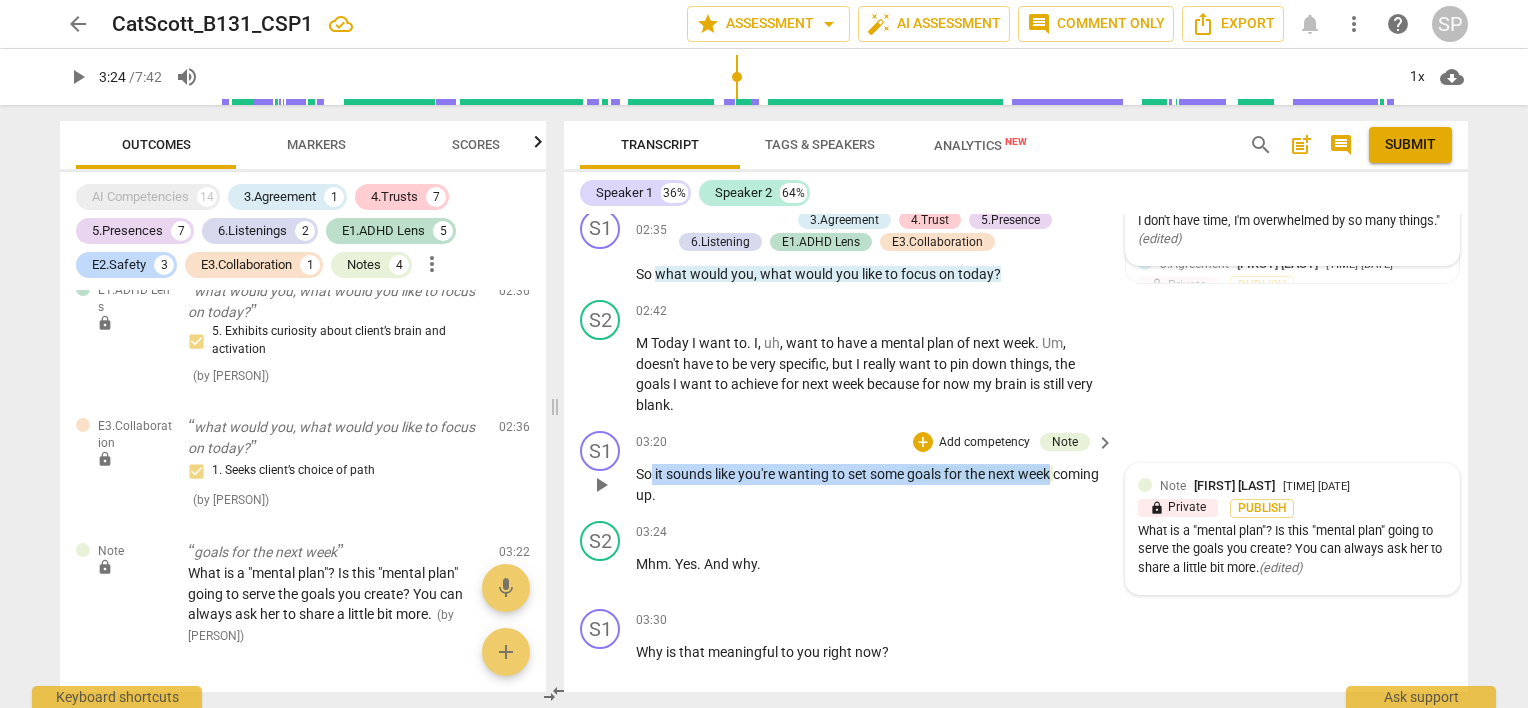 drag, startPoint x: 652, startPoint y: 488, endPoint x: 1052, endPoint y: 477, distance: 400.1512 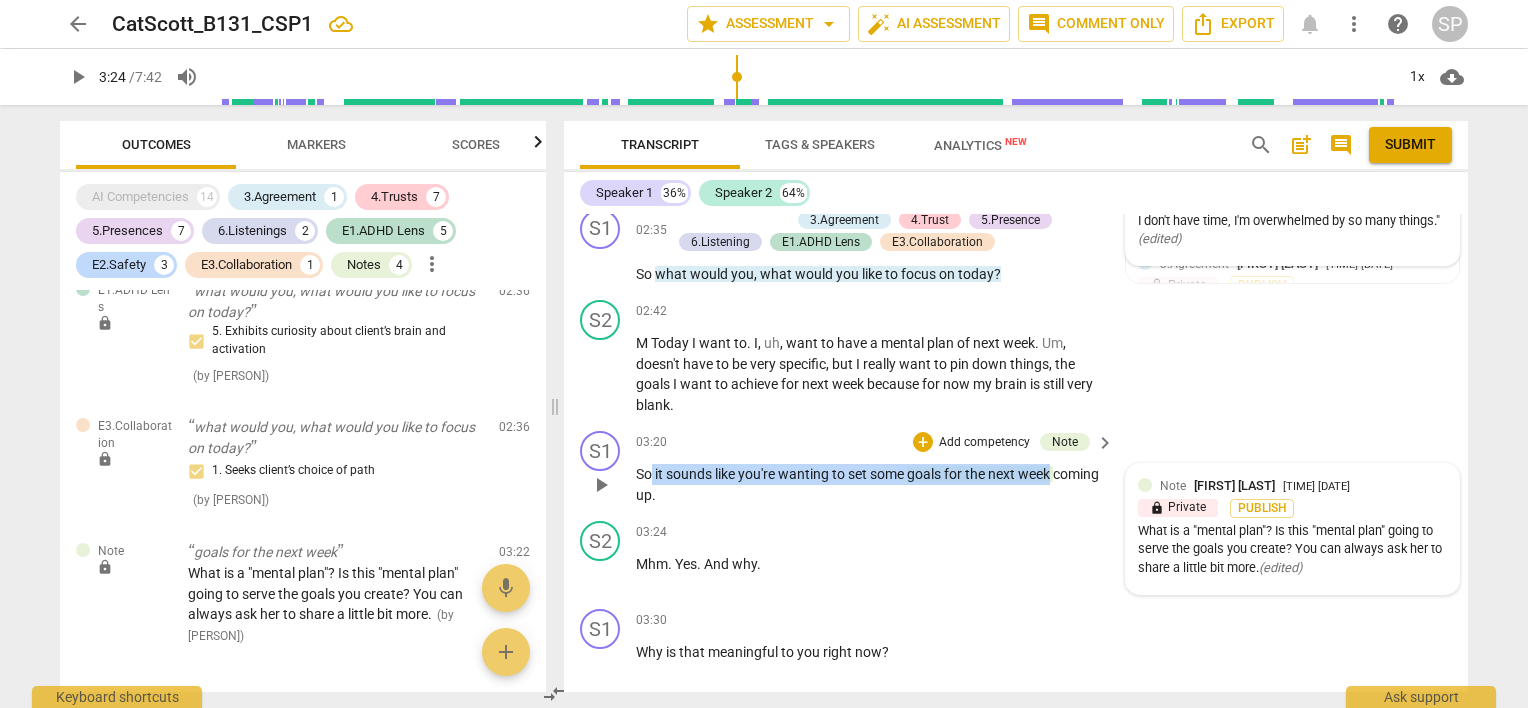 click on "03:20 + Add competency Note keyboard_arrow_right So it sounds like you're wanting to set some goals for the next week coming up ." at bounding box center (876, 468) 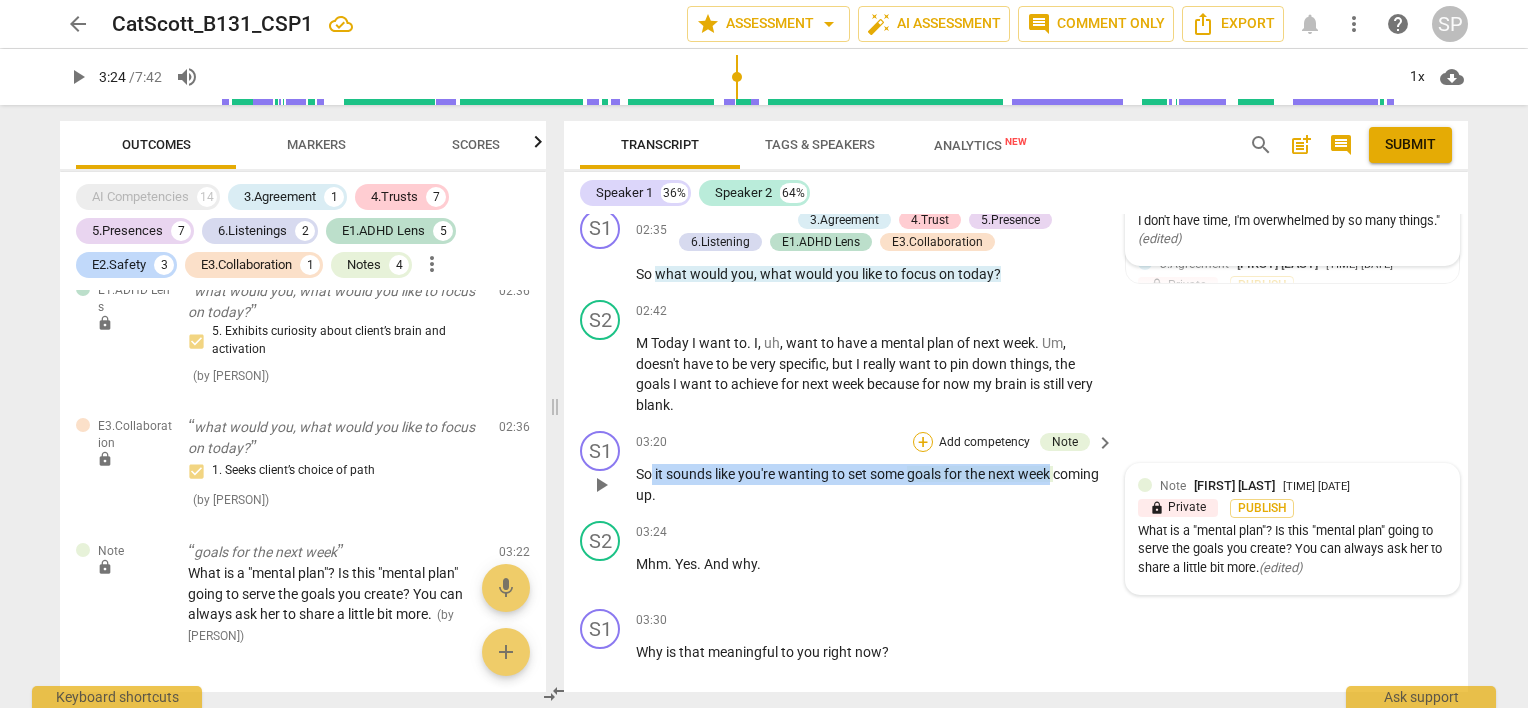 click on "+" at bounding box center (923, 442) 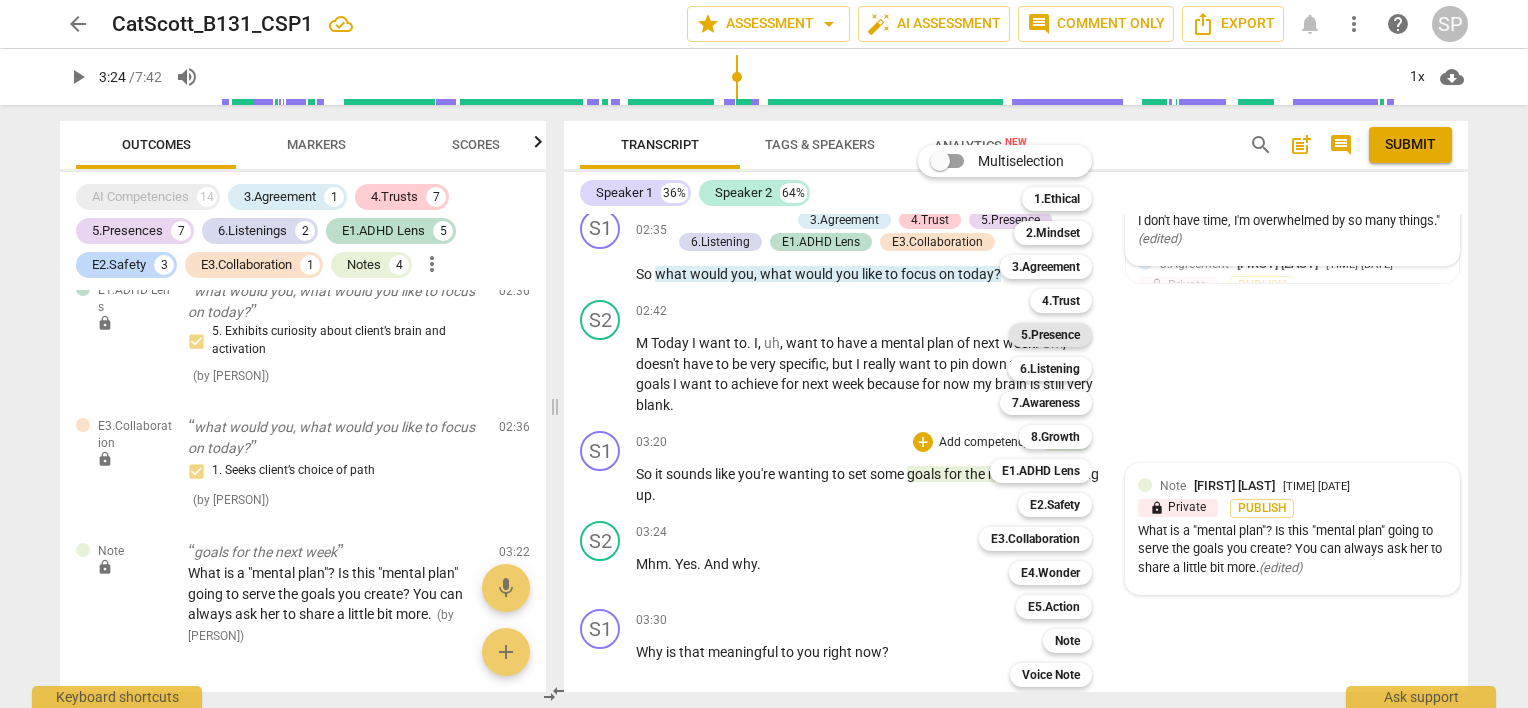 click on "5.Presence" at bounding box center [1050, 335] 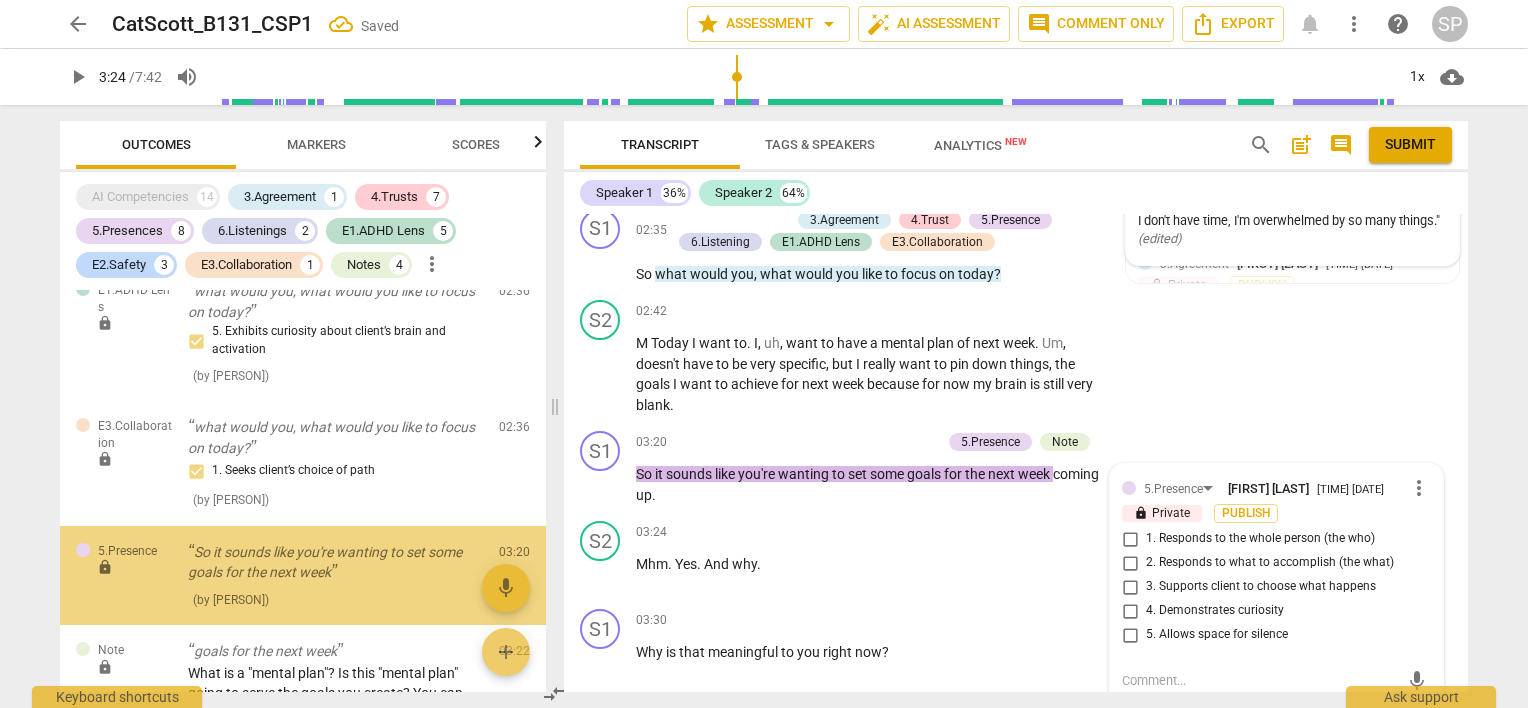 scroll, scrollTop: 1439, scrollLeft: 0, axis: vertical 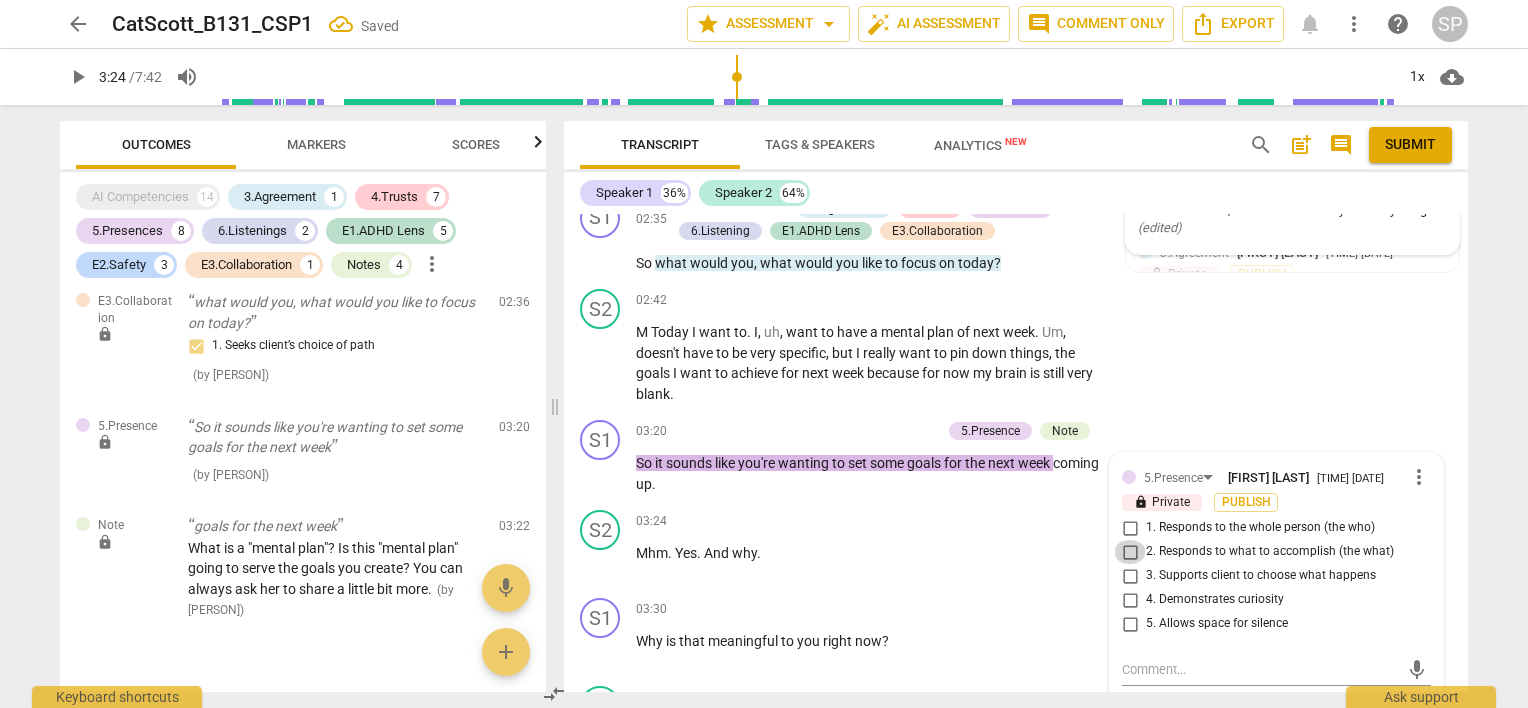 click on "2. Responds to what to accomplish (the what)" at bounding box center [1130, 552] 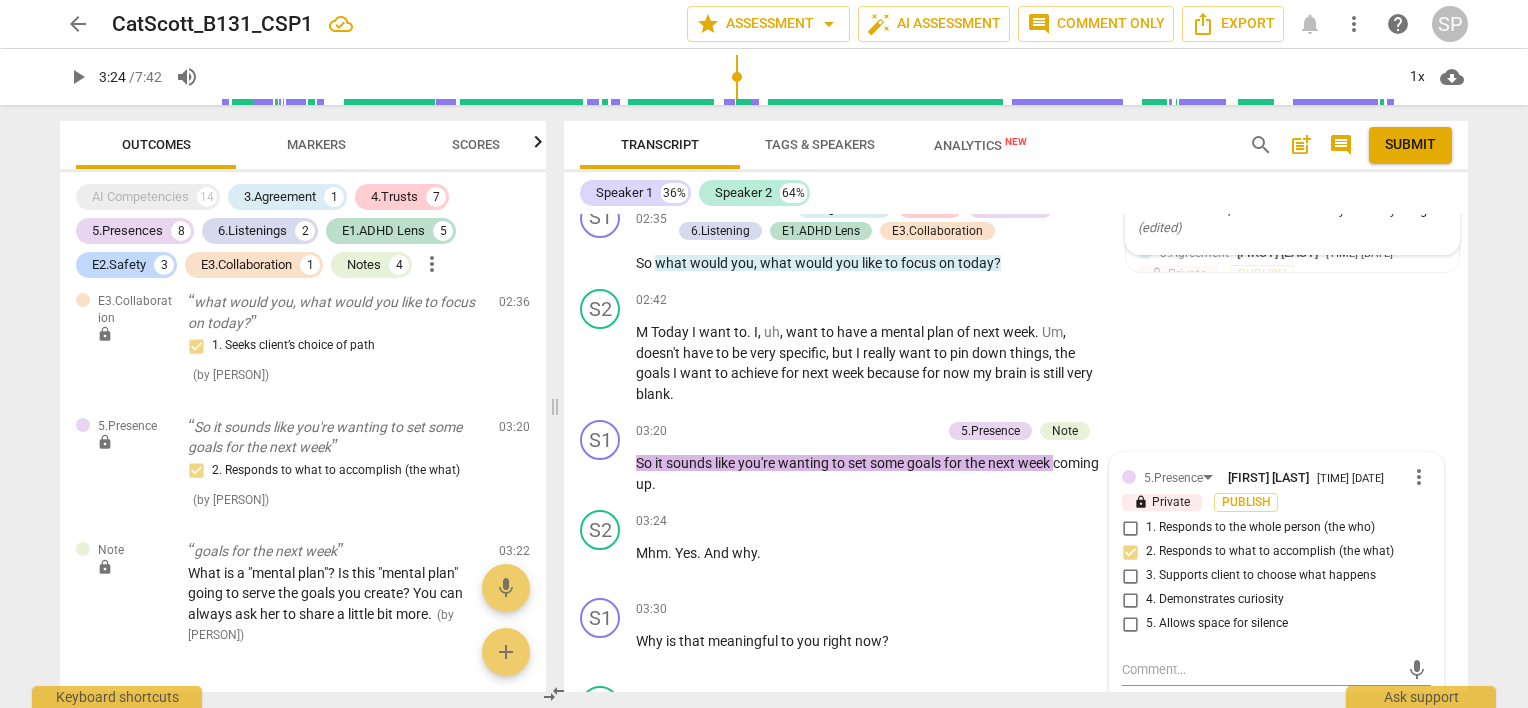 click on "3. Supports client to choose what happens" at bounding box center (1130, 576) 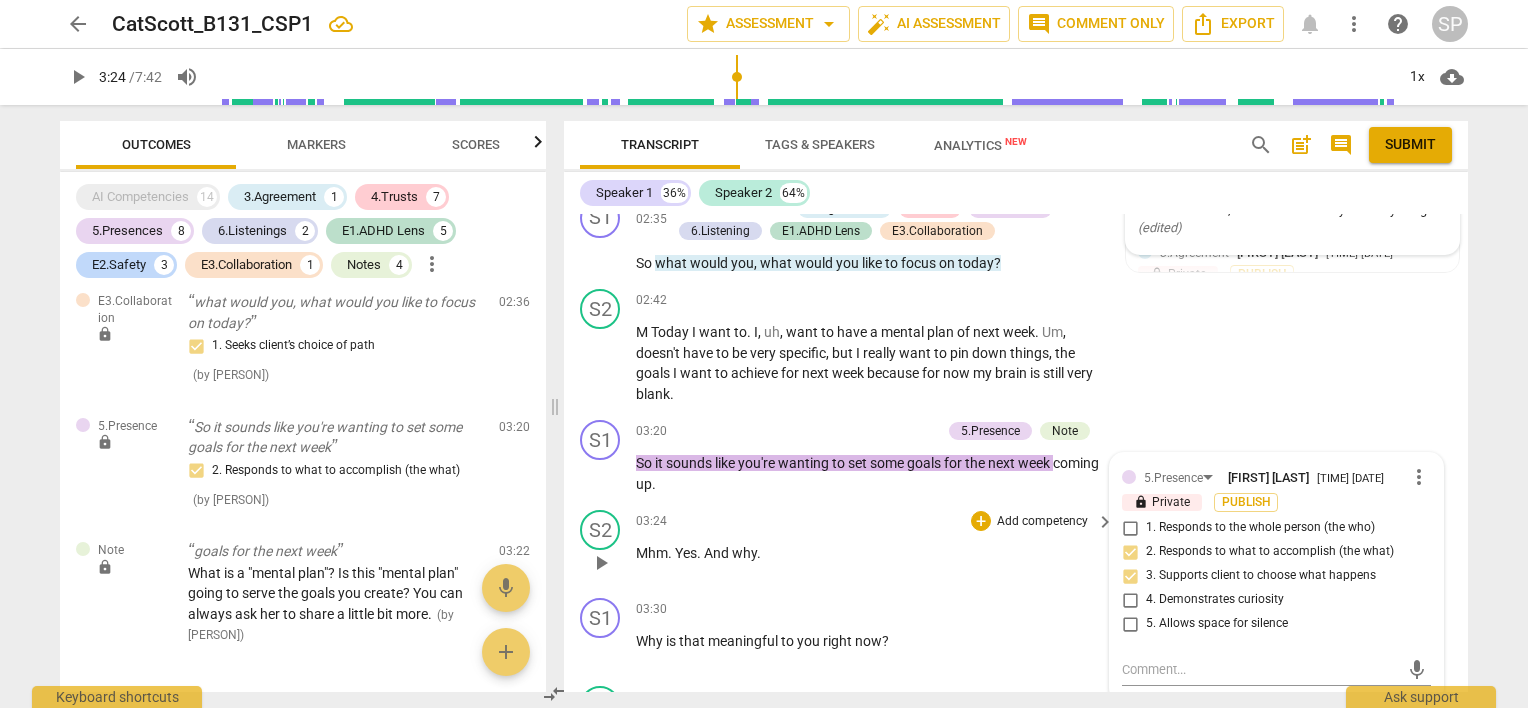 click on "Mhm . Yes . And why ." at bounding box center [870, 553] 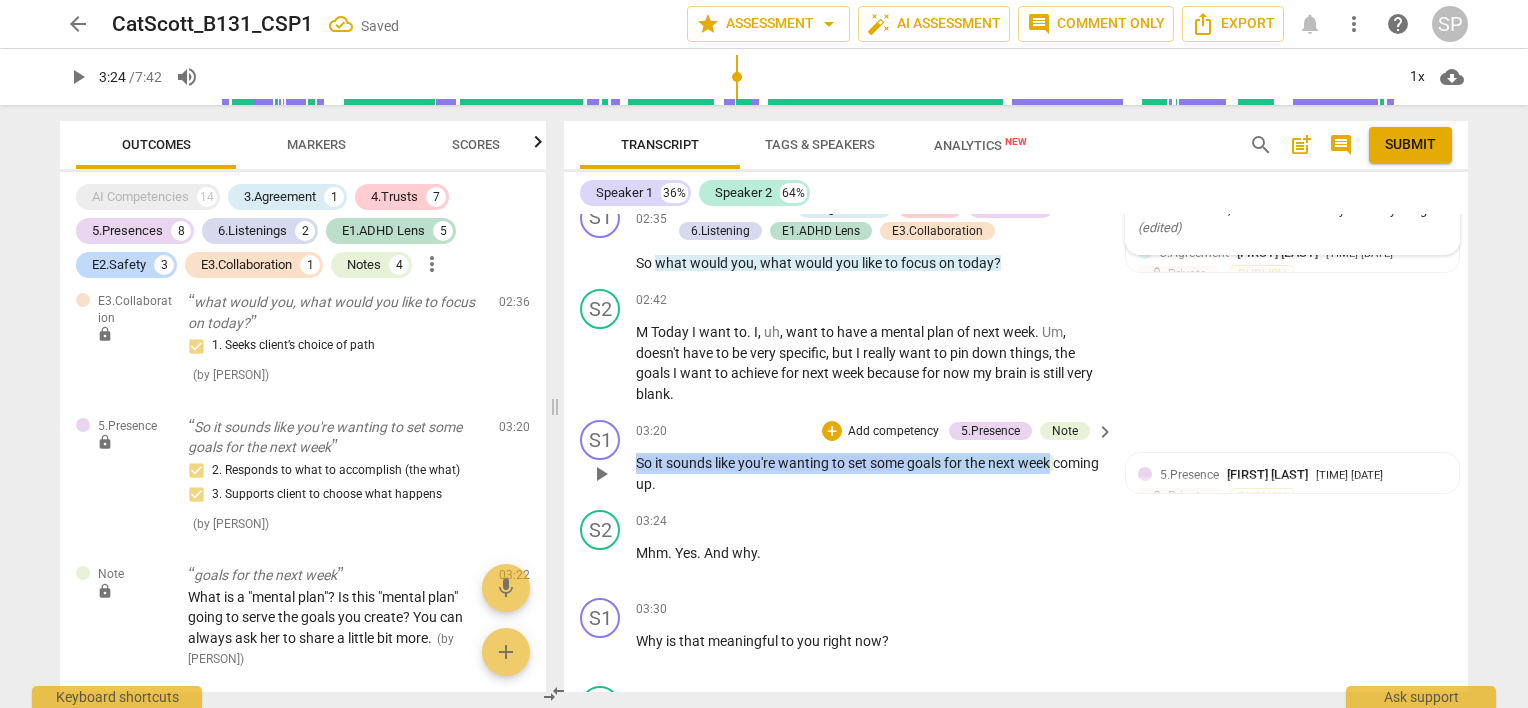 drag, startPoint x: 634, startPoint y: 478, endPoint x: 1054, endPoint y: 487, distance: 420.0964 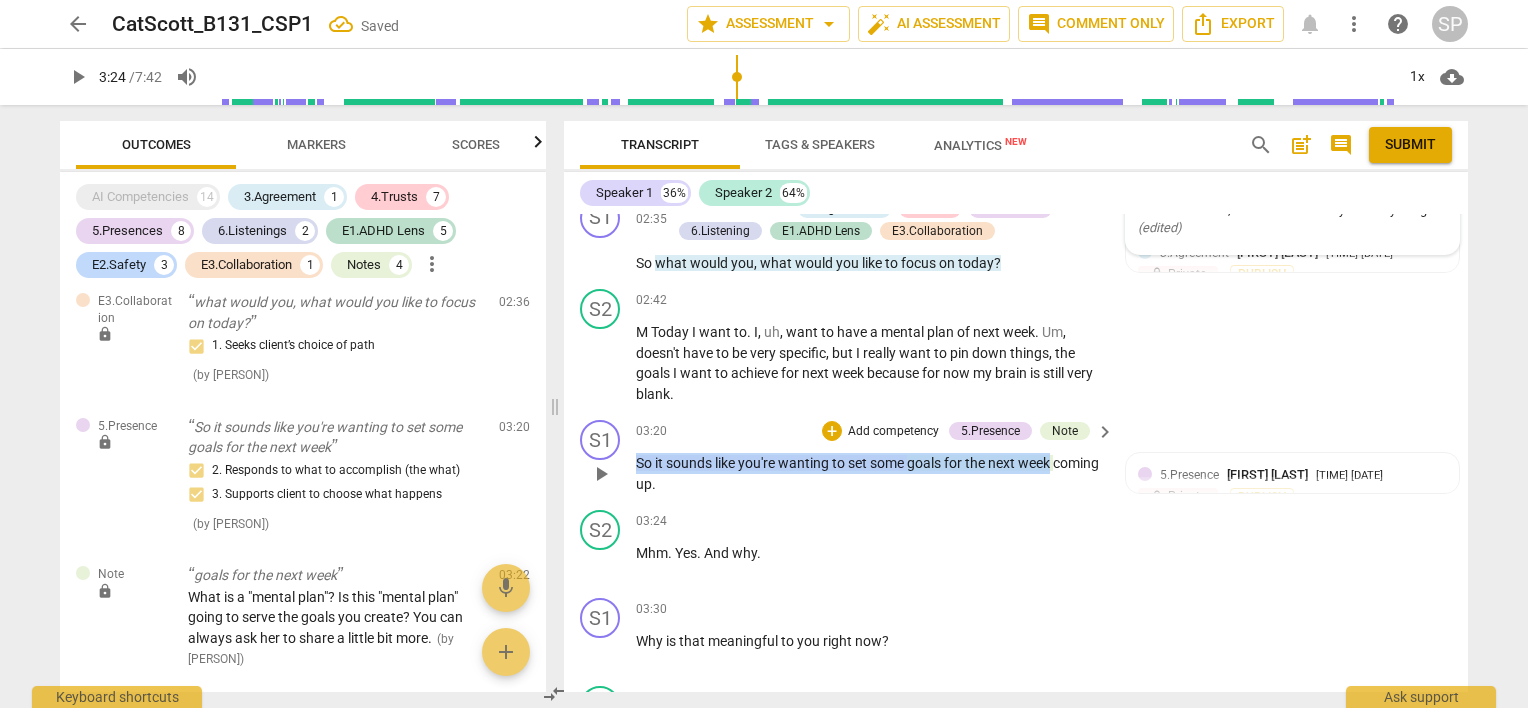 click on "S1 play_arrow pause 03:20 + Add competency 5.Presence Note keyboard_arrow_right So it sounds like you're wanting to set some goals for the next week coming up . 5.Presence [NAME] [LAST] 15:45 08-05-2025 lock Private Publish 2. Responds to what to accomplish (the what) 3. Supports client to choose what happens" at bounding box center (1016, 457) 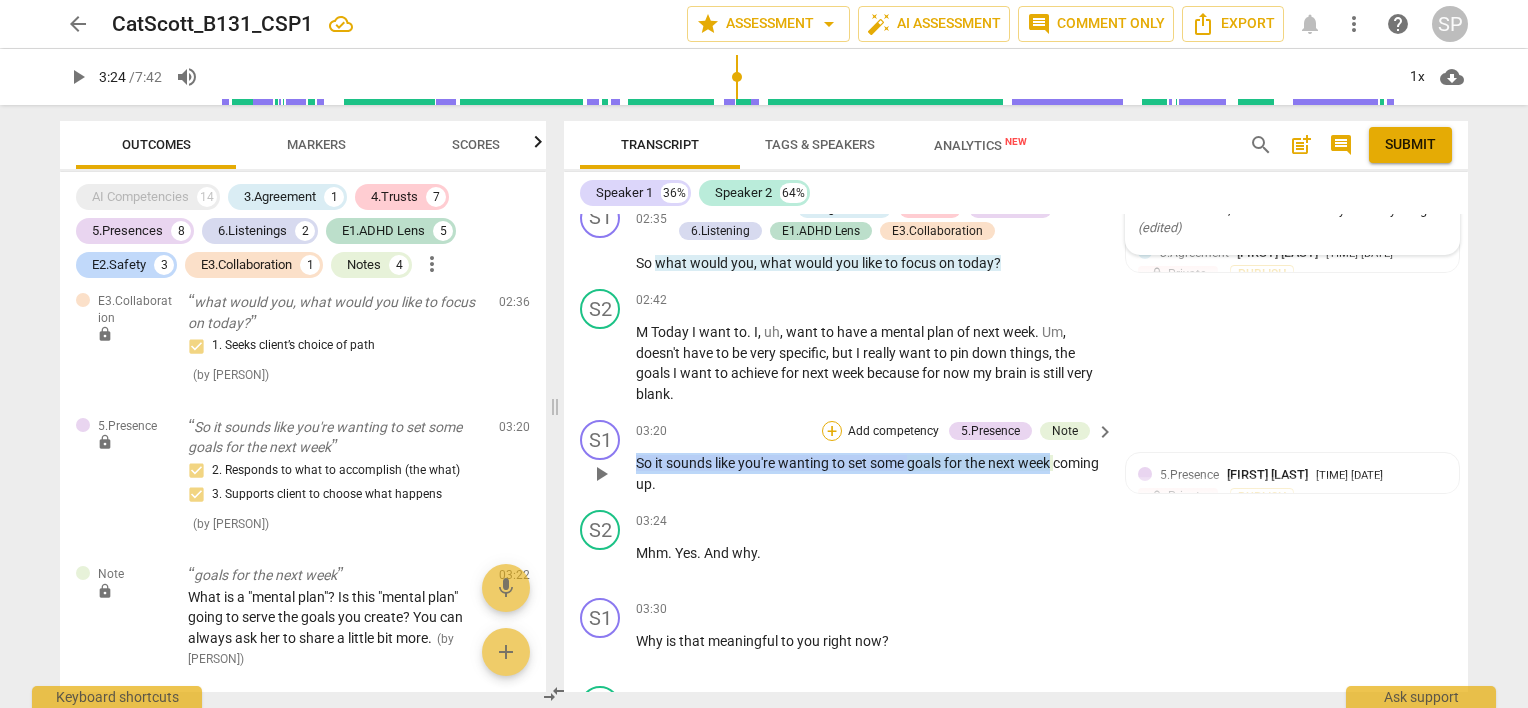click on "+" at bounding box center (832, 431) 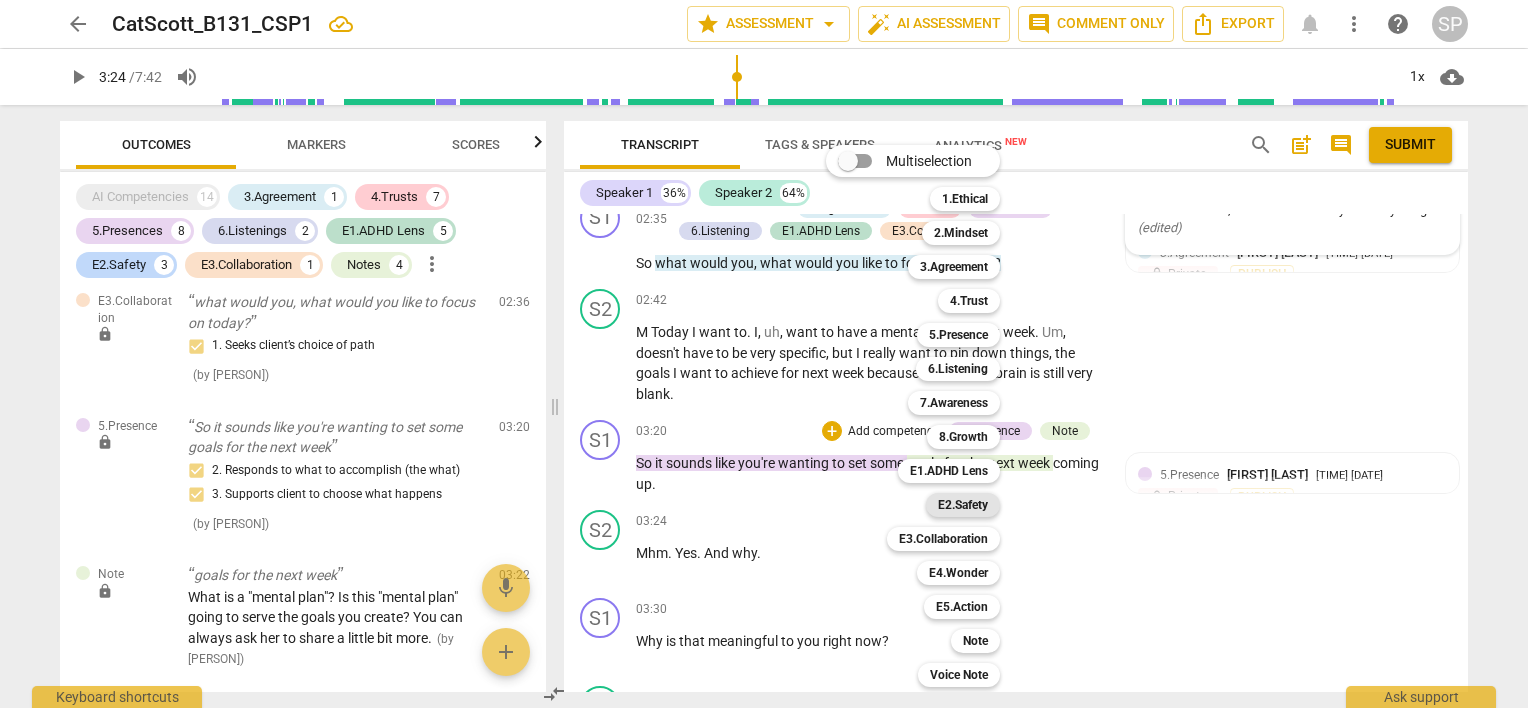 click on "E2.Safety" at bounding box center (963, 505) 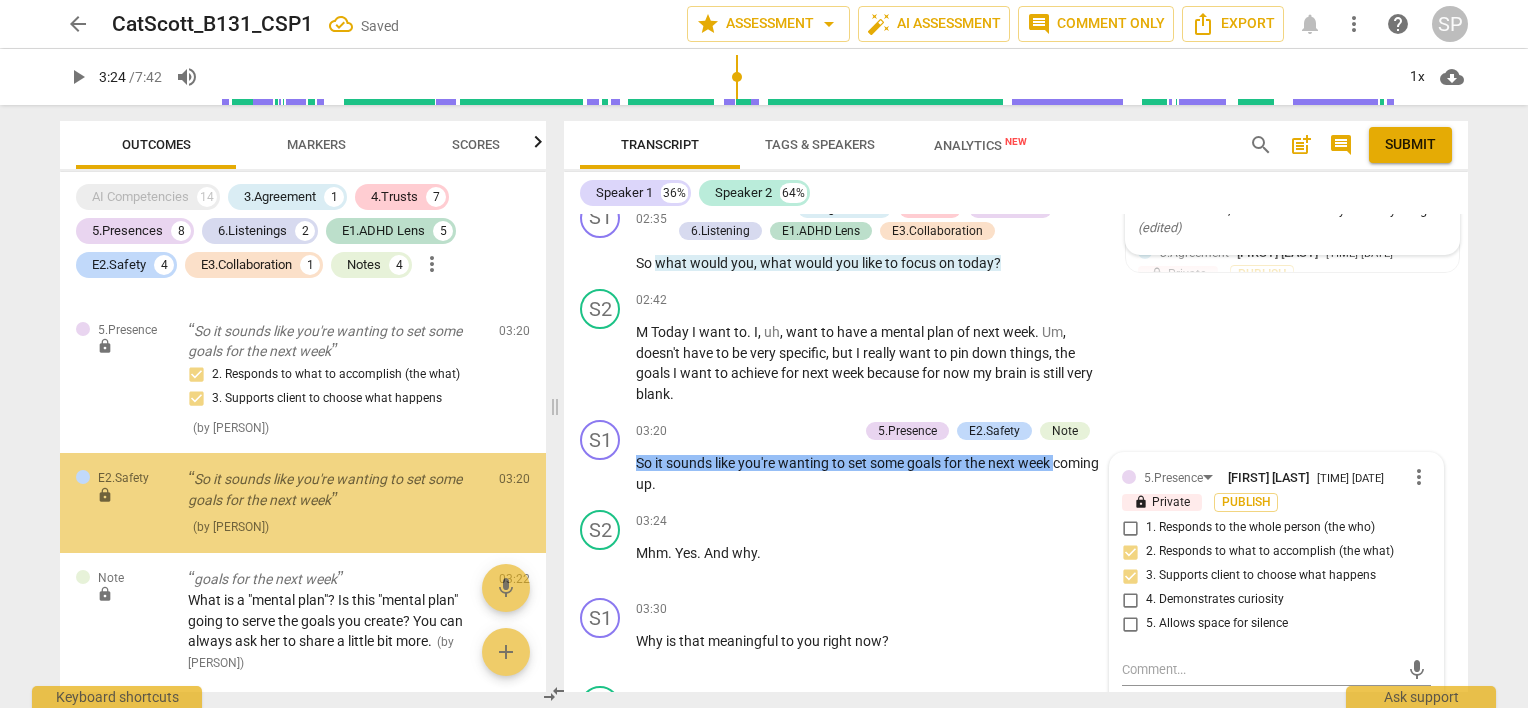 scroll, scrollTop: 4006, scrollLeft: 0, axis: vertical 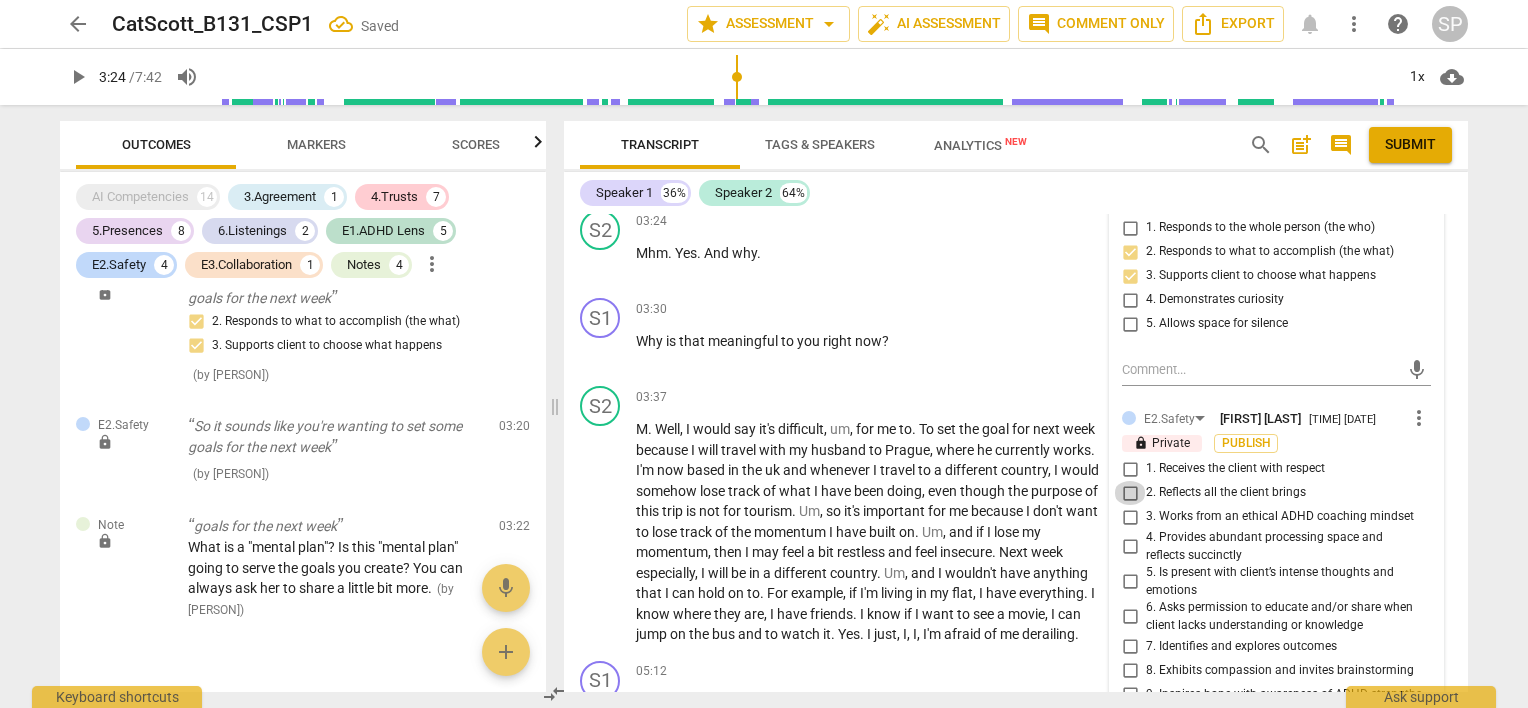 click on "2. Reflects all the client brings" at bounding box center (1130, 493) 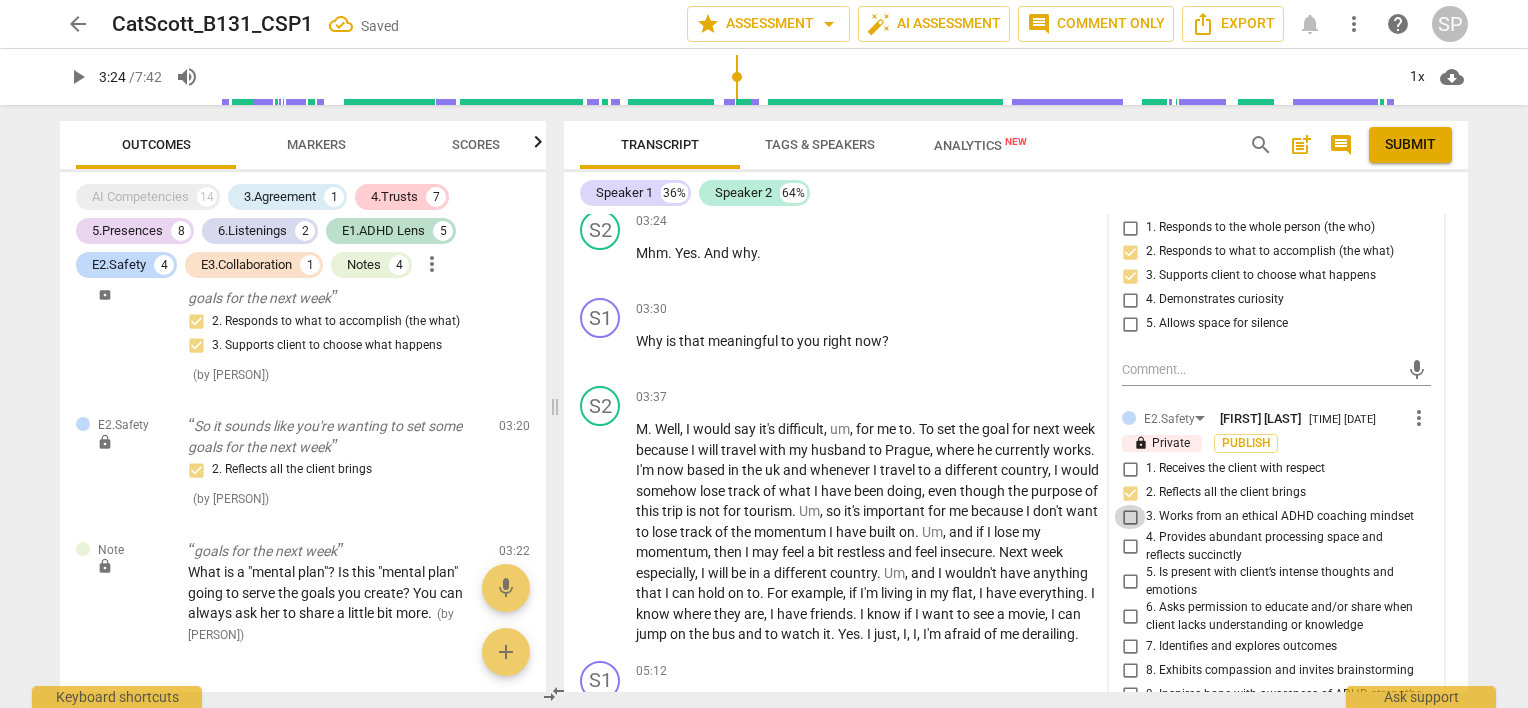 click on "3. Works from an ethical ADHD coaching mindset" at bounding box center [1130, 517] 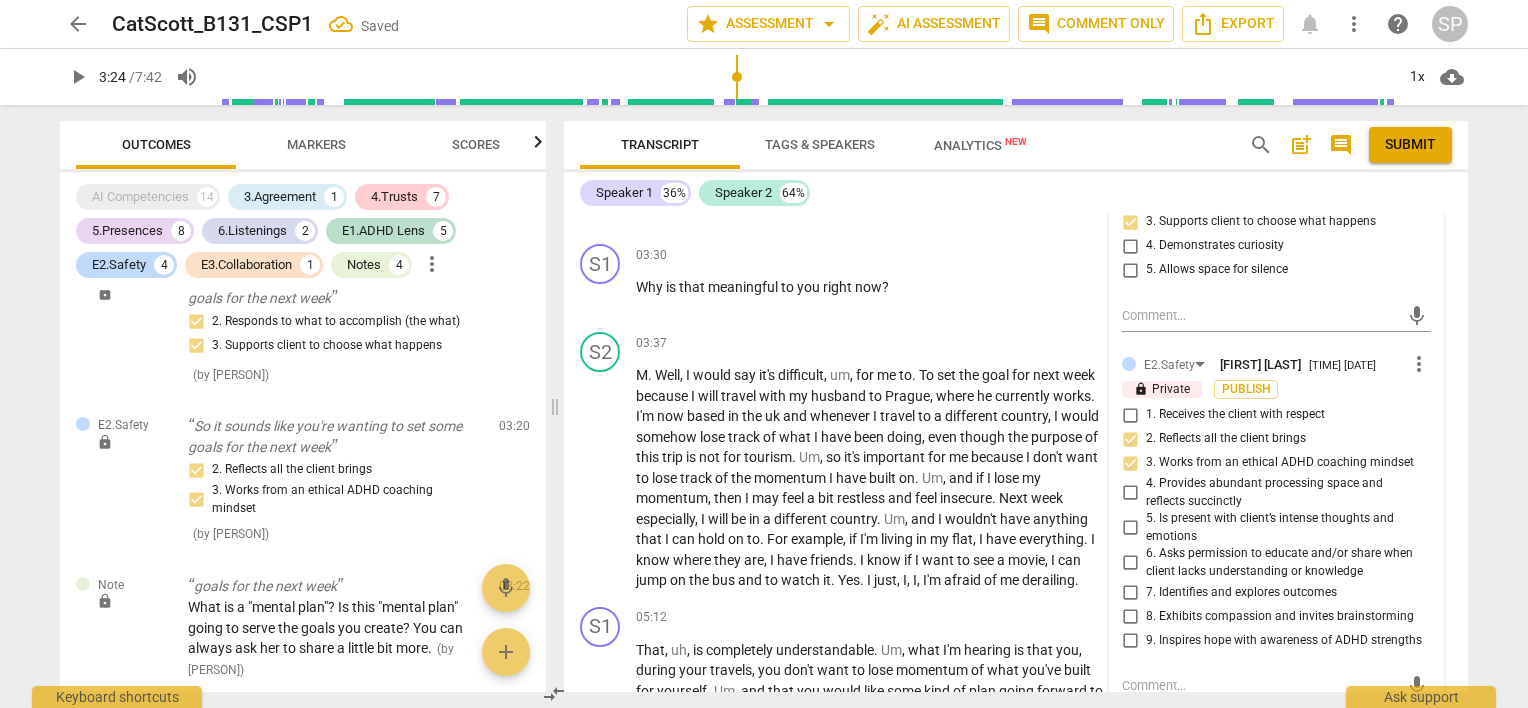 scroll, scrollTop: 1839, scrollLeft: 0, axis: vertical 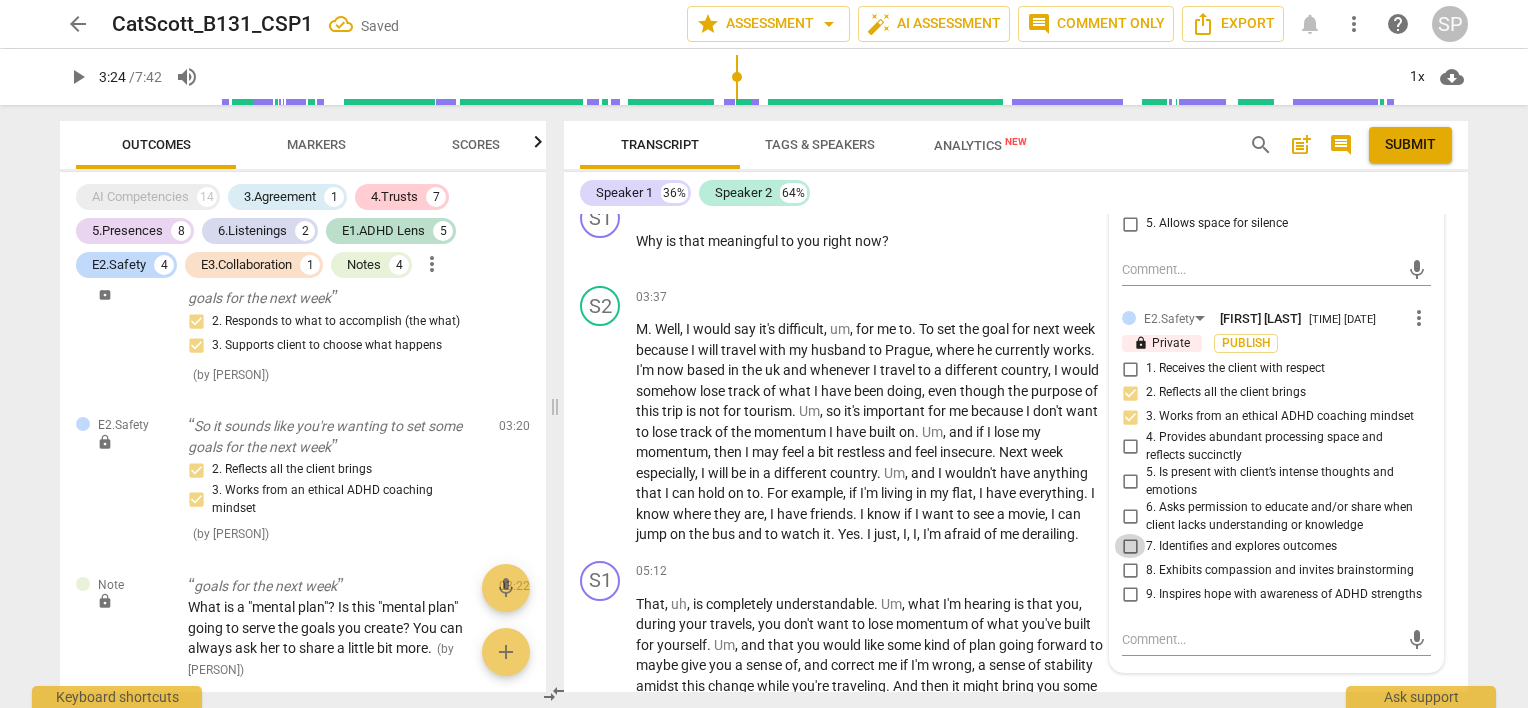 click on "7. Identifies and explores outcomes" at bounding box center (1130, 546) 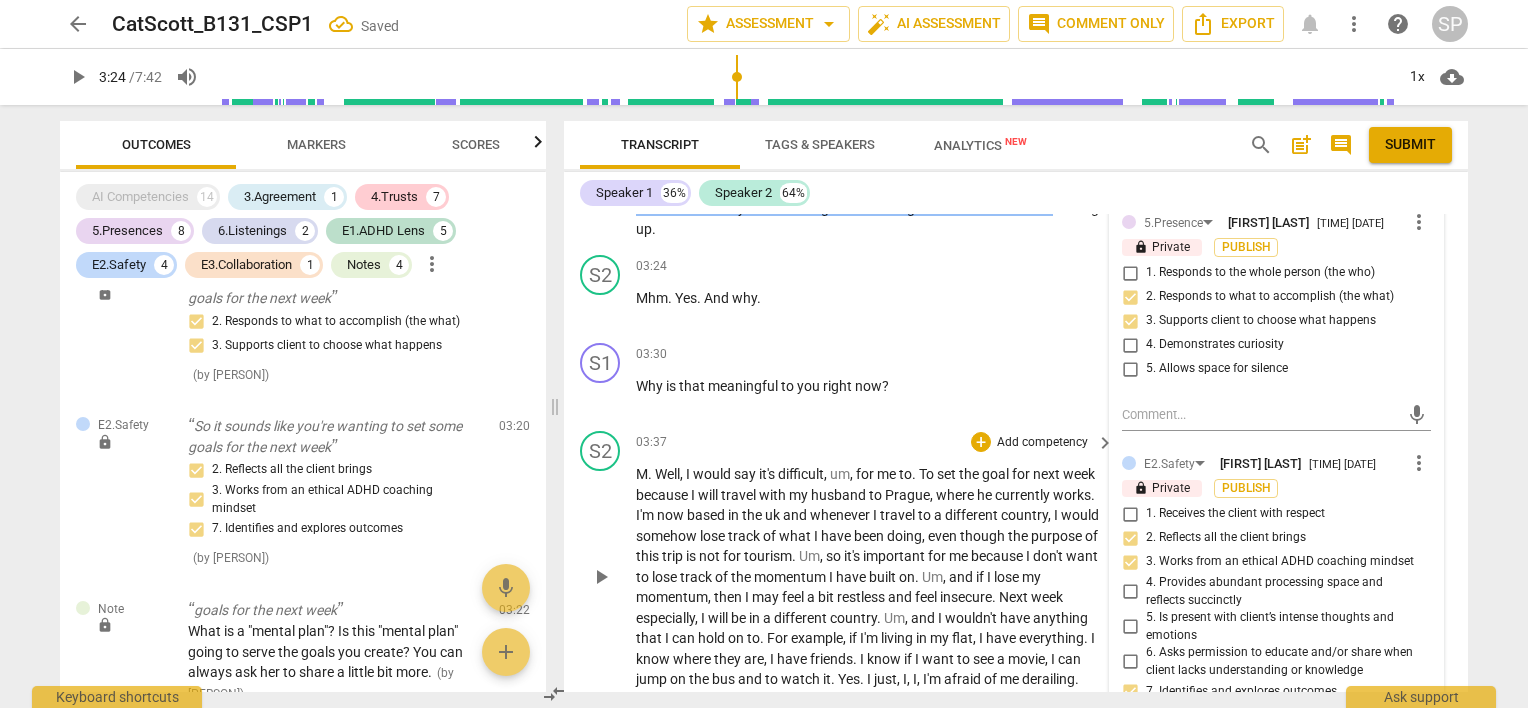 scroll, scrollTop: 1639, scrollLeft: 0, axis: vertical 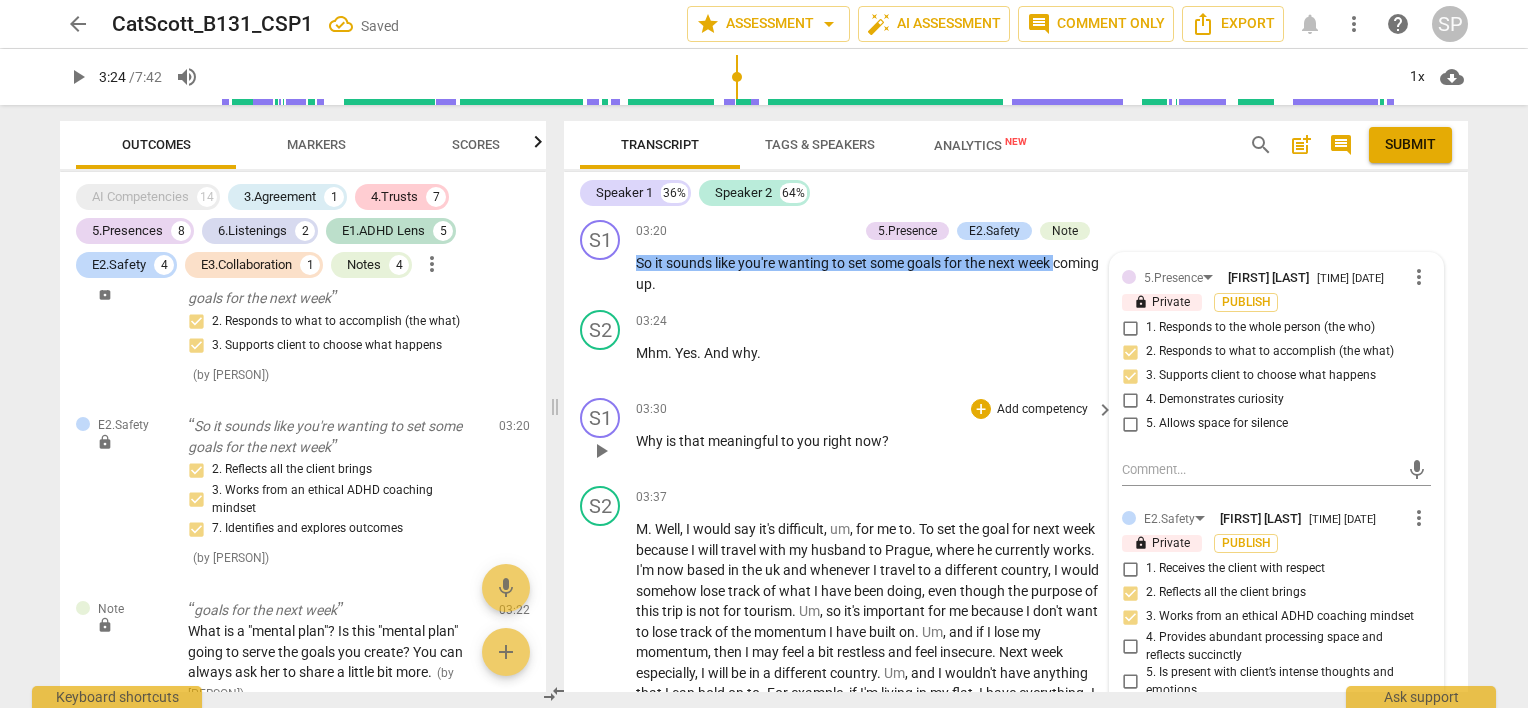 click on "03:30 + Add competency keyboard_arrow_right" at bounding box center [876, 409] 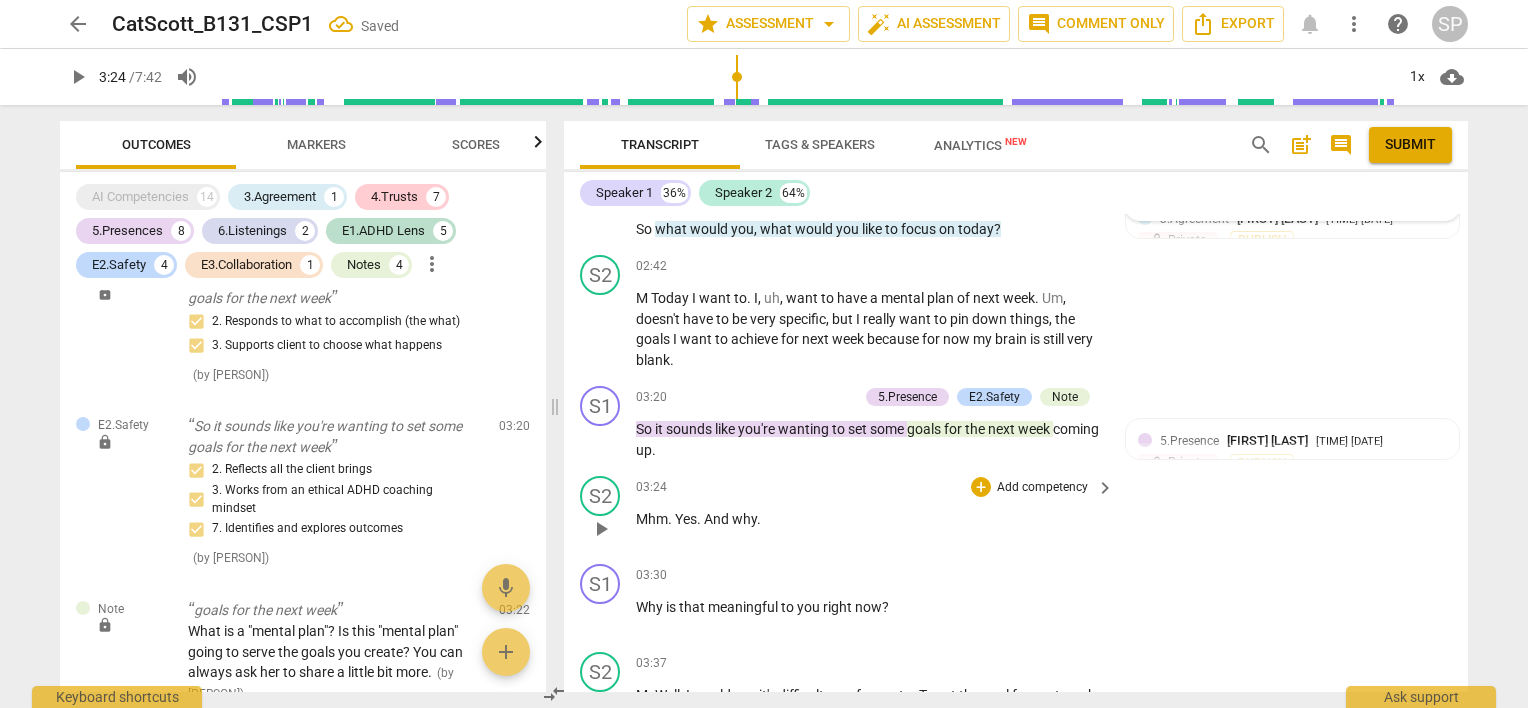scroll, scrollTop: 1139, scrollLeft: 0, axis: vertical 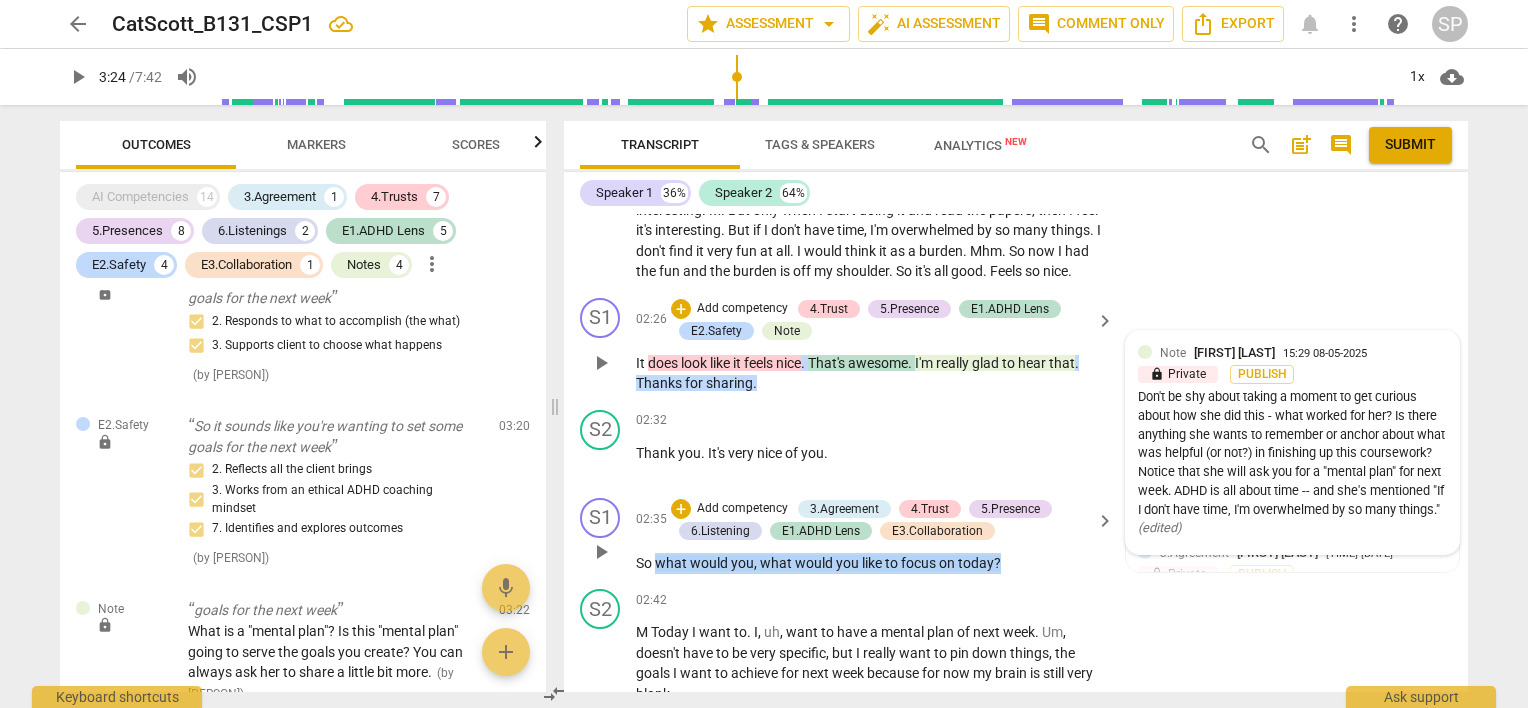 drag, startPoint x: 657, startPoint y: 574, endPoint x: 996, endPoint y: 588, distance: 339.28897 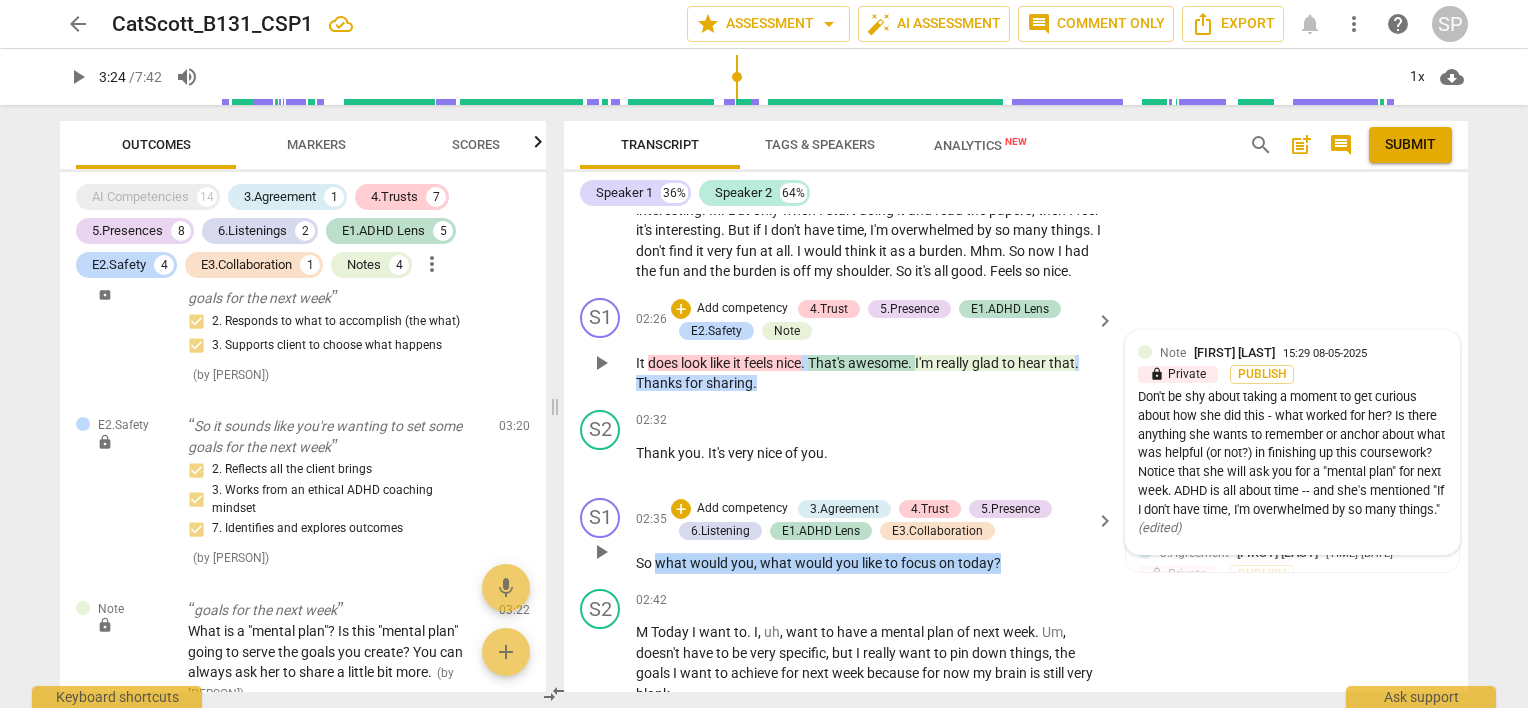 click on "S1 play_arrow pause 02:35 + Add competency 3.Agreement 4.Trust 5.Presence 6.Listening E1.ADHD Lens E3.Collaboration keyboard_arrow_right So what would you , what would you like to focus on today ? 3.Agreement [NAME] [LAST] 15:38 08-05-2025 lock Private Publish 1. Identifies what to accomplish 4. Defines what to address 4.Trust [NAME] [LAST] 15:40 08-05-2025 lock Private Publish 1. Respects talents and insights 5.Presence [NAME] [LAST] 15:41 08-05-2025 lock Private Publish 2. Responds to what to accomplish (the what) 3. Supports client to choose what happens 4. Demonstrates curiosity 6.Listening [NAME] [LAST] 15:41 08-05-2025 lock Private Publish 1. Customizes questions E1.ADHD Lens [NAME] [LAST] 15:41 08-05-2025 lock Private Publish 5. Exhibits curiosity about client’s brain and activation E3.Collaboration [NAME] [LAST] 15:42 08-05-2025 lock Private Publish 1. Seeks client’s choice of path" at bounding box center [1016, 536] 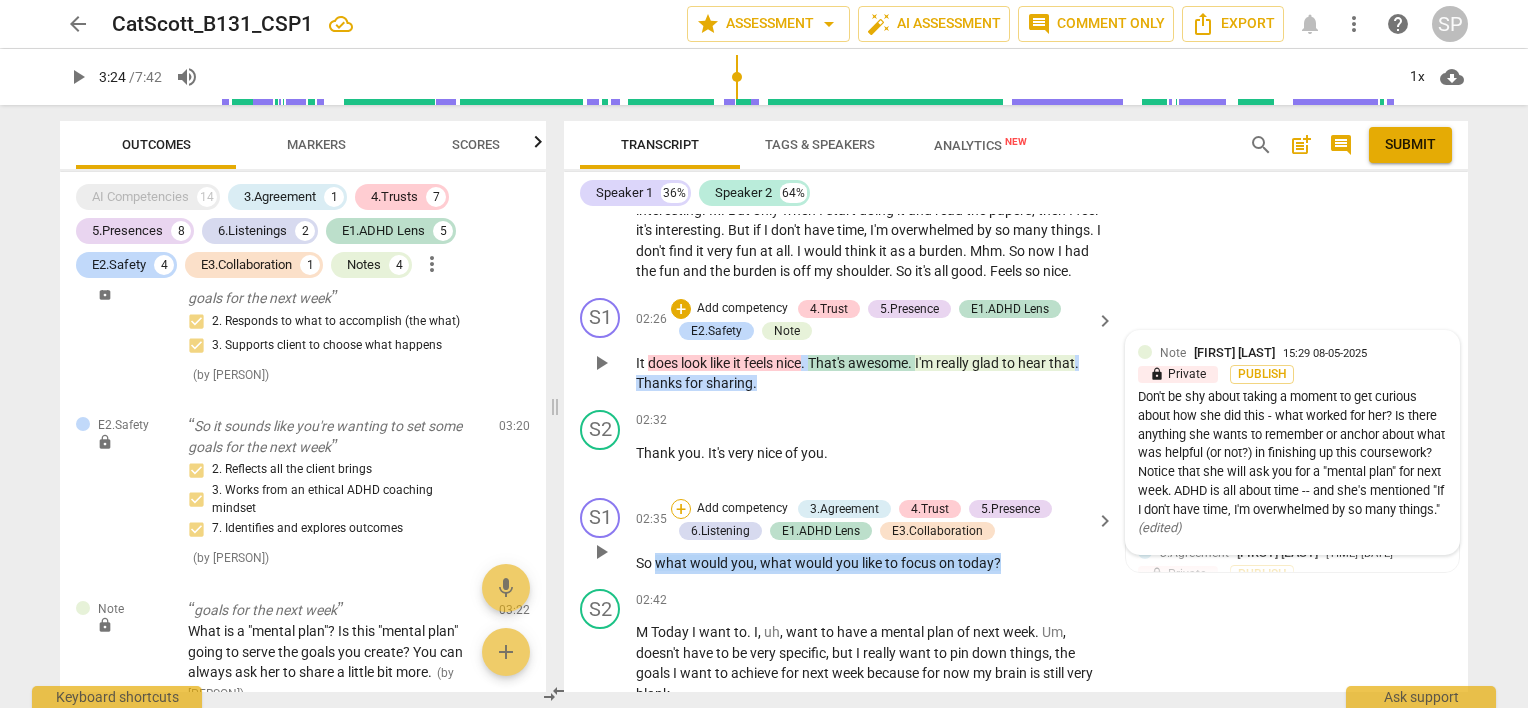 click on "+" at bounding box center [681, 509] 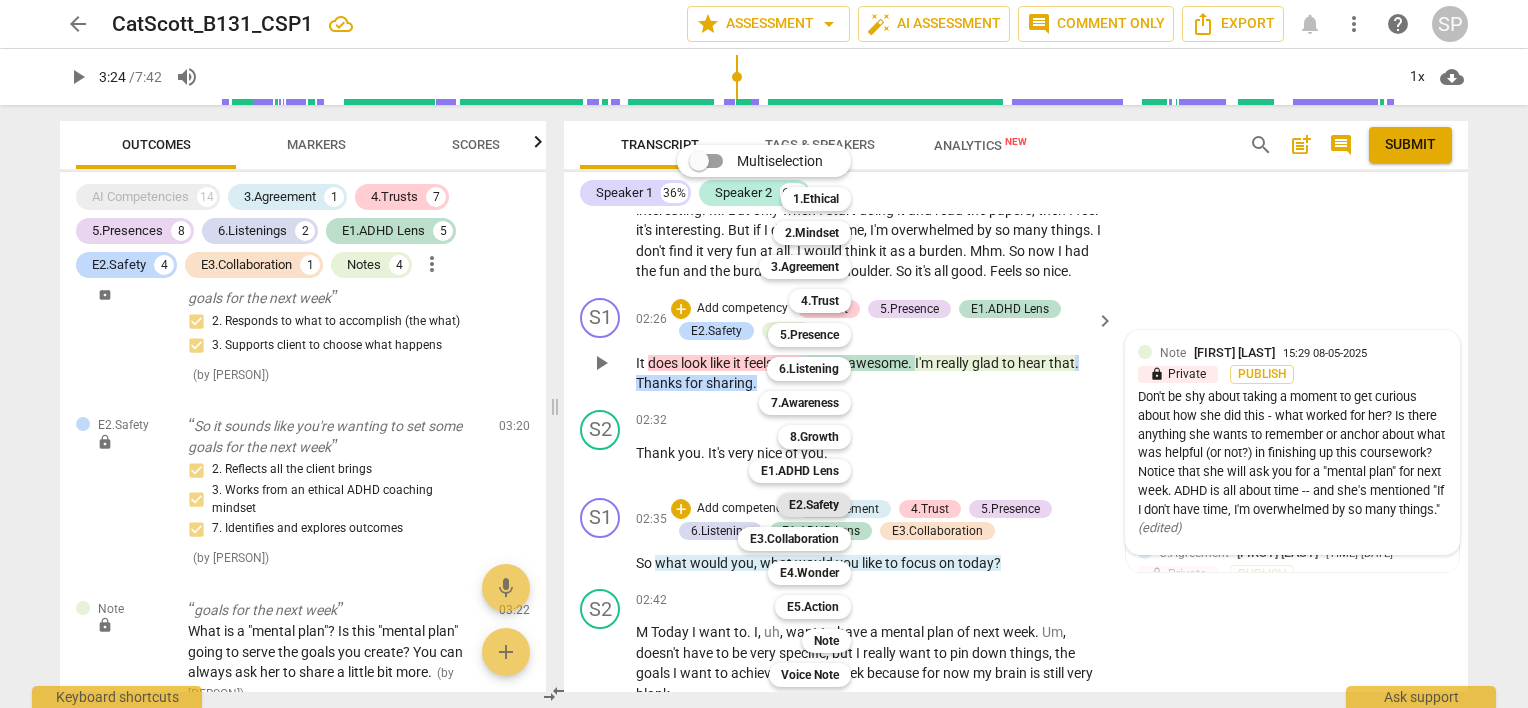 click on "E2.Safety" at bounding box center (814, 505) 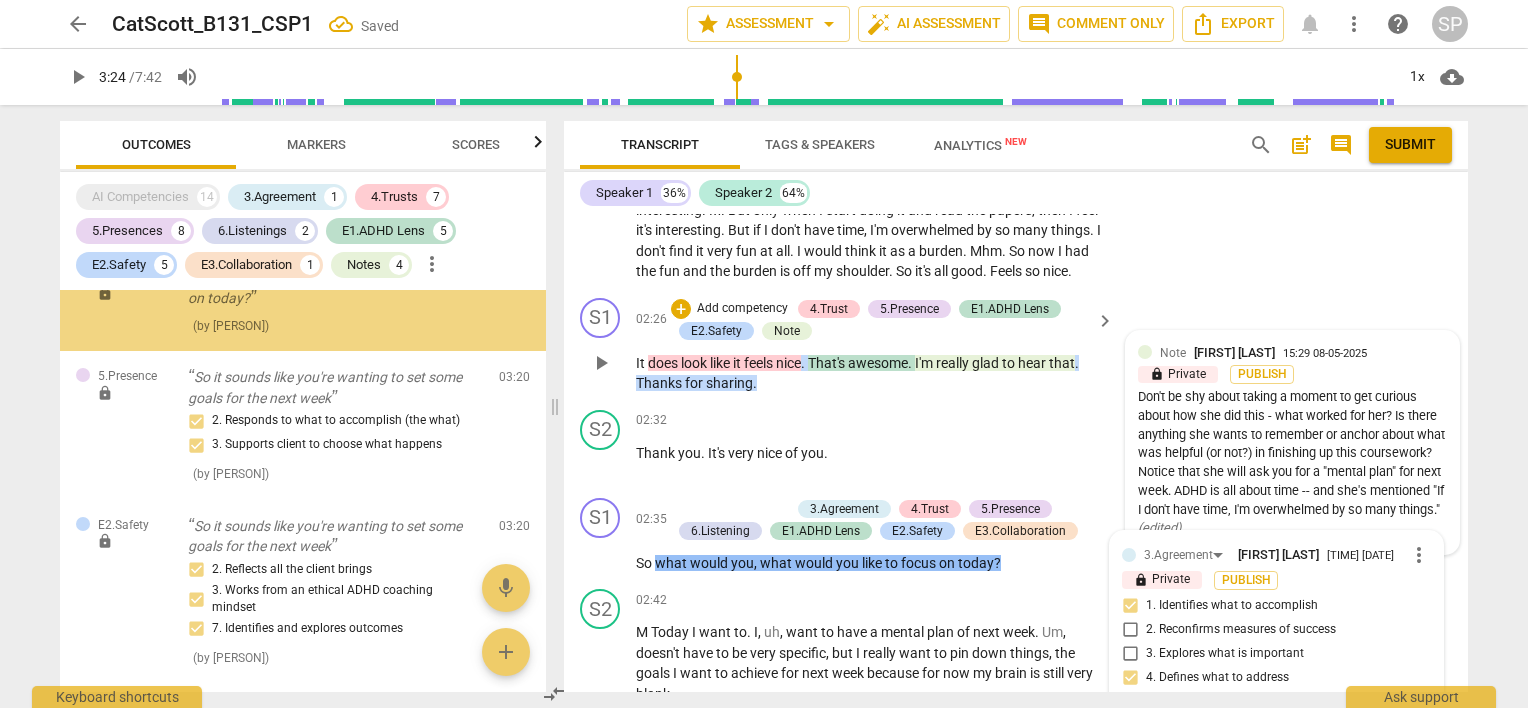 scroll, scrollTop: 1424, scrollLeft: 0, axis: vertical 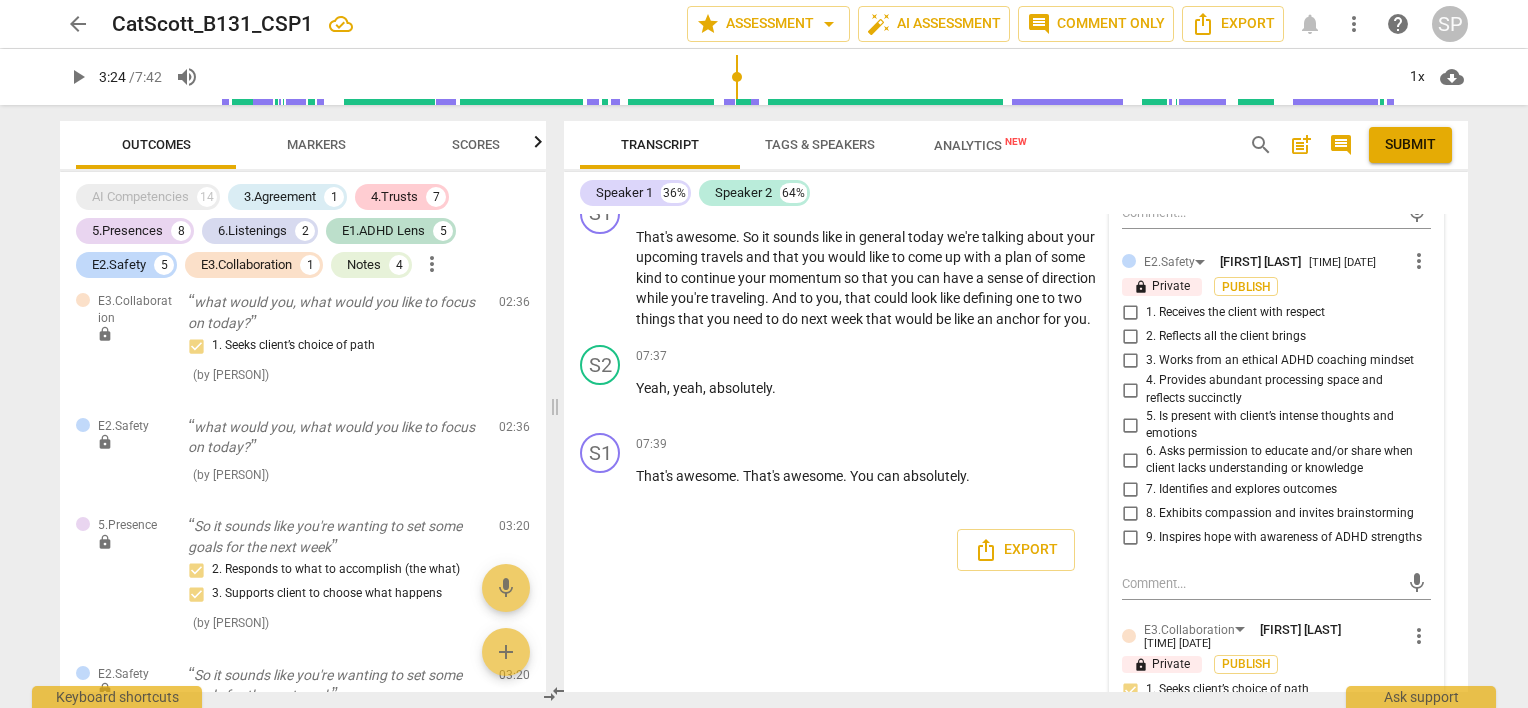 click on "7. Identifies and explores outcomes" at bounding box center (1130, 490) 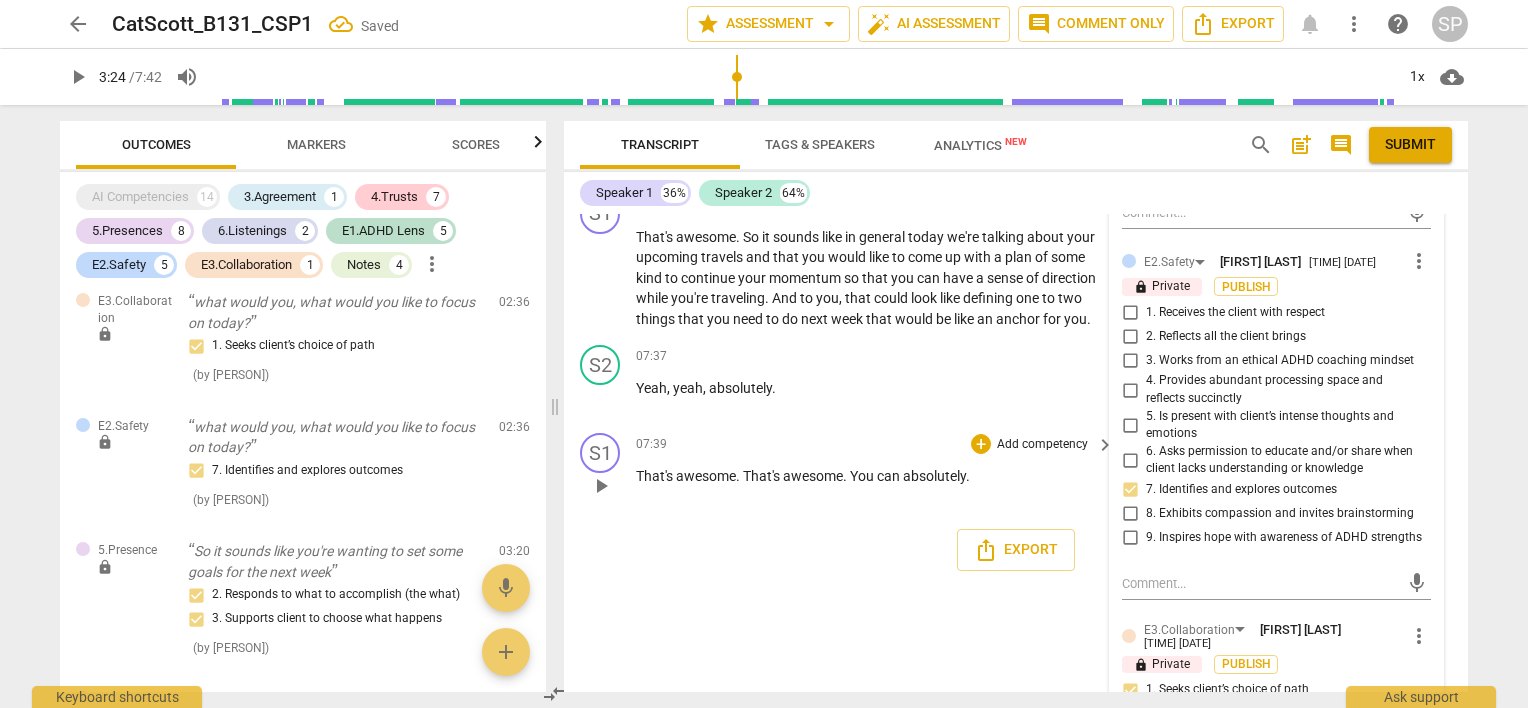 scroll, scrollTop: 2324, scrollLeft: 0, axis: vertical 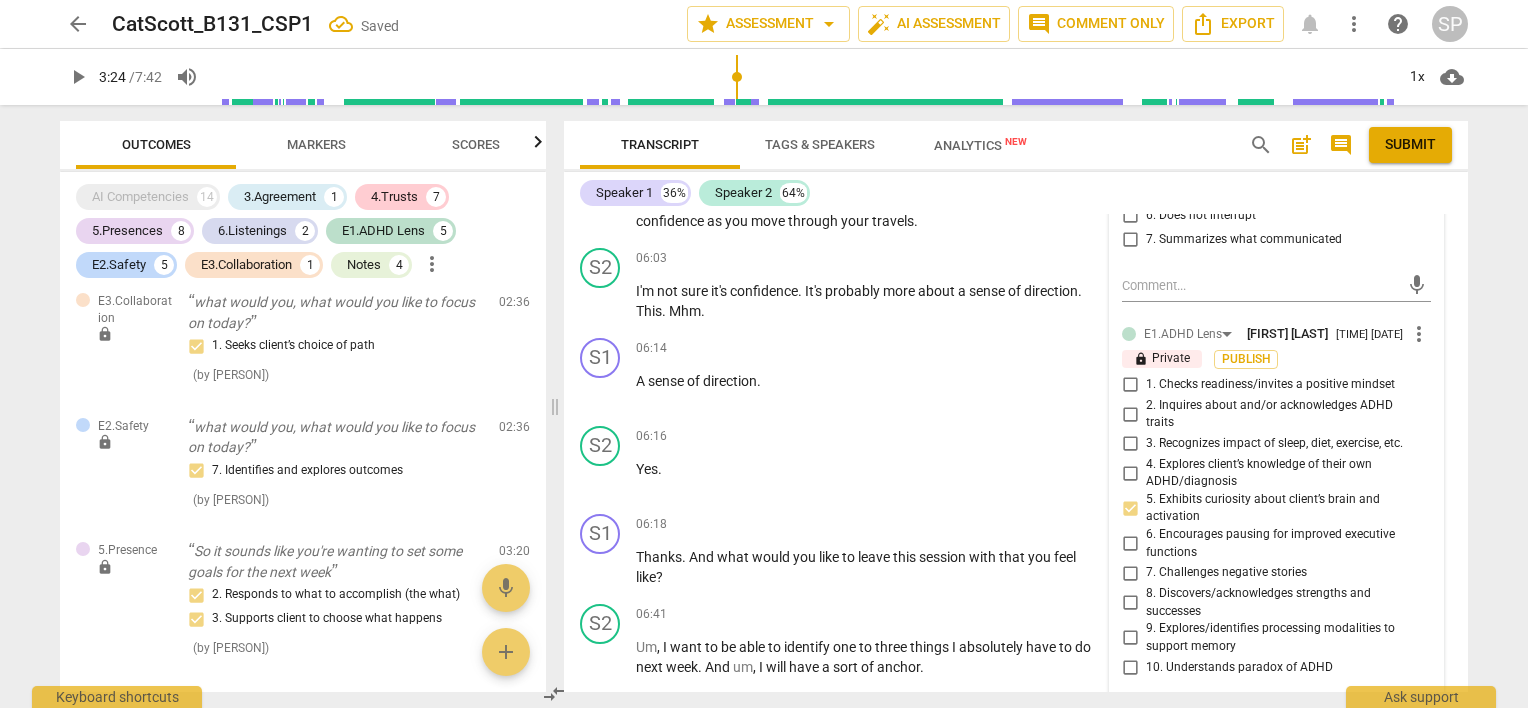 click on "[TIME] + Add competency keyboard_arrow_right Yes ." at bounding box center (876, 462) 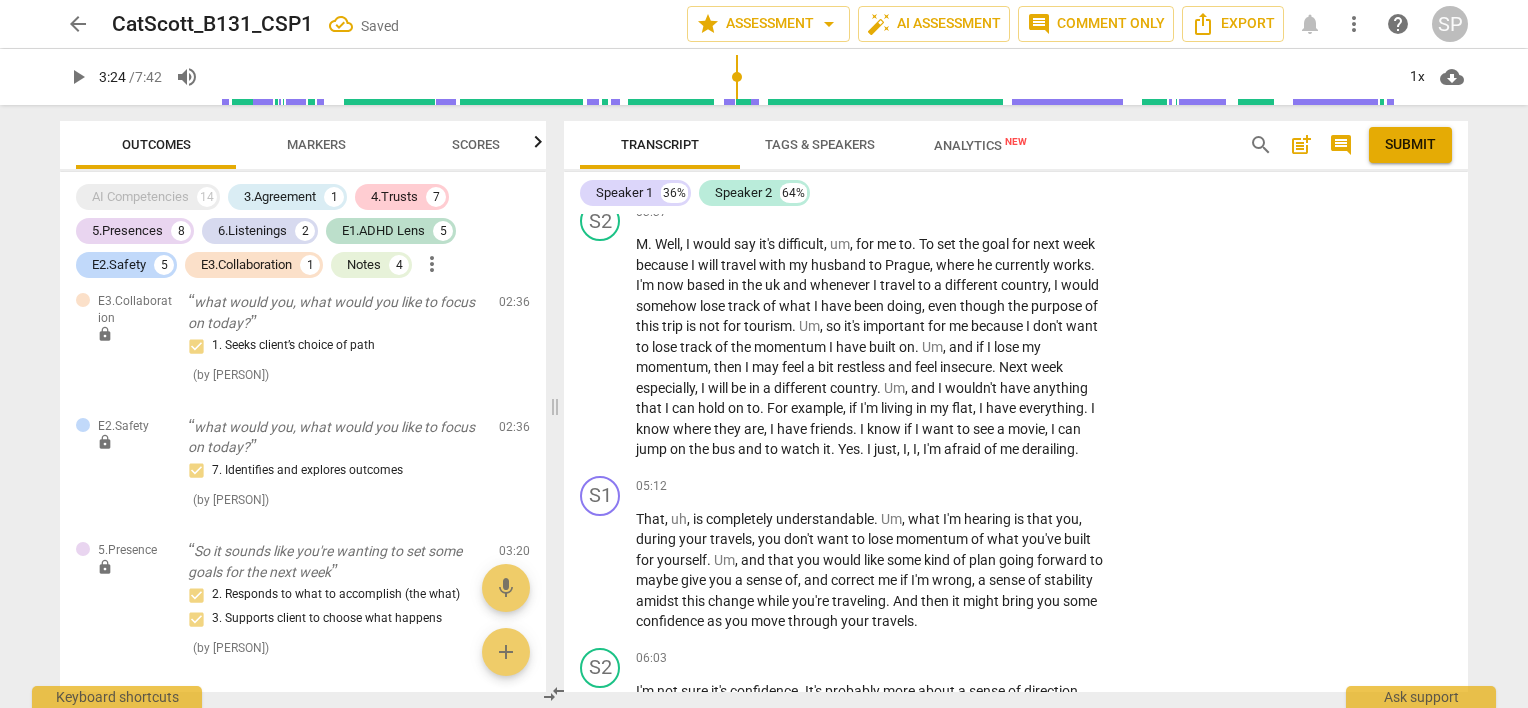 scroll, scrollTop: 1424, scrollLeft: 0, axis: vertical 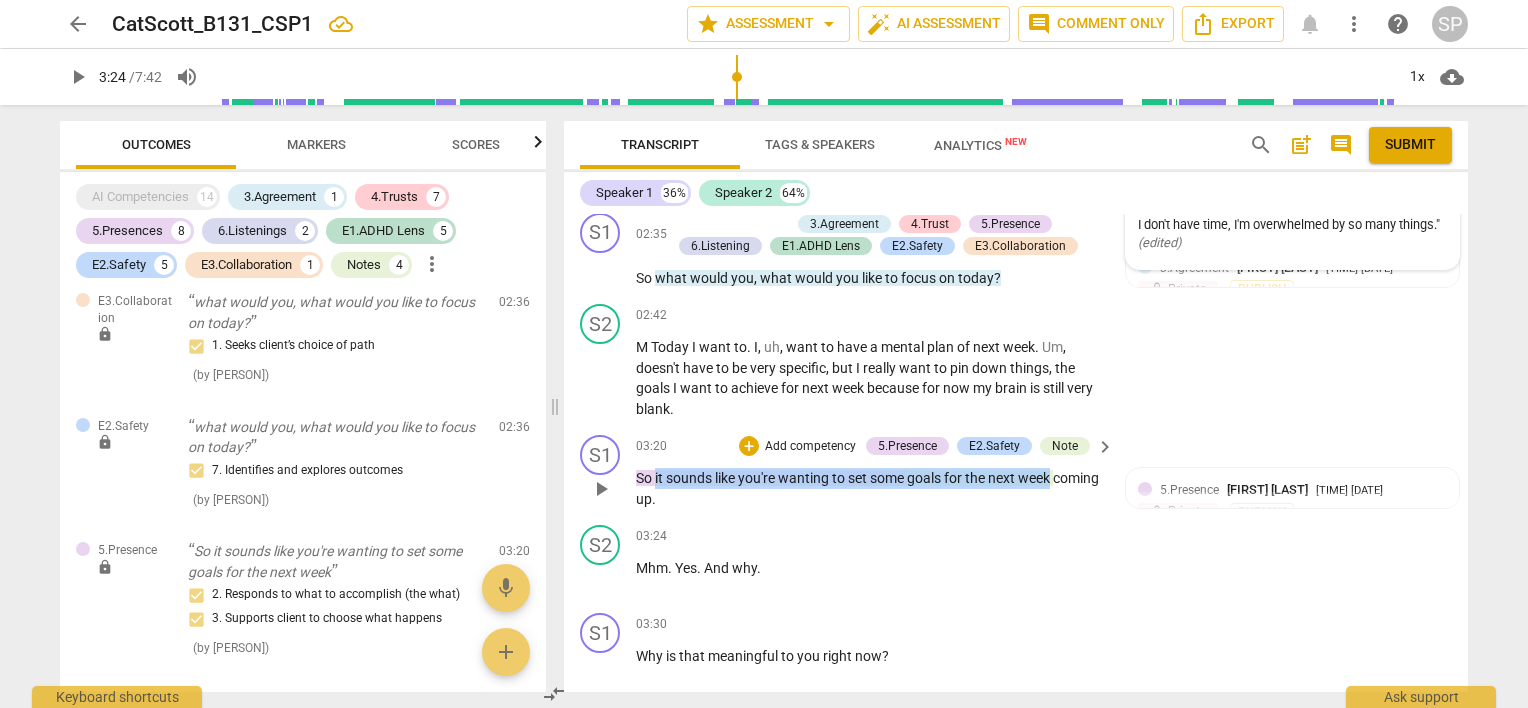 drag, startPoint x: 656, startPoint y: 494, endPoint x: 1013, endPoint y: 484, distance: 357.14 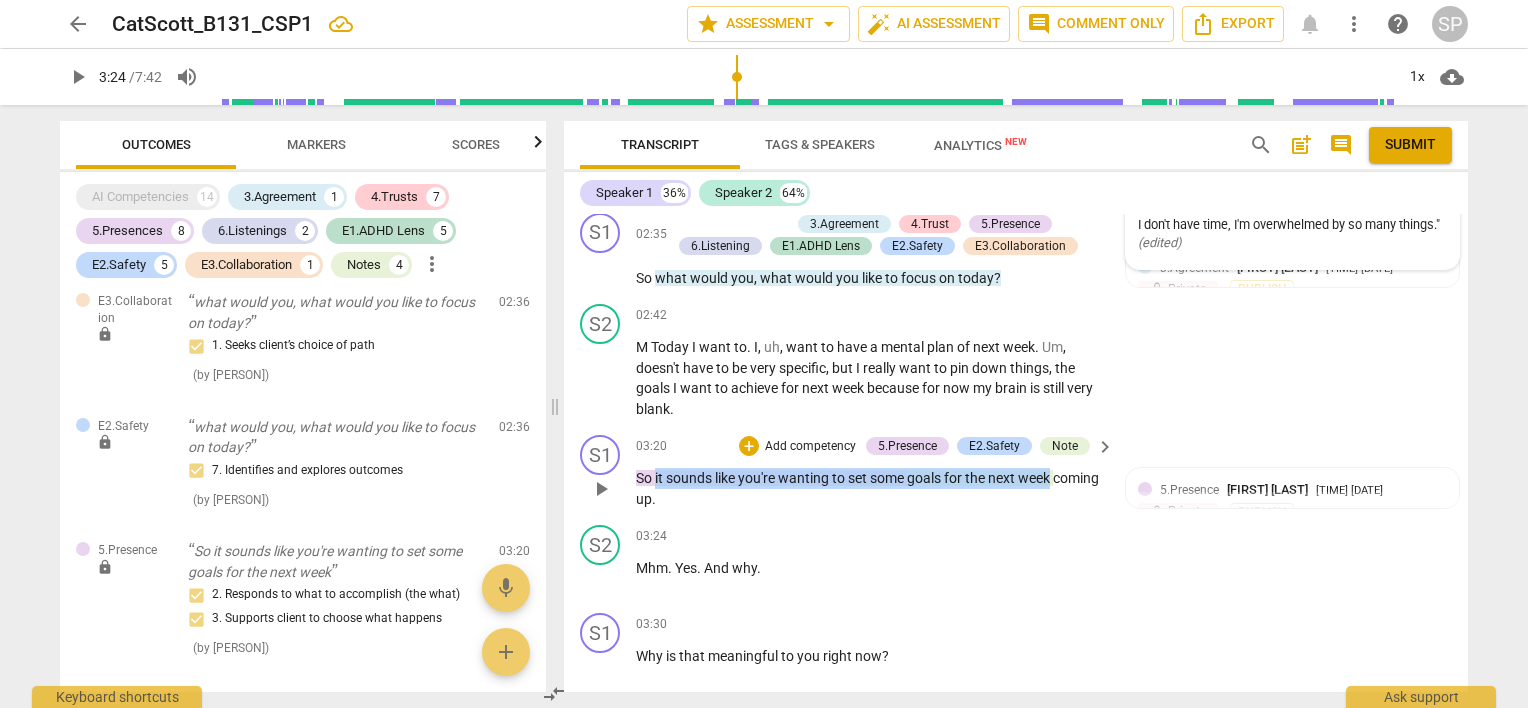 click on "So   it   sounds   like   you're   wanting   to   set   some   goals   for   the   next   week   coming   up ." at bounding box center (870, 488) 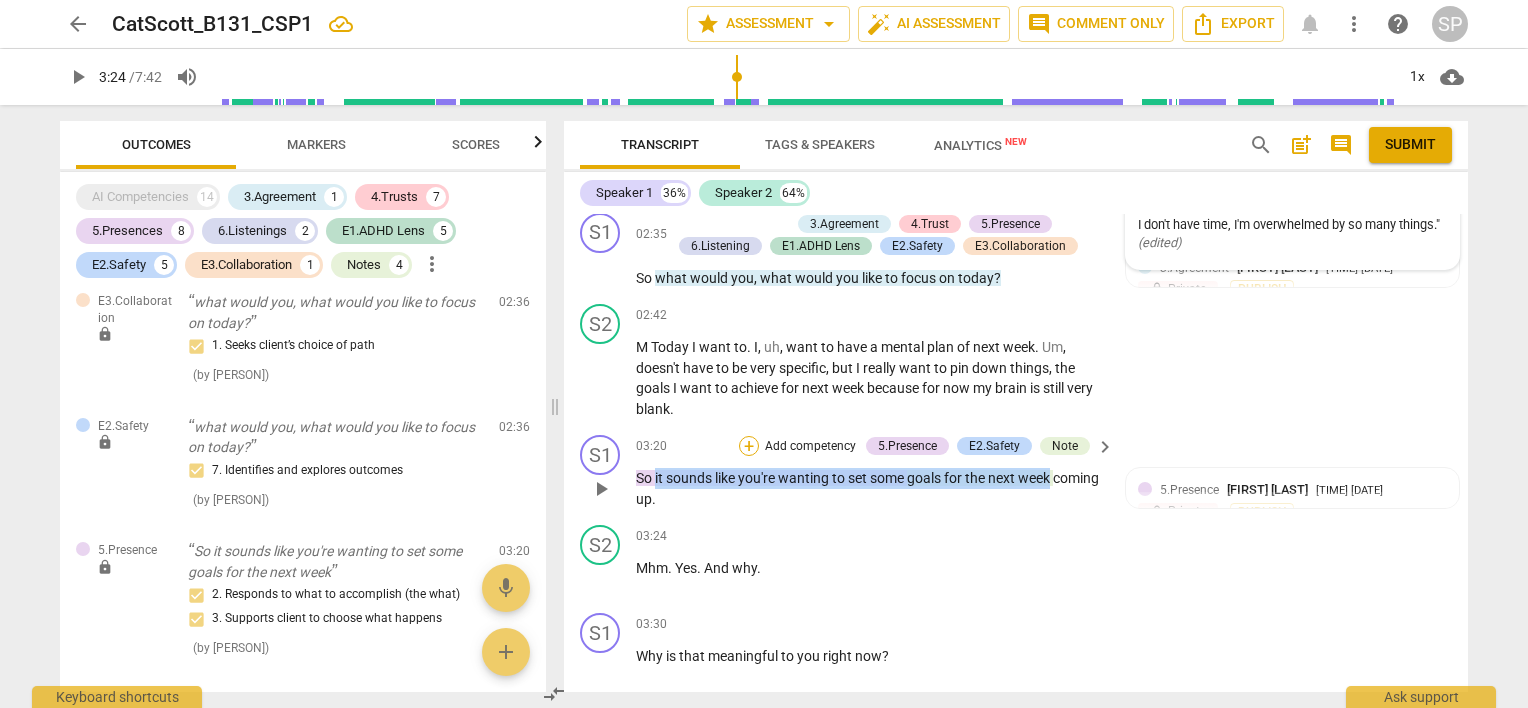 click on "+" at bounding box center (749, 446) 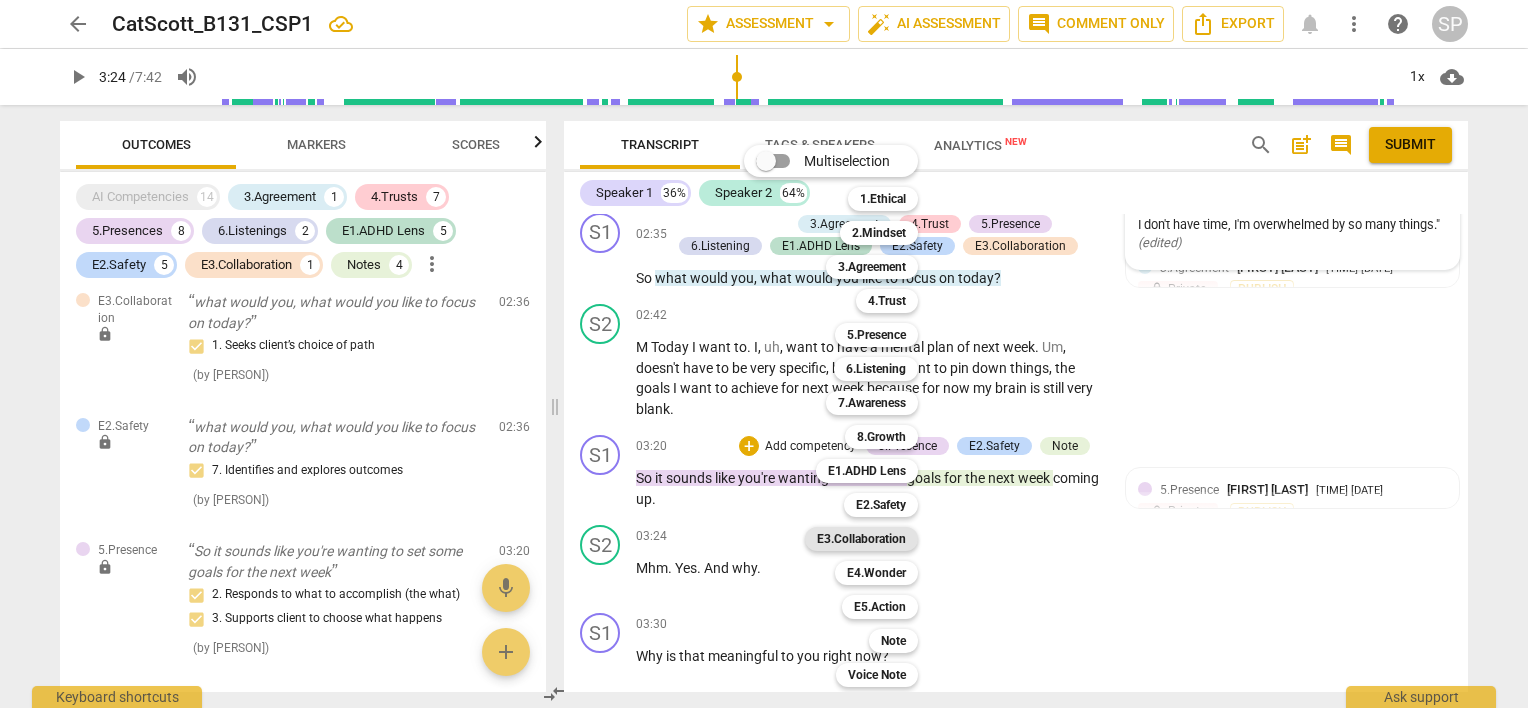 click on "E3.Collaboration" at bounding box center [861, 539] 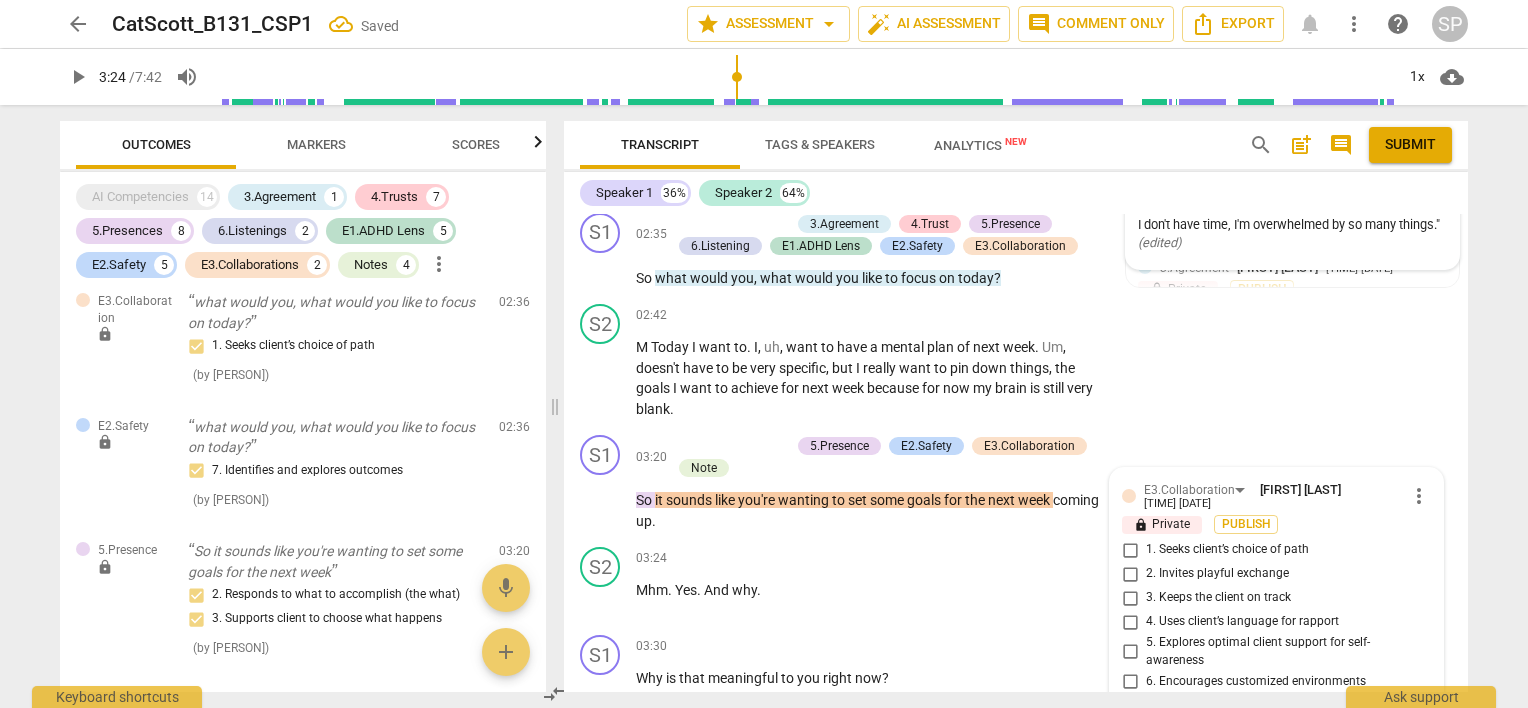 scroll, scrollTop: 1737, scrollLeft: 0, axis: vertical 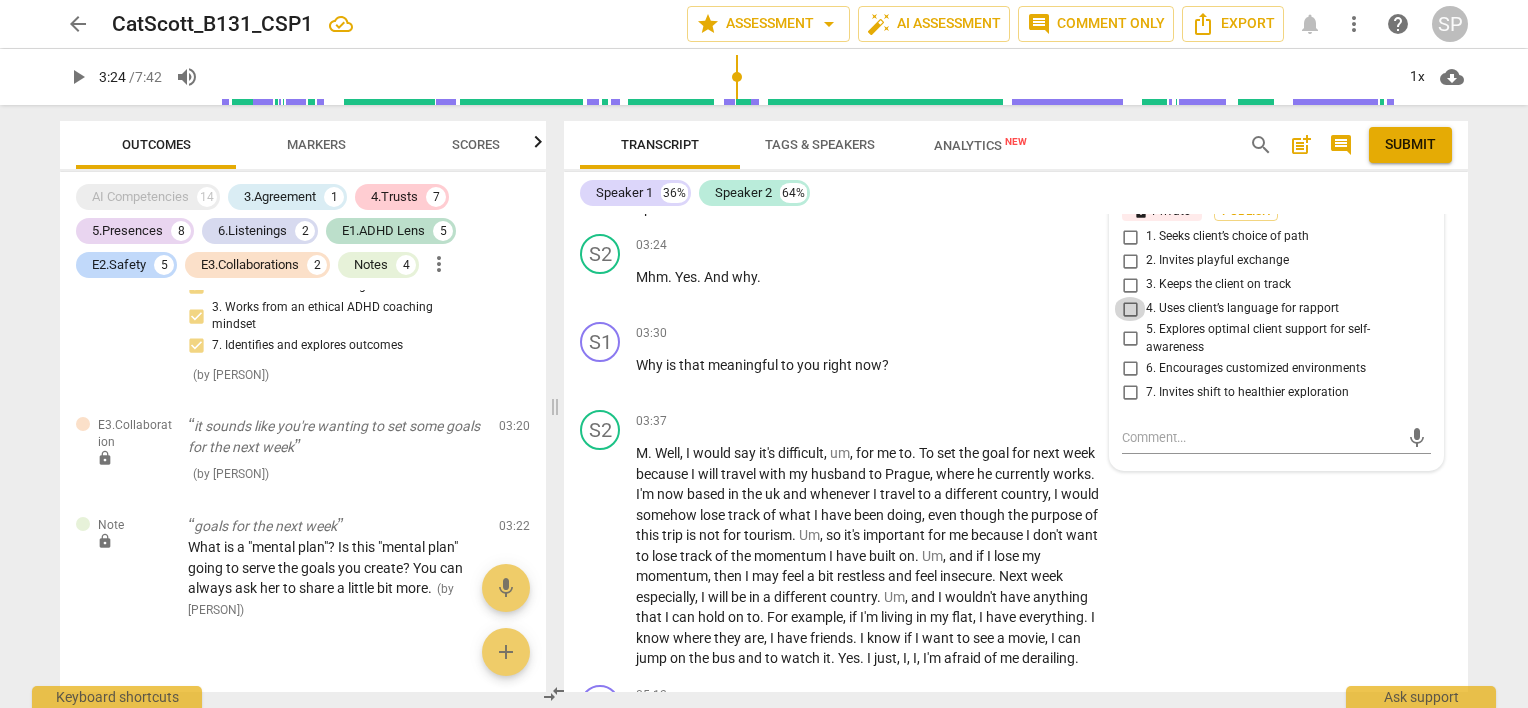 click on "4. Uses client’s language for rapport" at bounding box center [1130, 309] 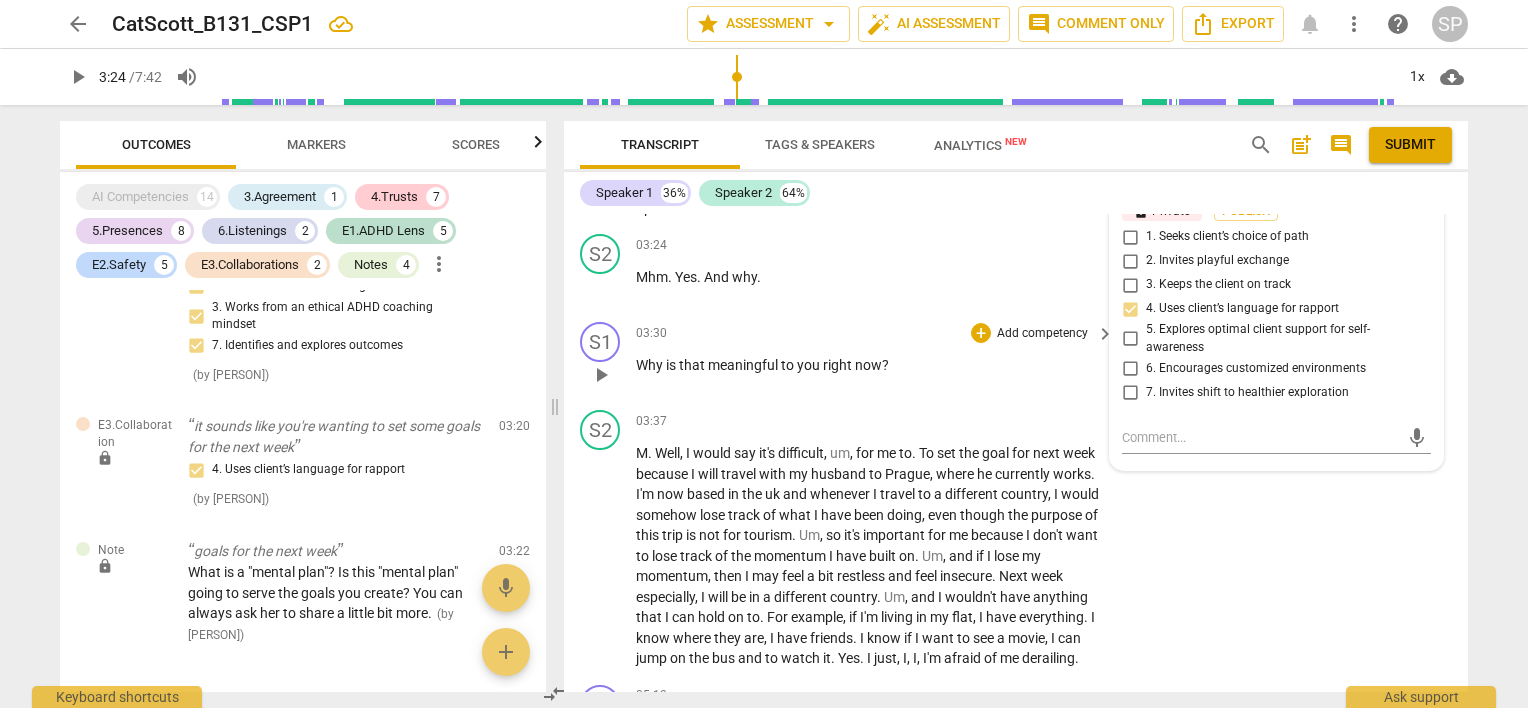 click on "S1 play_arrow pause 03:30 + Add competency keyboard_arrow_right Why   is   that   meaningful   to   you   right   now ?" at bounding box center [1016, 358] 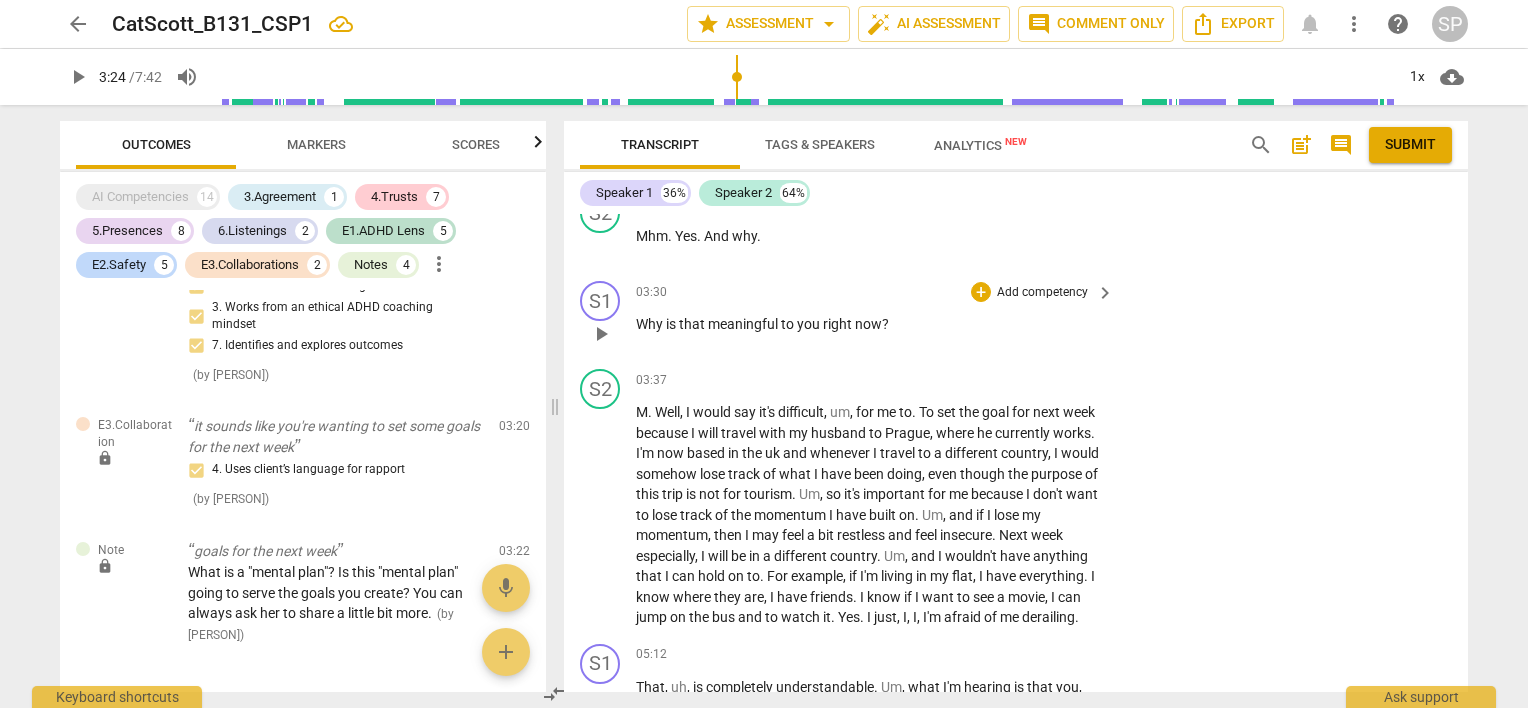 scroll, scrollTop: 1837, scrollLeft: 0, axis: vertical 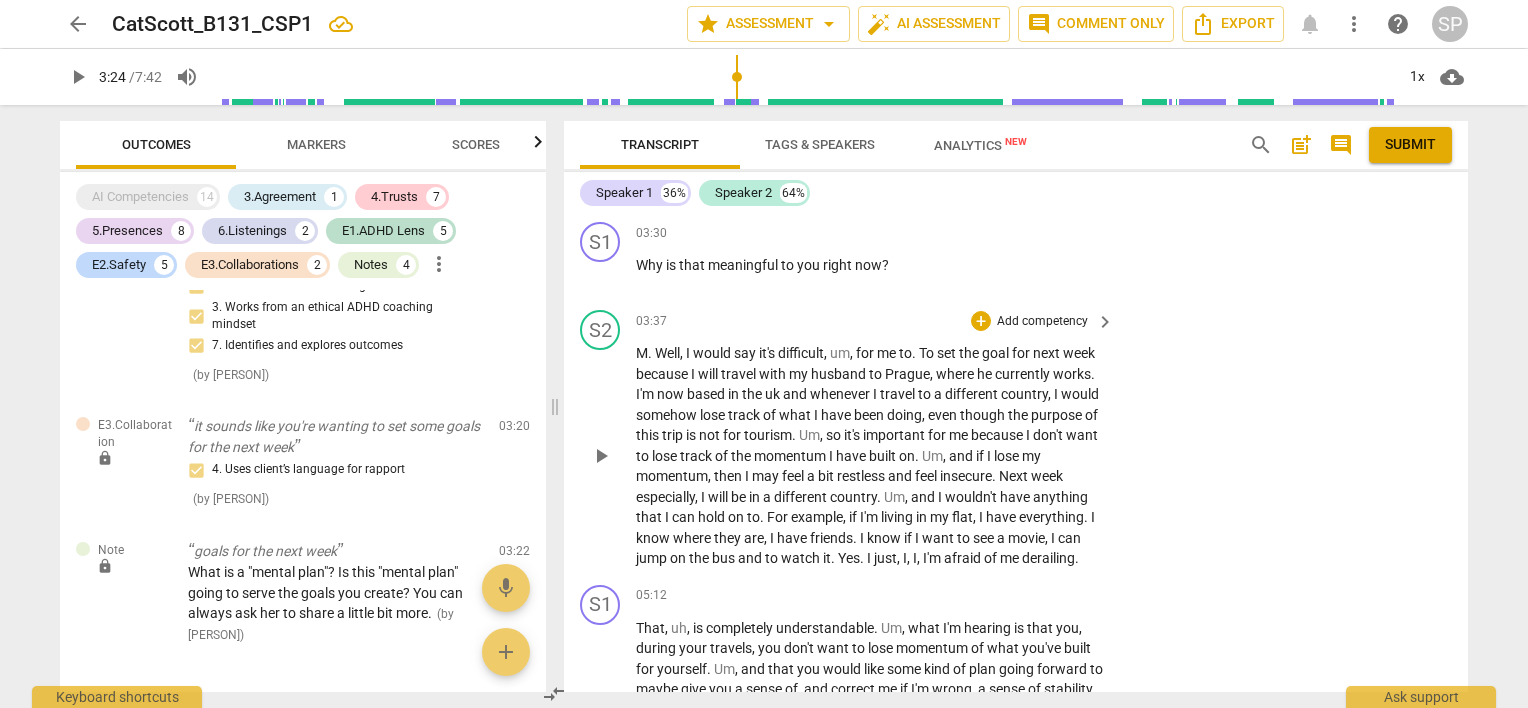 click on "03:37 + Add competency keyboard_arrow_right" at bounding box center (876, 321) 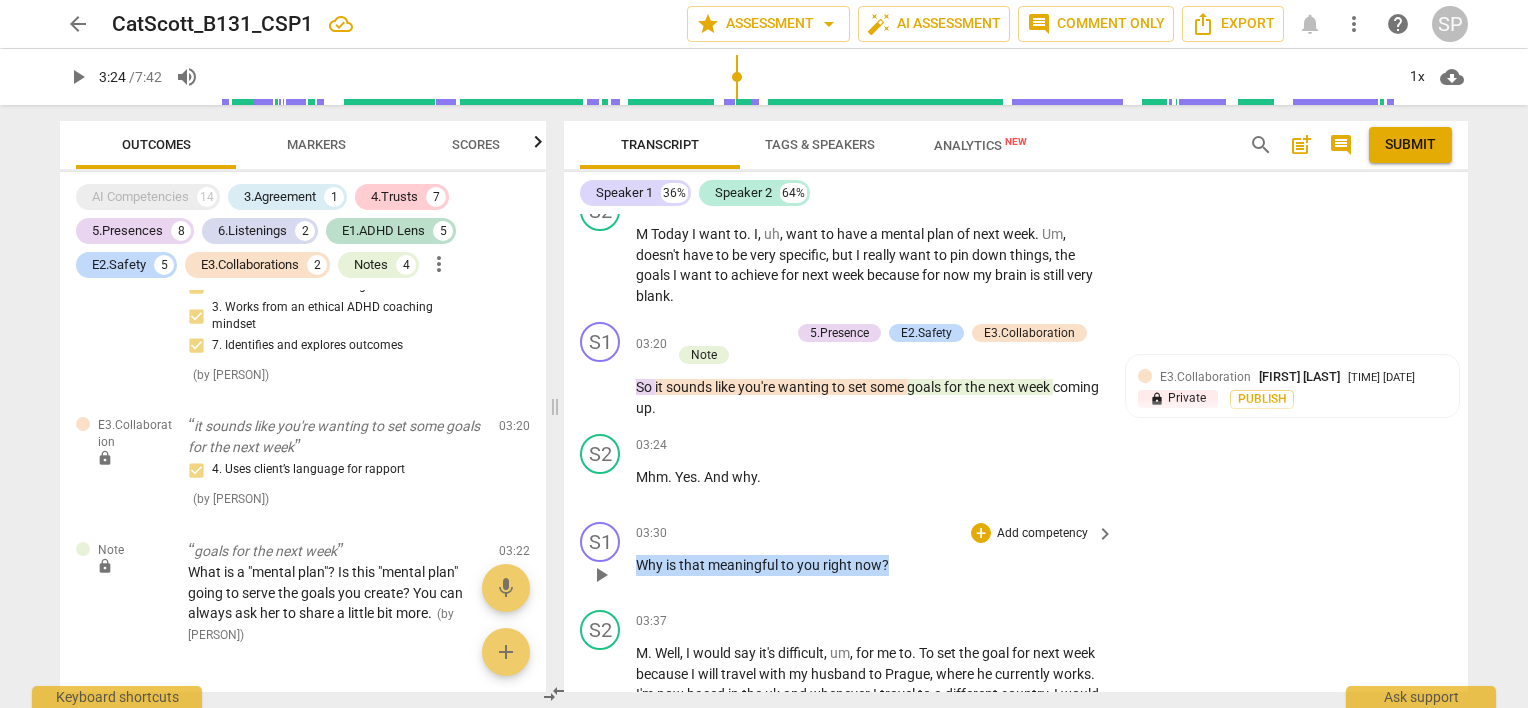 drag, startPoint x: 637, startPoint y: 578, endPoint x: 928, endPoint y: 569, distance: 291.13913 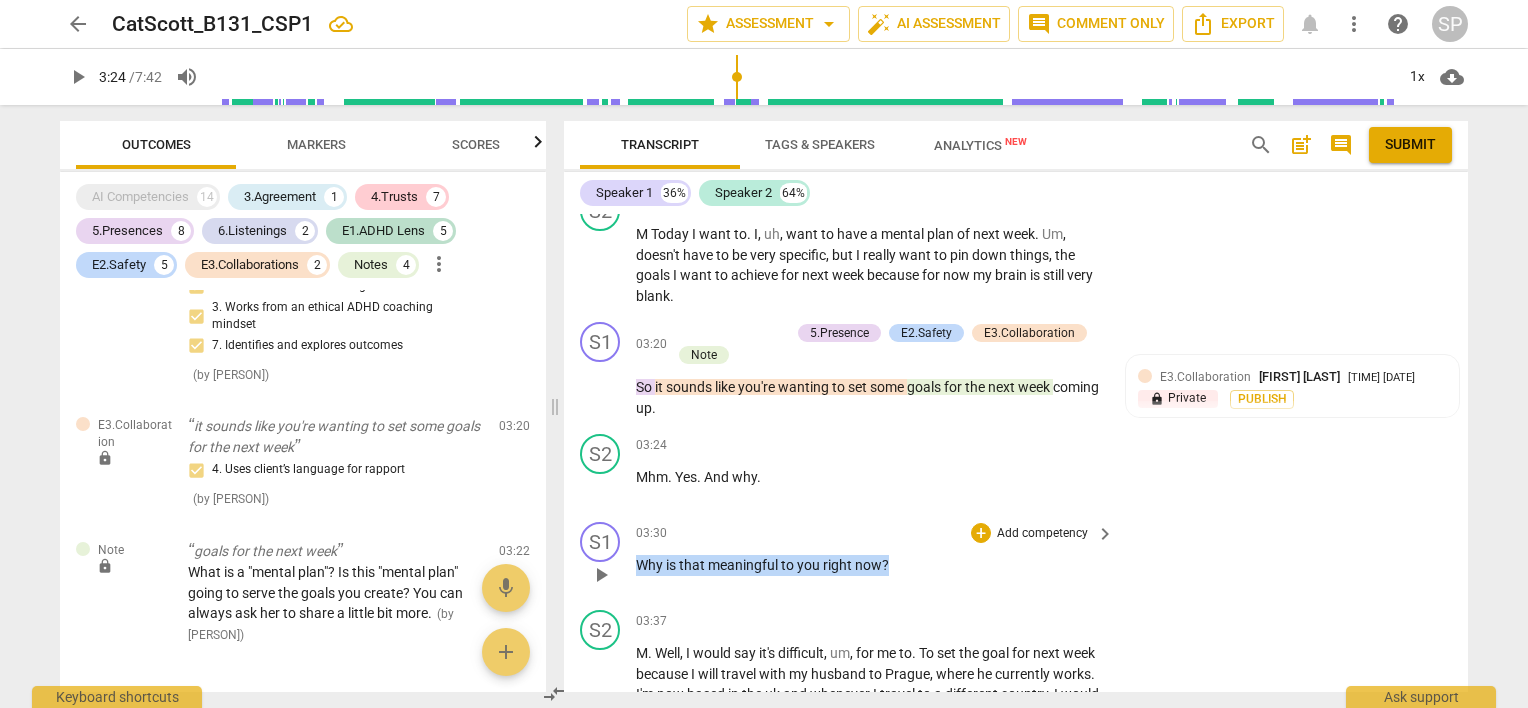 click on "Why   is   that   meaningful   to   you   right   now ?" at bounding box center [870, 565] 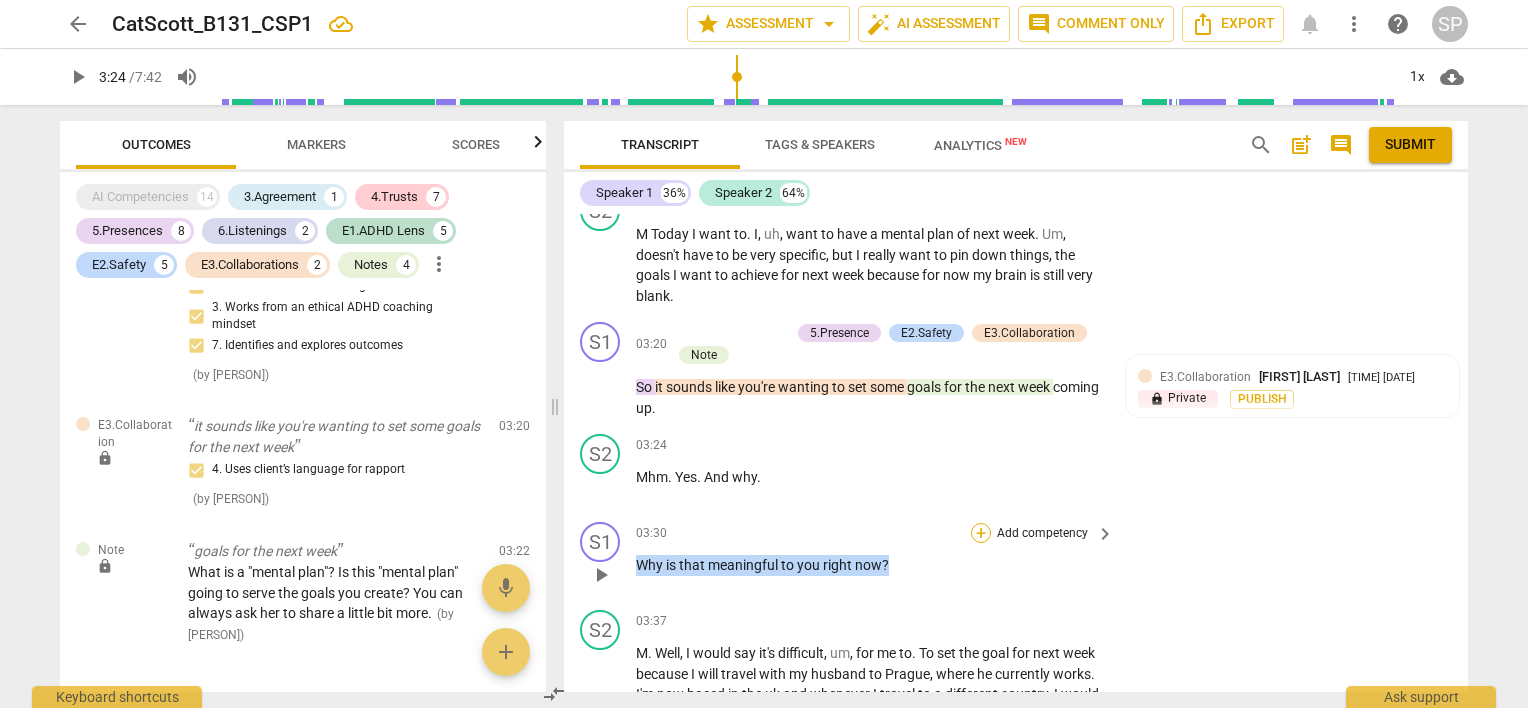 click on "+" at bounding box center [981, 533] 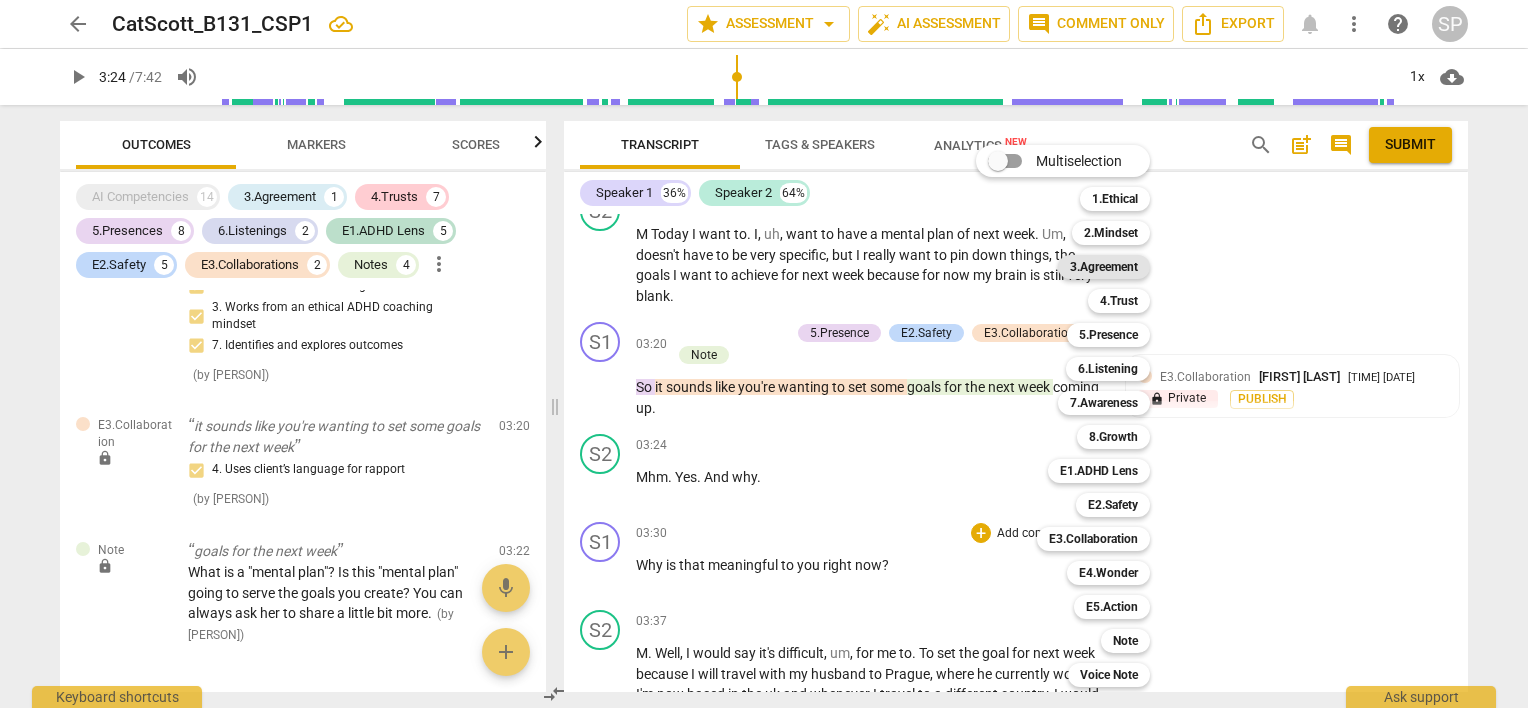 click on "3.Agreement" at bounding box center (1104, 267) 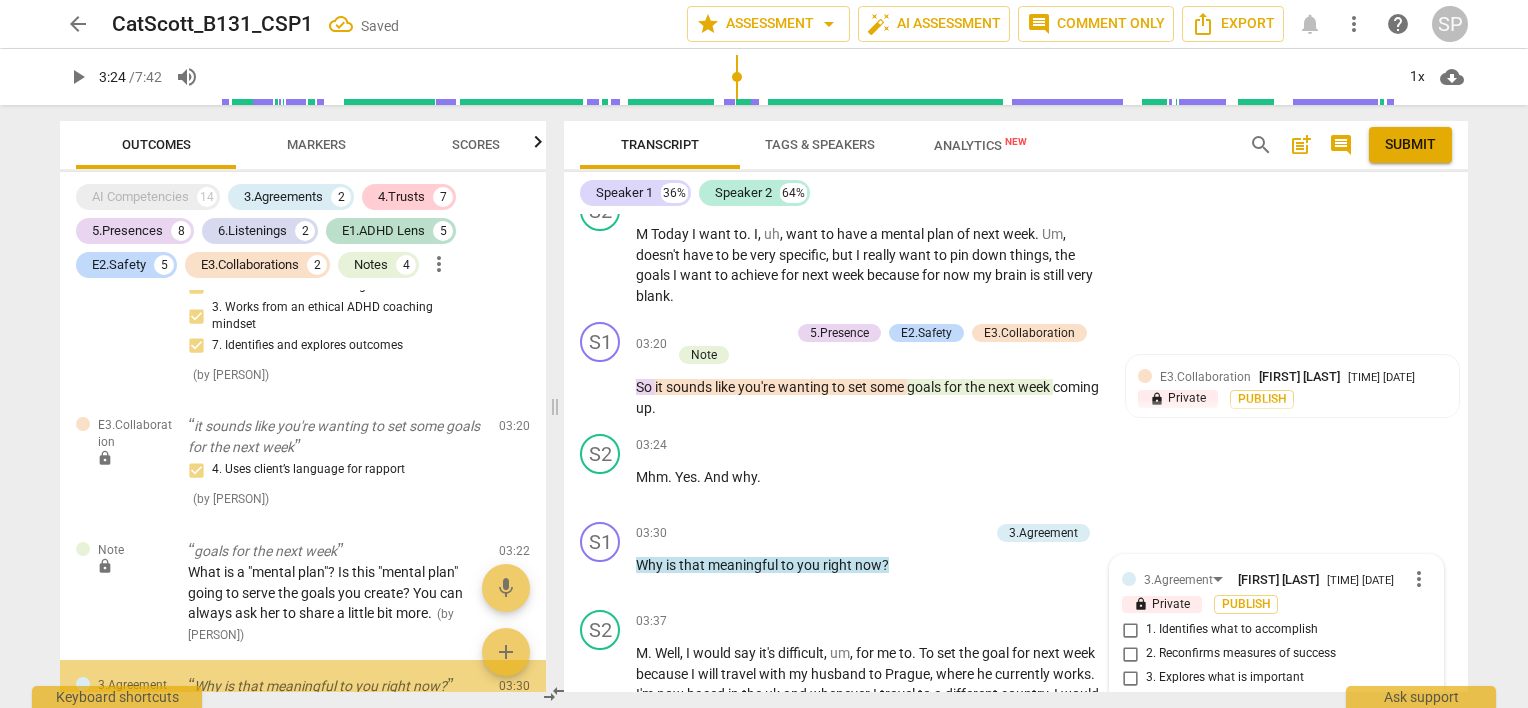 scroll, scrollTop: 1845, scrollLeft: 0, axis: vertical 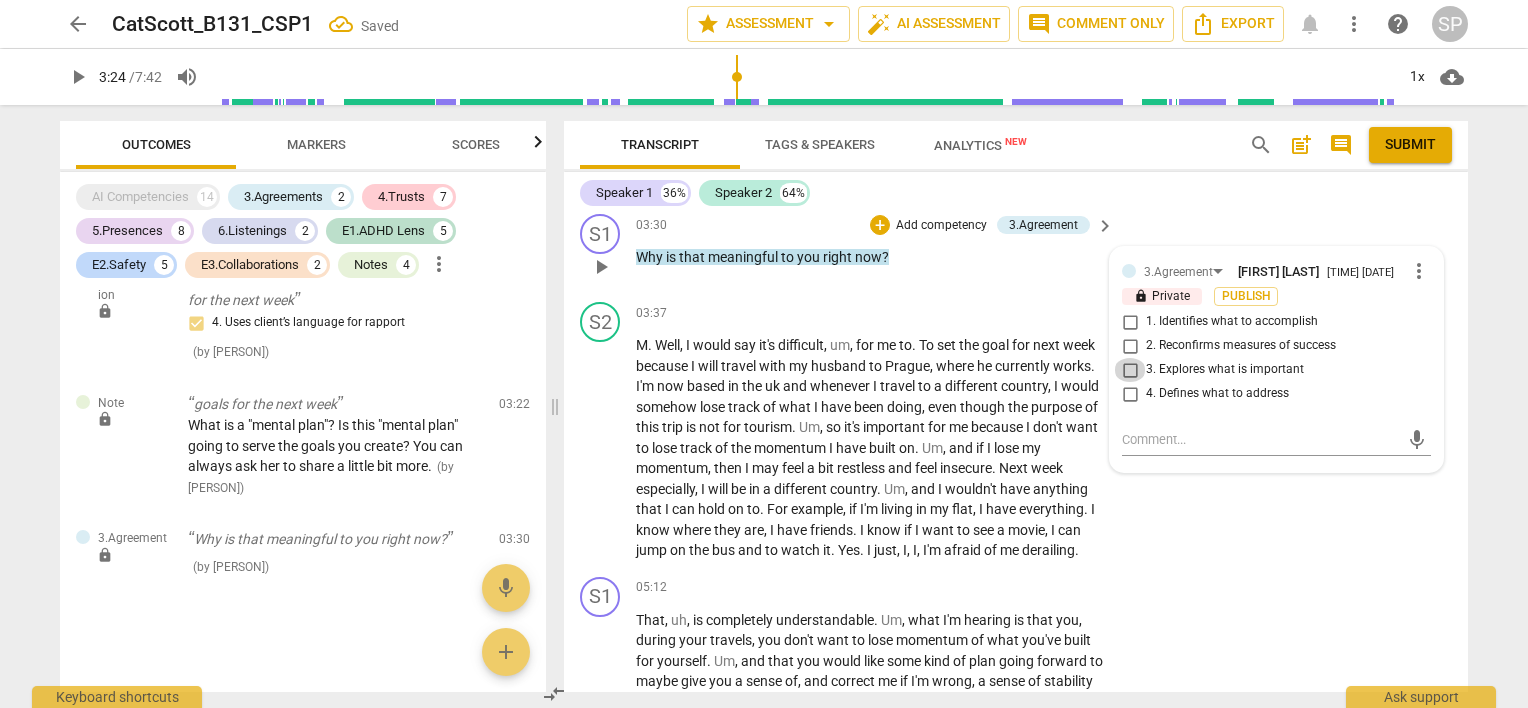click on "3. Explores what is important" at bounding box center [1130, 370] 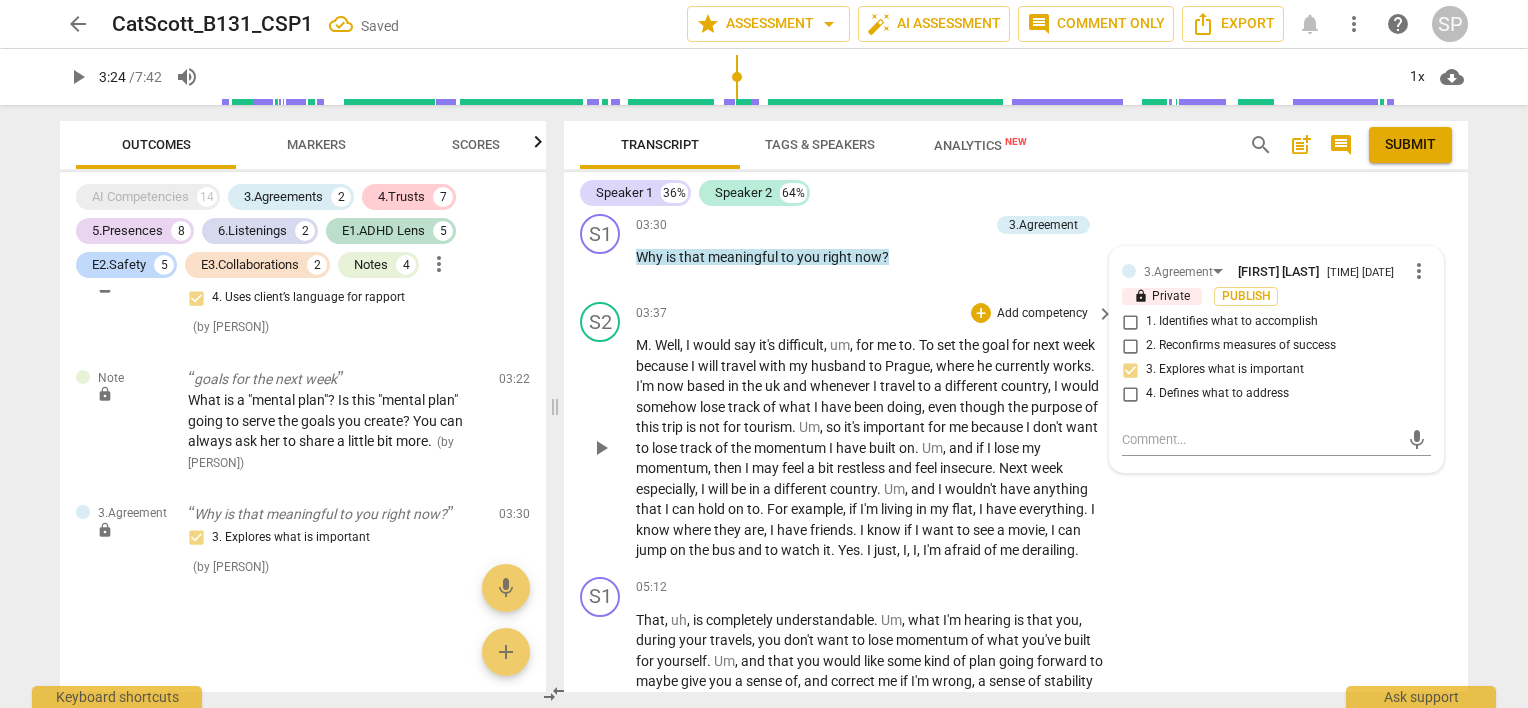 click on "03:37 + Add competency keyboard_arrow_right" at bounding box center [876, 313] 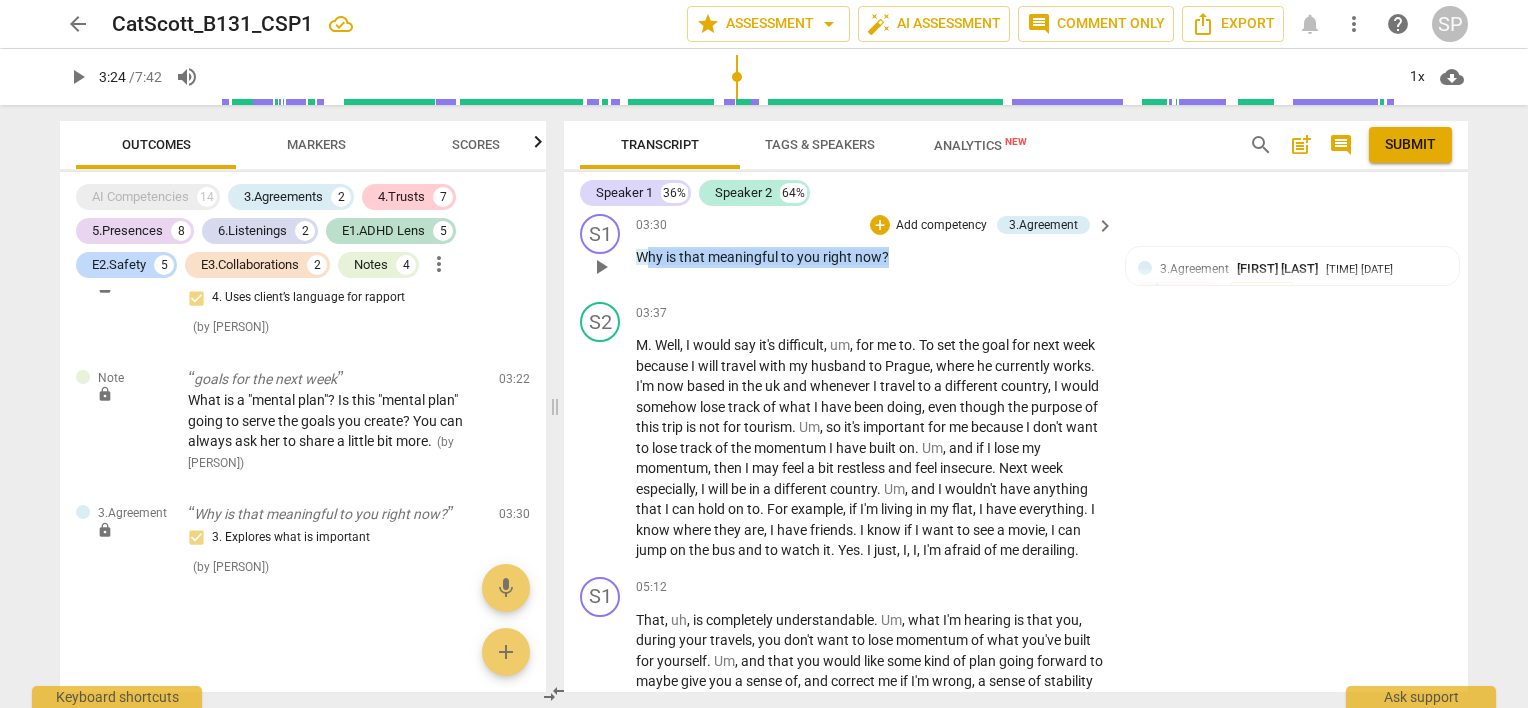 drag, startPoint x: 656, startPoint y: 268, endPoint x: 897, endPoint y: 272, distance: 241.03319 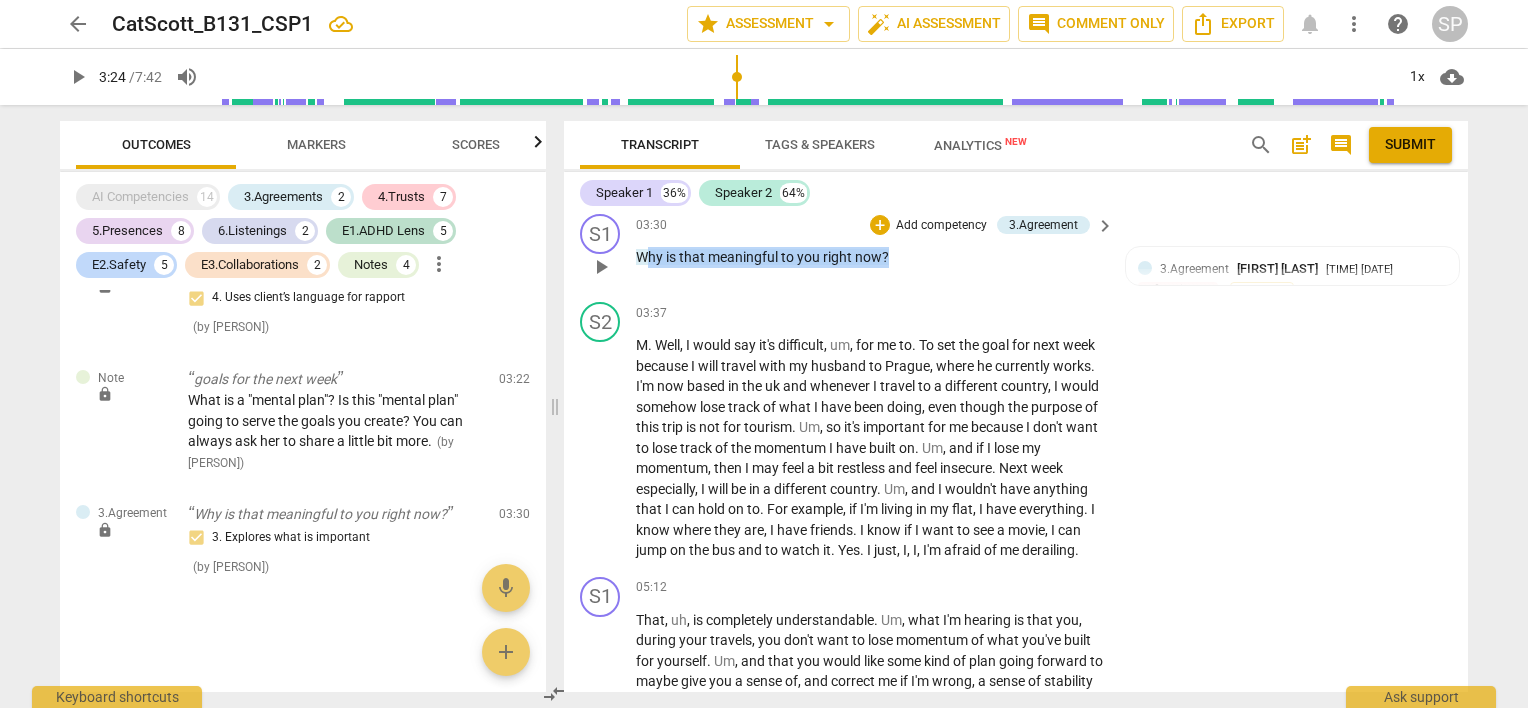 click on "Why   is   that   meaningful   to   you   right   now ?" at bounding box center (870, 257) 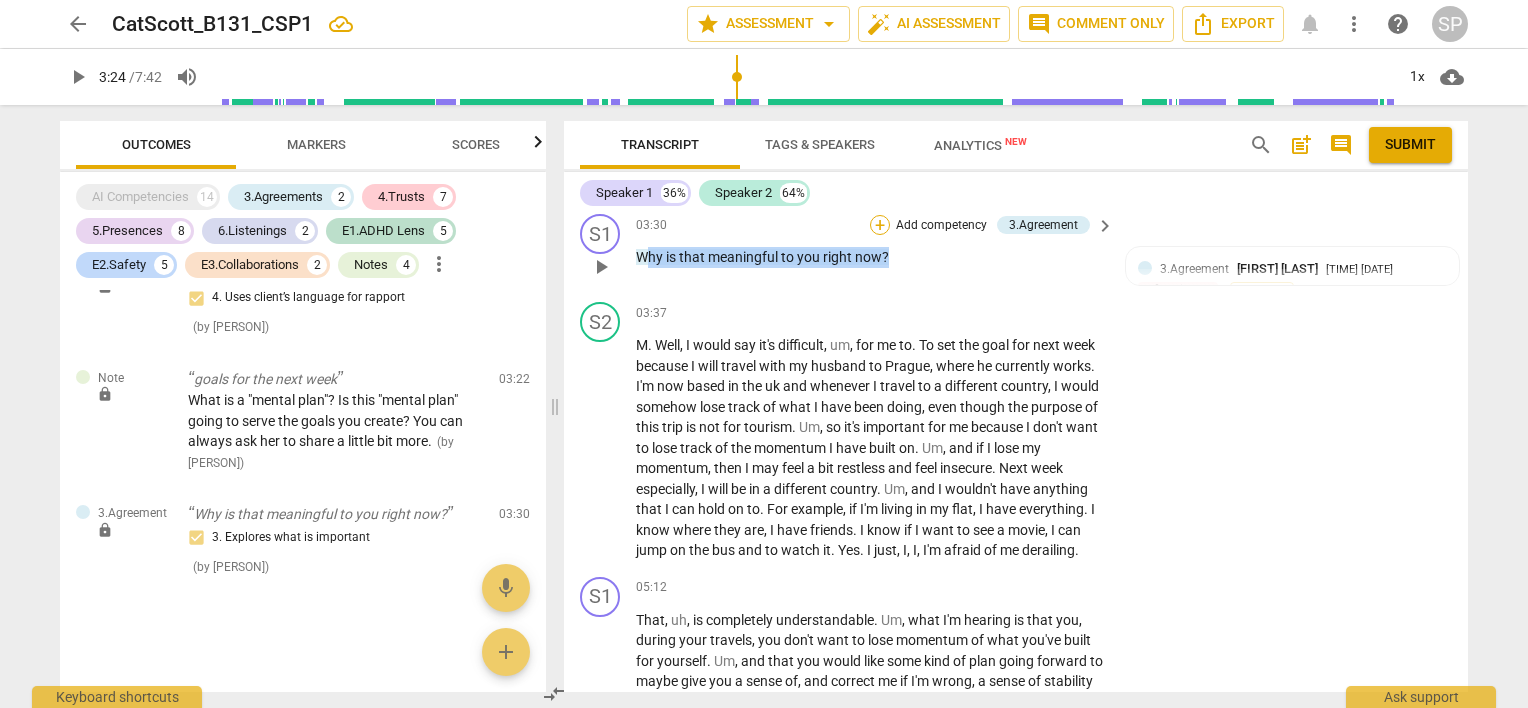 click on "+" at bounding box center [880, 225] 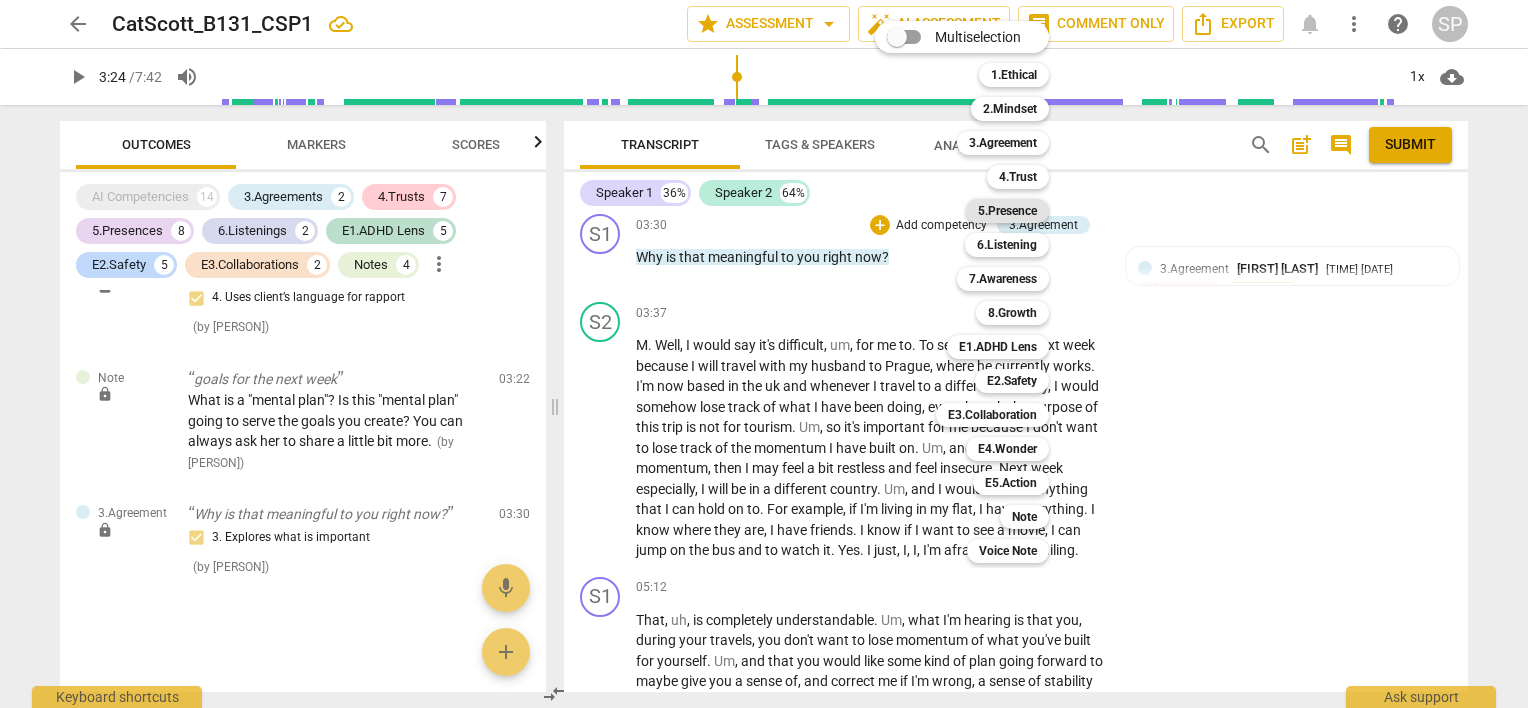 click on "5.Presence" at bounding box center (1007, 211) 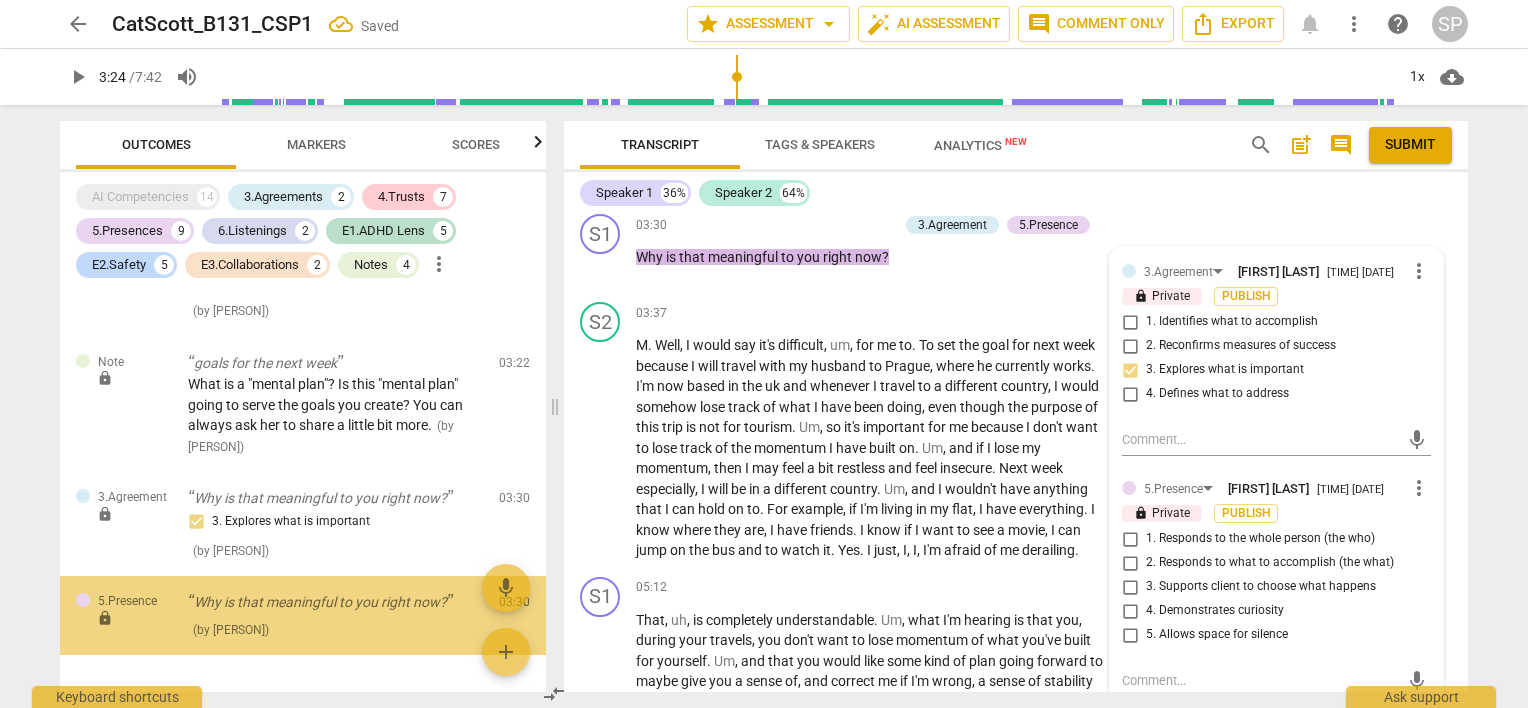 scroll, scrollTop: 4606, scrollLeft: 0, axis: vertical 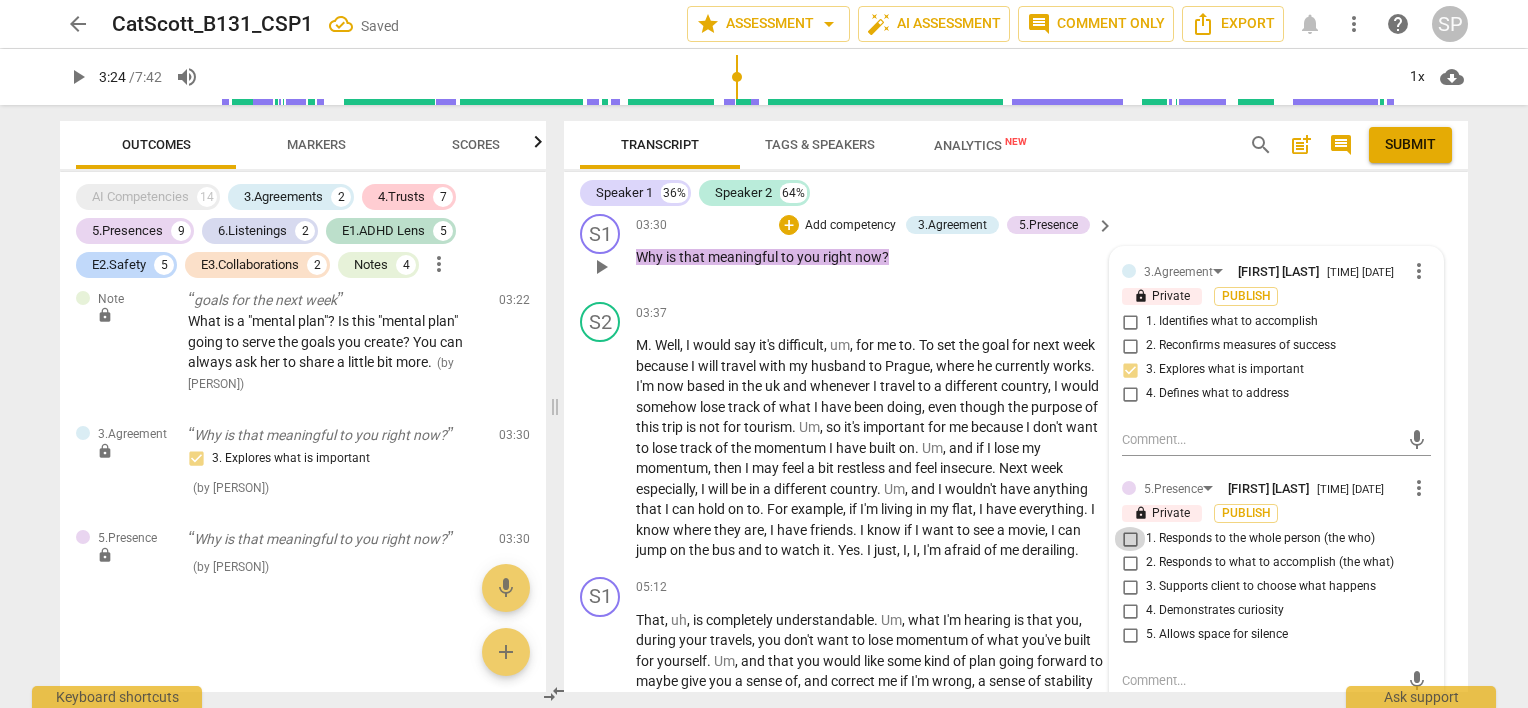 click on "1. Responds to the whole person (the who)" at bounding box center [1130, 539] 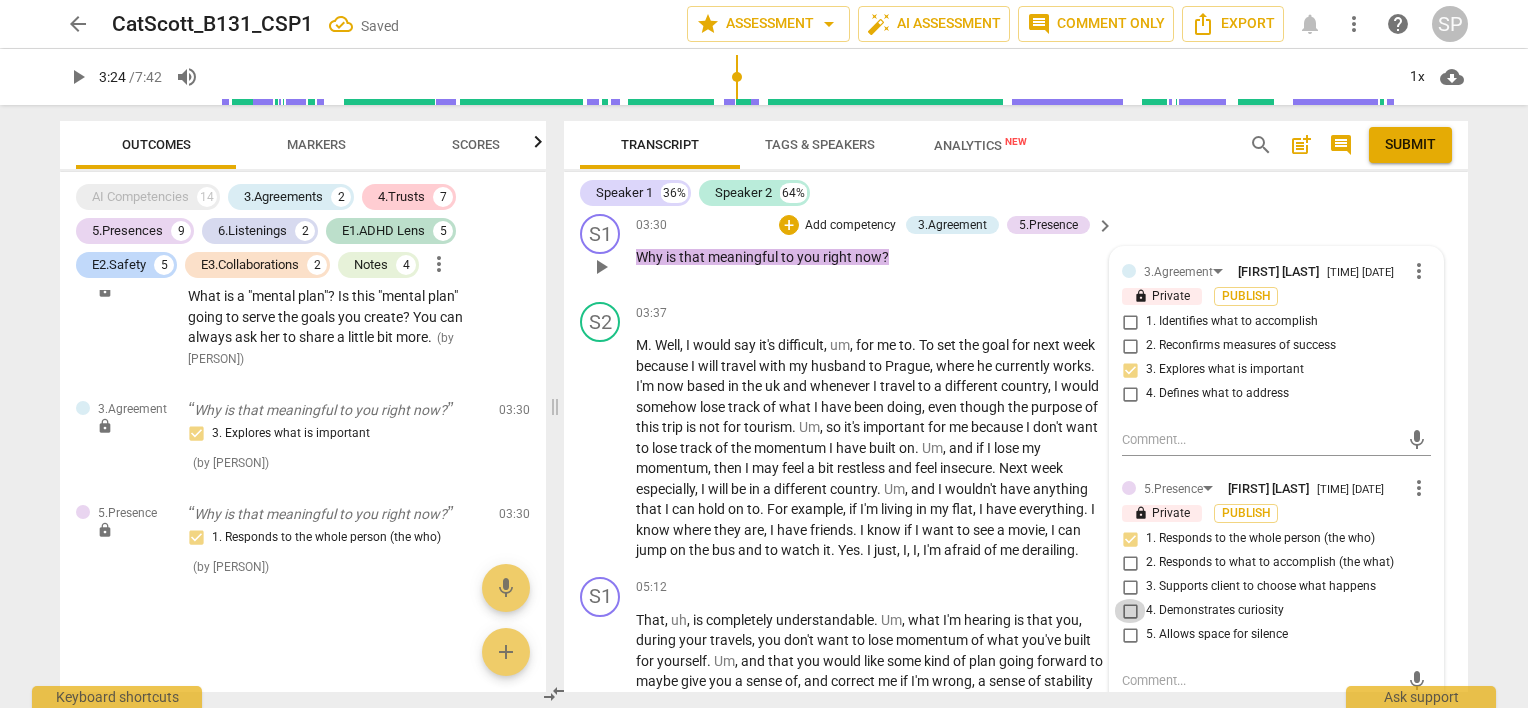 click on "4. Demonstrates curiosity" at bounding box center (1130, 611) 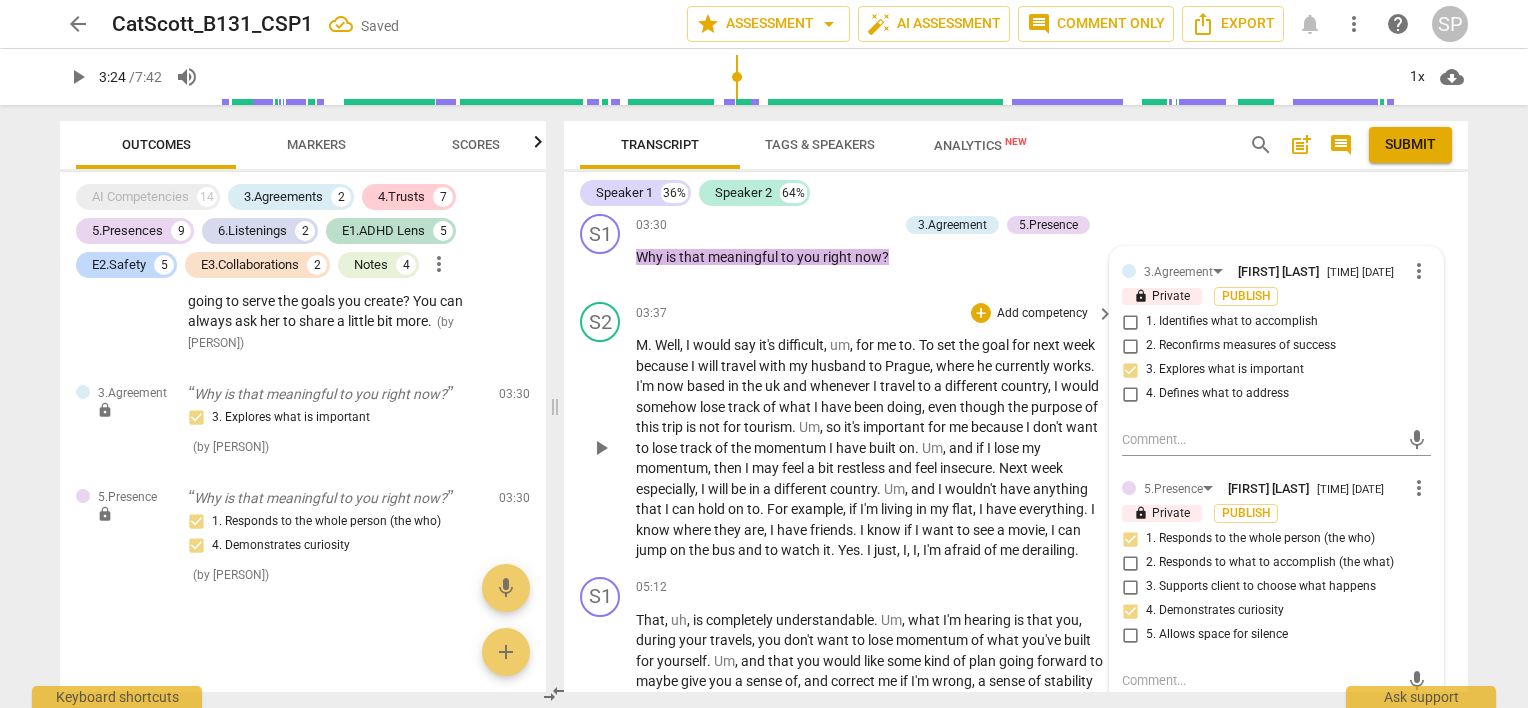 click on "S2 play_arrow pause 03:37 + Add competency keyboard_arrow_right M . Well , I would say it's difficult , um , for me to . To set the goal for next week because I will travel with my husband to [CITY], where he currently works . I'm now based in the [STATE] and whenever I travel to a different country , I would somehow lose track of what I have been doing , even though the purpose of this trip is not for tourism . Um , so it's important for me because I don't want to lose track of the momentum I have built on . Um , and if I lose my momentum , then I may feel a bit restless and feel insecure . Next week especially , I will be in a different country . Um , and I wouldn't have anything that I can hold on to . For example , if I'm living in my flat , I" at bounding box center [1016, 431] 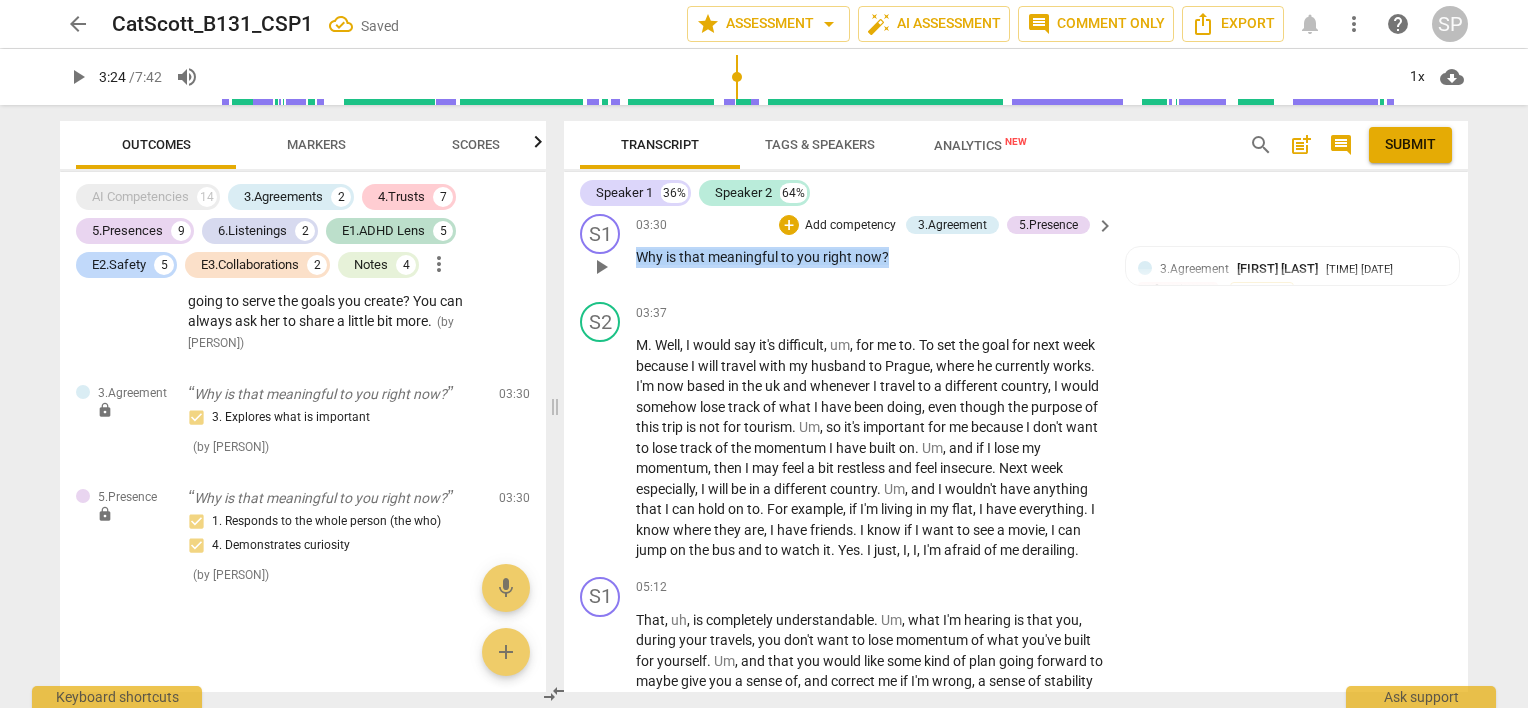 drag, startPoint x: 638, startPoint y: 271, endPoint x: 884, endPoint y: 266, distance: 246.05081 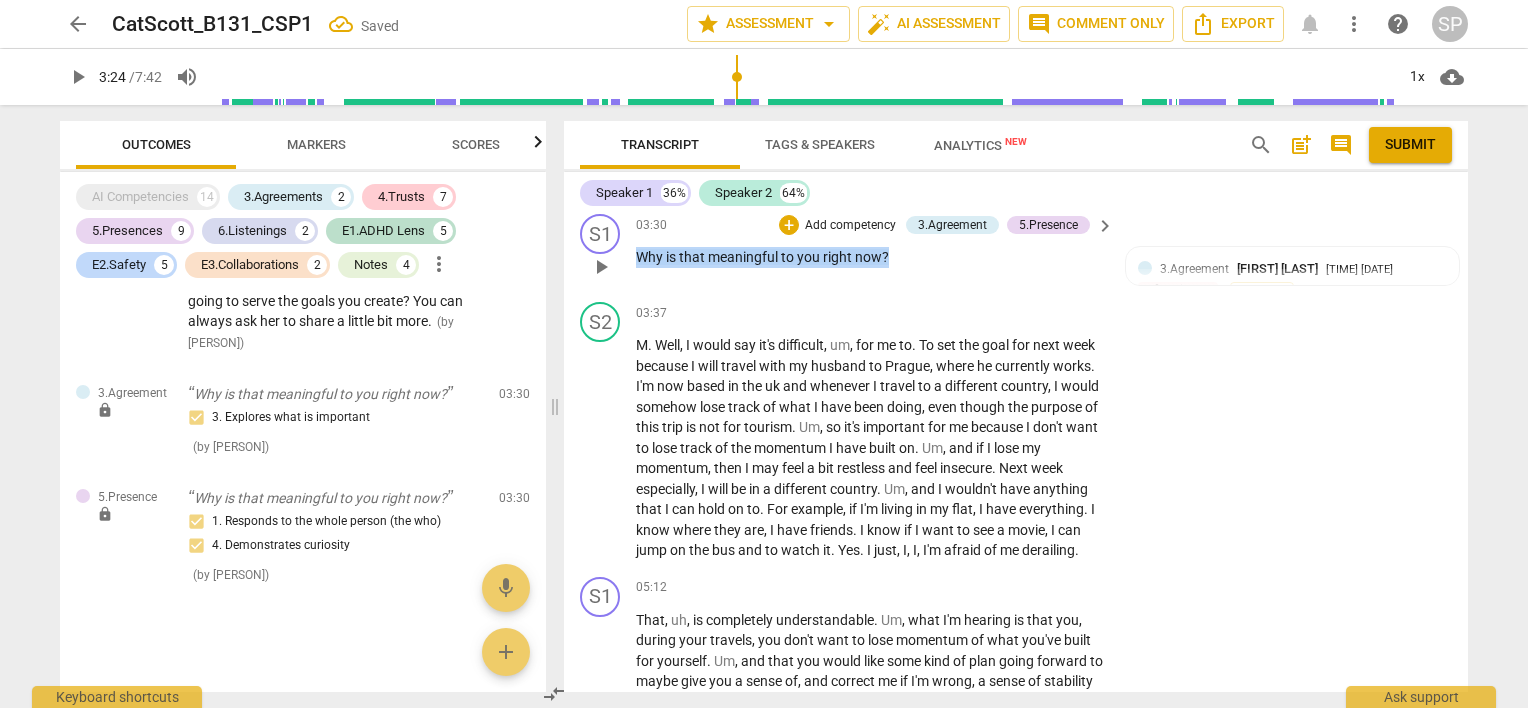 click on "Why   is   that   meaningful   to   you   right   now ?" at bounding box center (870, 257) 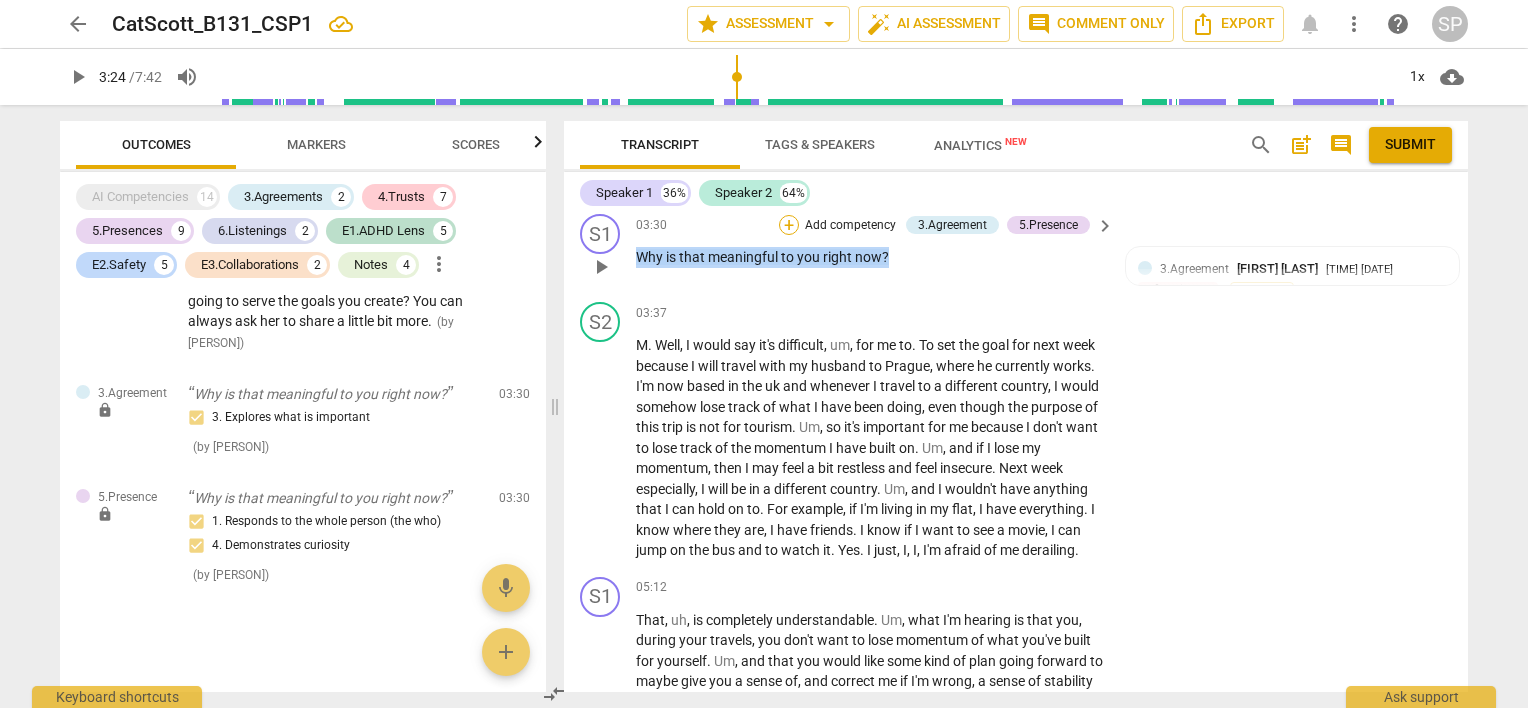 click on "+" at bounding box center [789, 225] 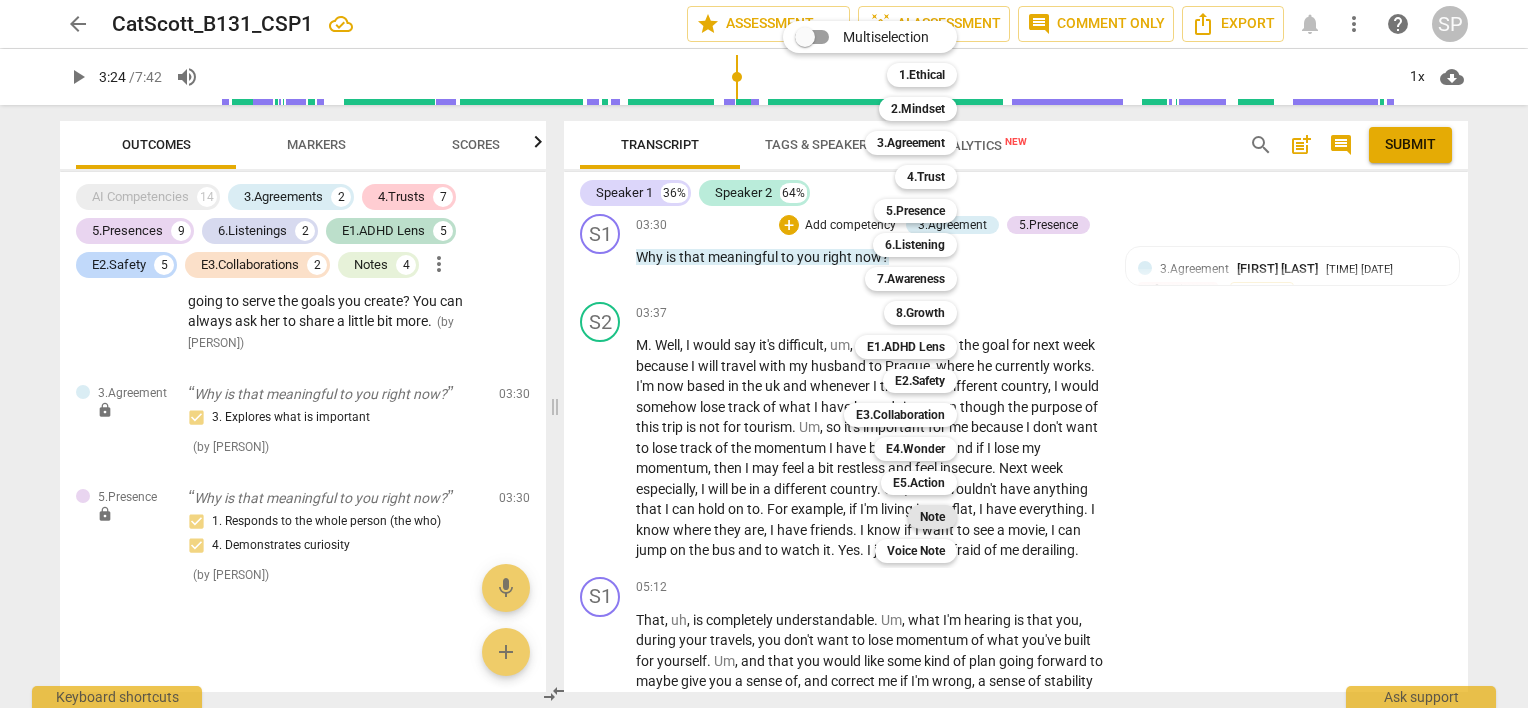 click on "Note" at bounding box center [932, 517] 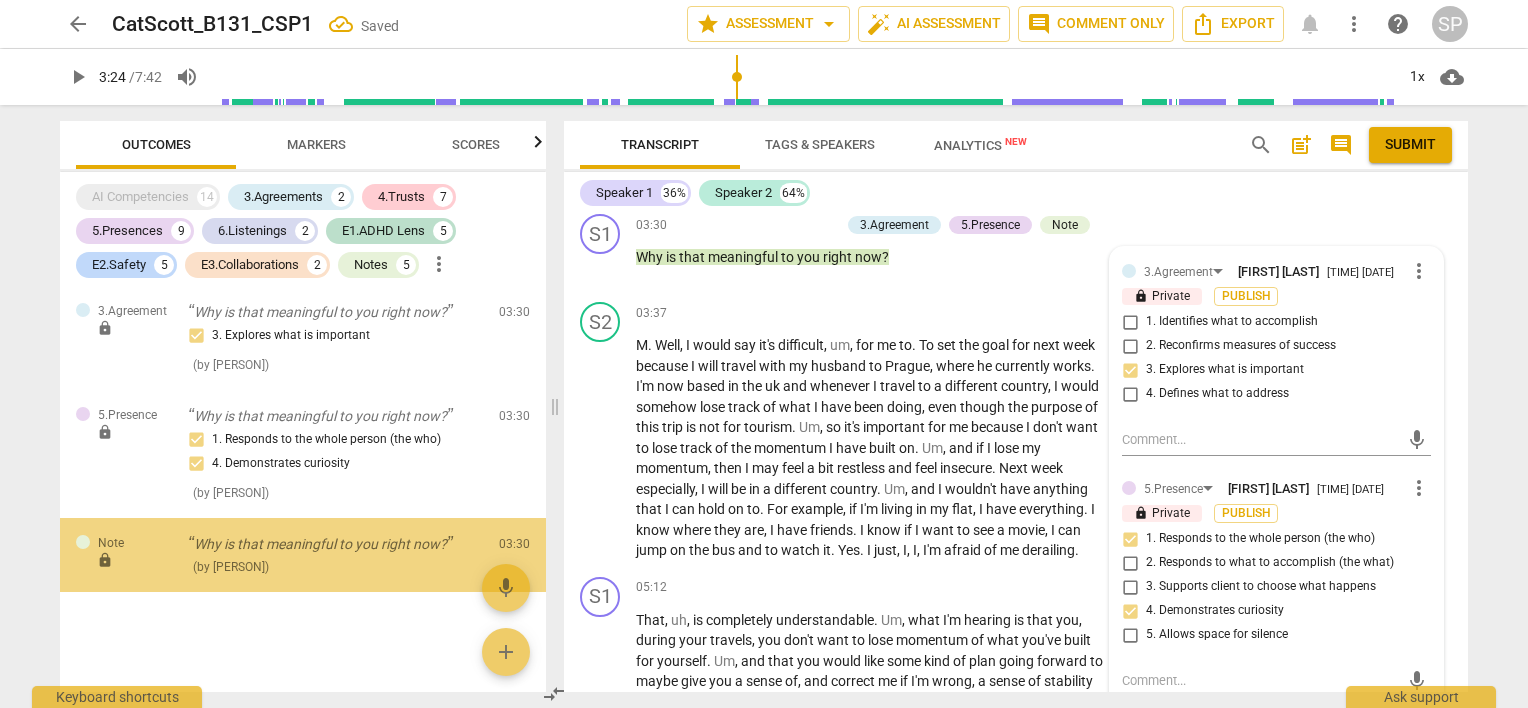 scroll, scrollTop: 4729, scrollLeft: 0, axis: vertical 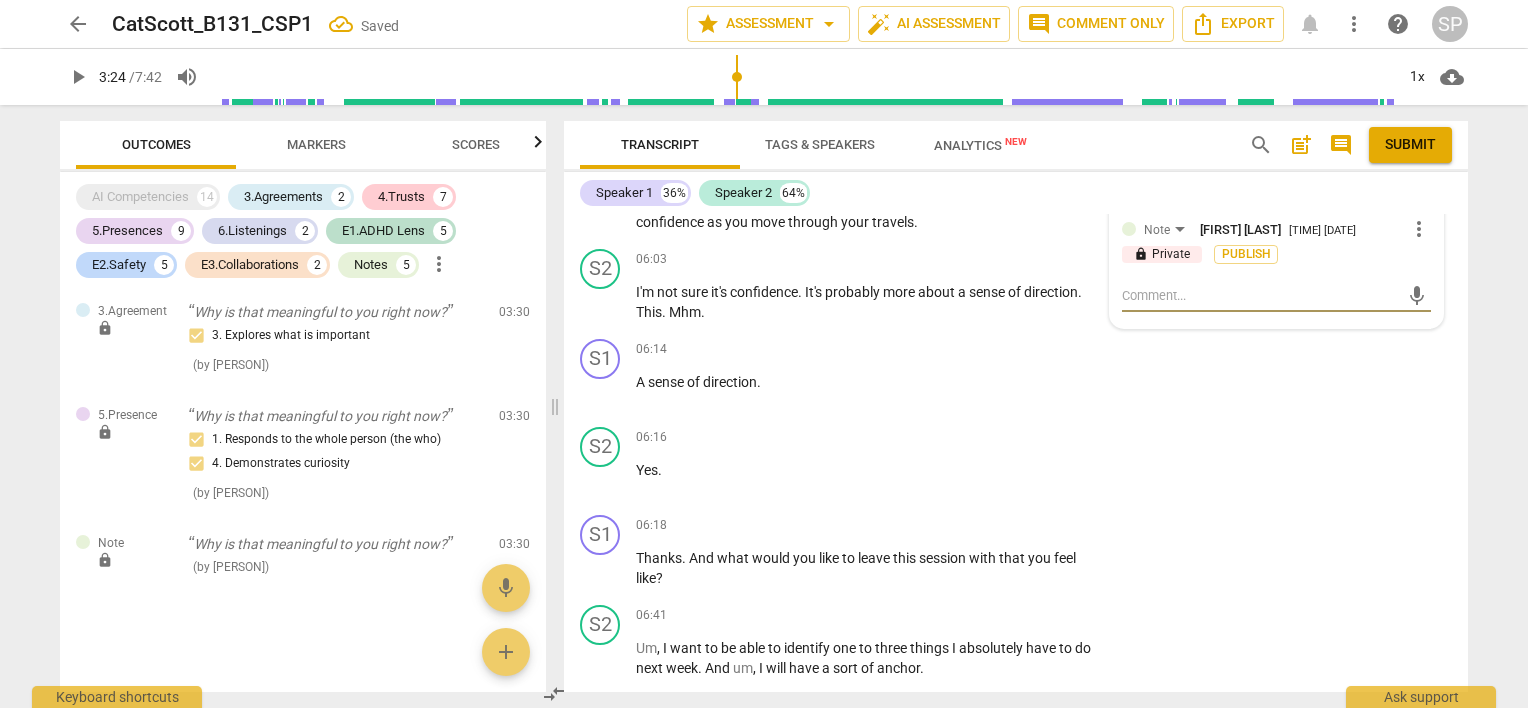 click at bounding box center [1260, 295] 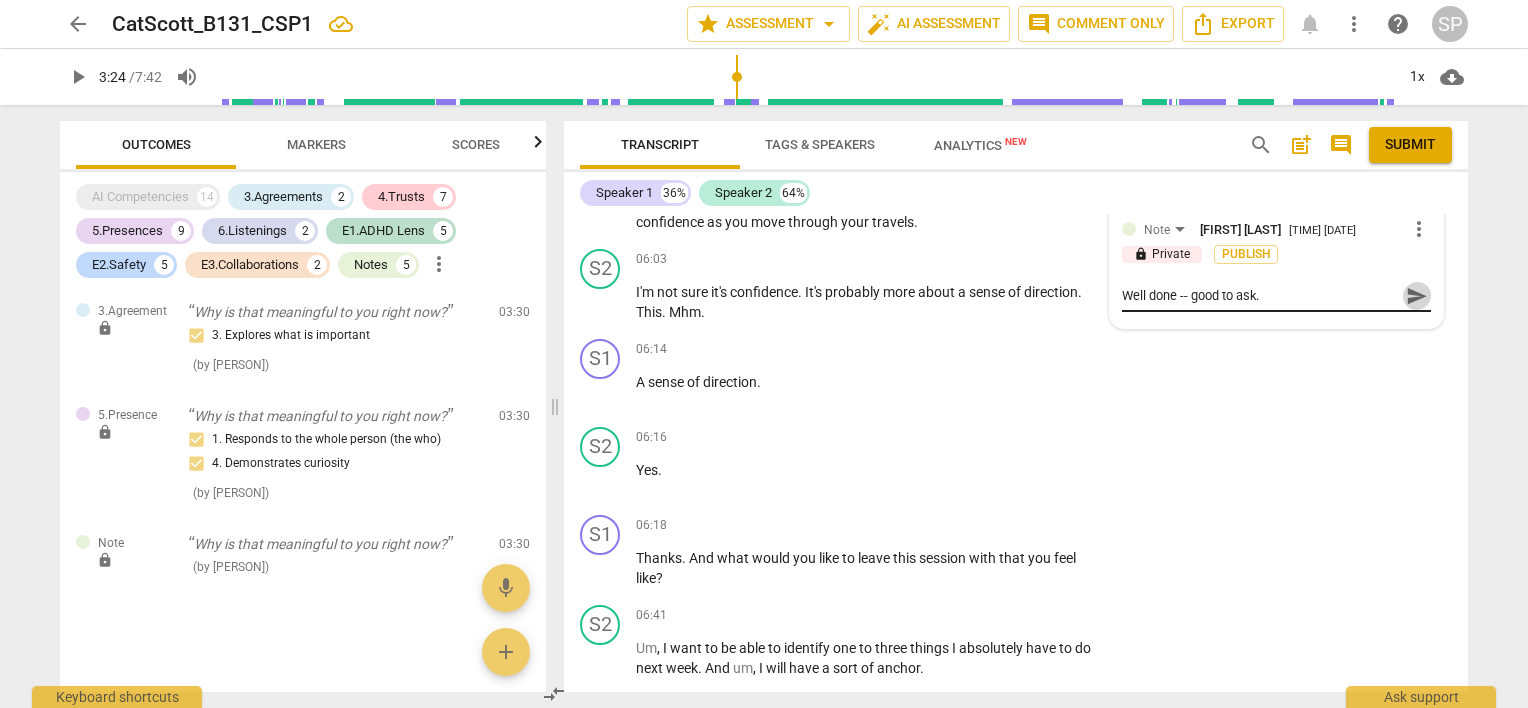 click on "send" at bounding box center (1417, 296) 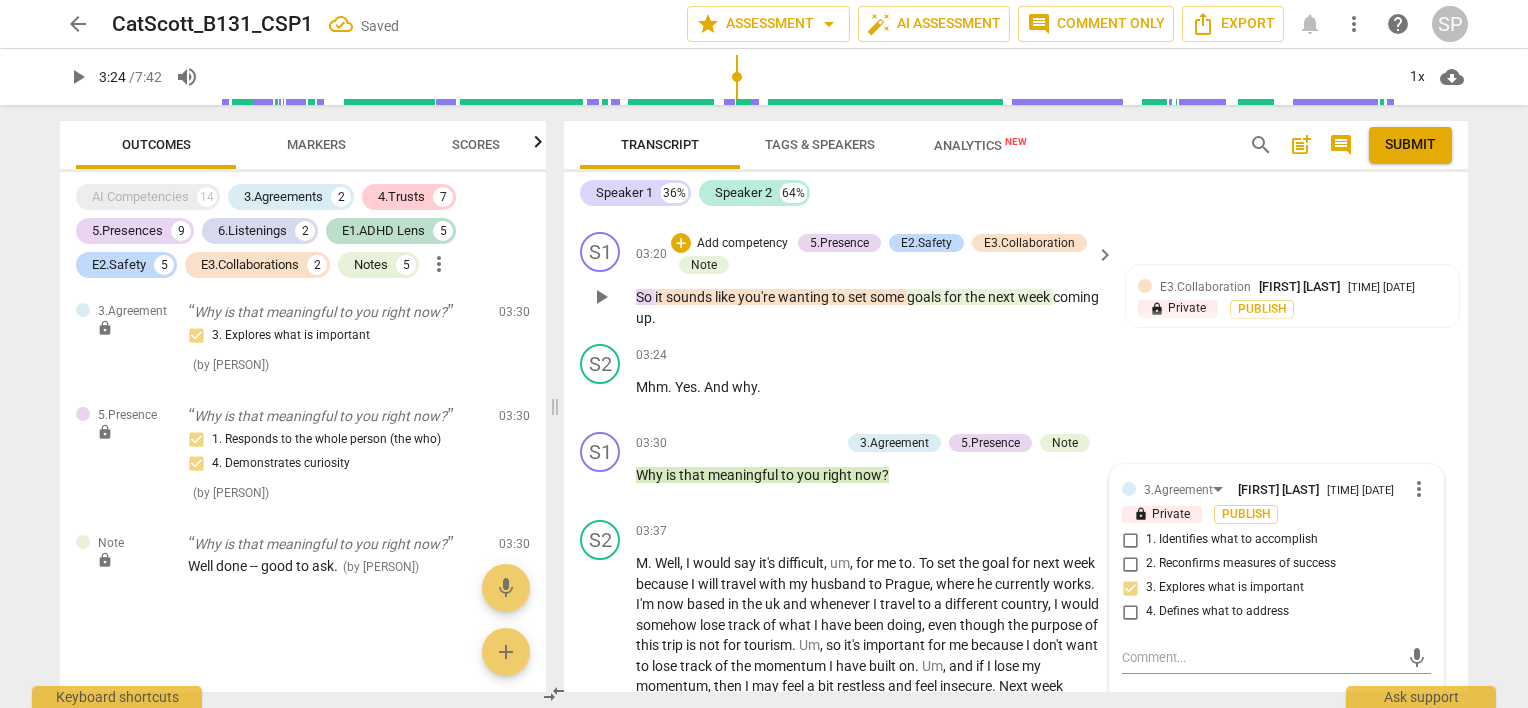 scroll, scrollTop: 1745, scrollLeft: 0, axis: vertical 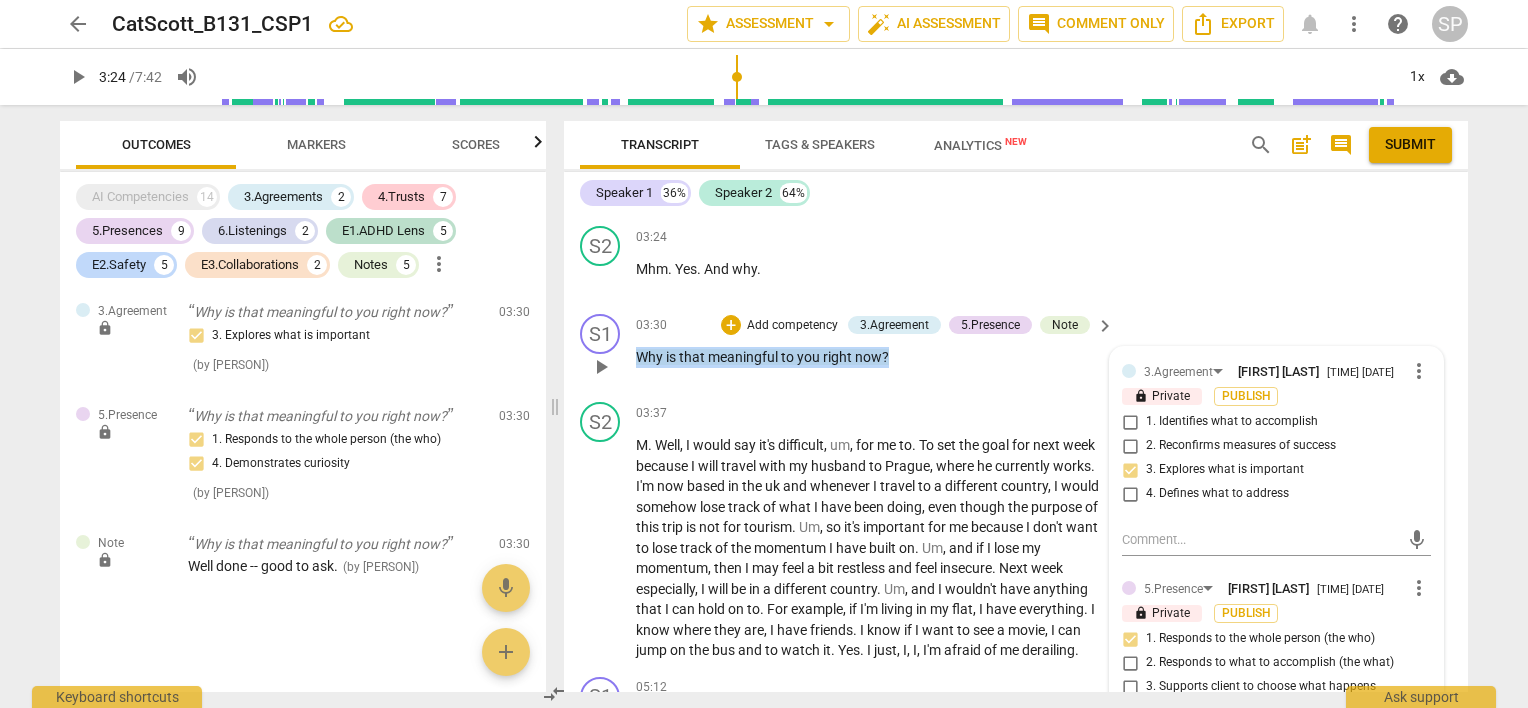 drag, startPoint x: 636, startPoint y: 369, endPoint x: 931, endPoint y: 379, distance: 295.16943 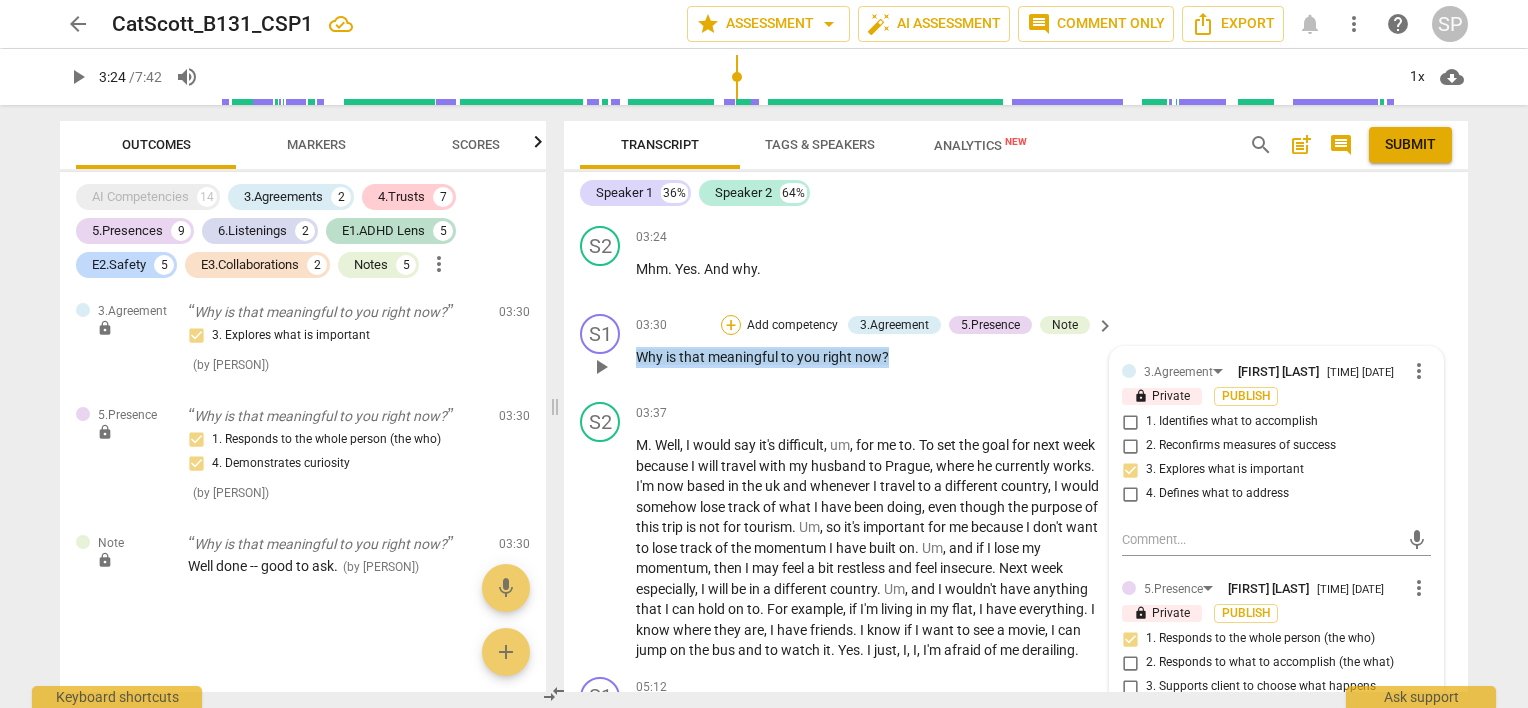 click on "+" at bounding box center [731, 325] 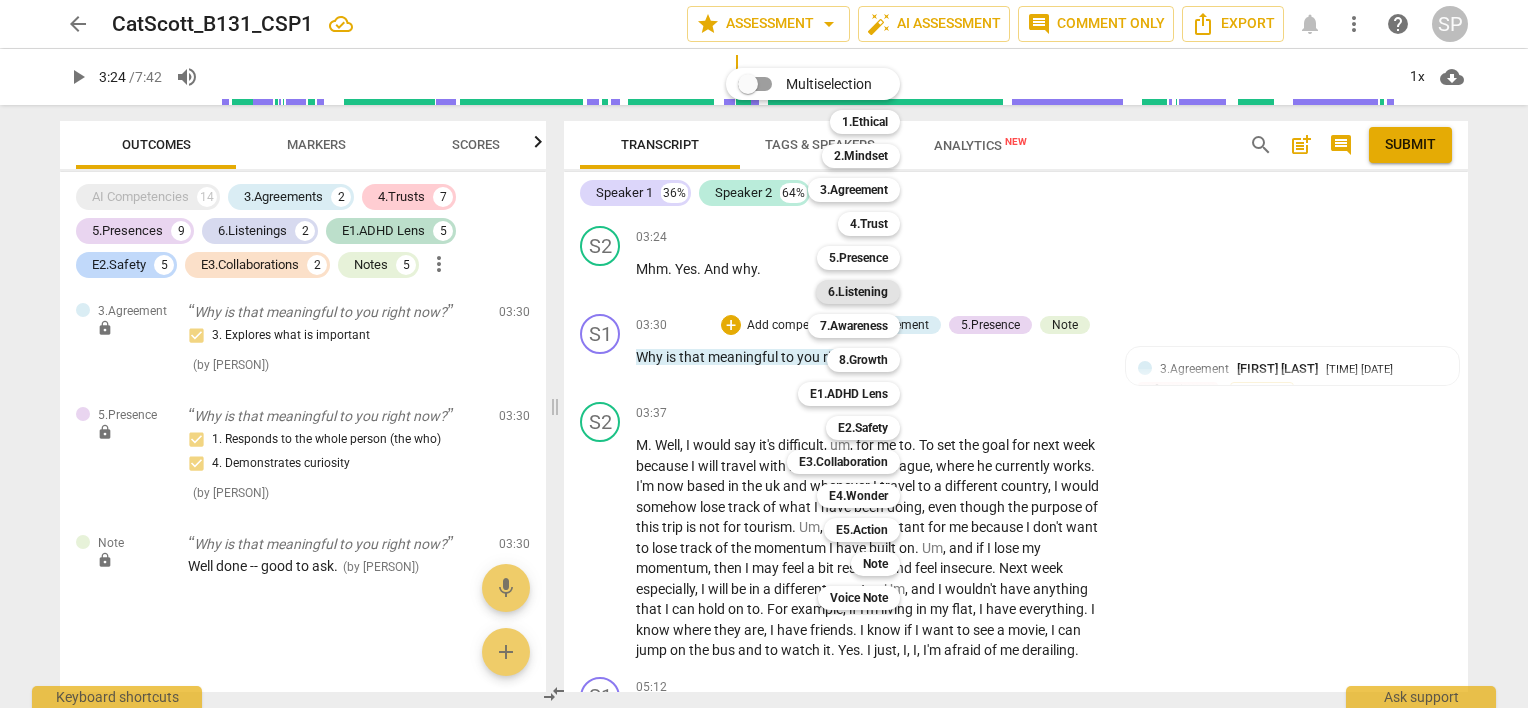 click on "6.Listening" at bounding box center [858, 292] 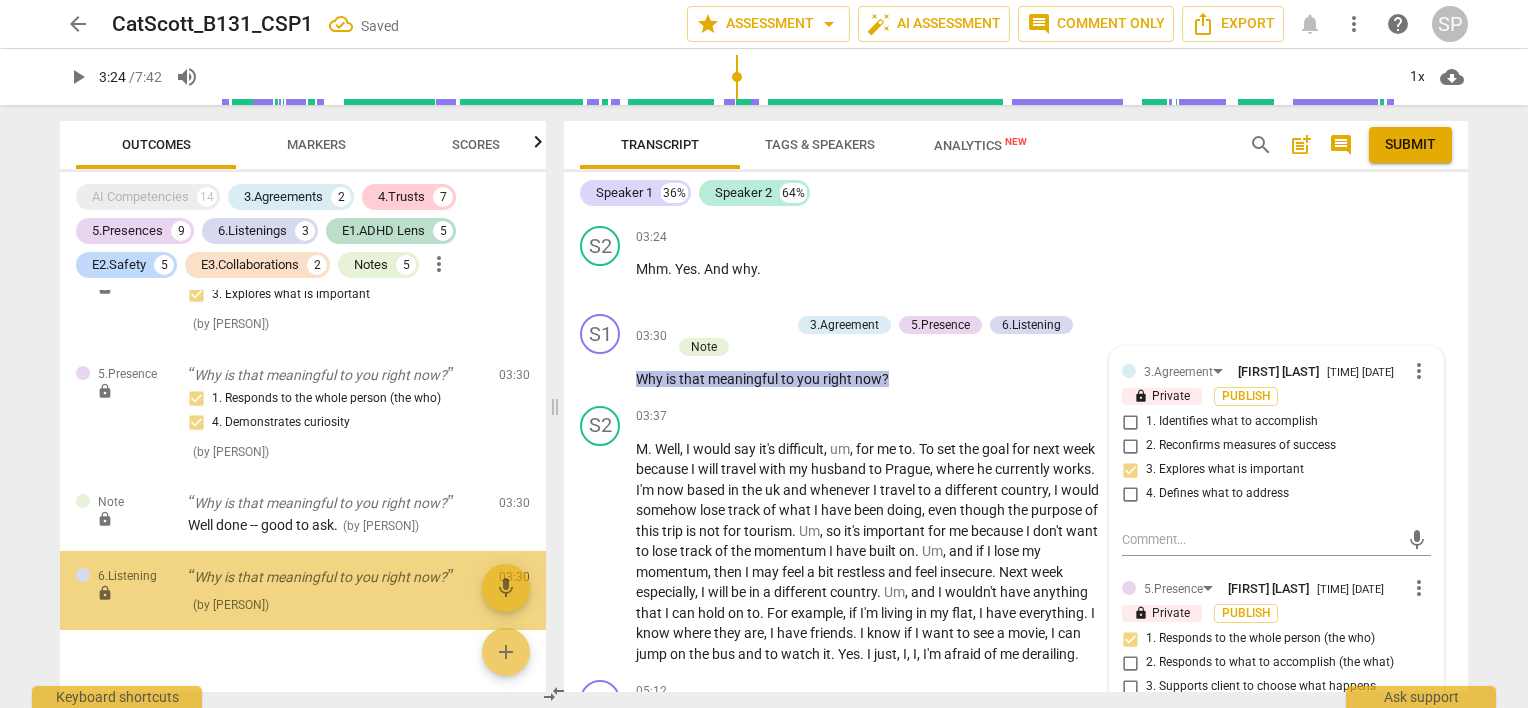 scroll, scrollTop: 4808, scrollLeft: 0, axis: vertical 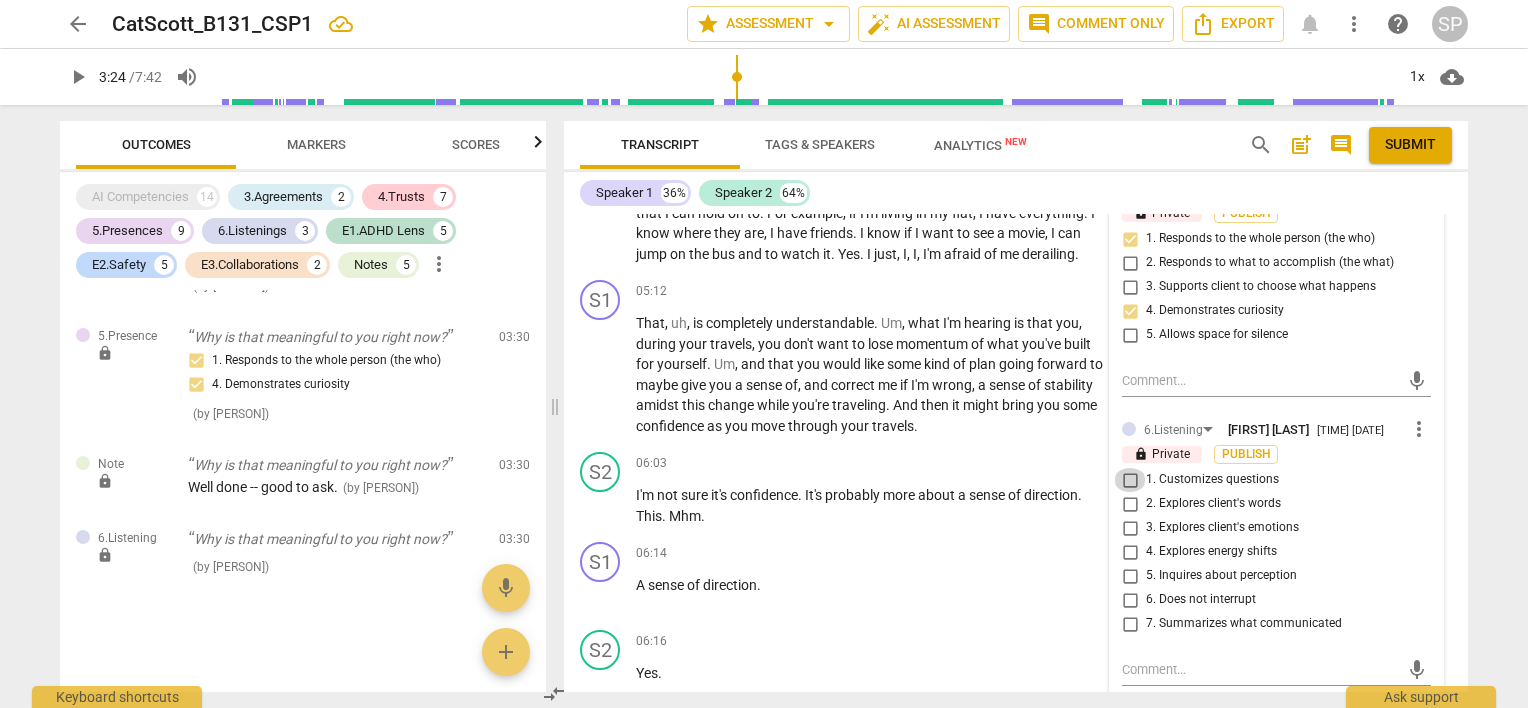 click on "1. Customizes questions" at bounding box center [1130, 480] 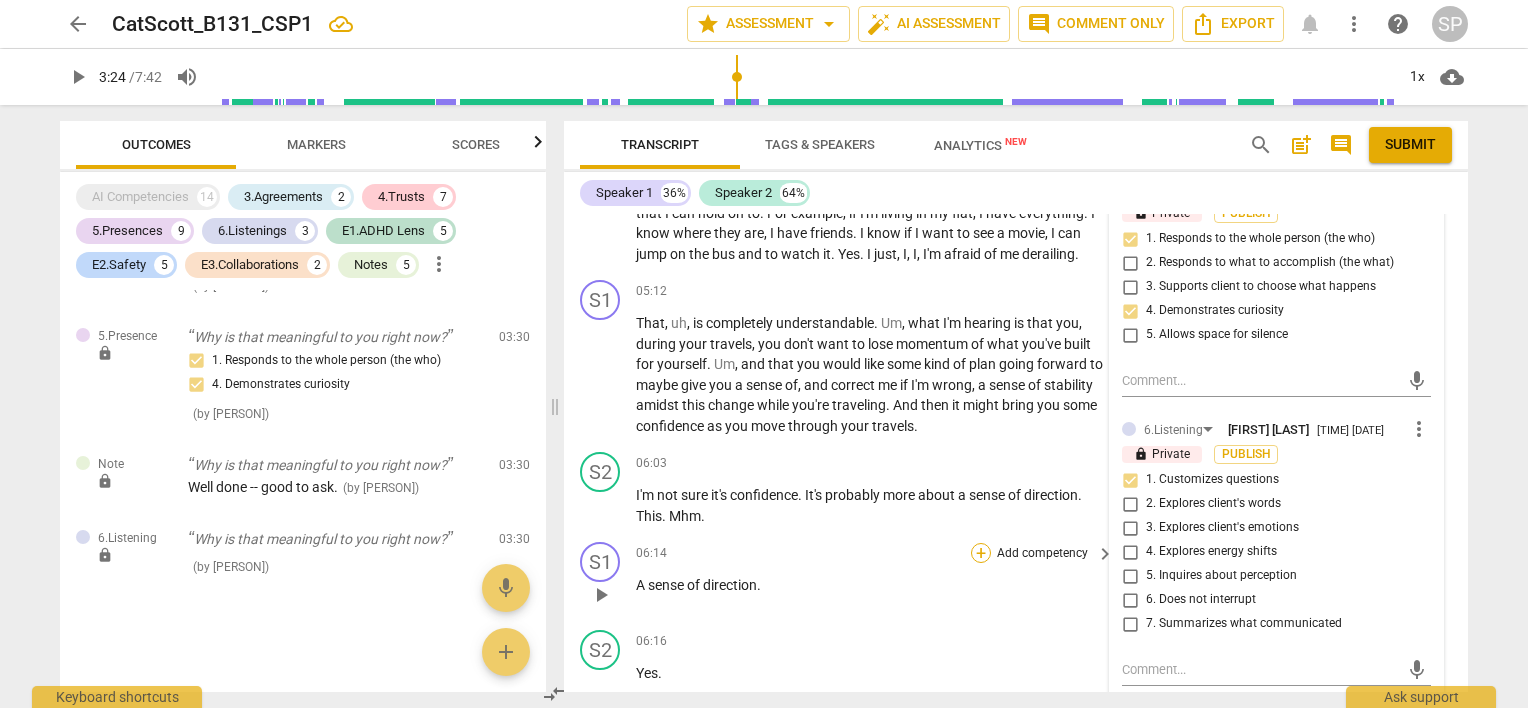 click on "+" at bounding box center (981, 553) 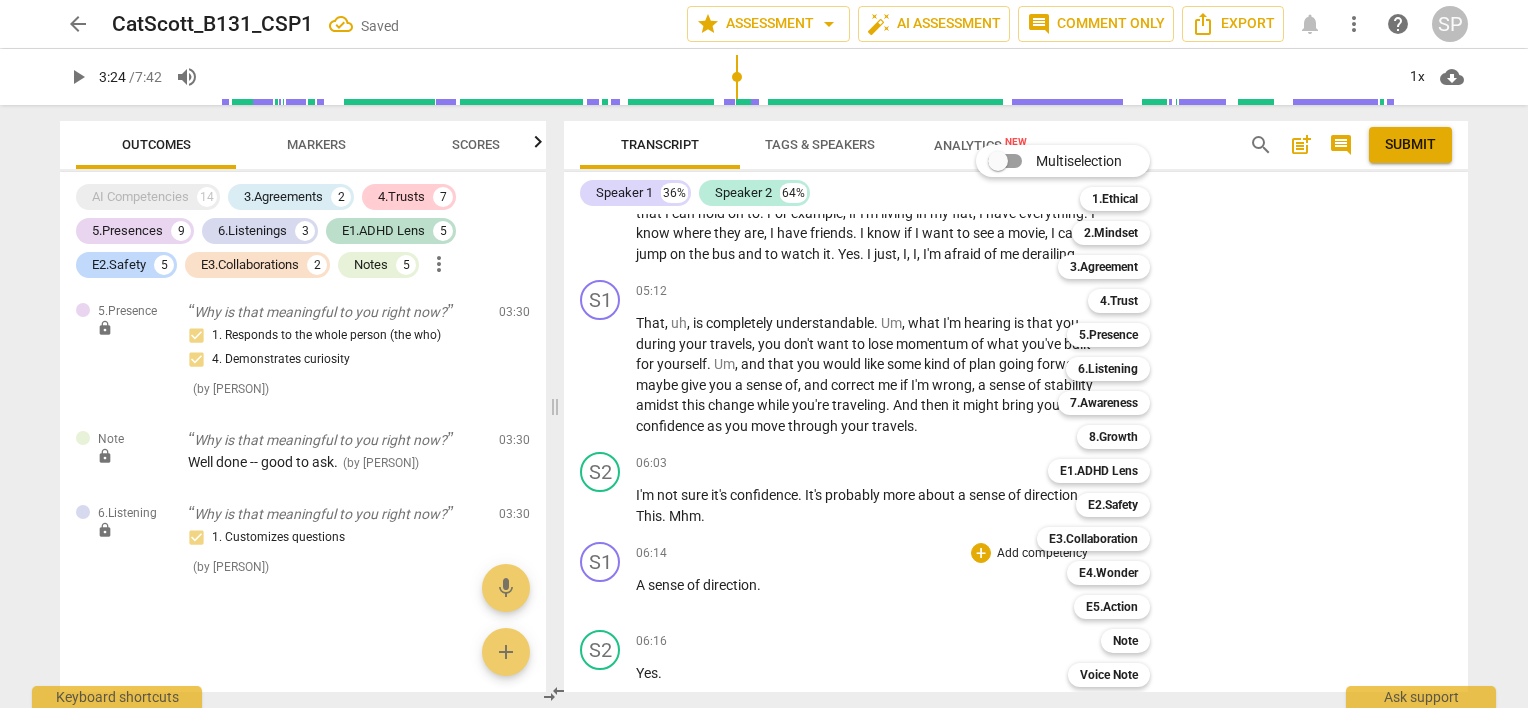 click at bounding box center (764, 354) 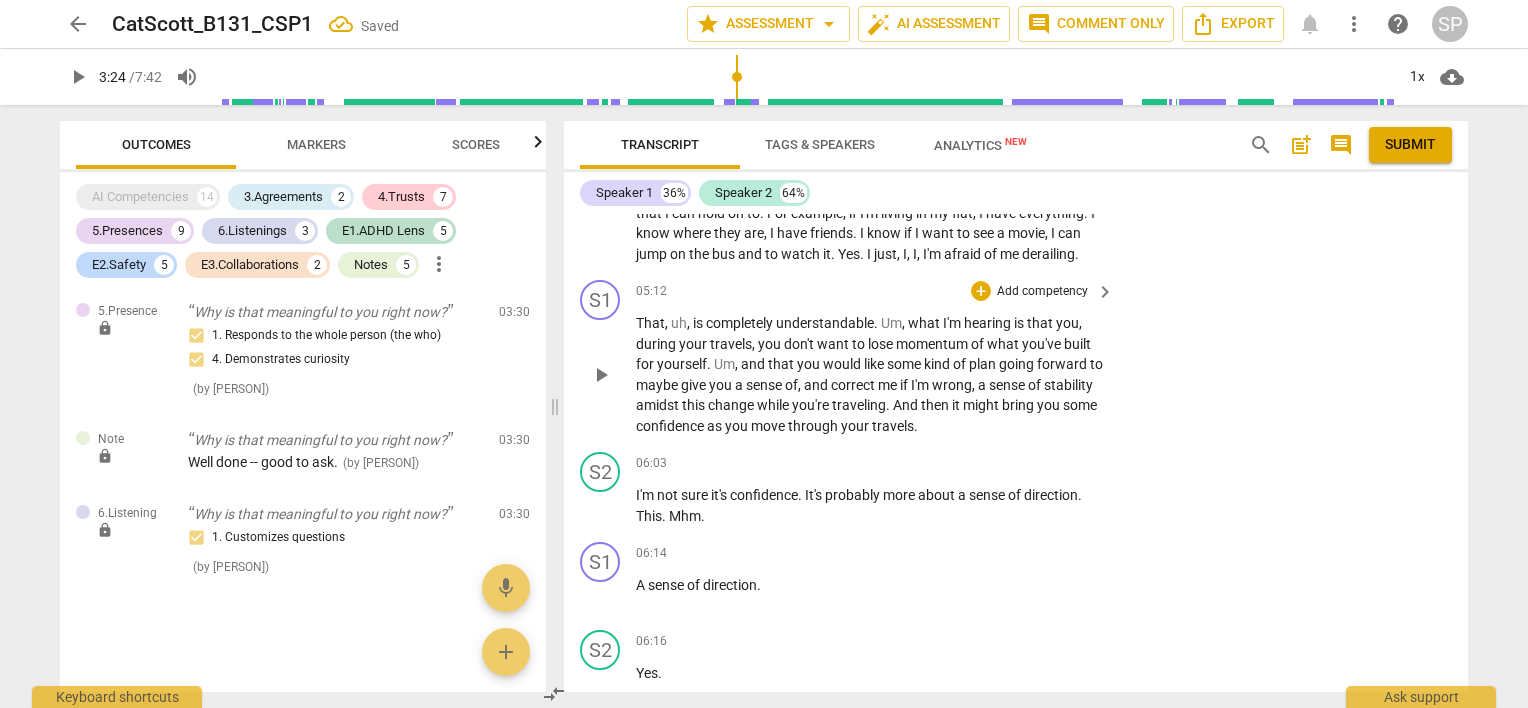 scroll, scrollTop: 1745, scrollLeft: 0, axis: vertical 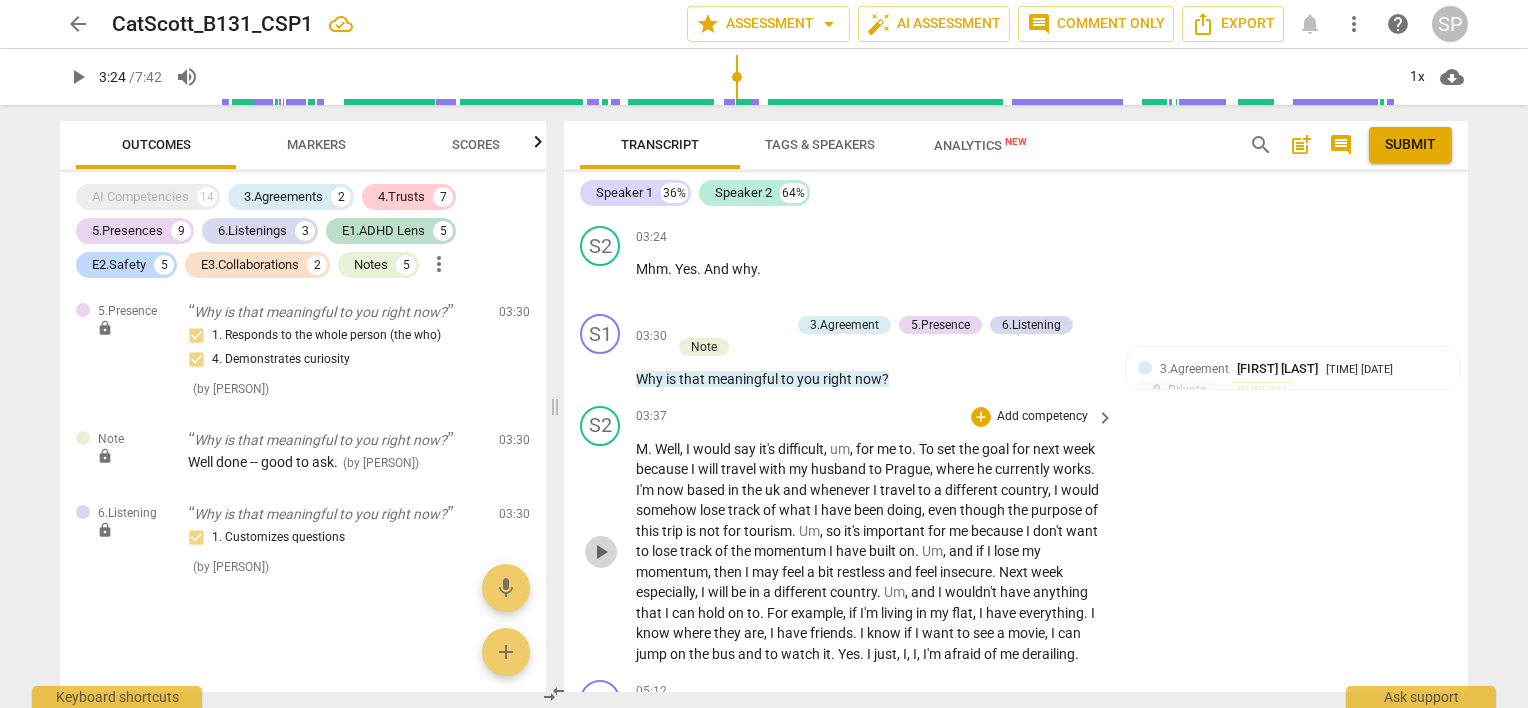 click on "play_arrow" at bounding box center [601, 552] 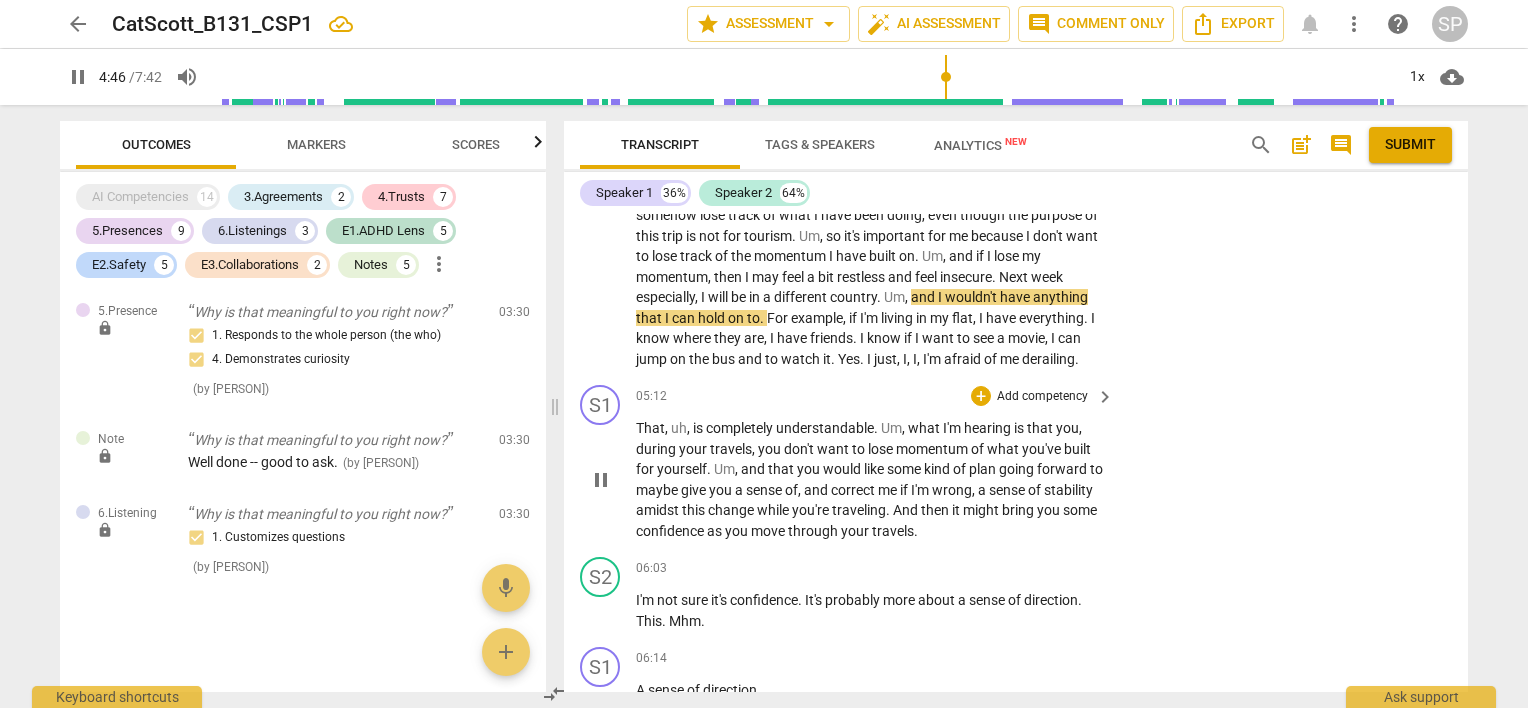 scroll, scrollTop: 2045, scrollLeft: 0, axis: vertical 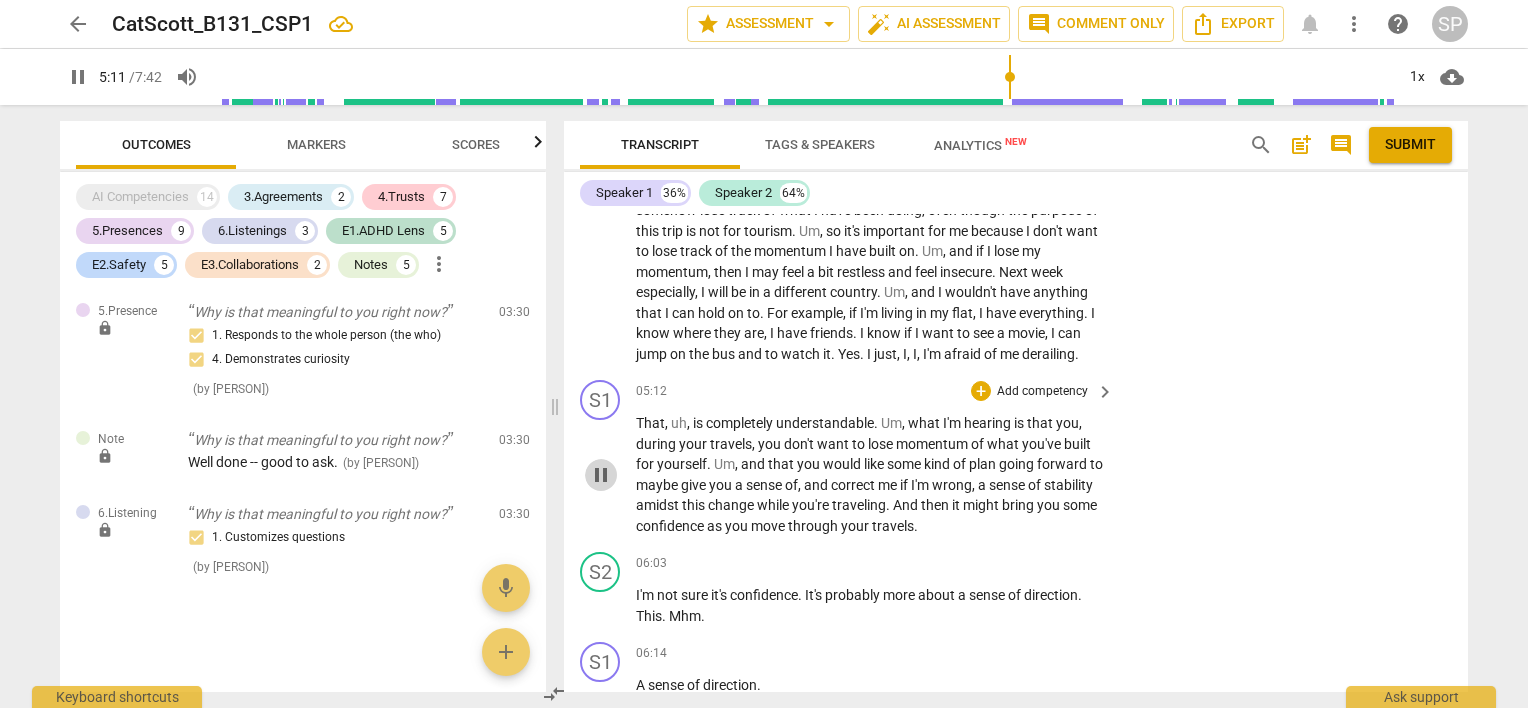 click on "pause" at bounding box center [601, 475] 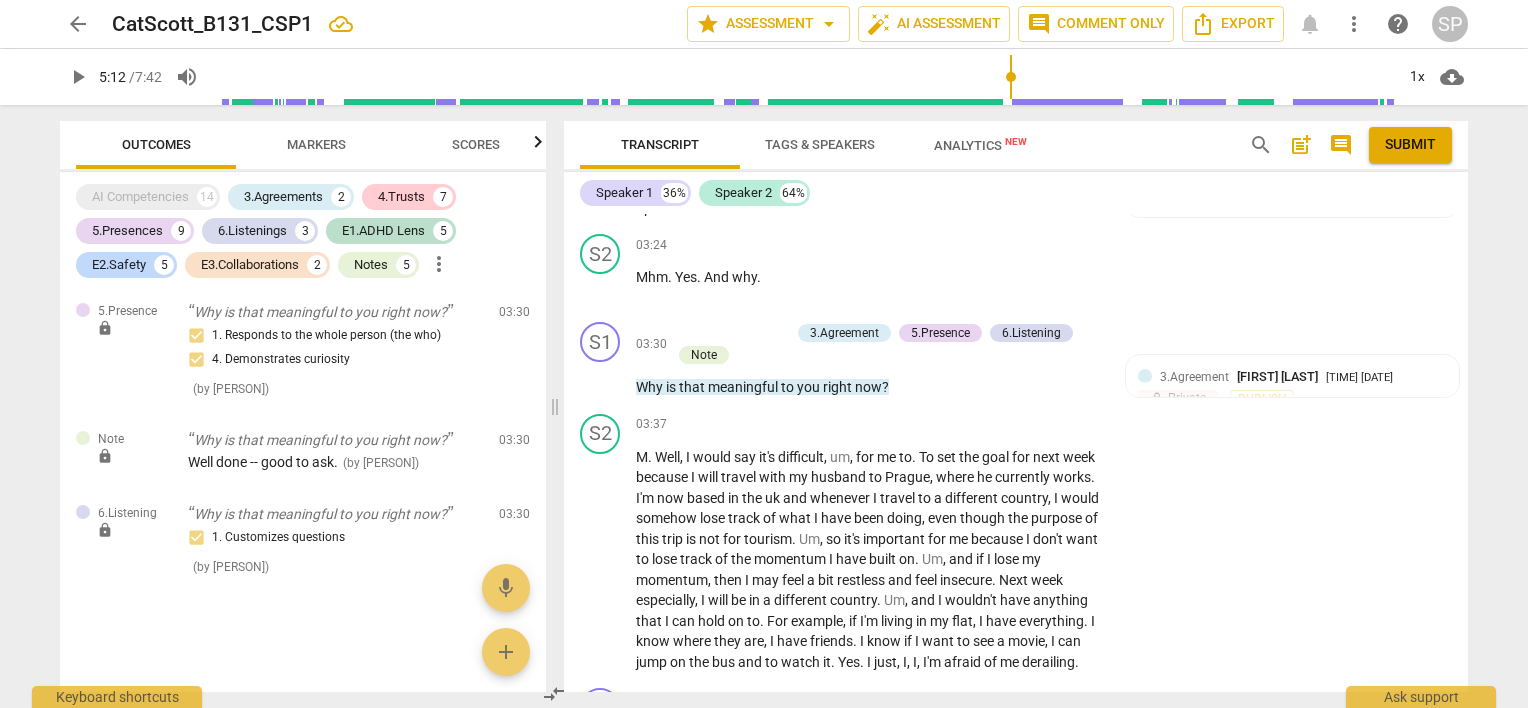 scroll, scrollTop: 1745, scrollLeft: 0, axis: vertical 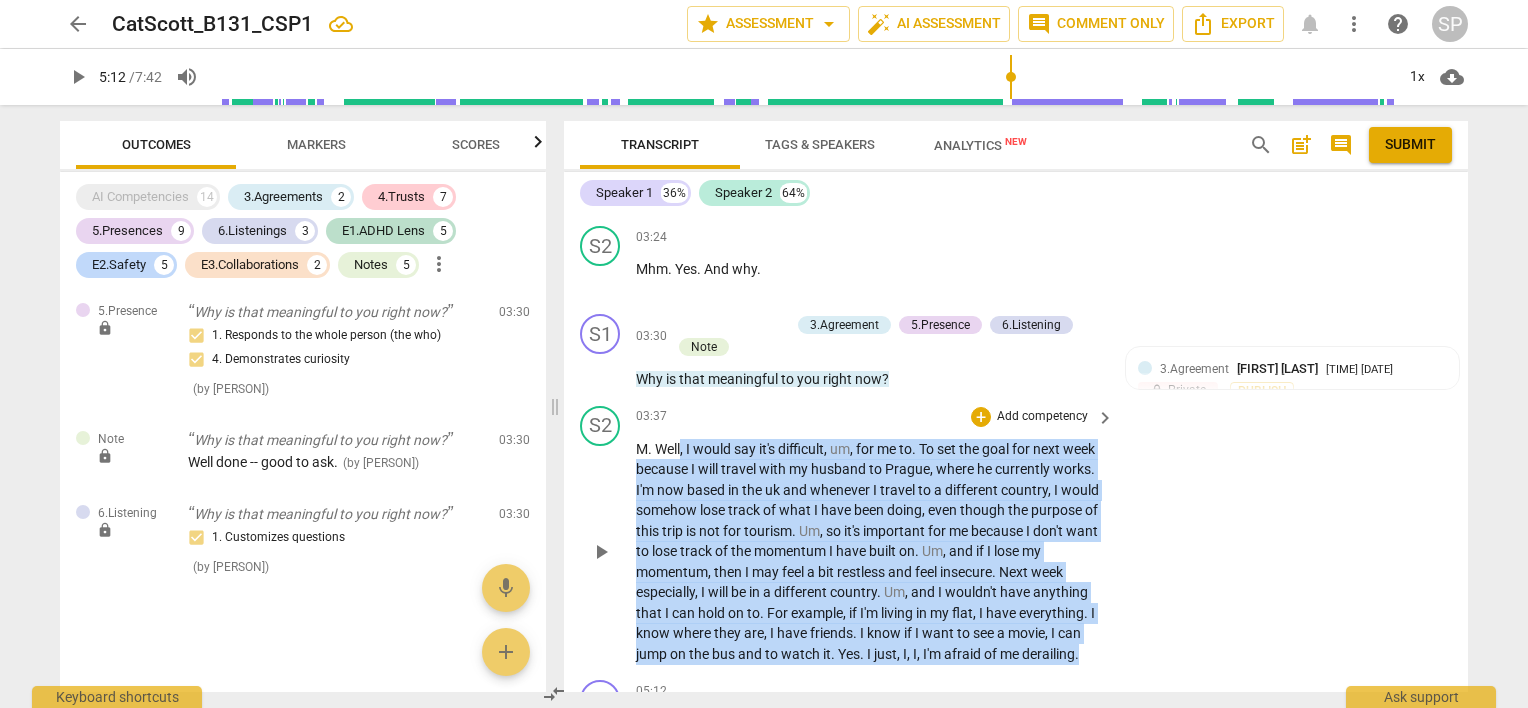 drag, startPoint x: 703, startPoint y: 484, endPoint x: 1095, endPoint y: 659, distance: 429.28894 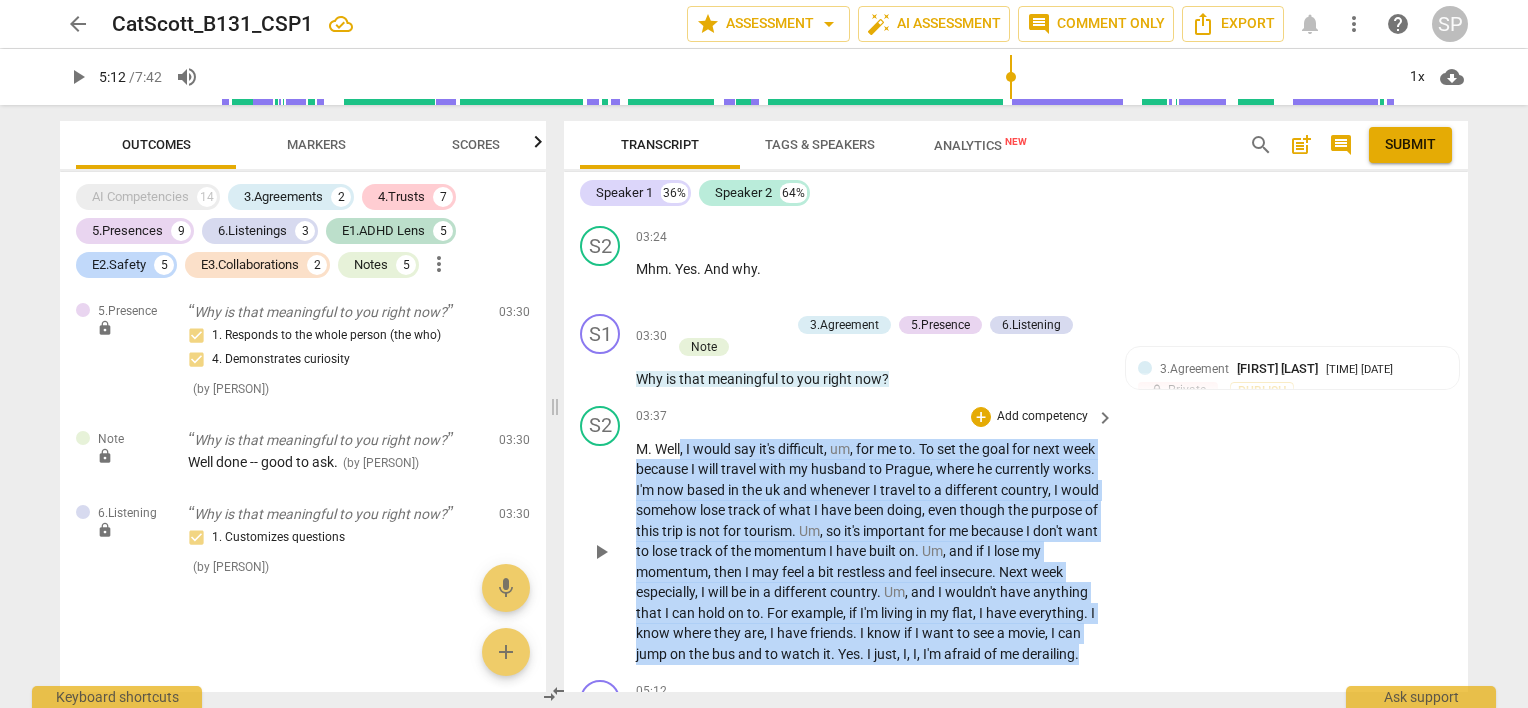 click on "M . Well , I would say it's difficult , um , for me to . To set the goal for next week because I will travel with my husband to [CITY], where he currently works . I'm now based in the [STATE] and whenever I travel to a different country , I would somehow lose track of what I have been doing , even though the purpose of this trip is not for tourism . Um , so it's important for me because I don't want to lose track of the momentum I have built on . Um , and if I lose my momentum , then I may feel a bit restless and feel insecure . Next week especially , I will be in a different country . Um , and I wouldn't have anything that I can hold on to . For example , if I'm living in my flat , I have everything . I know where they are , I have" at bounding box center [870, 552] 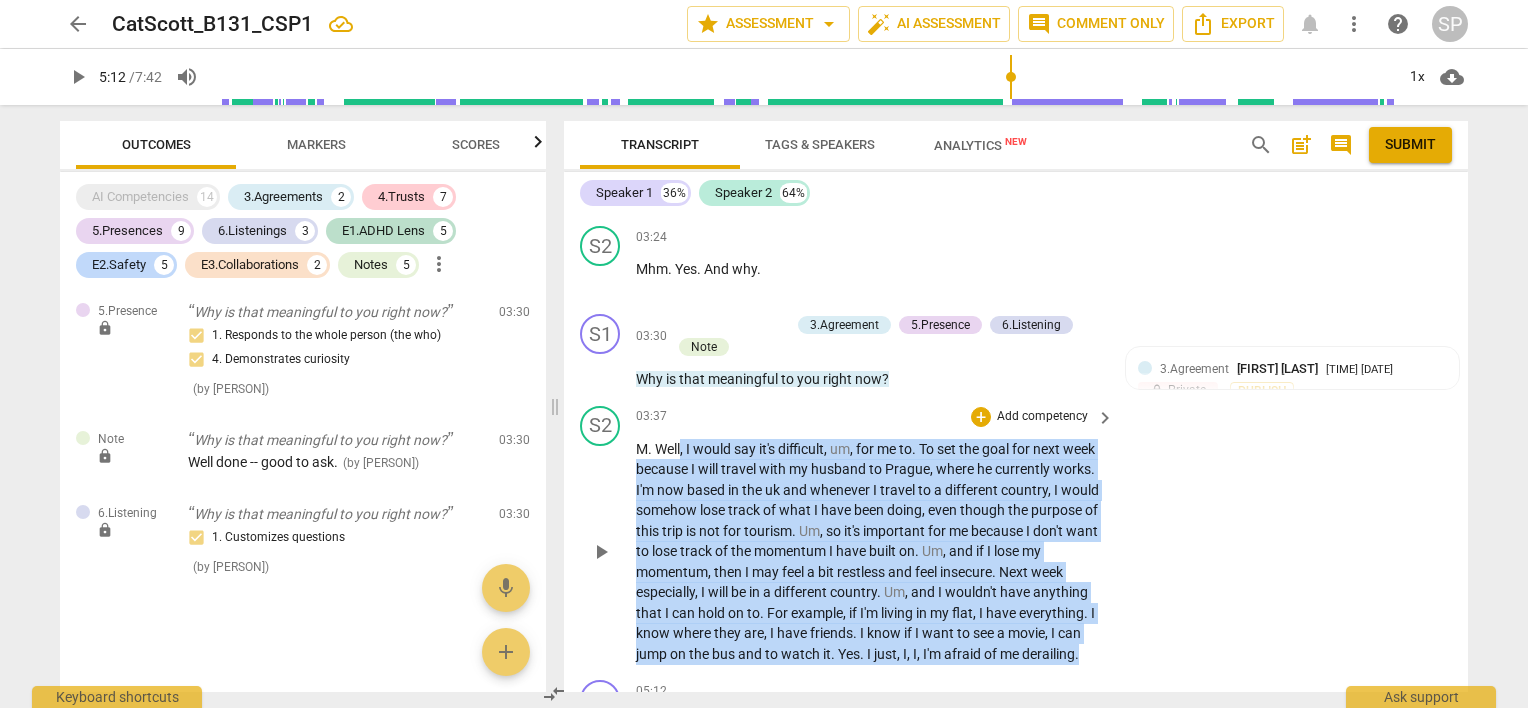 copy on ",   I   would   say   it's   difficult ,   um ,   for   me   to .   To   set   the   goal   for   next   week   because   I   will   travel   with   my   husband   to   [CITY],   where   he   currently   works .   I'm   now   based   in   the   [STATE]   and   whenever   I   travel   to   a   different   country ,   I   would   somehow   lose   track   of   what   I   have   been   doing ,   even   though   the   purpose   of   this   trip   is   not   for   tourism .   Um ,   so   it's   important   for   me   because   I   don't   want   to   lose   track   of   the   momentum   I   have   built   on .   Um ,   and   if   I   lose   my   momentum ,   then   I   may   feel   a   bit   restless   and   feel   insecure .   Next   week   especially ,   I   will   be   in   a   different   country .   Um ,   and   I   wouldn't   have   anything   that   I   can   hold   on   to .   For   example ,   if   I'm   living   in   my   flat ,   I   have   everything .   I   know   where   they   are ,   I   have   frien..." 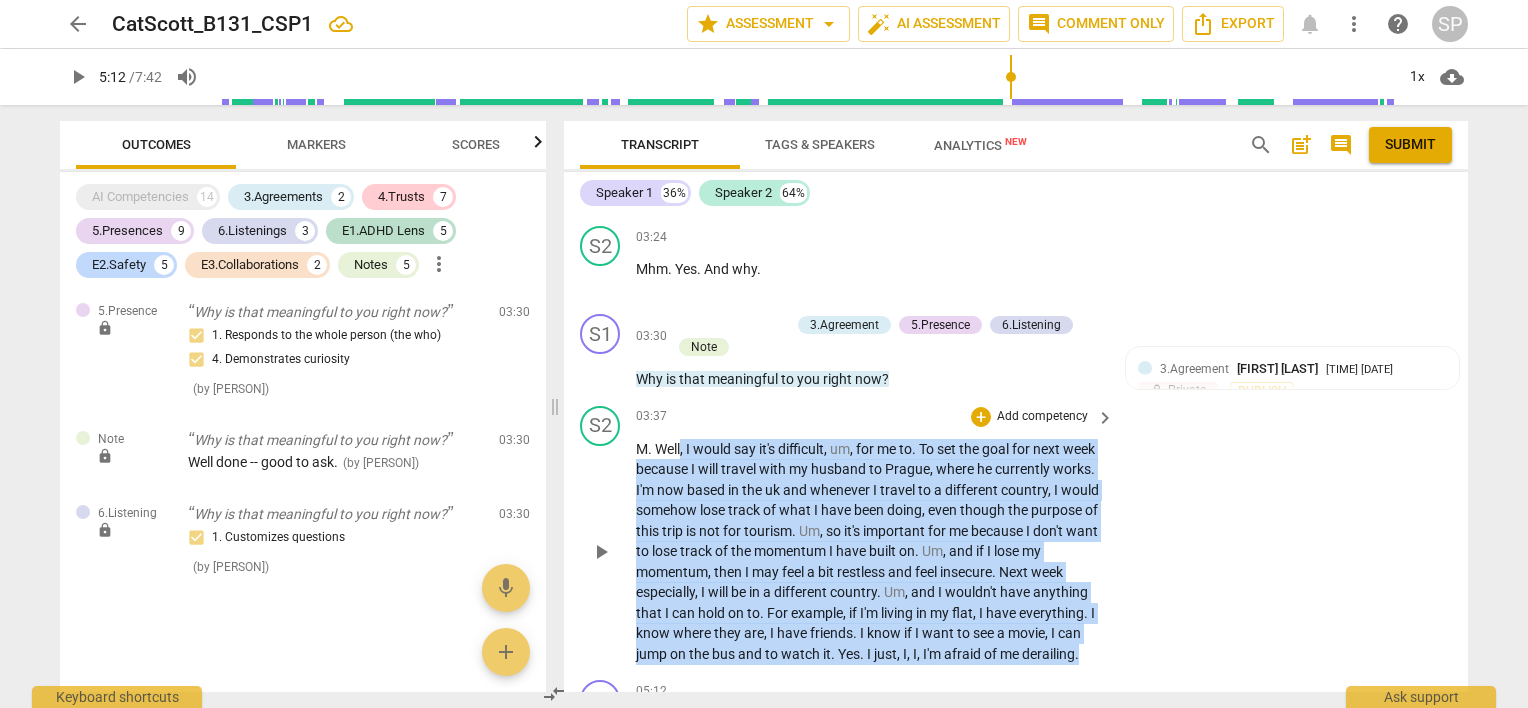 click on "03:37 + Add competency keyboard_arrow_right" at bounding box center (876, 417) 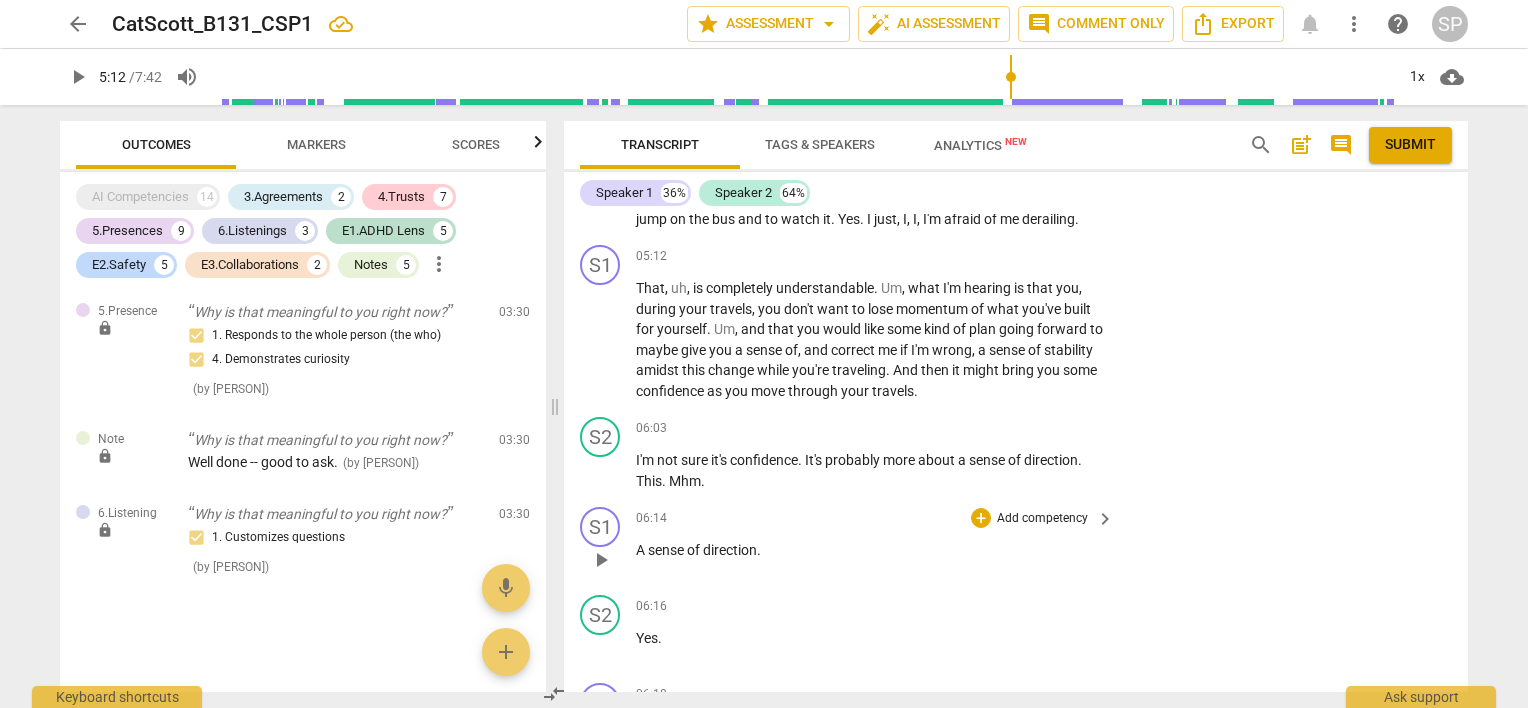 scroll, scrollTop: 2145, scrollLeft: 0, axis: vertical 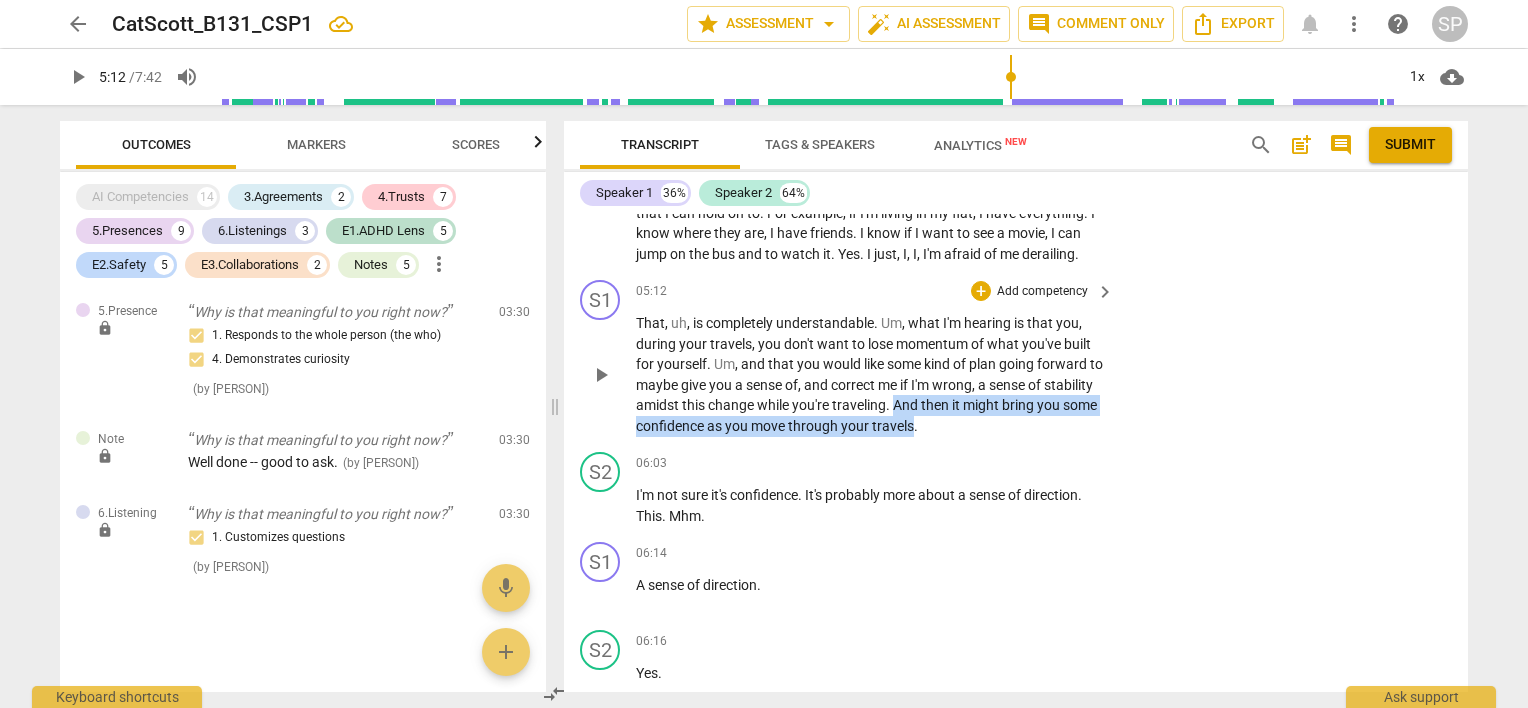 drag, startPoint x: 944, startPoint y: 419, endPoint x: 977, endPoint y: 440, distance: 39.115215 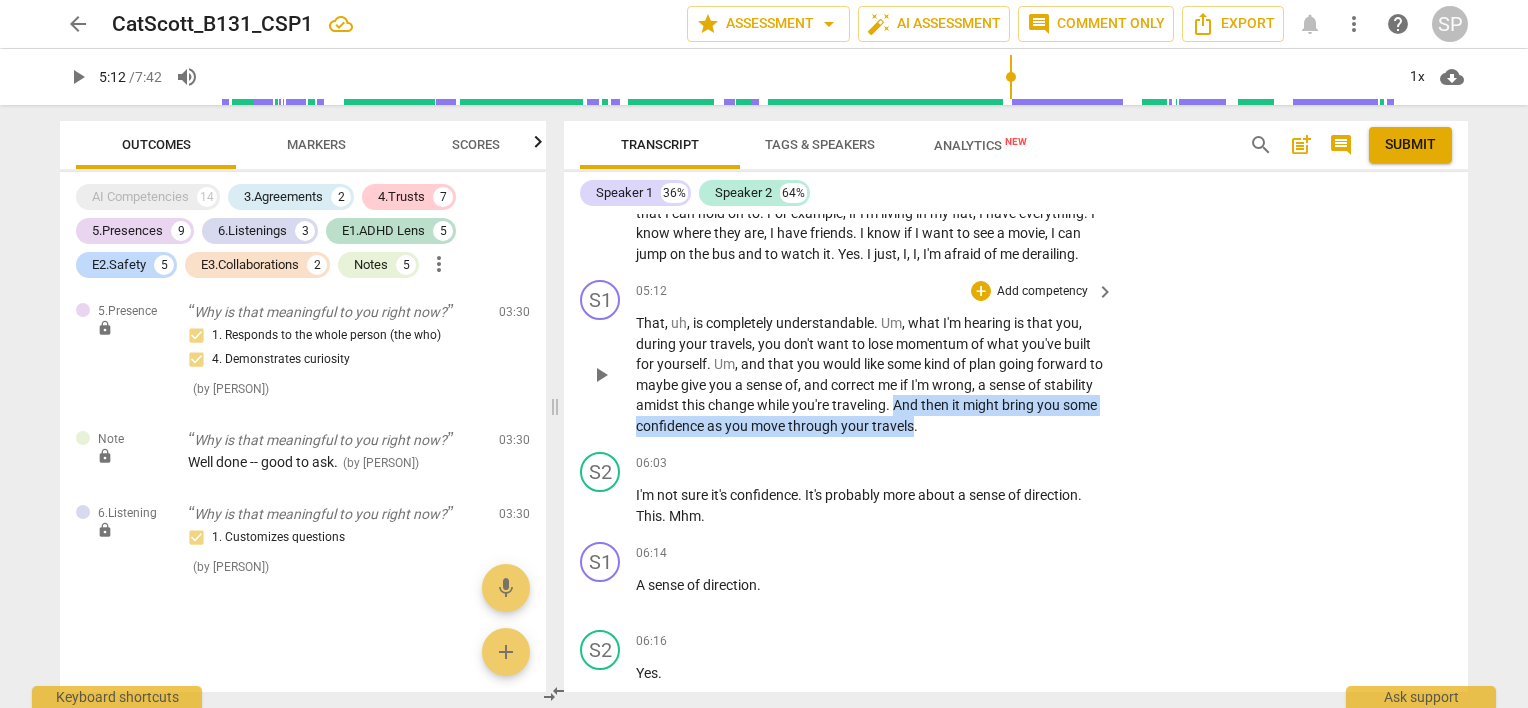 click on "That ,   uh ,   is   completely   understandable .   Um ,   what   I'm   hearing   is   that   you ,   during   your   travels ,   you   don't   want   to   lose   momentum   of   what   you've   built   for   yourself .   Um ,   and   that   you   would   like   some   kind   of   plan   going   forward   to   maybe   give   you   a   sense   of ,   and   correct   me   if   I'm   wrong ,   a   sense   of   stability   amidst   this   change   while   you're   traveling .   And   then   it   might   bring   you   some   confidence   as   you   move   through   your   travels ." at bounding box center [870, 374] 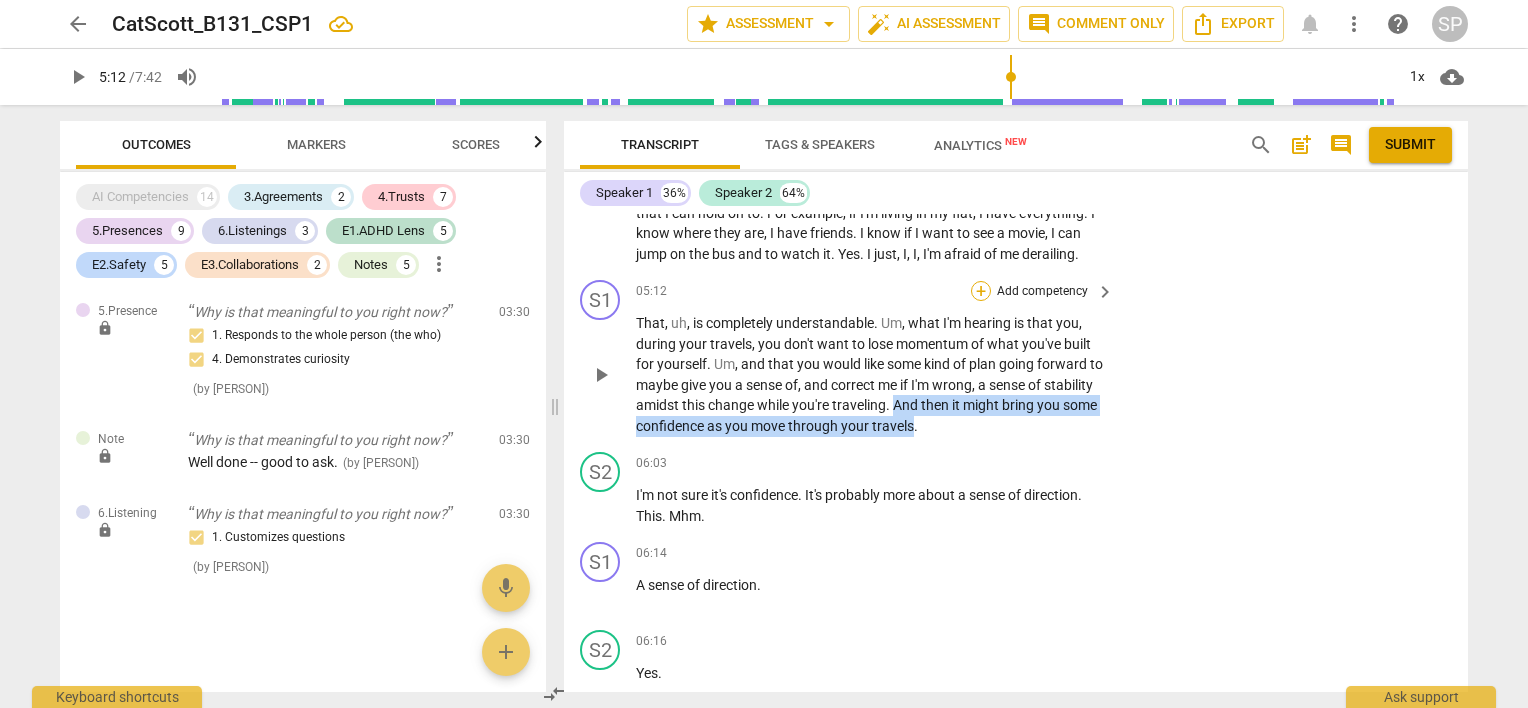 click on "+" at bounding box center (981, 291) 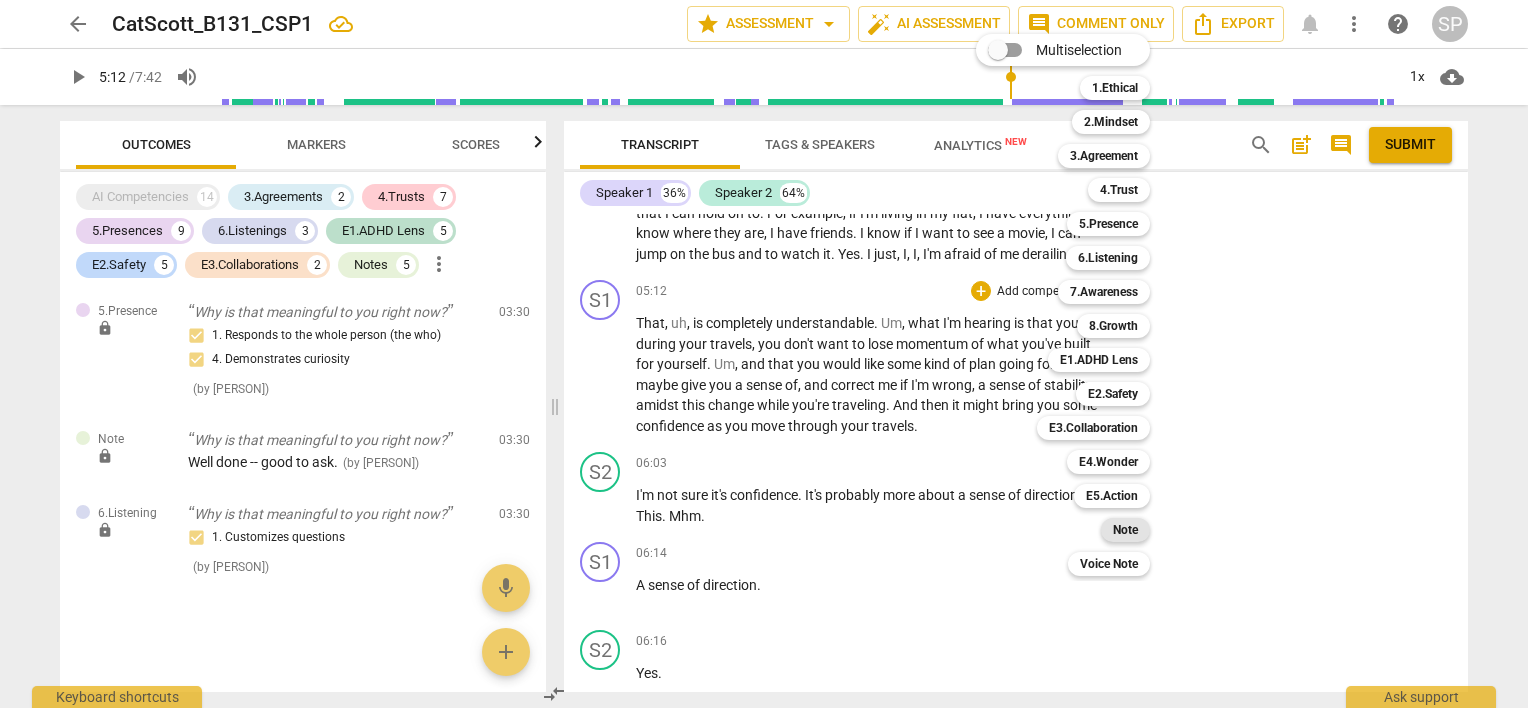 click on "Note" at bounding box center (1125, 530) 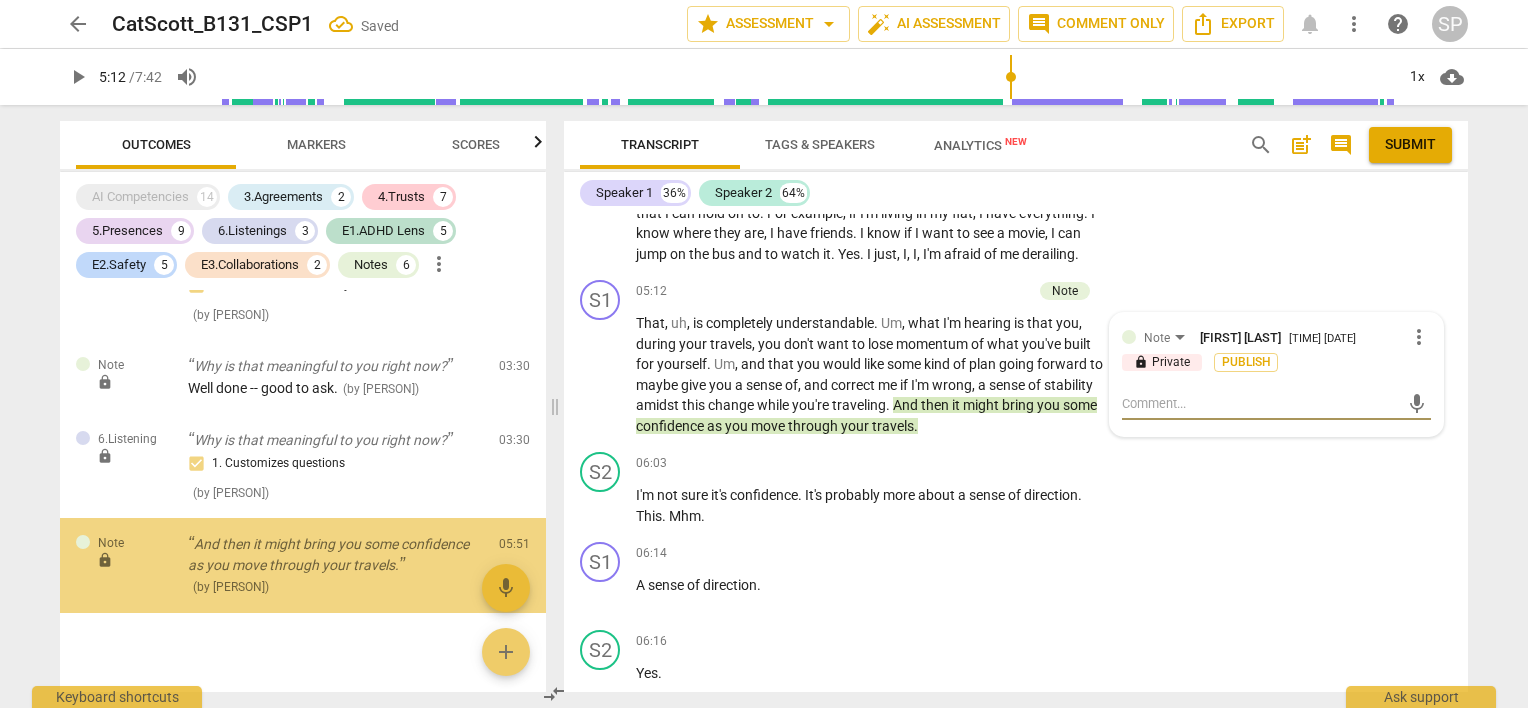 scroll, scrollTop: 4928, scrollLeft: 0, axis: vertical 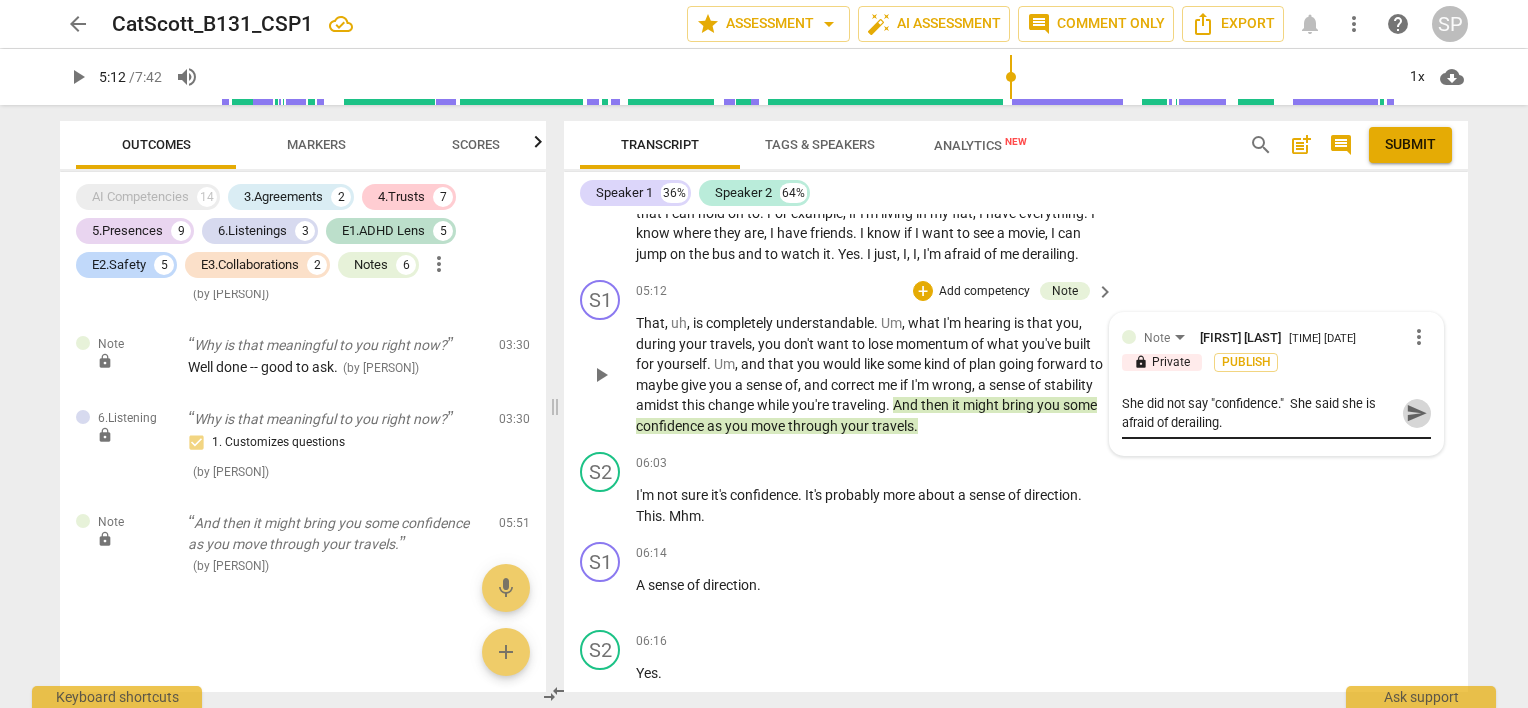 click on "send" at bounding box center (1417, 413) 